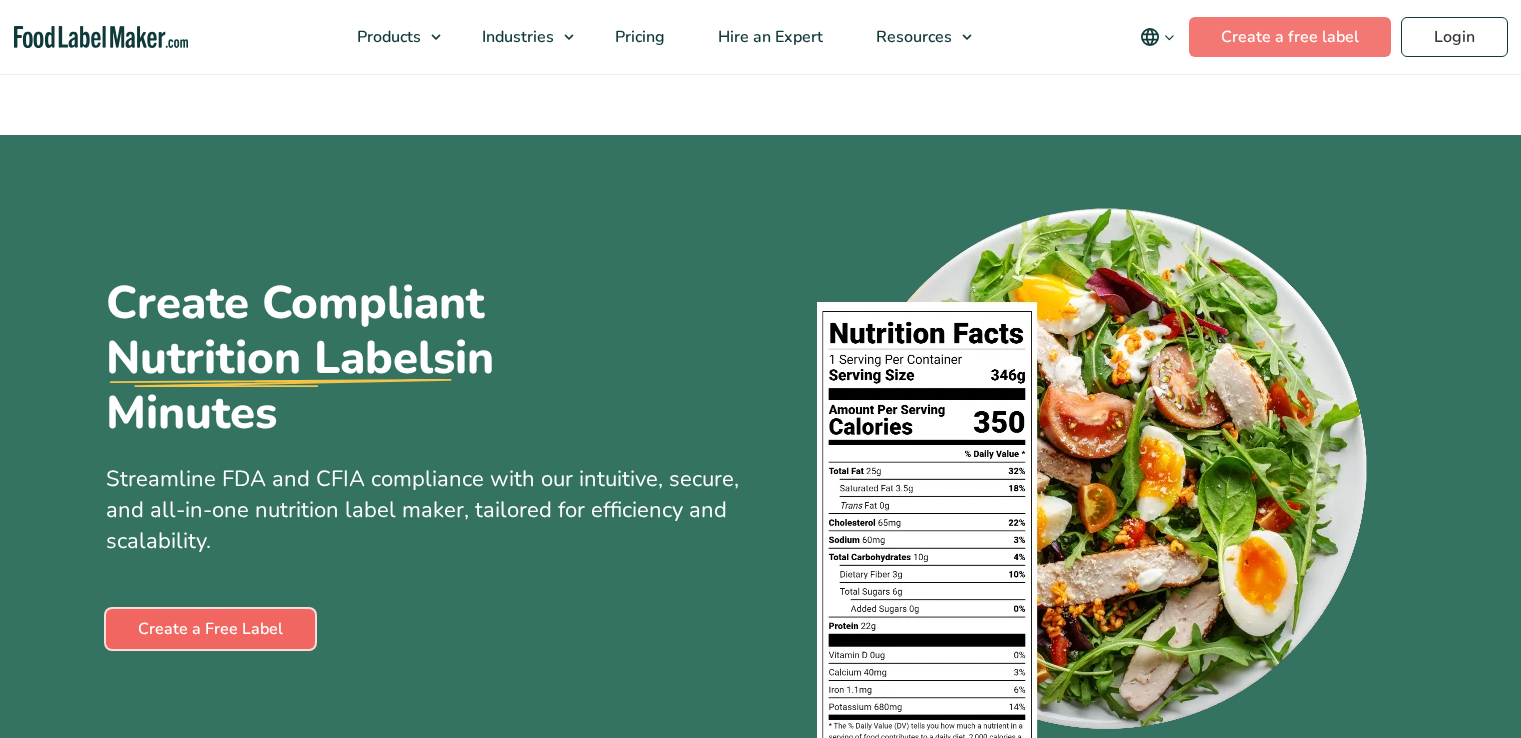 click on "Create a Free Label" at bounding box center (210, 629) 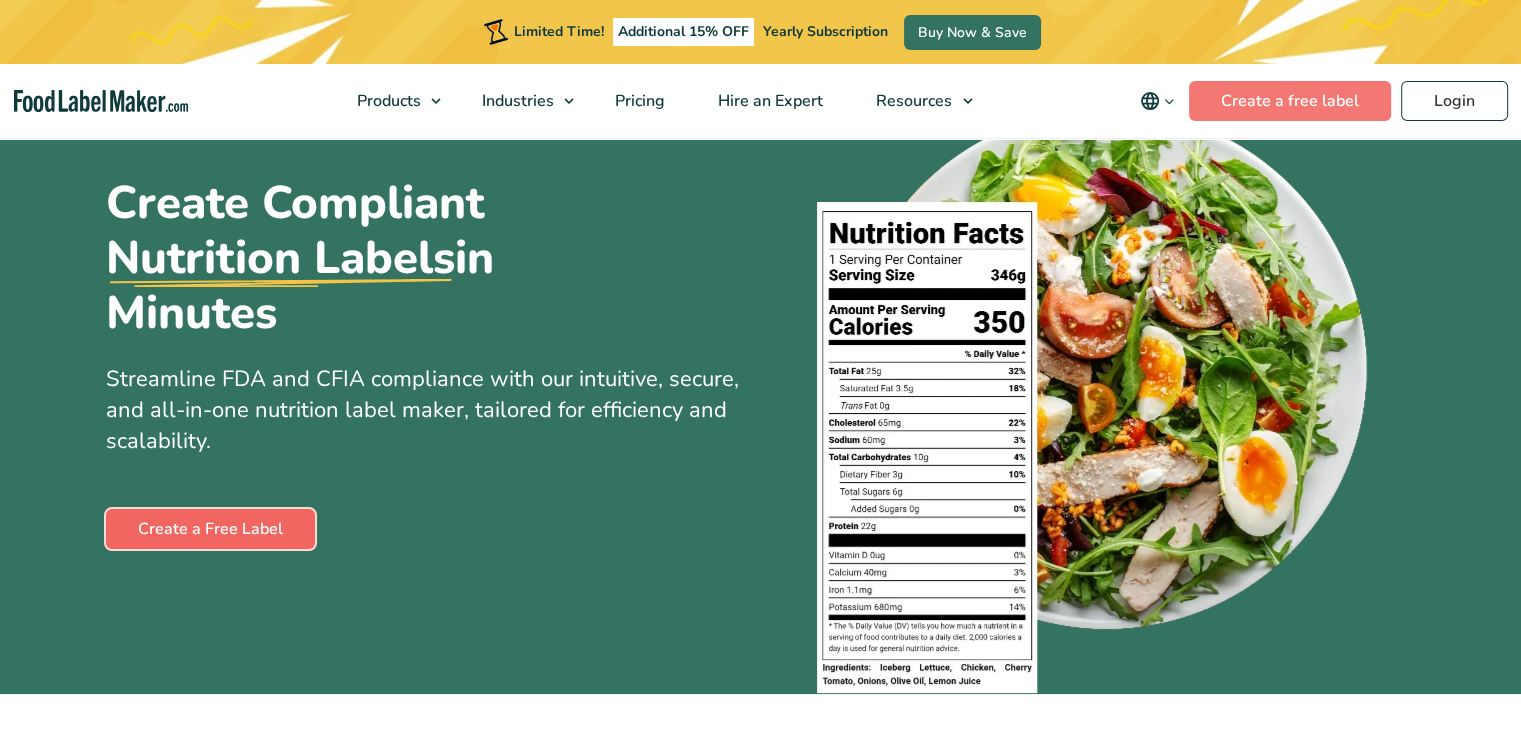 scroll, scrollTop: 100, scrollLeft: 0, axis: vertical 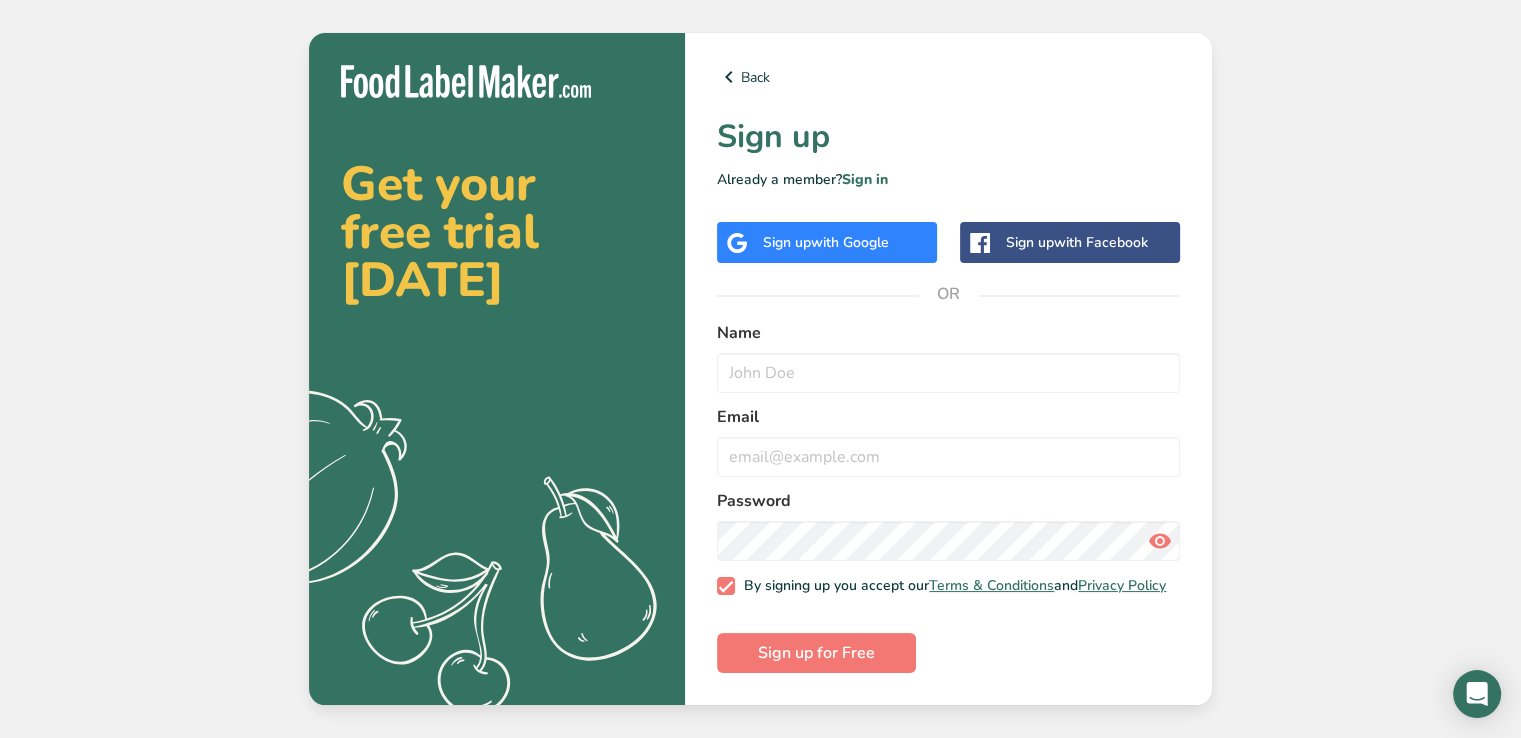 click on "Sign up  with Google" at bounding box center (826, 242) 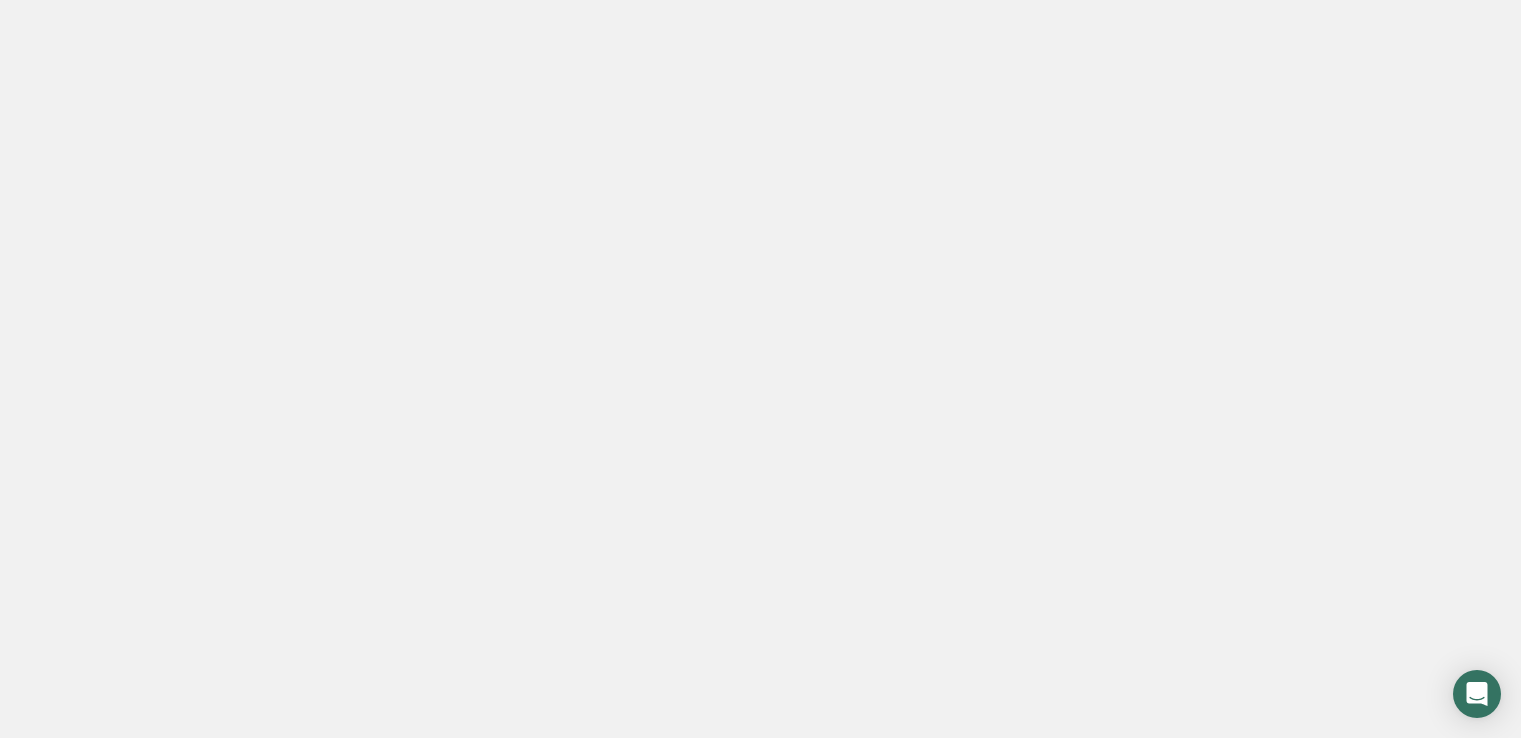 scroll, scrollTop: 0, scrollLeft: 0, axis: both 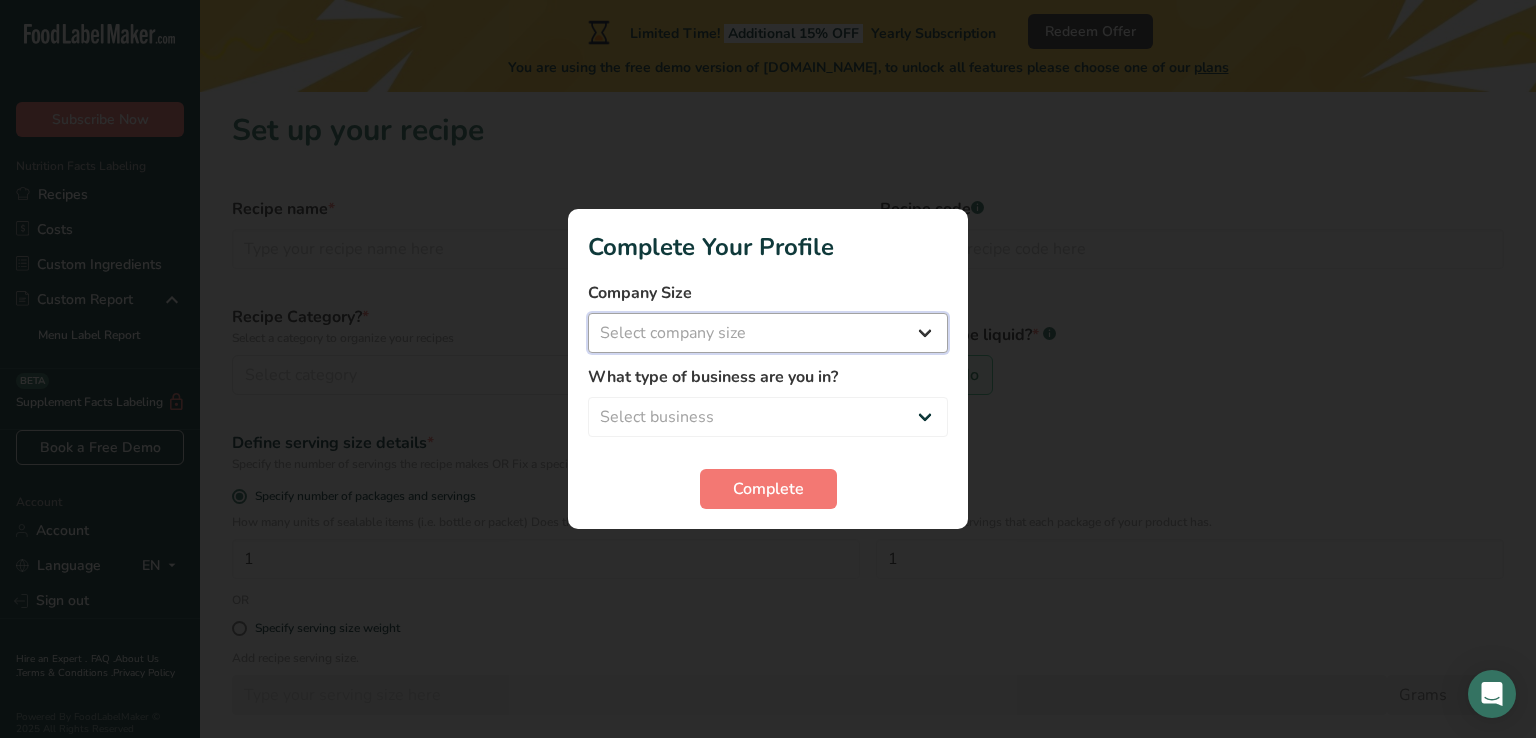 click on "Select company size
Fewer than 10 Employees
10 to 50 Employees
51 to 500 Employees
Over 500 Employees" at bounding box center [768, 333] 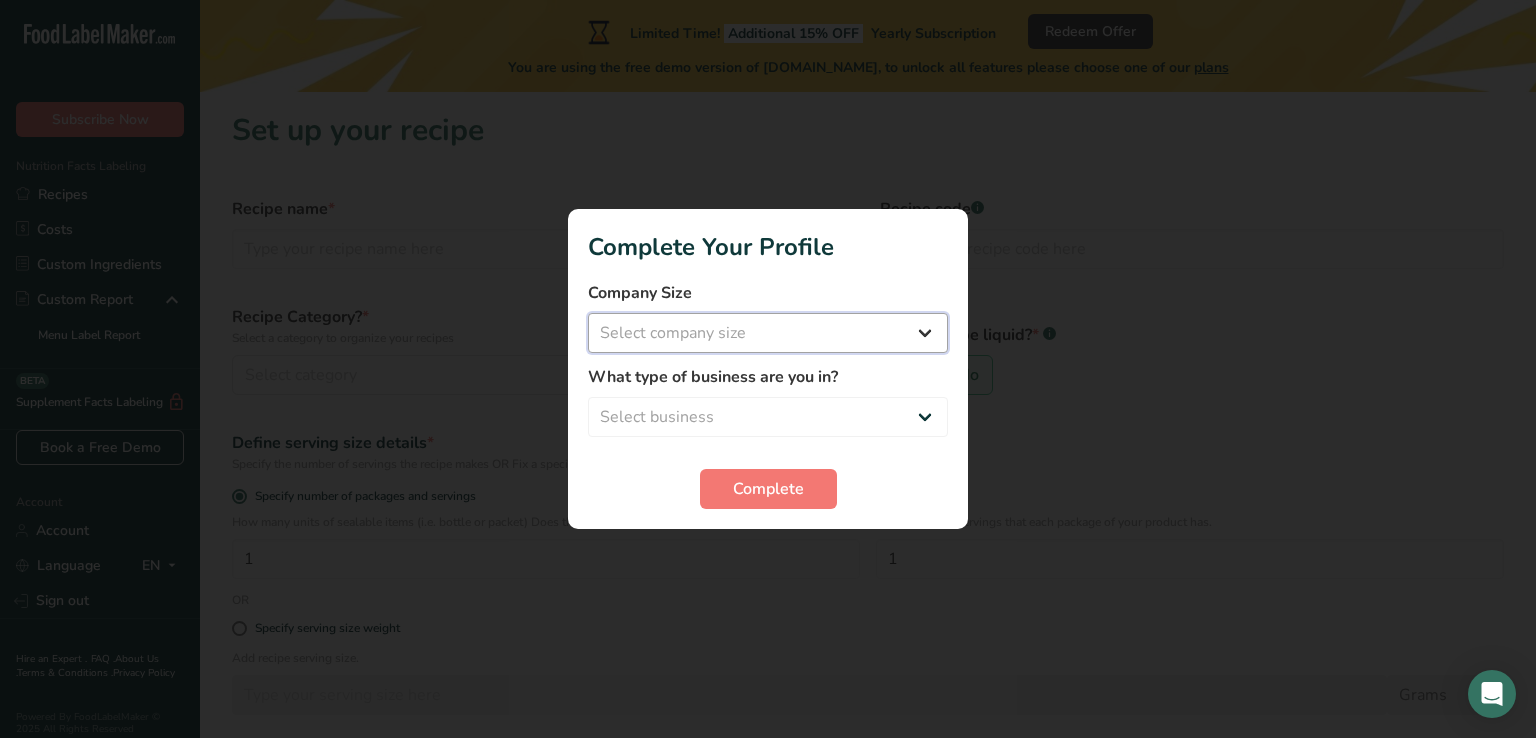 select on "1" 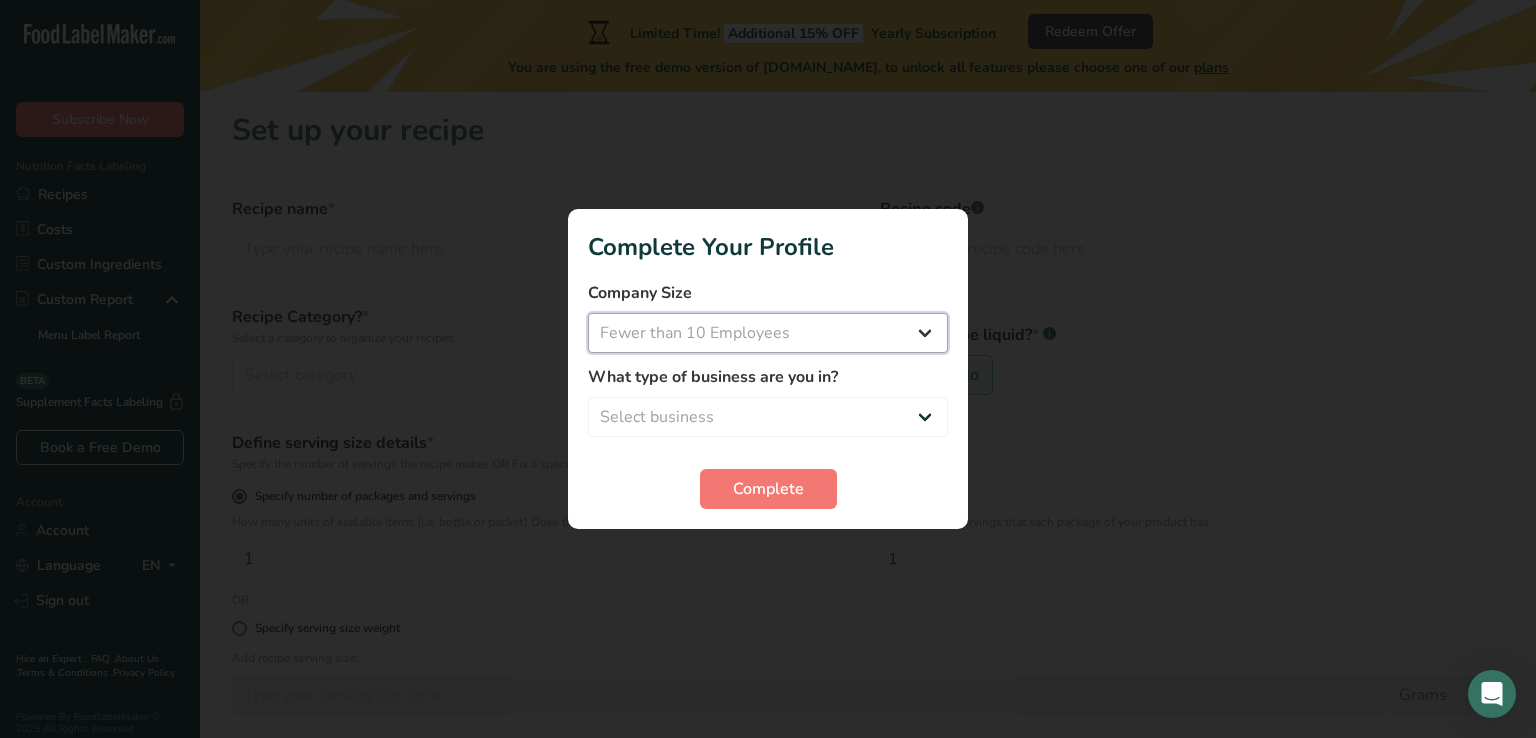 click on "Select company size
Fewer than 10 Employees
10 to 50 Employees
51 to 500 Employees
Over 500 Employees" at bounding box center (768, 333) 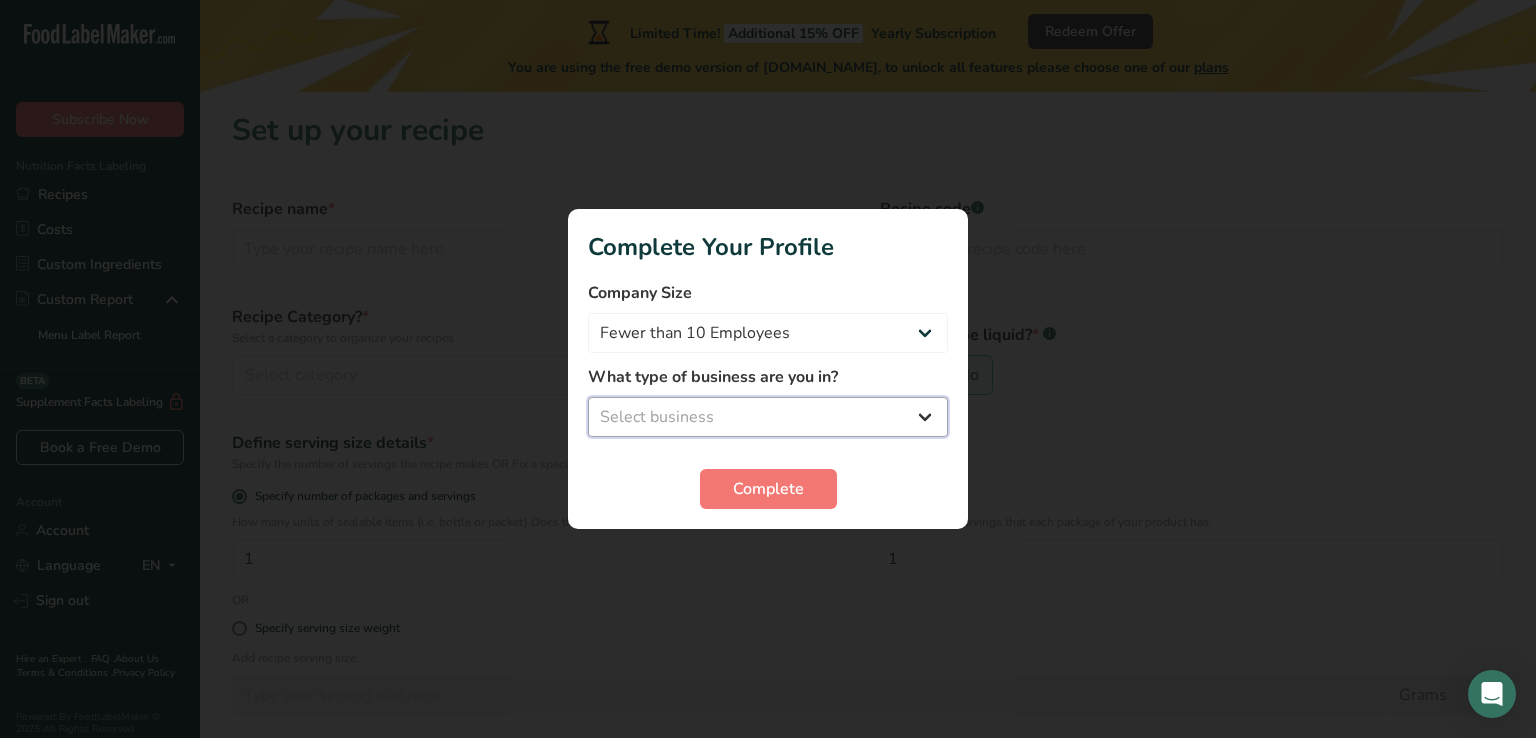click on "Select business
Packaged Food Manufacturer
Restaurant & Cafe
Bakery
Meal Plans & Catering Company
Nutritionist
Food Blogger
Personal Trainer
Other" at bounding box center (768, 417) 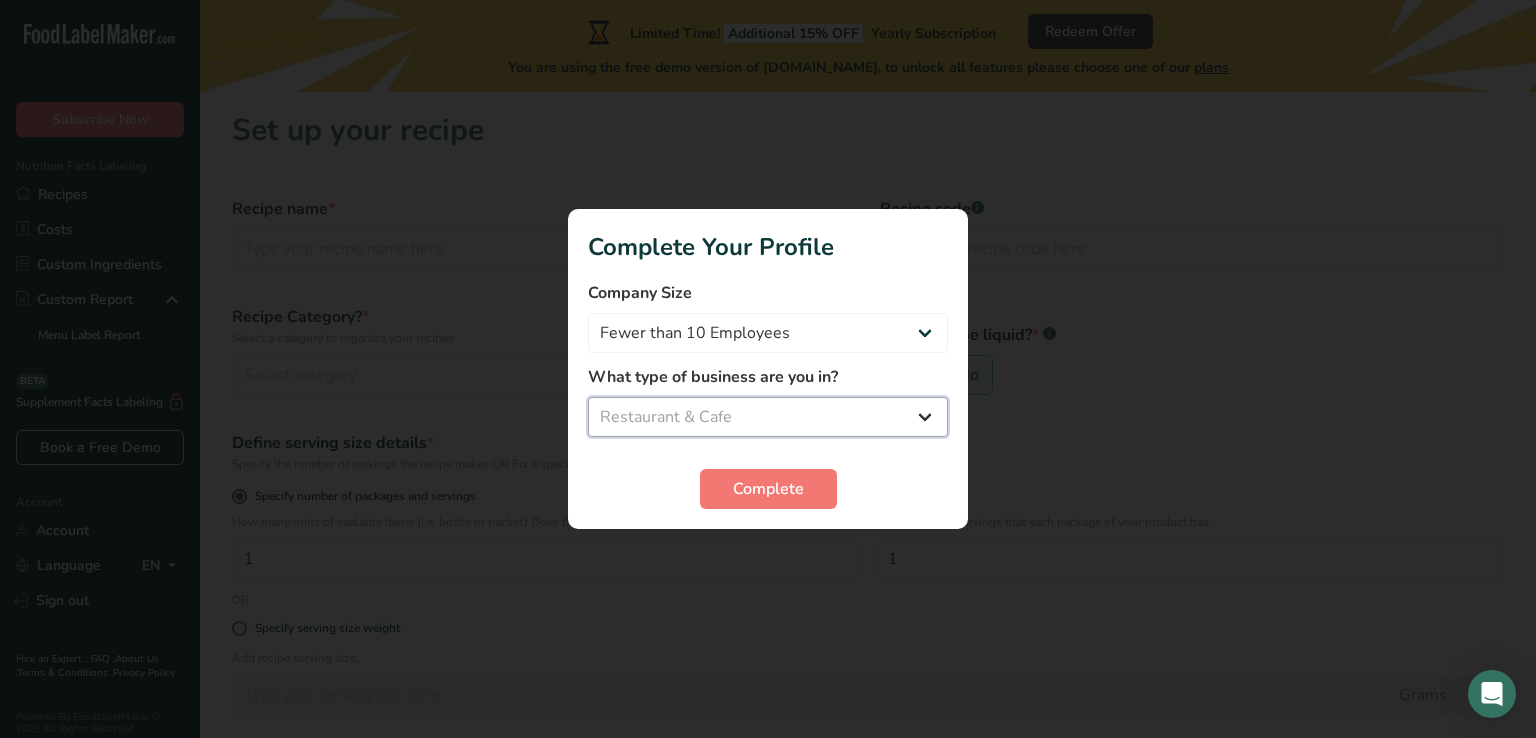 click on "Select business
Packaged Food Manufacturer
Restaurant & Cafe
Bakery
Meal Plans & Catering Company
Nutritionist
Food Blogger
Personal Trainer
Other" at bounding box center [768, 417] 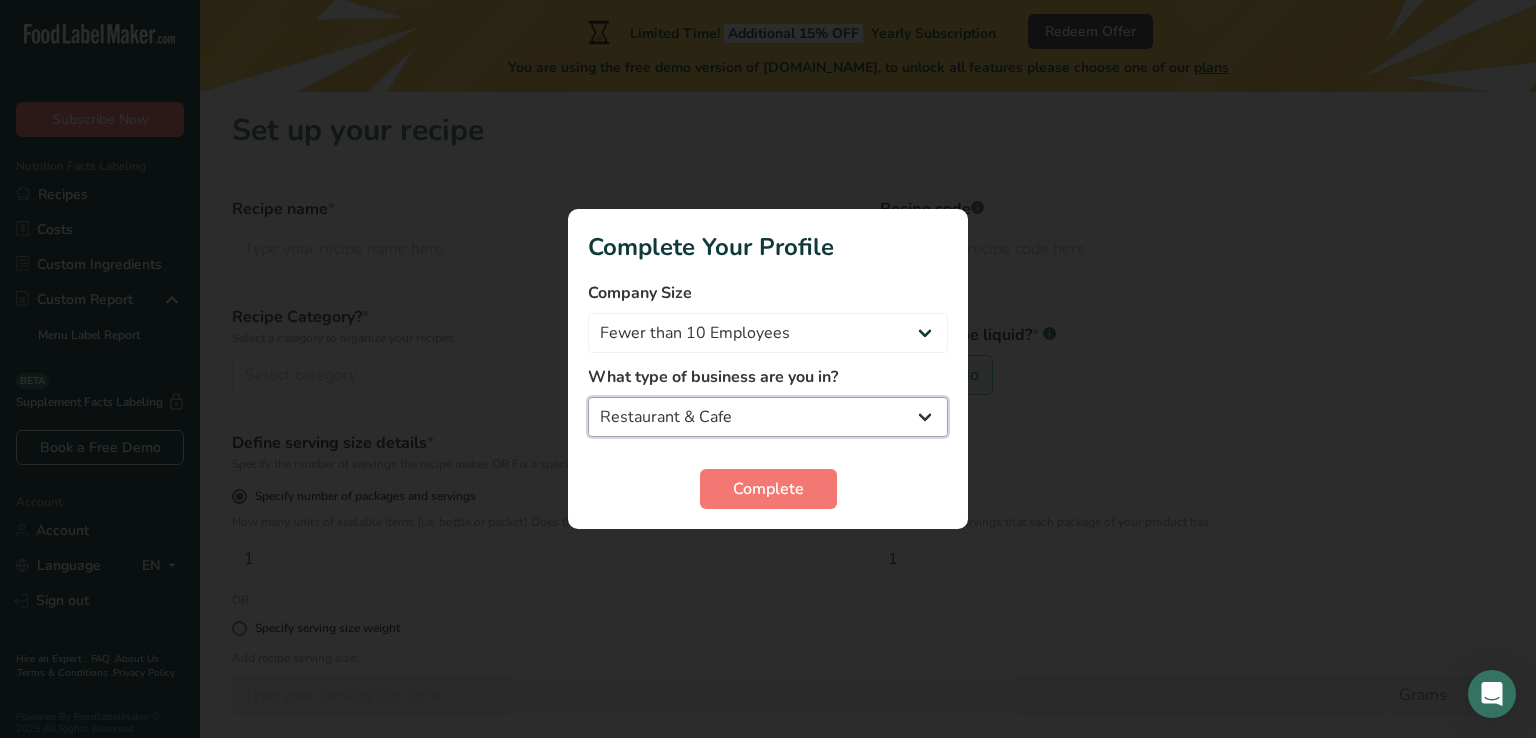 click on "Packaged Food Manufacturer
Restaurant & Cafe
Bakery
Meal Plans & Catering Company
Nutritionist
Food Blogger
Personal Trainer
Other" at bounding box center [768, 417] 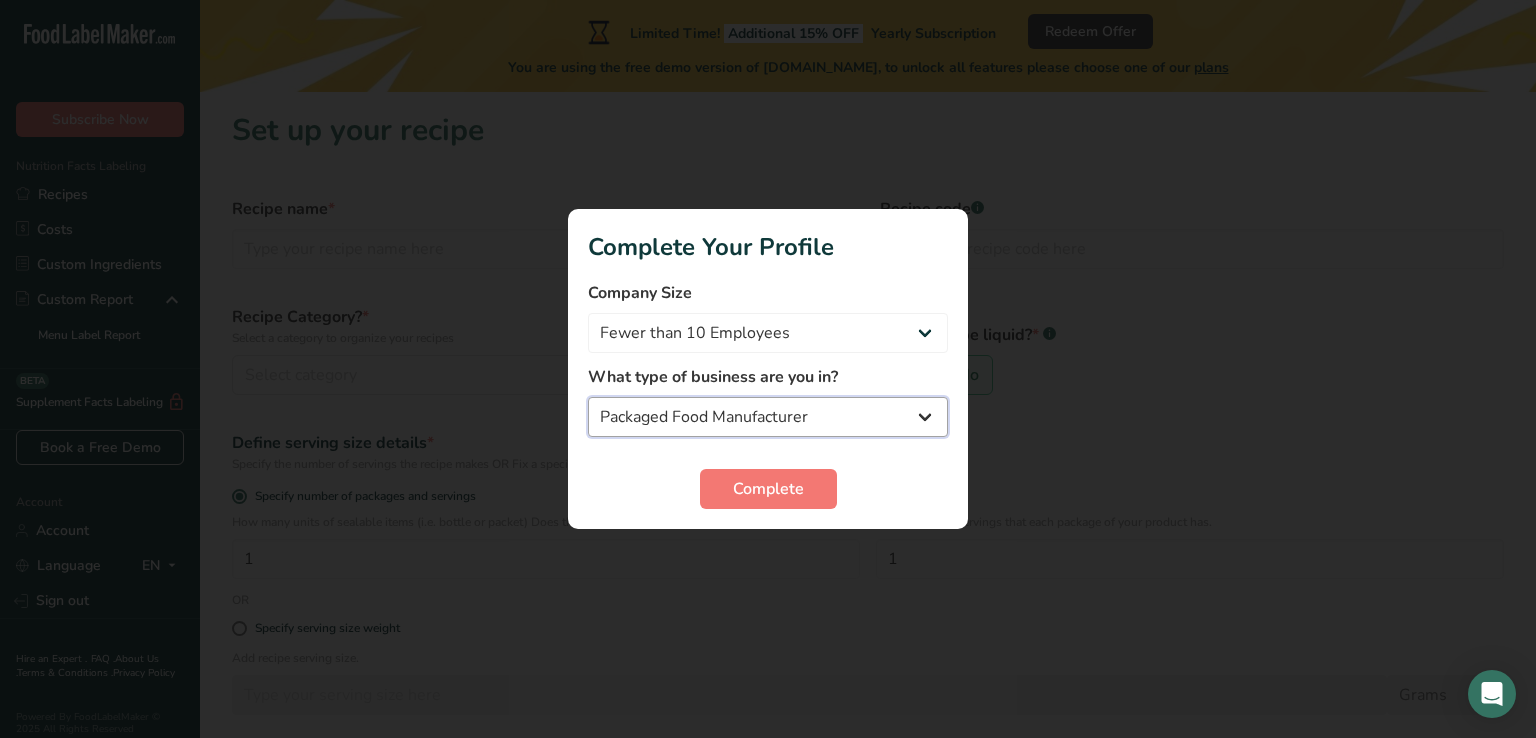 click on "Packaged Food Manufacturer
Restaurant & Cafe
Bakery
Meal Plans & Catering Company
Nutritionist
Food Blogger
Personal Trainer
Other" at bounding box center [768, 417] 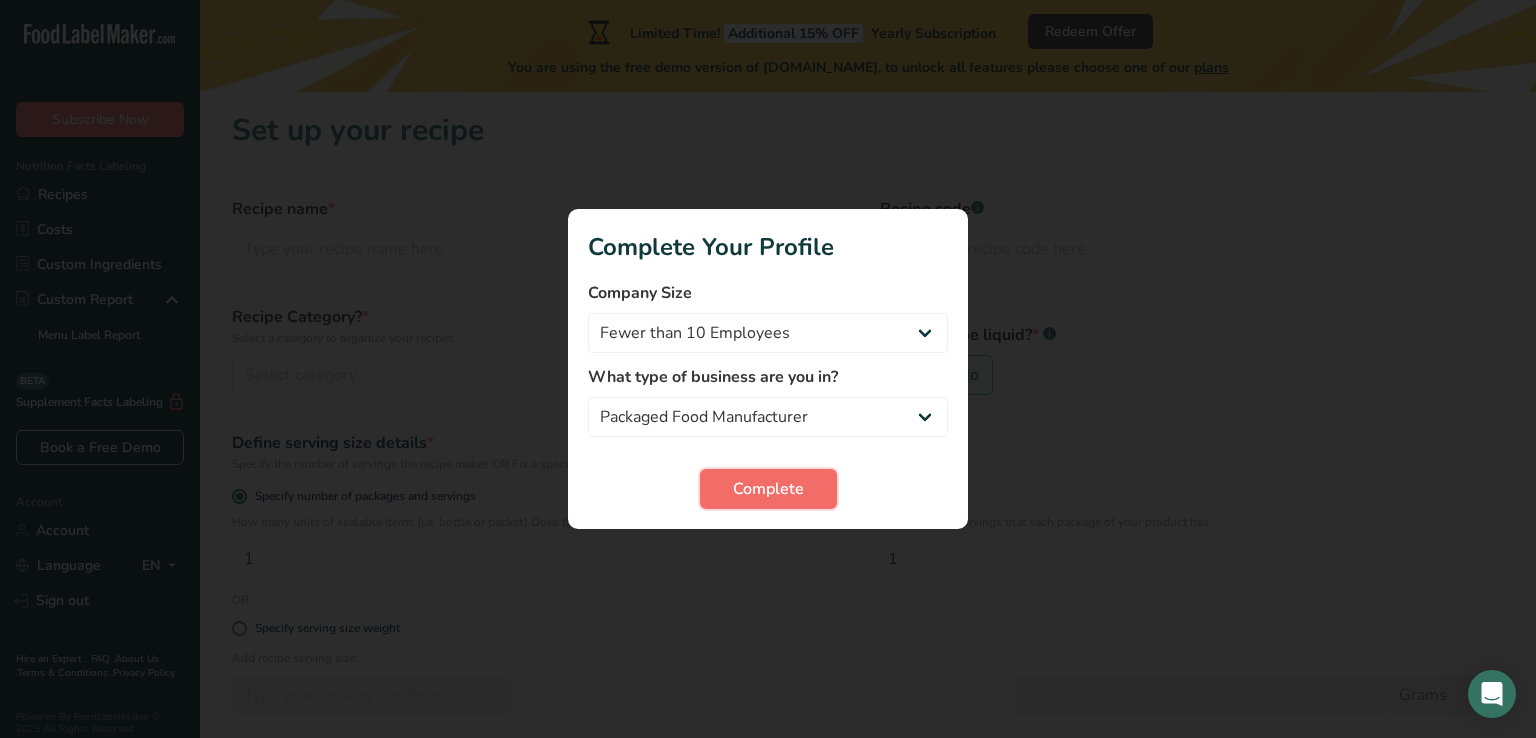 click on "Complete" at bounding box center (768, 489) 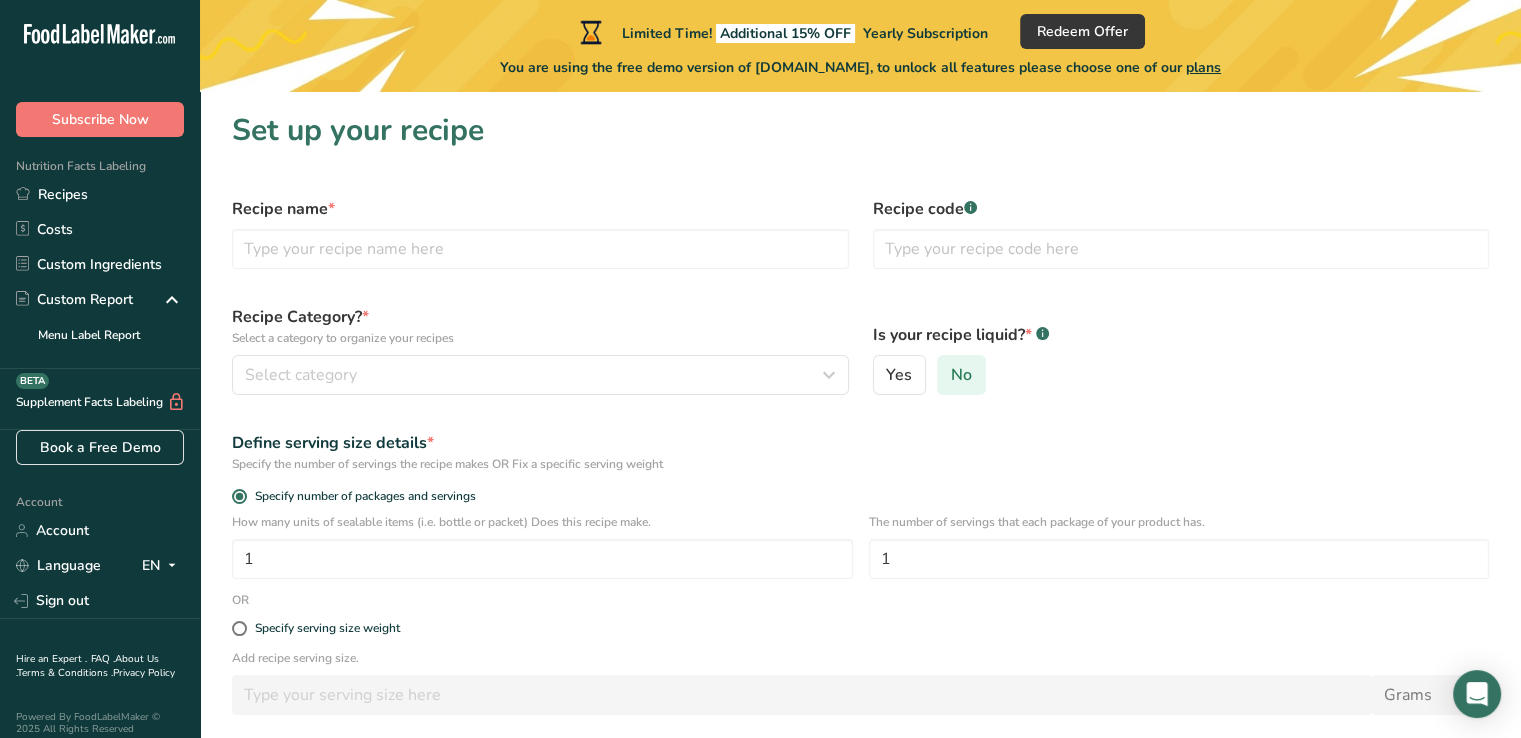 click on "No" at bounding box center (961, 375) 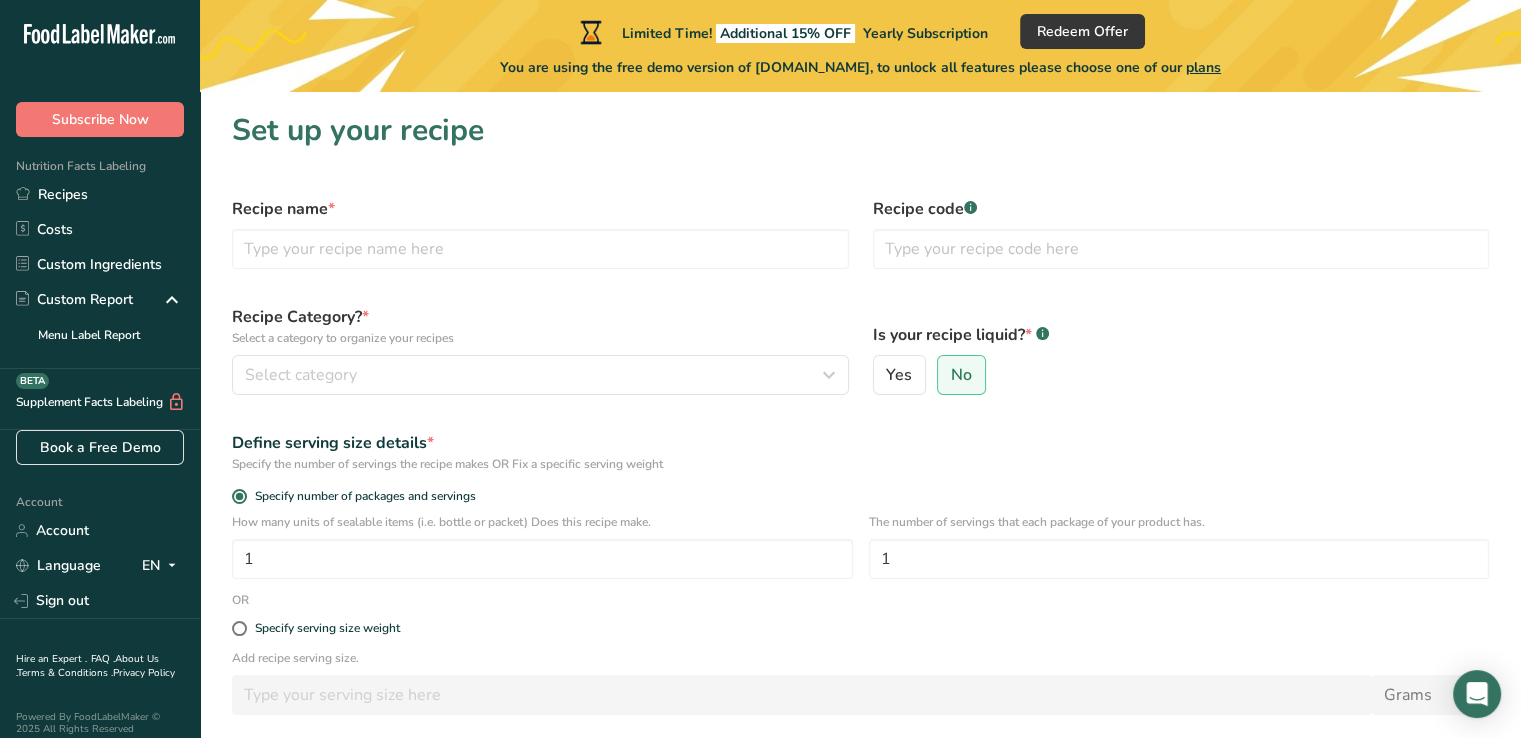 click on "Recipe name *" at bounding box center [540, 233] 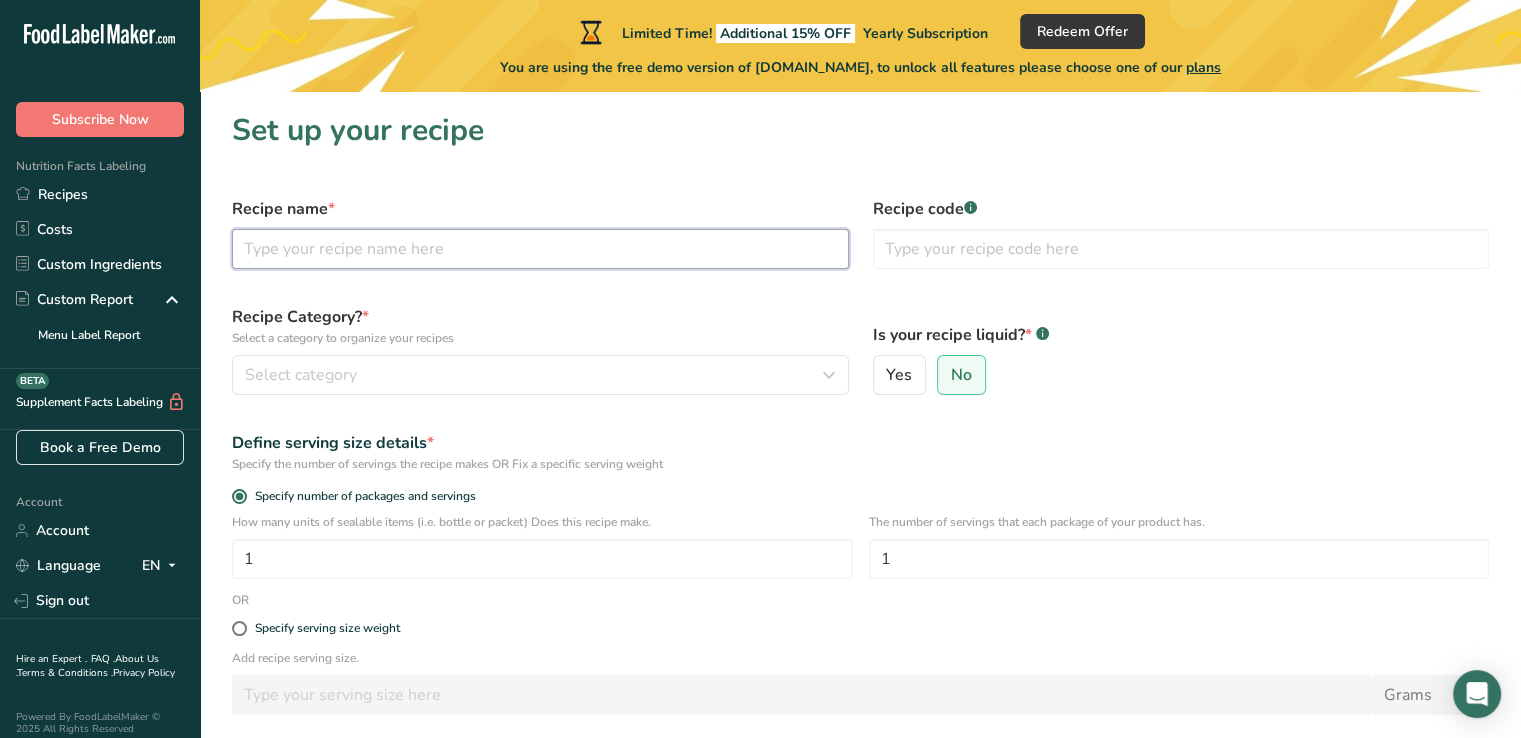 click at bounding box center [540, 249] 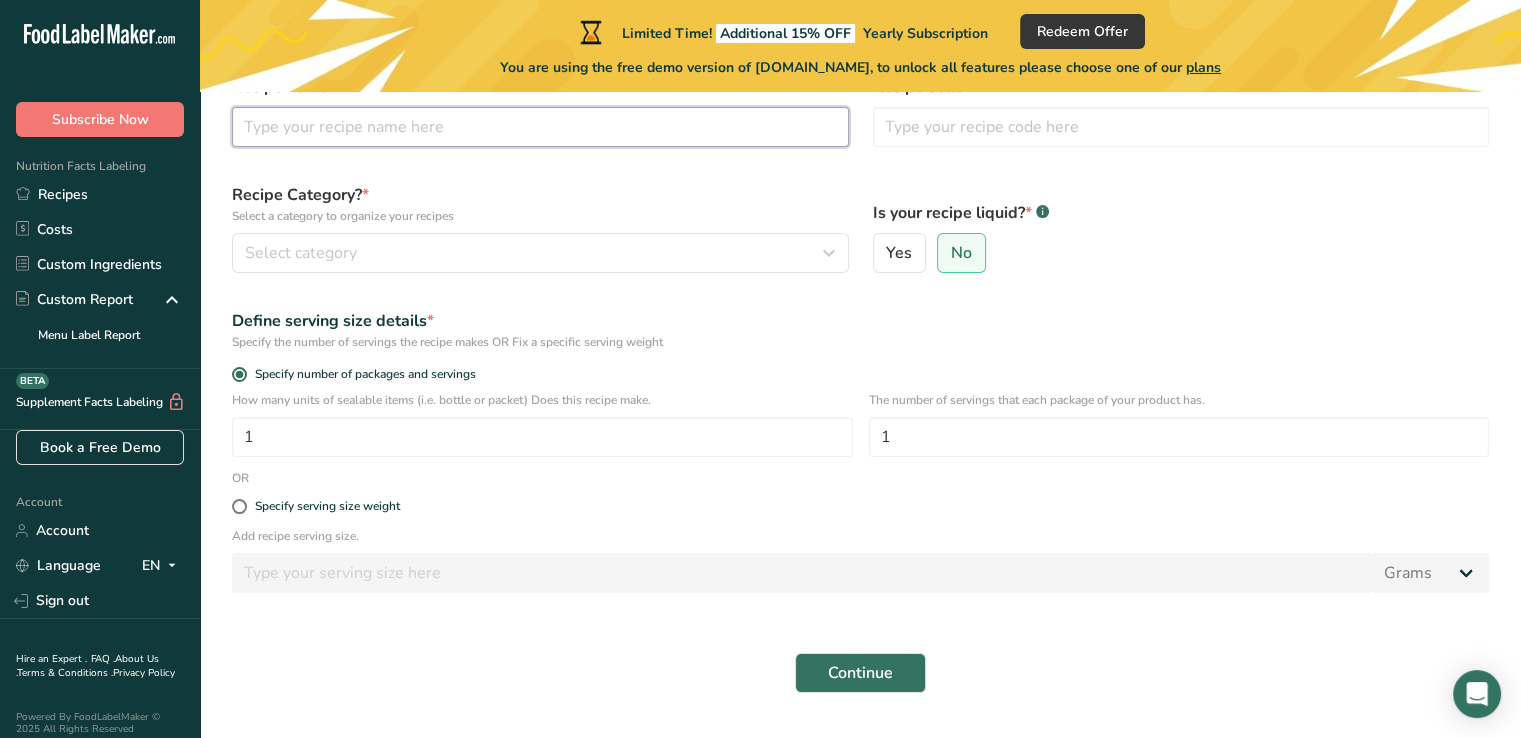 scroll, scrollTop: 73, scrollLeft: 0, axis: vertical 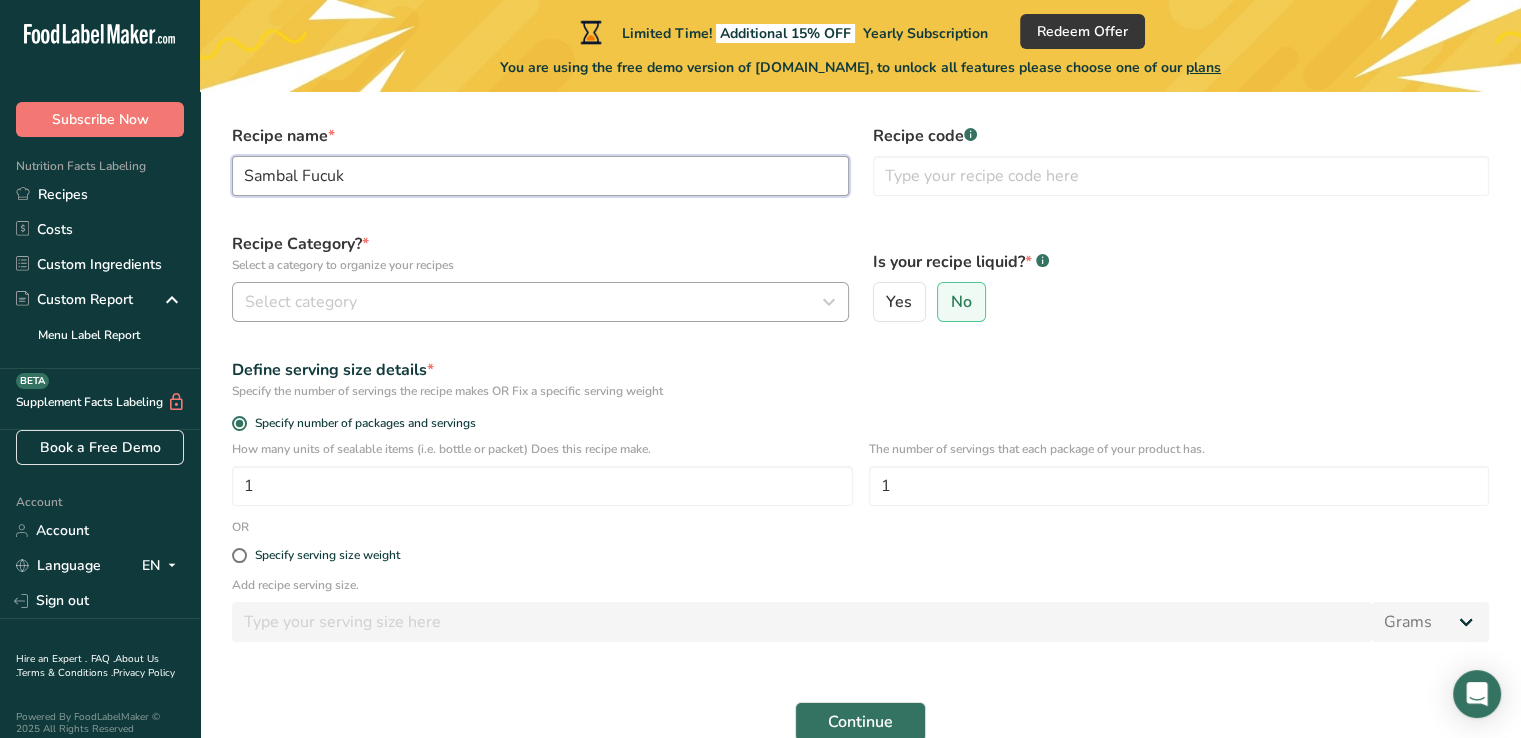type on "Sambal Fucuk" 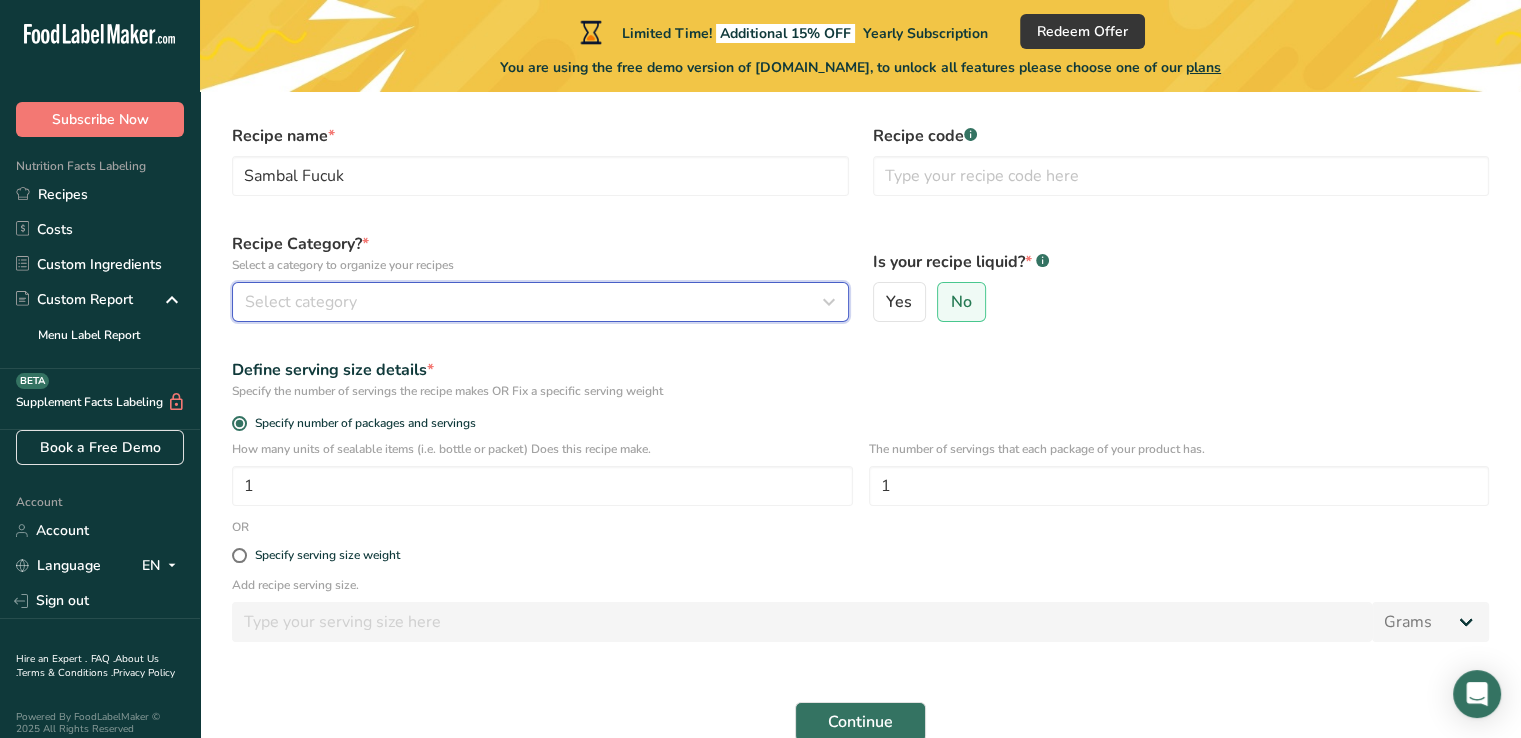 click on "Select category" at bounding box center [540, 302] 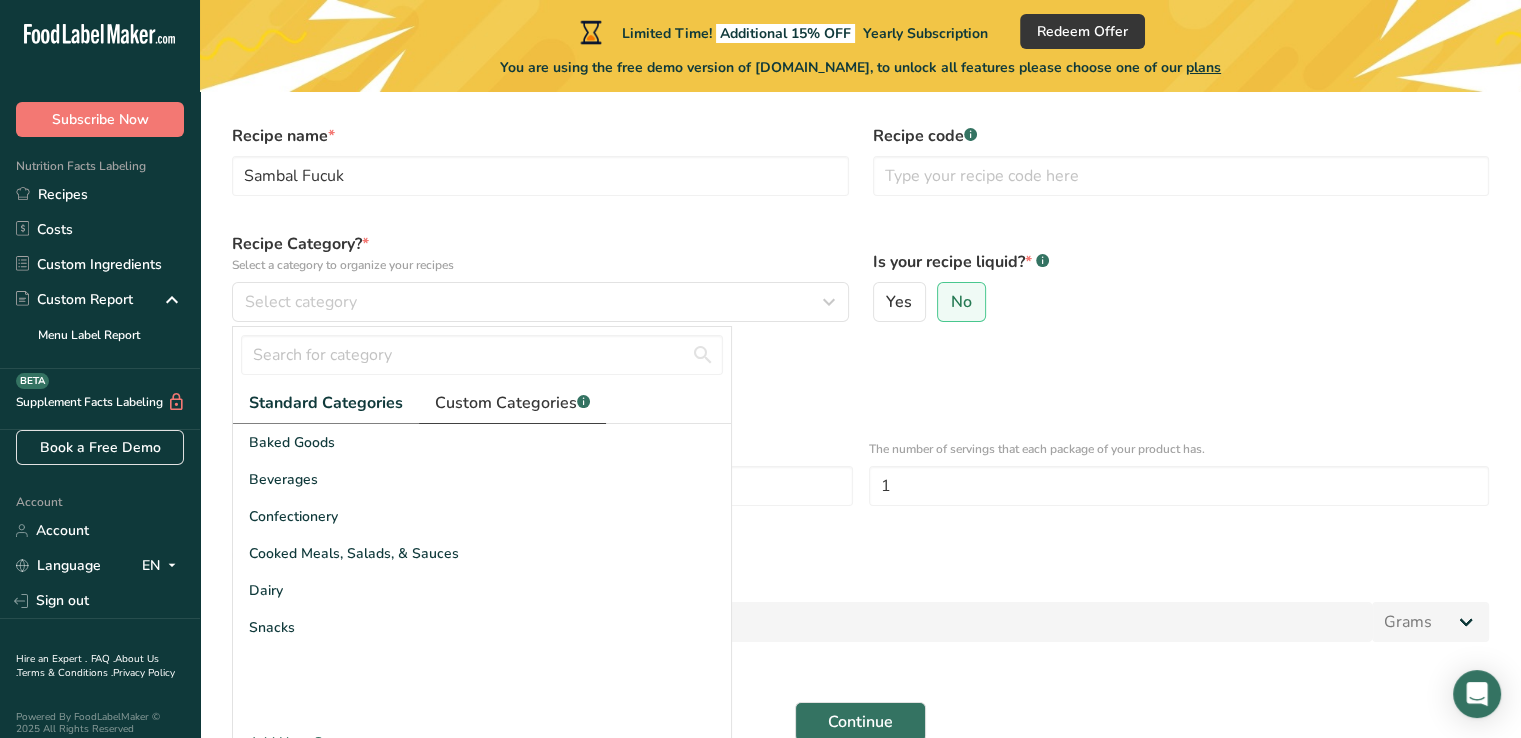 click on "Custom Categories
.a-a{fill:#347362;}.b-a{fill:#fff;}" at bounding box center [512, 403] 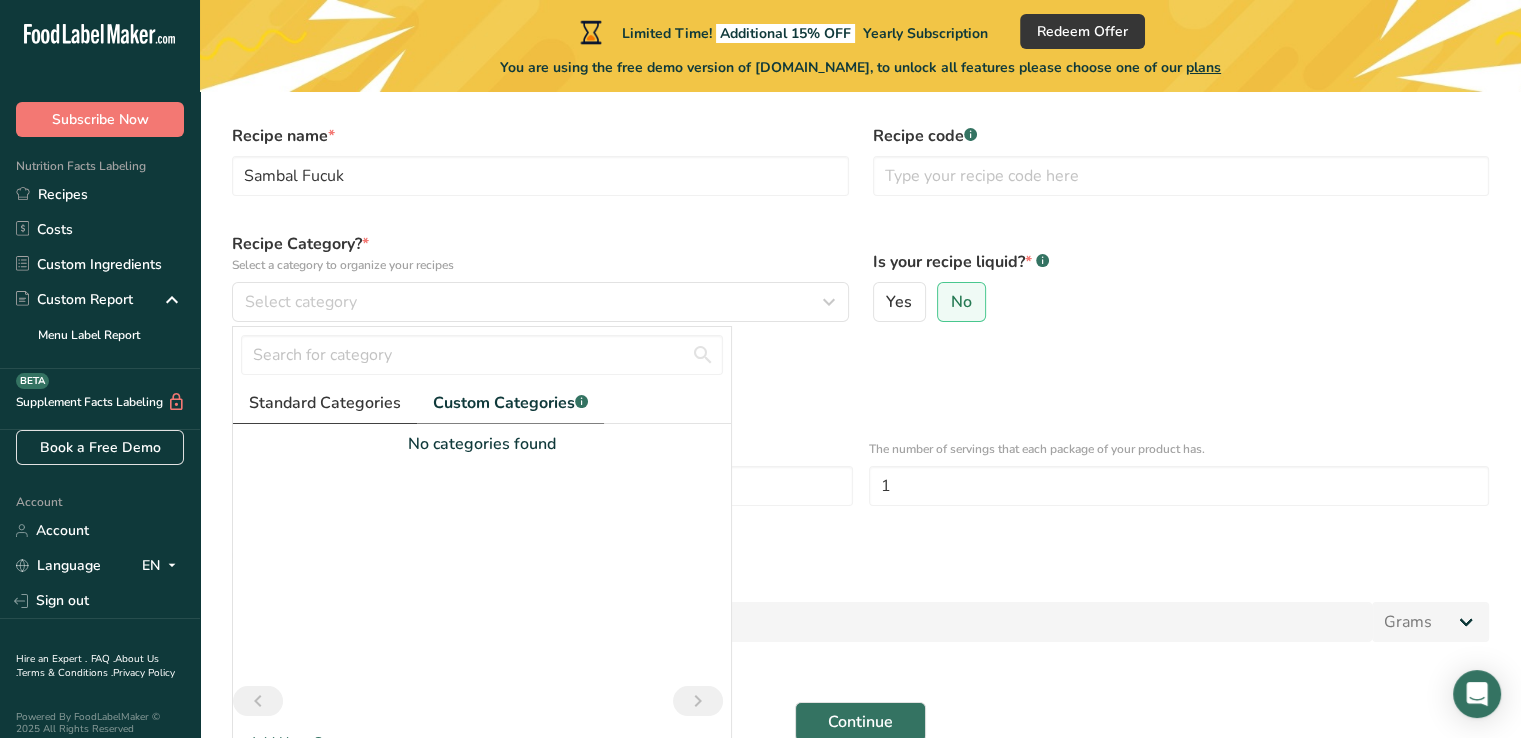 click on "Standard Categories" at bounding box center [325, 403] 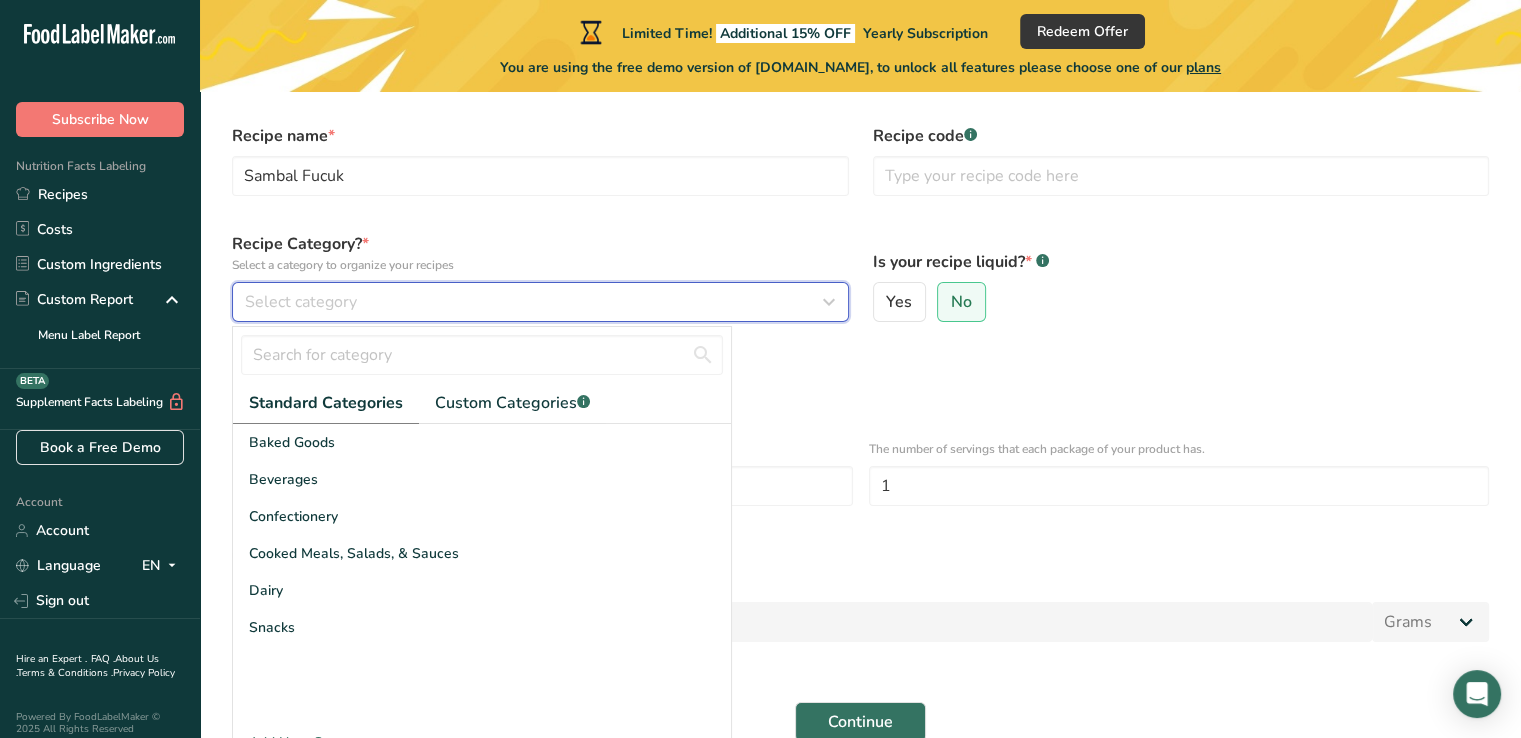 click on "Select category" at bounding box center [540, 302] 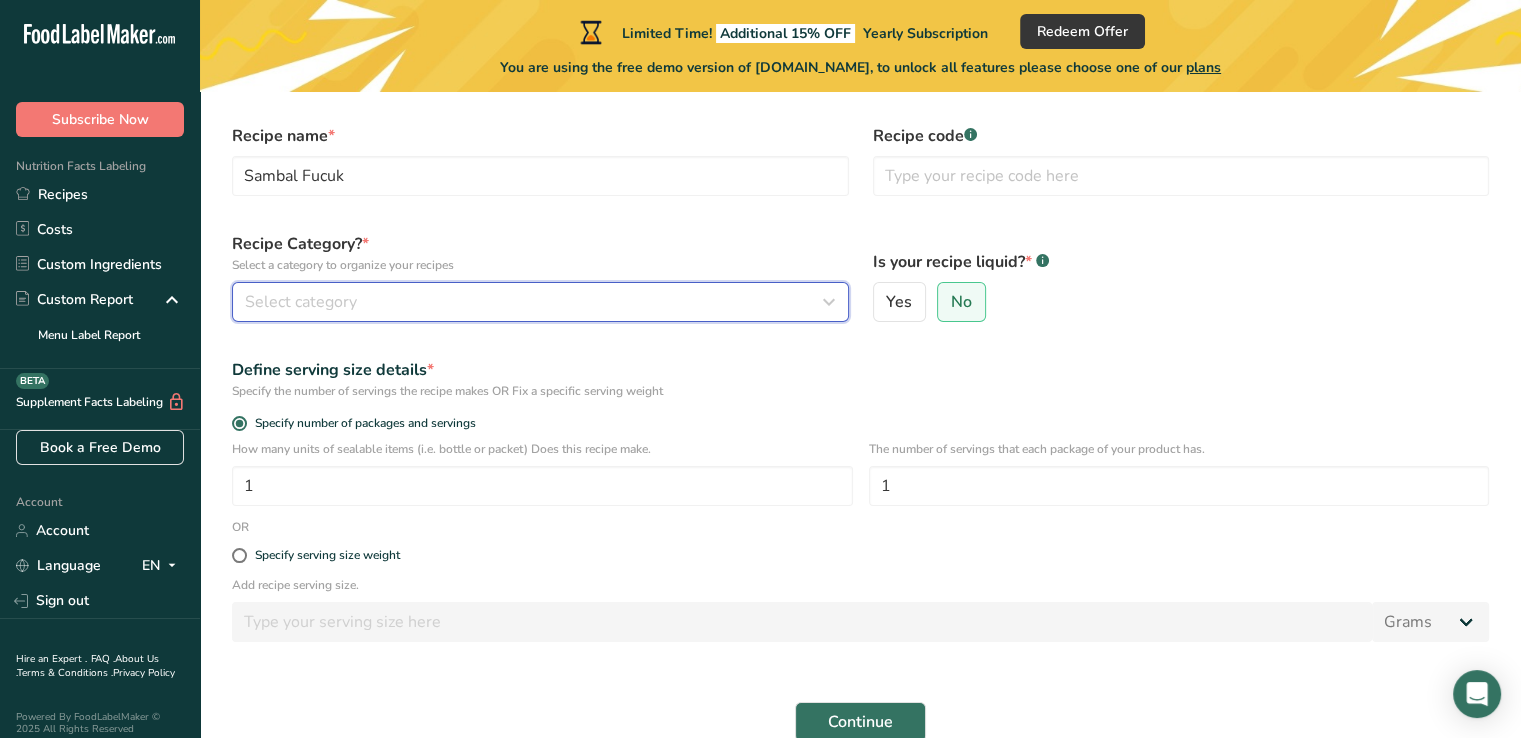click on "Select category" at bounding box center (534, 302) 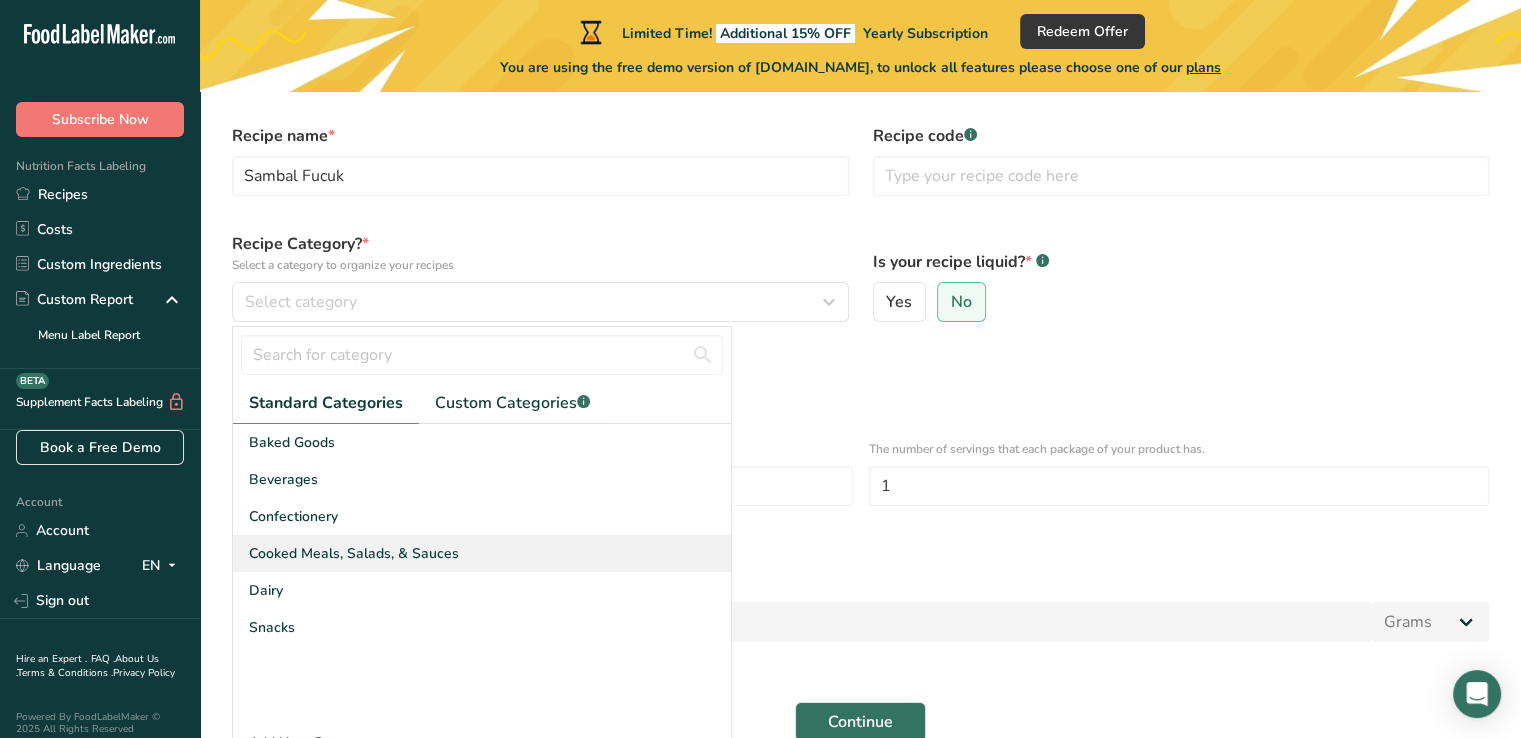 click on "Cooked Meals, Salads, & Sauces" at bounding box center [354, 553] 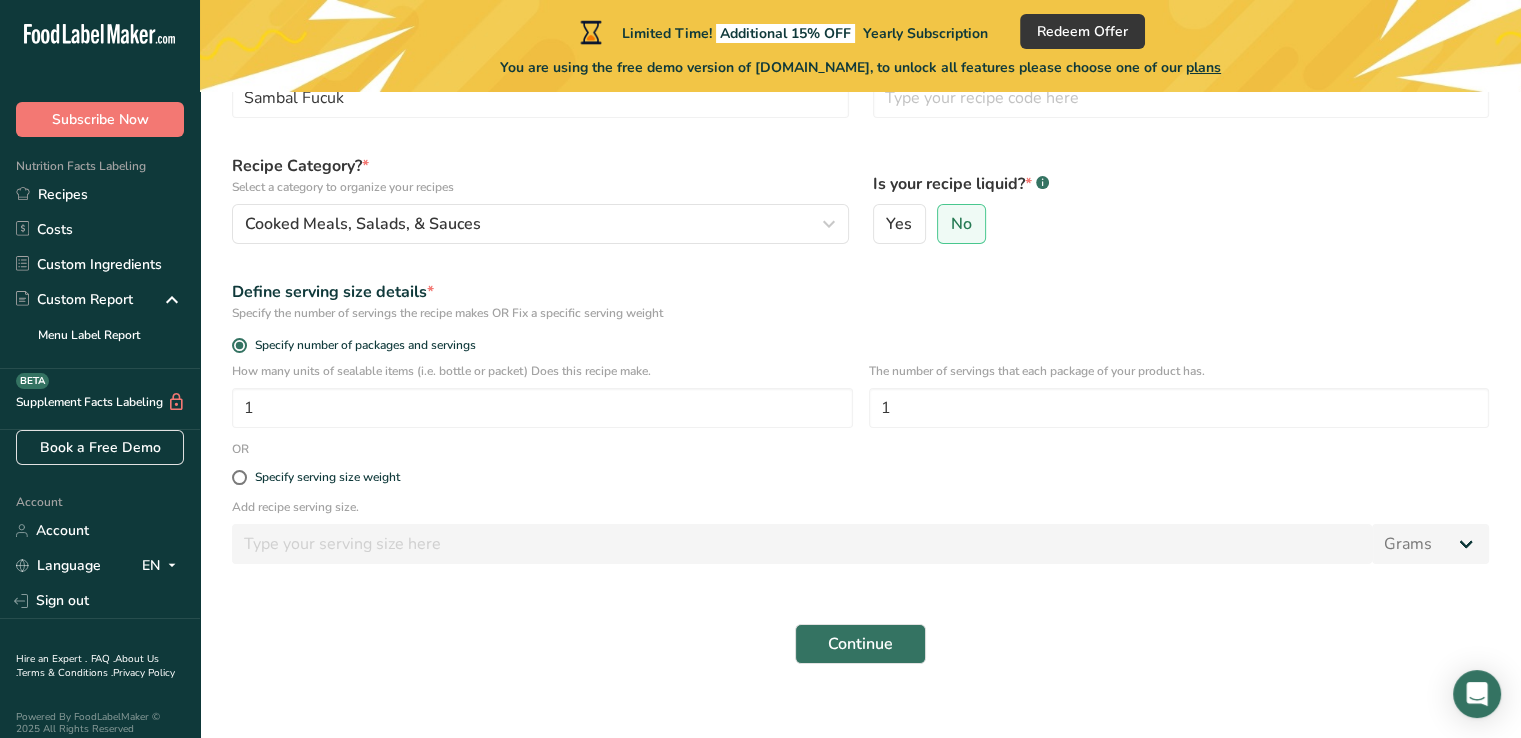 scroll, scrollTop: 173, scrollLeft: 0, axis: vertical 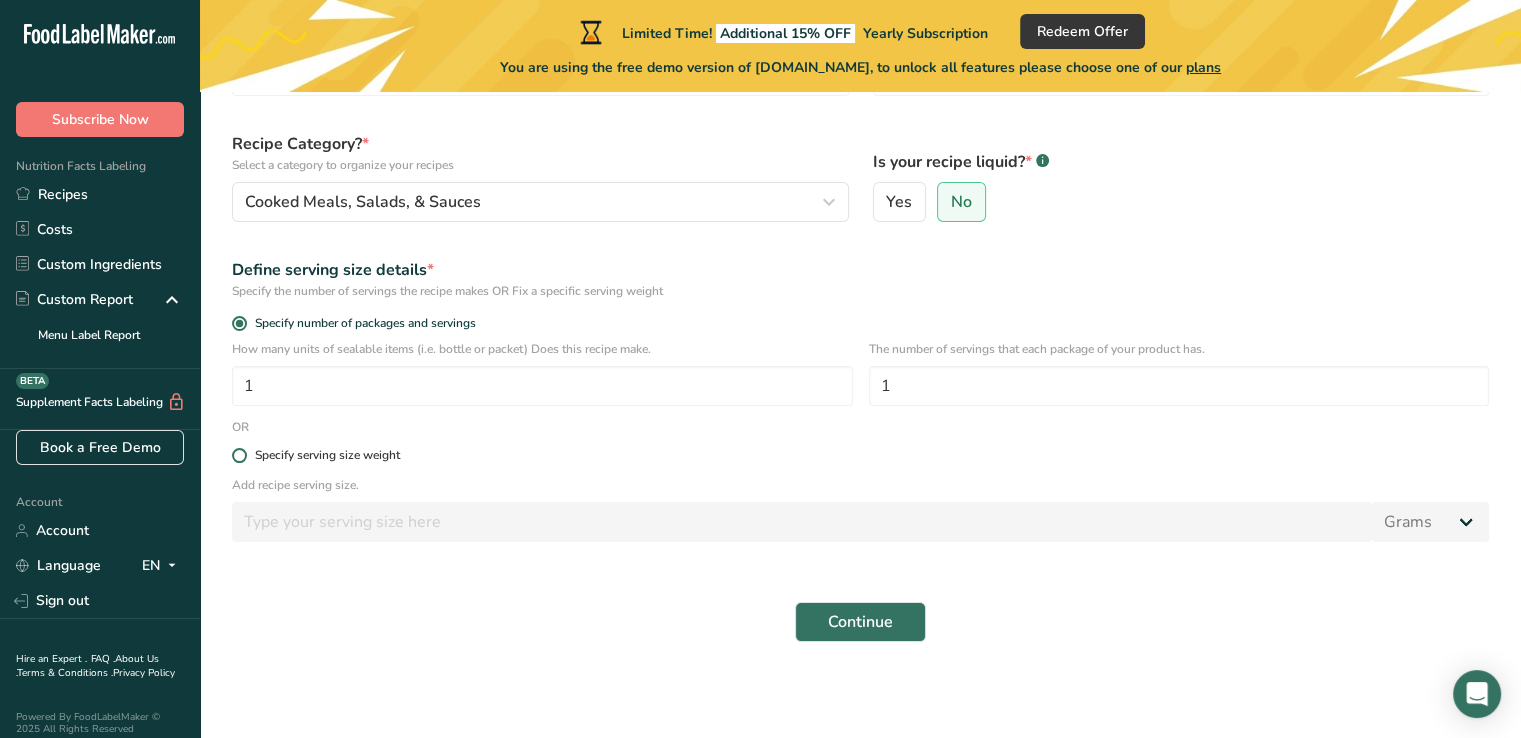 click at bounding box center [239, 455] 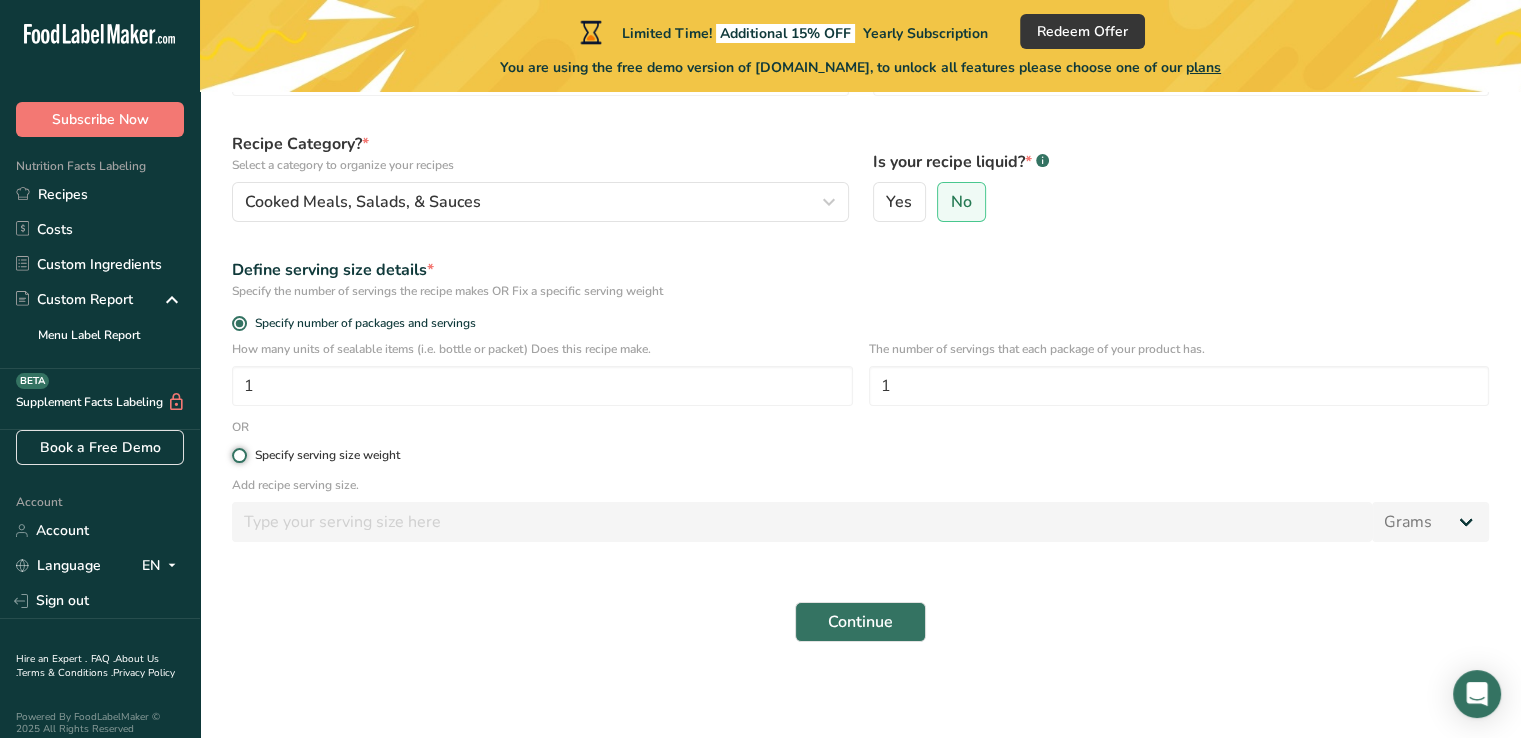 click on "Specify serving size weight" at bounding box center [238, 455] 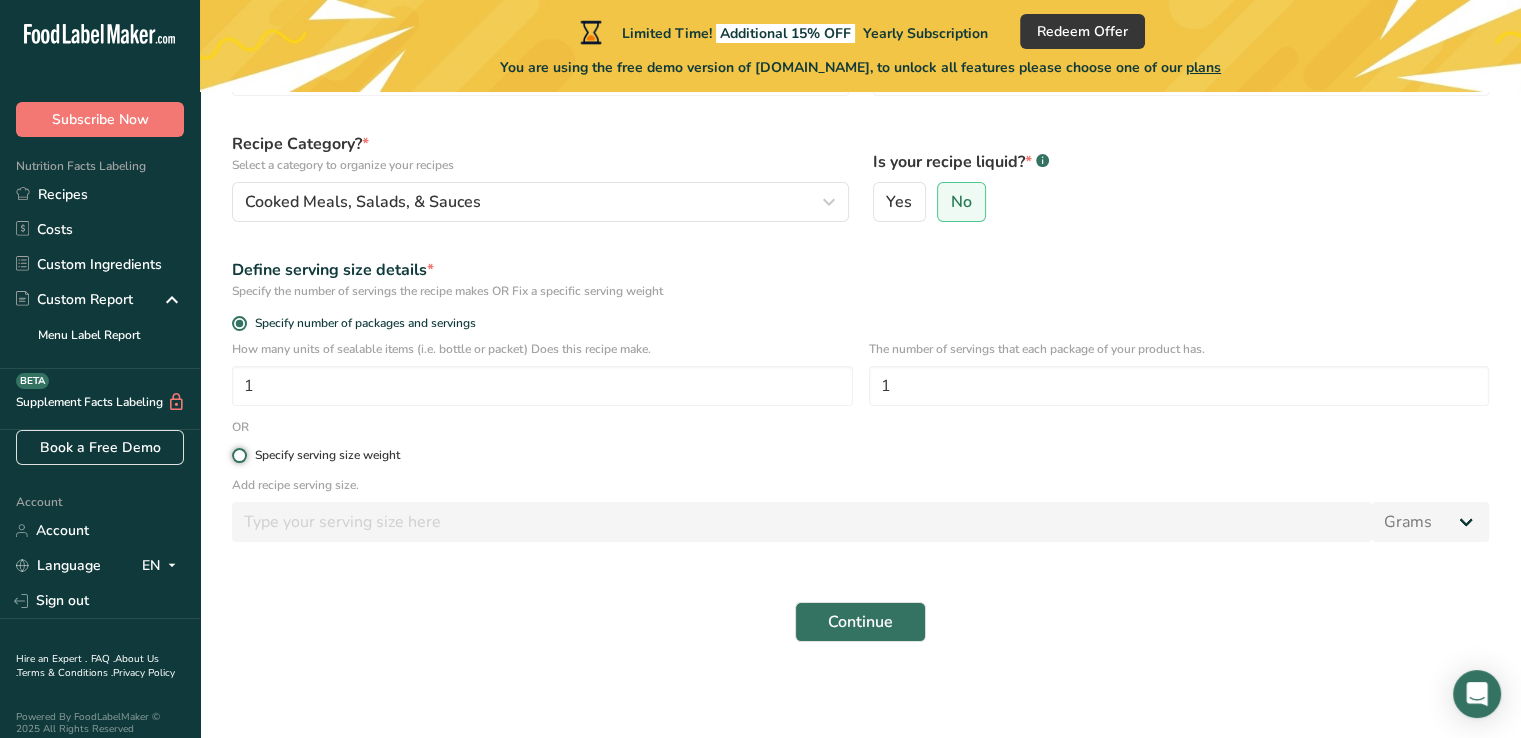 radio on "true" 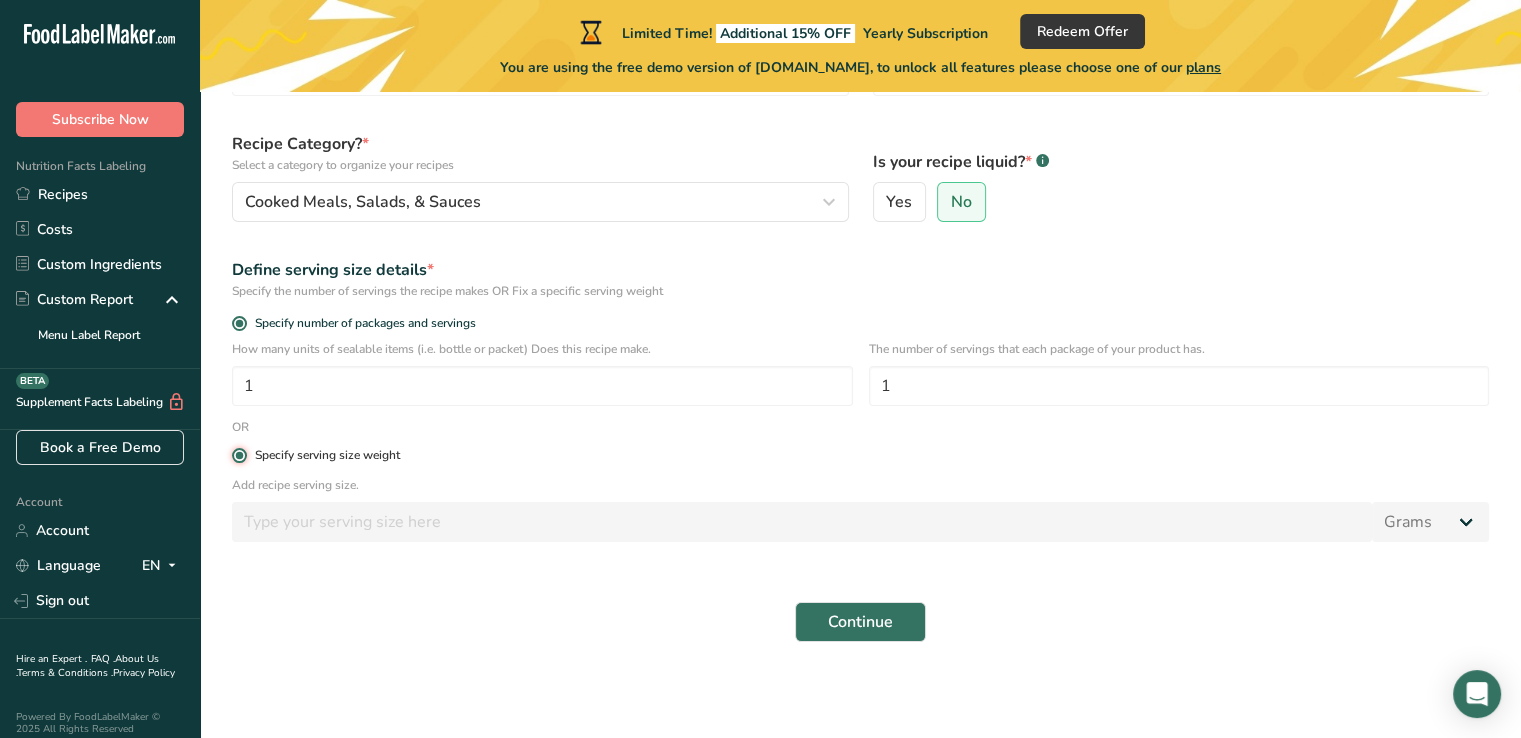 radio on "false" 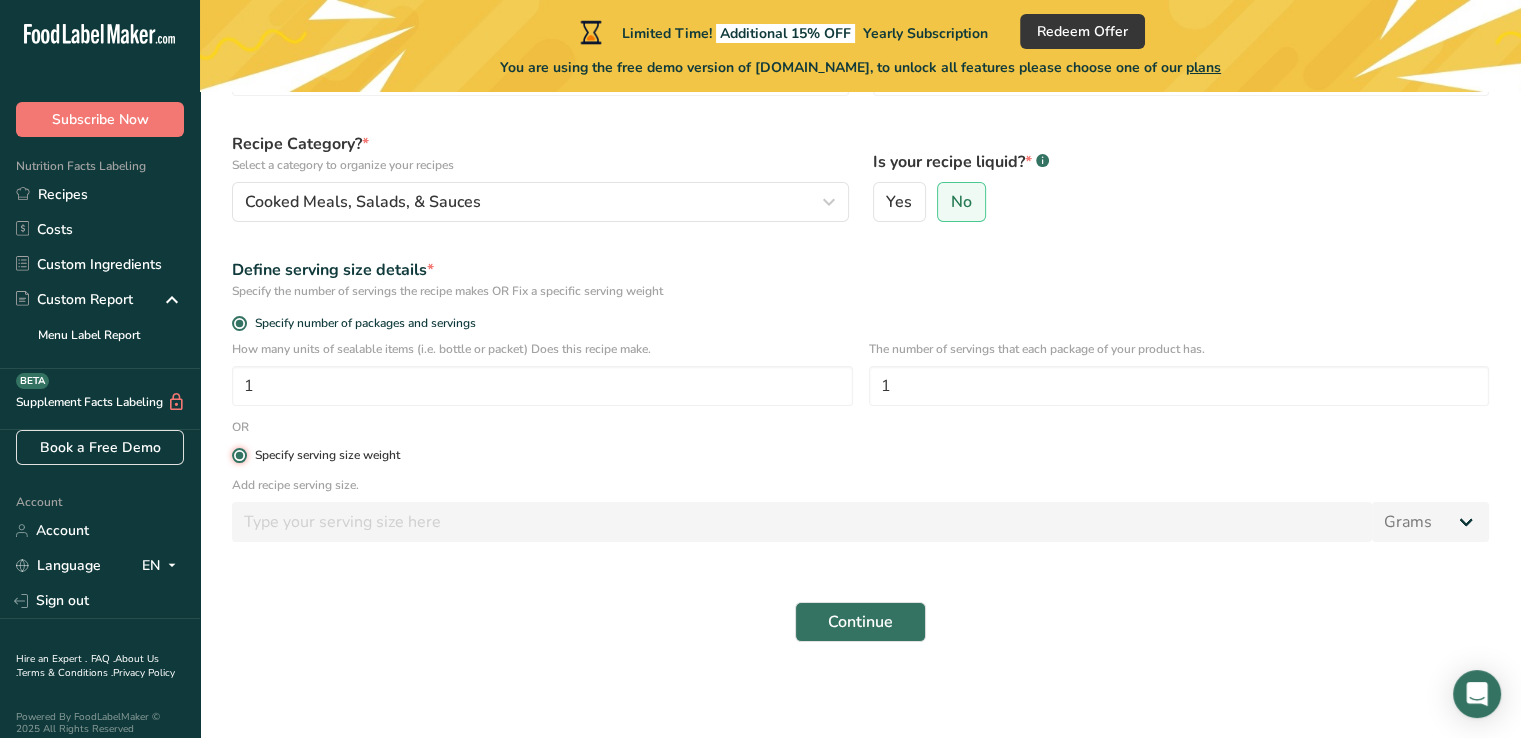 type 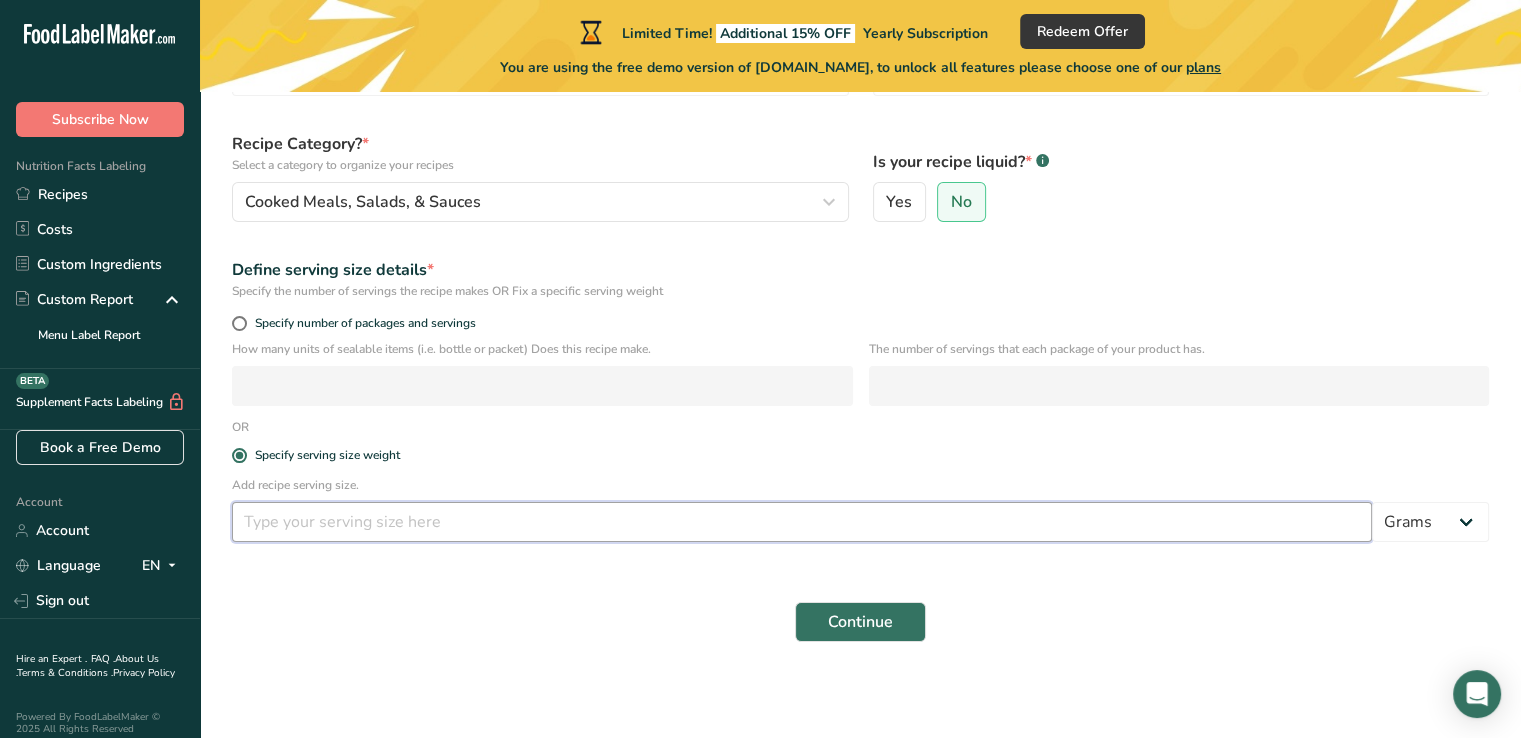 click at bounding box center (802, 522) 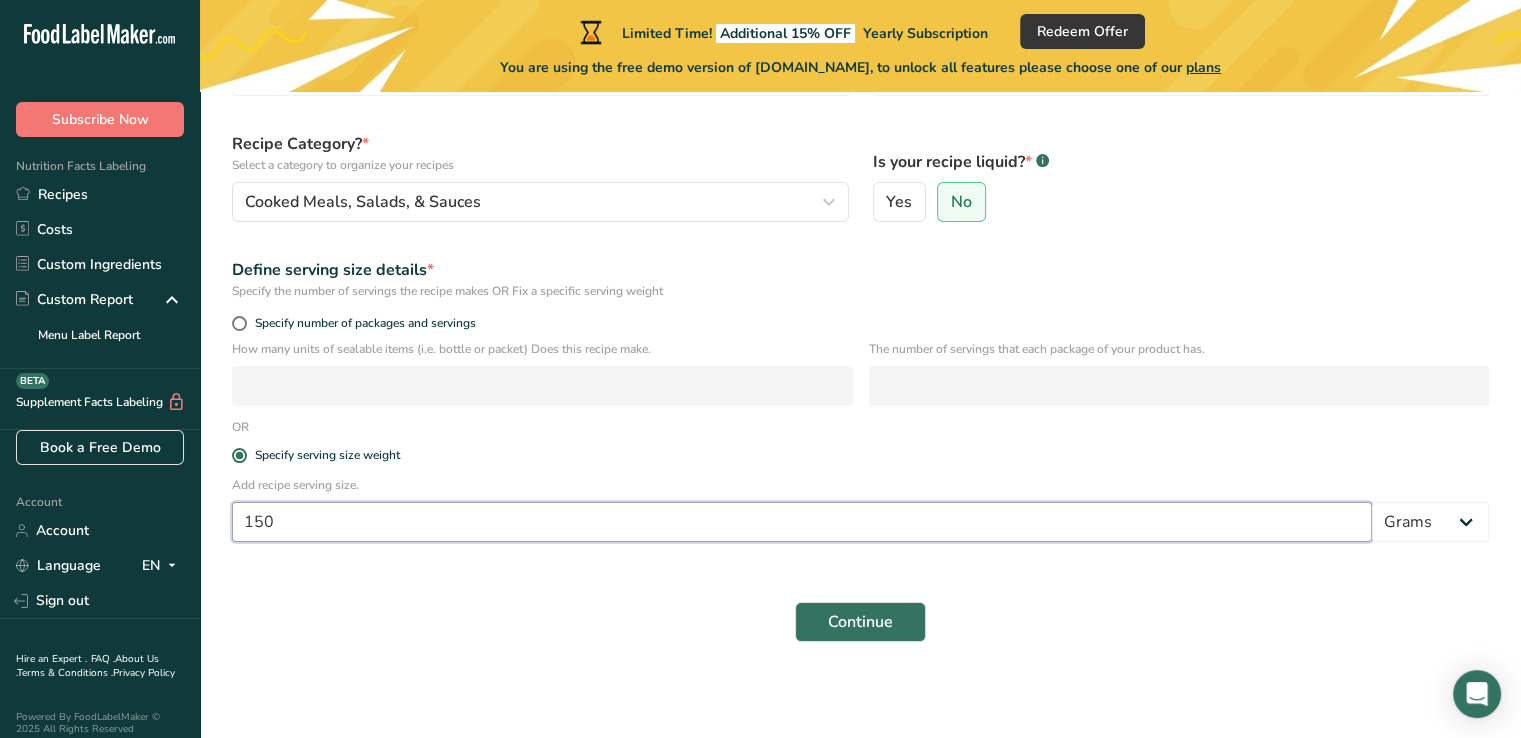type on "150" 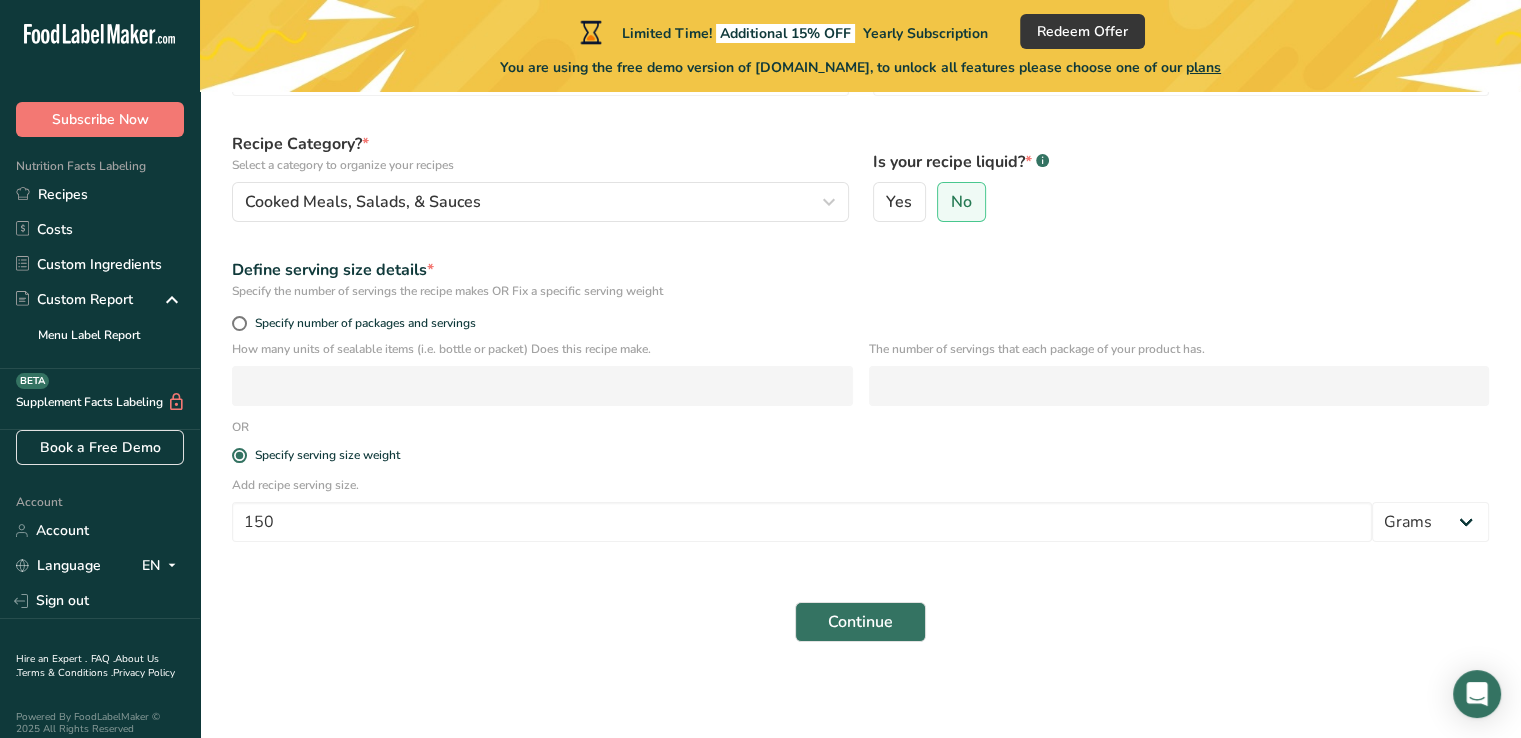 click on "Continue" at bounding box center [860, 622] 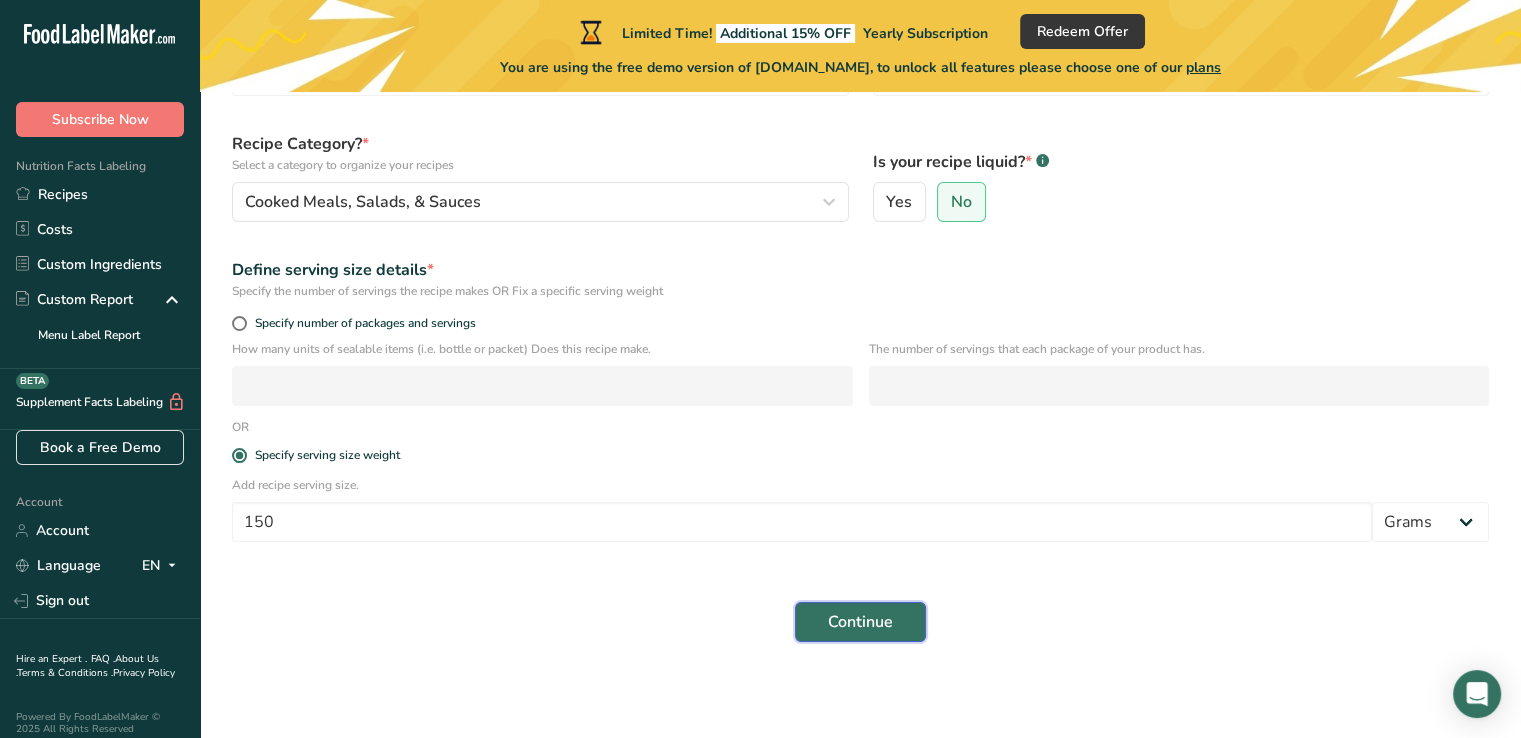 click on "Continue" at bounding box center [860, 622] 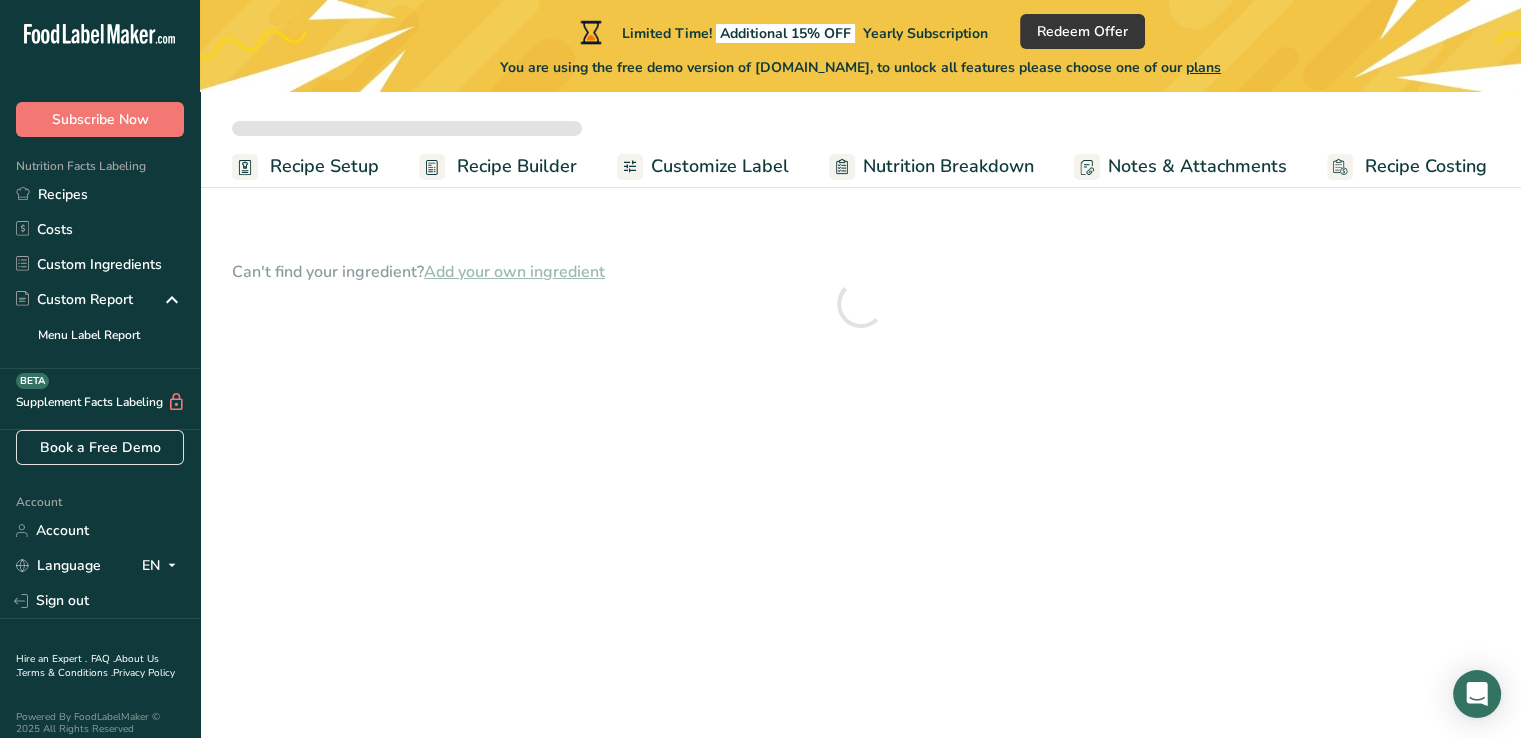 scroll, scrollTop: 0, scrollLeft: 0, axis: both 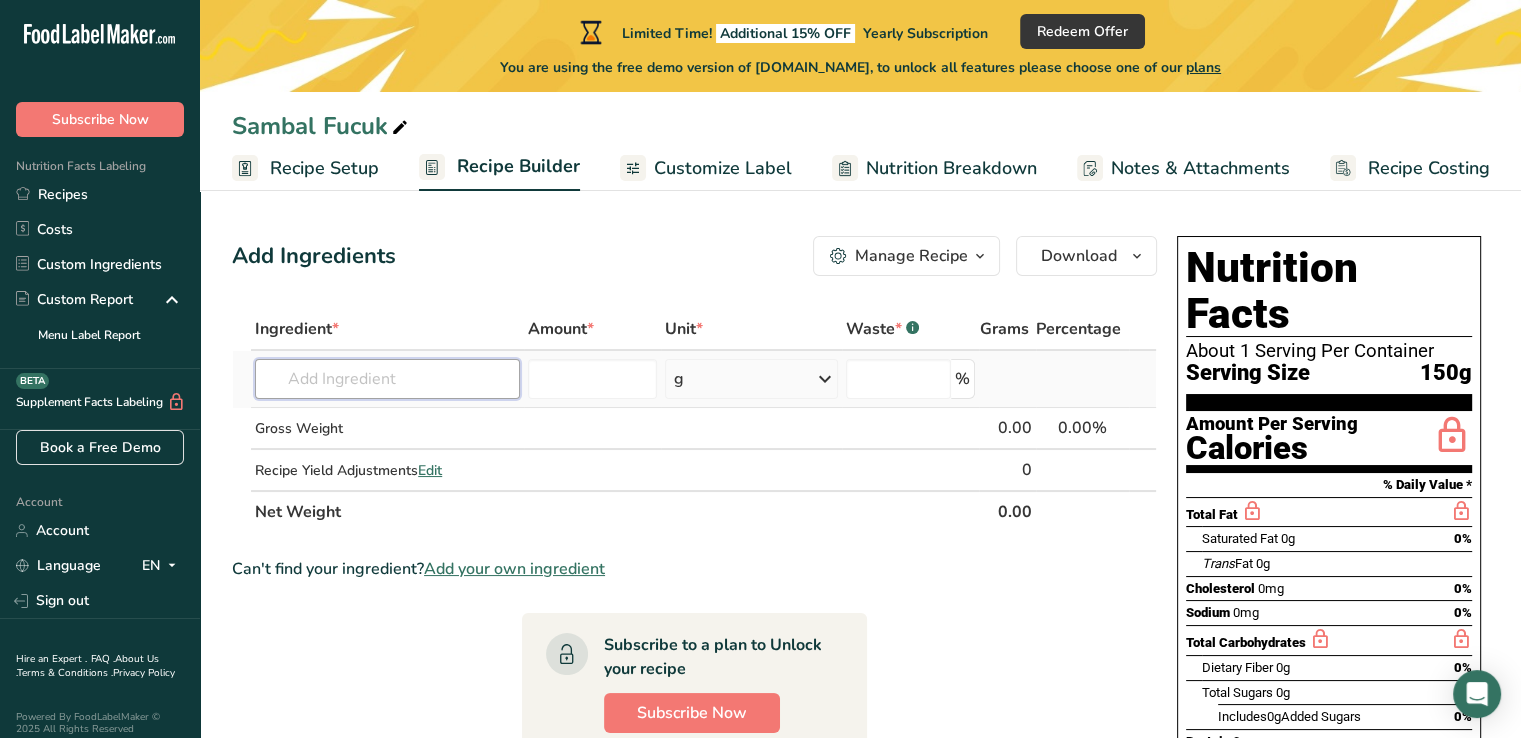 click at bounding box center [387, 379] 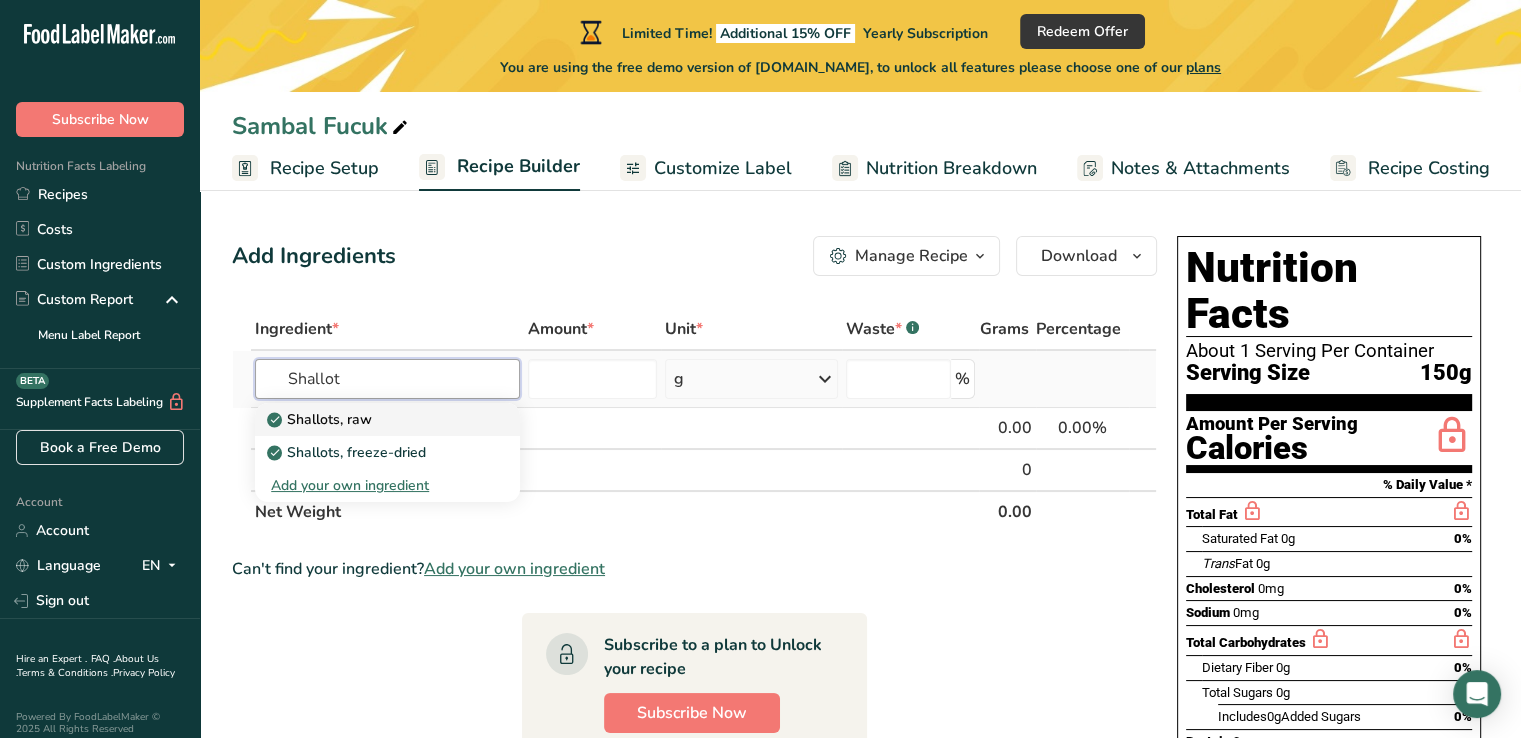 type on "Shallot" 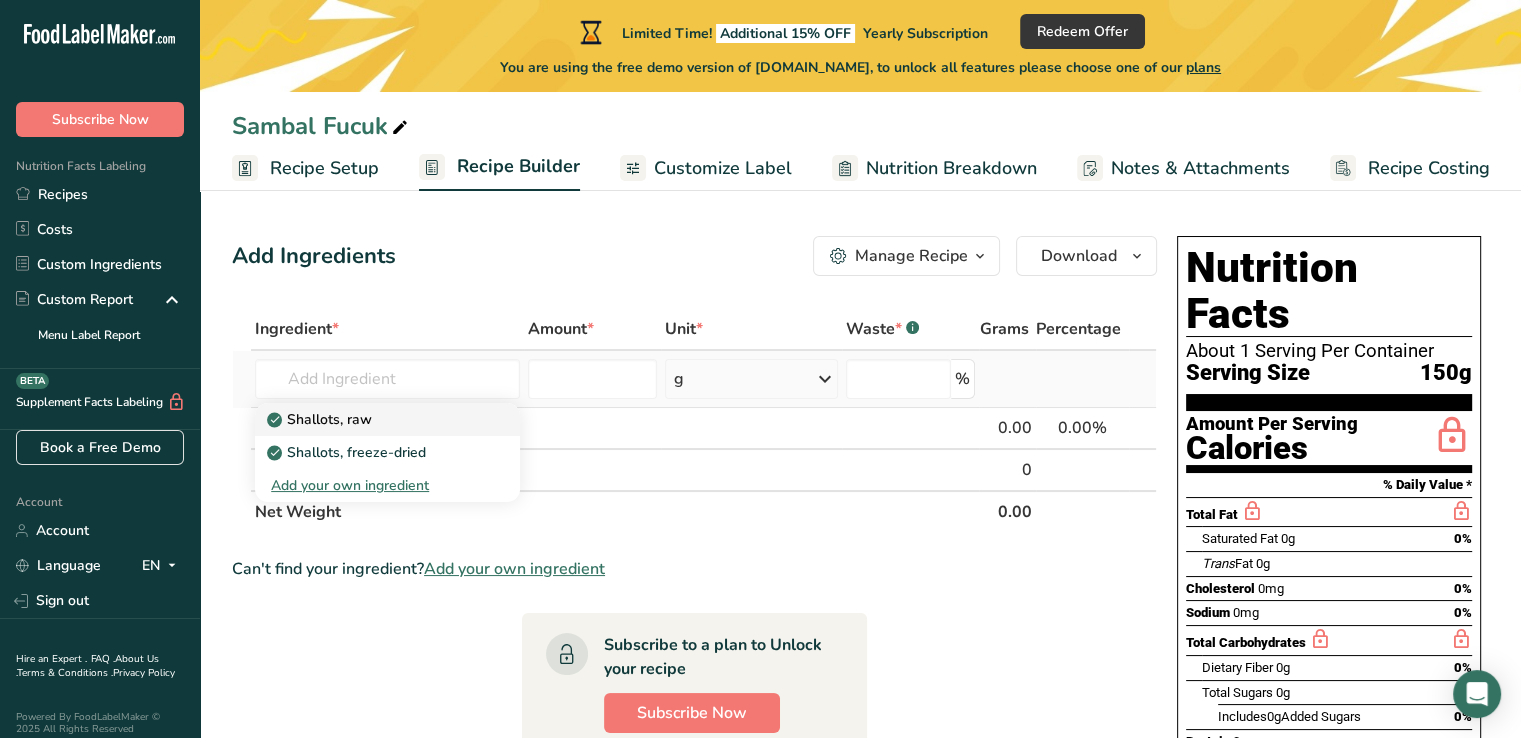 click on "Shallots, raw" at bounding box center [321, 419] 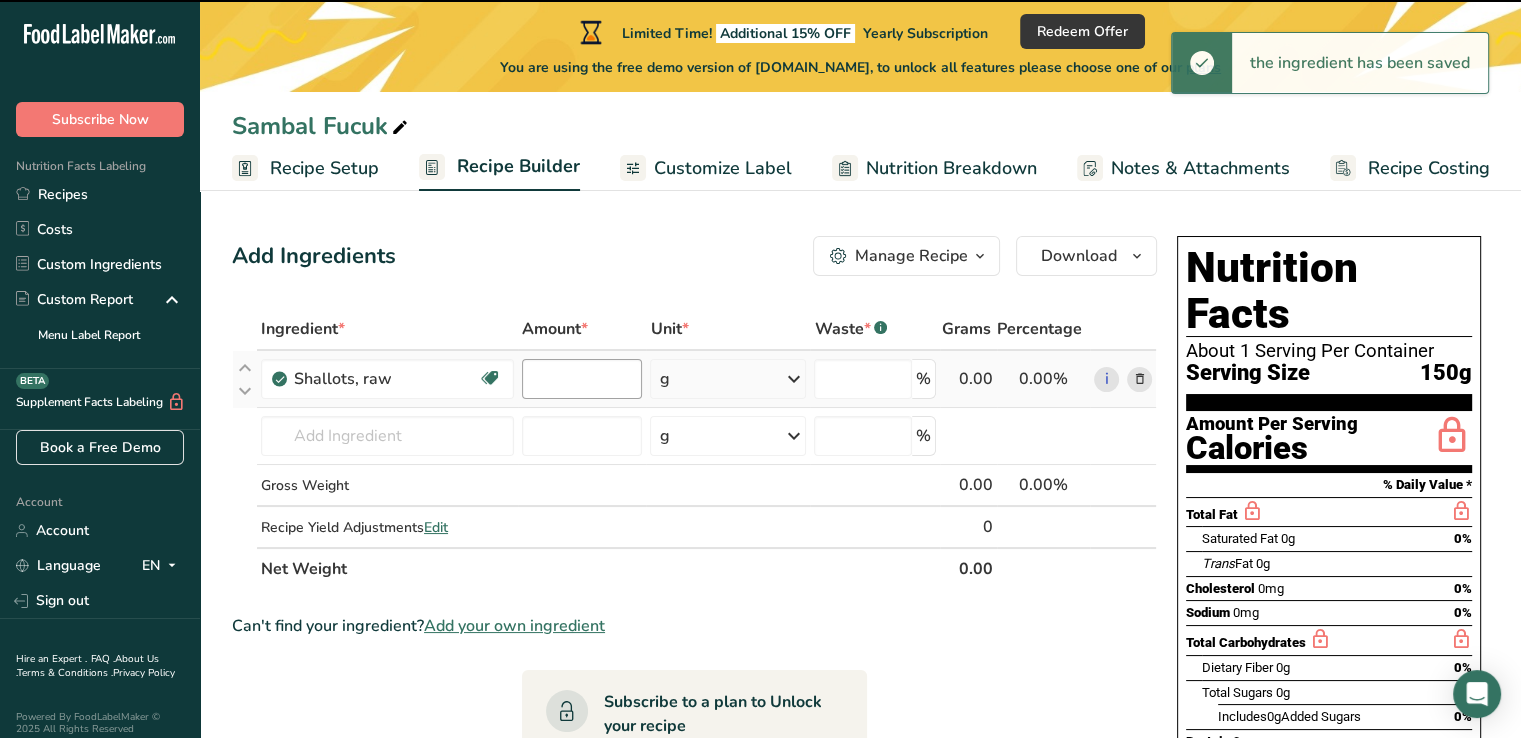 type on "0" 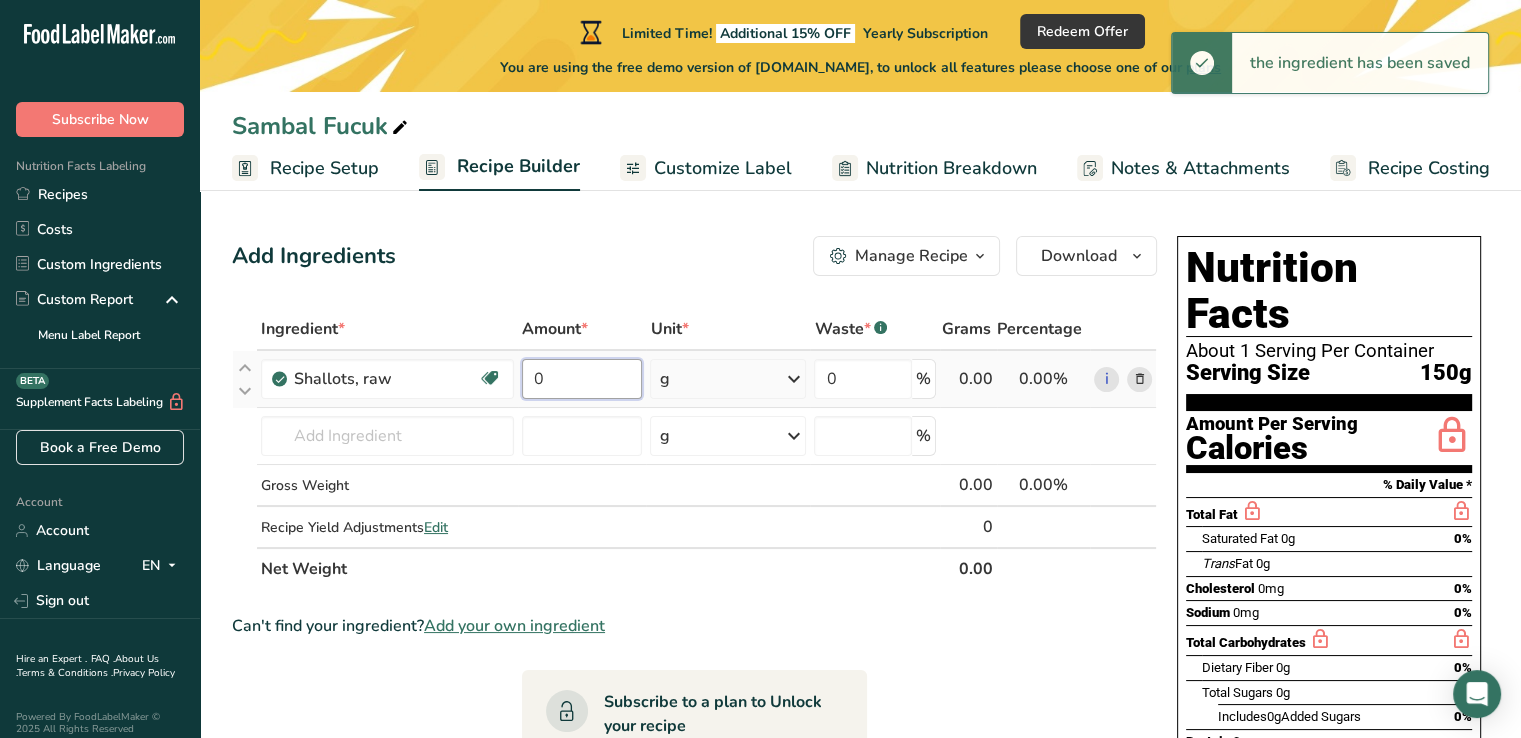 click on "0" at bounding box center (582, 379) 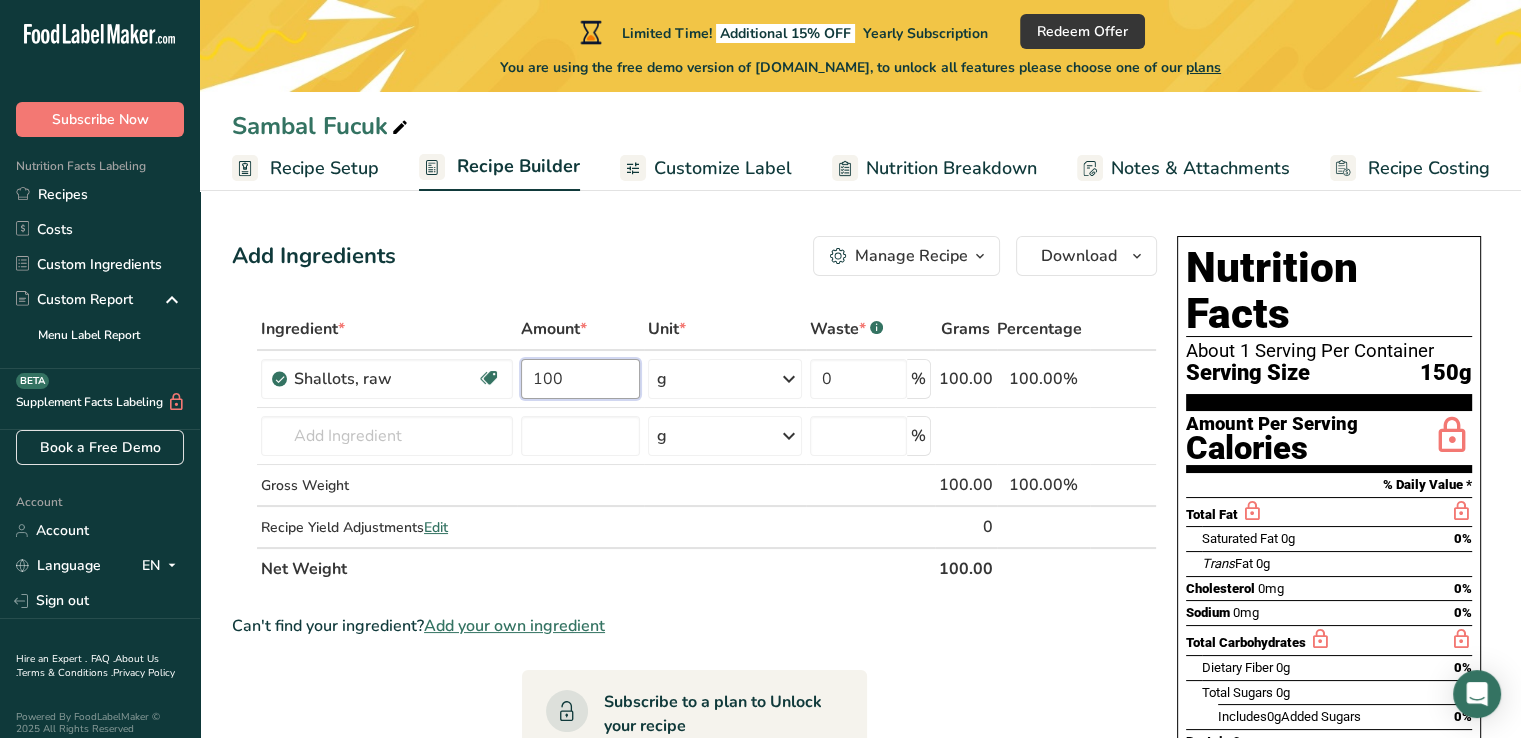 type on "100" 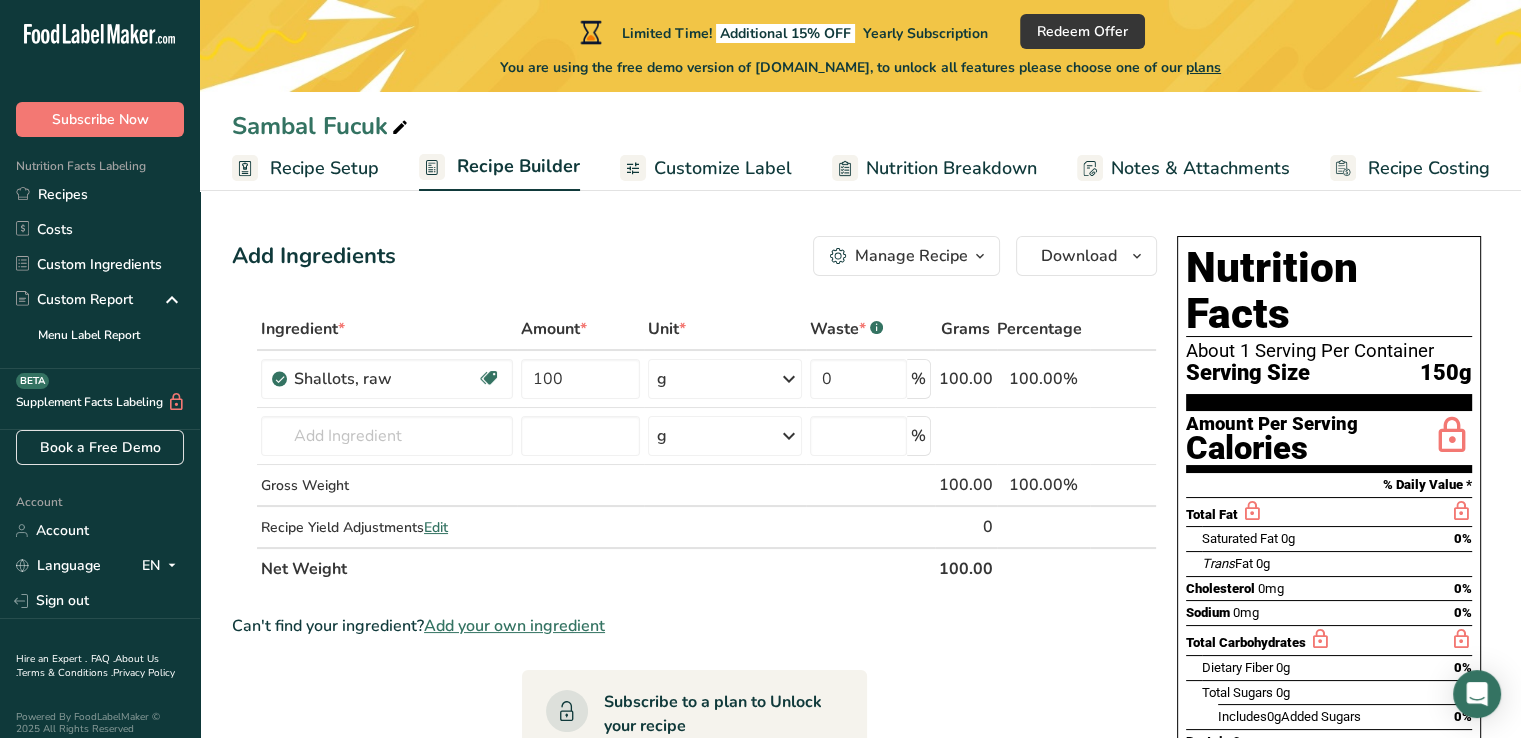 click on "Recipe Setup" at bounding box center [305, 168] 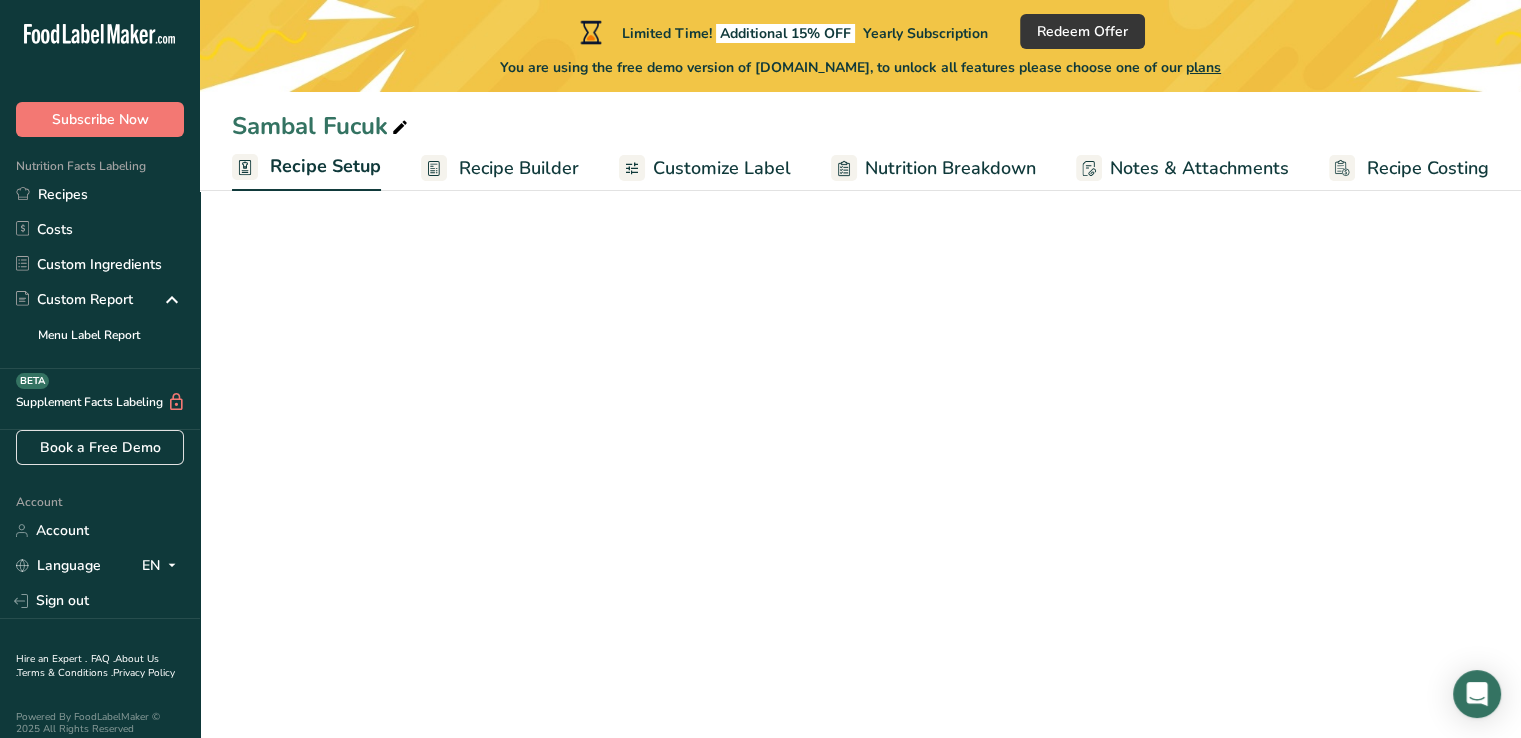 click on "Recipe Setup" at bounding box center (325, 166) 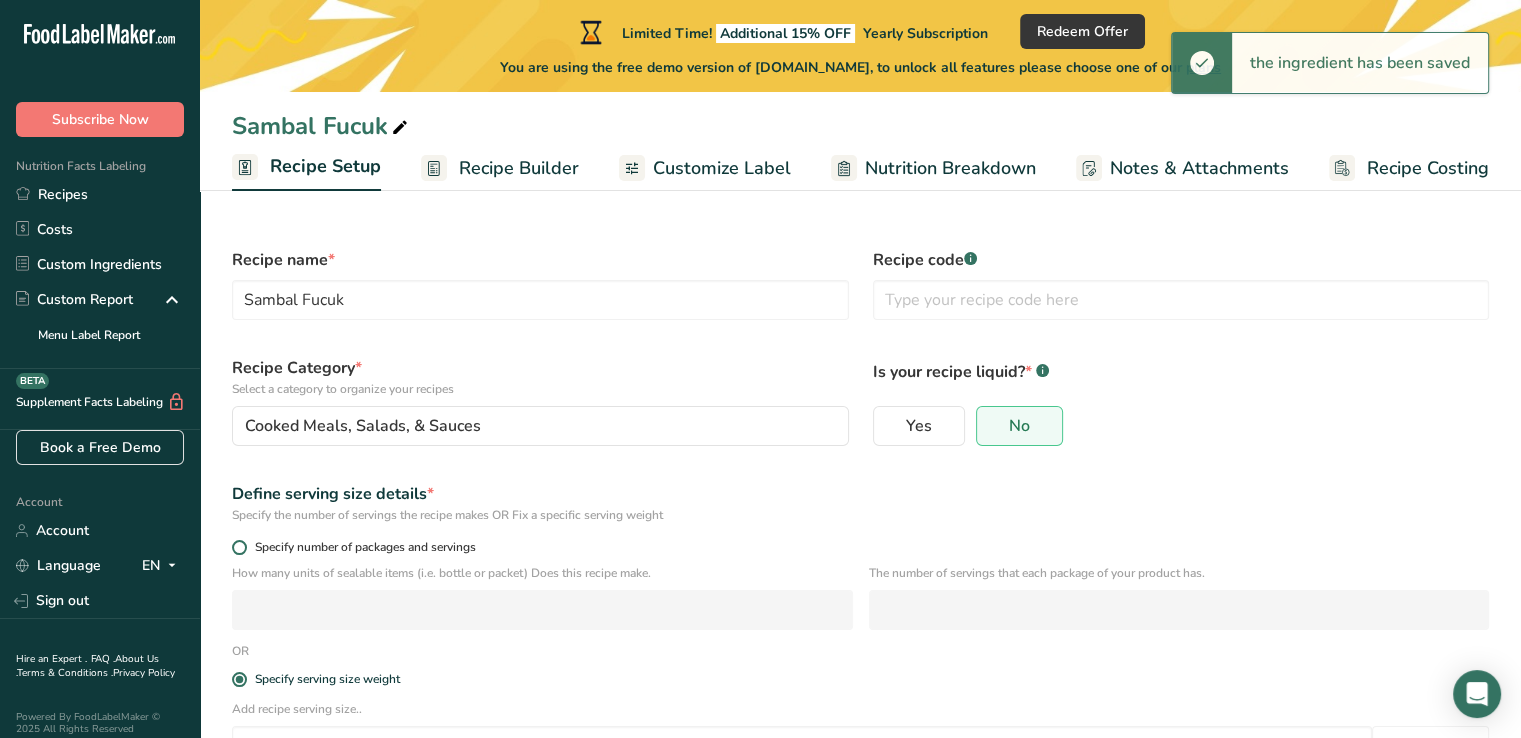 click on "Specify number of packages and servings" at bounding box center [361, 547] 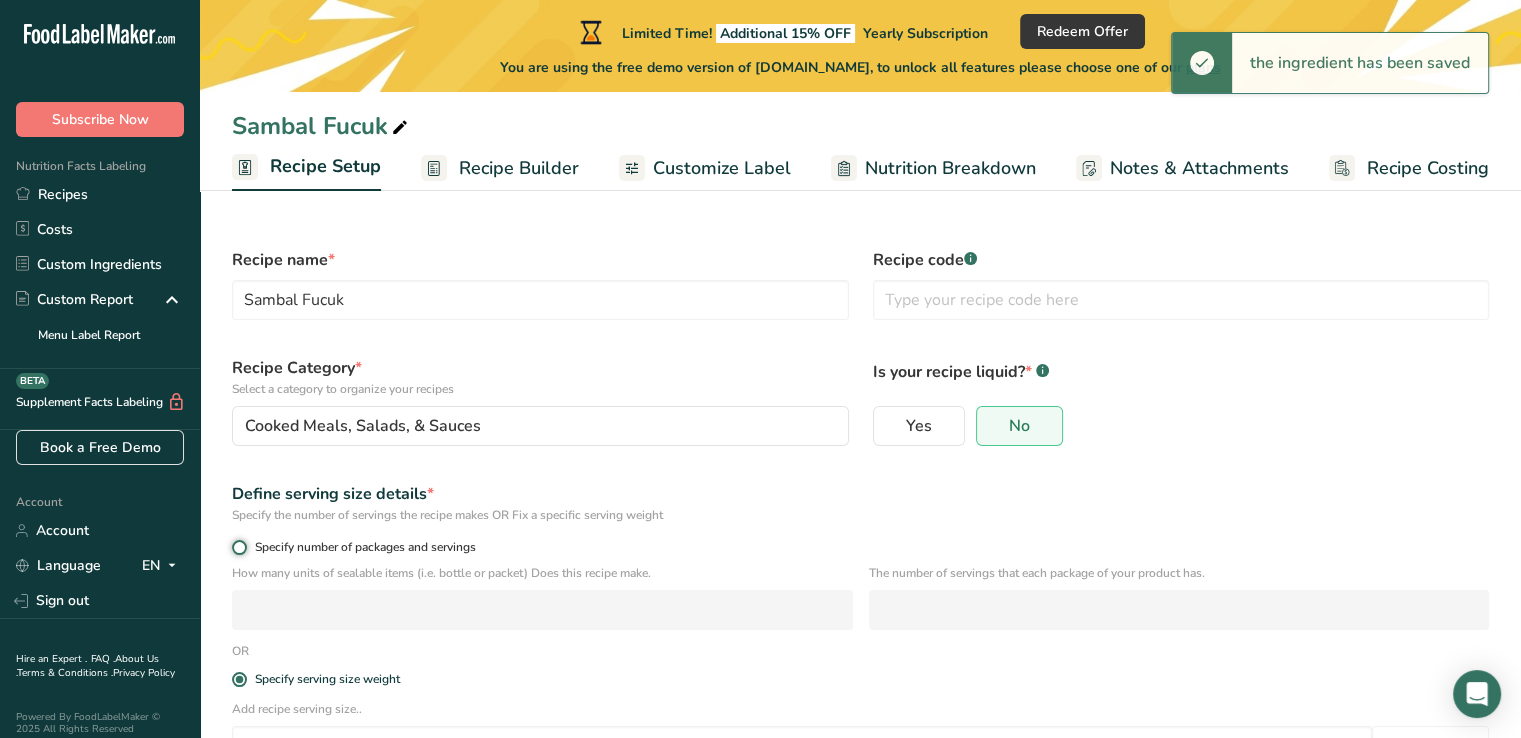 click on "Specify number of packages and servings" at bounding box center [238, 547] 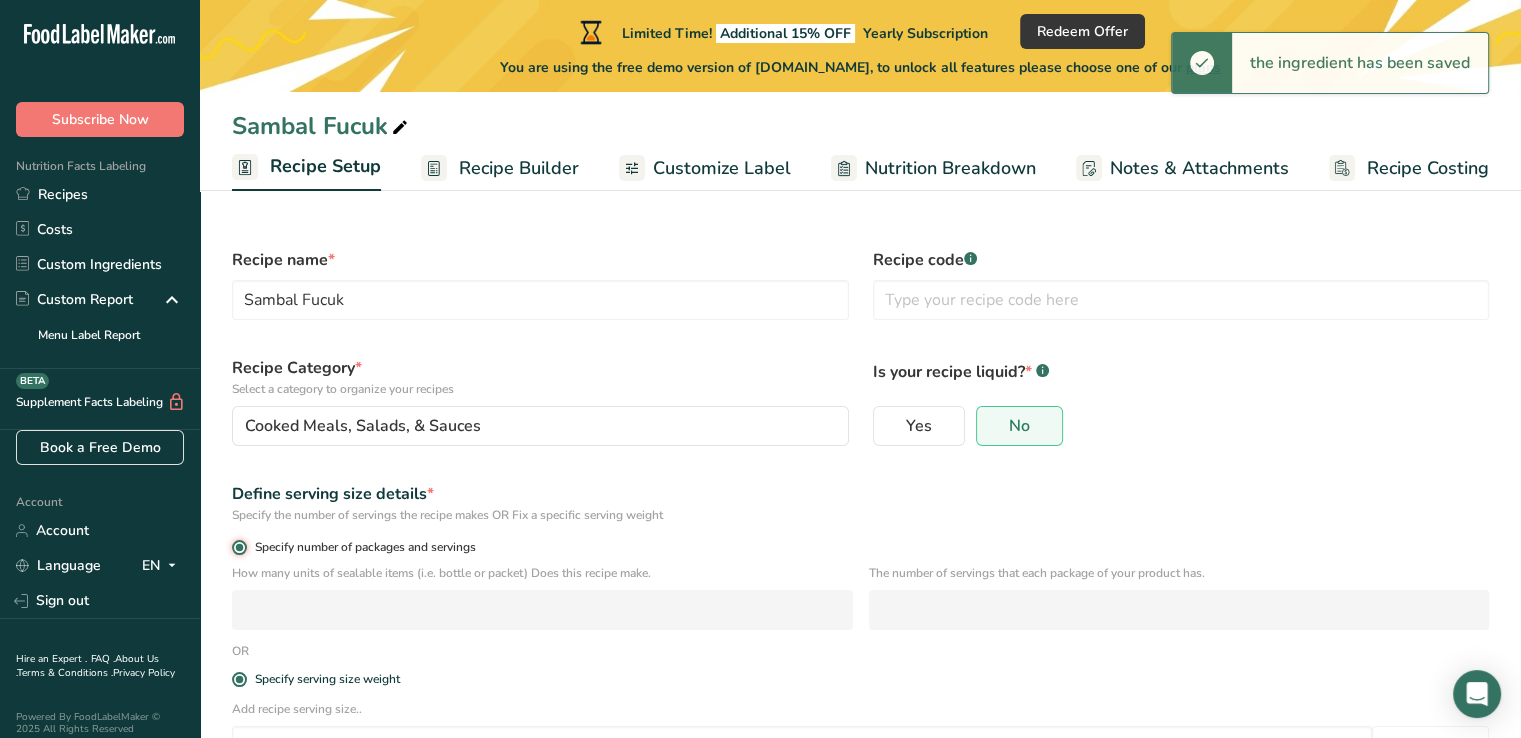 radio on "false" 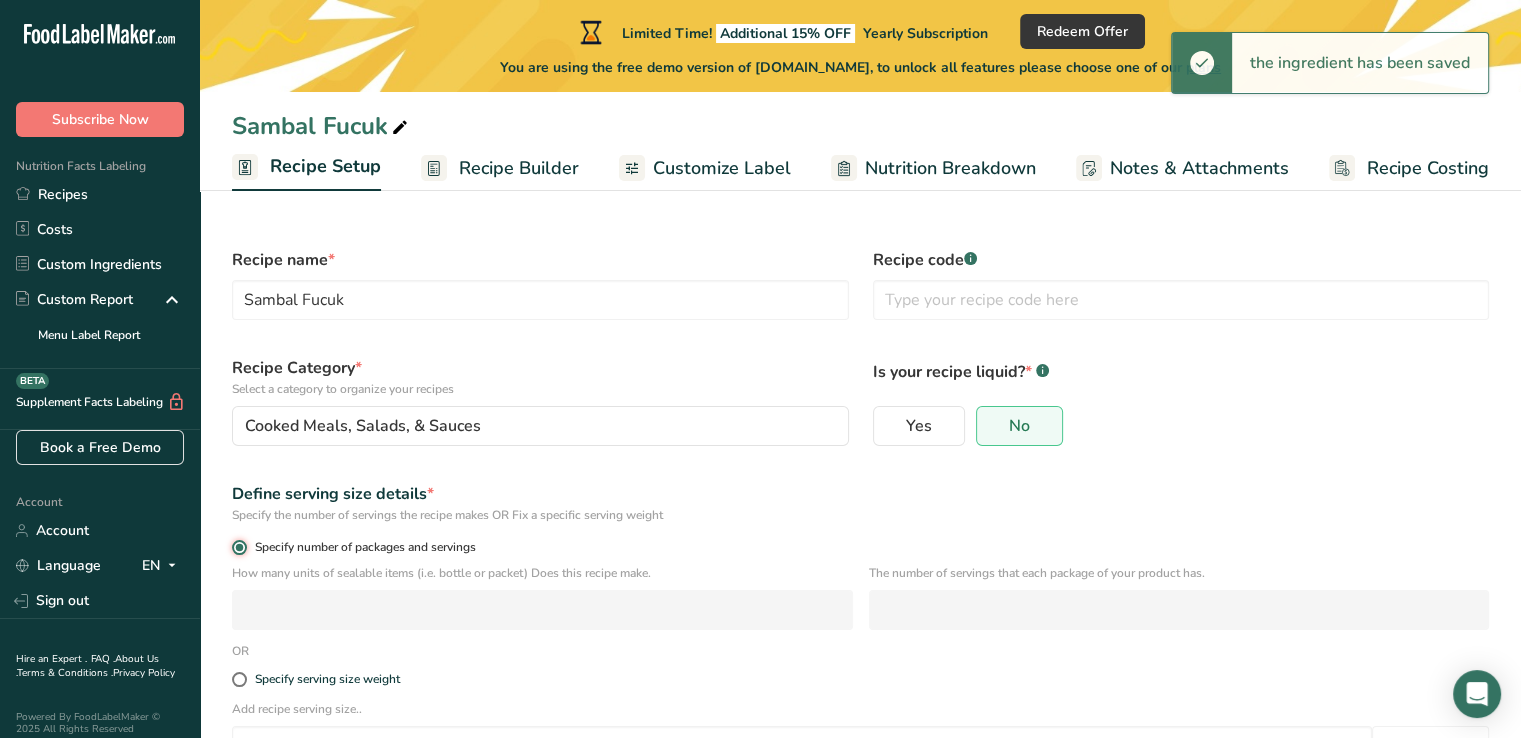 type 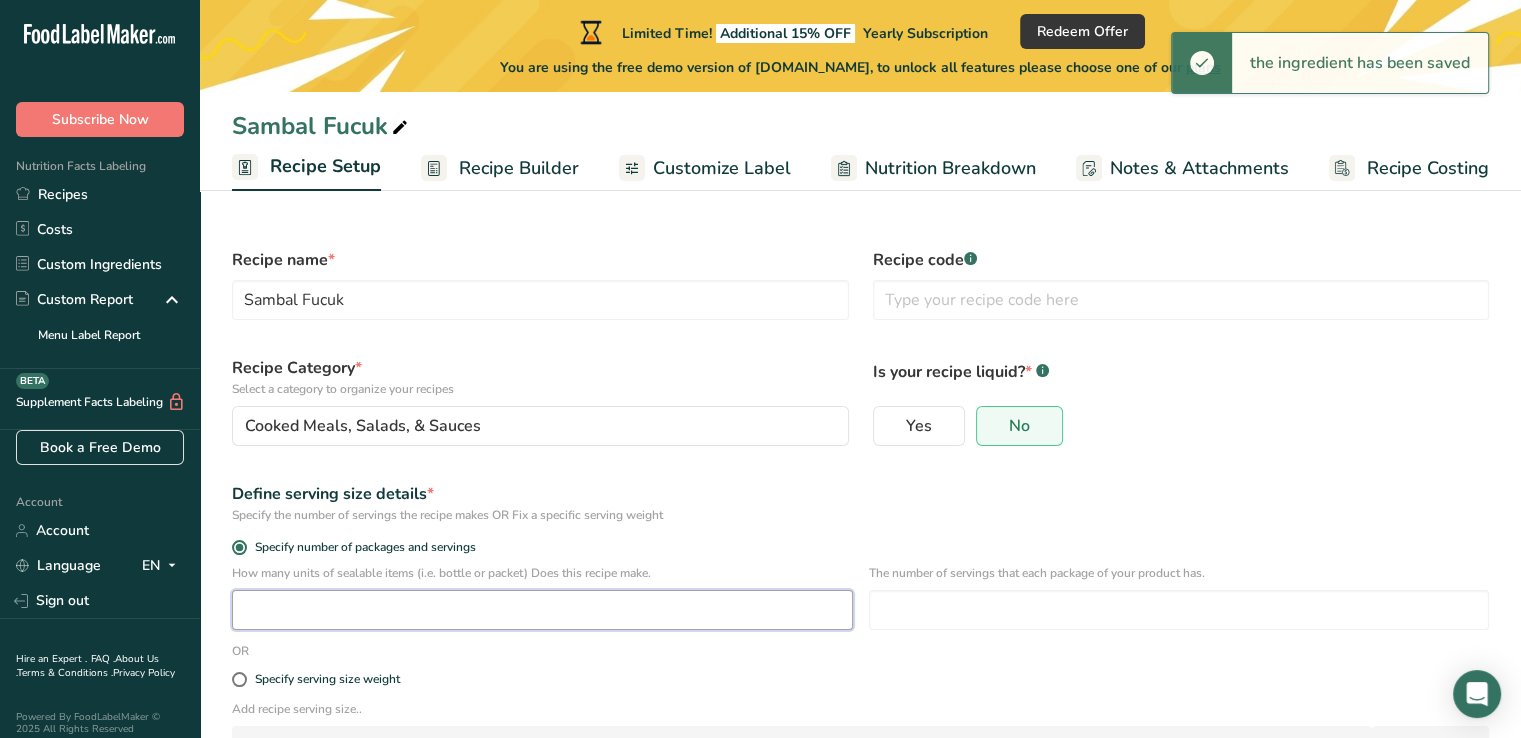 click at bounding box center [542, 610] 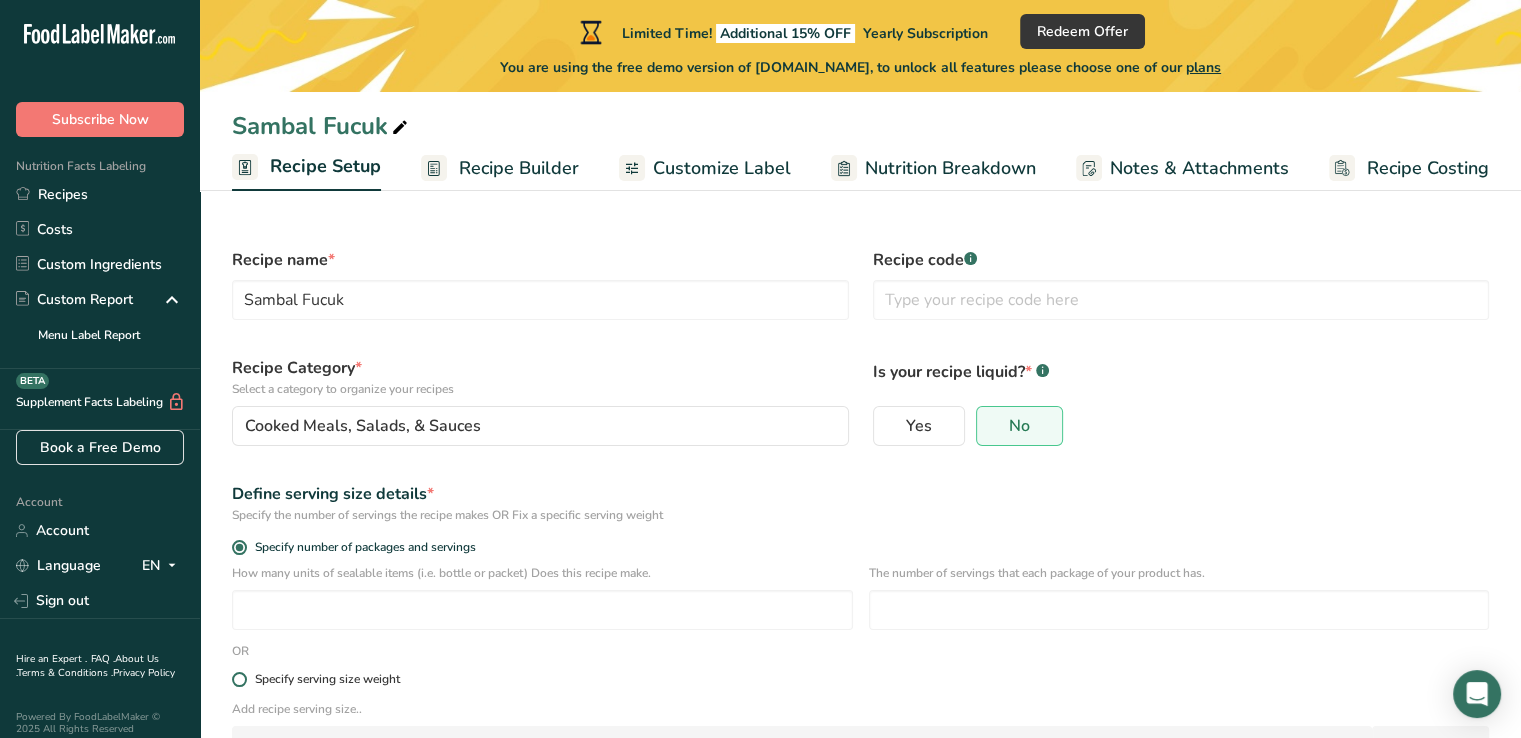click at bounding box center (239, 679) 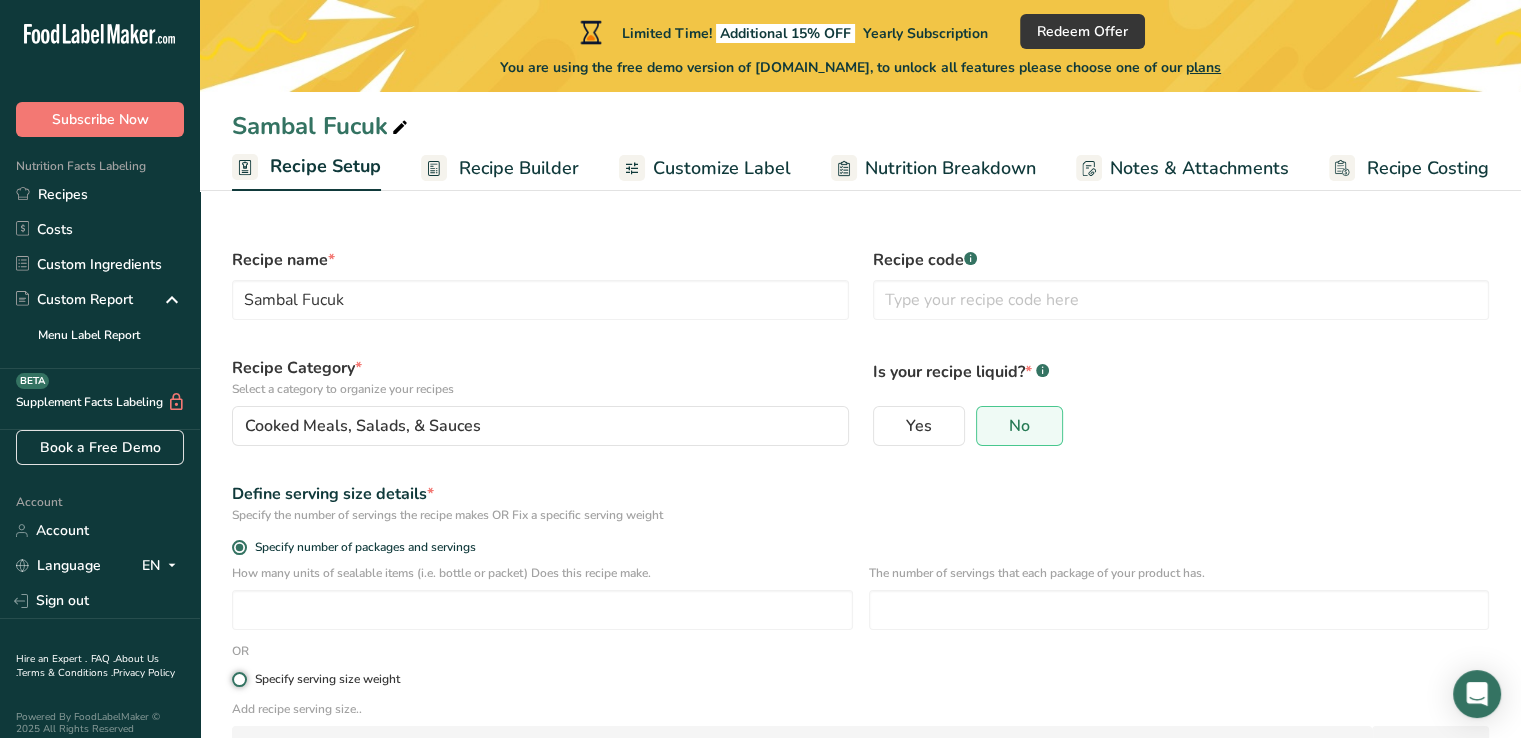 click on "Specify serving size weight" at bounding box center [238, 679] 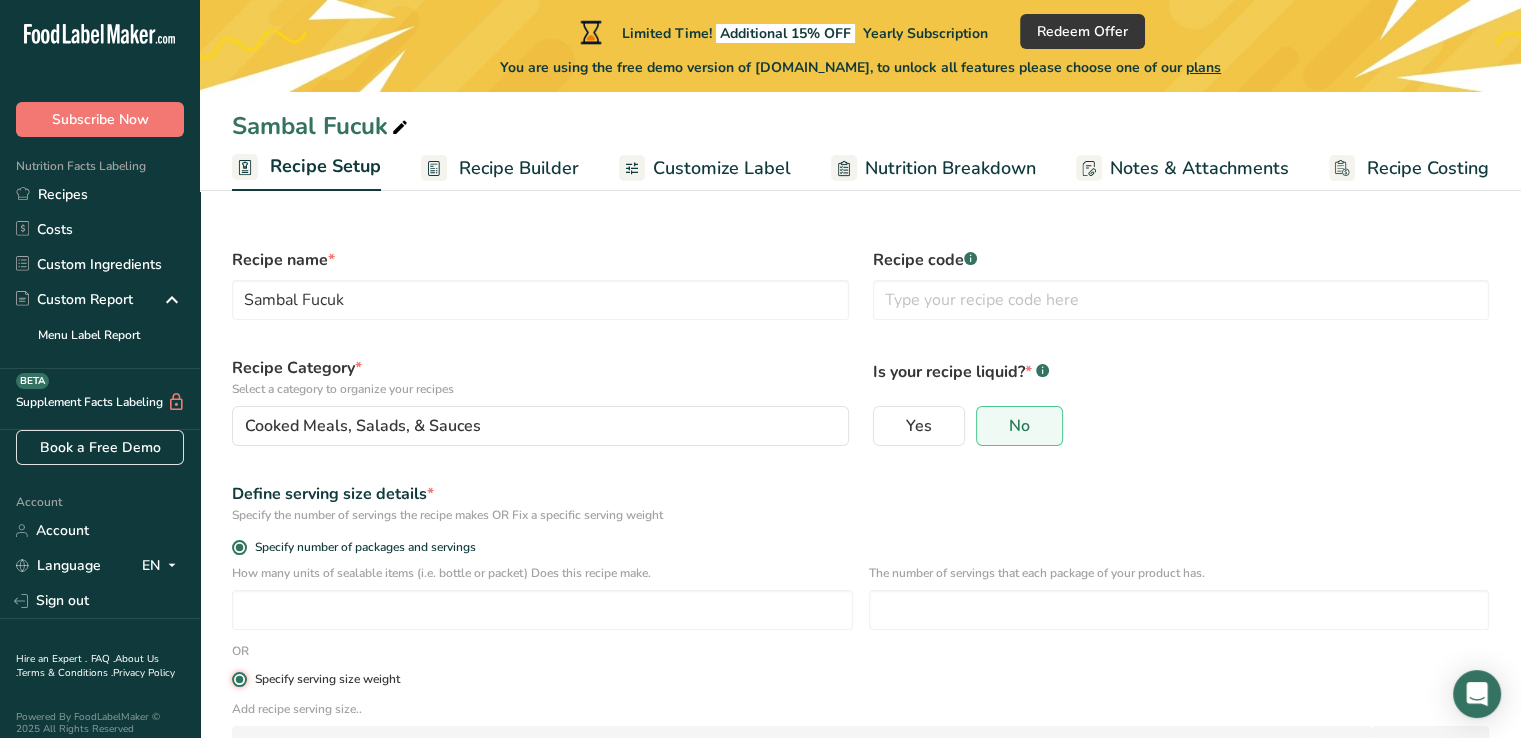 radio on "false" 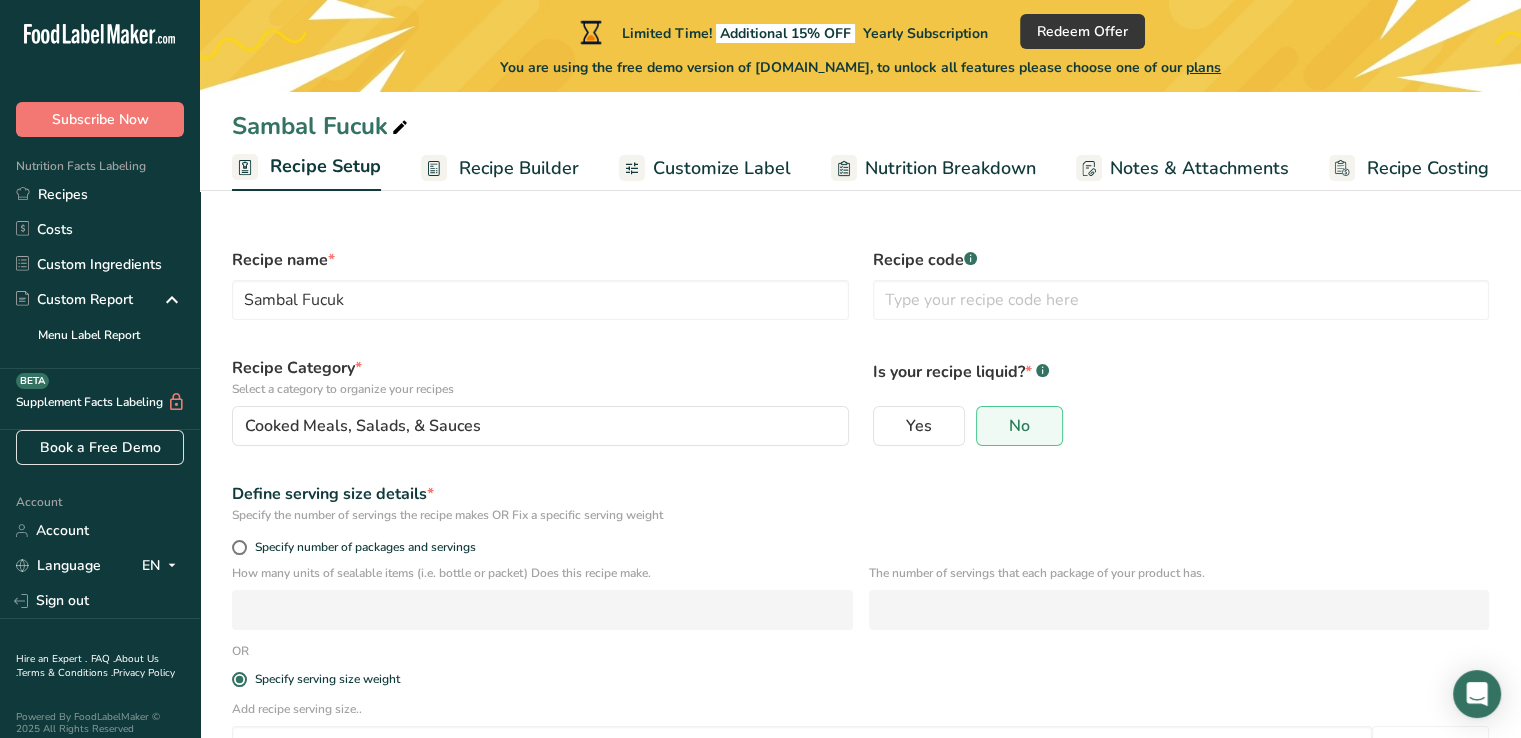 click on "Sambal Fucuk
Recipe Setup                       Recipe Builder   Customize Label               Nutrition Breakdown               Notes & Attachments                 Recipe Costing
Recipe name *   Sambal Fucuk
Recipe code
.a-a{fill:#347362;}.b-a{fill:#fff;}
Recipe Category *
Select a category to organize your recipes
Cooked Meals, Salads, & Sauces
Standard Categories
Custom Categories
.a-a{fill:#347362;}.b-a{fill:#fff;}
Baked Goods
Beverages
Confectionery
Cooked Meals, Salads, & Sauces
Dairy
Snacks
Add New Category
Is your recipe liquid? *   .a-a{fill:#347362;}.b-a{fill:#fff;}" at bounding box center [860, 441] 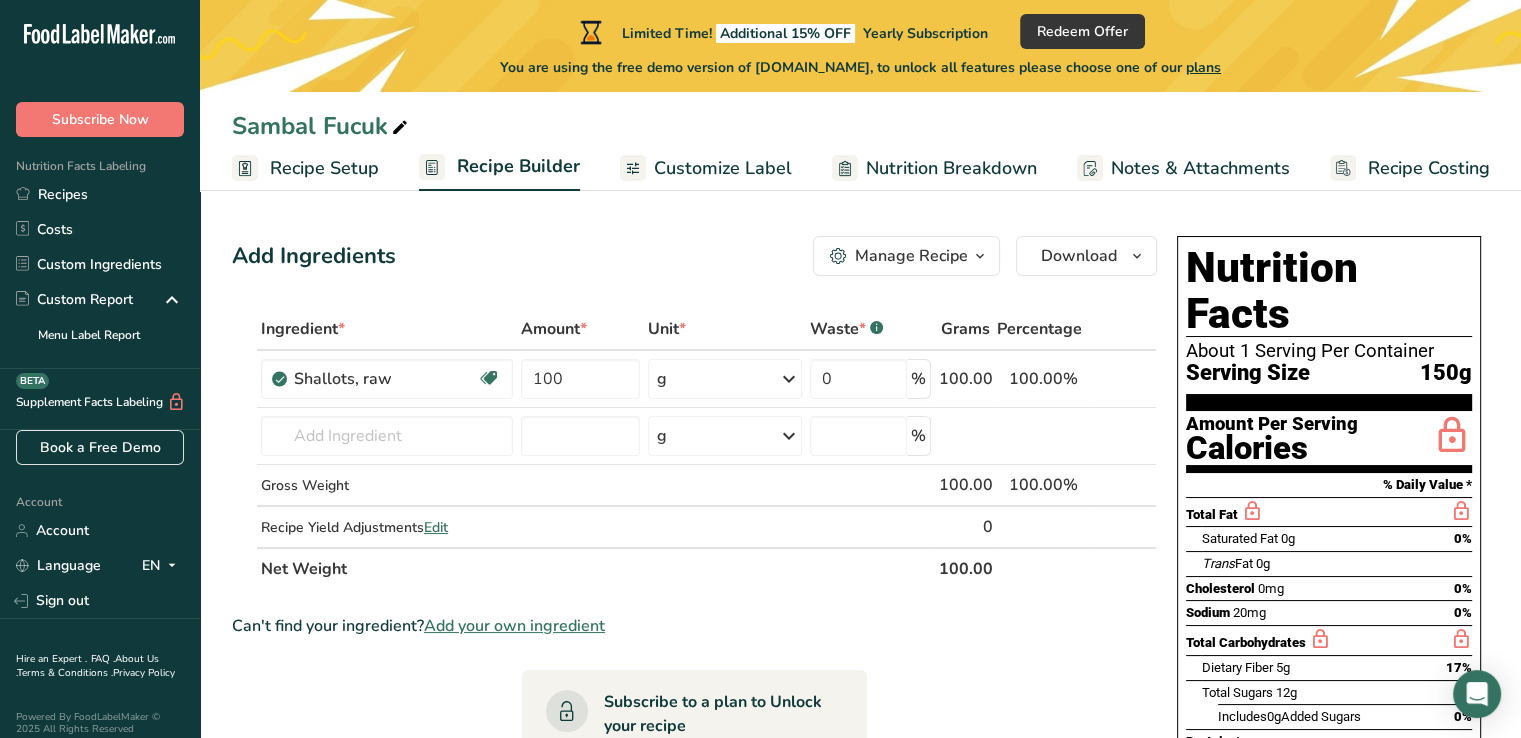 scroll, scrollTop: 0, scrollLeft: 0, axis: both 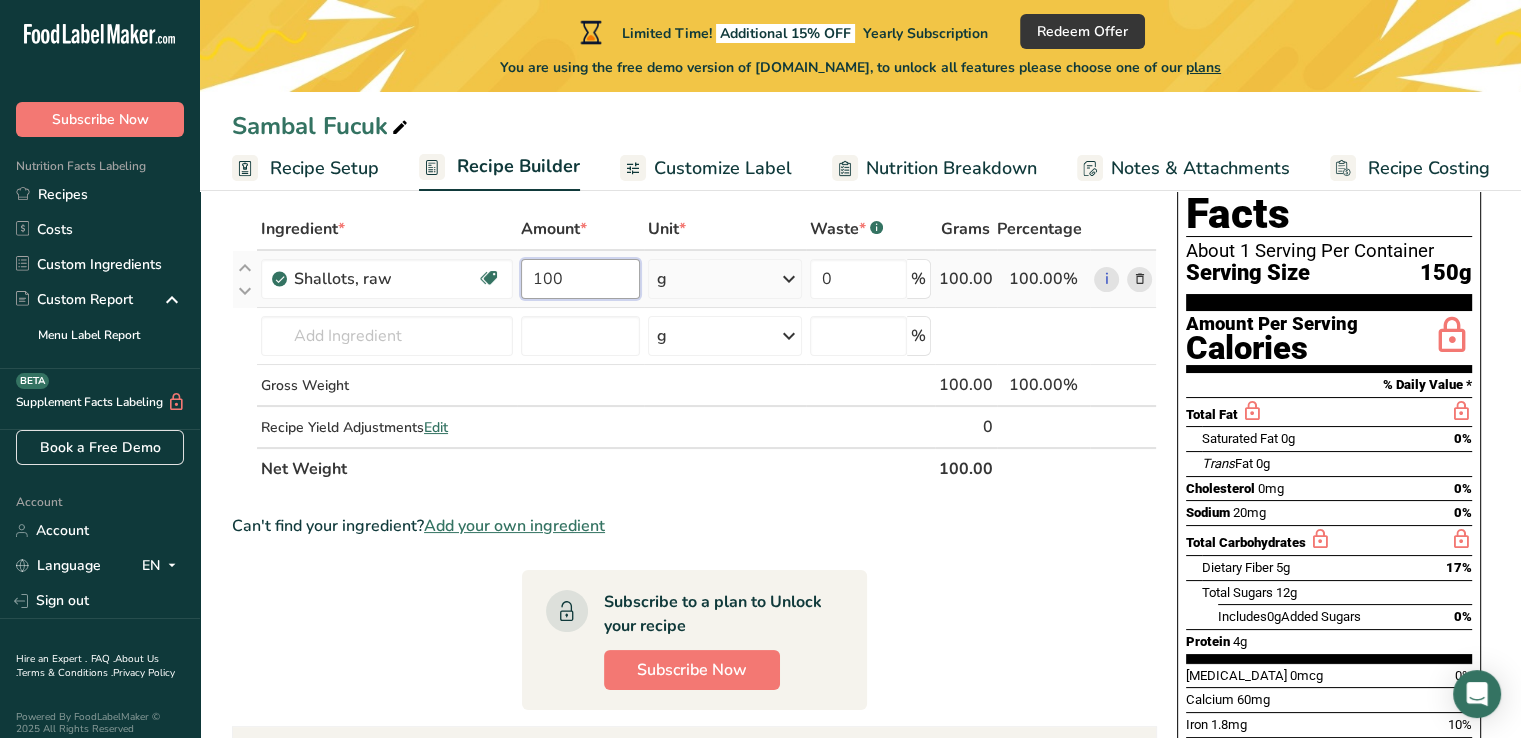 click on "100" at bounding box center [581, 279] 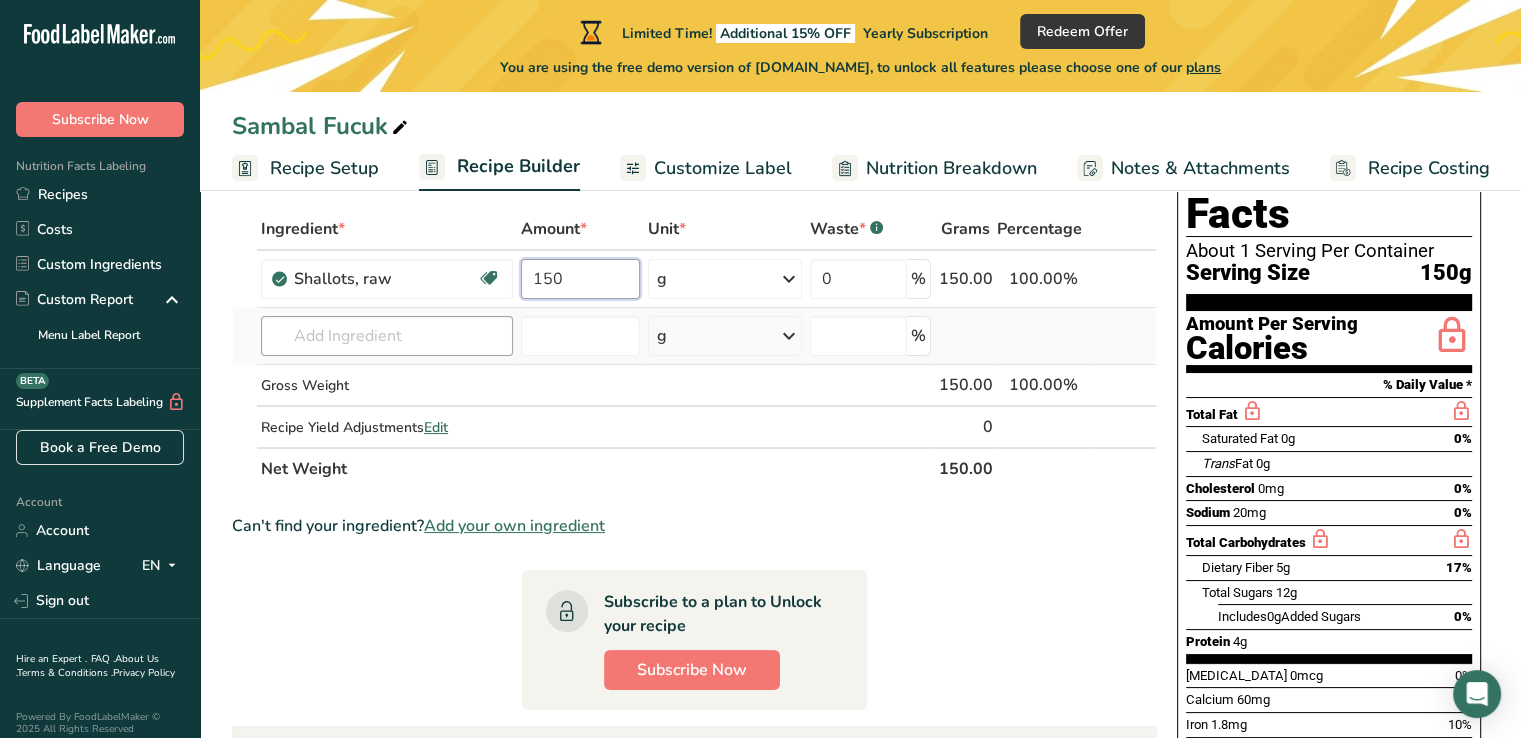 type on "150" 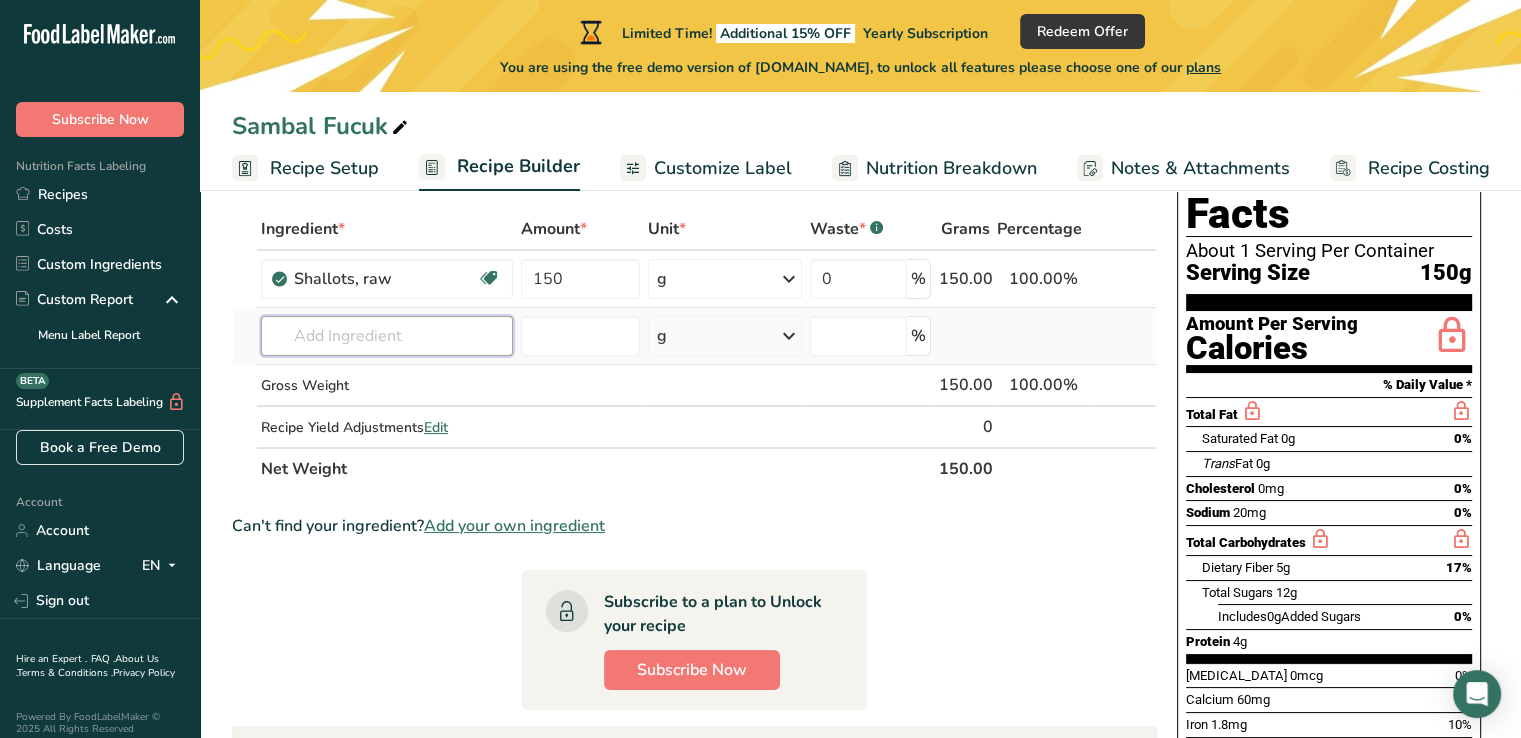 click on "Ingredient *
Amount *
Unit *
Waste *   .a-a{fill:#347362;}.b-a{fill:#fff;}          Grams
Percentage
Shallots, raw
Dairy free
Gluten free
Vegan
Vegetarian
Soy free
150
g
Portions
1 tbsp chopped
Weight Units
g
kg
mg
See more
Volume Units
l
Volume units require a density conversion. If you know your ingredient's density enter it below. Otherwise, click on "RIA" our AI Regulatory bot - she will be able to help you
lb/ft3
g/cm3
Confirm
mL
lb/ft3
fl oz" at bounding box center (694, 349) 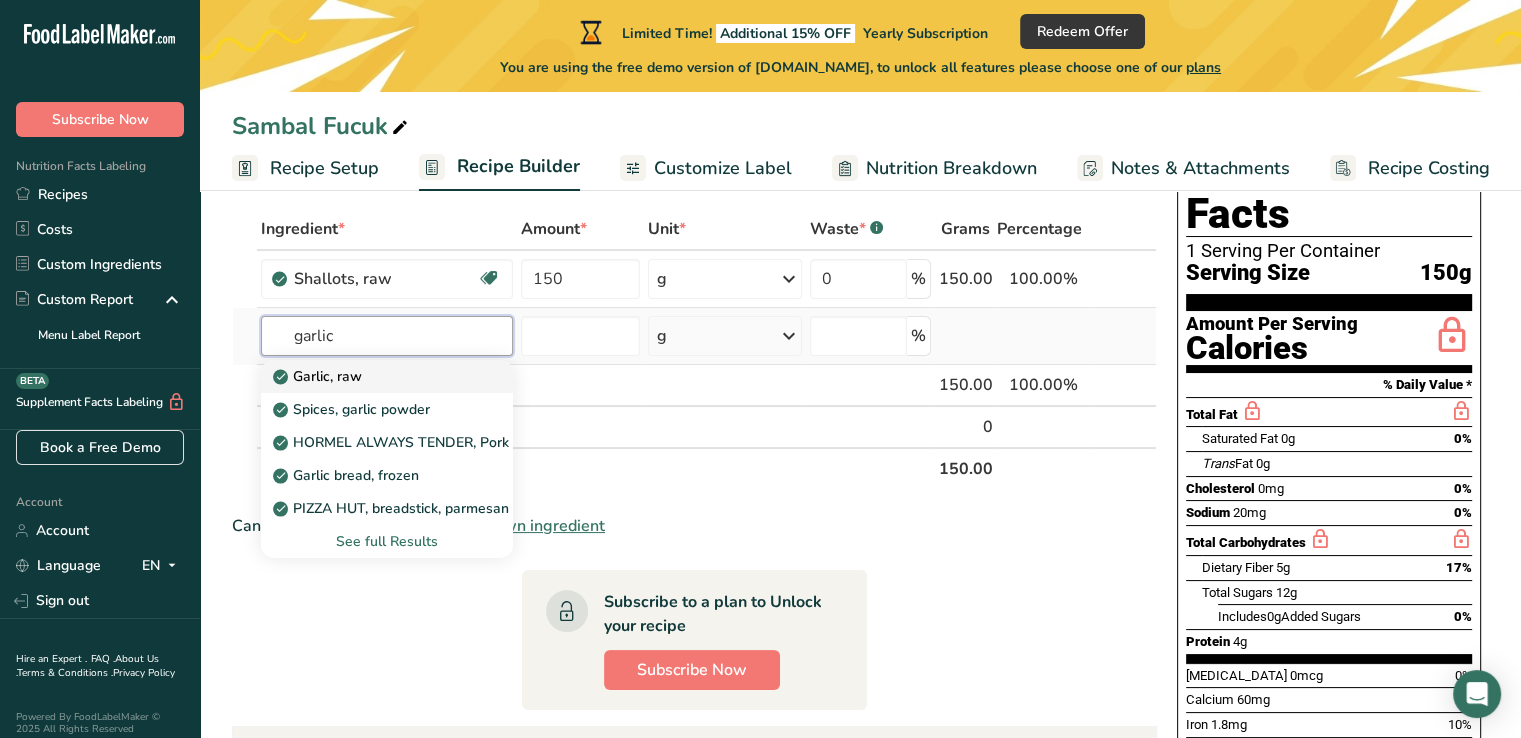 type on "garlic" 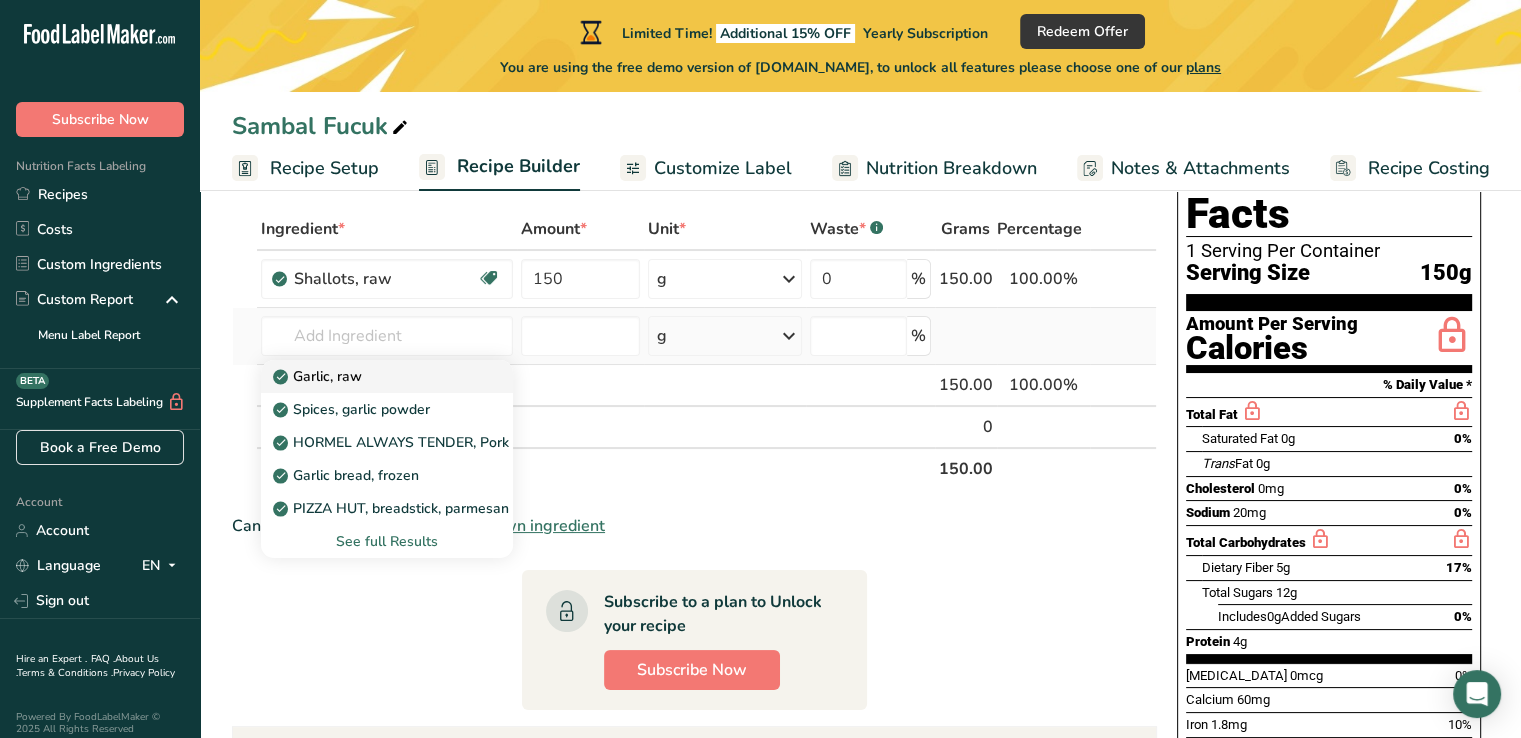click on "Garlic, raw" at bounding box center (371, 376) 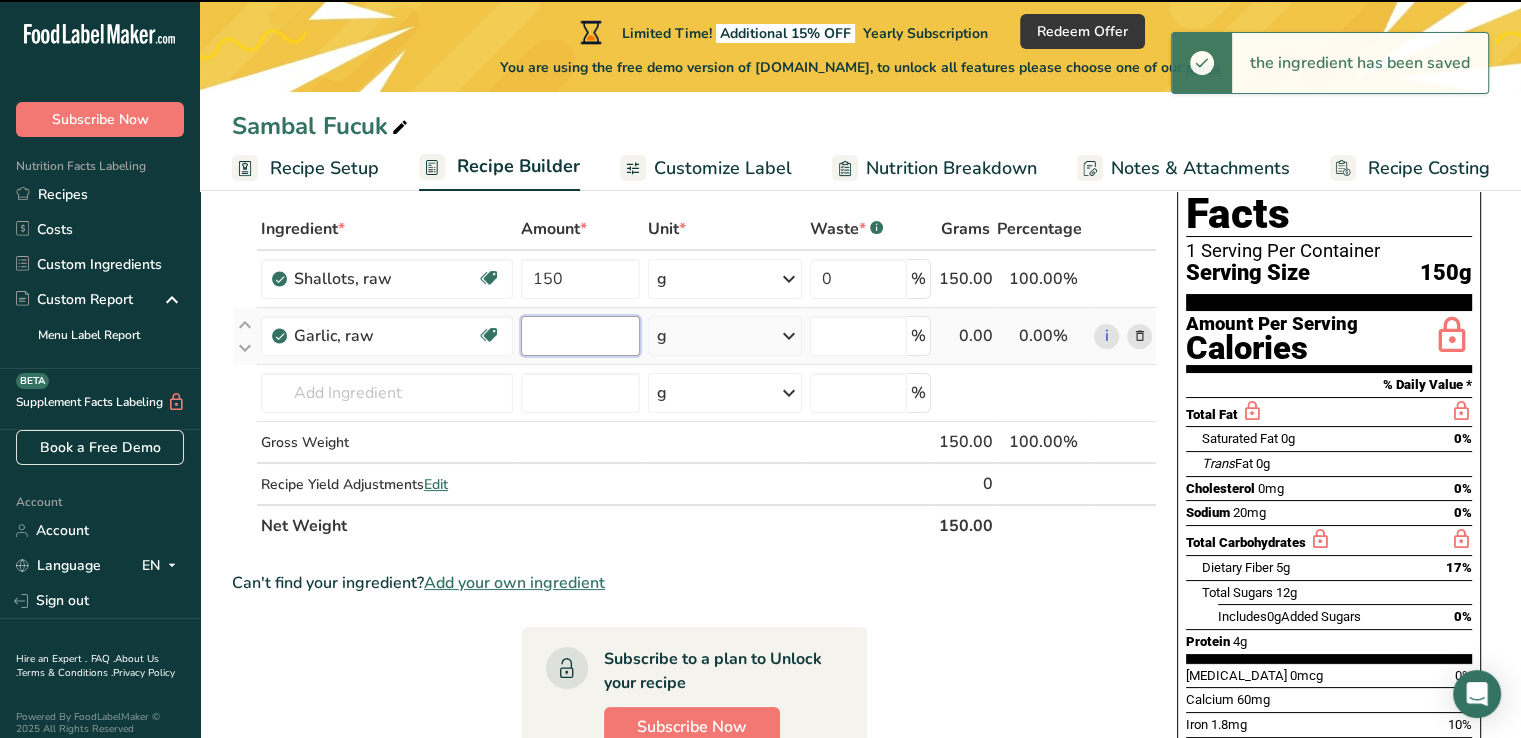 type on "0" 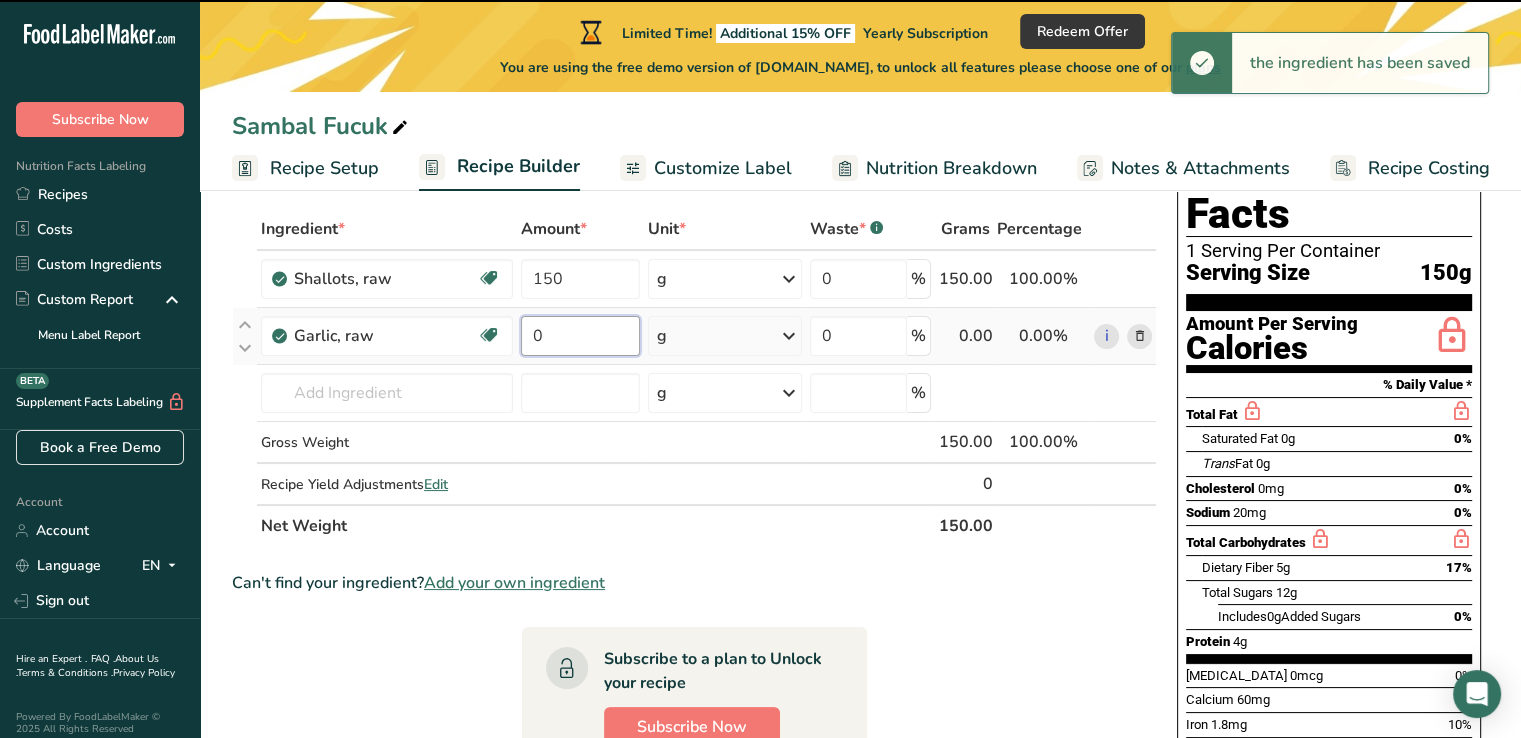 click on "0" at bounding box center (581, 336) 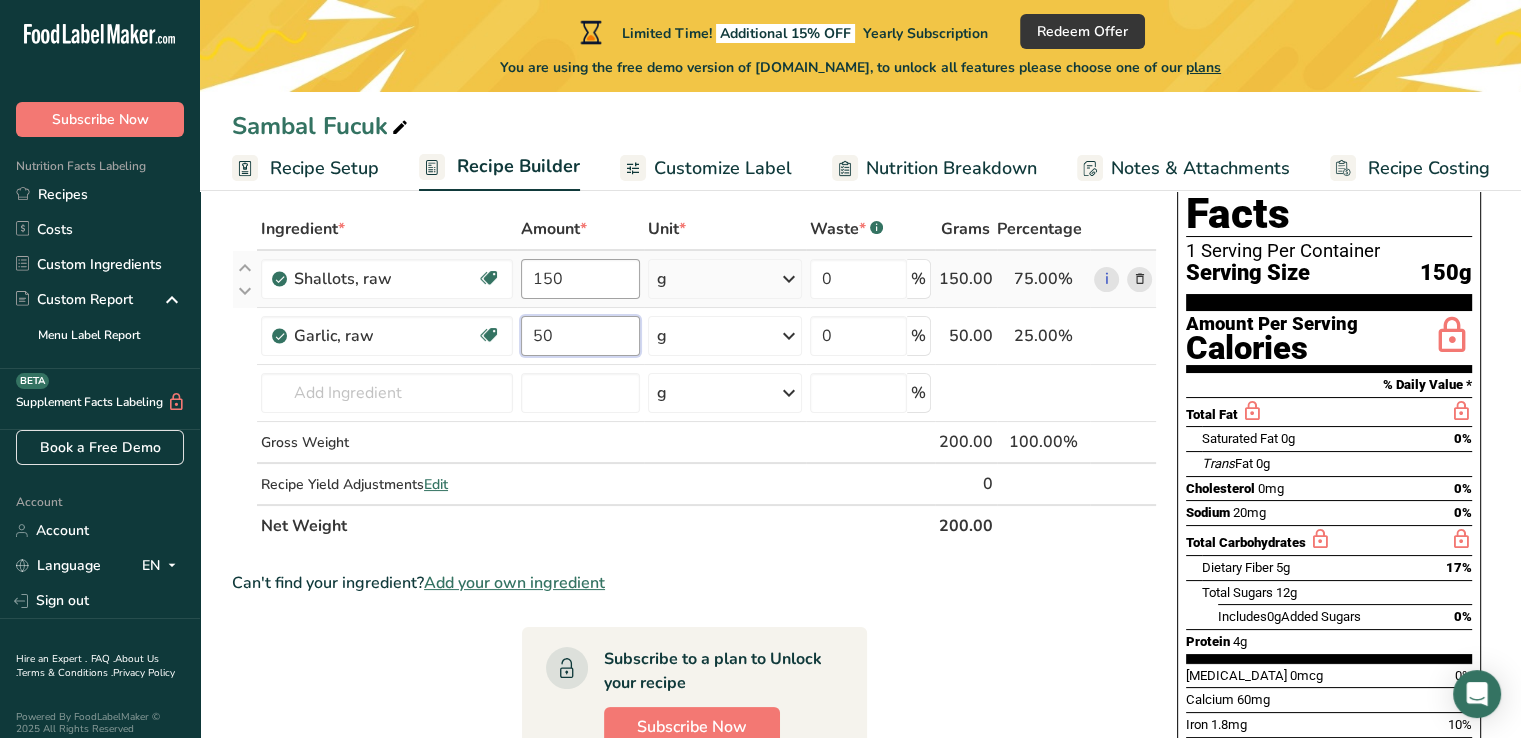 type on "50" 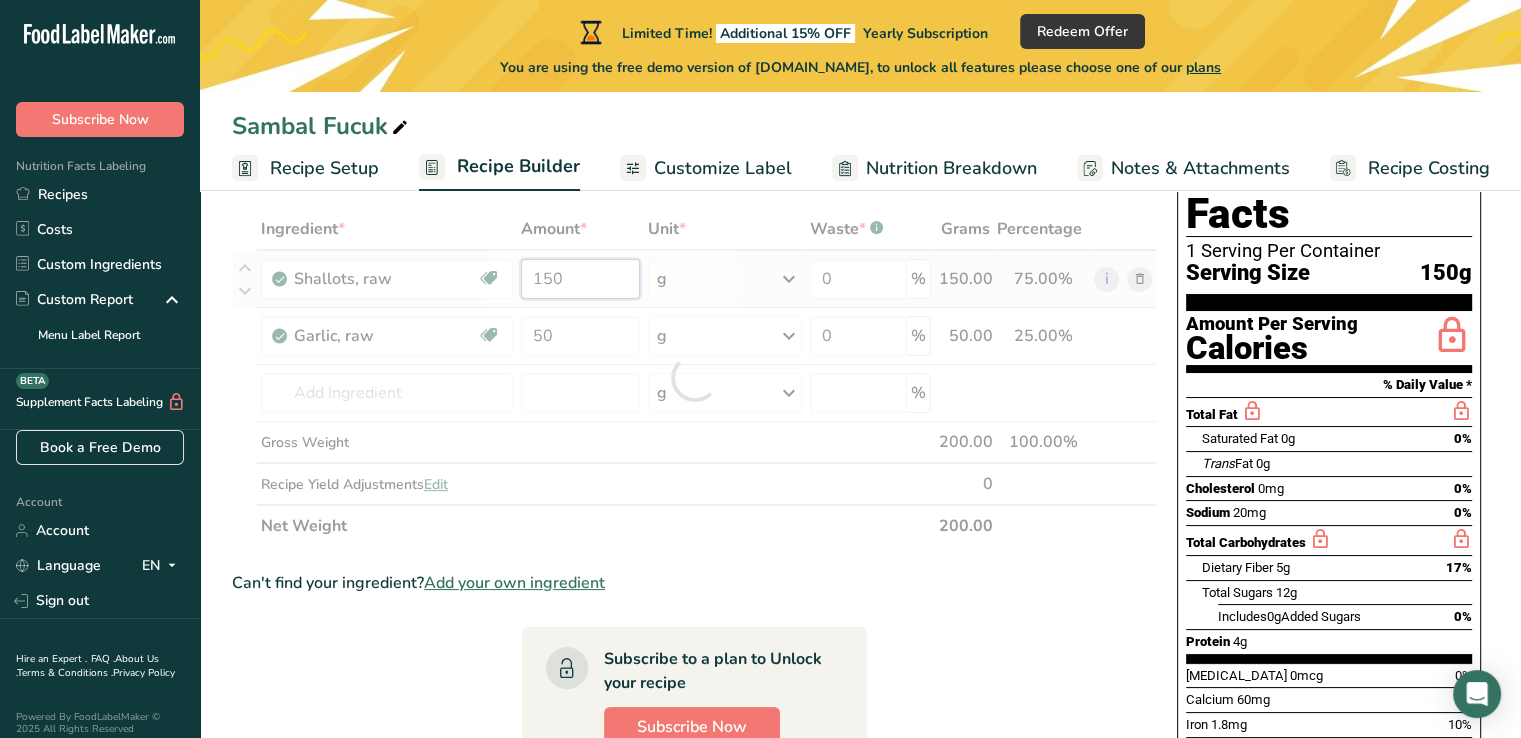 click on "Ingredient *
Amount *
Unit *
Waste *   .a-a{fill:#347362;}.b-a{fill:#fff;}          Grams
Percentage
Shallots, raw
Dairy free
Gluten free
Vegan
Vegetarian
Soy free
150
g
Portions
1 tbsp chopped
Weight Units
g
kg
mg
See more
Volume Units
l
Volume units require a density conversion. If you know your ingredient's density enter it below. Otherwise, click on "RIA" our AI Regulatory bot - she will be able to help you
lb/ft3
g/cm3
Confirm
mL
lb/ft3
fl oz" at bounding box center (694, 377) 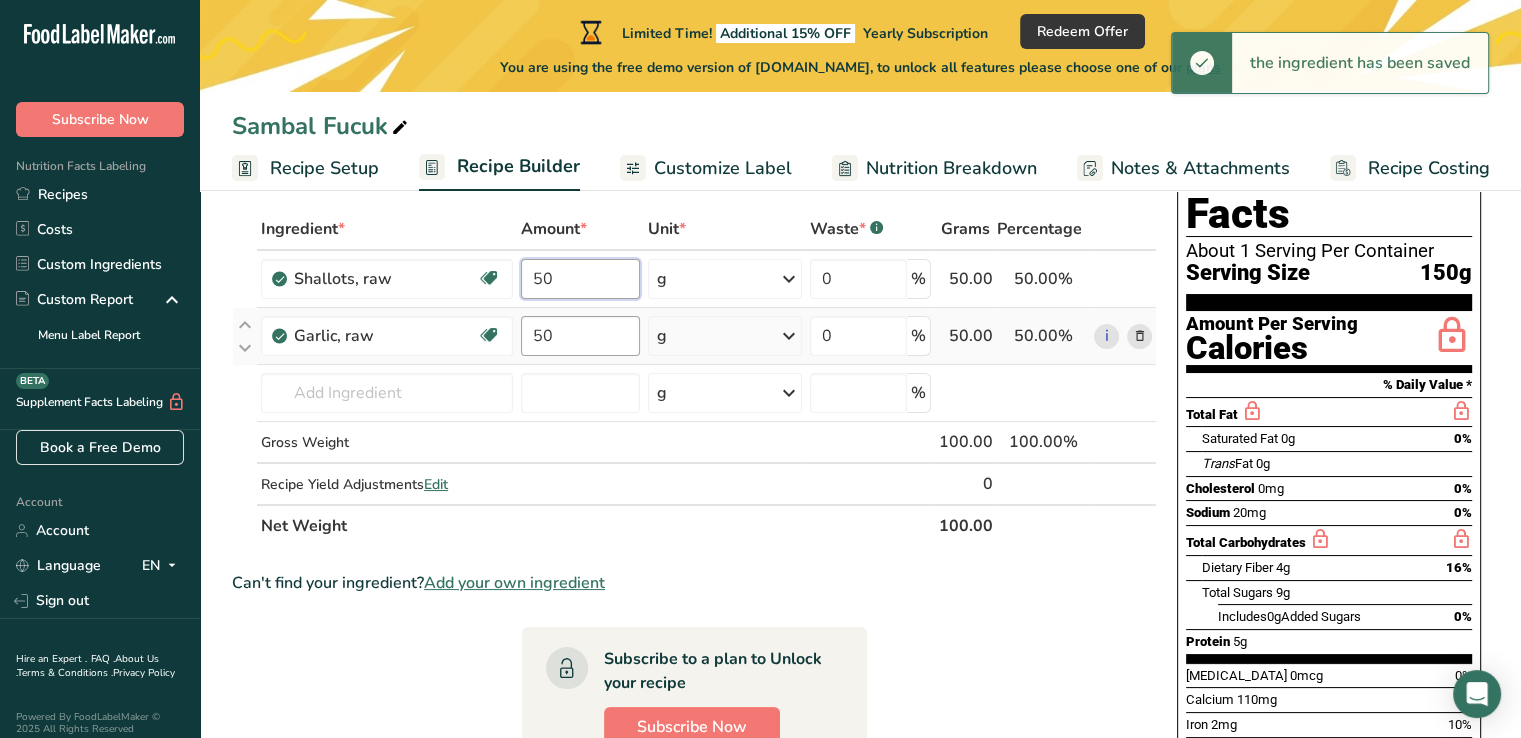 type on "50" 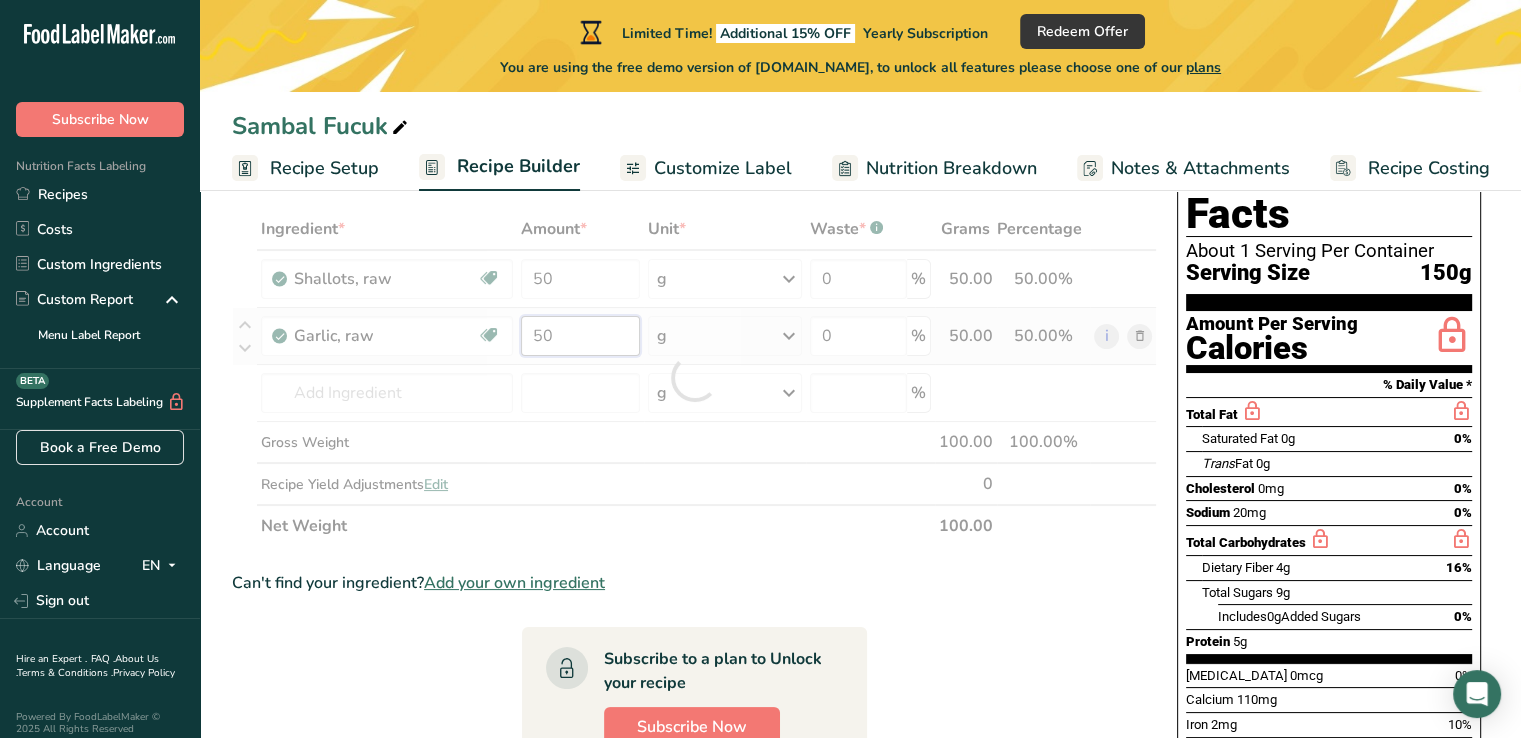 click on "Ingredient *
Amount *
Unit *
Waste *   .a-a{fill:#347362;}.b-a{fill:#fff;}          Grams
Percentage
Shallots, raw
Dairy free
Gluten free
Vegan
Vegetarian
Soy free
50
g
Portions
1 tbsp chopped
Weight Units
g
kg
mg
See more
Volume Units
l
Volume units require a density conversion. If you know your ingredient's density enter it below. Otherwise, click on "RIA" our AI Regulatory bot - she will be able to help you
lb/ft3
g/cm3
Confirm
mL
lb/ft3
fl oz" at bounding box center [694, 377] 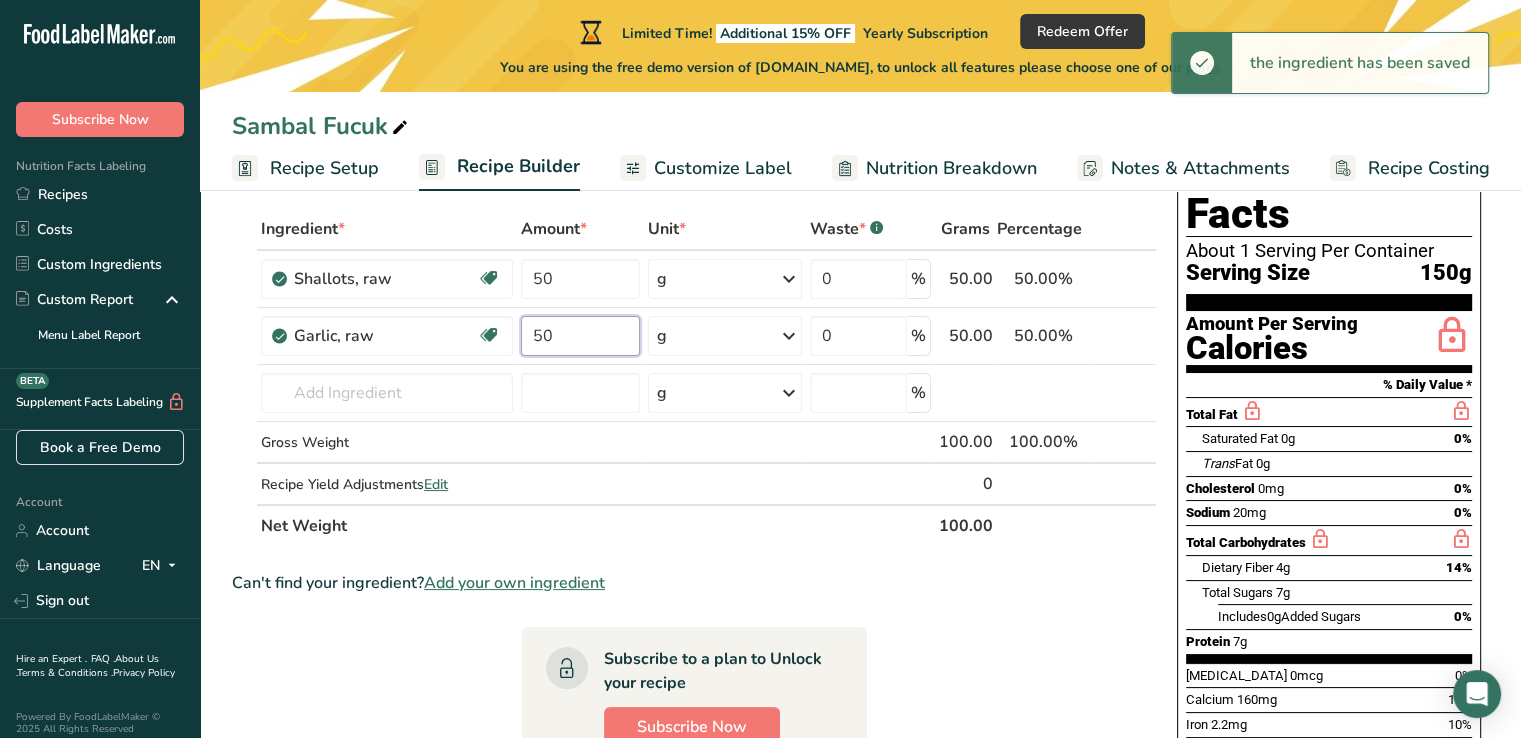 type on "5" 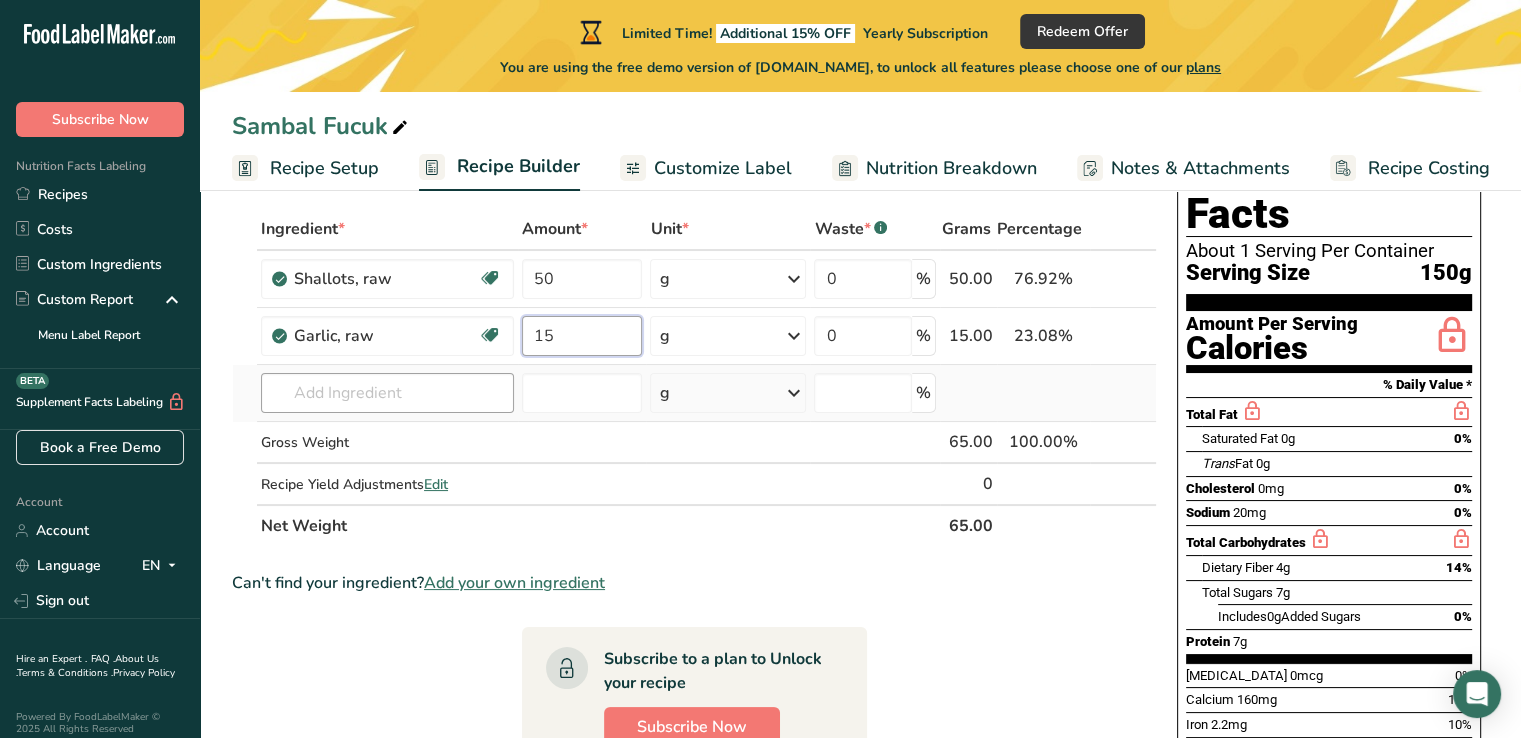 type on "15" 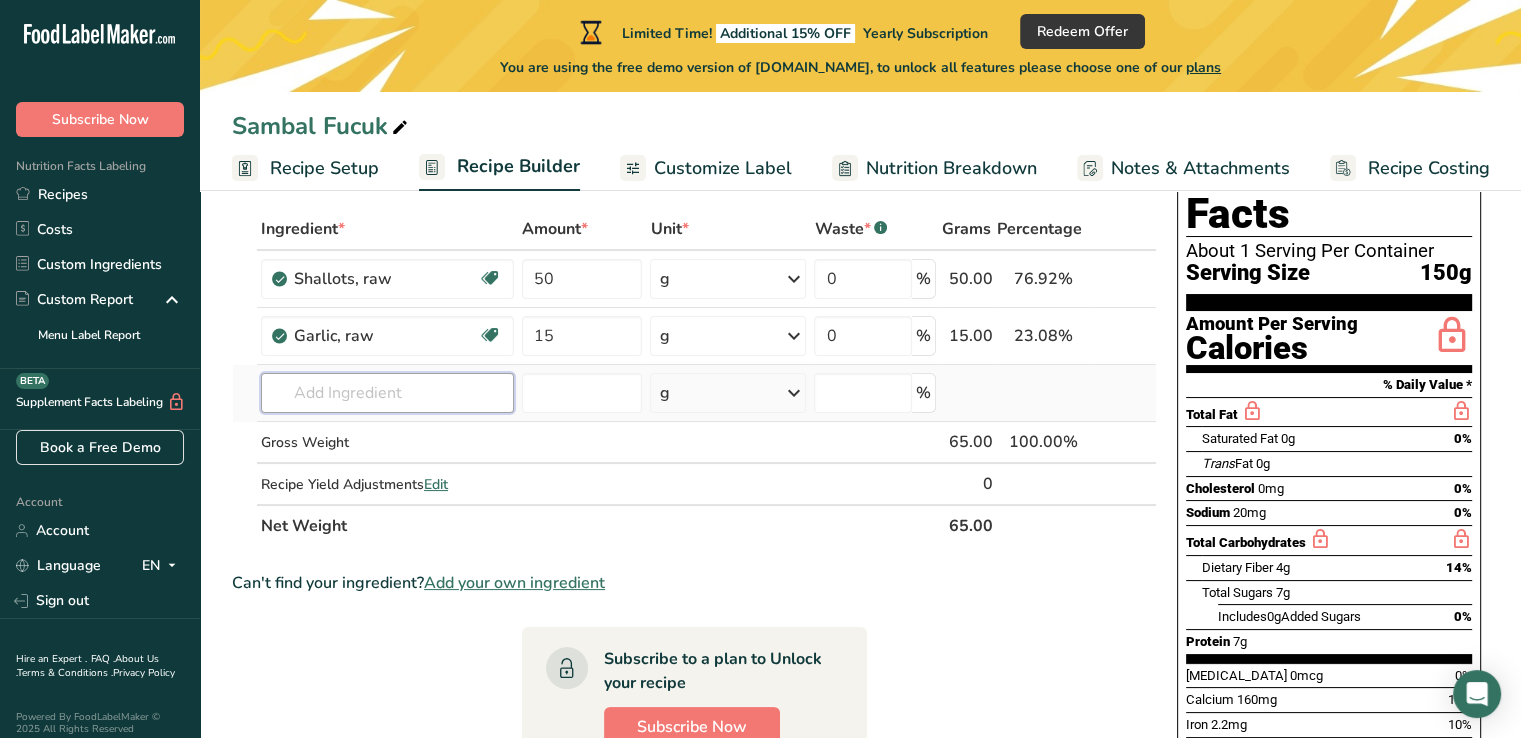 click on "Ingredient *
Amount *
Unit *
Waste *   .a-a{fill:#347362;}.b-a{fill:#fff;}          Grams
Percentage
Shallots, raw
Dairy free
Gluten free
Vegan
Vegetarian
Soy free
50
g
Portions
1 tbsp chopped
Weight Units
g
kg
mg
See more
Volume Units
l
Volume units require a density conversion. If you know your ingredient's density enter it below. Otherwise, click on "RIA" our AI Regulatory bot - she will be able to help you
lb/ft3
g/cm3
Confirm
mL
lb/ft3
fl oz" at bounding box center [694, 377] 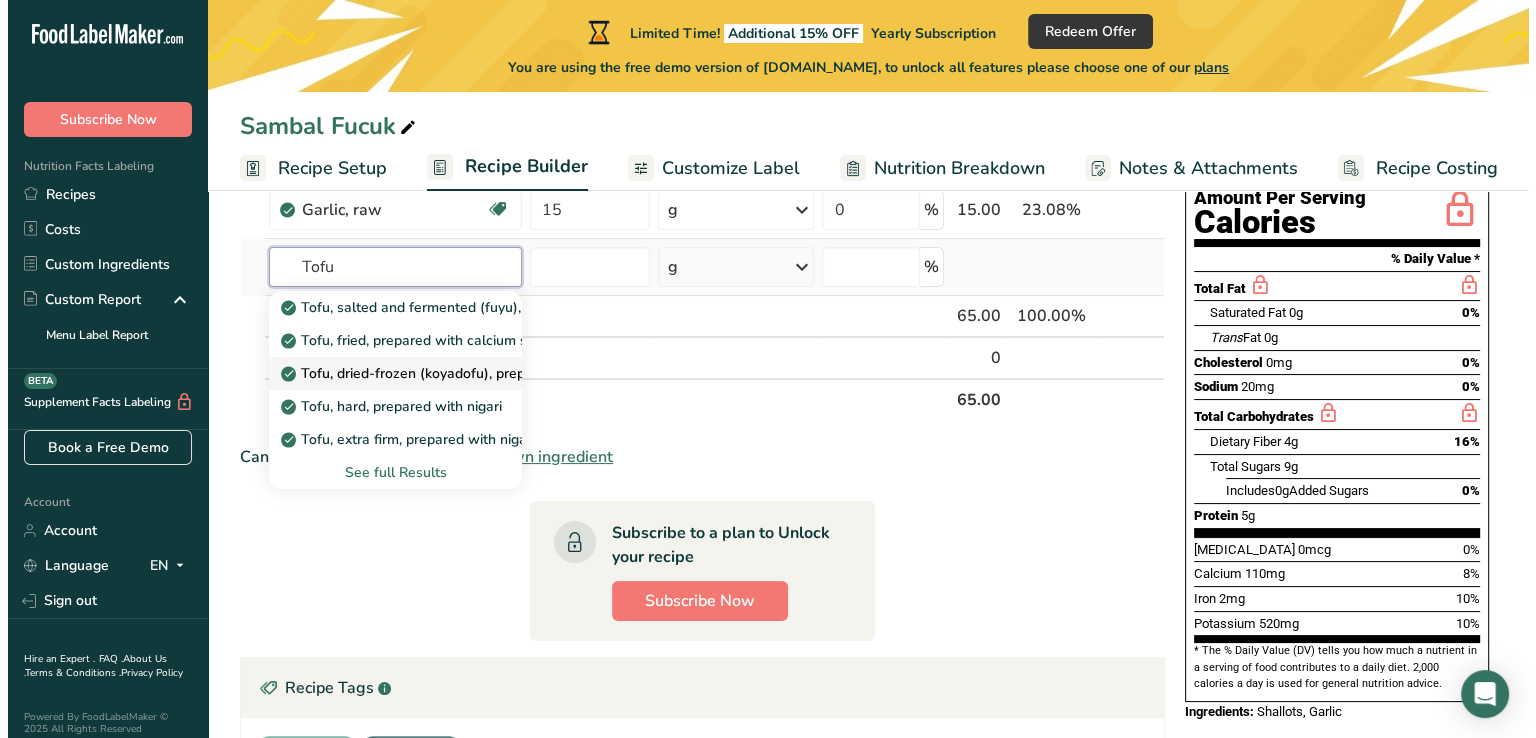 scroll, scrollTop: 0, scrollLeft: 0, axis: both 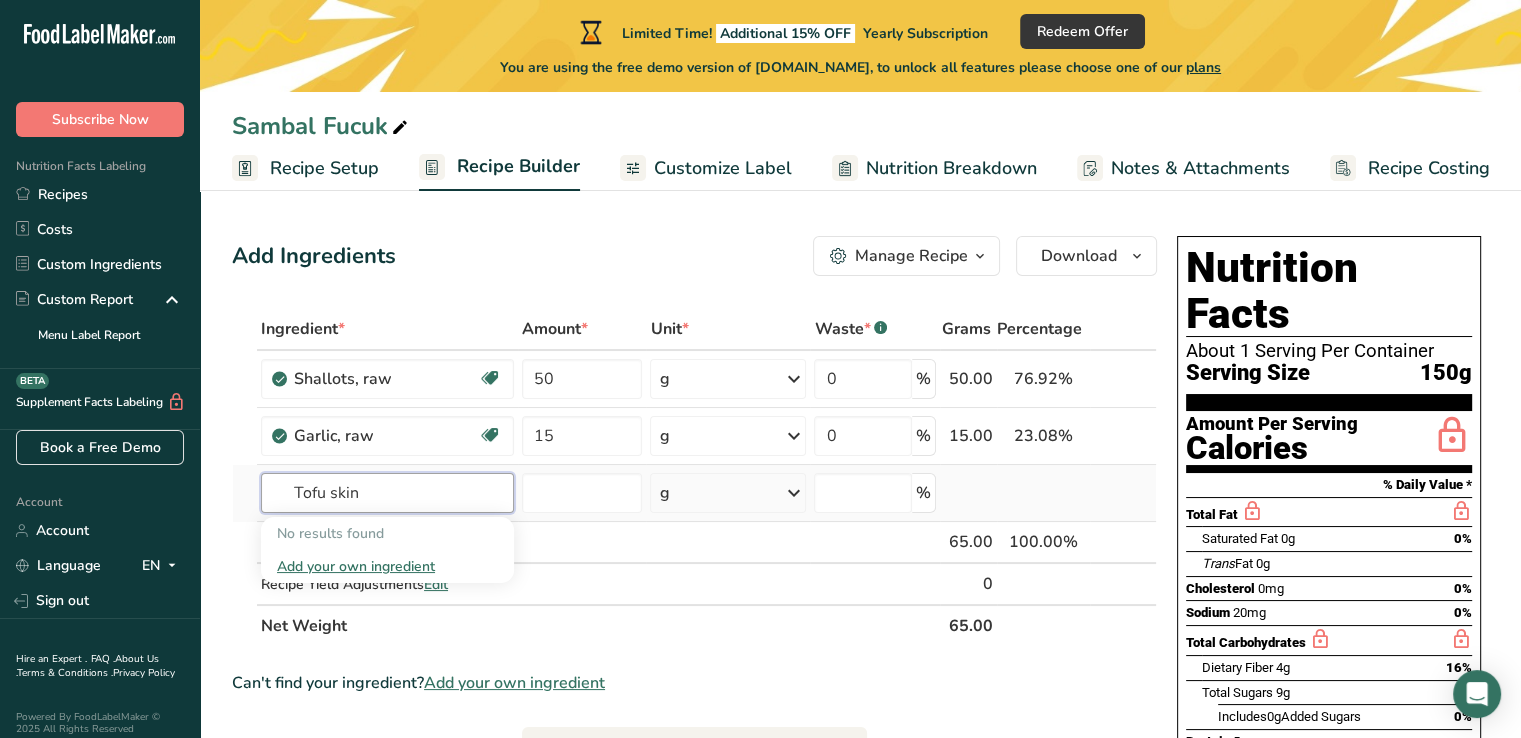 type on "Tofu skin" 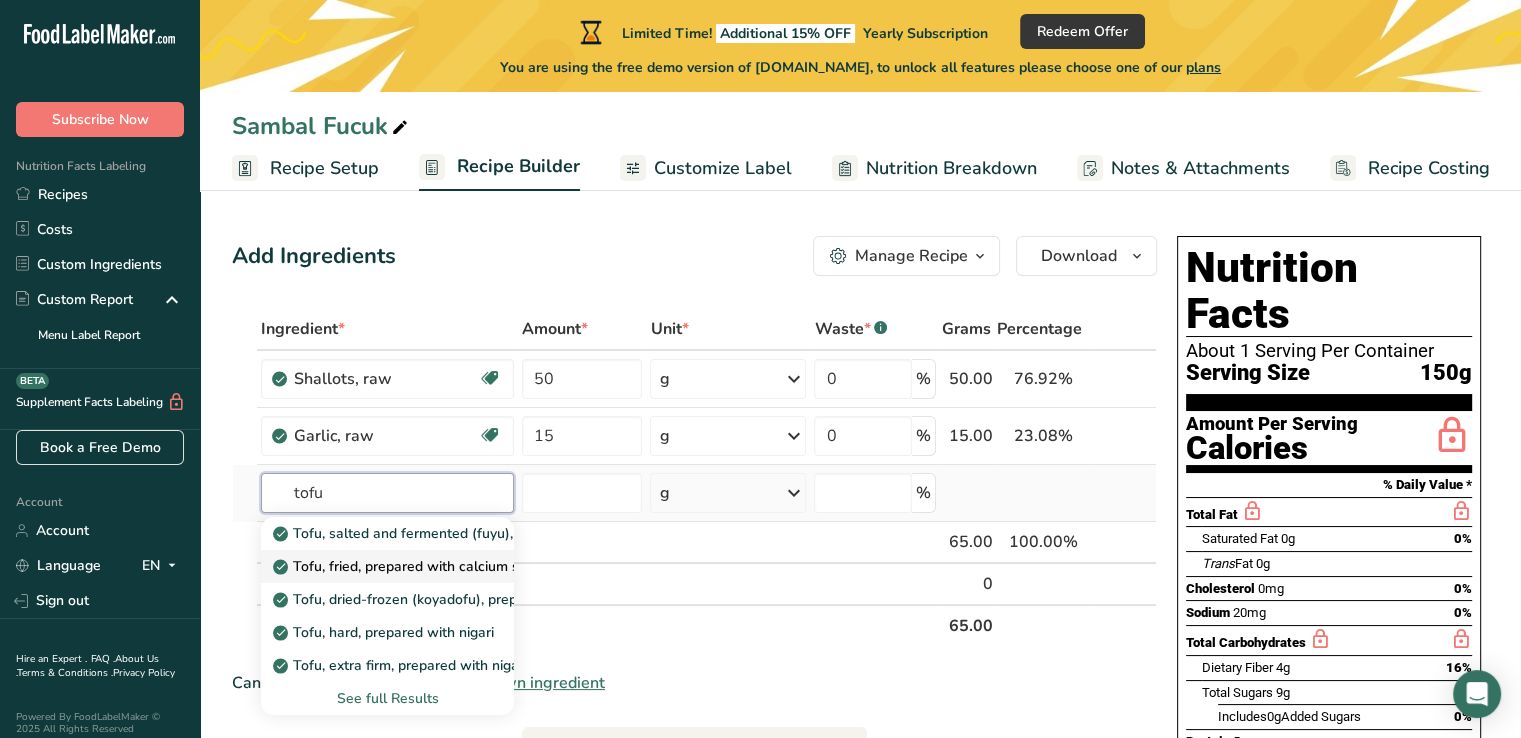 type on "tofu" 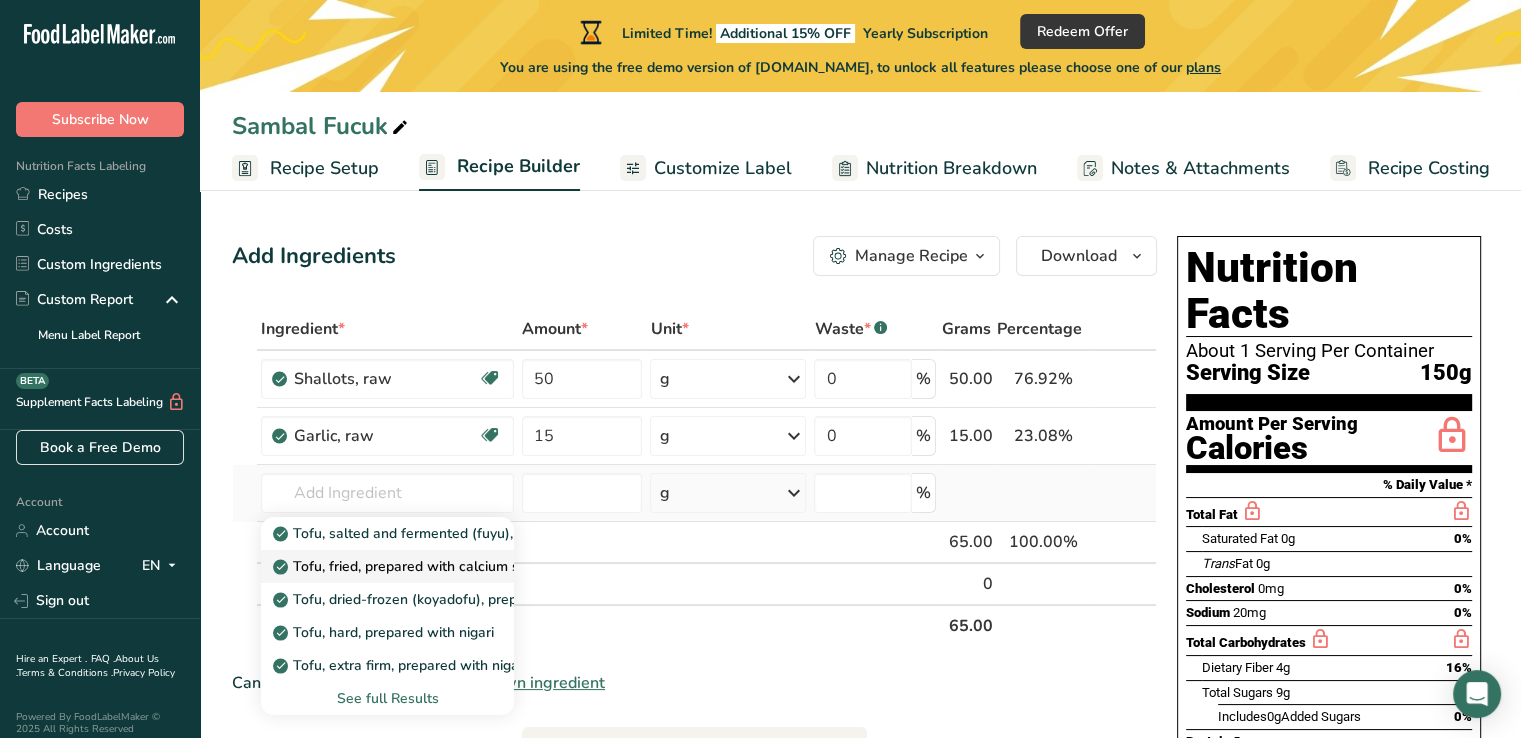 click on "Tofu, fried, prepared with calcium sulfate" at bounding box center [417, 566] 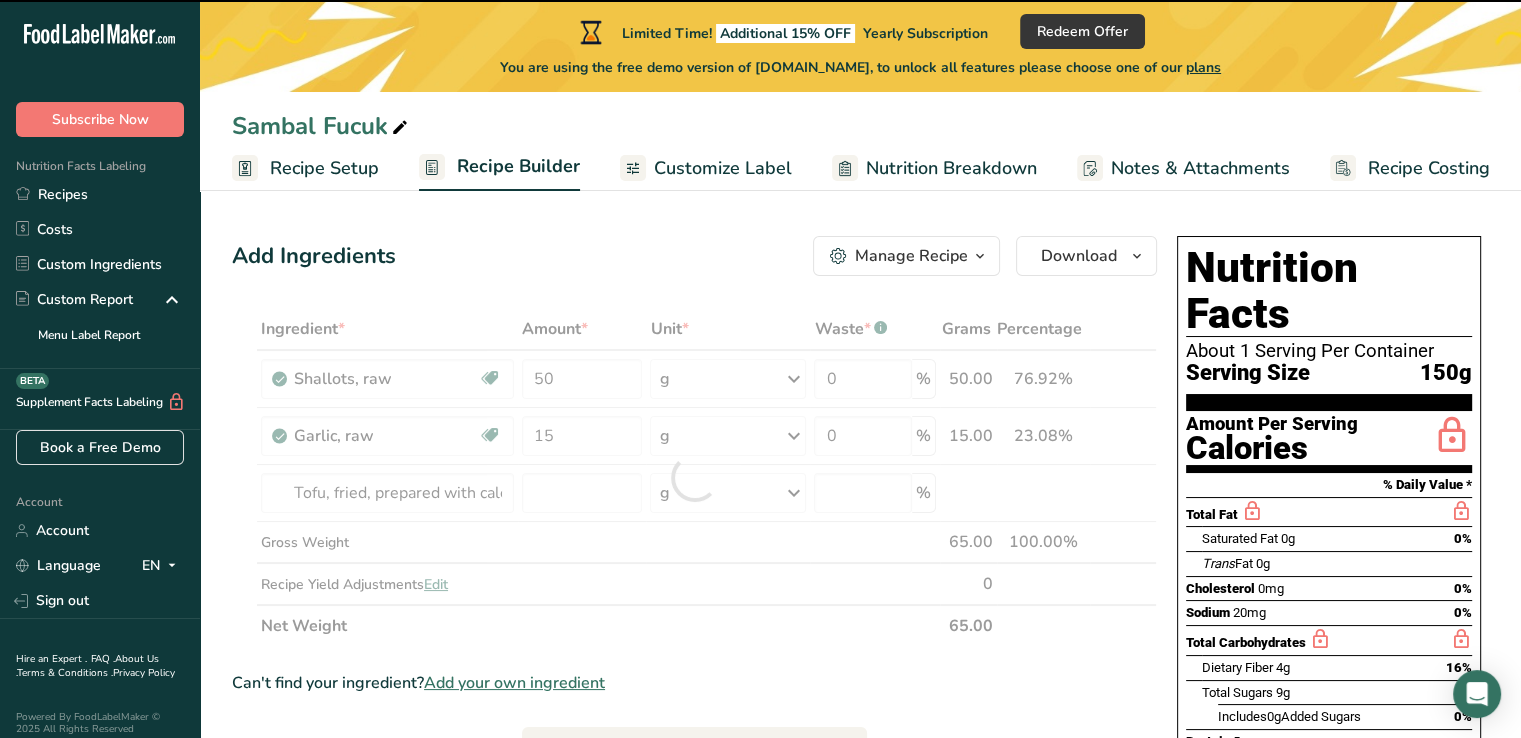 type on "0" 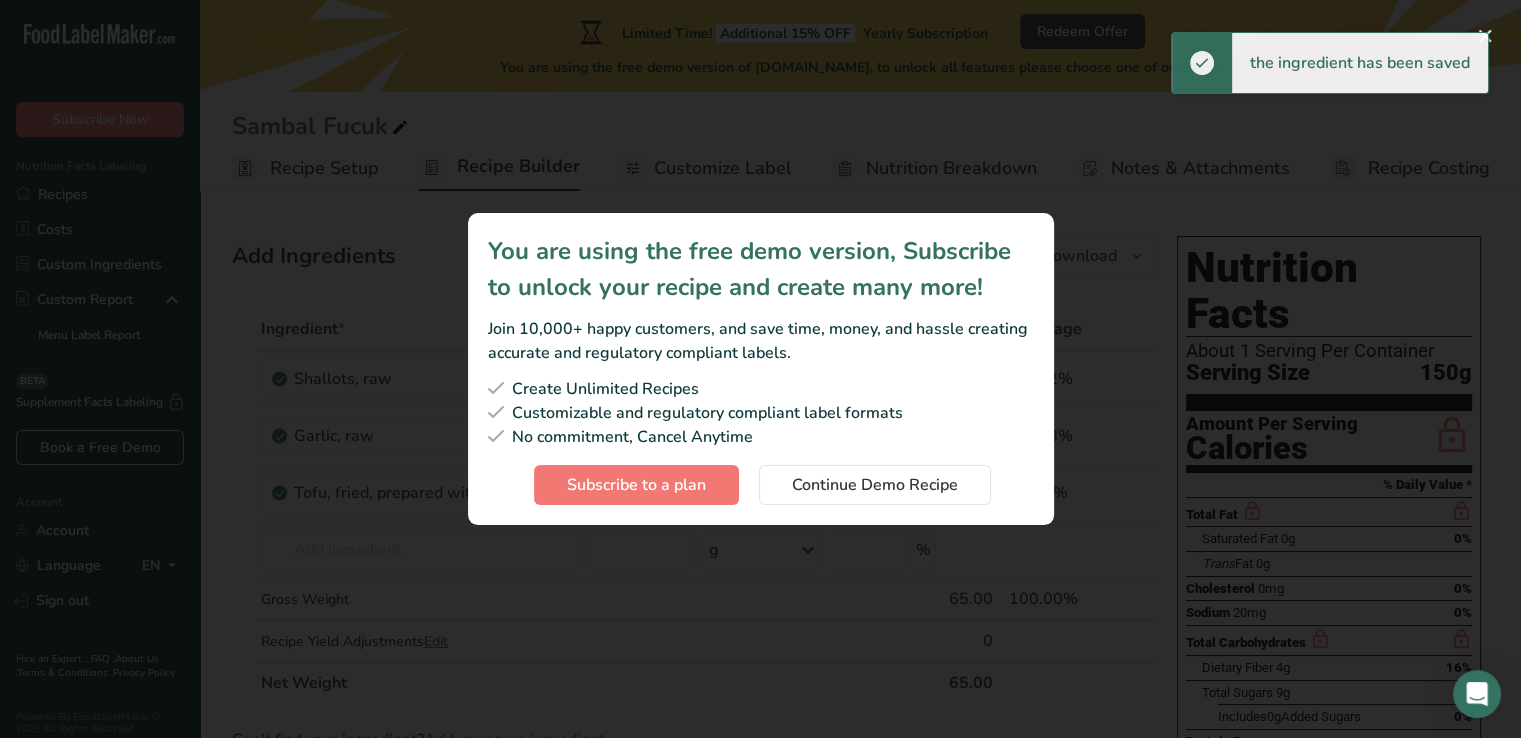 scroll, scrollTop: 0, scrollLeft: 0, axis: both 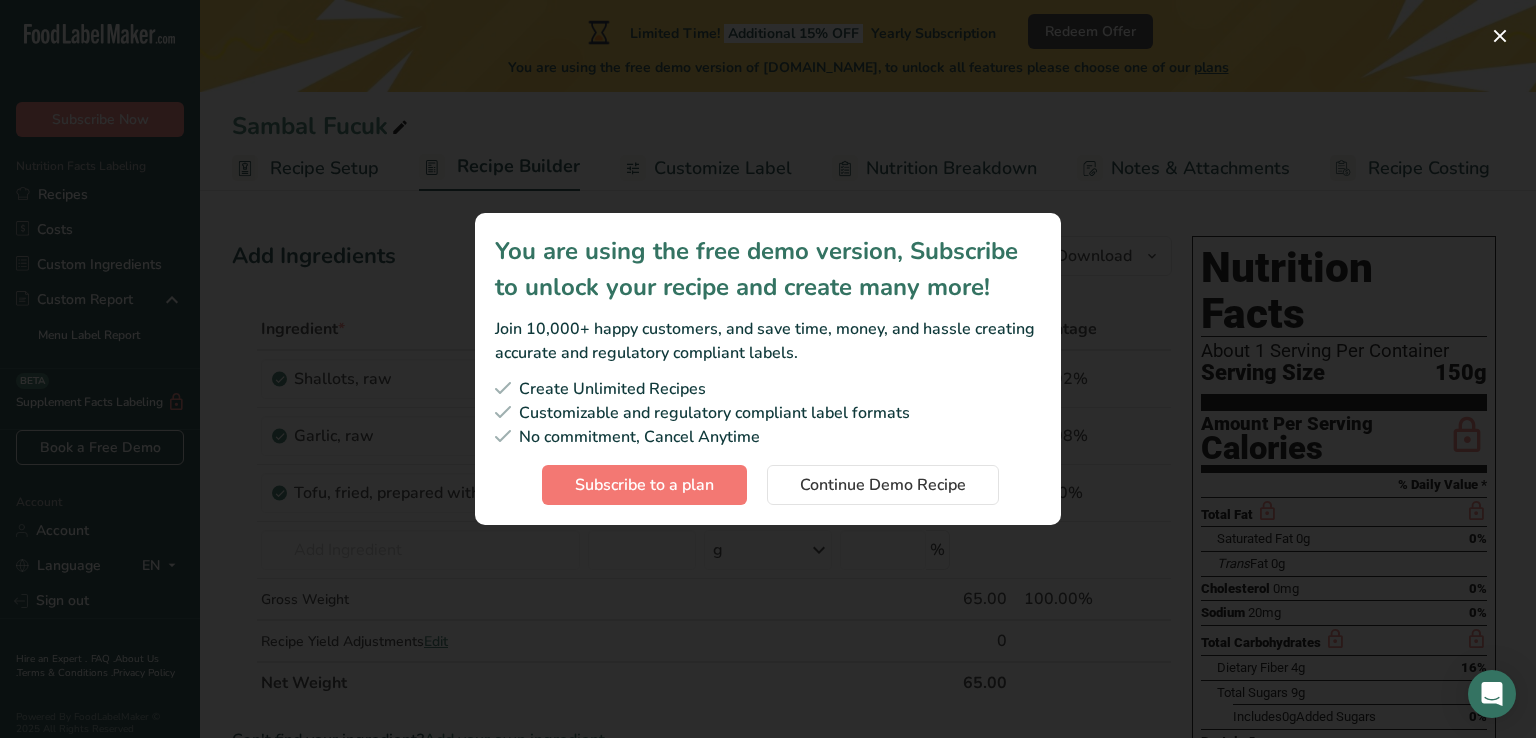click on "You are using the free demo version, Subscribe to unlock your recipe and create many more!
Join 10,000+ happy customers, and save time, money, and hassle creating accurate and regulatory compliant labels.
Create Unlimited Recipes
Customizable and regulatory compliant label formats
No commitment, Cancel Anytime
Subscribe to a plan
Continue Demo Recipe" at bounding box center [768, 369] 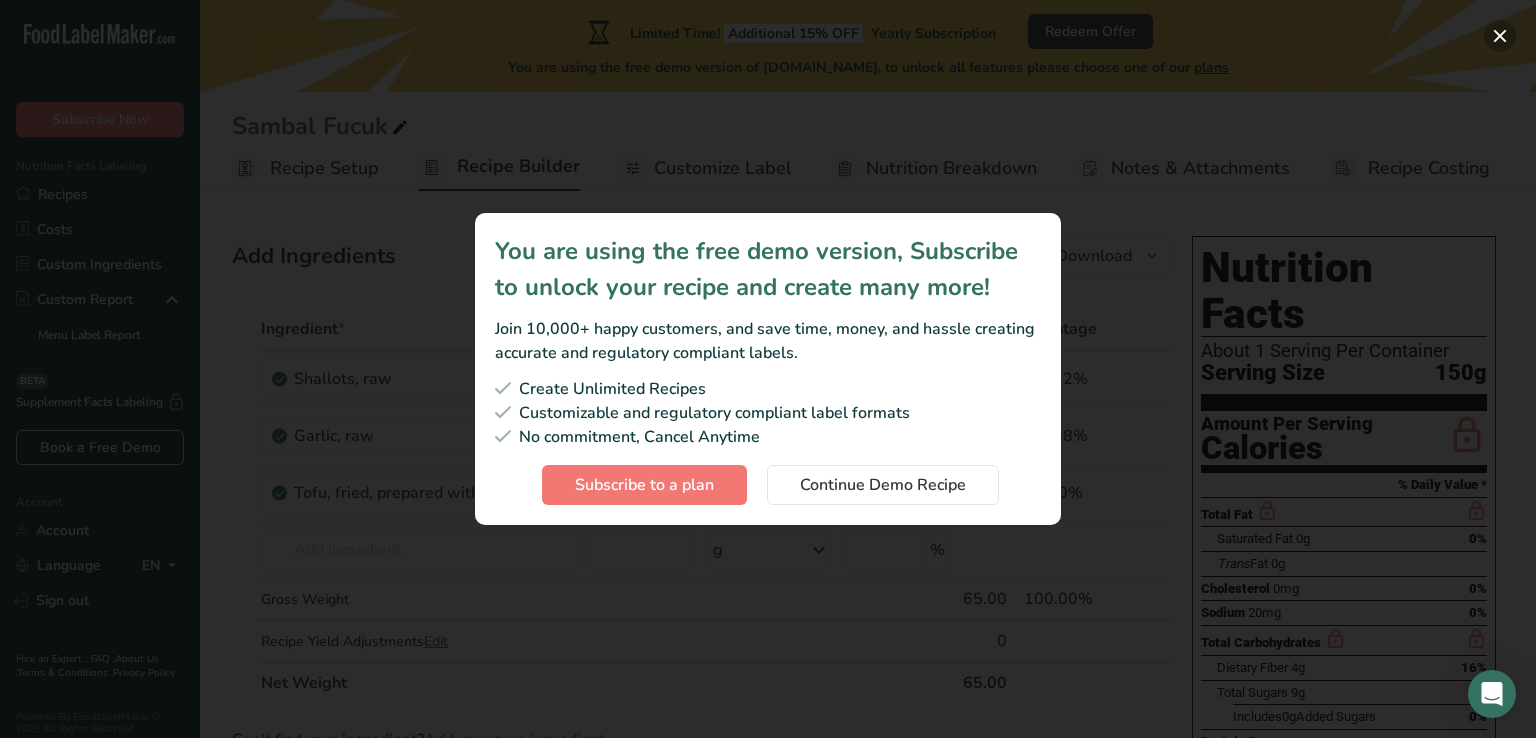 click at bounding box center [1500, 36] 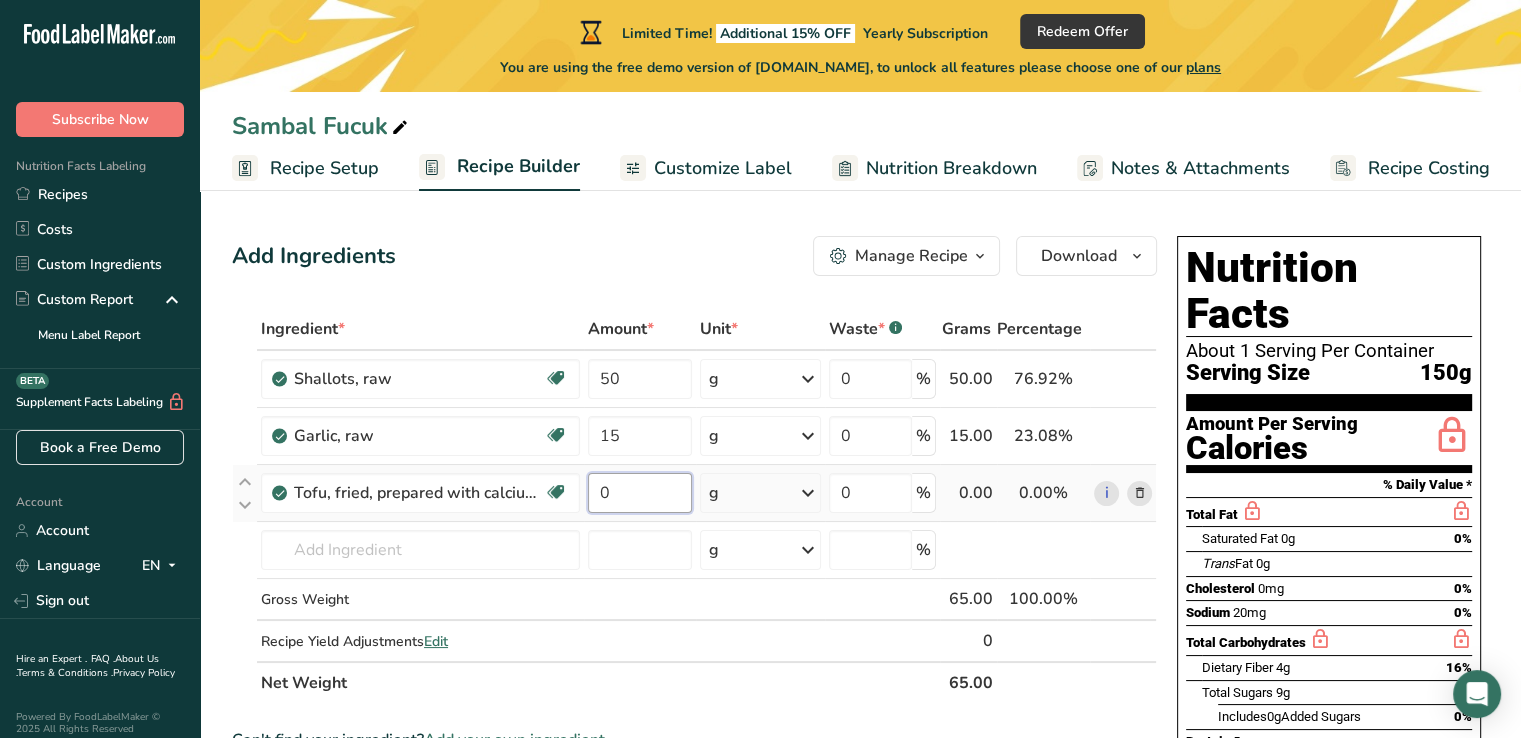 click on "0" at bounding box center [640, 493] 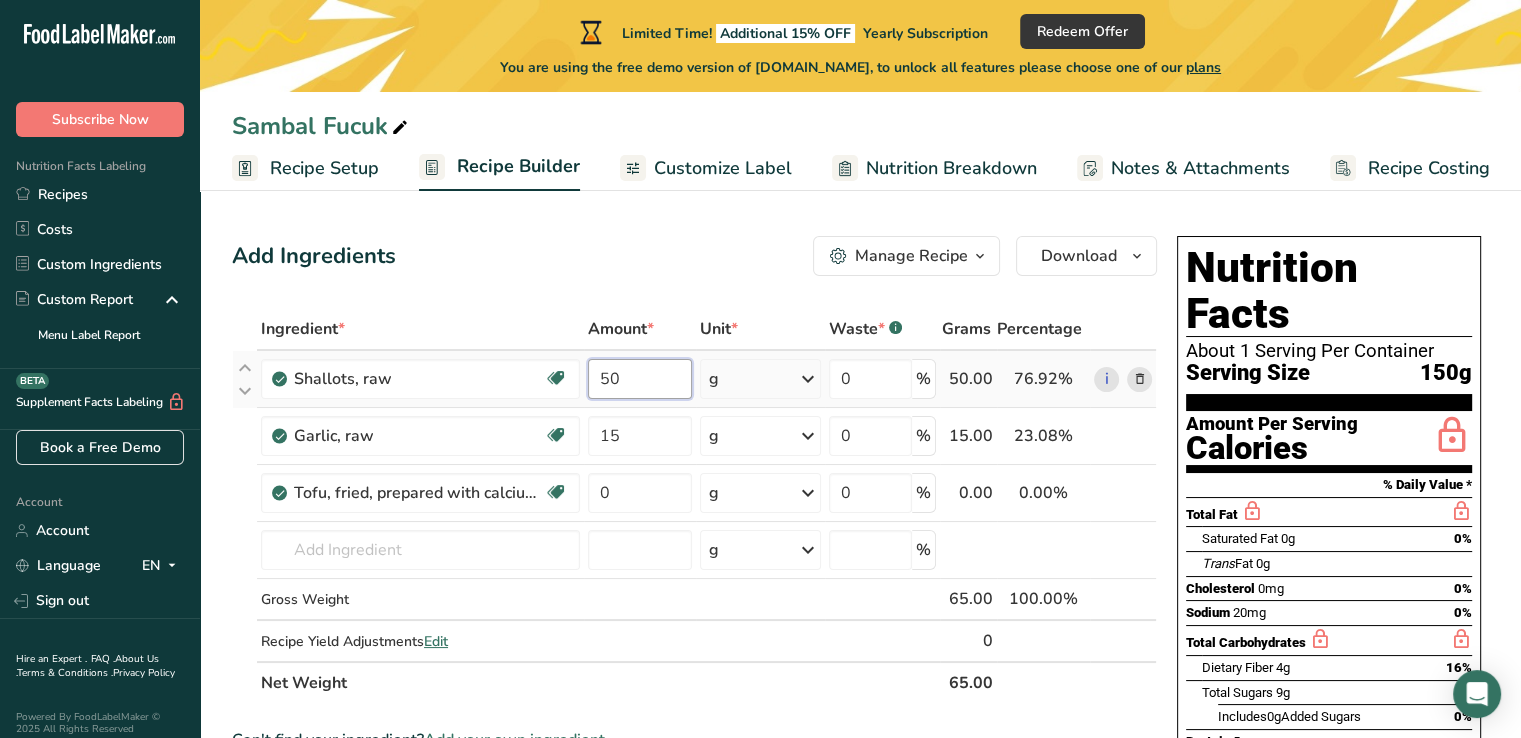 click on "Ingredient *
Amount *
Unit *
Waste *   .a-a{fill:#347362;}.b-a{fill:#fff;}          Grams
Percentage
Shallots, raw
Dairy free
Gluten free
Vegan
Vegetarian
Soy free
50
g
Portions
1 tbsp chopped
Weight Units
g
kg
mg
See more
Volume Units
l
Volume units require a density conversion. If you know your ingredient's density enter it below. Otherwise, click on "RIA" our AI Regulatory bot - she will be able to help you
lb/ft3
g/cm3
Confirm
mL
lb/ft3
fl oz" at bounding box center [694, 506] 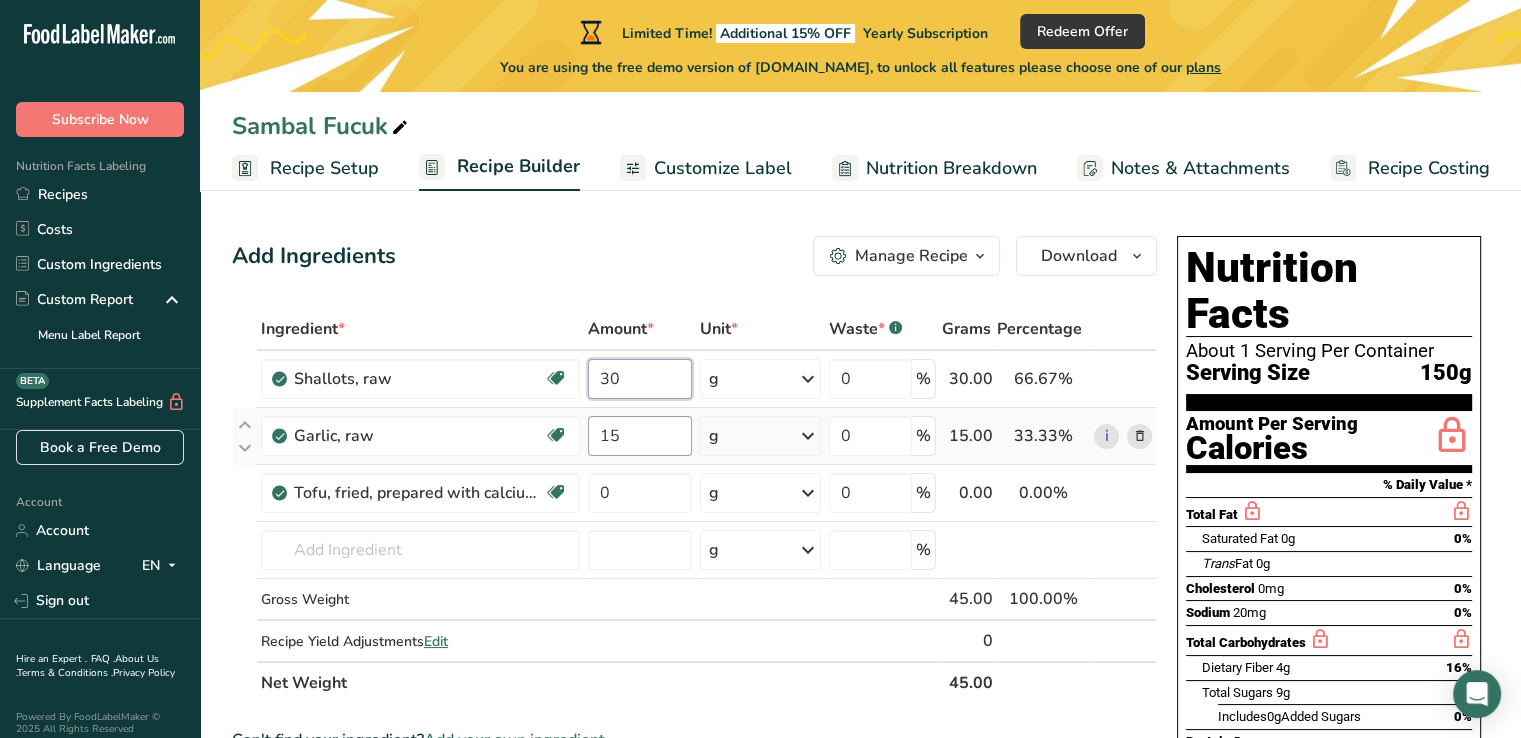 type on "30" 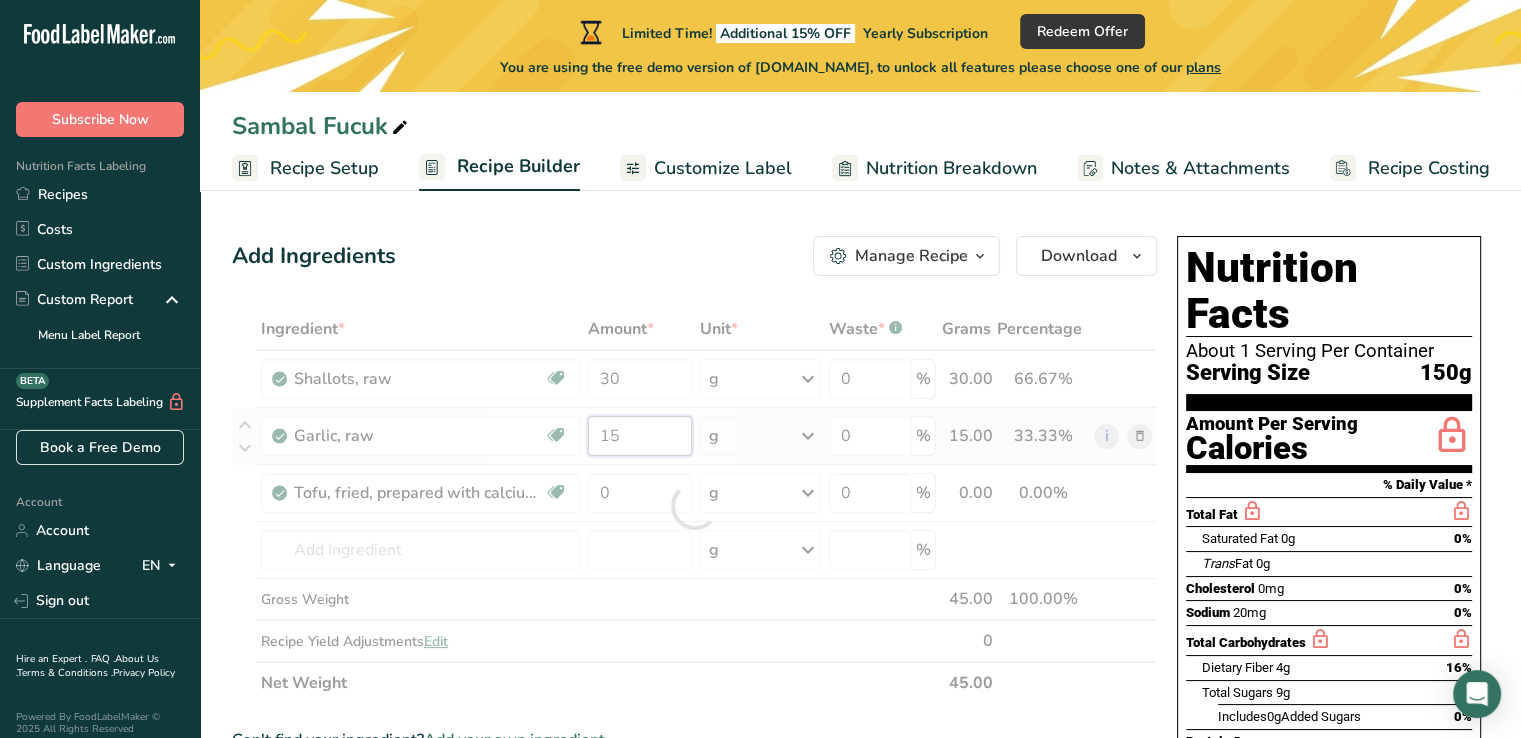 click on "Ingredient *
Amount *
Unit *
Waste *   .a-a{fill:#347362;}.b-a{fill:#fff;}          Grams
Percentage
Shallots, raw
Dairy free
Gluten free
Vegan
Vegetarian
Soy free
30
g
Portions
1 tbsp chopped
Weight Units
g
kg
mg
See more
Volume Units
l
Volume units require a density conversion. If you know your ingredient's density enter it below. Otherwise, click on "RIA" our AI Regulatory bot - she will be able to help you
lb/ft3
g/cm3
Confirm
mL
lb/ft3
fl oz" at bounding box center (694, 506) 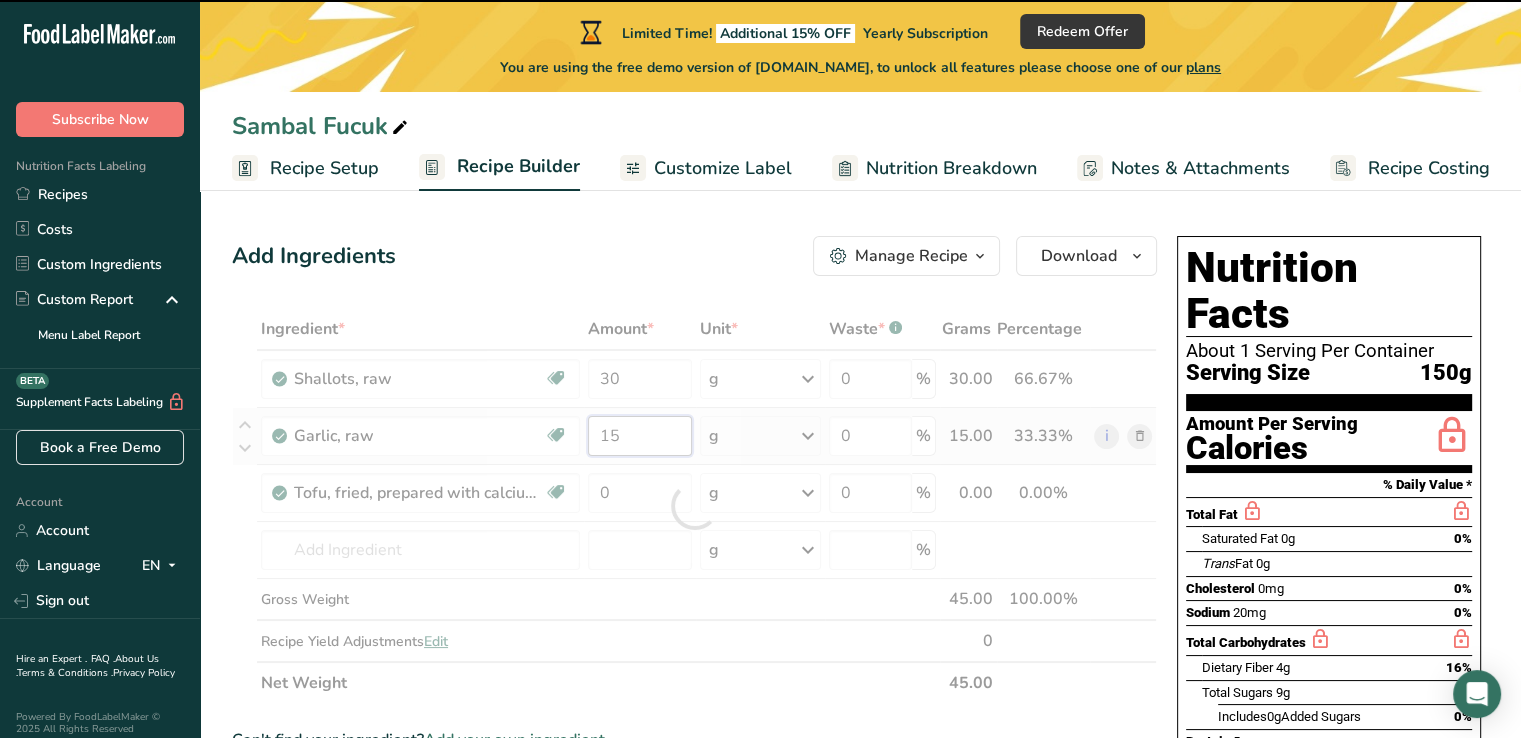 type on "1" 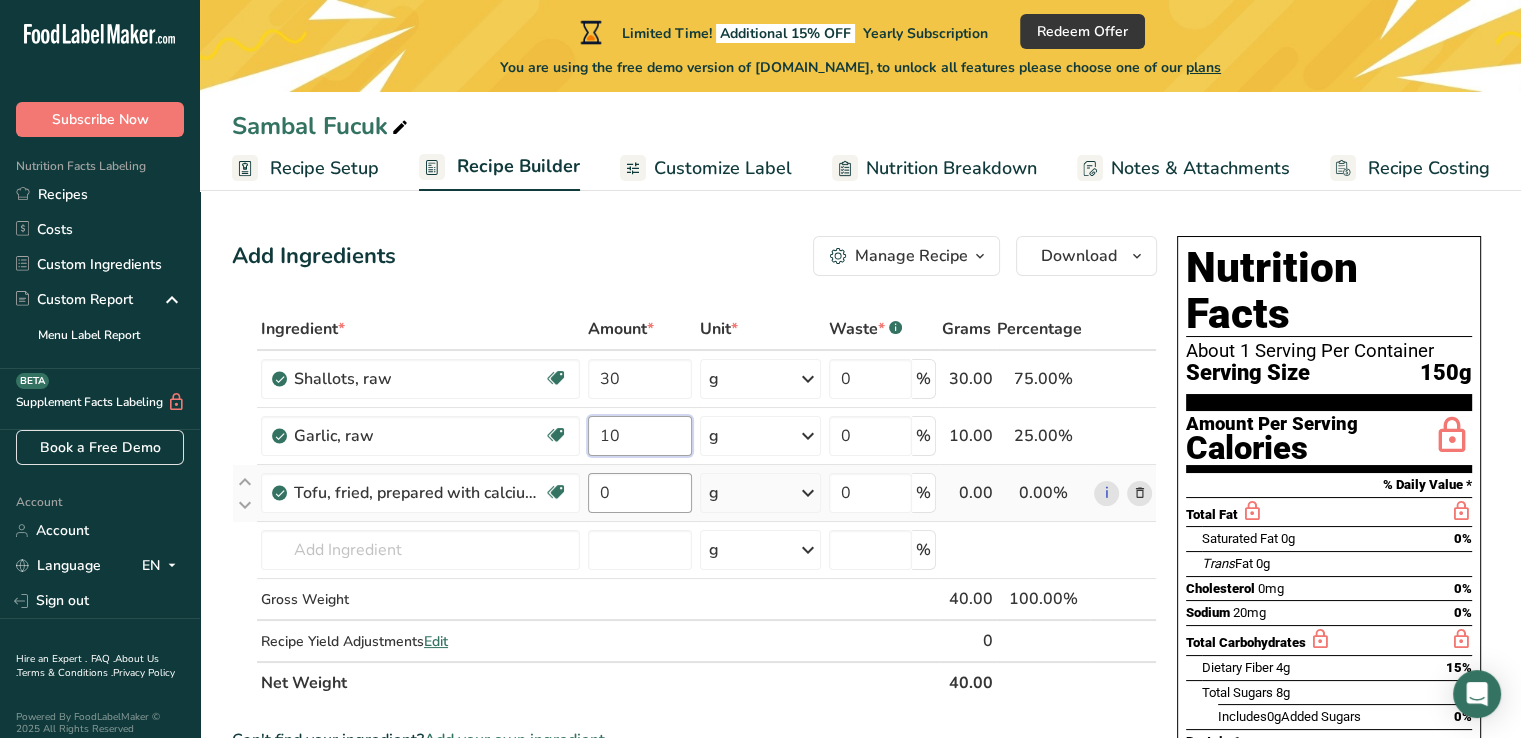 type on "10" 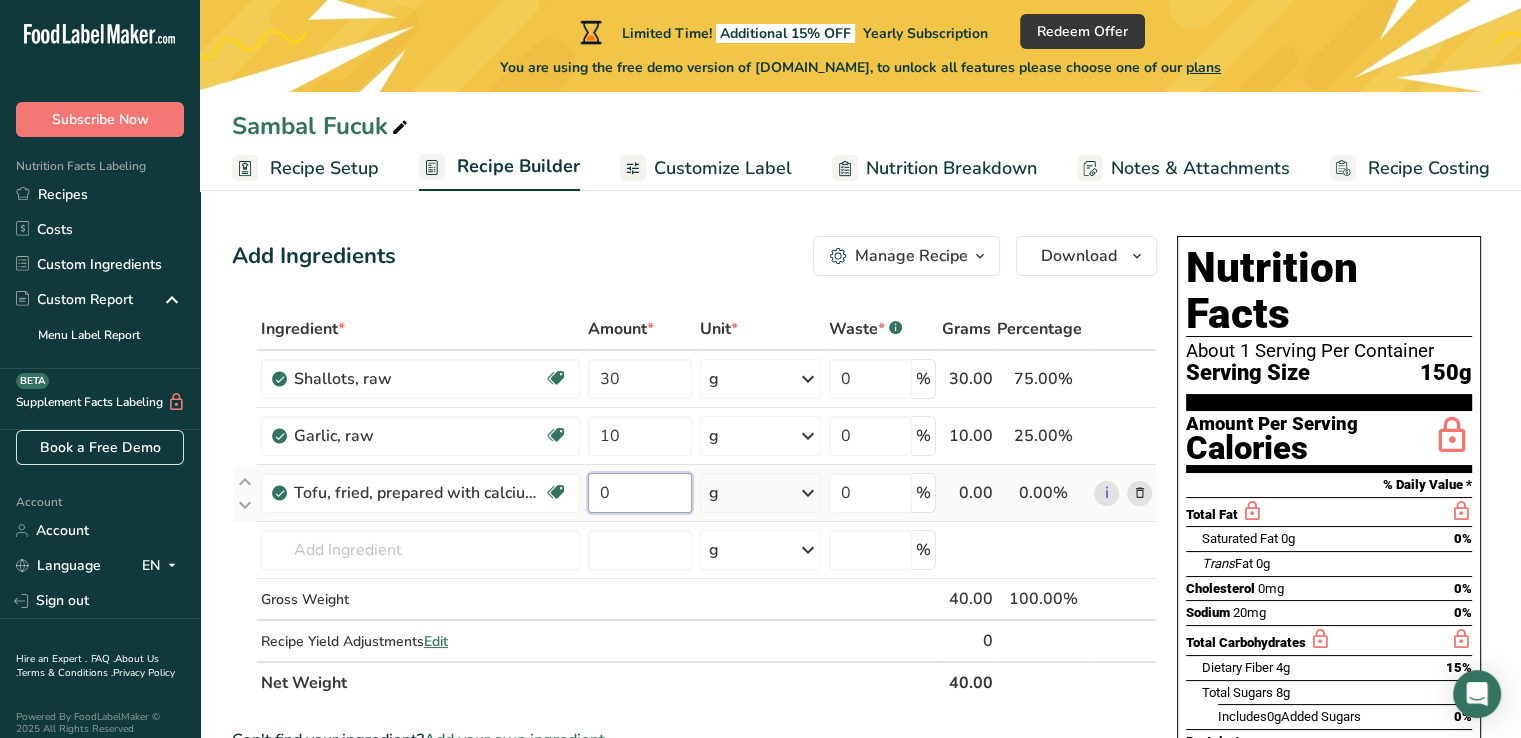 click on "Ingredient *
Amount *
Unit *
Waste *   .a-a{fill:#347362;}.b-a{fill:#fff;}          Grams
Percentage
Shallots, raw
Dairy free
Gluten free
Vegan
Vegetarian
Soy free
30
g
Portions
1 tbsp chopped
Weight Units
g
kg
mg
See more
Volume Units
l
Volume units require a density conversion. If you know your ingredient's density enter it below. Otherwise, click on "RIA" our AI Regulatory bot - she will be able to help you
lb/ft3
g/cm3
Confirm
mL
lb/ft3
fl oz" at bounding box center (694, 506) 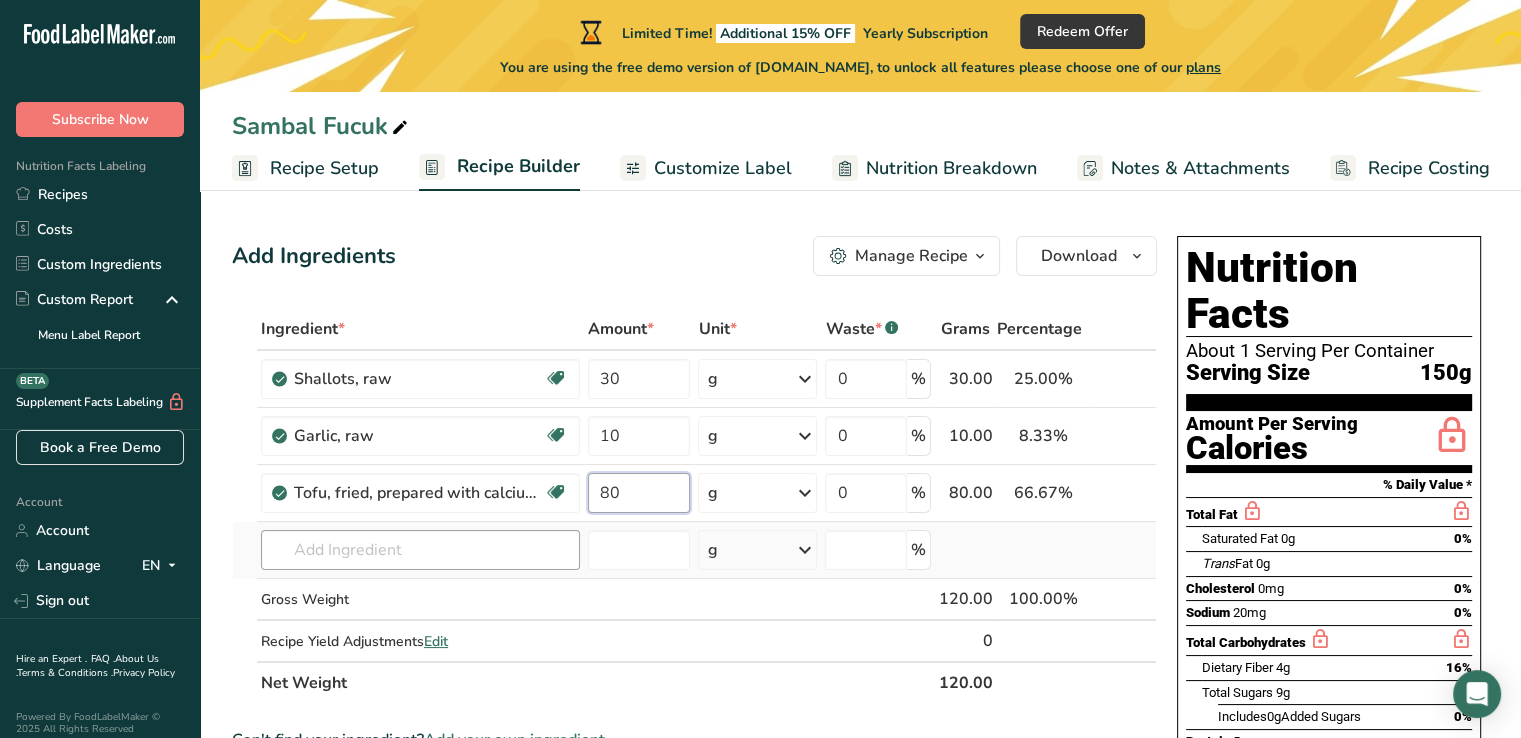 type on "80" 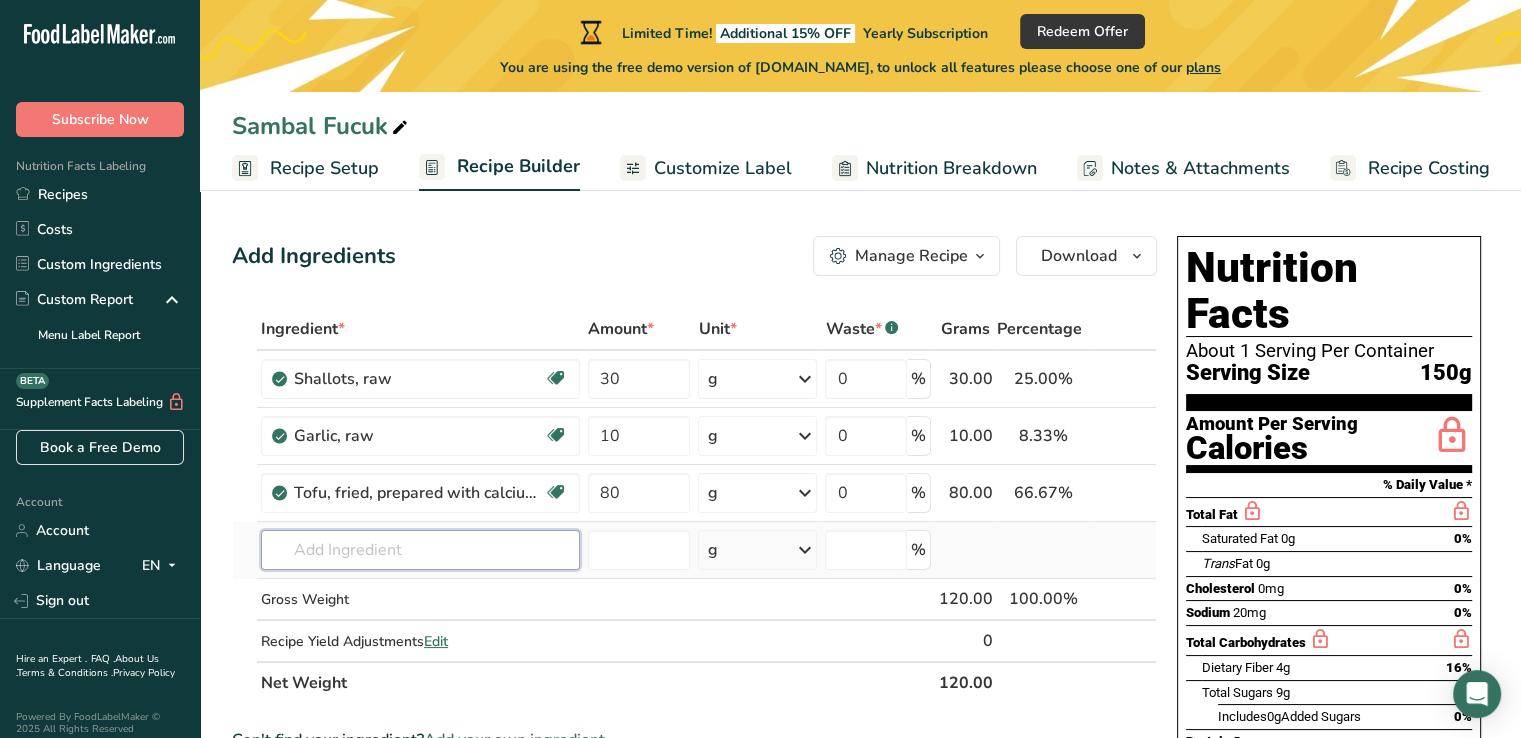click on "Ingredient *
Amount *
Unit *
Waste *   .a-a{fill:#347362;}.b-a{fill:#fff;}          Grams
Percentage
Shallots, raw
Dairy free
Gluten free
Vegan
Vegetarian
Soy free
30
g
Portions
1 tbsp chopped
Weight Units
g
kg
mg
See more
Volume Units
l
Volume units require a density conversion. If you know your ingredient's density enter it below. Otherwise, click on "RIA" our AI Regulatory bot - she will be able to help you
lb/ft3
g/cm3
Confirm
mL
lb/ft3
fl oz" at bounding box center (694, 506) 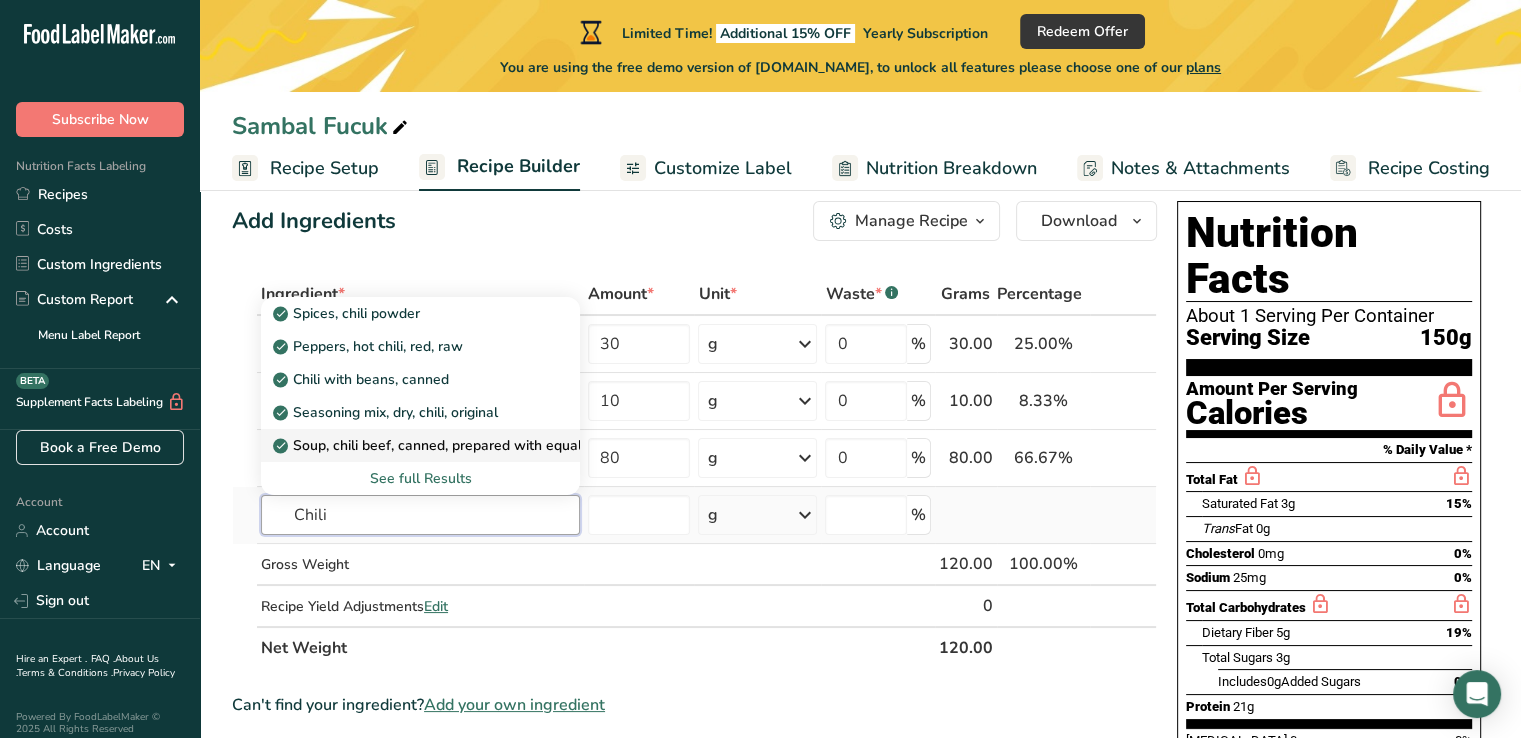 scroll, scrollTop: 0, scrollLeft: 0, axis: both 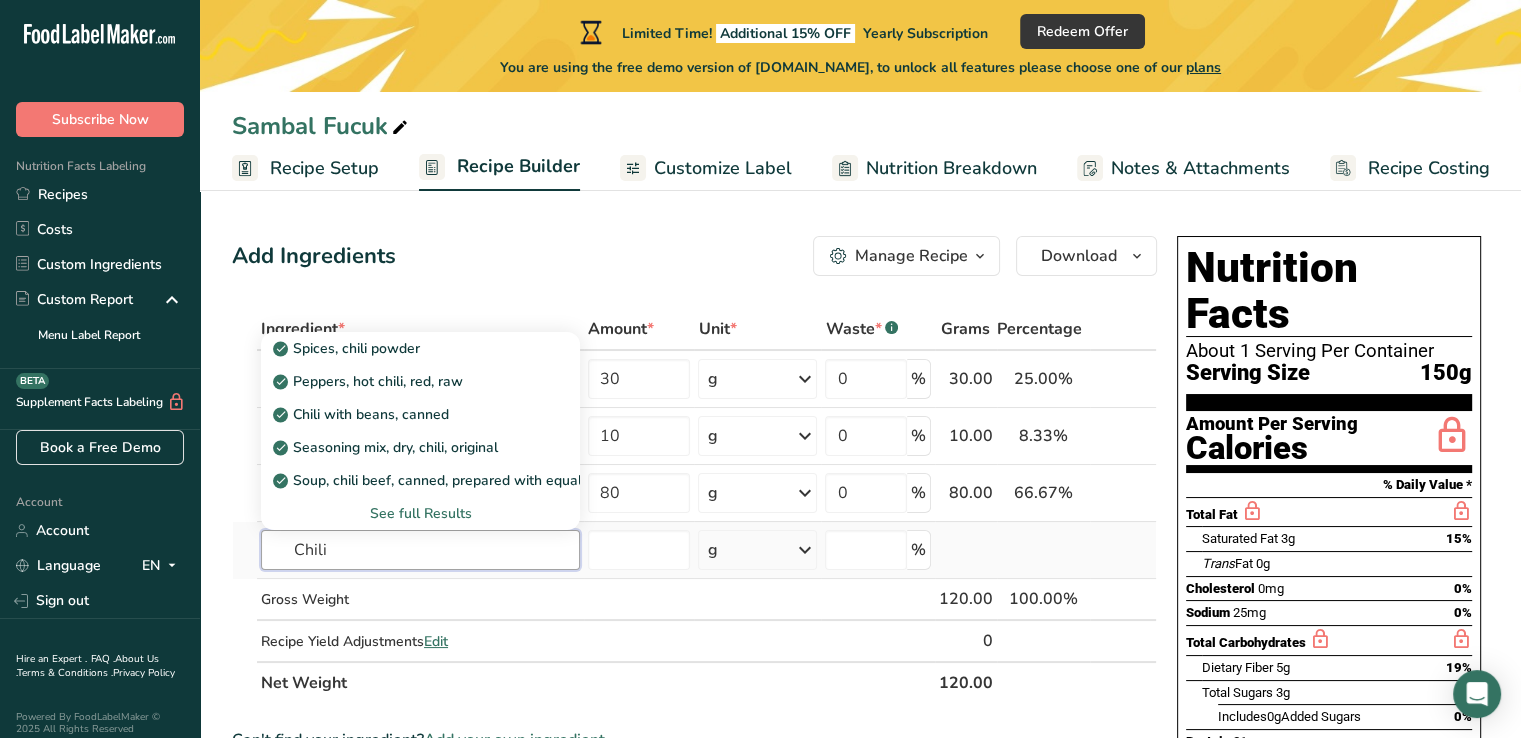 click on "Chili" at bounding box center [420, 550] 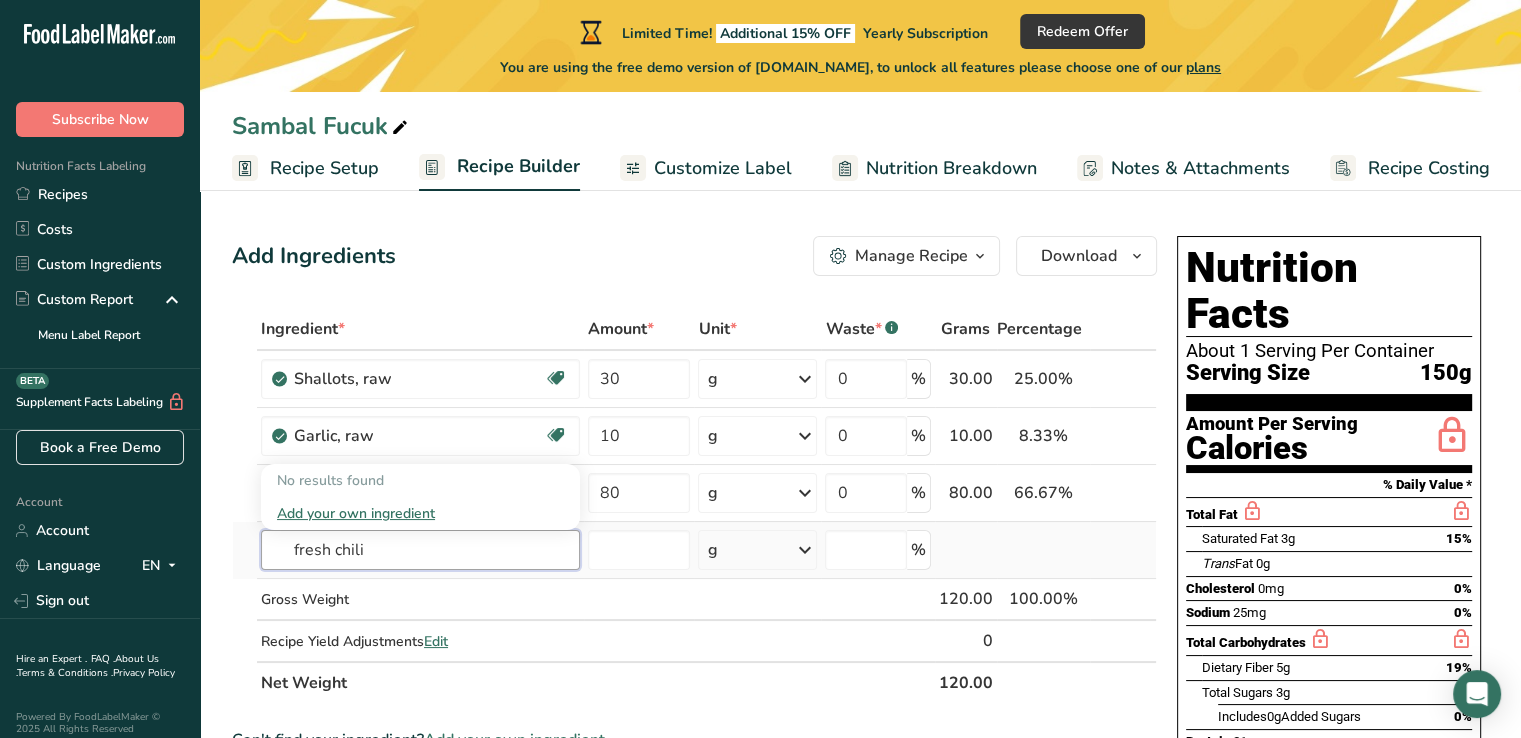click on "fresh chili" at bounding box center (420, 550) 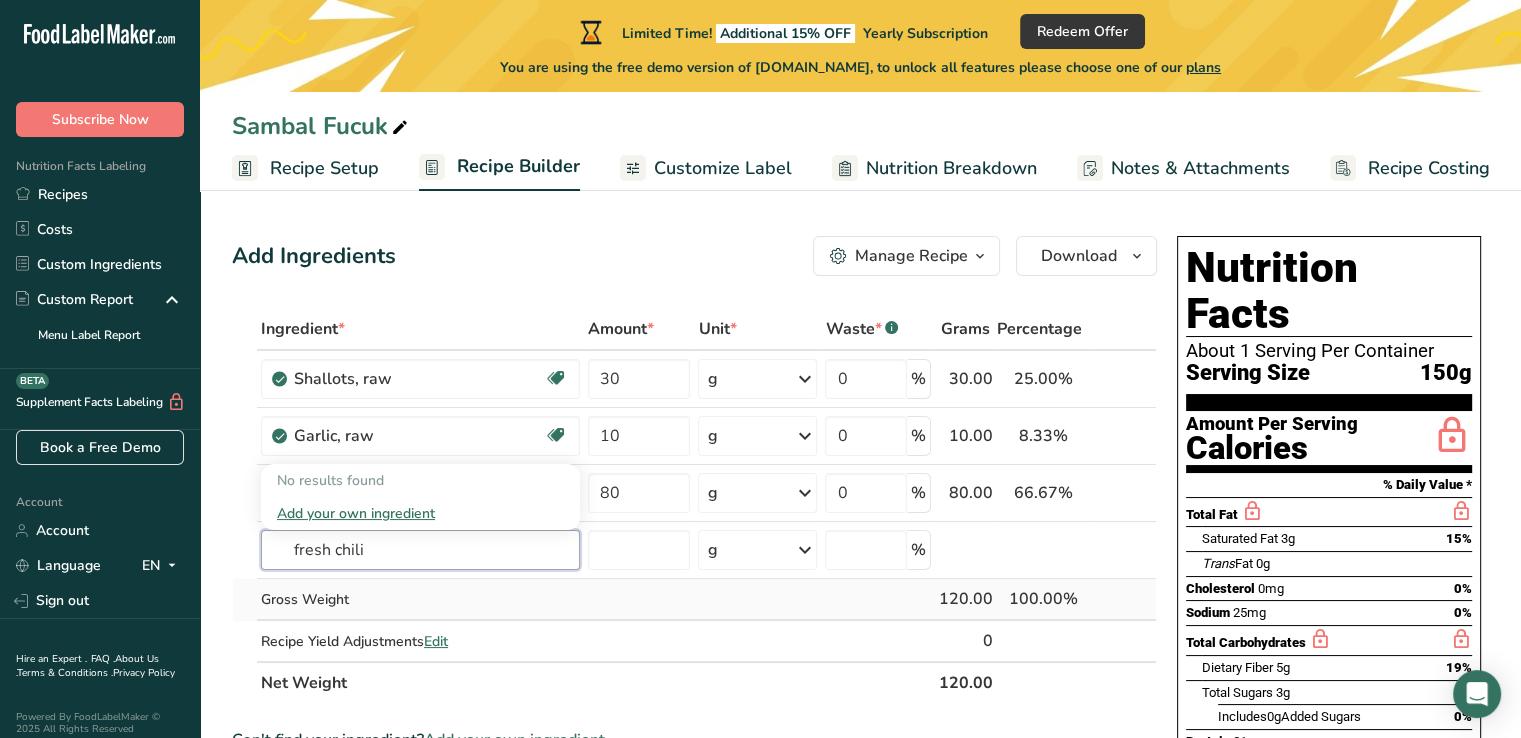 type on "fresh chili" 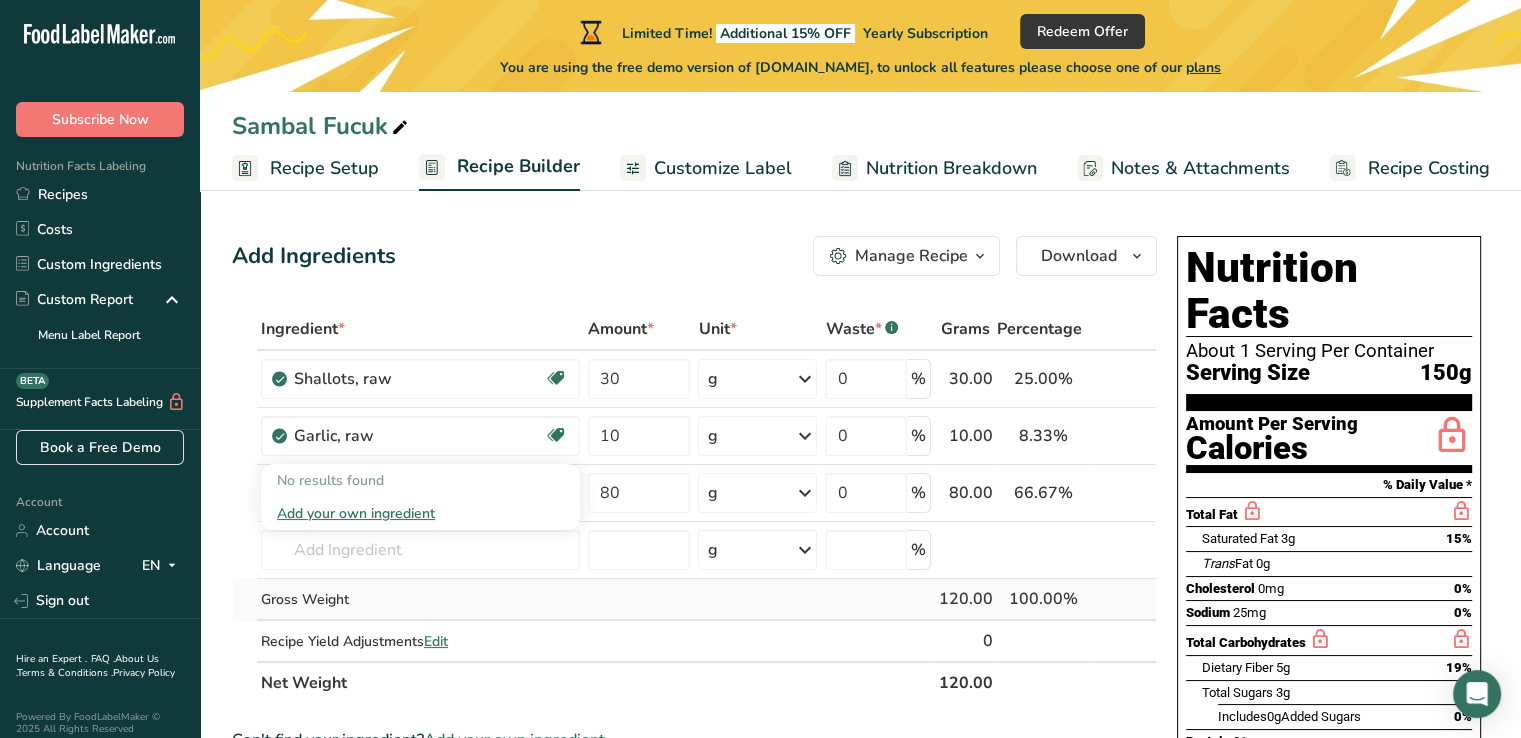 click on "Gross Weight" at bounding box center (420, 600) 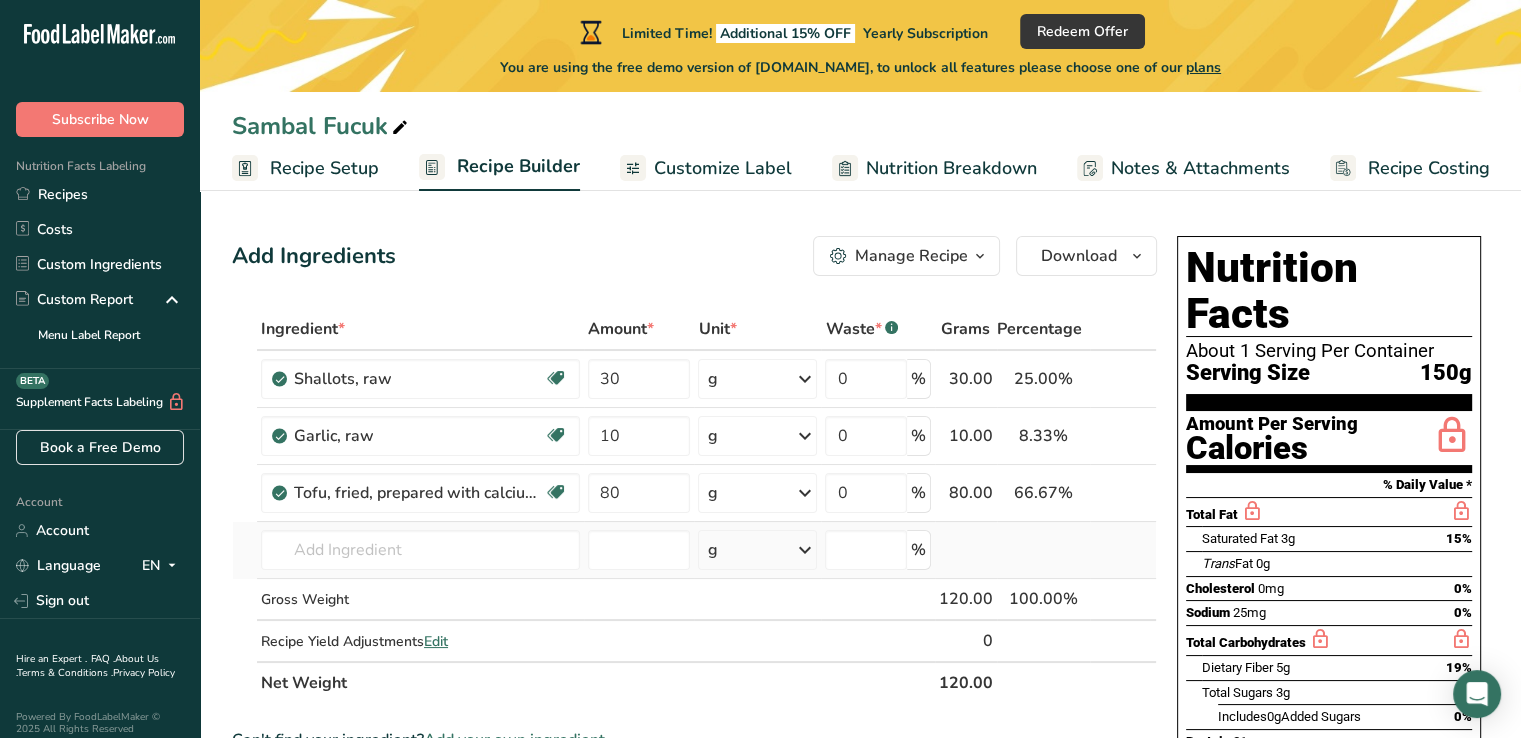click on "No results found
Add your own ingredient" at bounding box center (420, 550) 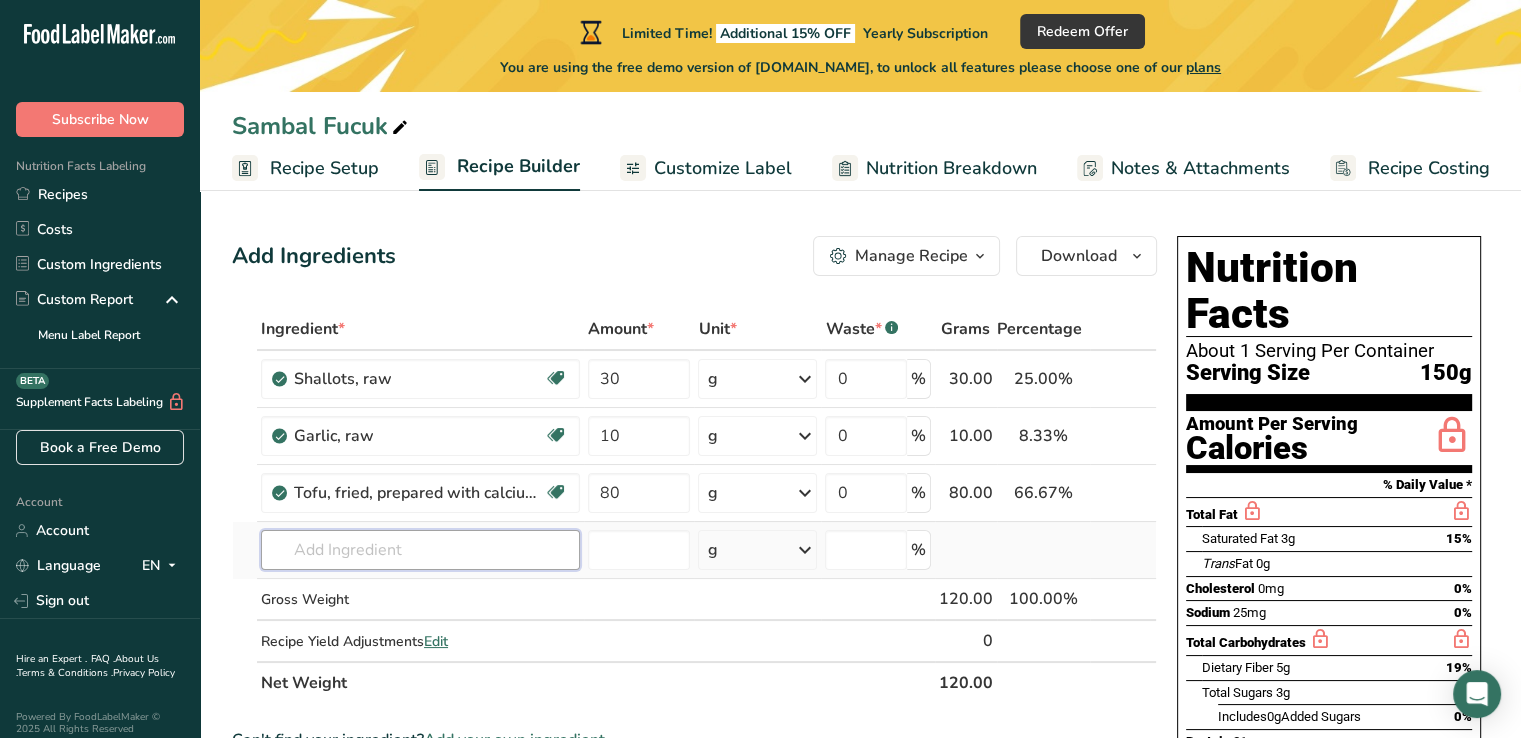 click at bounding box center (420, 550) 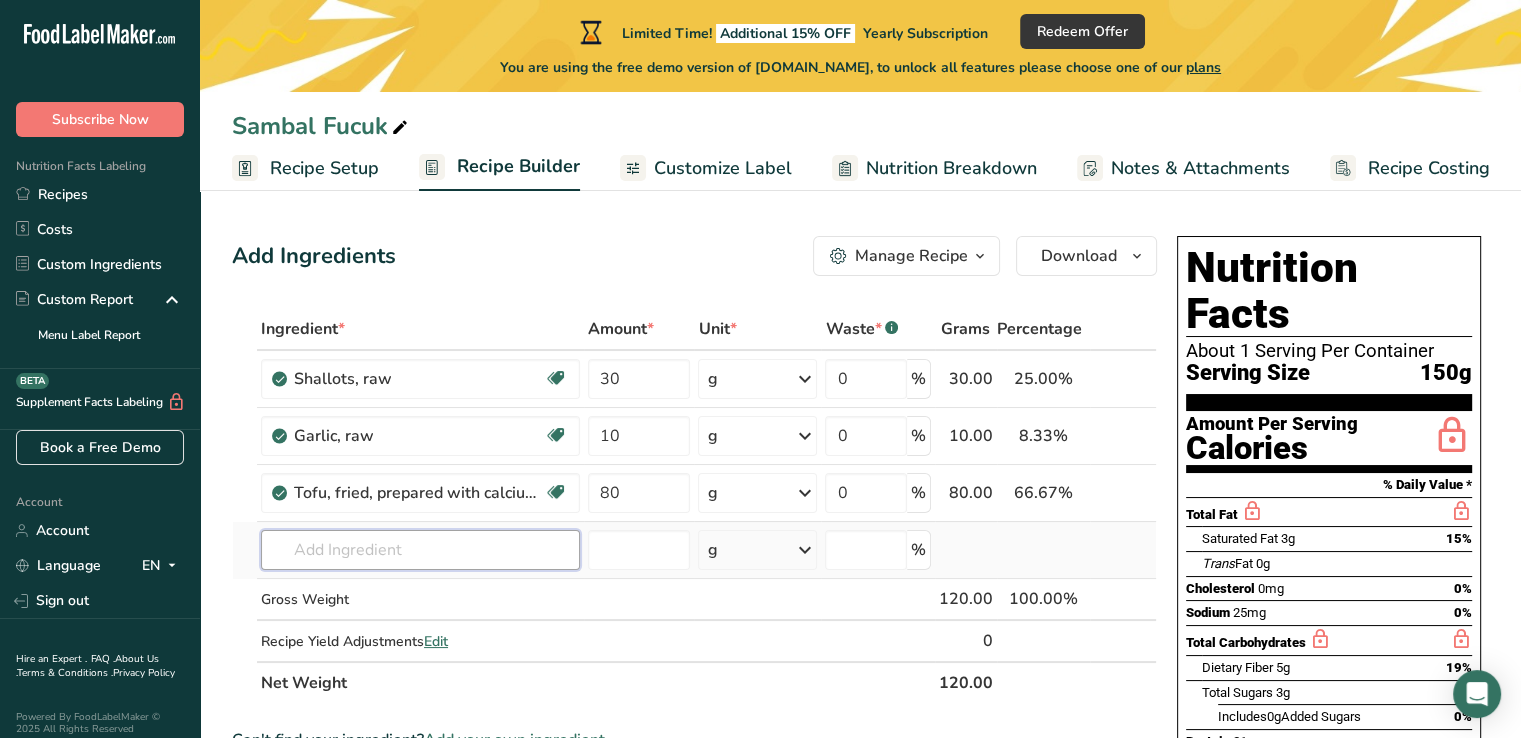 click at bounding box center (420, 550) 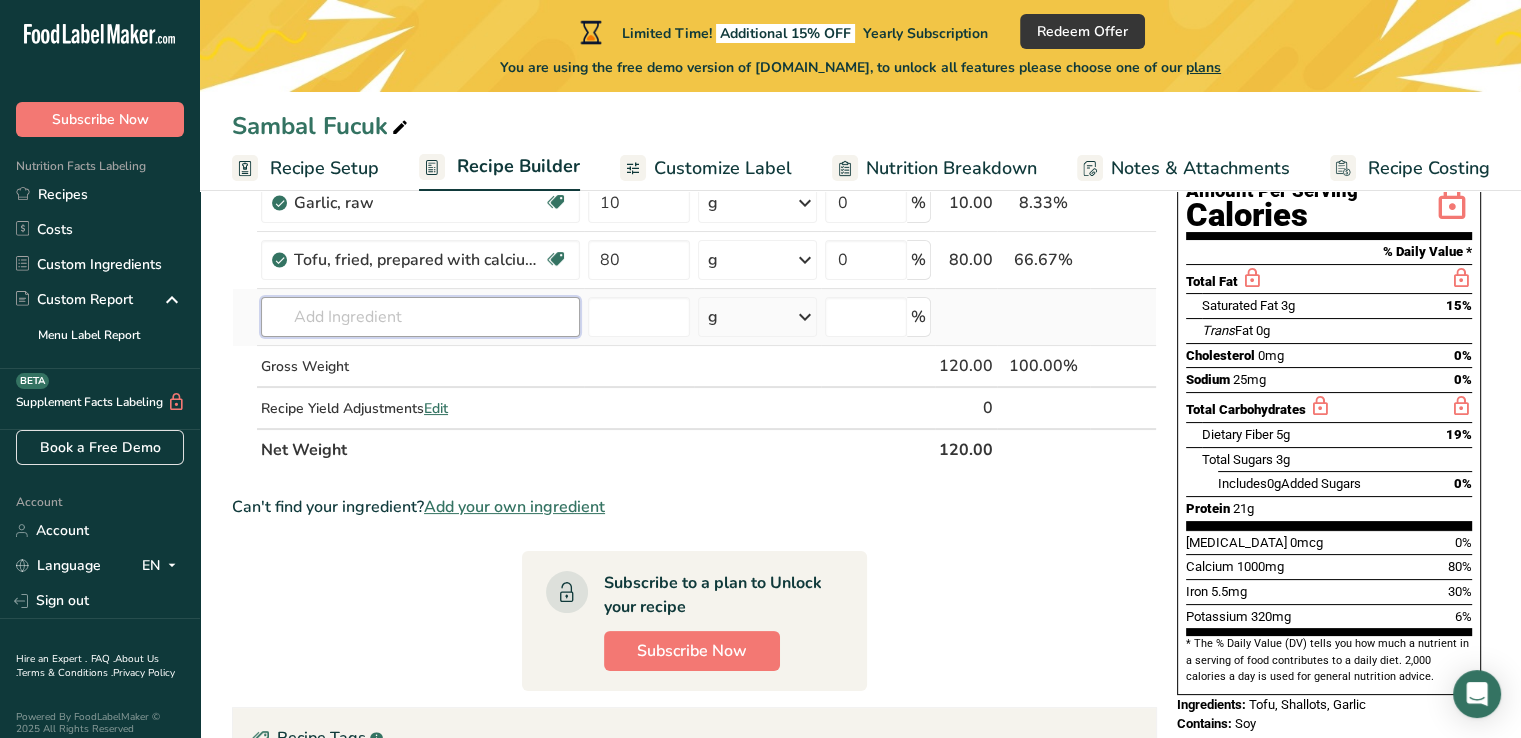 scroll, scrollTop: 100, scrollLeft: 0, axis: vertical 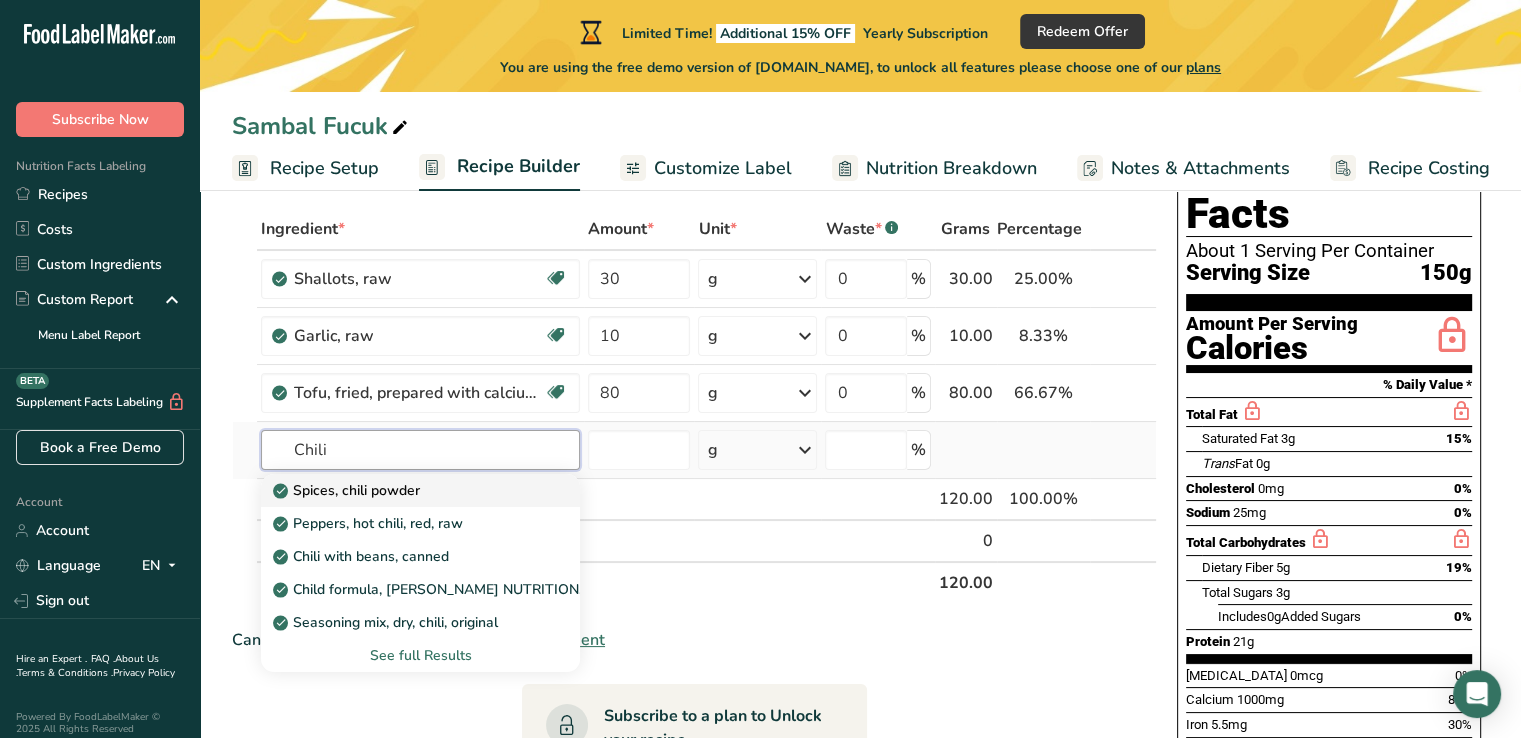type on "Chili" 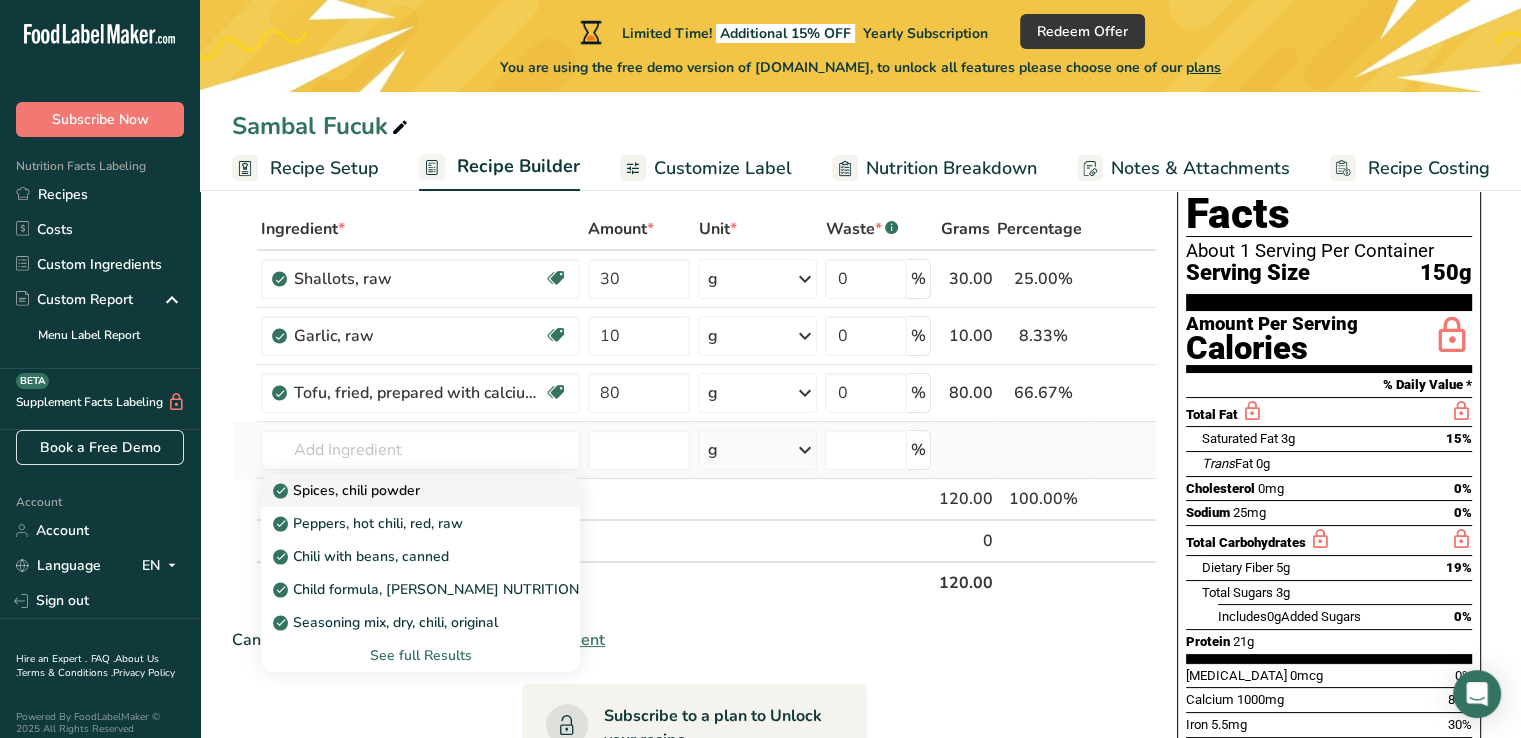 click on "Spices, chili powder" at bounding box center [420, 490] 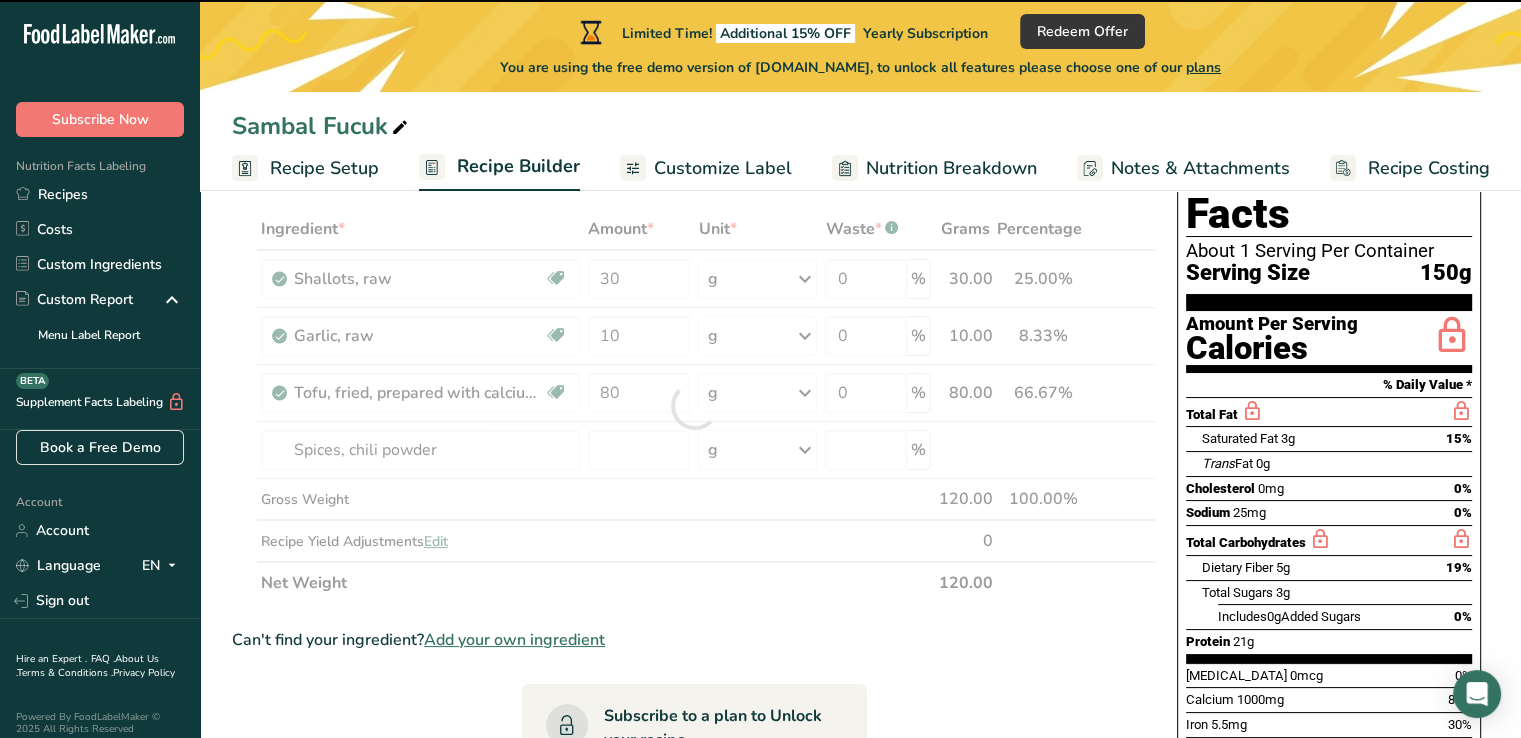 type on "0" 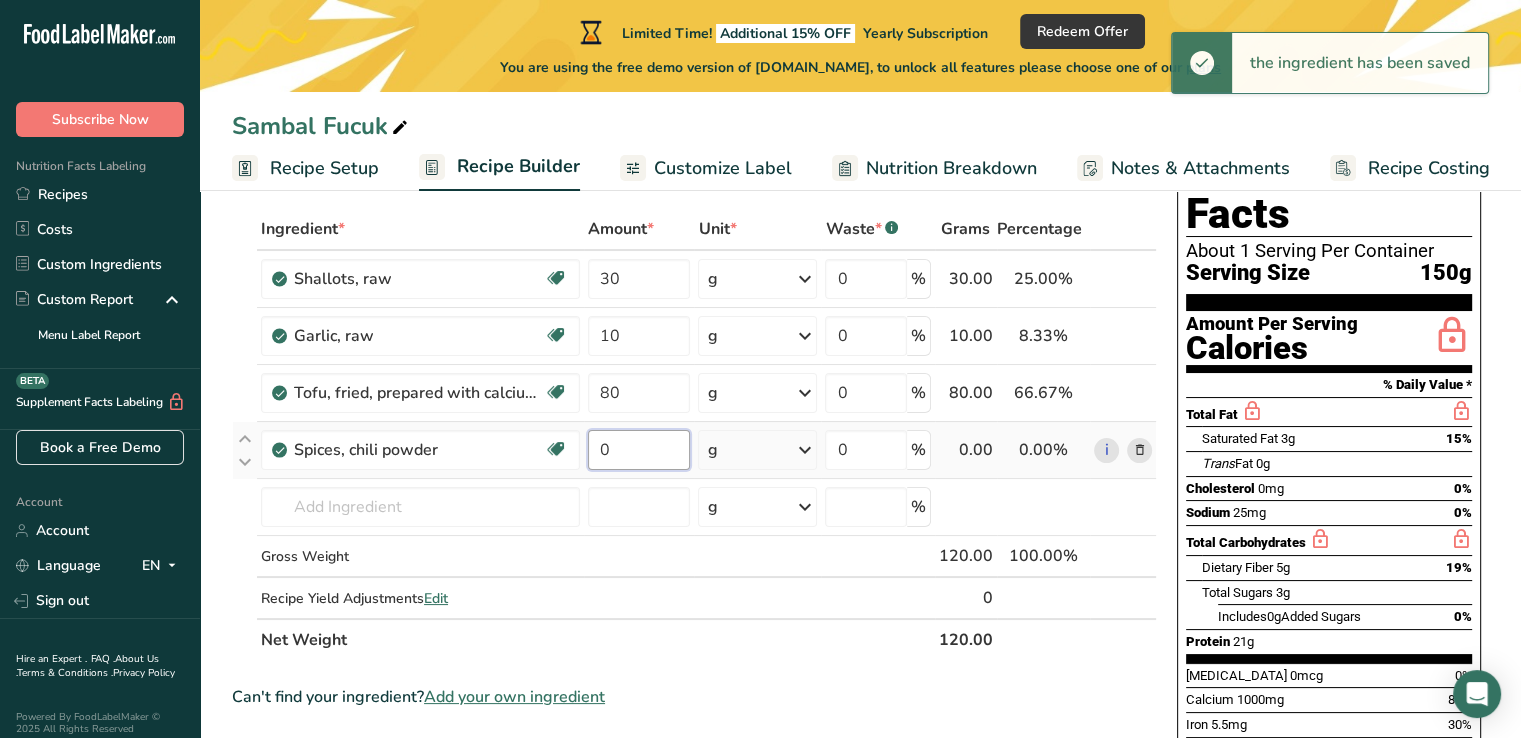 click on "0" at bounding box center [639, 450] 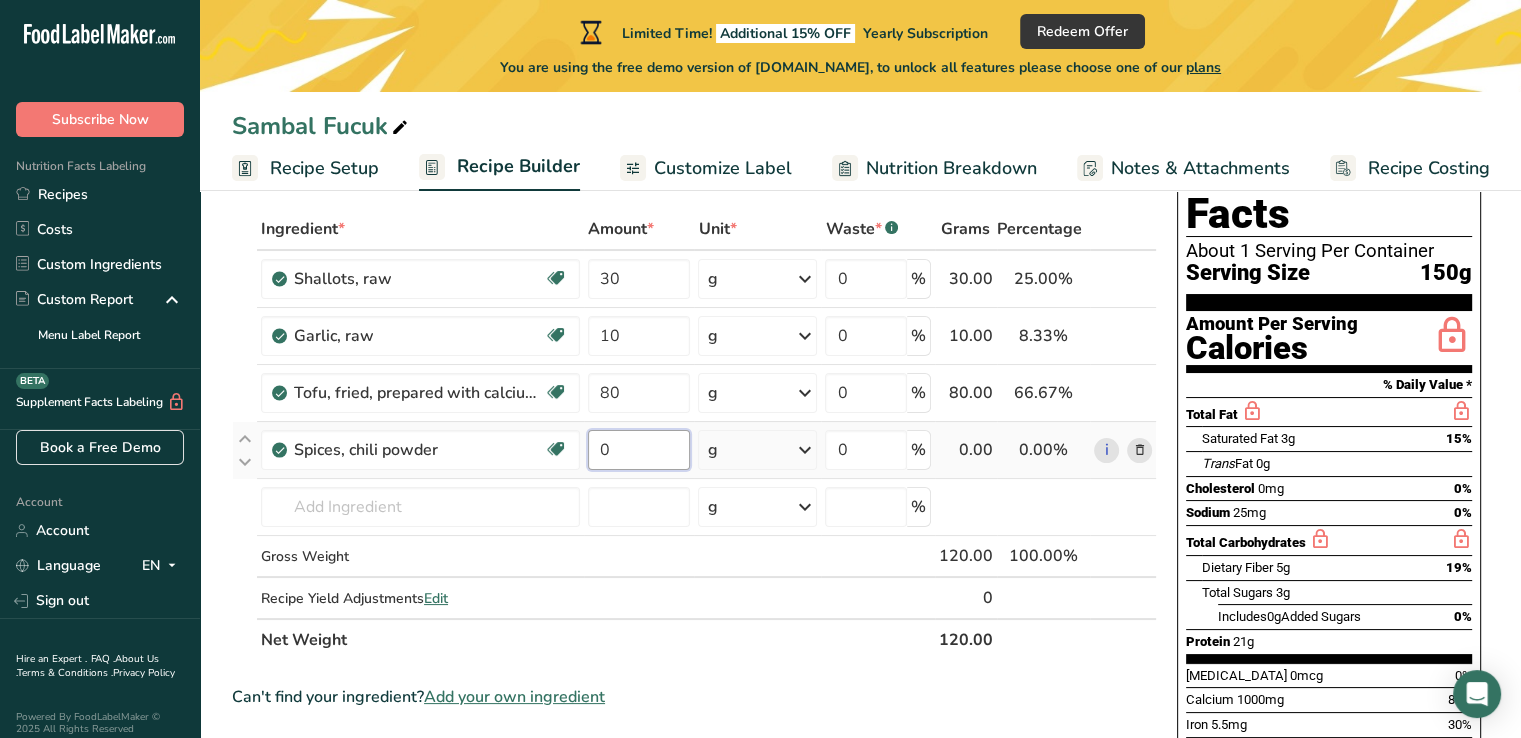 drag, startPoint x: 612, startPoint y: 453, endPoint x: 596, endPoint y: 463, distance: 18.867962 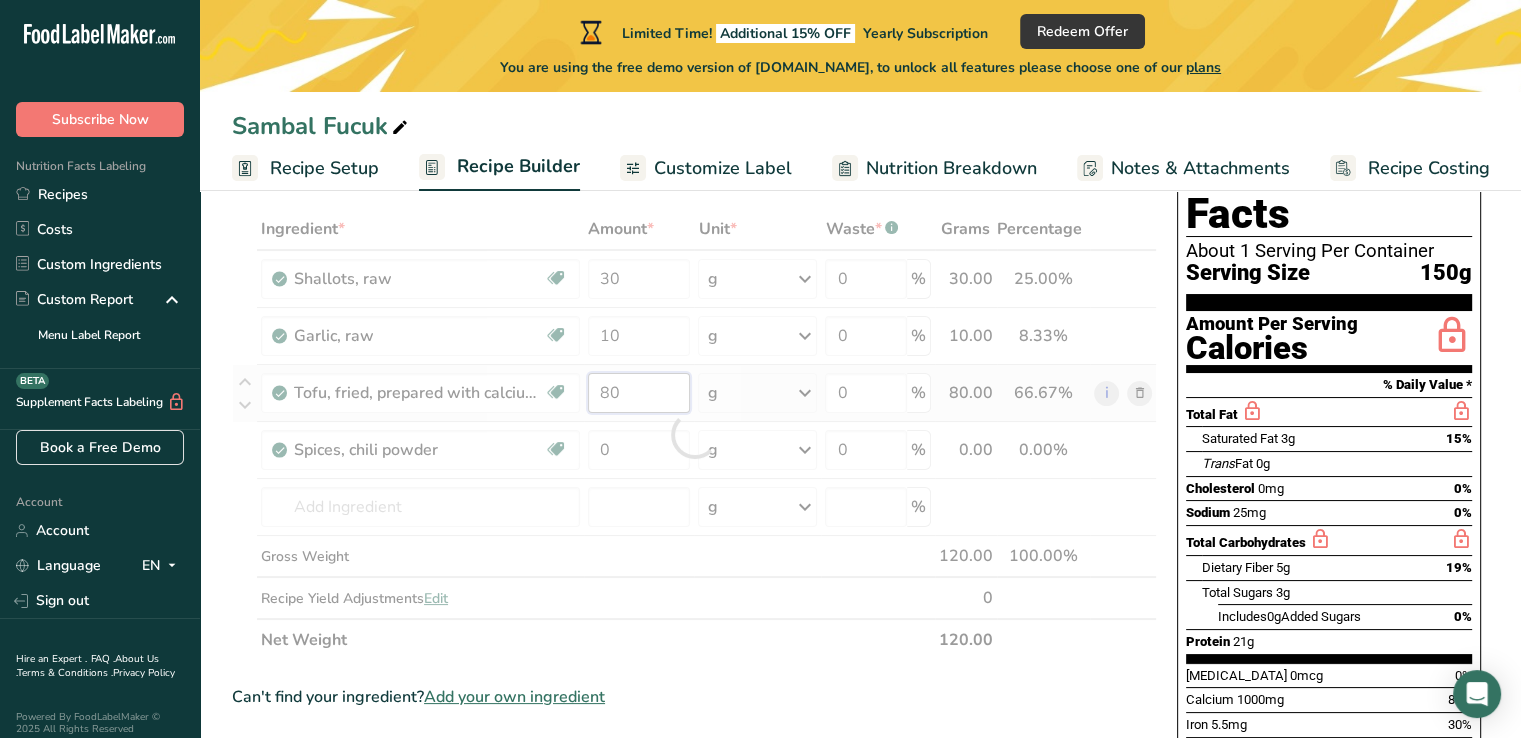 click on "Ingredient *
Amount *
Unit *
Waste *   .a-a{fill:#347362;}.b-a{fill:#fff;}          Grams
Percentage
Shallots, raw
Dairy free
Gluten free
Vegan
Vegetarian
Soy free
30
g
Portions
1 tbsp chopped
Weight Units
g
kg
mg
See more
Volume Units
l
Volume units require a density conversion. If you know your ingredient's density enter it below. Otherwise, click on "RIA" our AI Regulatory bot - she will be able to help you
lb/ft3
g/cm3
Confirm
mL
lb/ft3
fl oz" at bounding box center (694, 434) 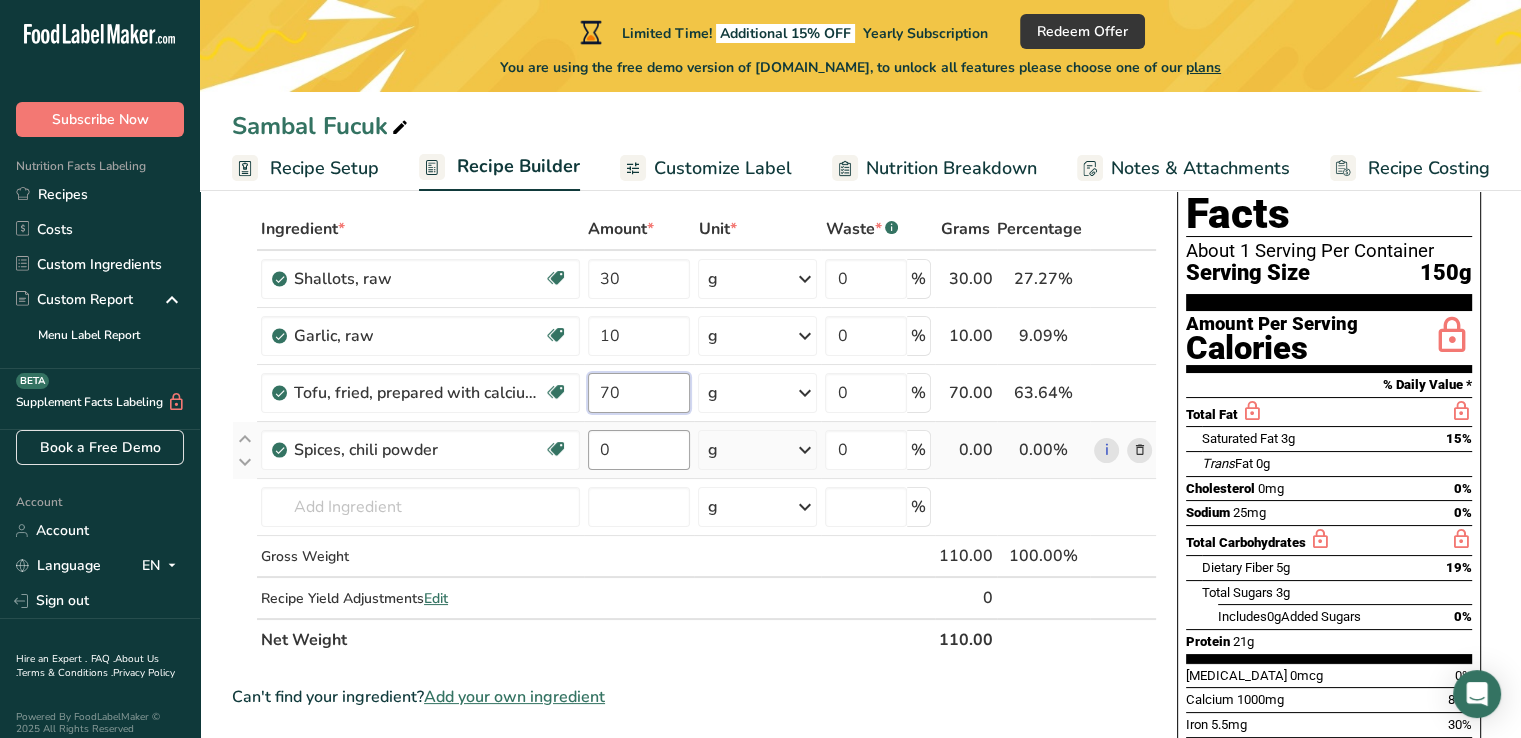 type on "70" 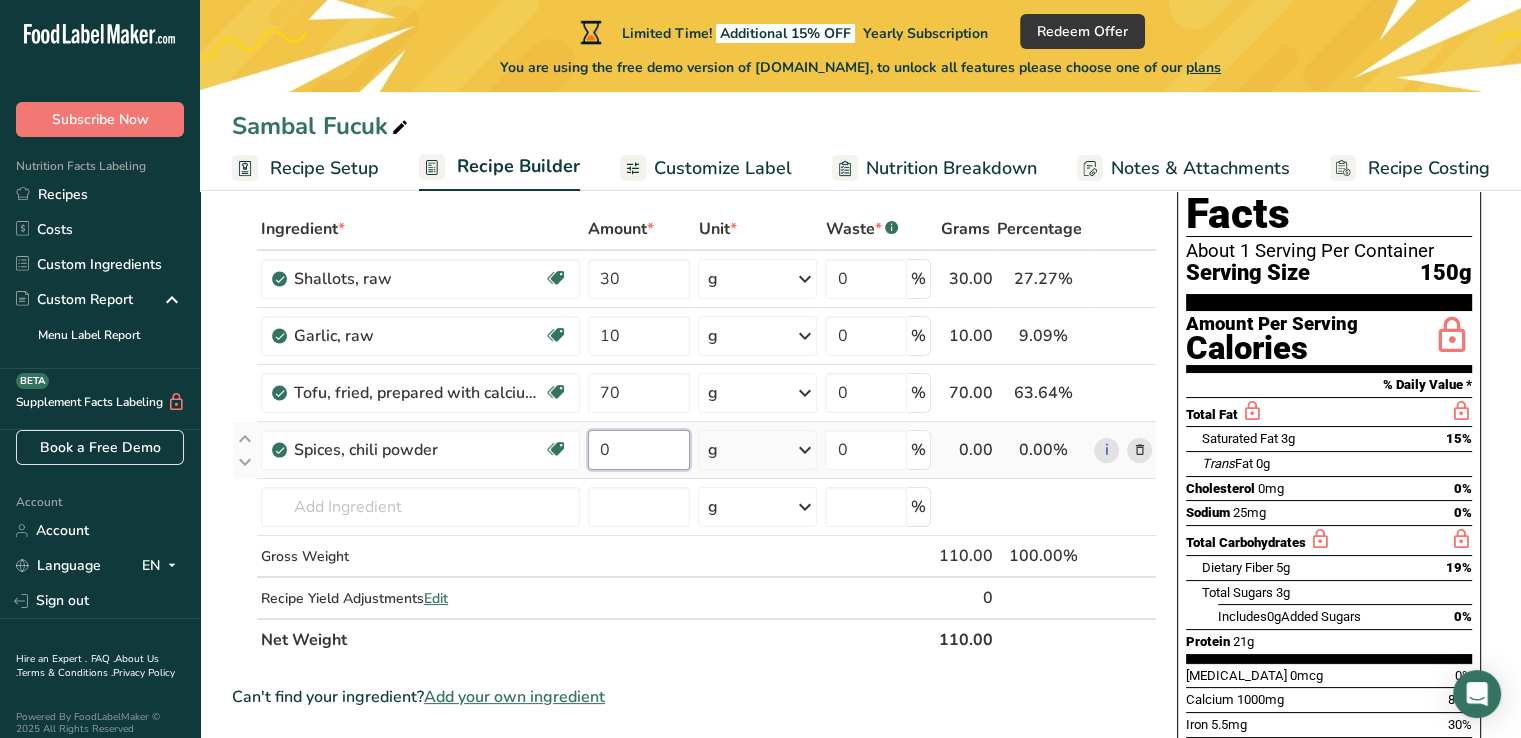 click on "Ingredient *
Amount *
Unit *
Waste *   .a-a{fill:#347362;}.b-a{fill:#fff;}          Grams
Percentage
Shallots, raw
Dairy free
Gluten free
Vegan
Vegetarian
Soy free
30
g
Portions
1 tbsp chopped
Weight Units
g
kg
mg
See more
Volume Units
l
Volume units require a density conversion. If you know your ingredient's density enter it below. Otherwise, click on "RIA" our AI Regulatory bot - she will be able to help you
lb/ft3
g/cm3
Confirm
mL
lb/ft3
fl oz" at bounding box center (694, 434) 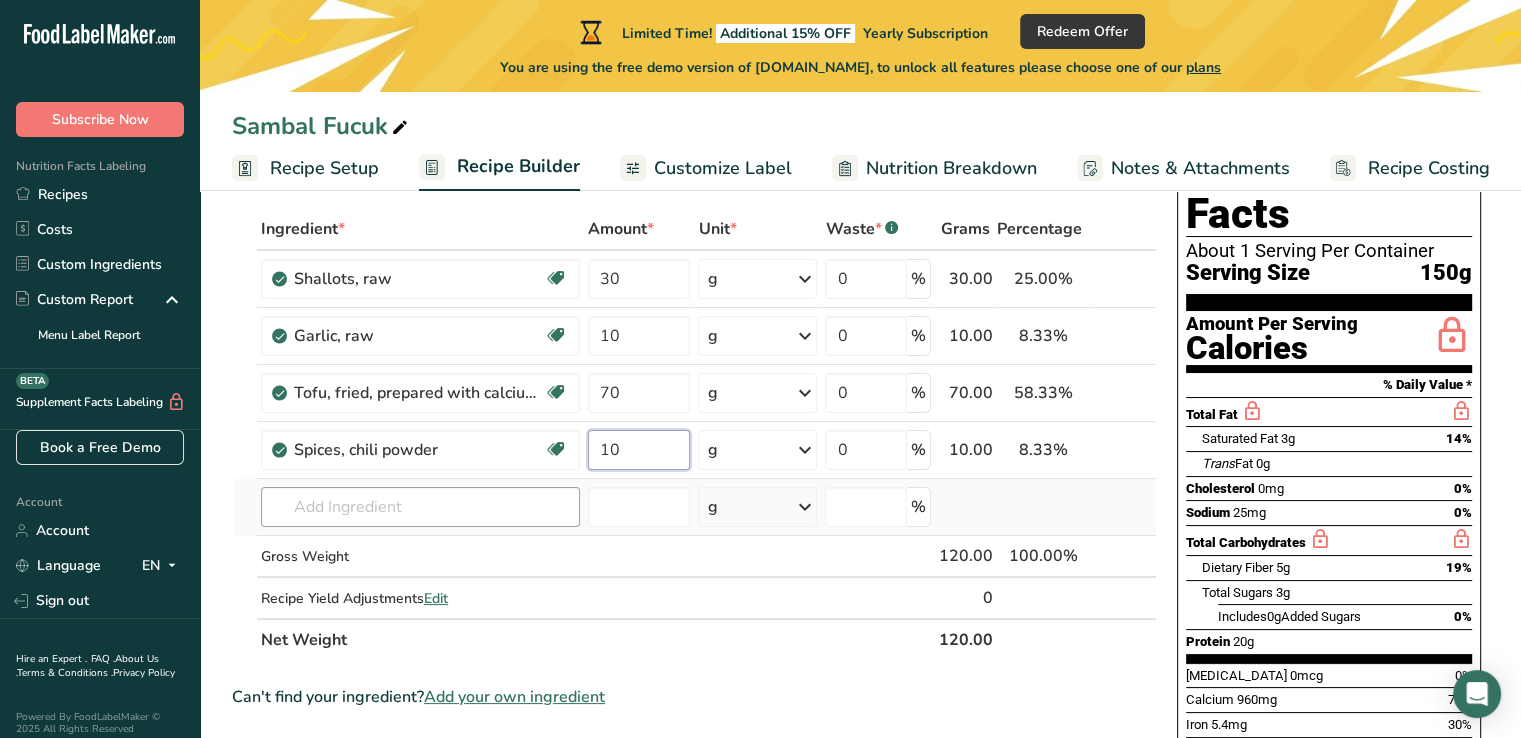 type on "10" 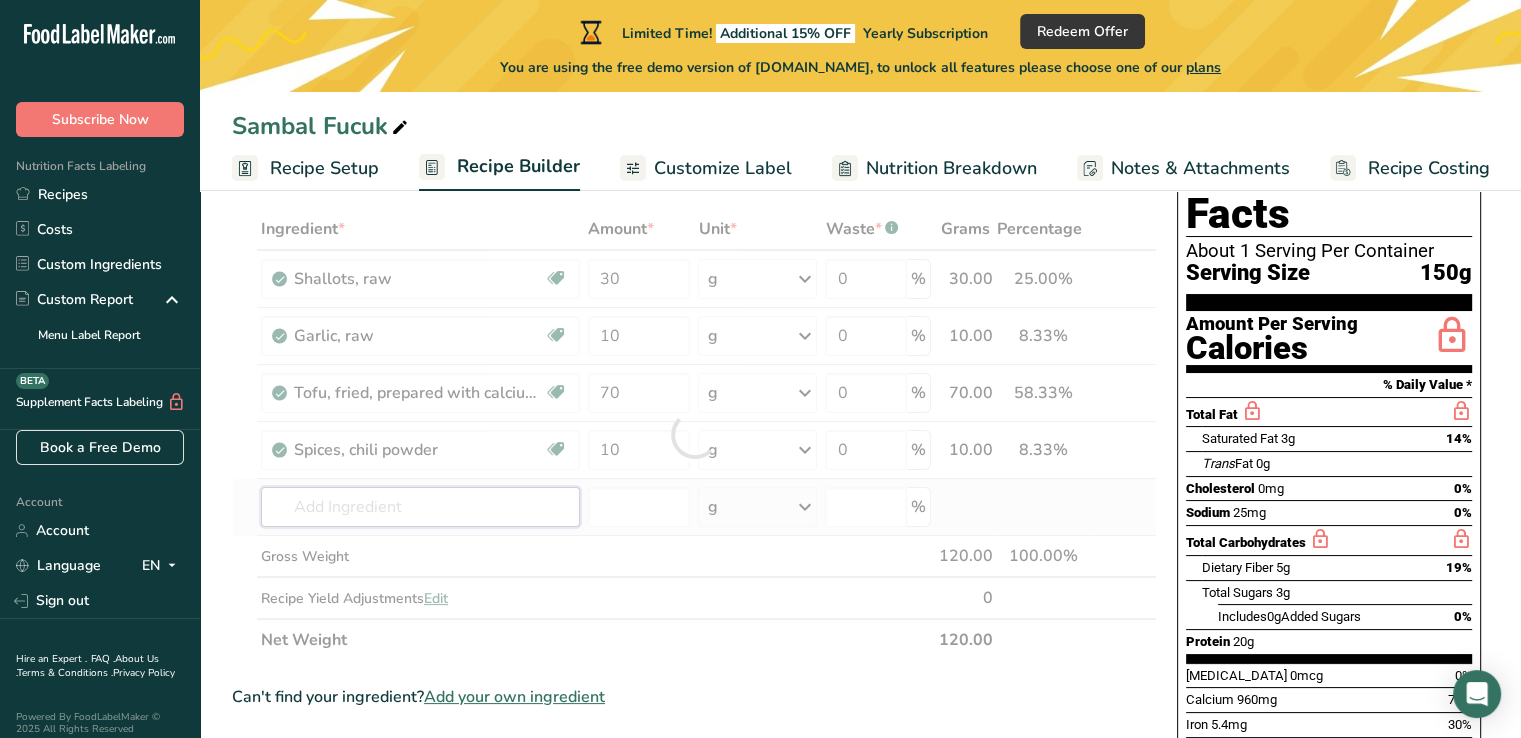 click on "Ingredient *
Amount *
Unit *
Waste *   .a-a{fill:#347362;}.b-a{fill:#fff;}          Grams
Percentage
Shallots, raw
Dairy free
Gluten free
Vegan
Vegetarian
Soy free
30
g
Portions
1 tbsp chopped
Weight Units
g
kg
mg
See more
Volume Units
l
Volume units require a density conversion. If you know your ingredient's density enter it below. Otherwise, click on "RIA" our AI Regulatory bot - she will be able to help you
lb/ft3
g/cm3
Confirm
mL
lb/ft3
fl oz" at bounding box center [694, 434] 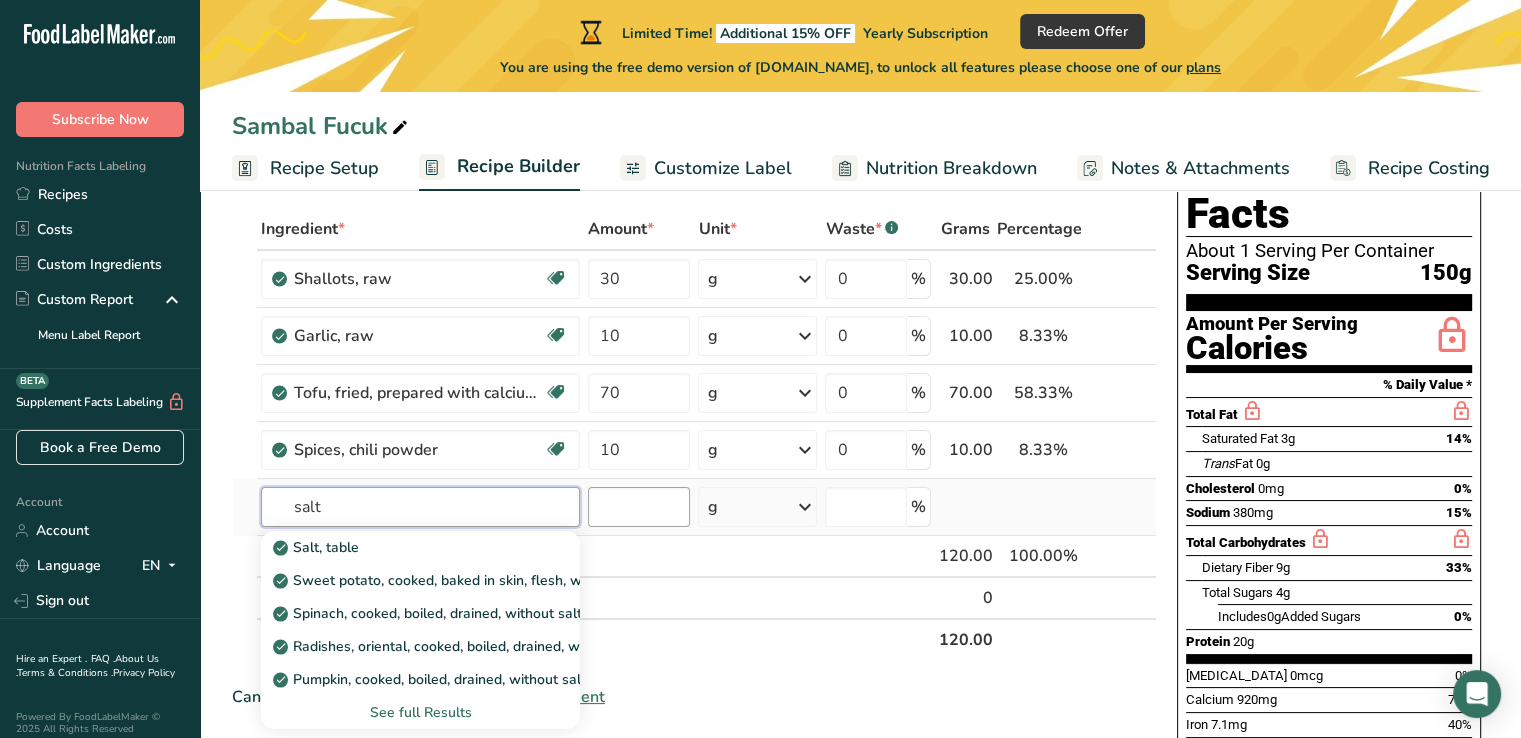 type on "salt" 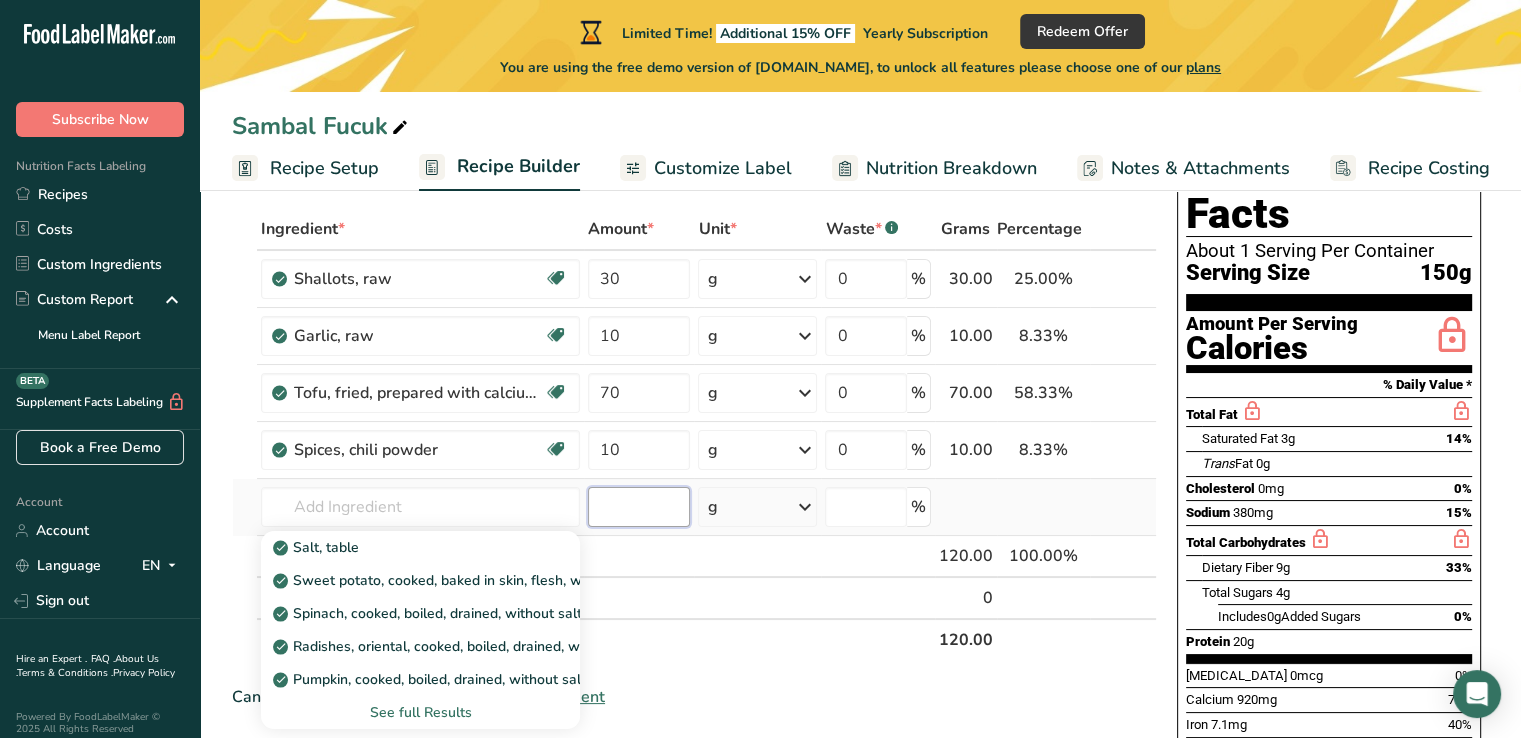 click at bounding box center [639, 507] 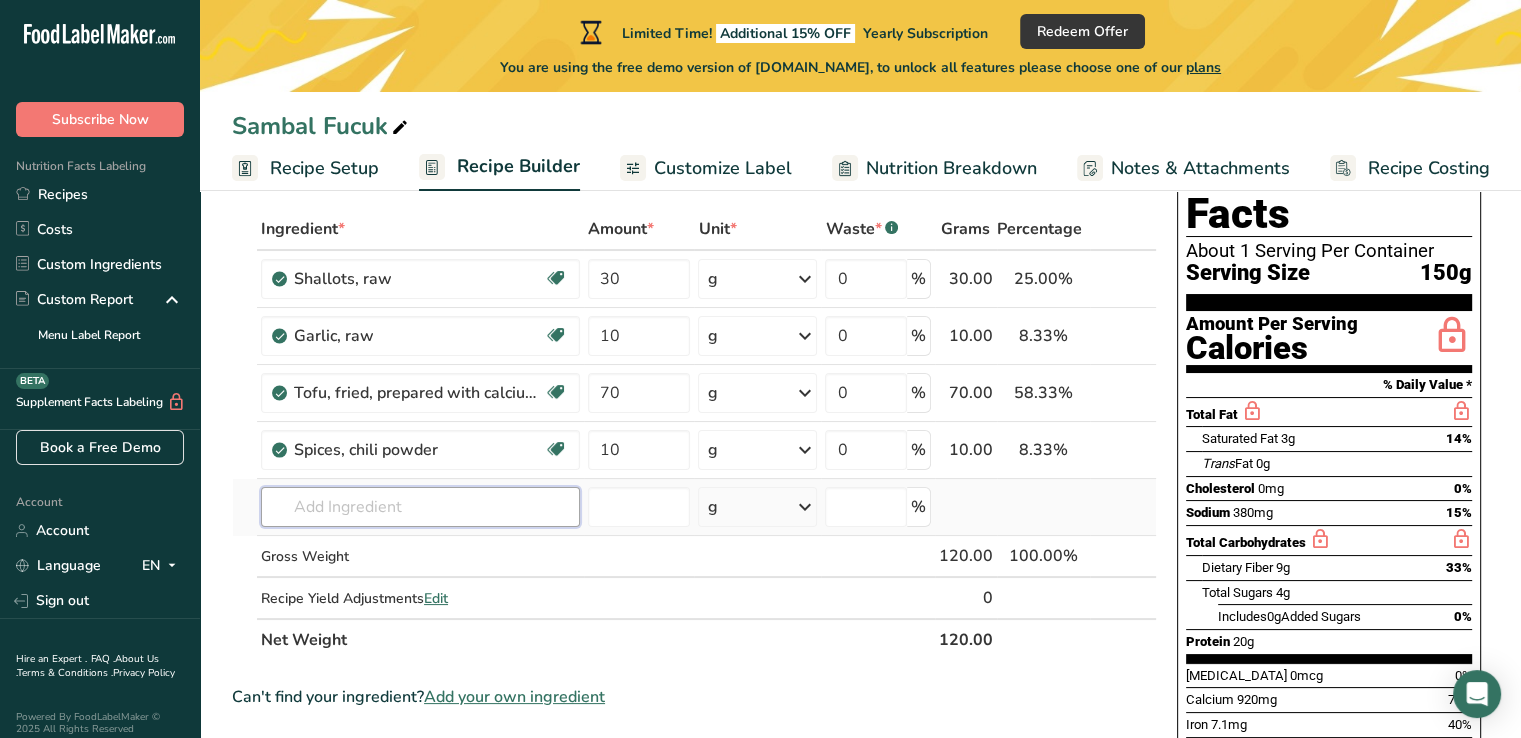 click at bounding box center [420, 507] 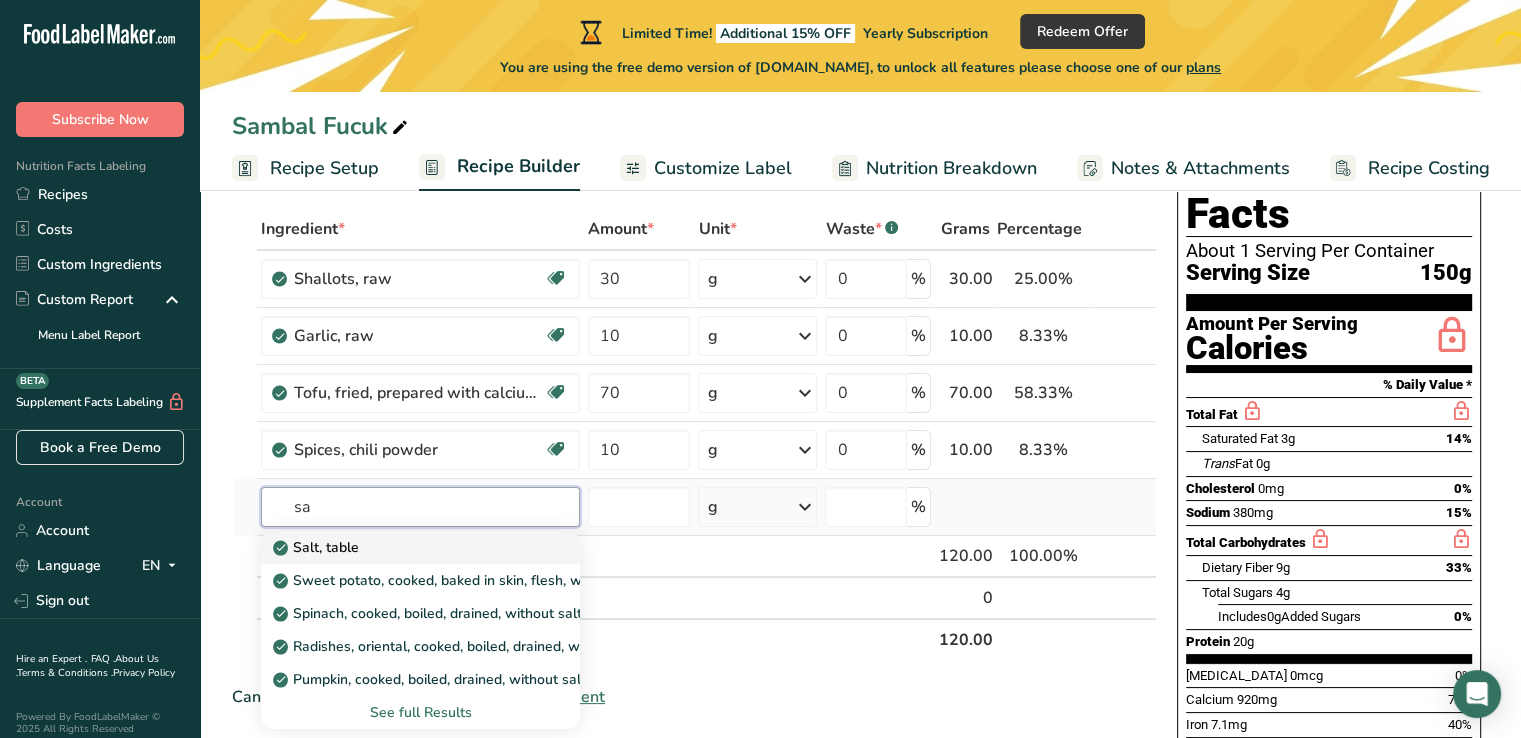 type on "sa" 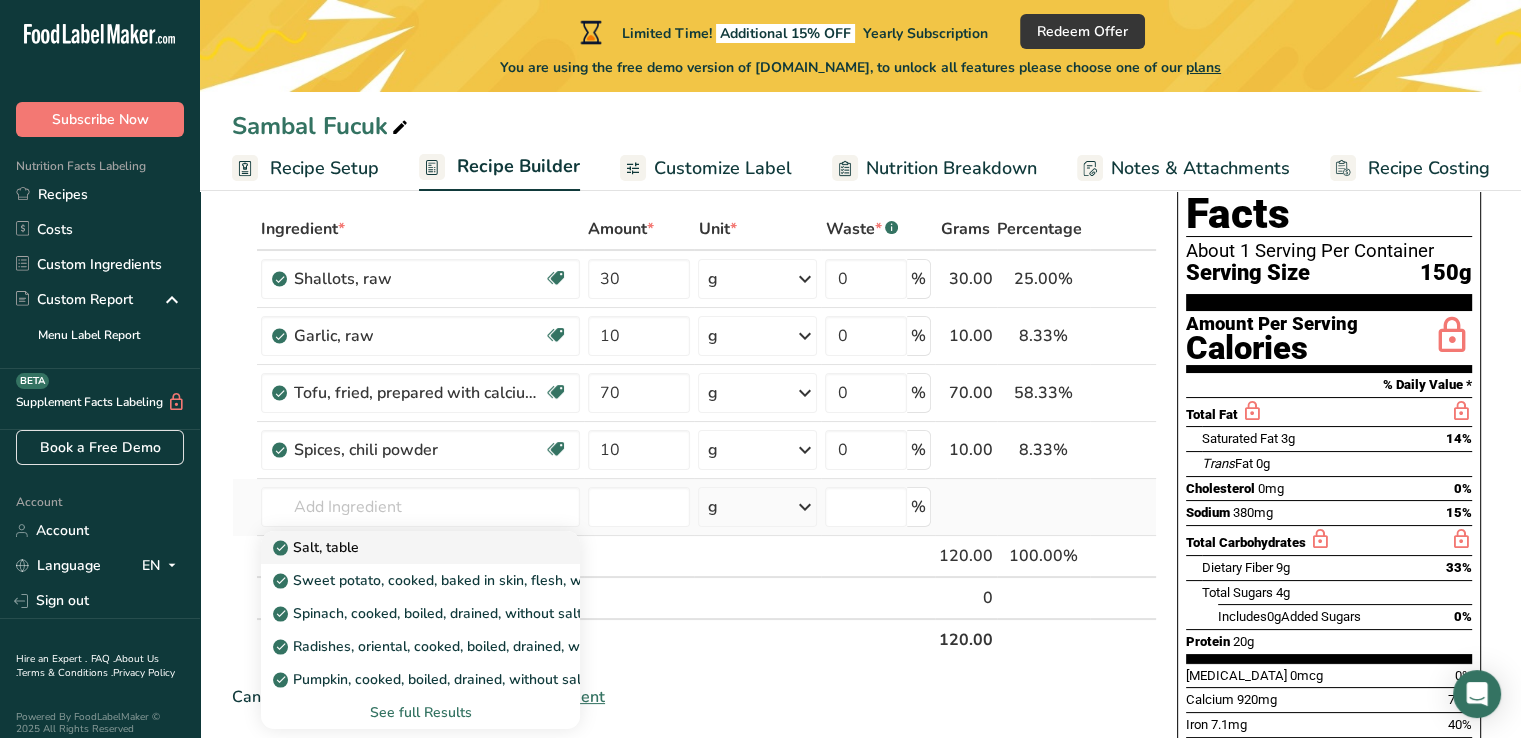 click on "Salt, table" at bounding box center (318, 547) 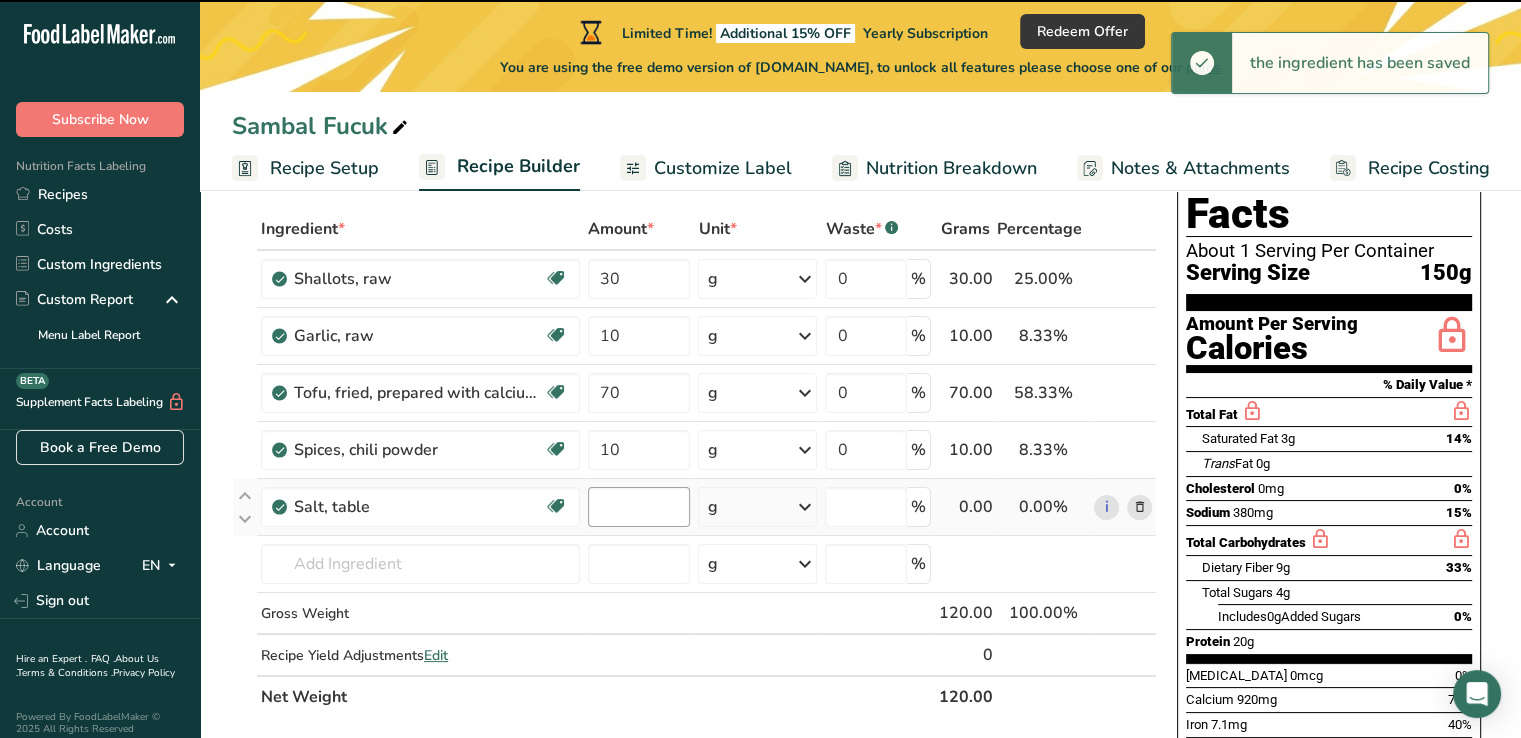 type on "0" 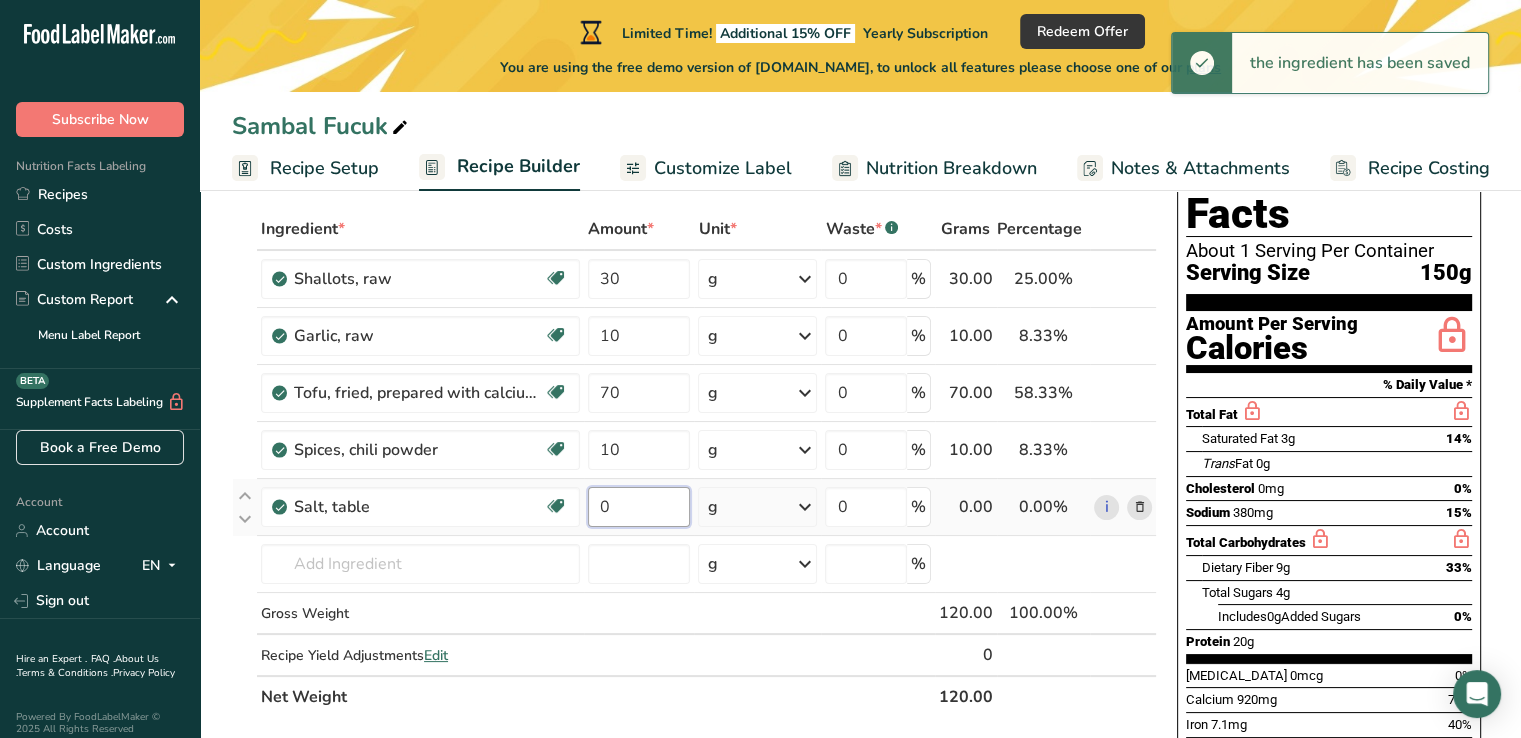click on "0" at bounding box center (639, 507) 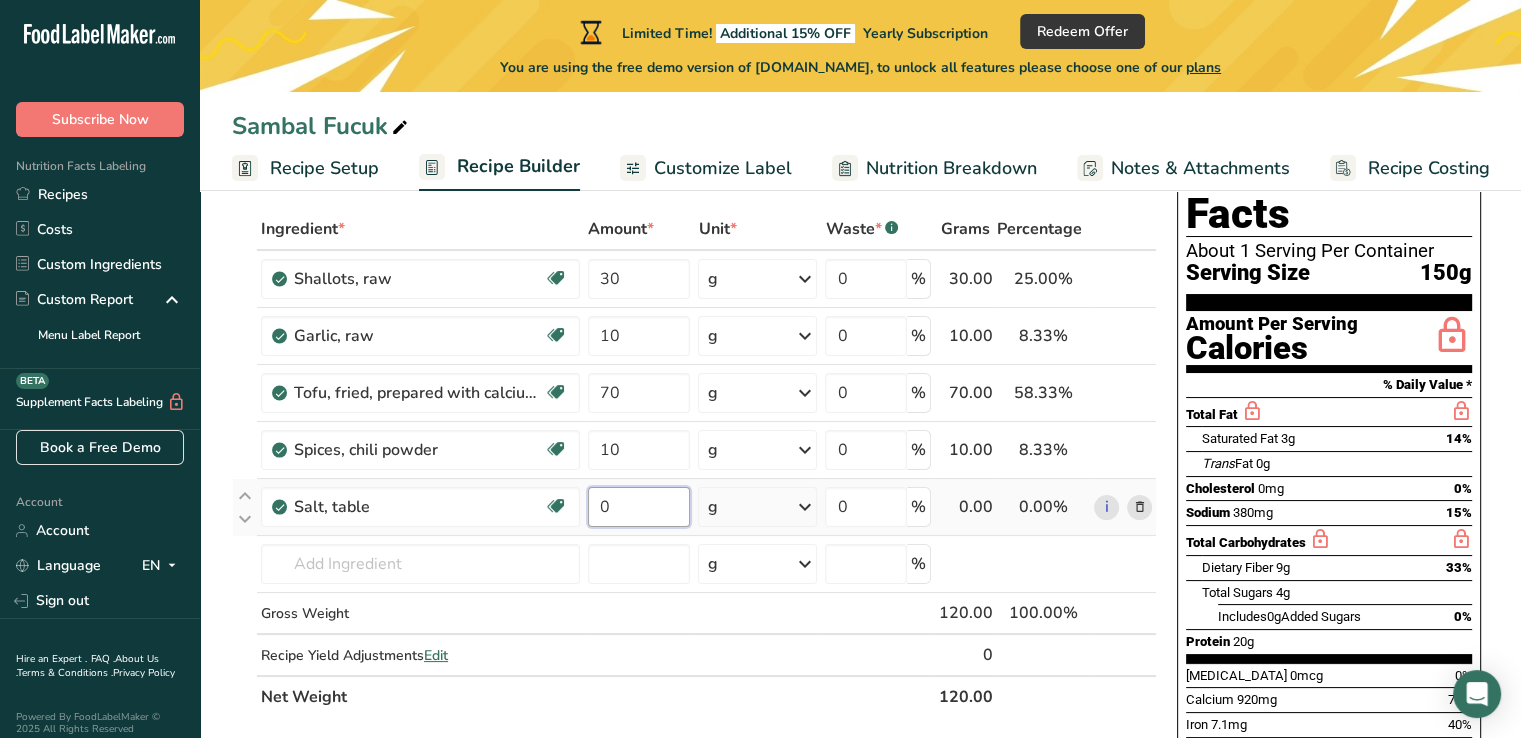 click on "0" at bounding box center [639, 507] 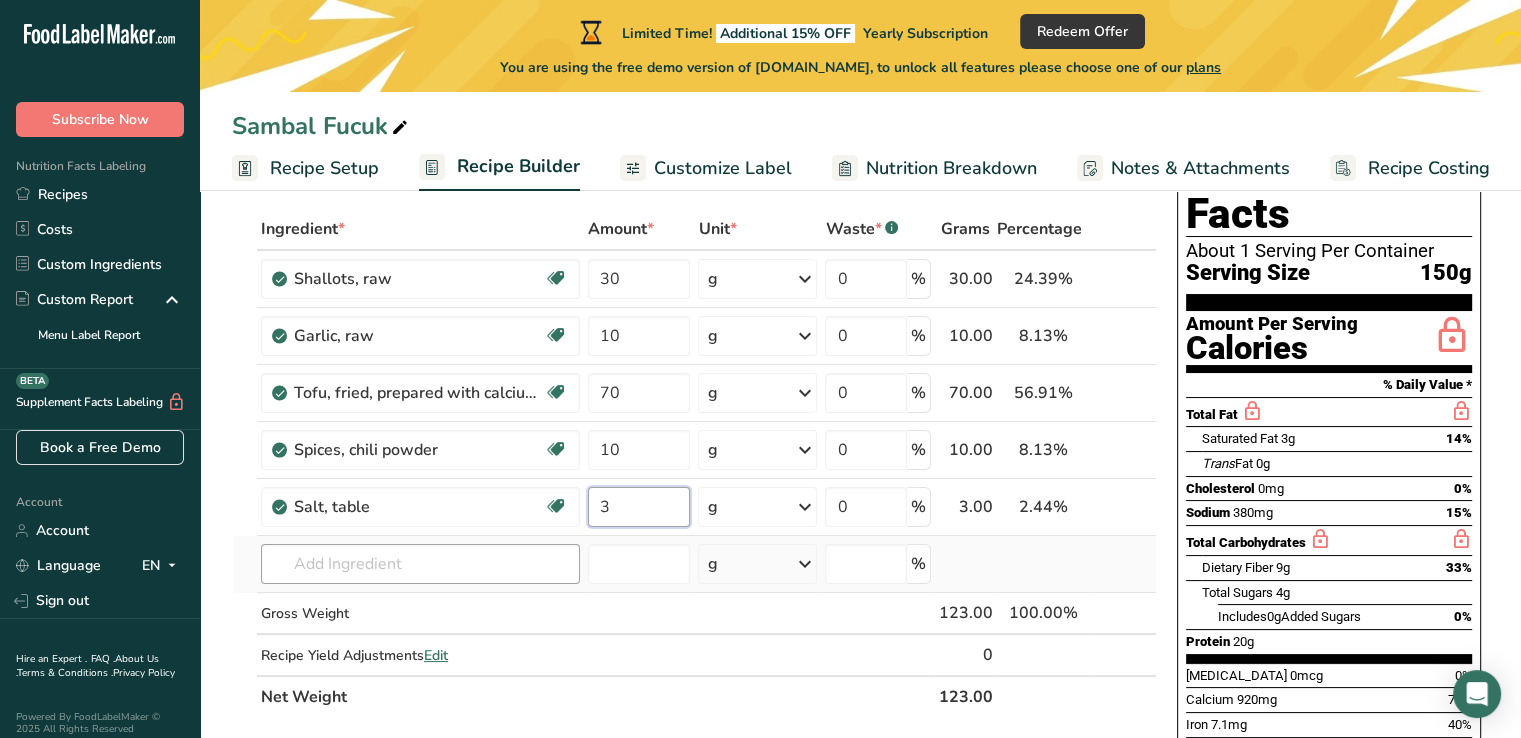 type on "3" 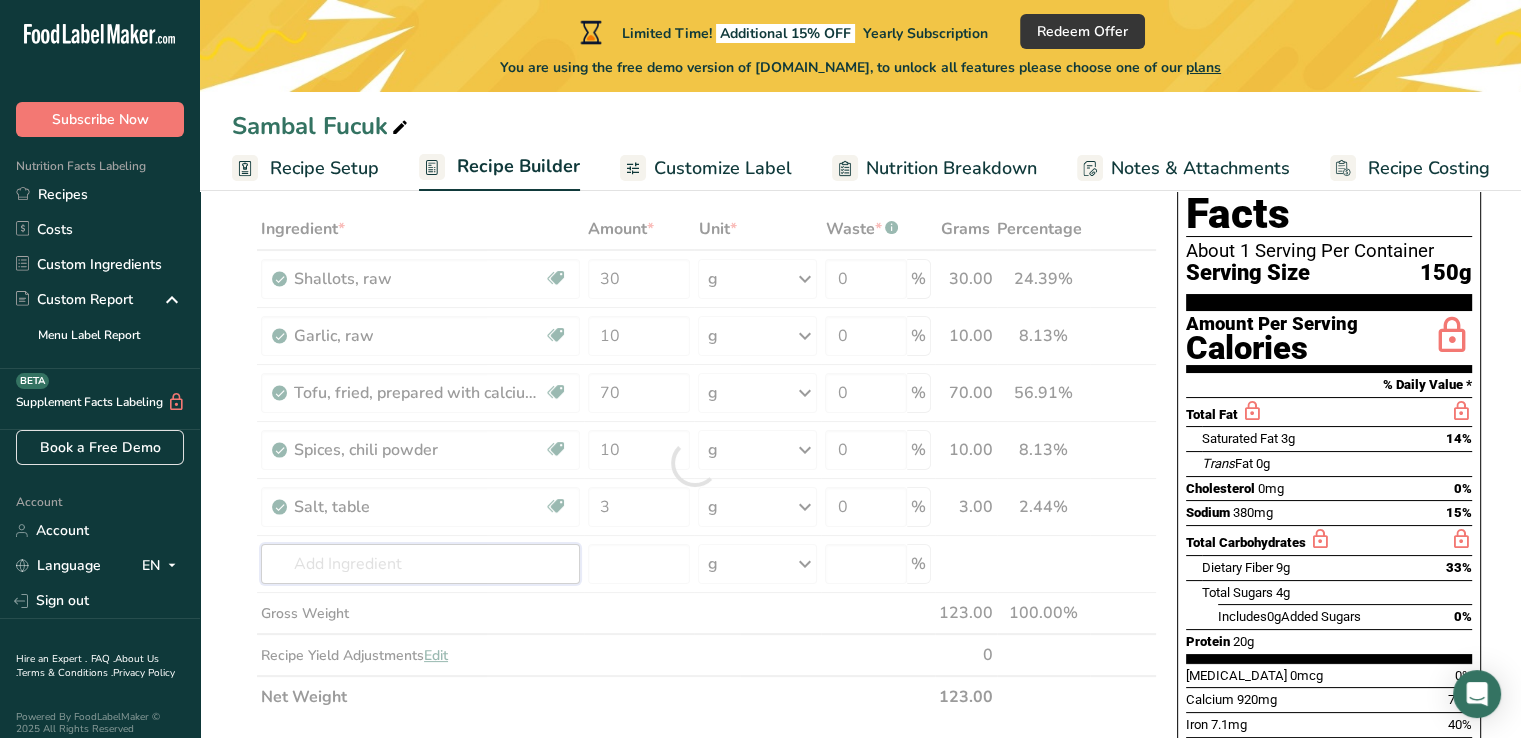 click on "Ingredient *
Amount *
Unit *
Waste *   .a-a{fill:#347362;}.b-a{fill:#fff;}          Grams
Percentage
Shallots, raw
Dairy free
Gluten free
Vegan
Vegetarian
Soy free
30
g
Portions
1 tbsp chopped
Weight Units
g
kg
mg
See more
Volume Units
l
Volume units require a density conversion. If you know your ingredient's density enter it below. Otherwise, click on "RIA" our AI Regulatory bot - she will be able to help you
lb/ft3
g/cm3
Confirm
mL
lb/ft3
fl oz" at bounding box center [694, 463] 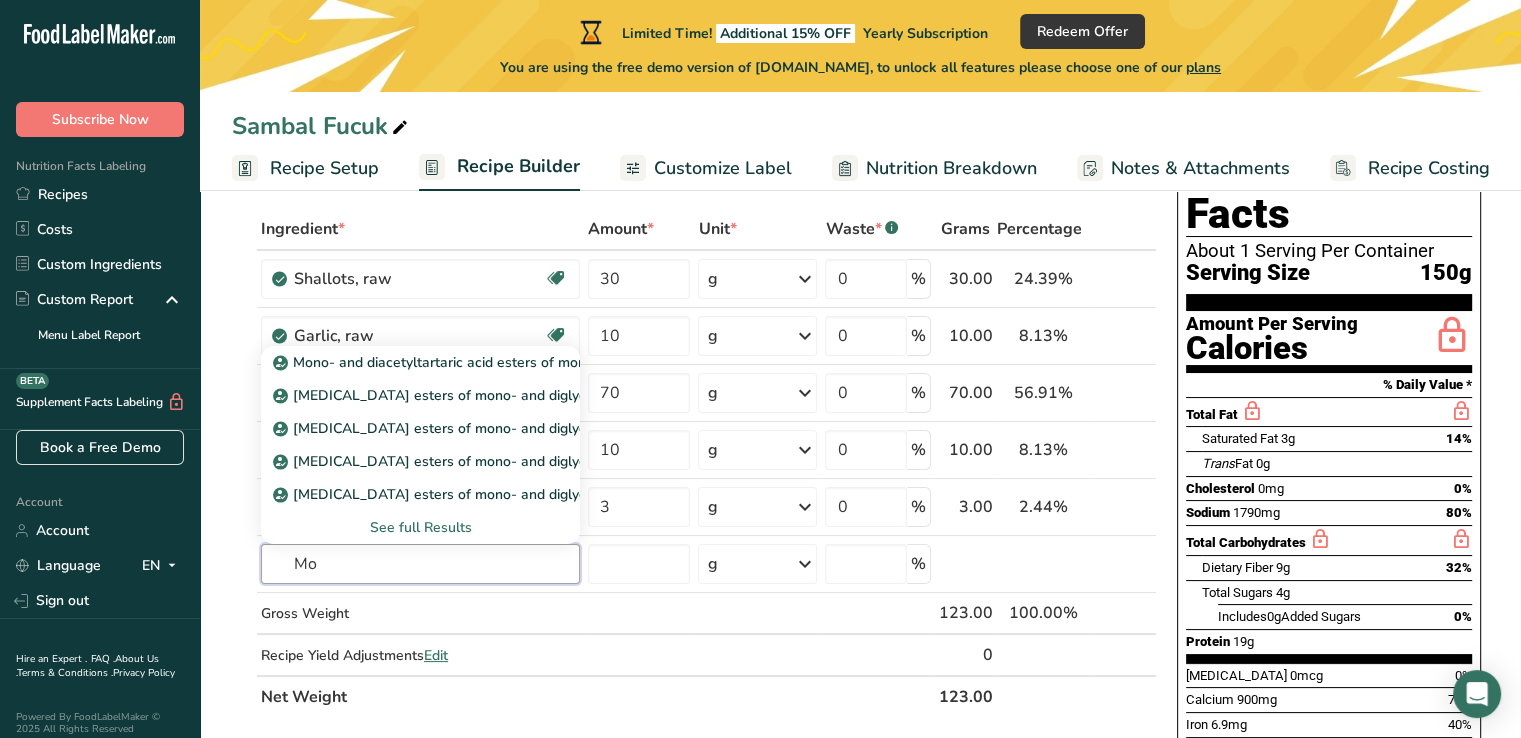 type on "M" 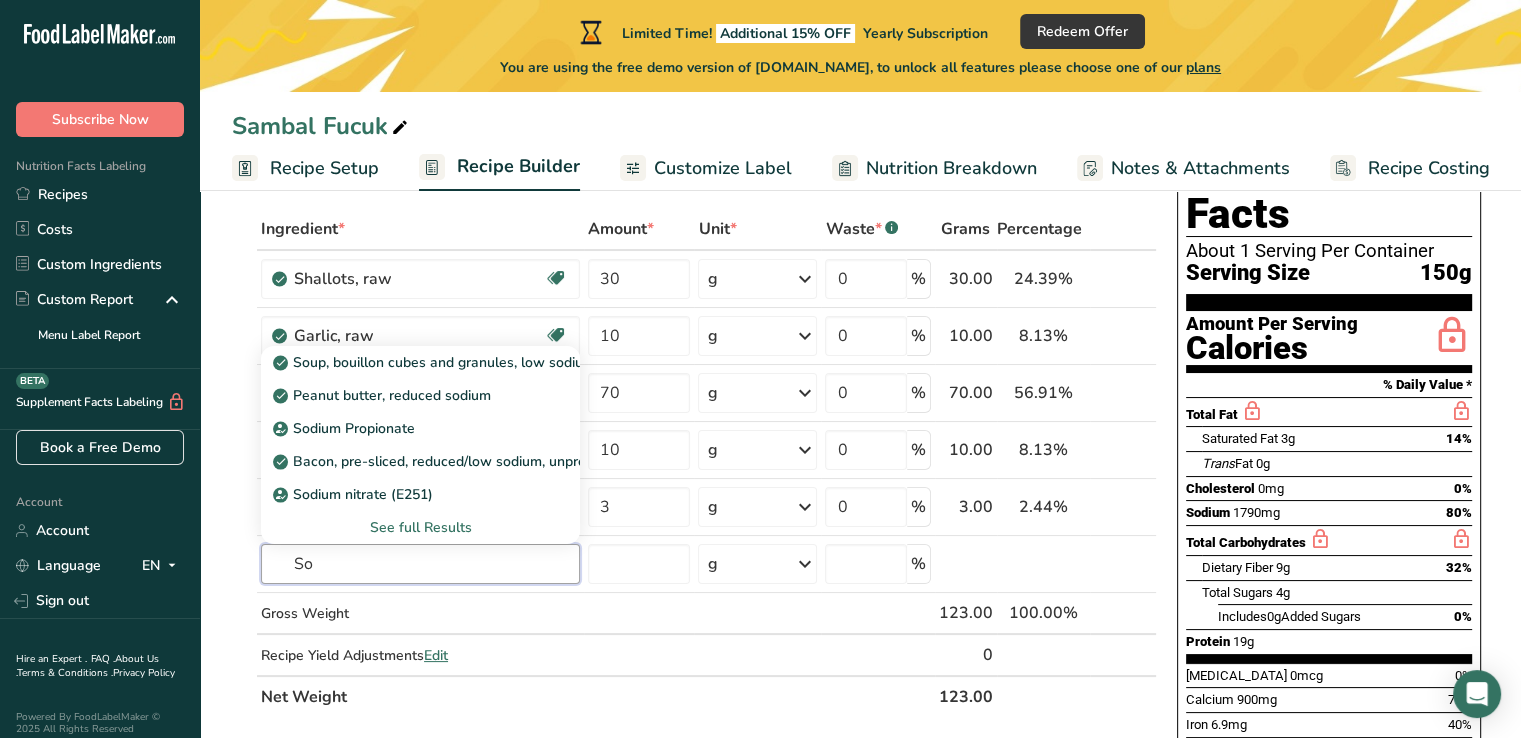 type on "S" 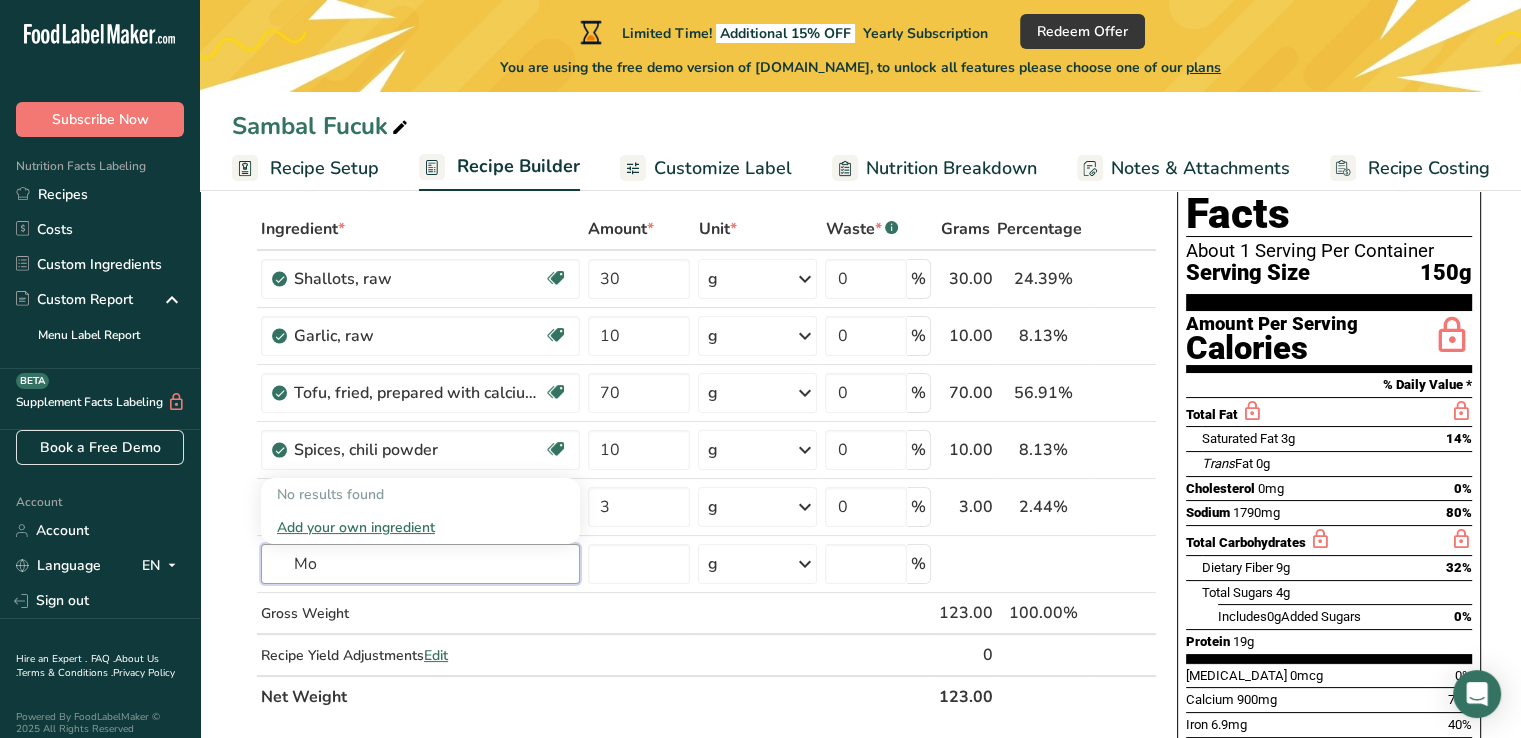 type on "M" 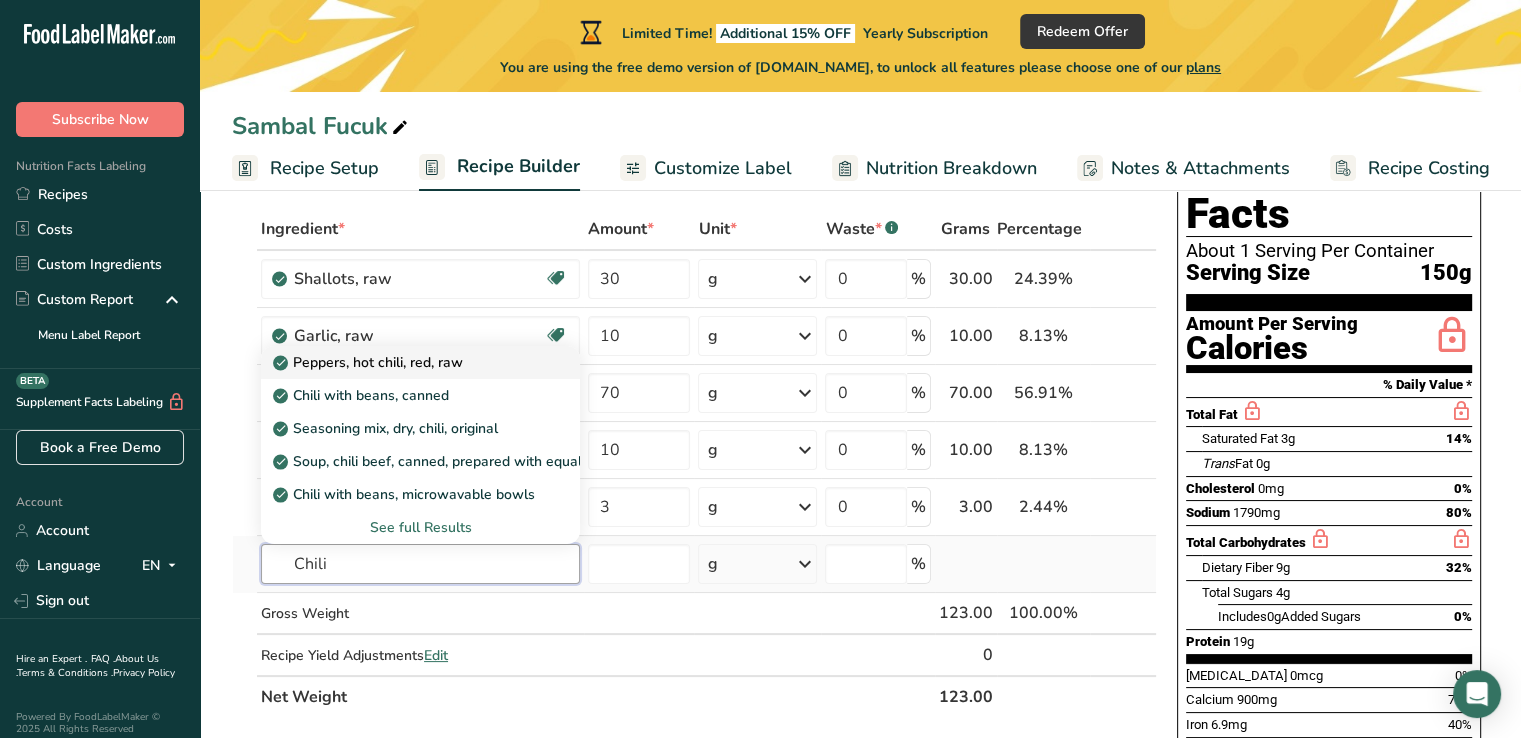 type on "Chili" 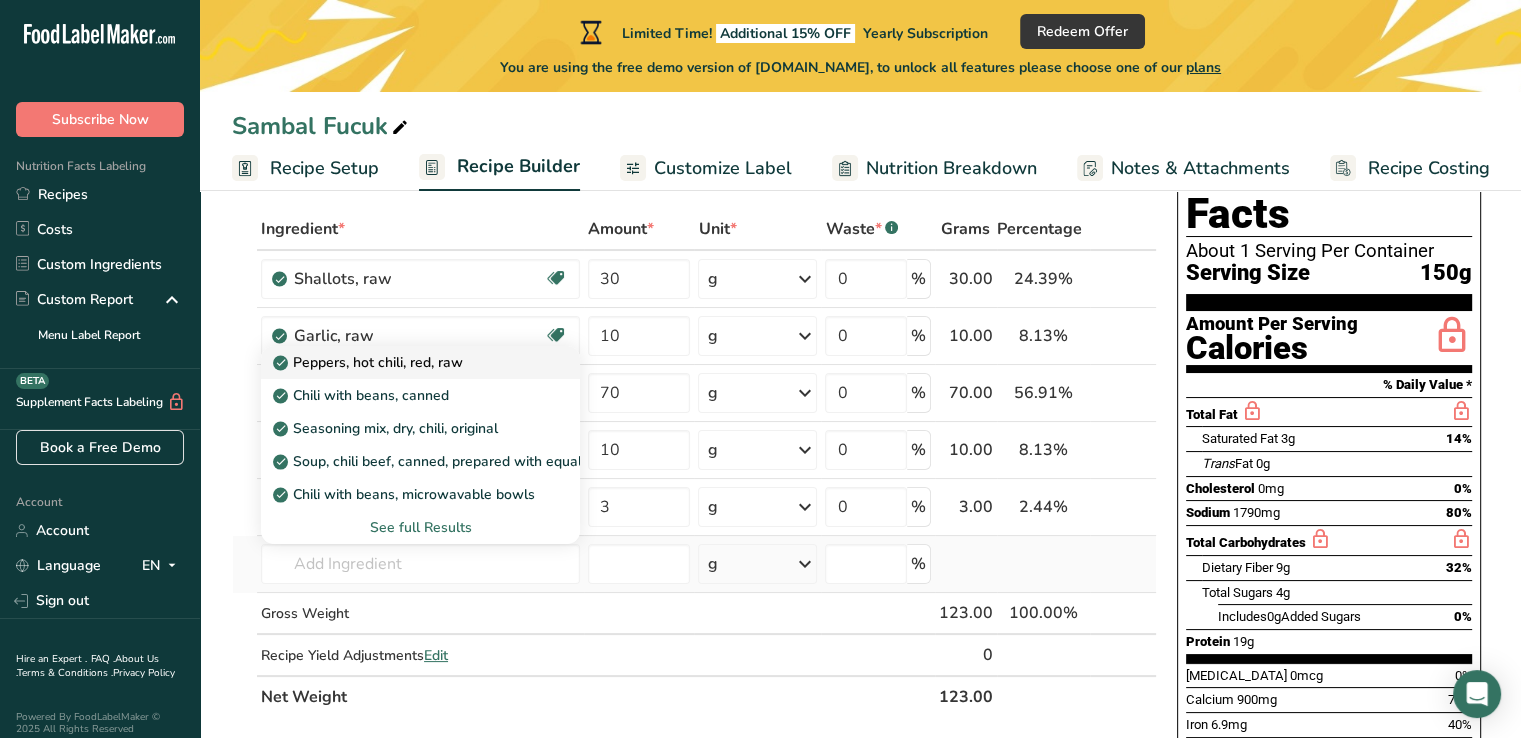 click on "Peppers, hot chili, red, raw" at bounding box center (370, 362) 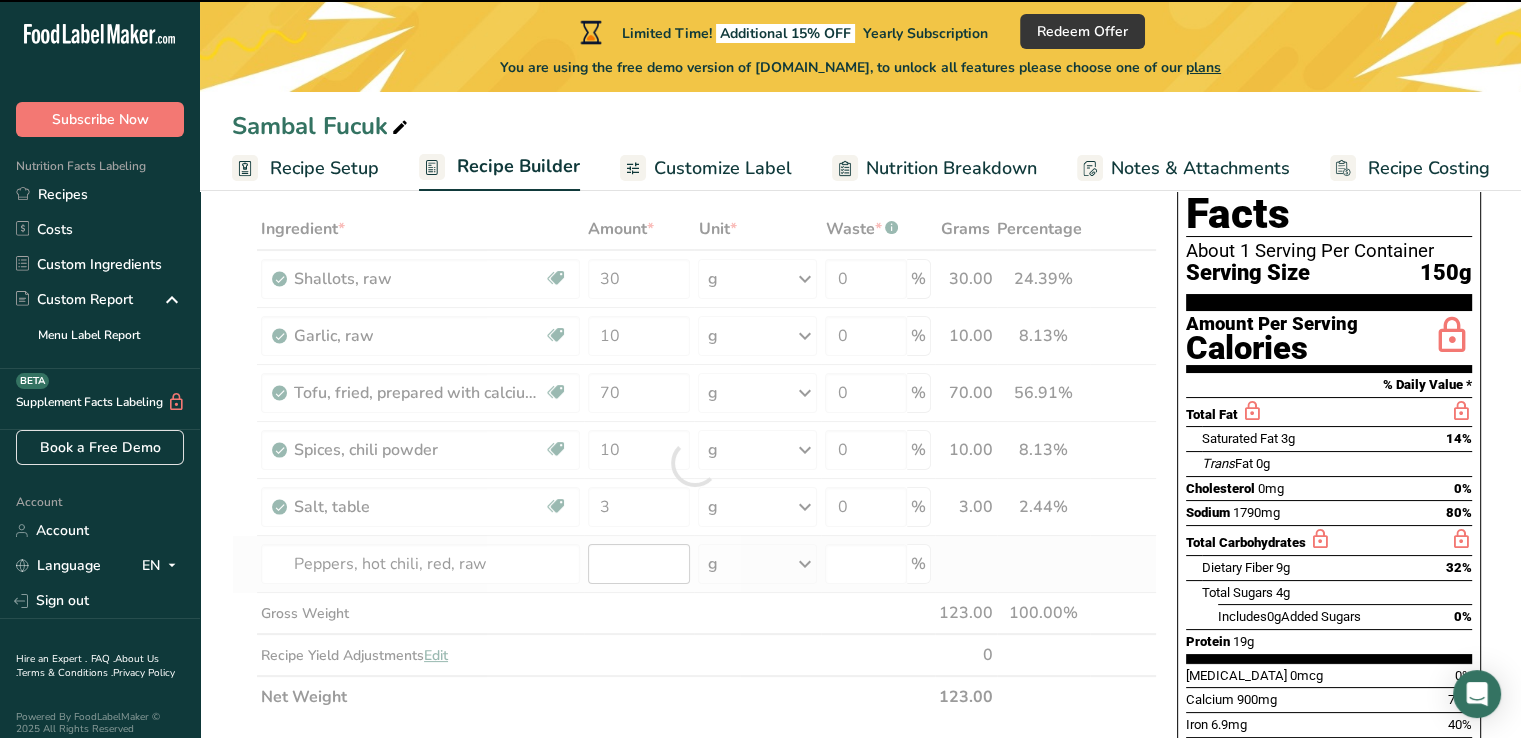 type on "0" 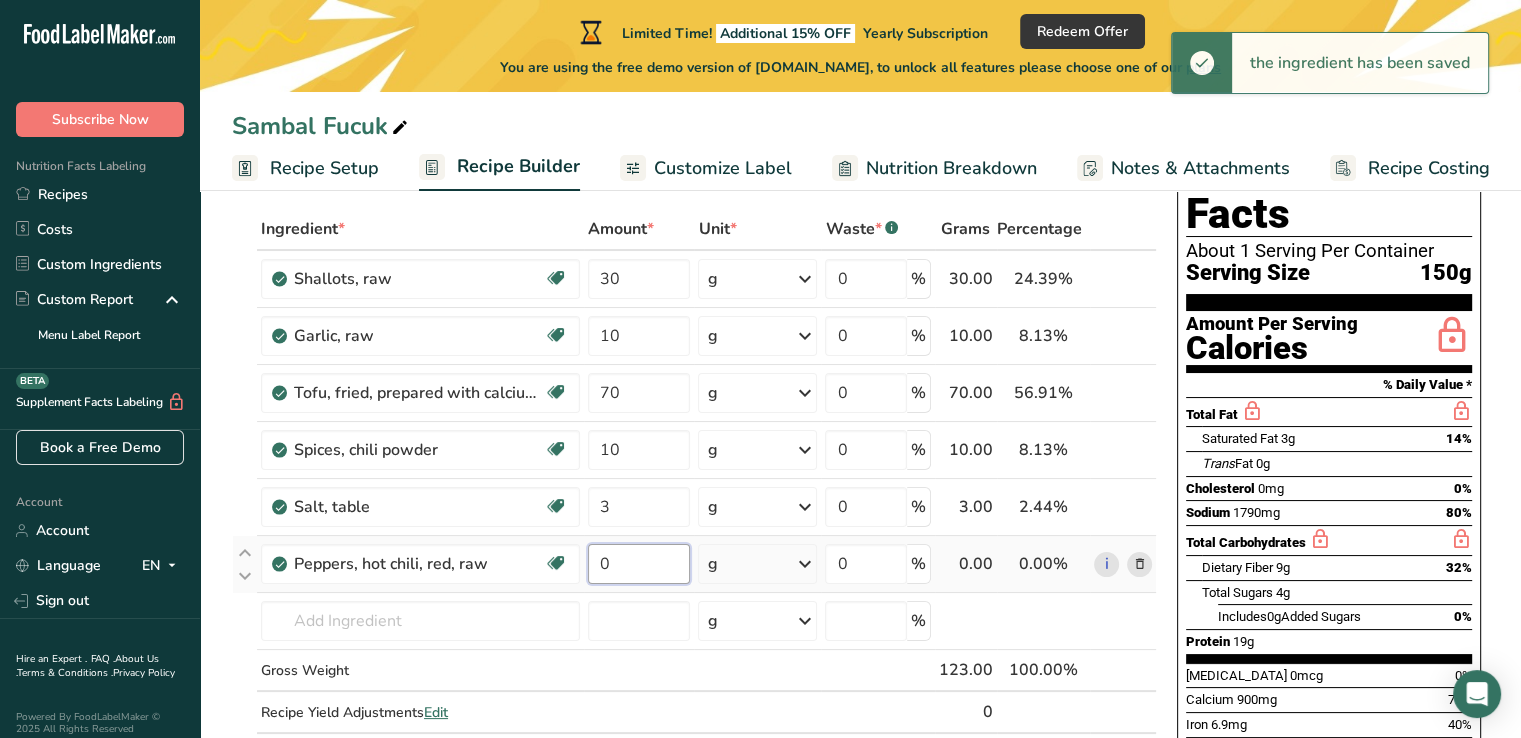 click on "0" at bounding box center (639, 564) 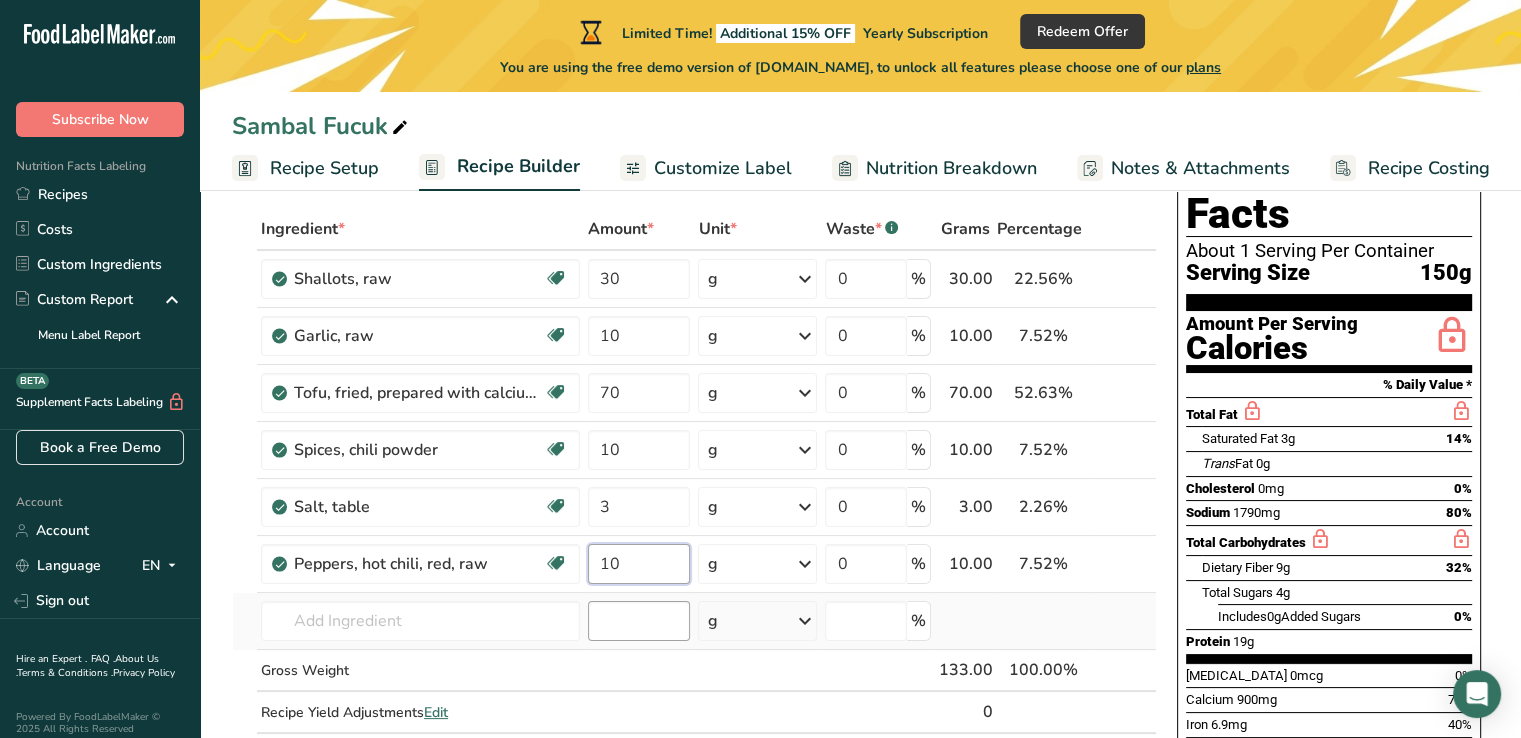 type on "10" 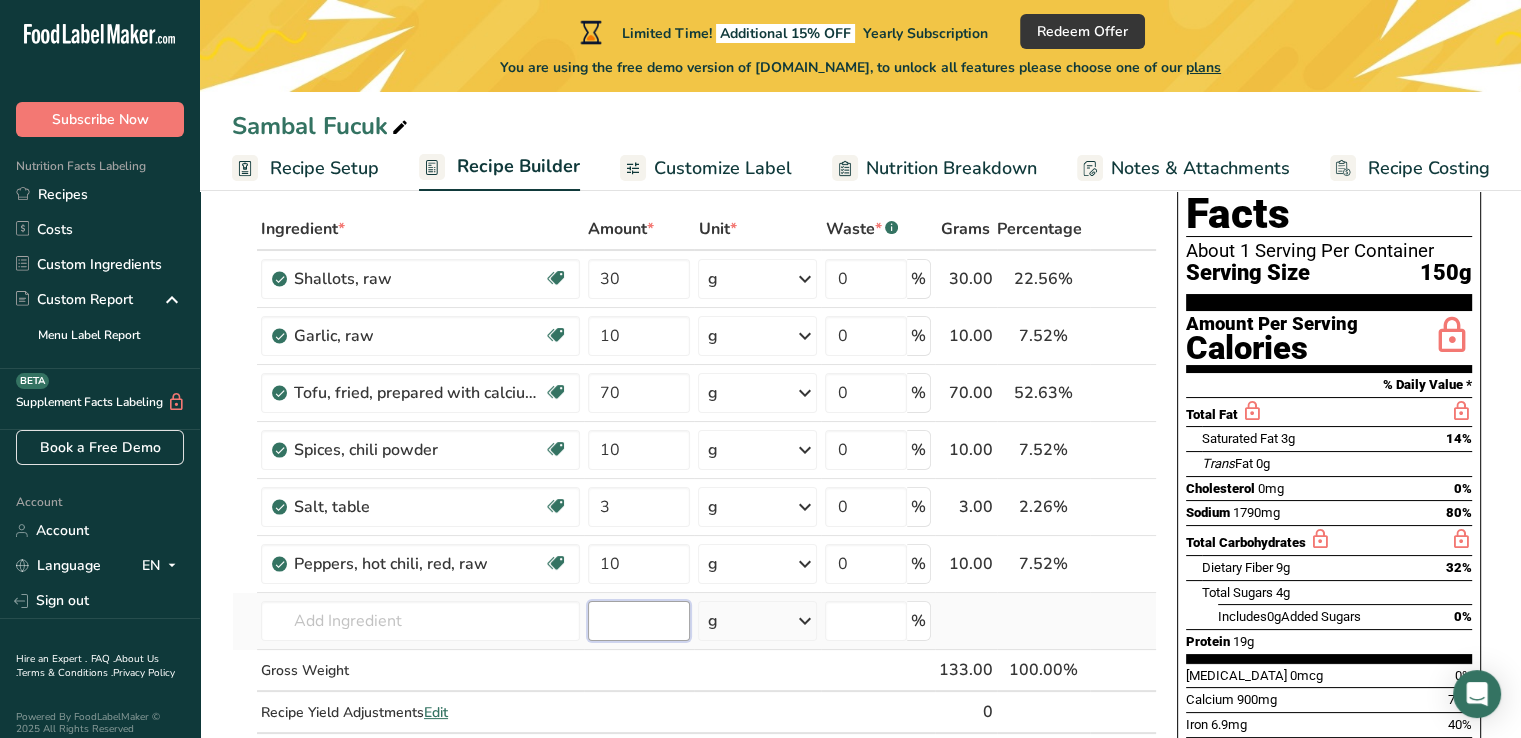 click on "Ingredient *
Amount *
Unit *
Waste *   .a-a{fill:#347362;}.b-a{fill:#fff;}          Grams
Percentage
Shallots, raw
Dairy free
Gluten free
Vegan
Vegetarian
Soy free
30
g
Portions
1 tbsp chopped
Weight Units
g
kg
mg
See more
Volume Units
l
Volume units require a density conversion. If you know your ingredient's density enter it below. Otherwise, click on "RIA" our AI Regulatory bot - she will be able to help you
lb/ft3
g/cm3
Confirm
mL
lb/ft3
fl oz" at bounding box center (694, 491) 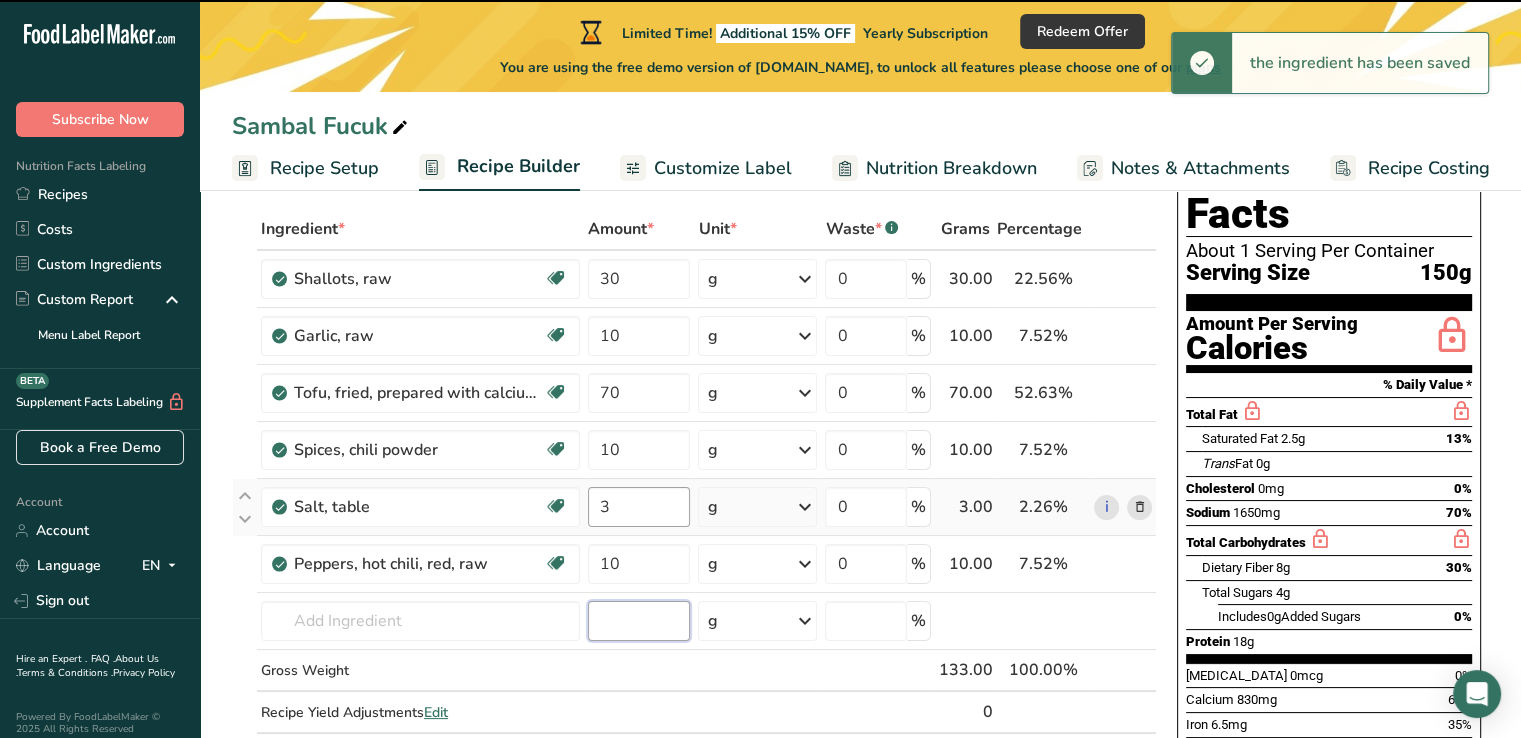 scroll, scrollTop: 200, scrollLeft: 0, axis: vertical 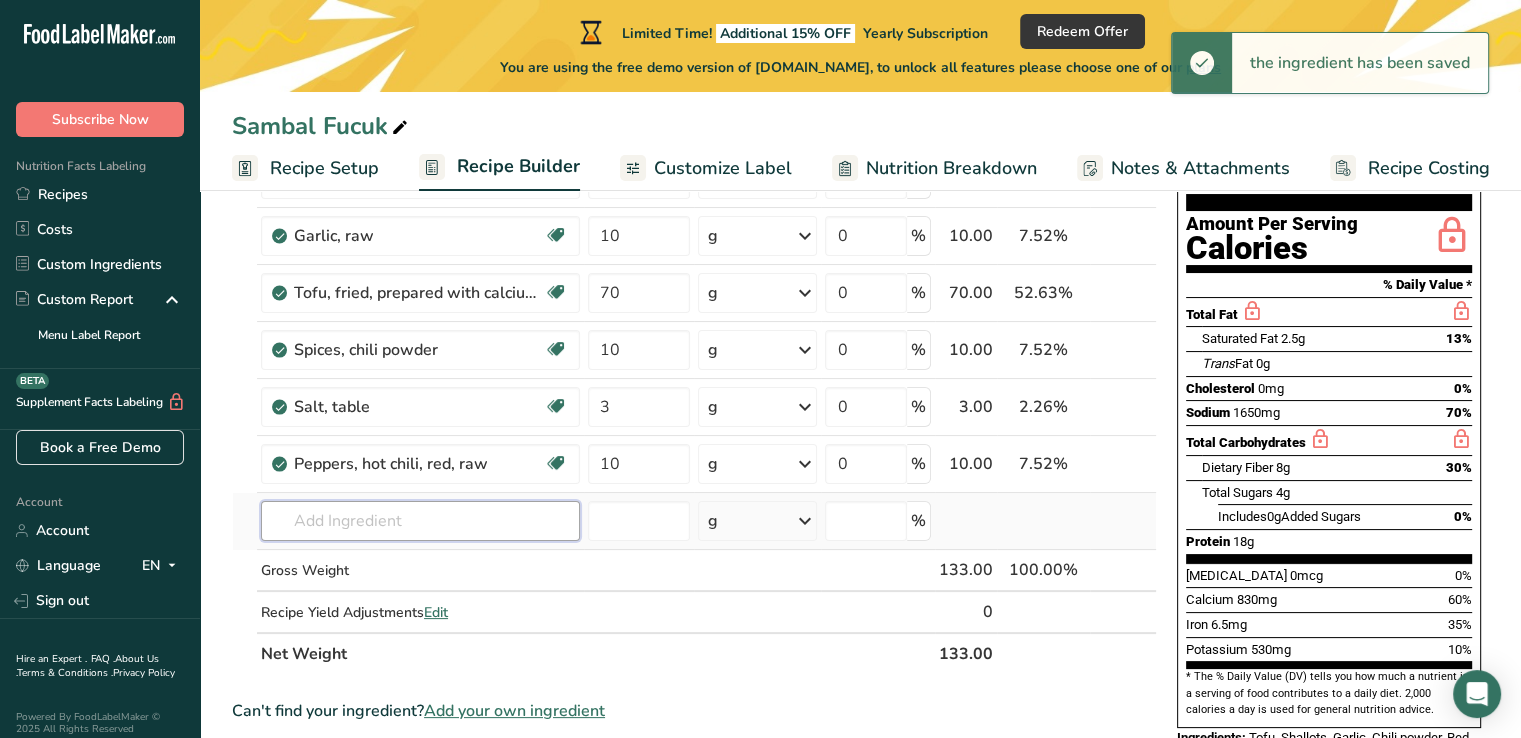 click at bounding box center (420, 521) 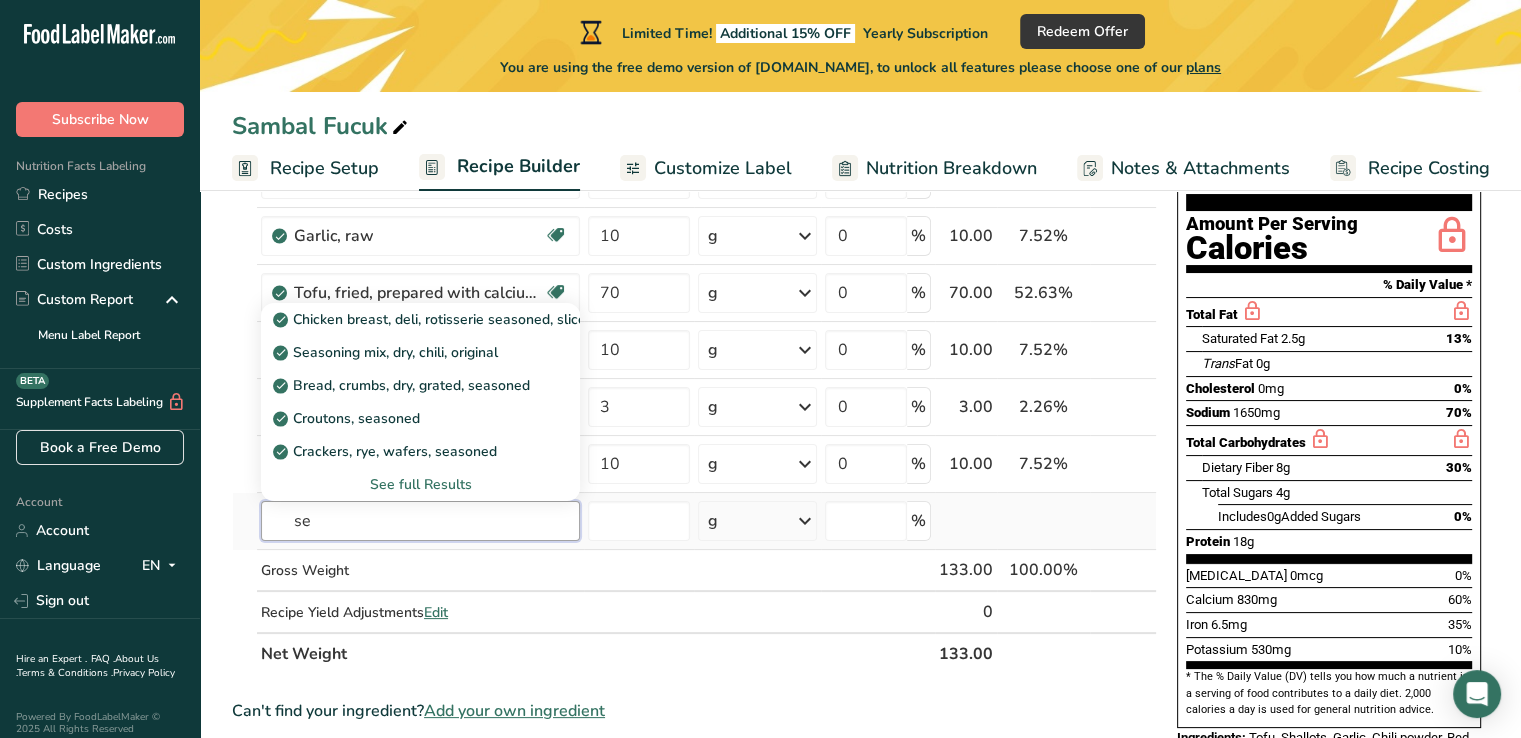 type on "s" 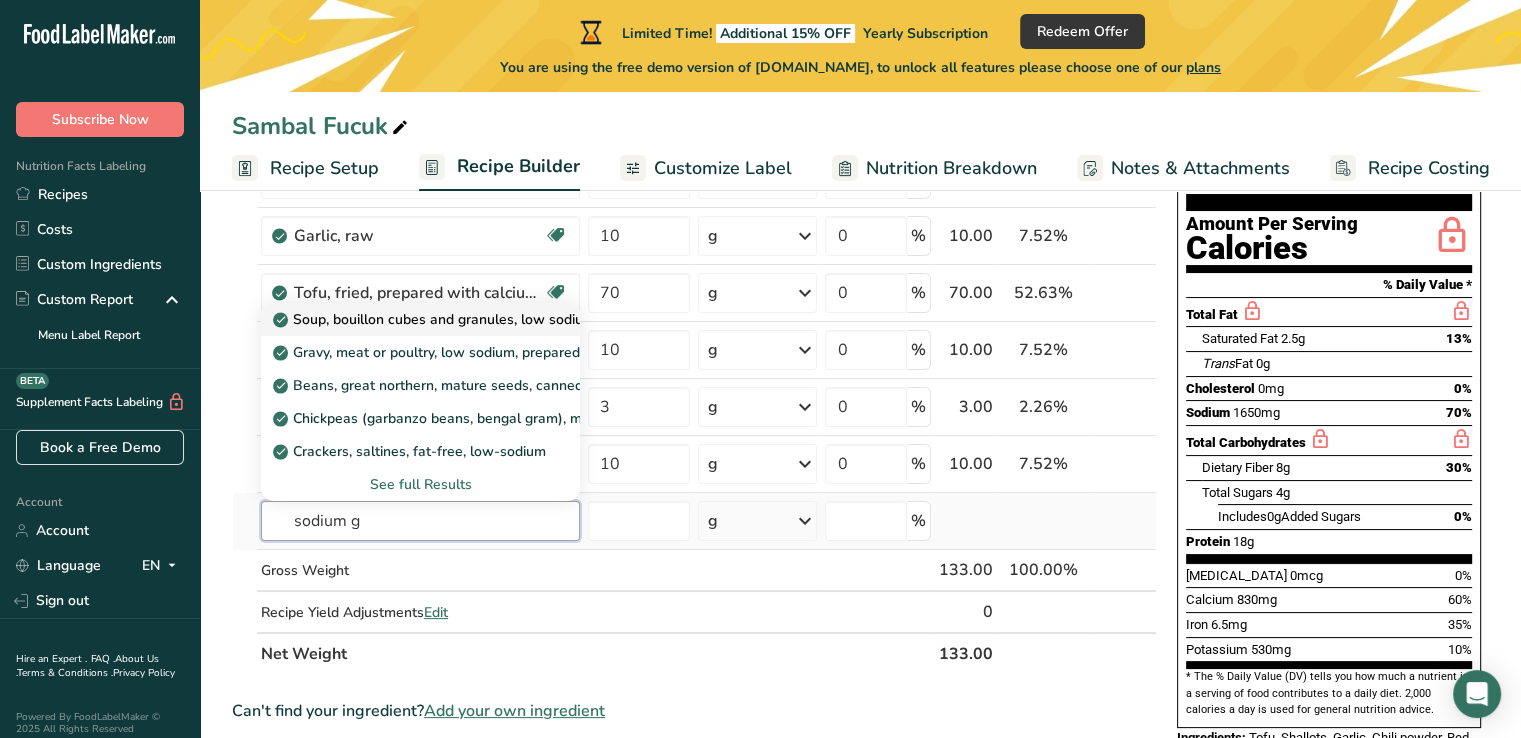 type on "sodium g" 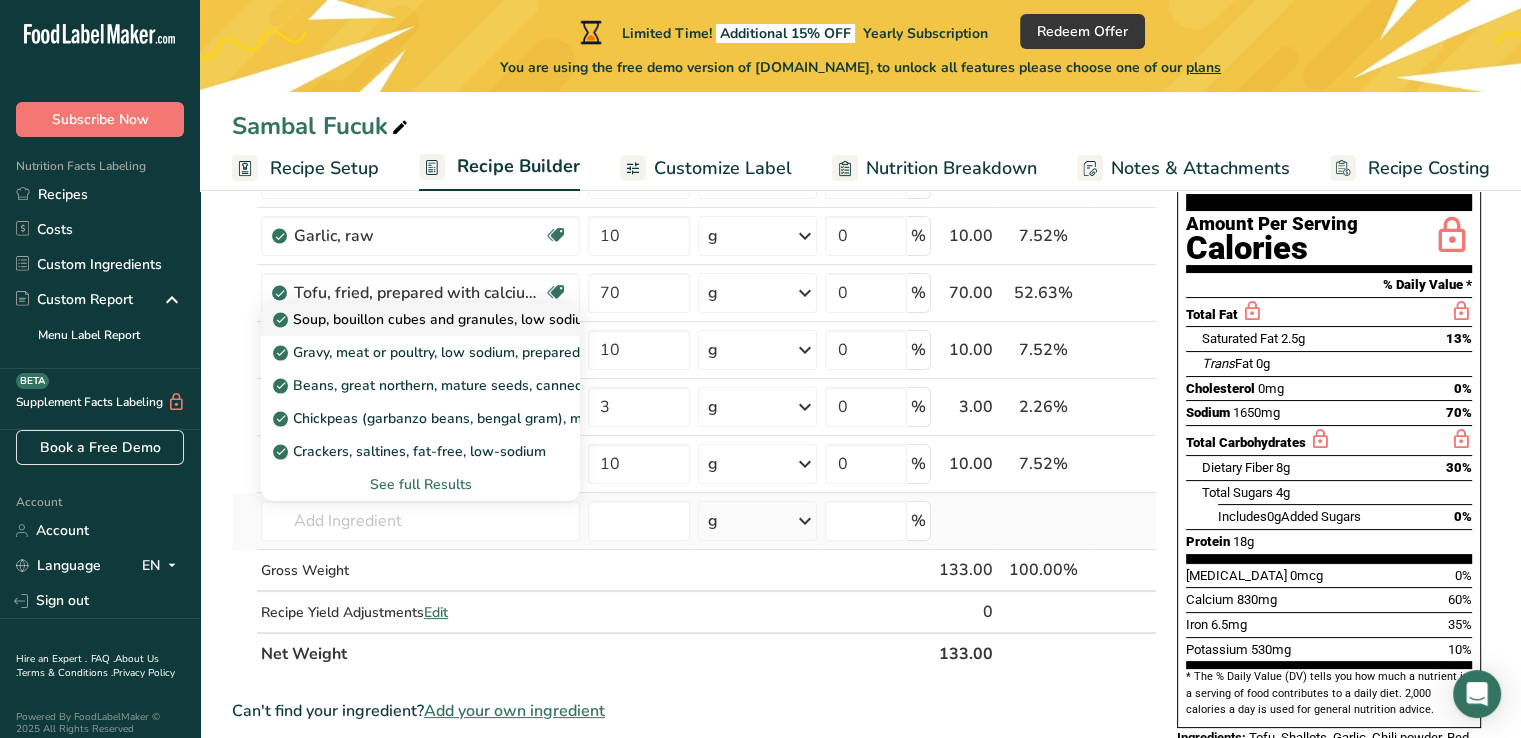 click on "Soup, bouillon cubes and granules, low sodium, dry" at bounding box center [449, 319] 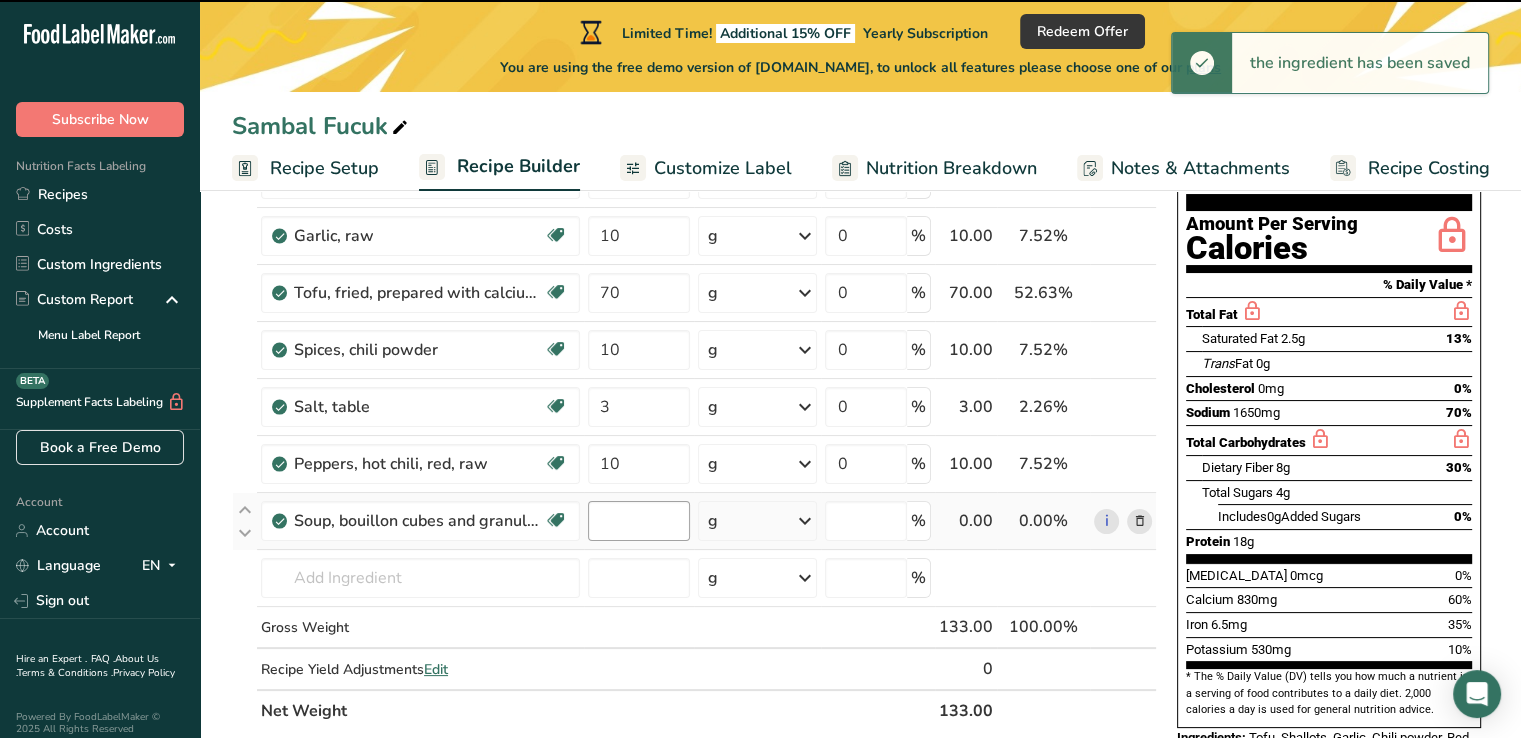 type on "0" 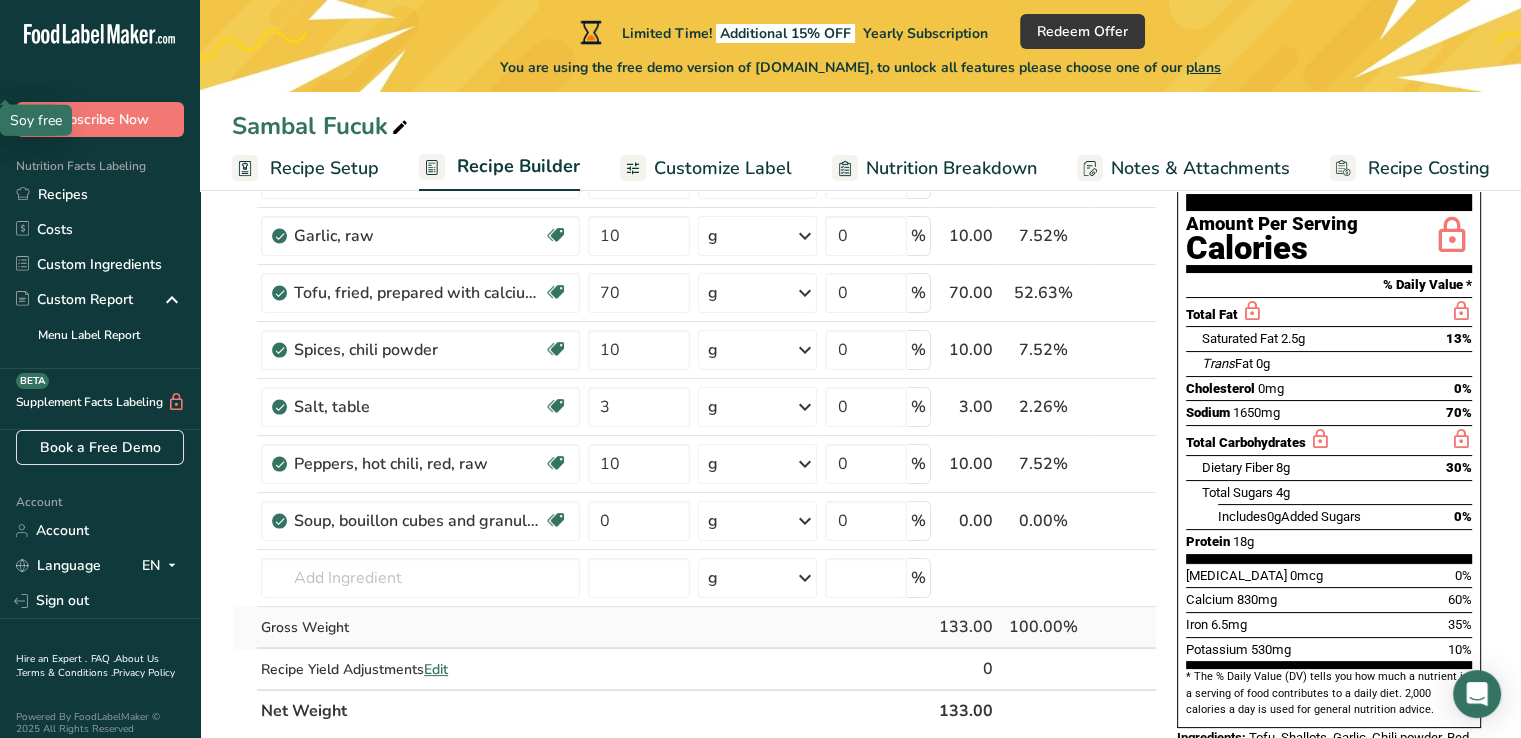 scroll, scrollTop: 300, scrollLeft: 0, axis: vertical 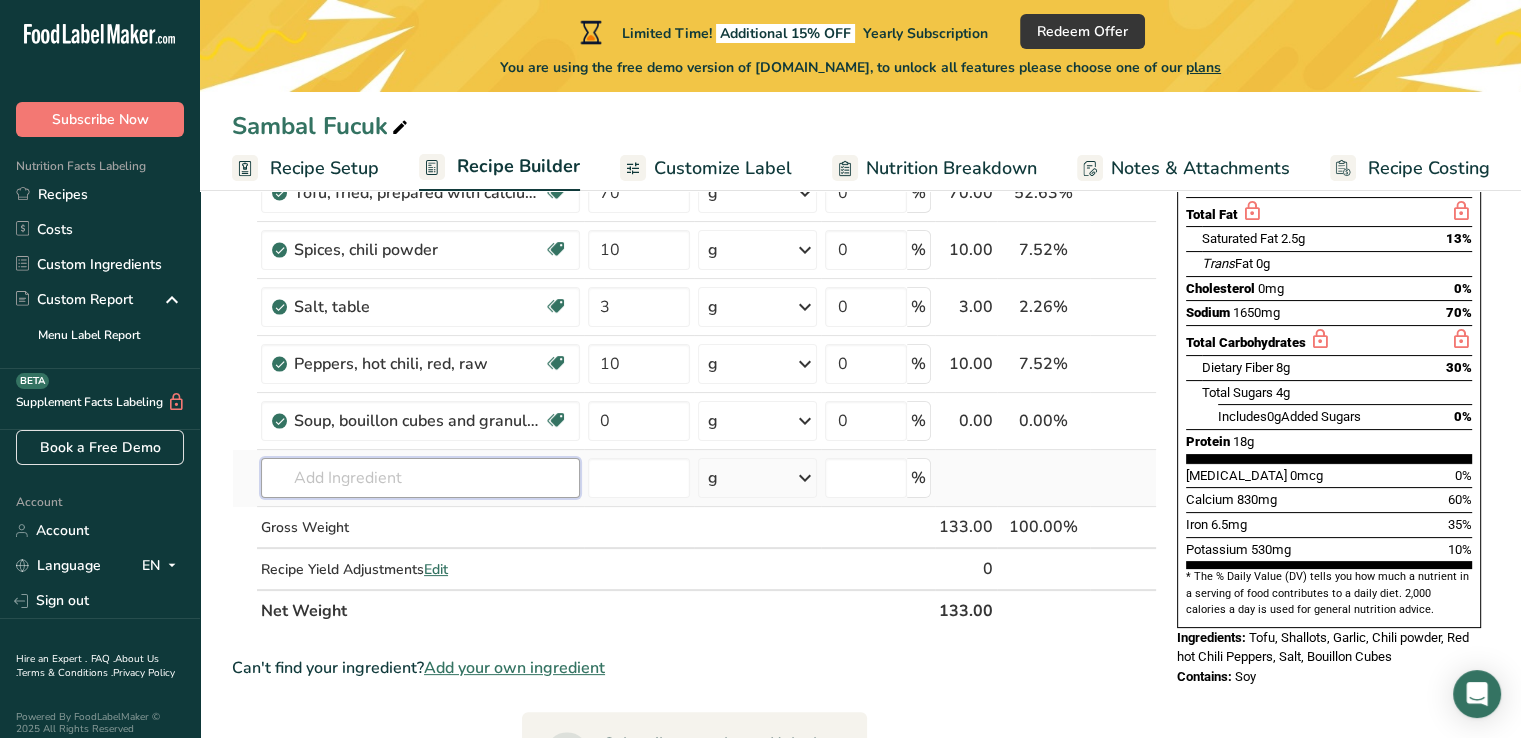 click at bounding box center [420, 478] 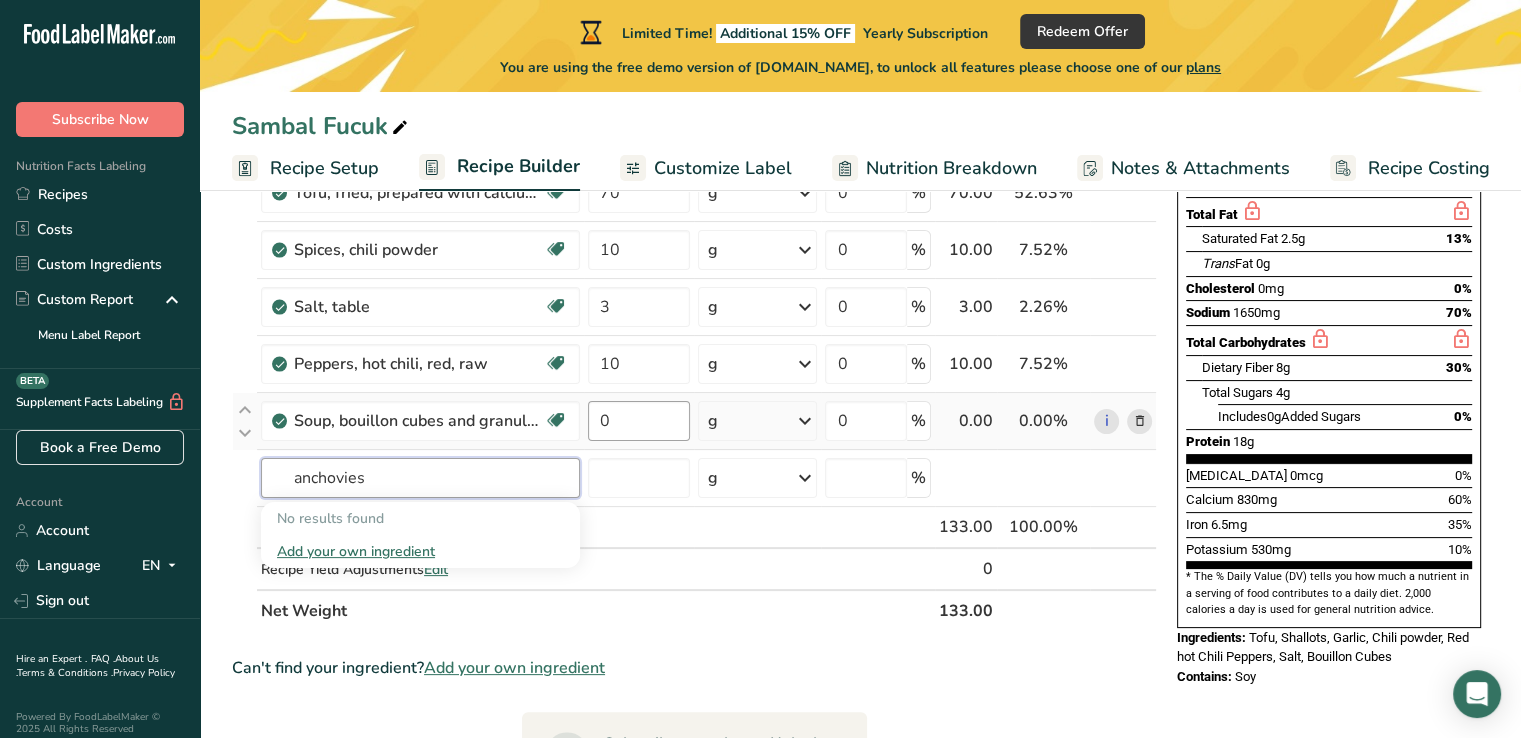 type on "anchovies" 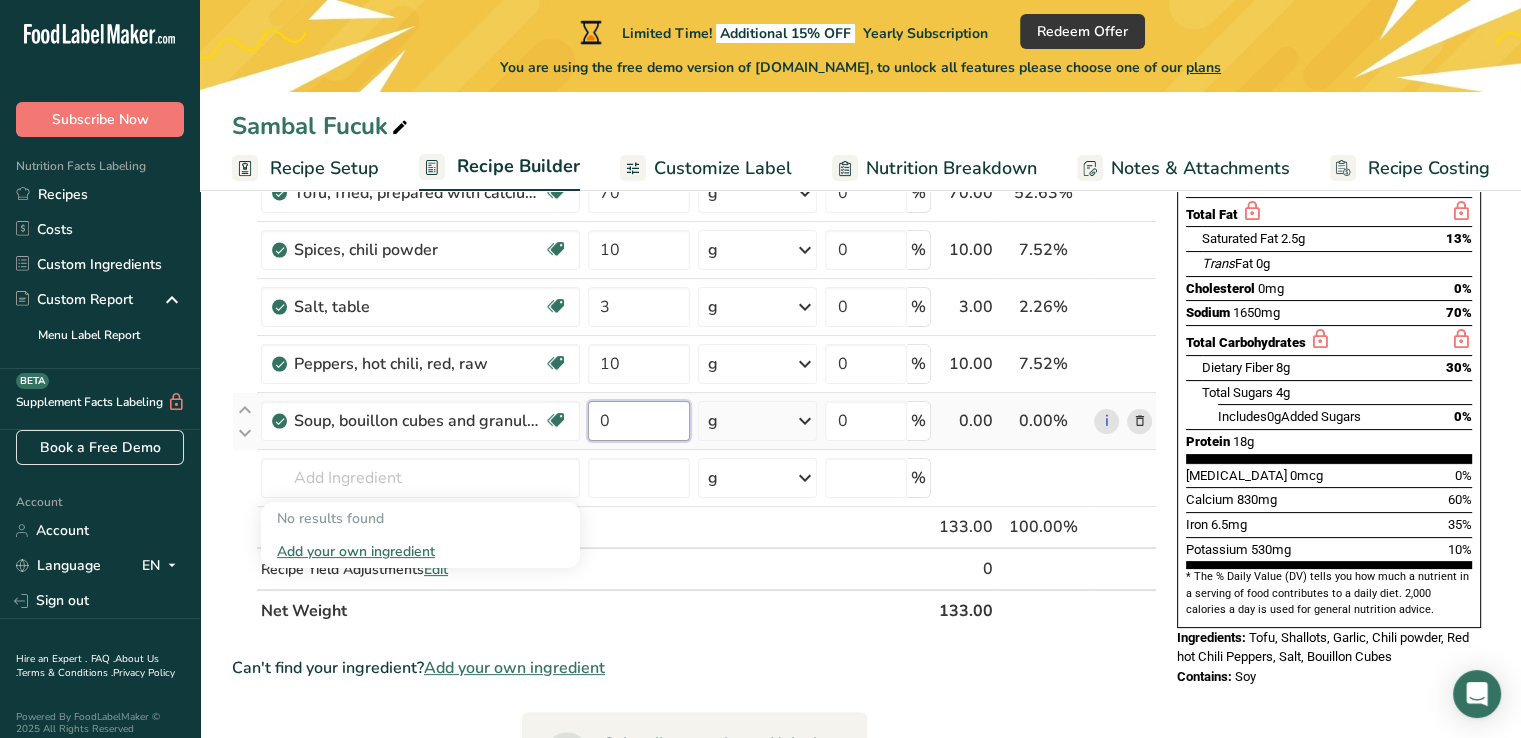 click on "0" at bounding box center (639, 421) 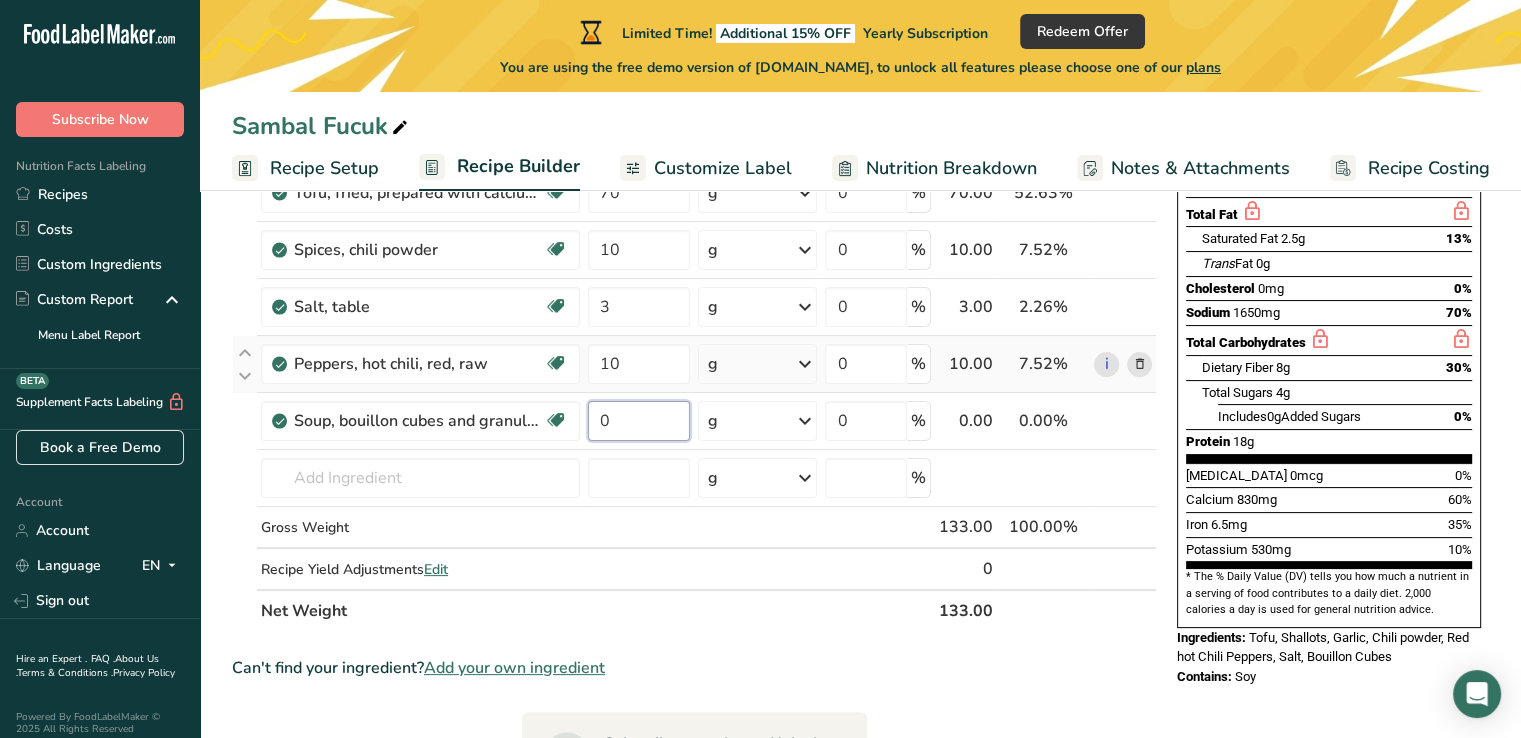 scroll, scrollTop: 200, scrollLeft: 0, axis: vertical 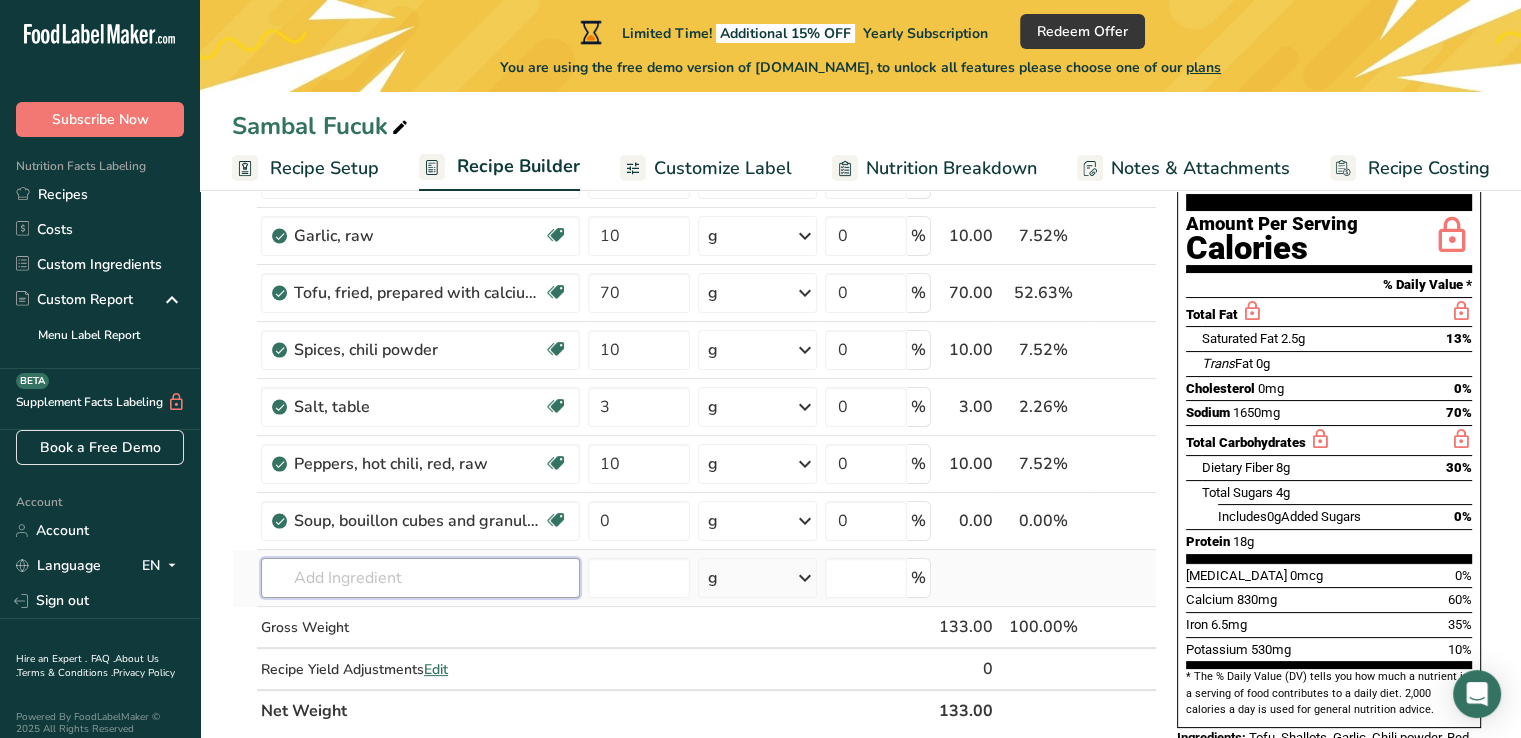 click on "Ingredient *
Amount *
Unit *
Waste *   .a-a{fill:#347362;}.b-a{fill:#fff;}          Grams
Percentage
Shallots, raw
Dairy free
Gluten free
Vegan
Vegetarian
Soy free
30
g
Portions
1 tbsp chopped
Weight Units
g
kg
mg
See more
Volume Units
l
Volume units require a density conversion. If you know your ingredient's density enter it below. Otherwise, click on "RIA" our AI Regulatory bot - she will be able to help you
lb/ft3
g/cm3
Confirm
mL
lb/ft3
fl oz" at bounding box center [694, 420] 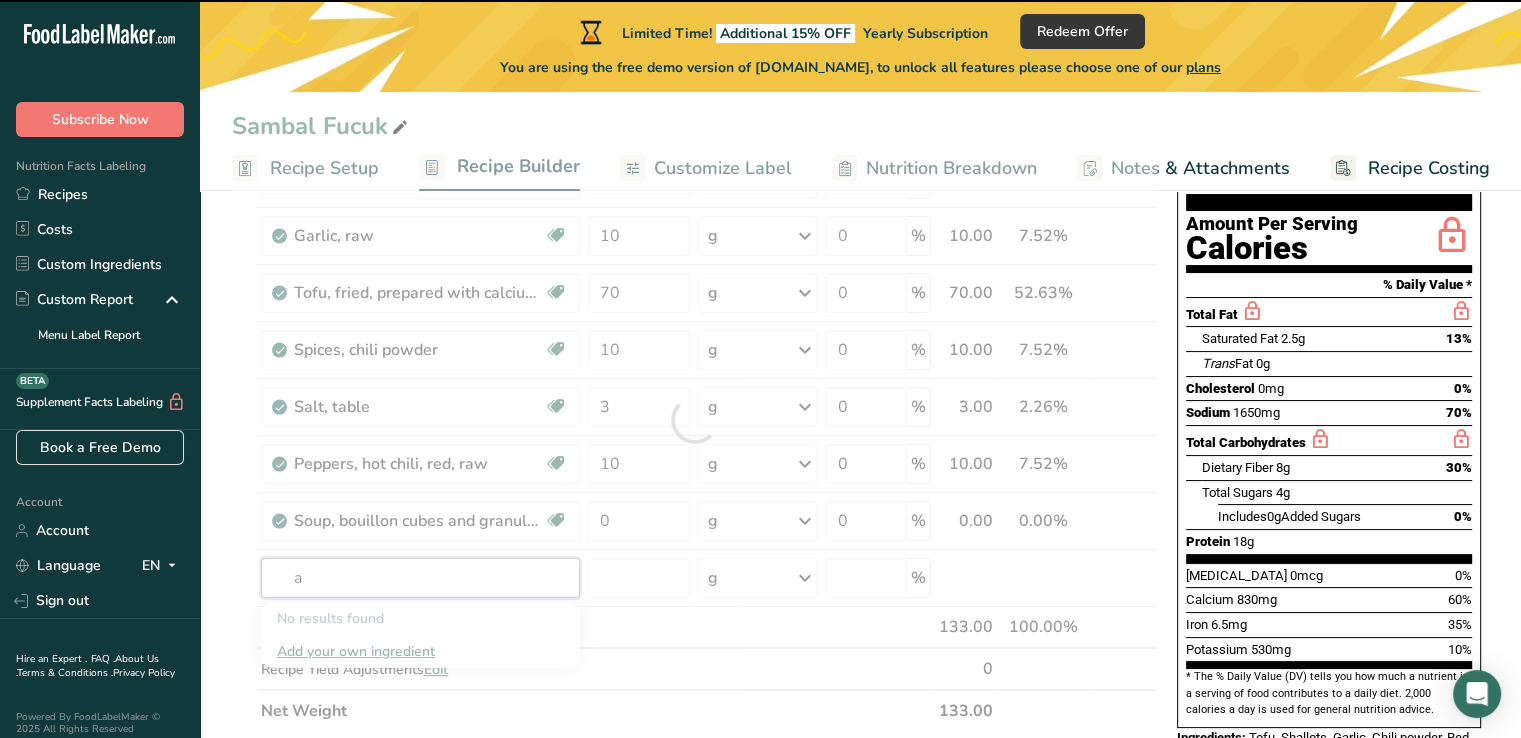 type on "an" 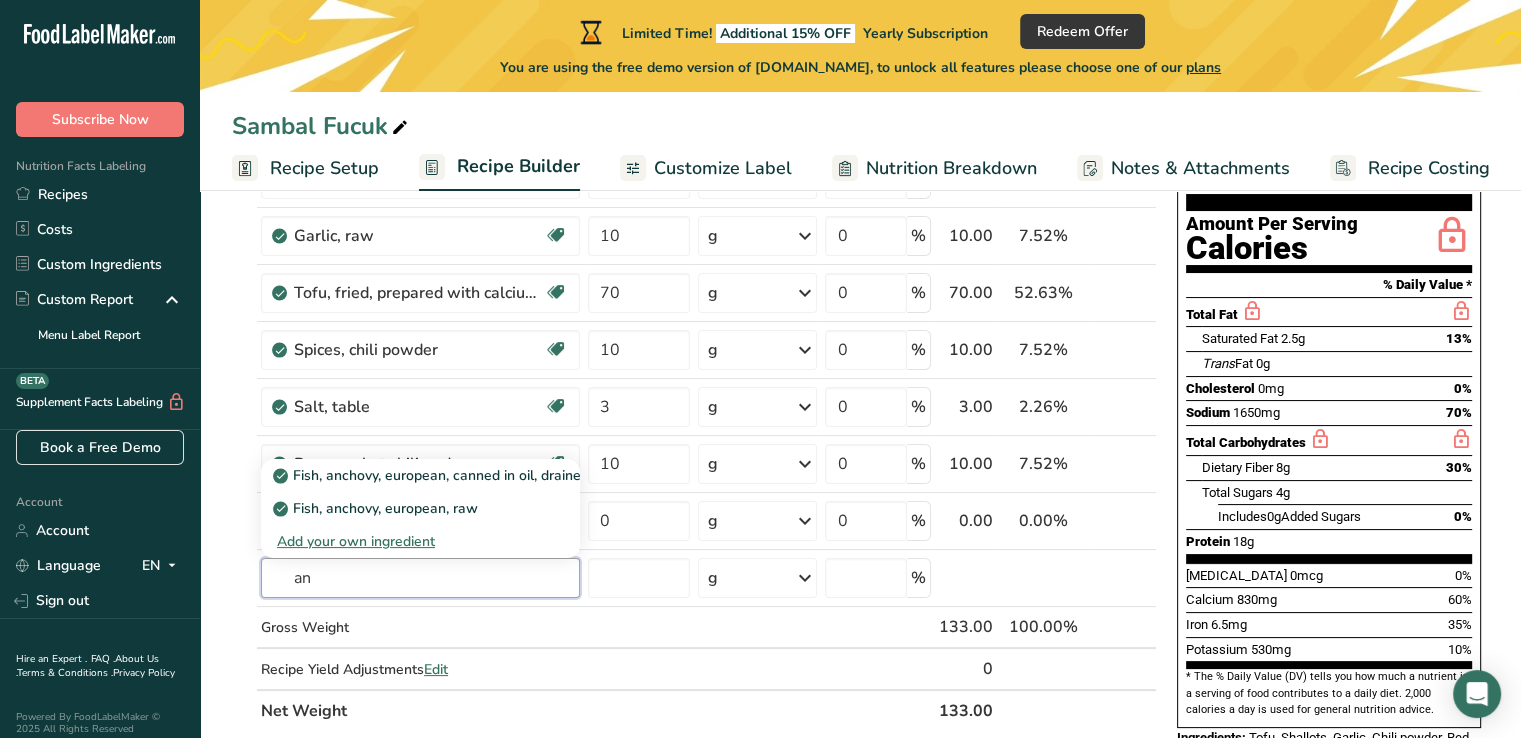 type on "a" 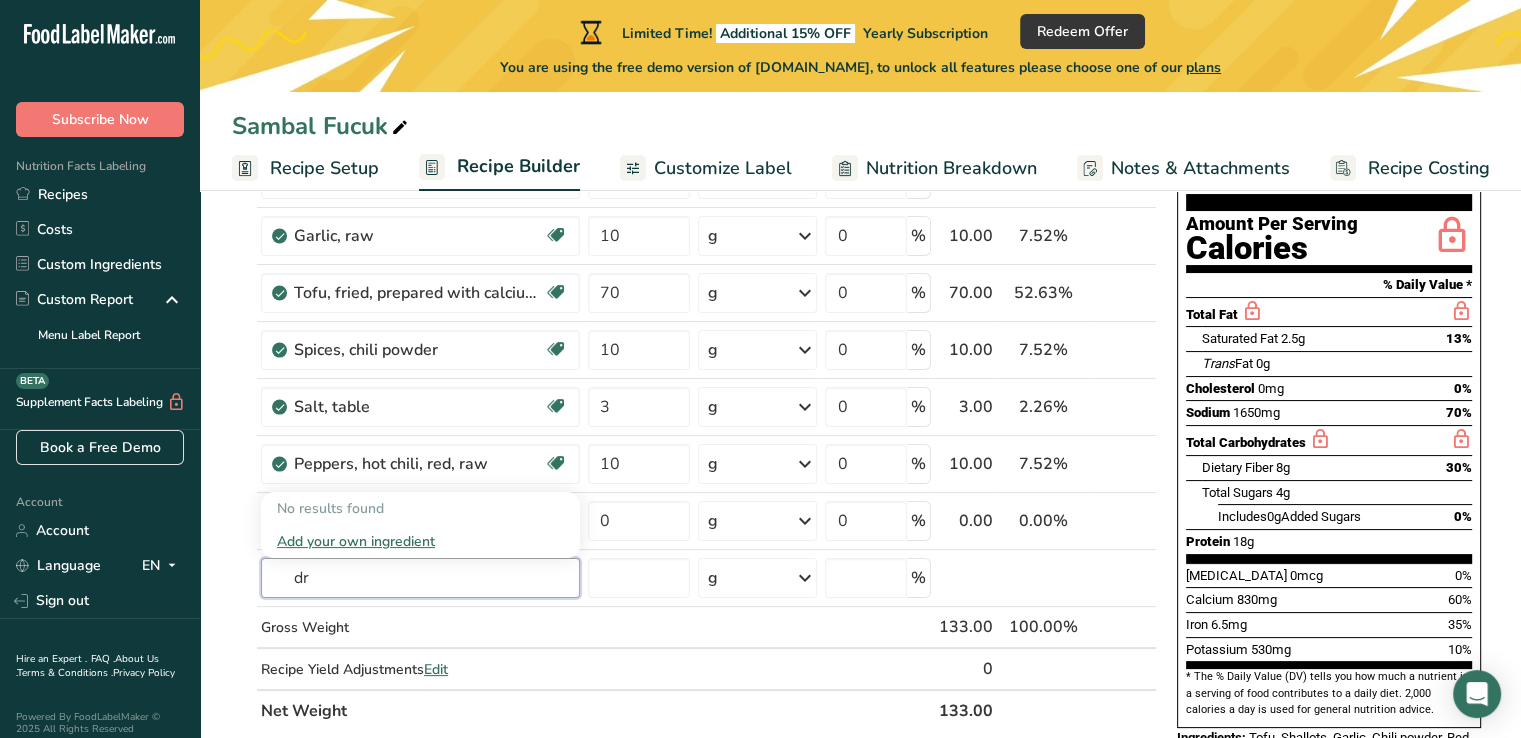 type on "d" 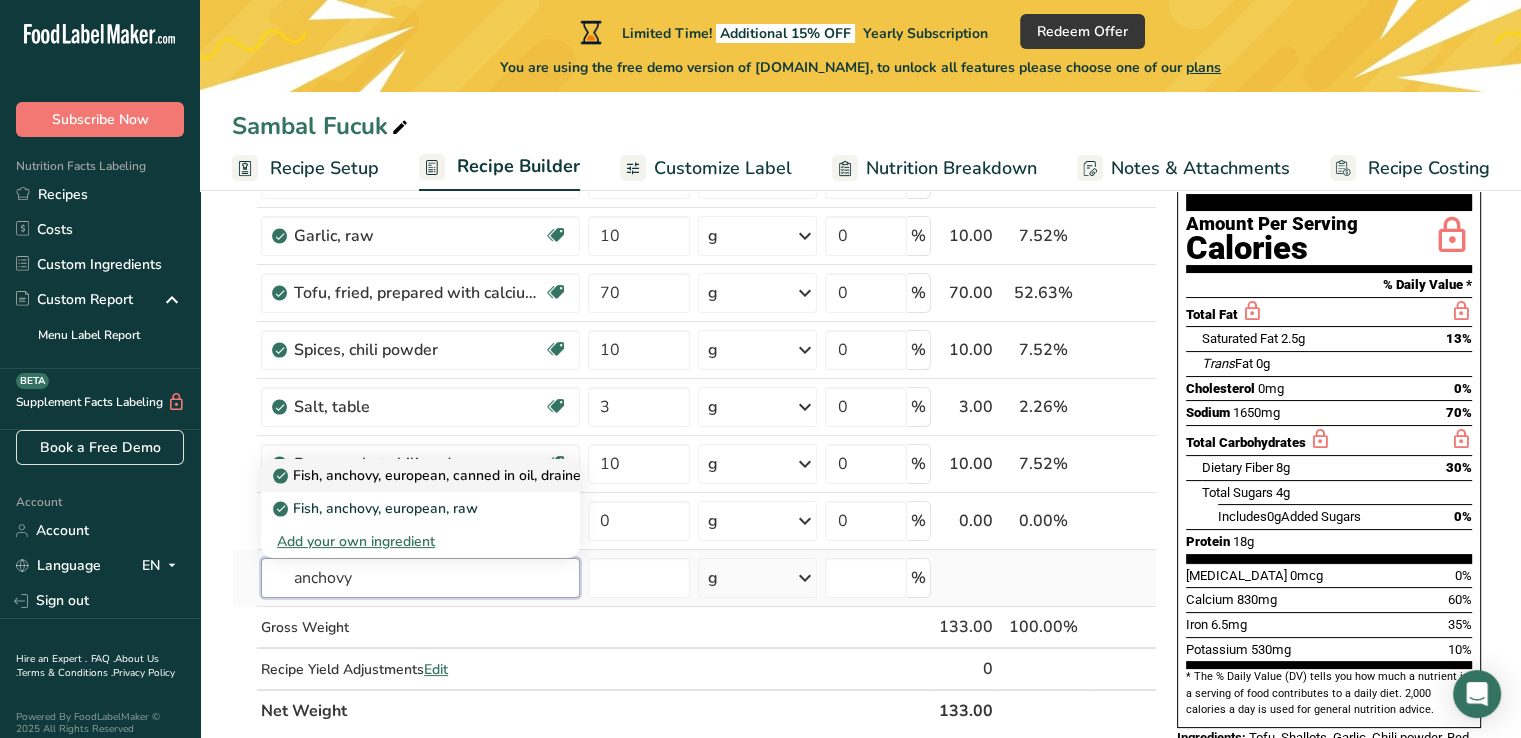 type on "anchovy" 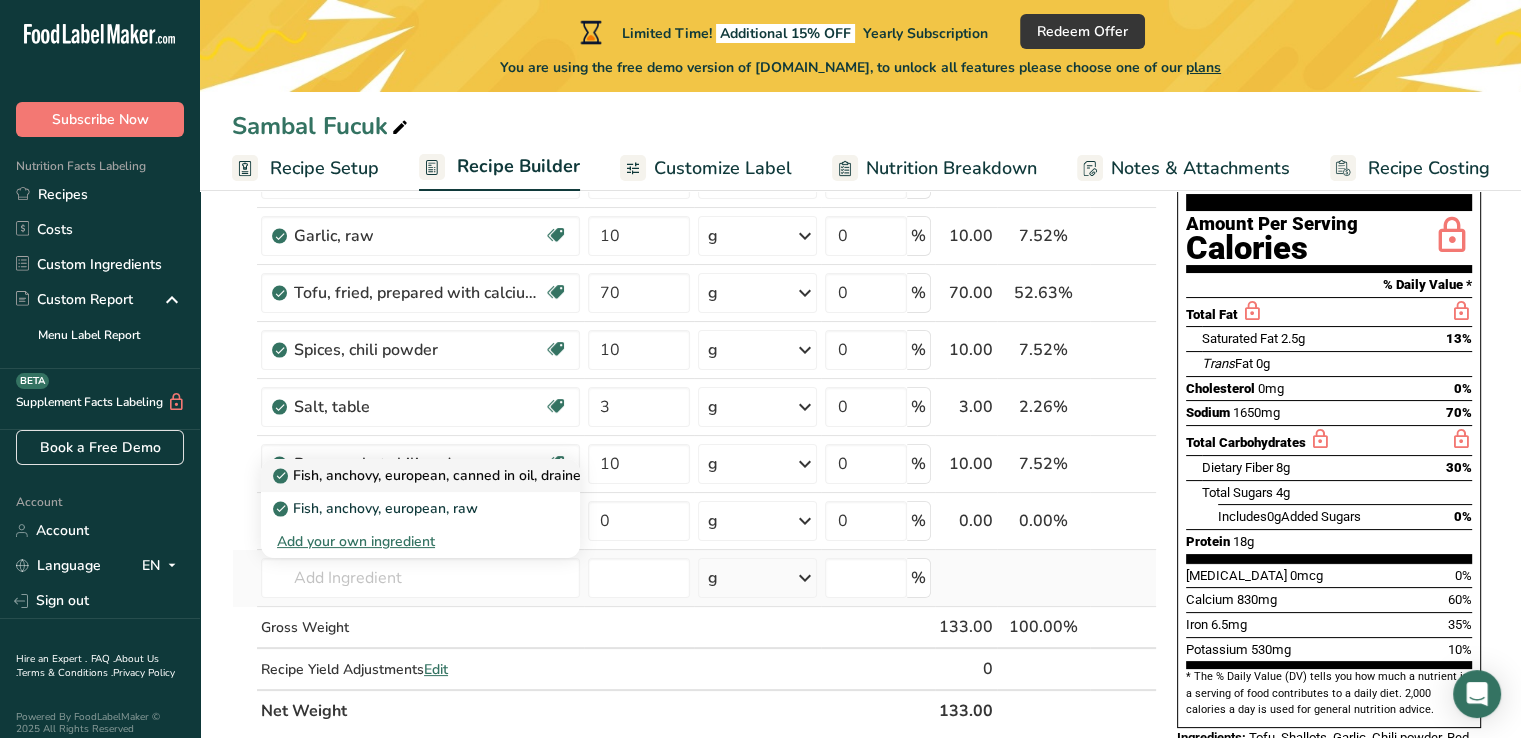 click on "Fish, anchovy, european, canned in oil, drained solids" at bounding box center [453, 475] 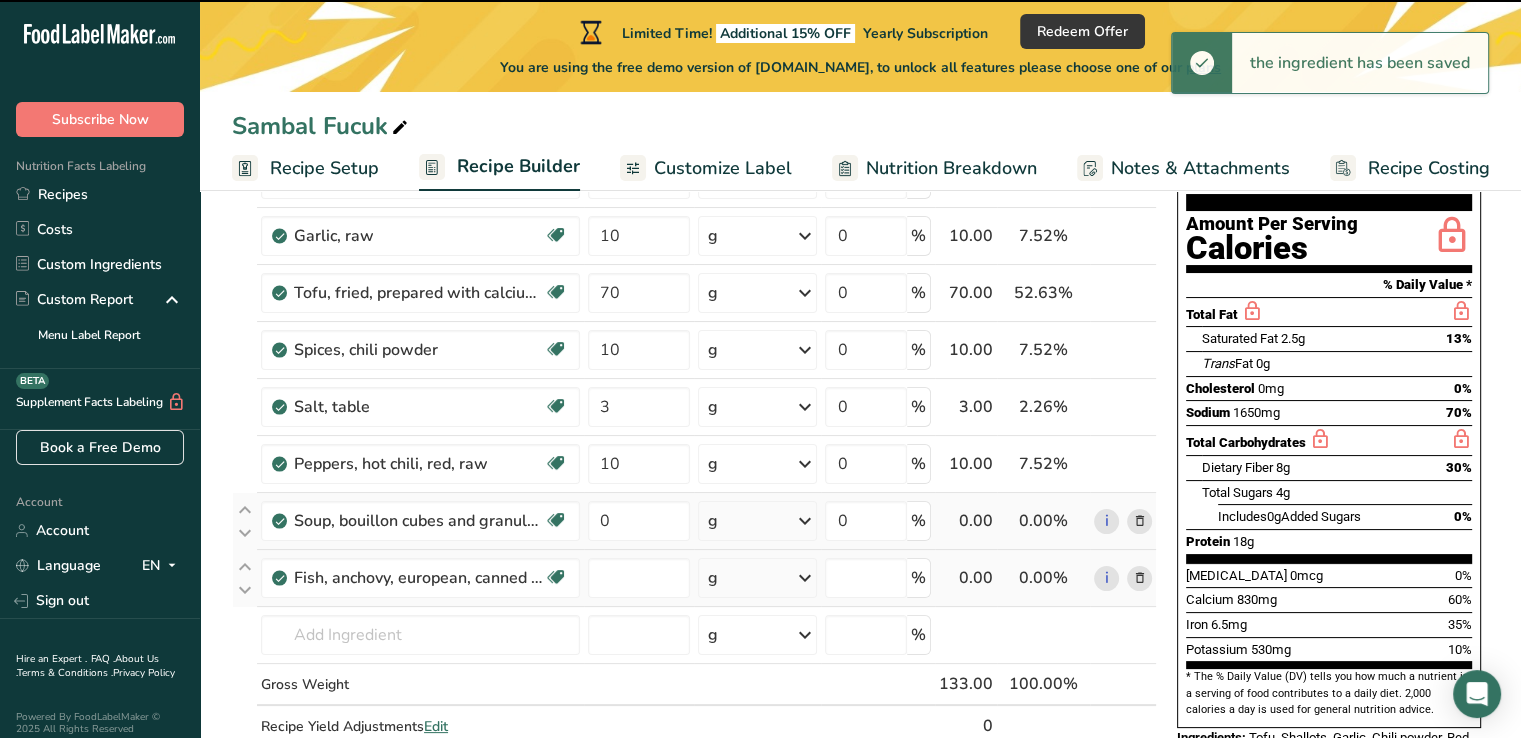 type on "0" 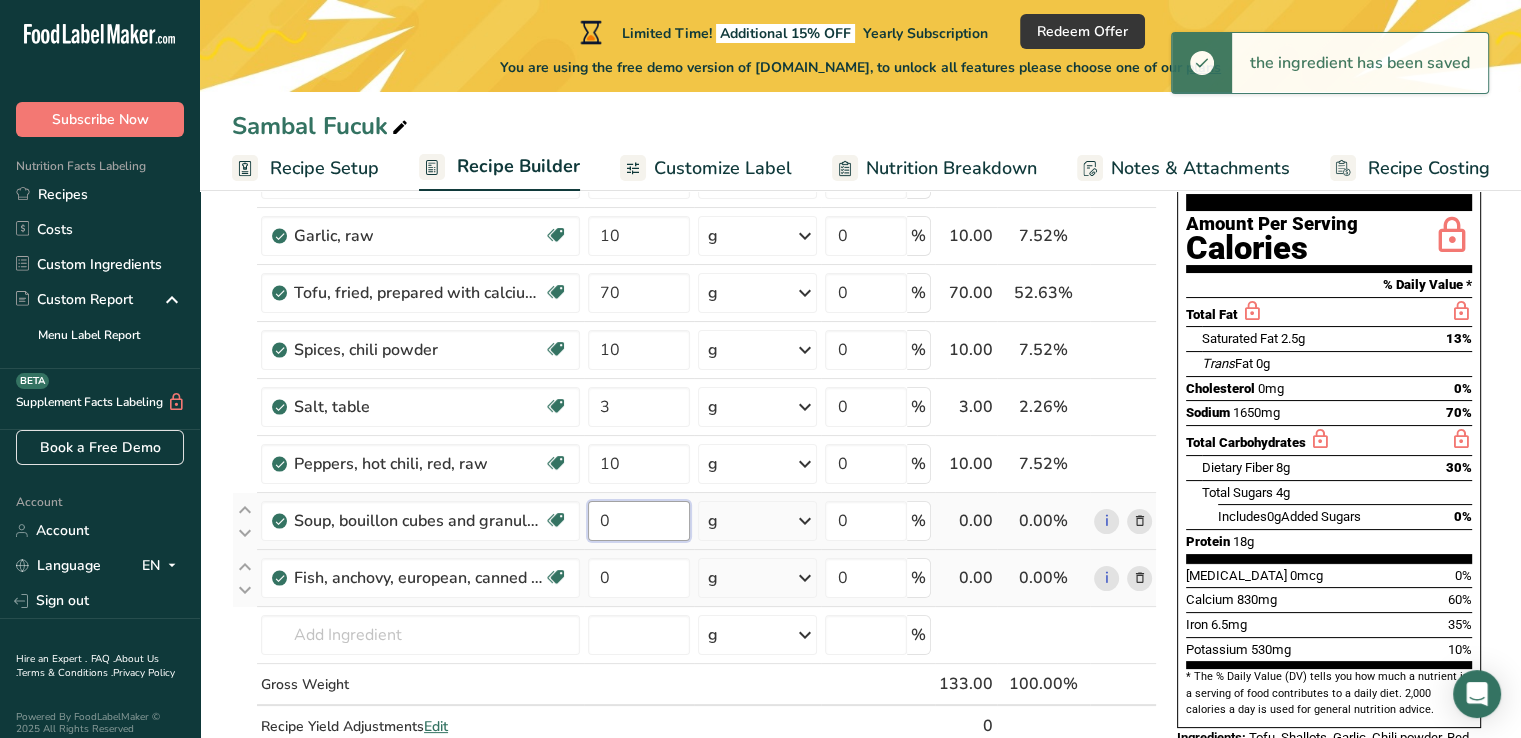 click on "0" at bounding box center (639, 521) 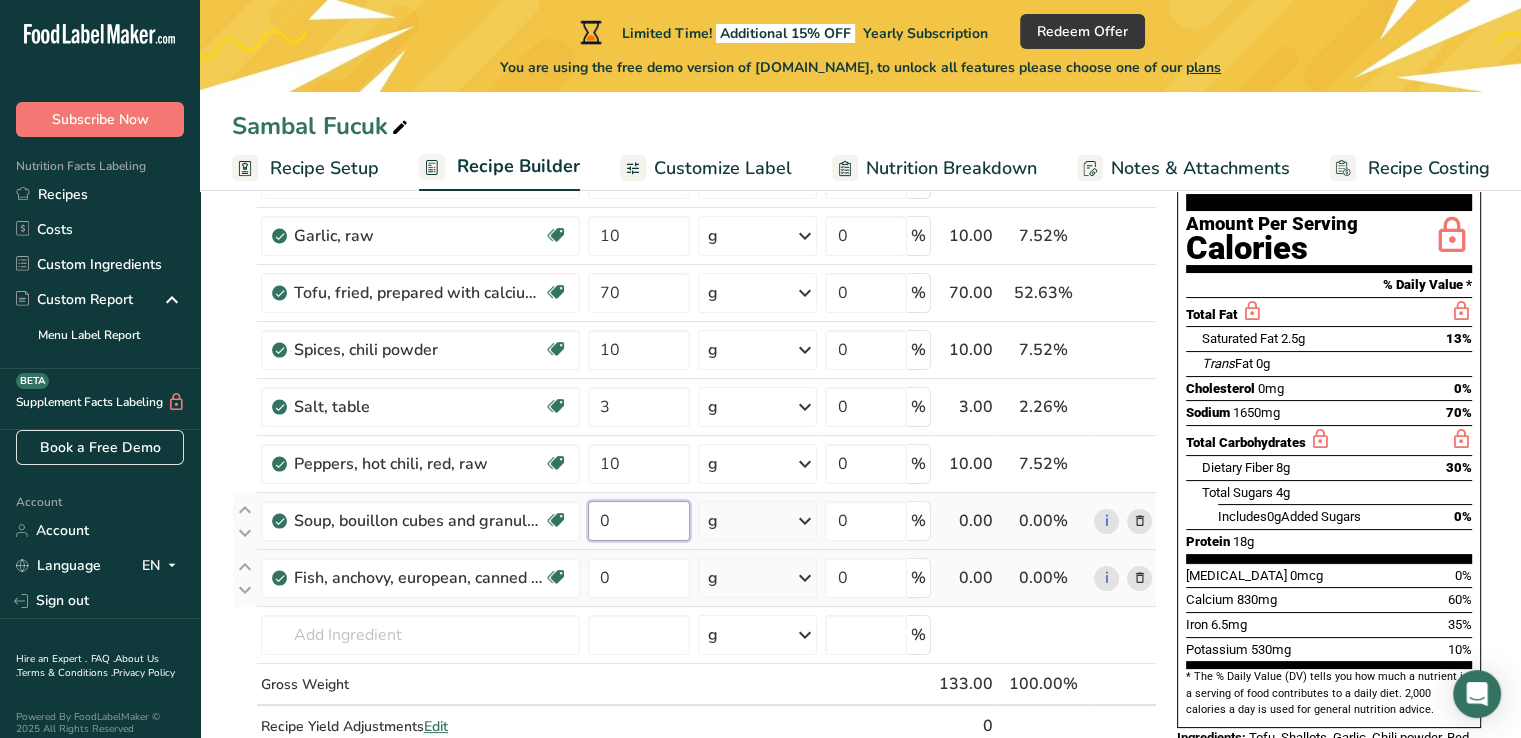 drag, startPoint x: 616, startPoint y: 520, endPoint x: 598, endPoint y: 528, distance: 19.697716 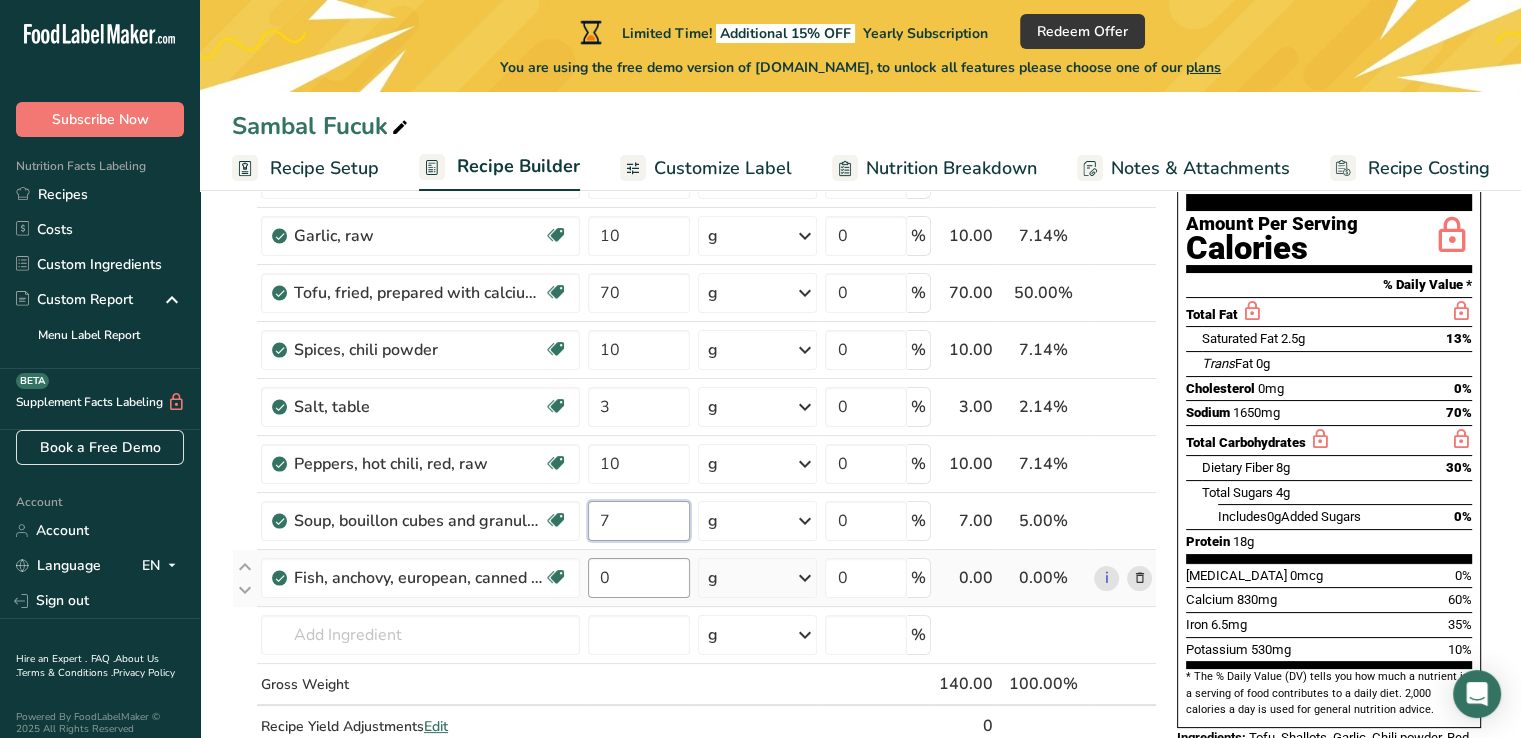 type on "7" 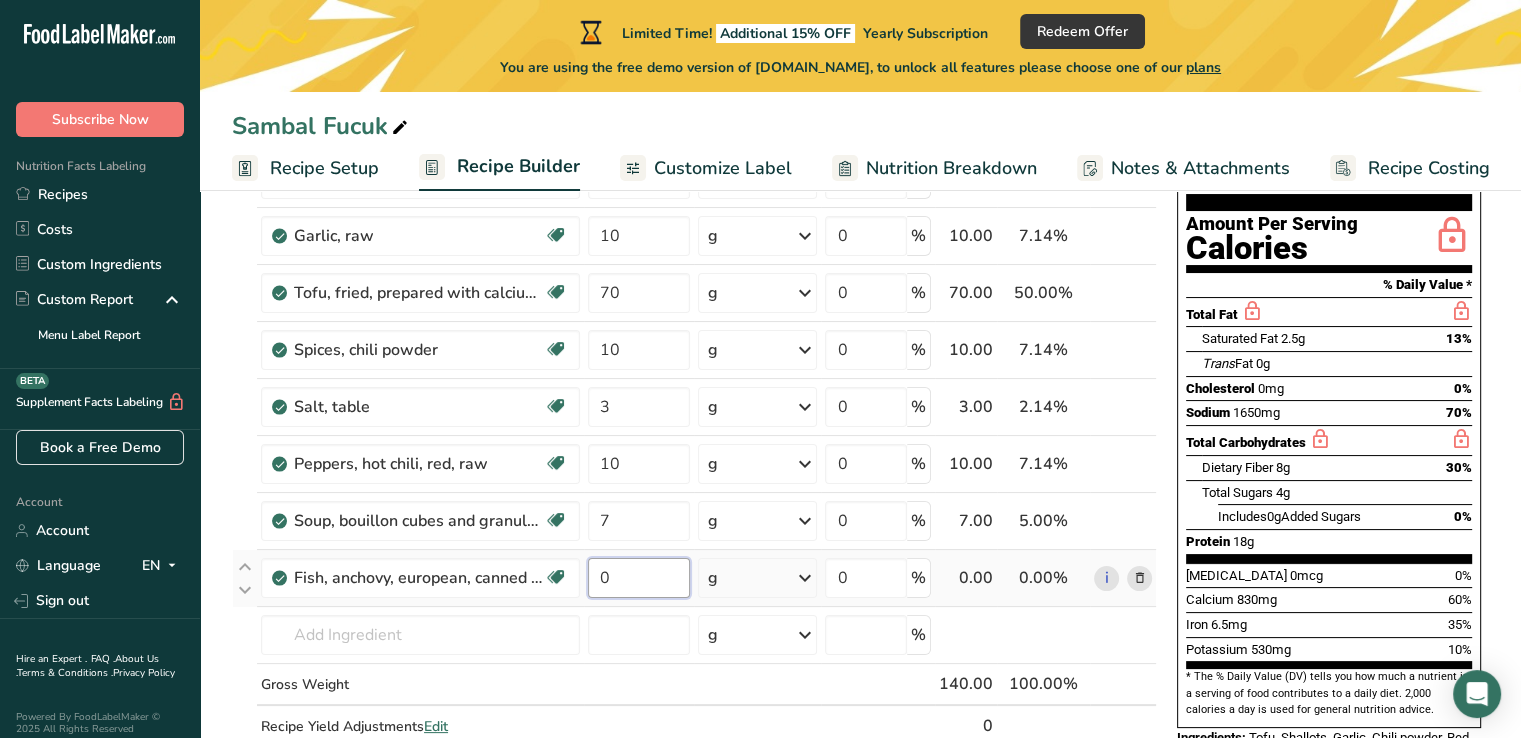 click on "Ingredient *
Amount *
Unit *
Waste *   .a-a{fill:#347362;}.b-a{fill:#fff;}          Grams
Percentage
Shallots, raw
Dairy free
Gluten free
Vegan
Vegetarian
Soy free
30
g
Portions
1 tbsp chopped
Weight Units
g
kg
mg
See more
Volume Units
l
Volume units require a density conversion. If you know your ingredient's density enter it below. Otherwise, click on "RIA" our AI Regulatory bot - she will be able to help you
lb/ft3
g/cm3
Confirm
mL
lb/ft3
fl oz" at bounding box center (694, 448) 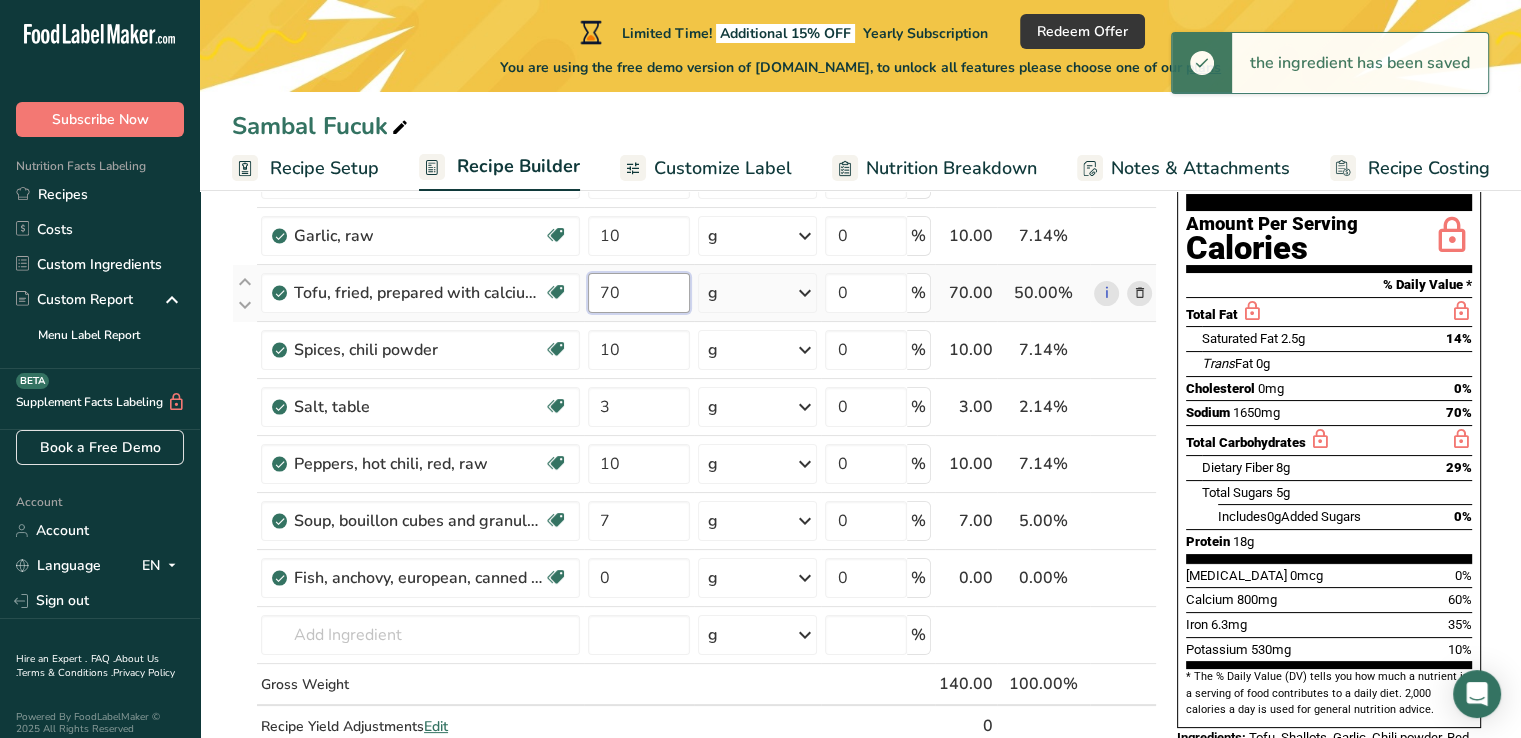 click on "Ingredient *
Amount *
Unit *
Waste *   .a-a{fill:#347362;}.b-a{fill:#fff;}          Grams
Percentage
Shallots, raw
Dairy free
Gluten free
Vegan
Vegetarian
Soy free
30
g
Portions
1 tbsp chopped
Weight Units
g
kg
mg
See more
Volume Units
l
Volume units require a density conversion. If you know your ingredient's density enter it below. Otherwise, click on "RIA" our AI Regulatory bot - she will be able to help you
lb/ft3
g/cm3
Confirm
mL
lb/ft3
fl oz" at bounding box center [694, 448] 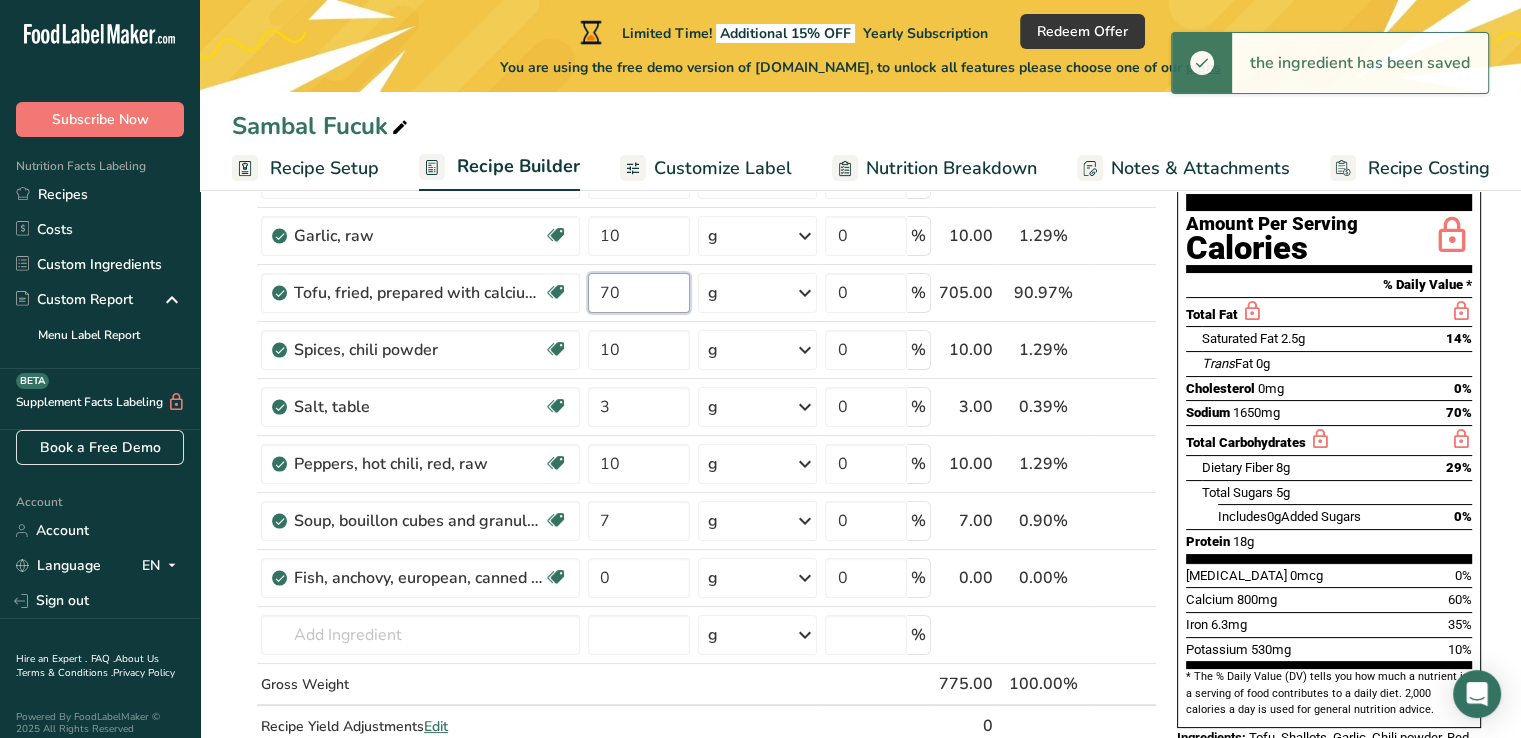 type on "7" 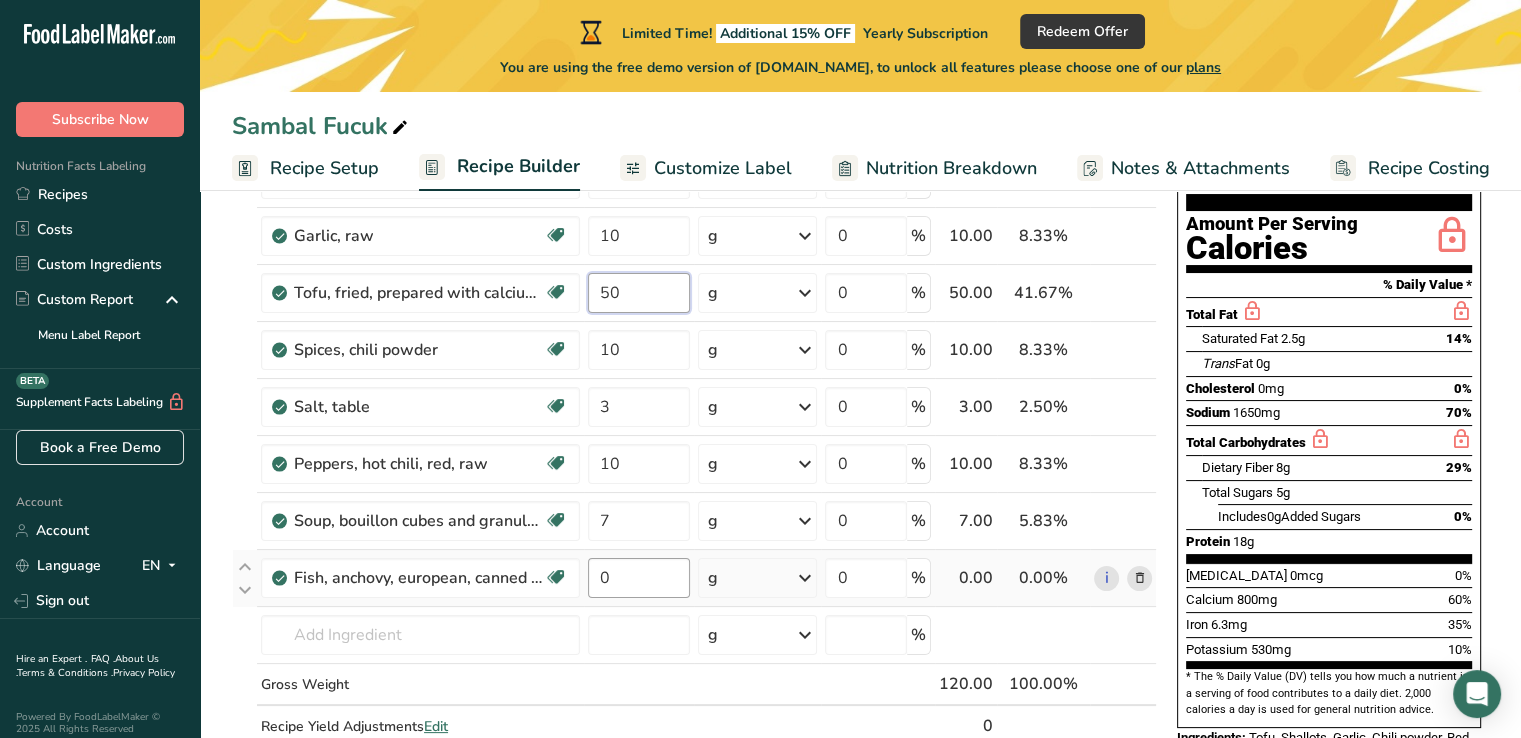 type on "50" 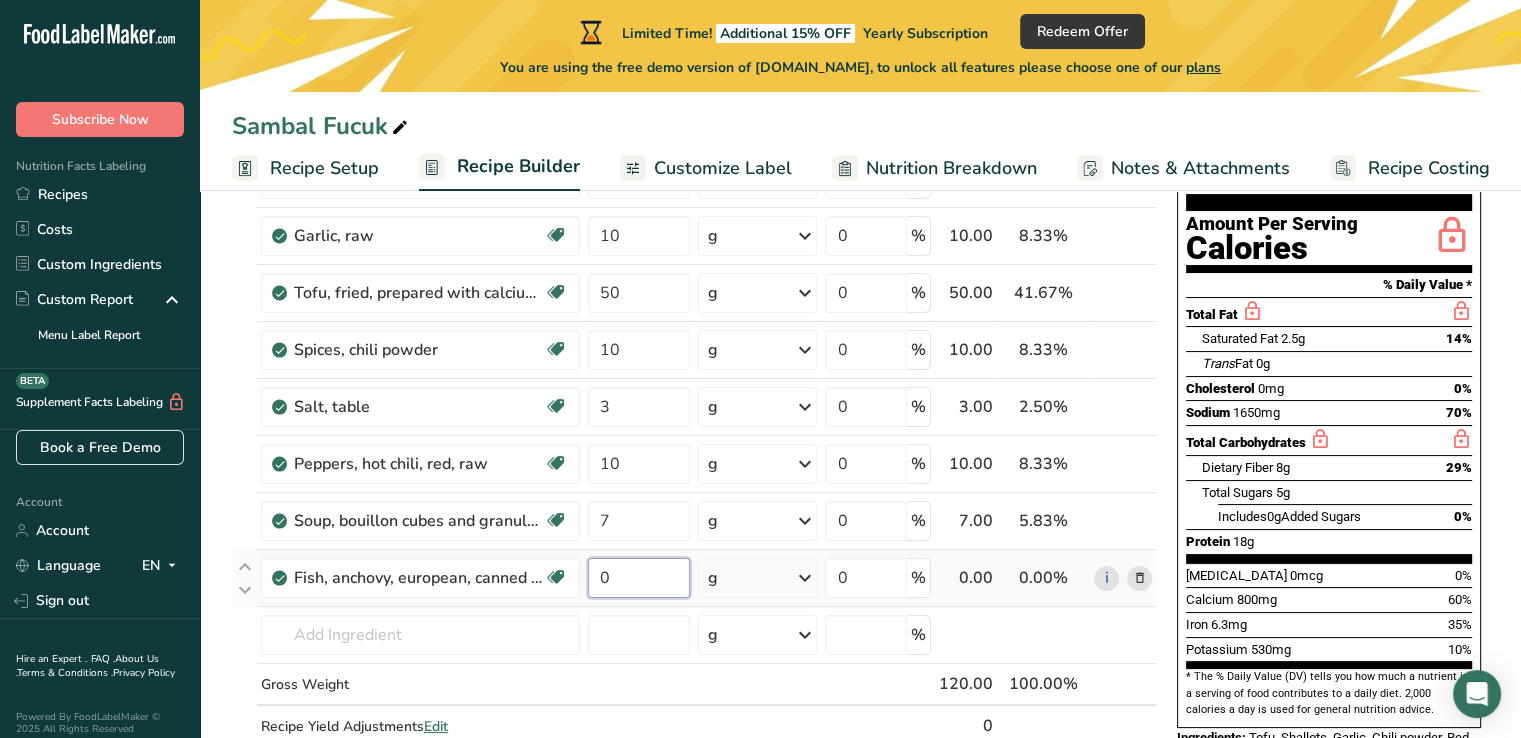 click on "Ingredient *
Amount *
Unit *
Waste *   .a-a{fill:#347362;}.b-a{fill:#fff;}          Grams
Percentage
Shallots, raw
Dairy free
Gluten free
Vegan
Vegetarian
Soy free
30
g
Portions
1 tbsp chopped
Weight Units
g
kg
mg
See more
Volume Units
l
Volume units require a density conversion. If you know your ingredient's density enter it below. Otherwise, click on "RIA" our AI Regulatory bot - she will be able to help you
lb/ft3
g/cm3
Confirm
mL
lb/ft3
fl oz" at bounding box center (694, 448) 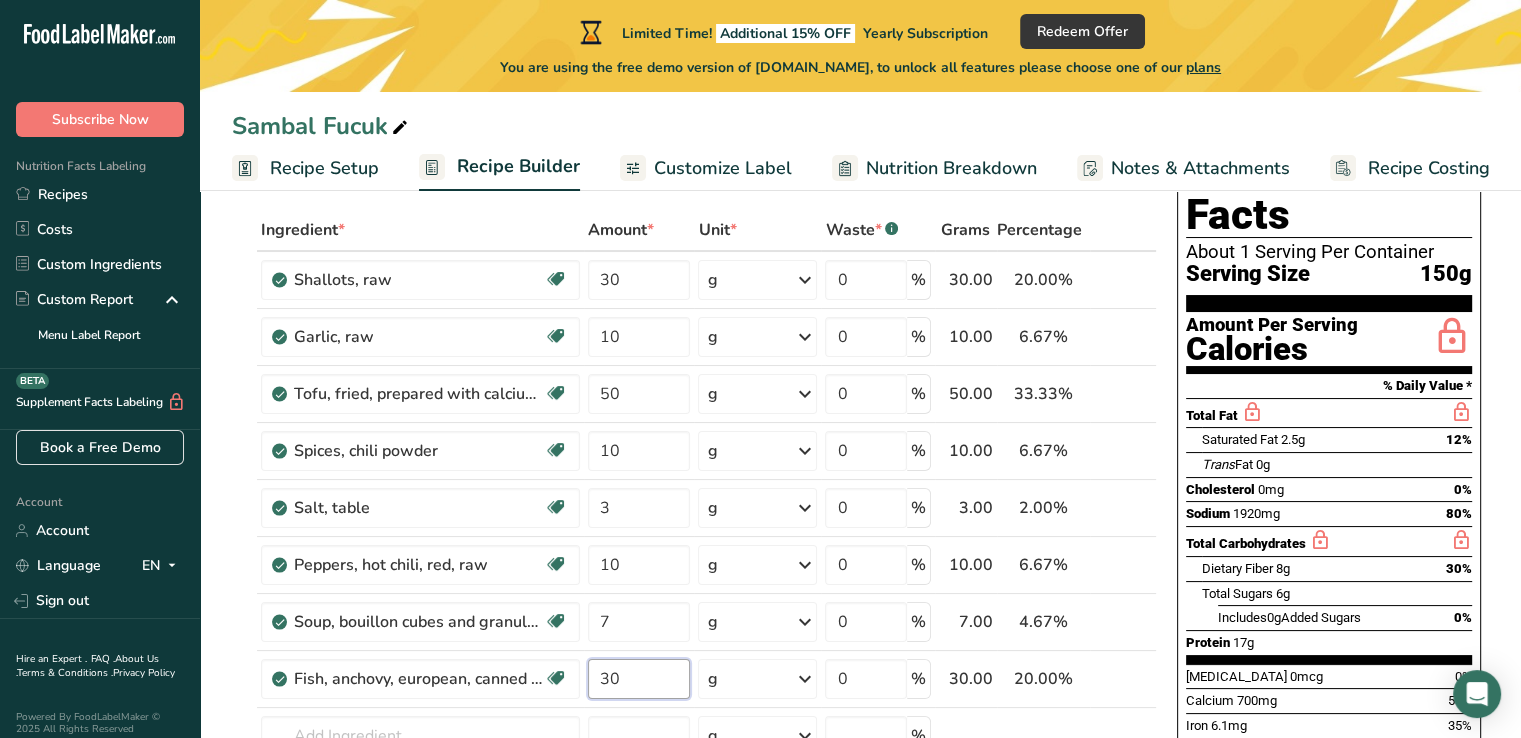 scroll, scrollTop: 100, scrollLeft: 0, axis: vertical 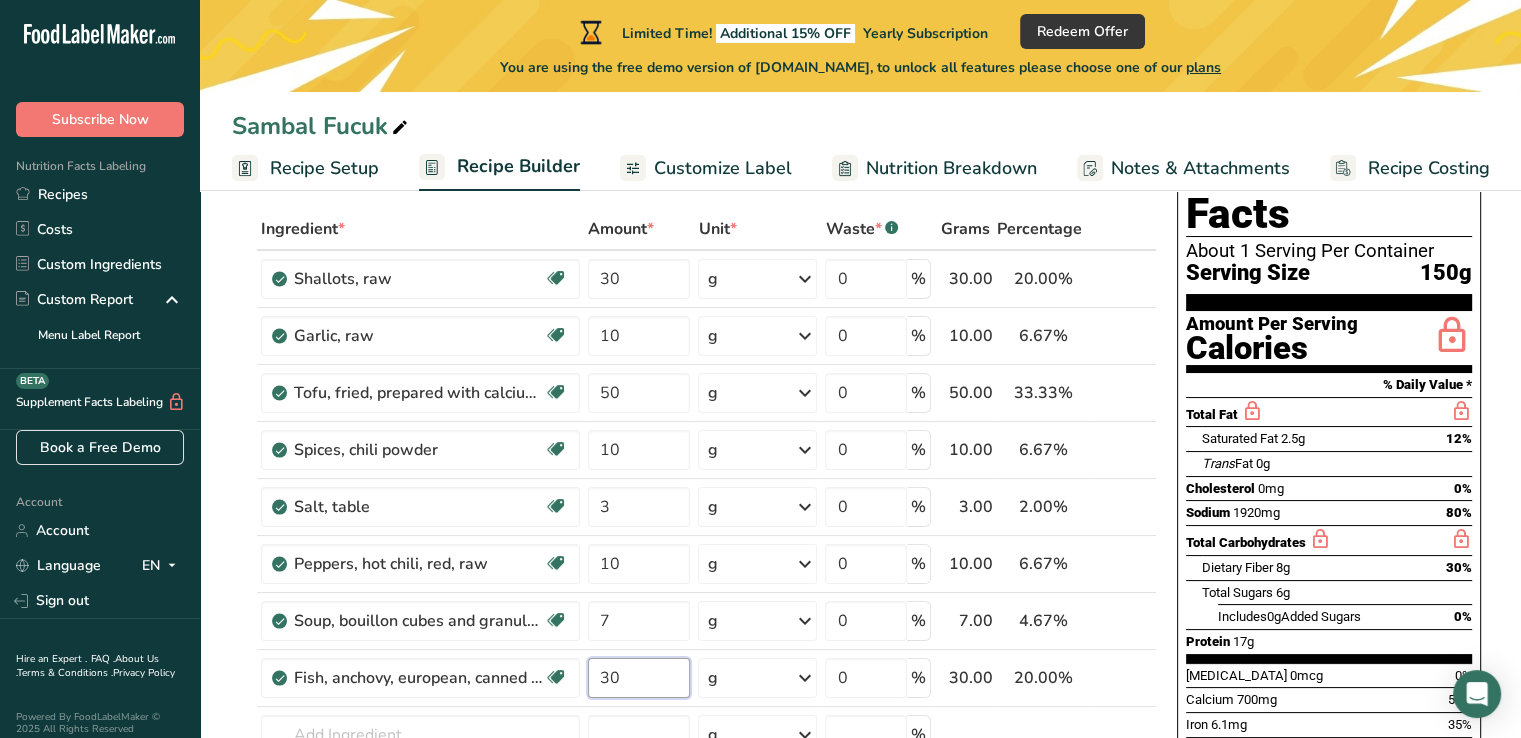 type on "30" 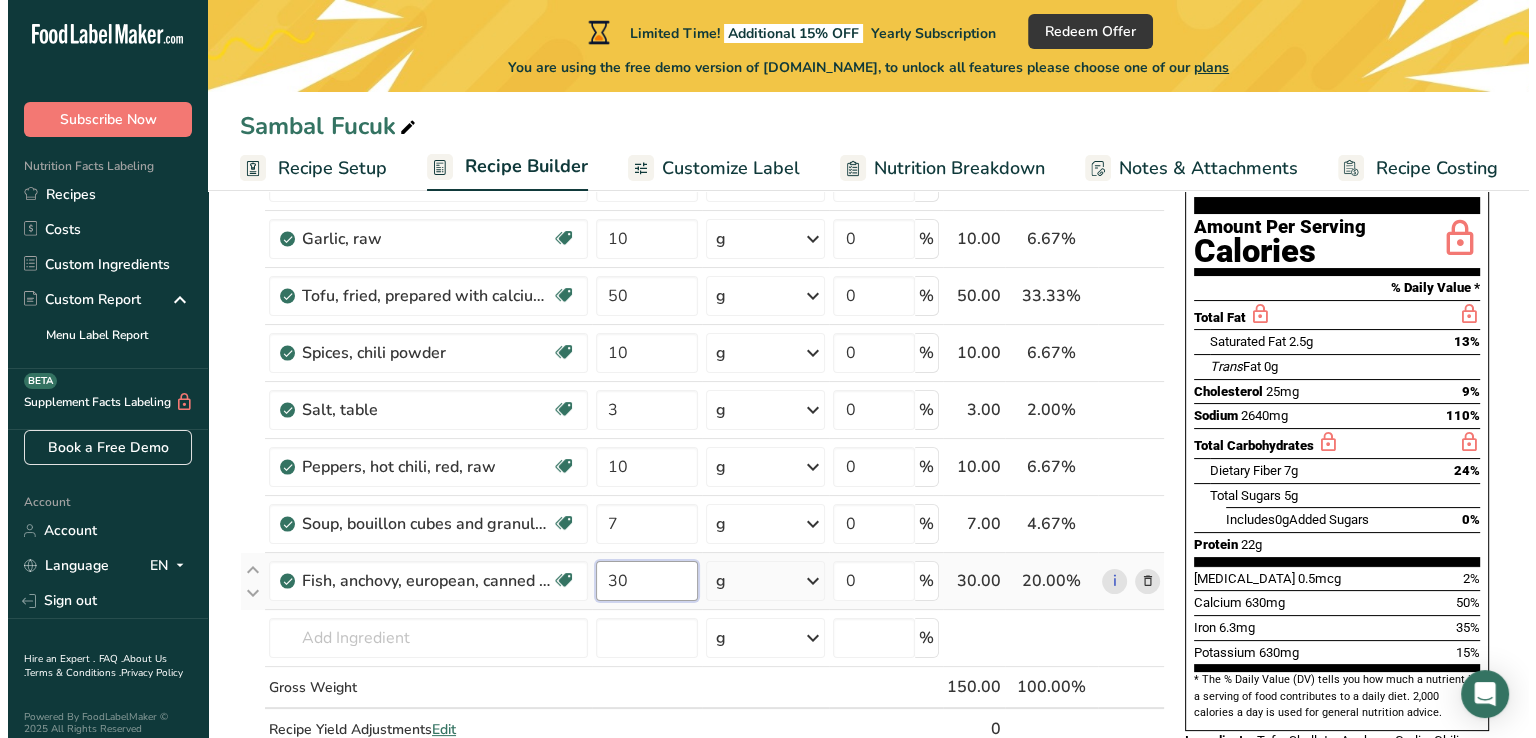 scroll, scrollTop: 400, scrollLeft: 0, axis: vertical 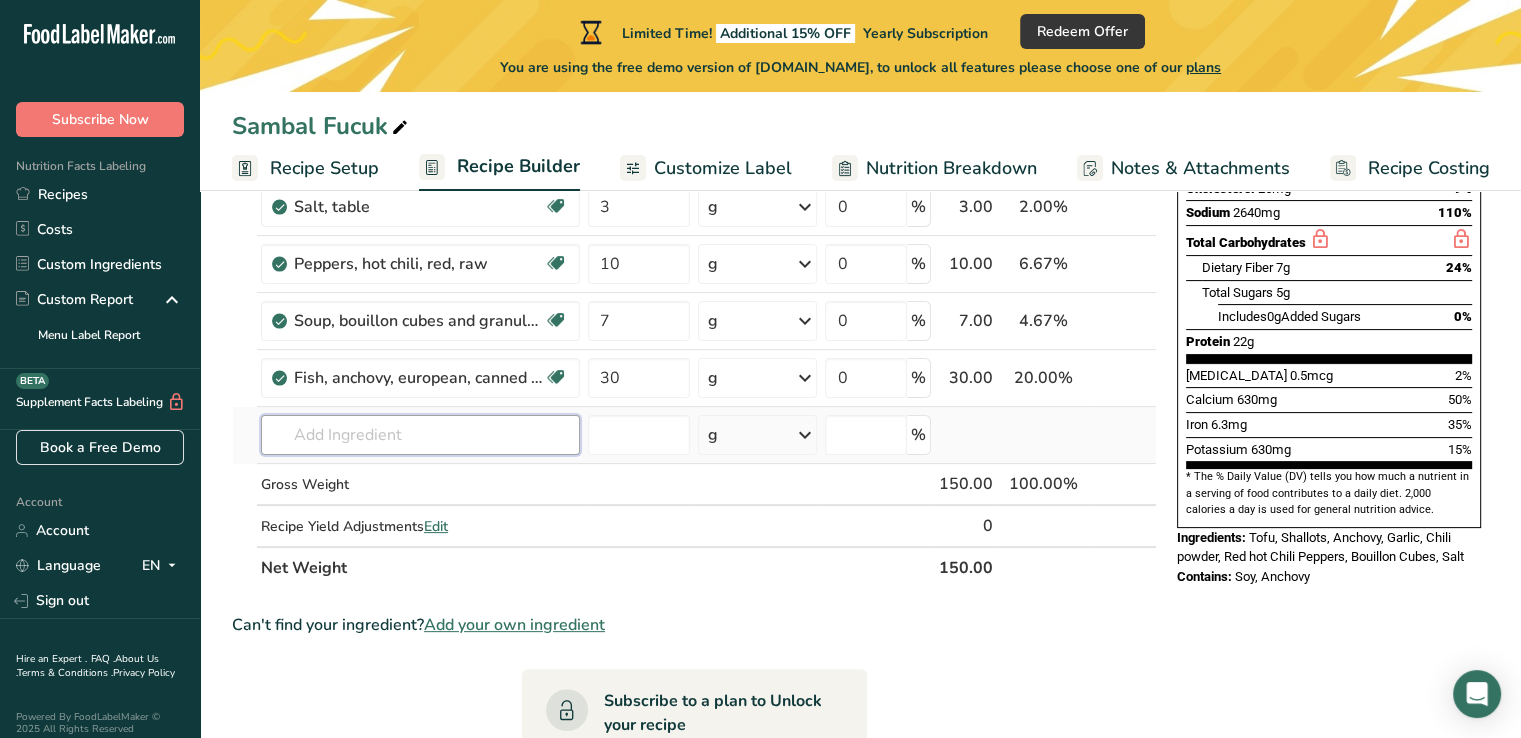 click on "Ingredient *
Amount *
Unit *
Waste *   .a-a{fill:#347362;}.b-a{fill:#fff;}          Grams
Percentage
Shallots, raw
Dairy free
Gluten free
Vegan
Vegetarian
Soy free
30
g
Portions
1 tbsp chopped
Weight Units
g
kg
mg
See more
Volume Units
l
Volume units require a density conversion. If you know your ingredient's density enter it below. Otherwise, click on "RIA" our AI Regulatory bot - she will be able to help you
lb/ft3
g/cm3
Confirm
mL
lb/ft3
fl oz" at bounding box center [694, 248] 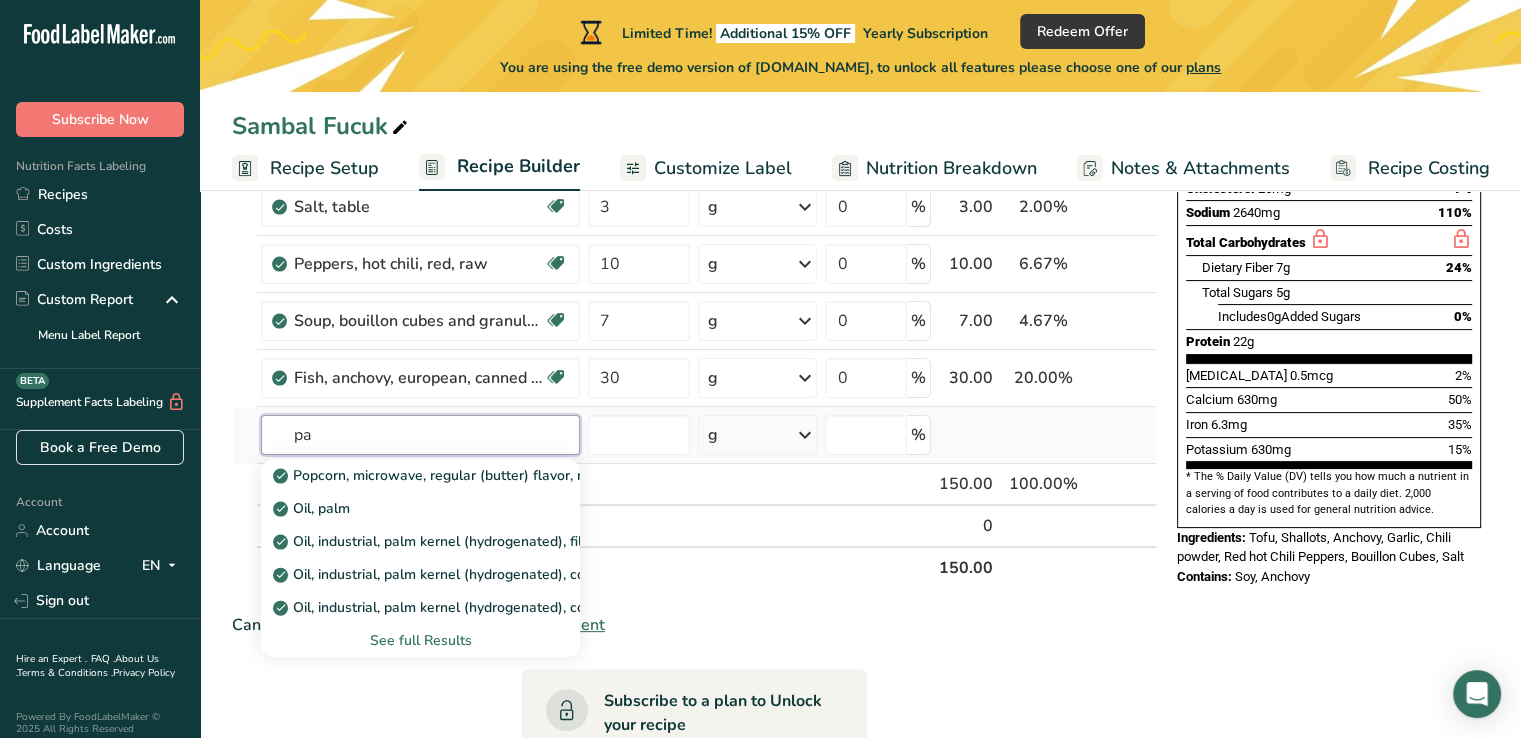 type on "p" 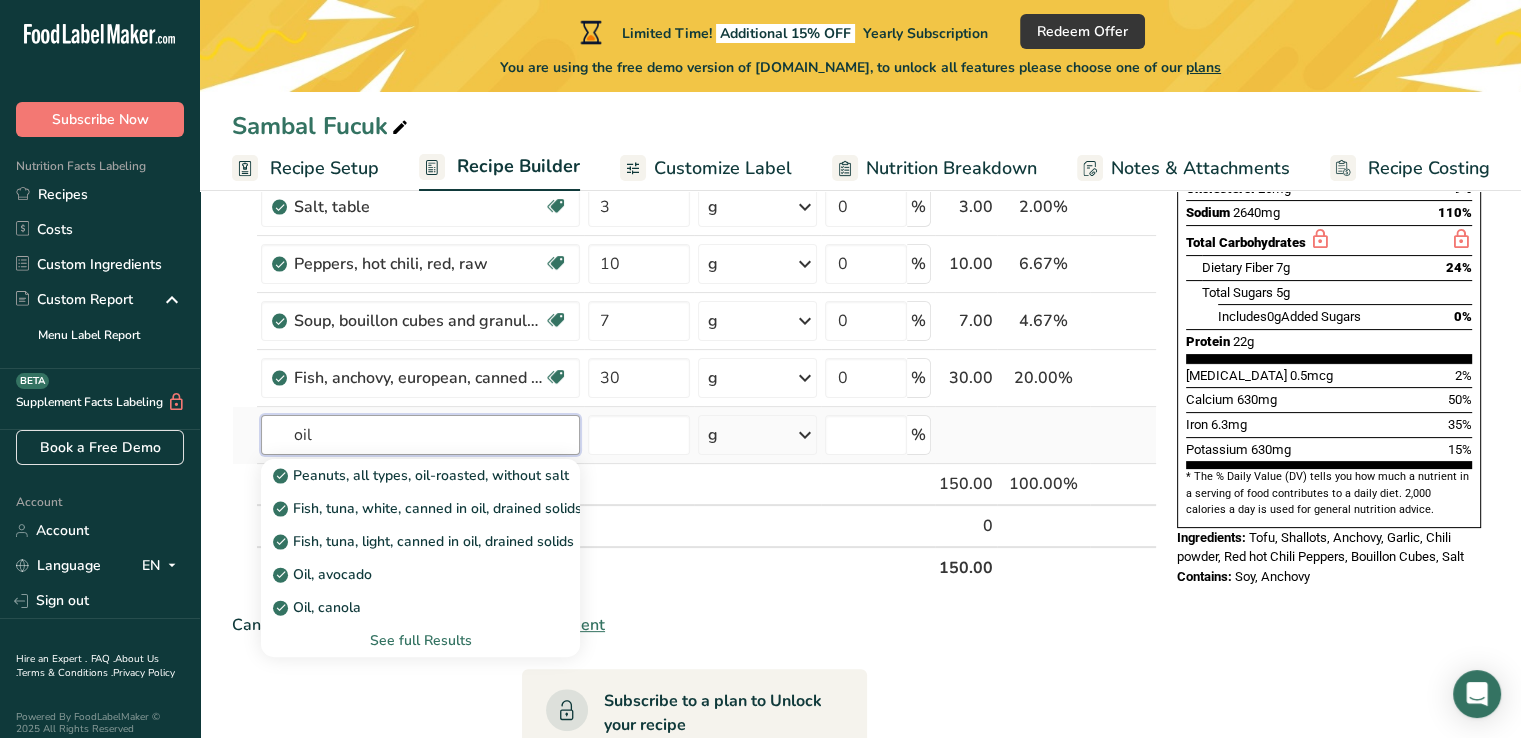 type on "oil" 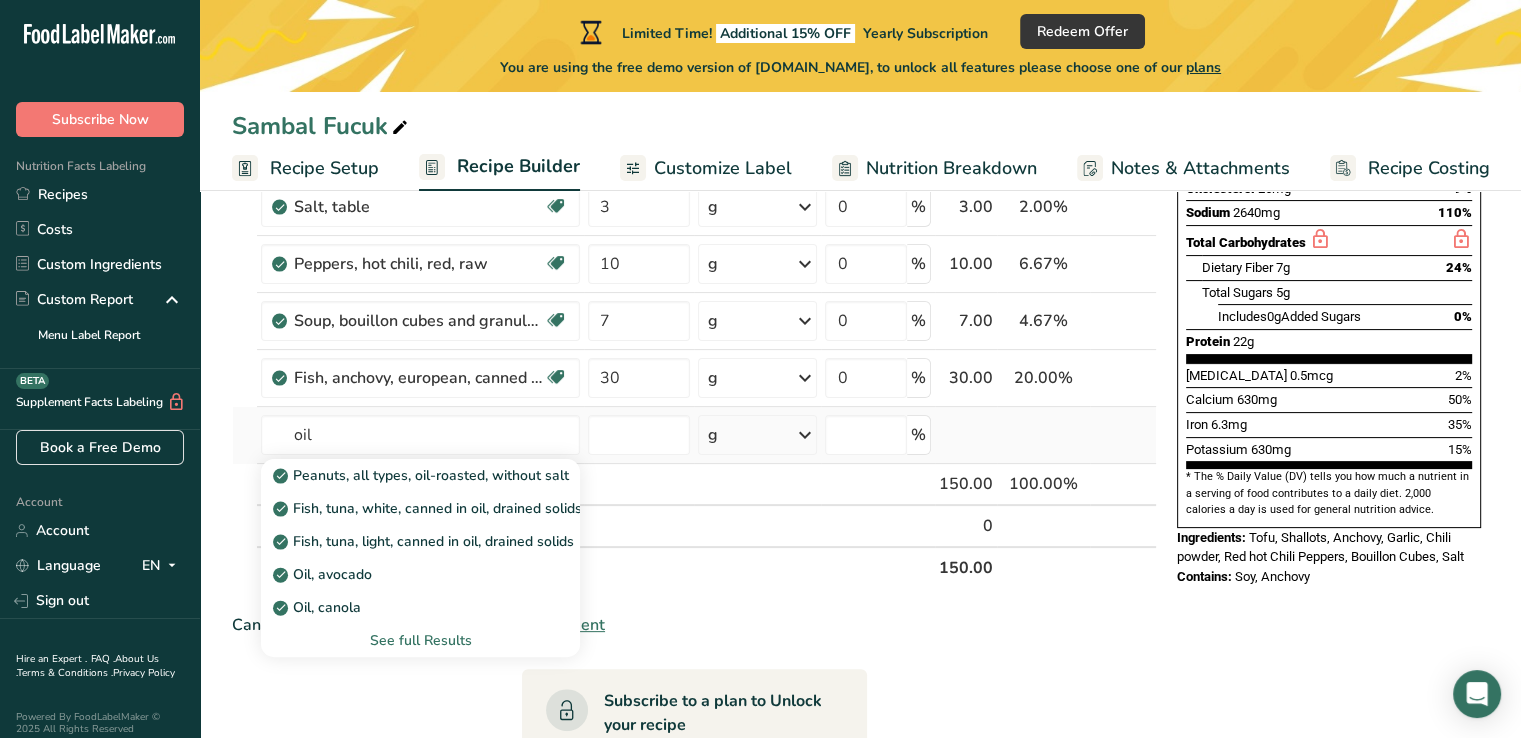 type 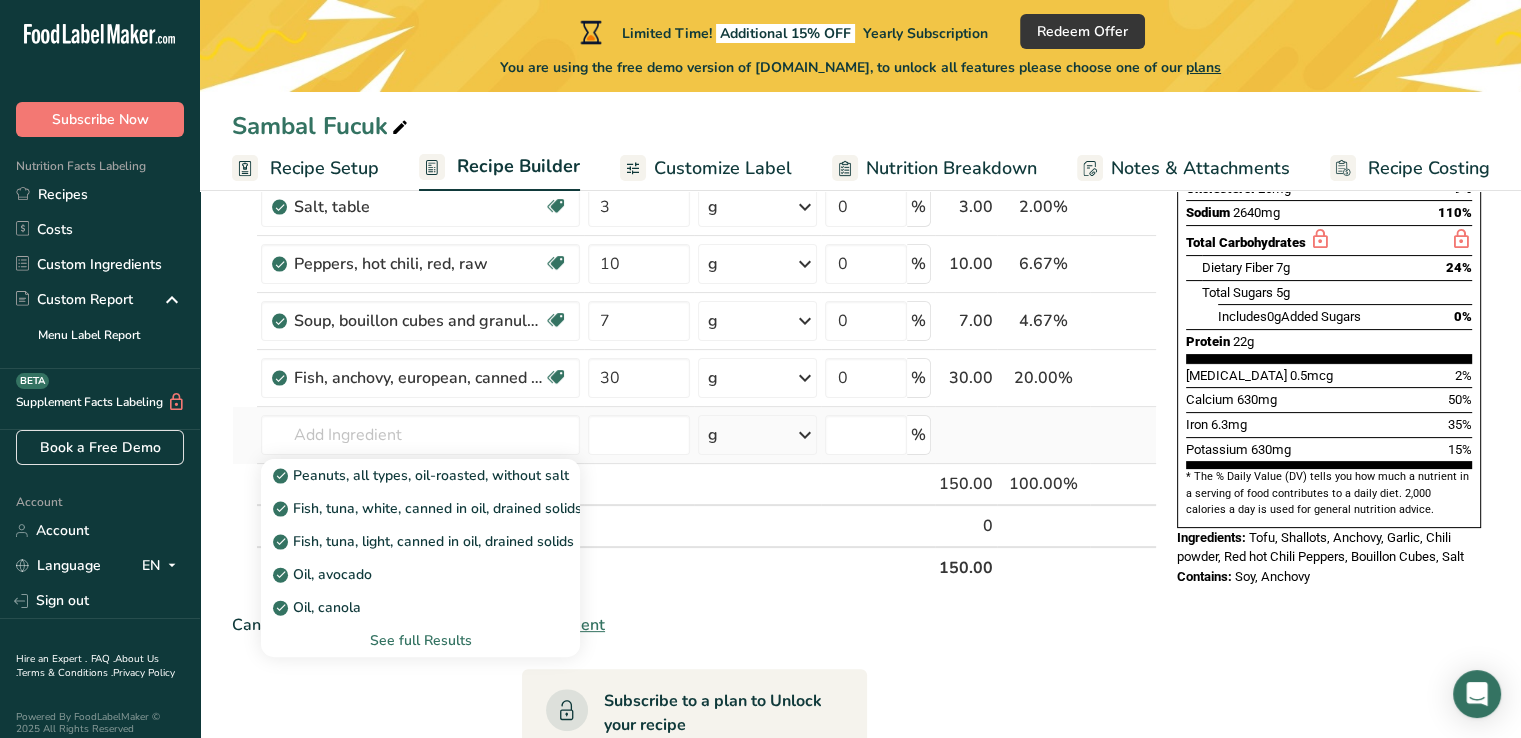 click on "See full Results" at bounding box center [420, 640] 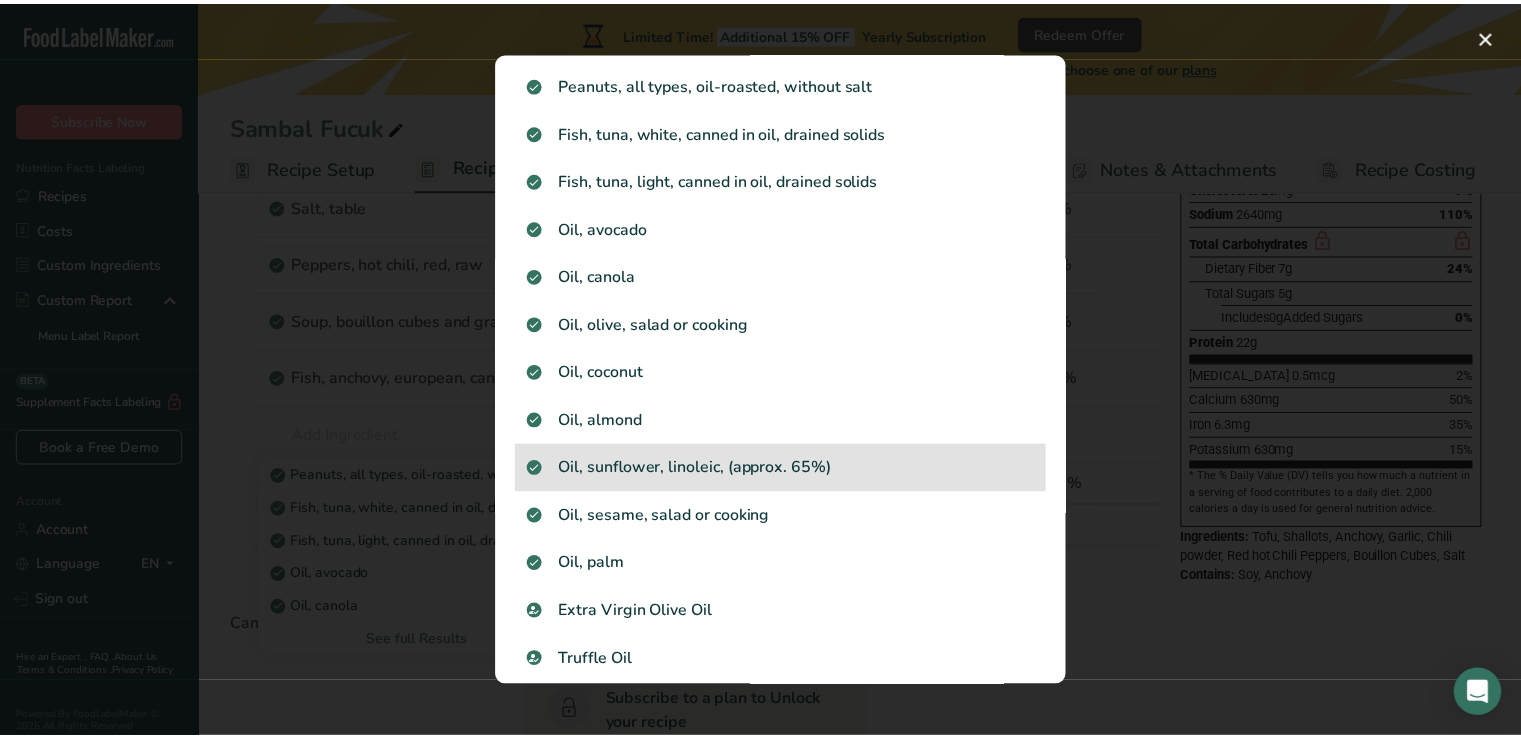 scroll, scrollTop: 100, scrollLeft: 0, axis: vertical 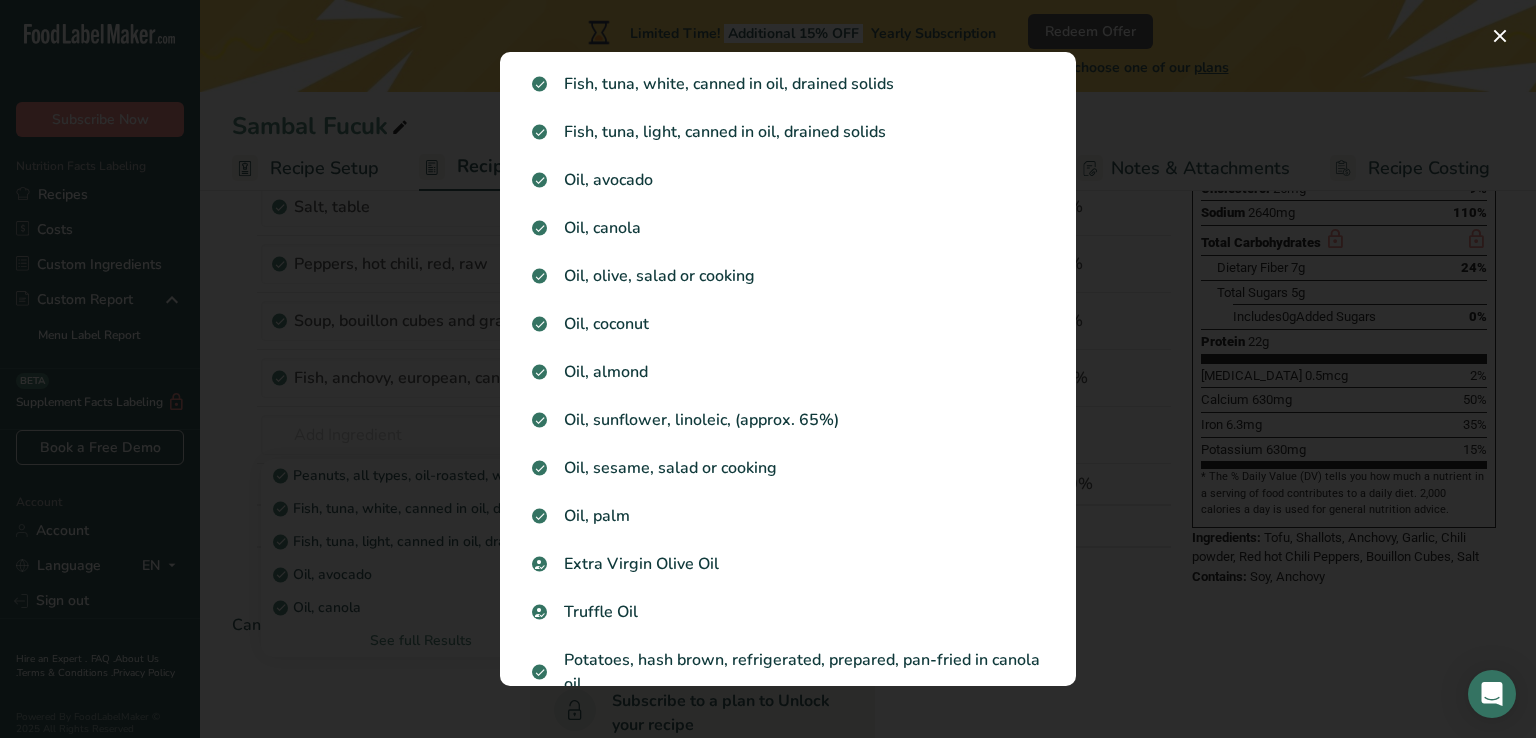 click on "Oil, palm" at bounding box center [788, 516] 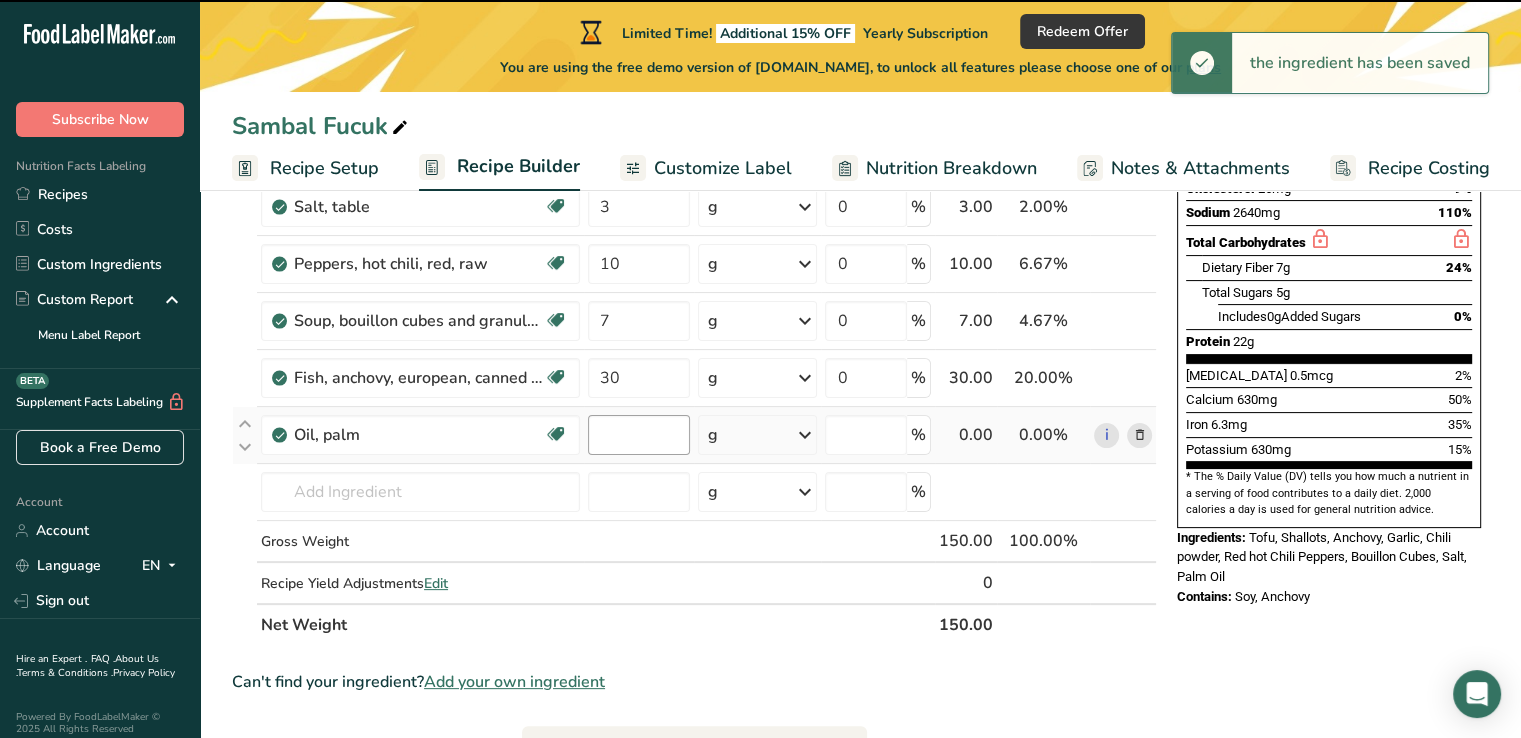 type on "0" 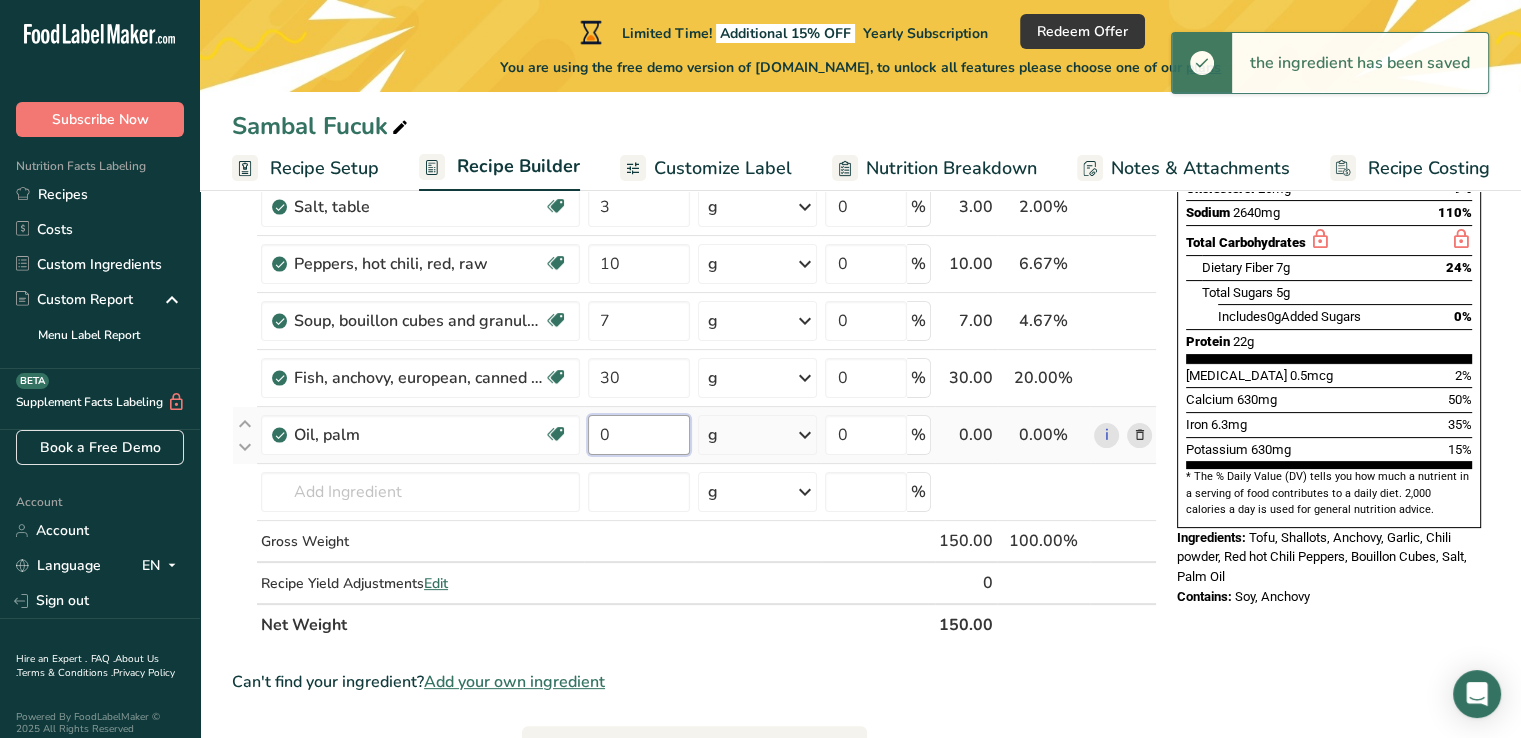 click on "0" at bounding box center (639, 435) 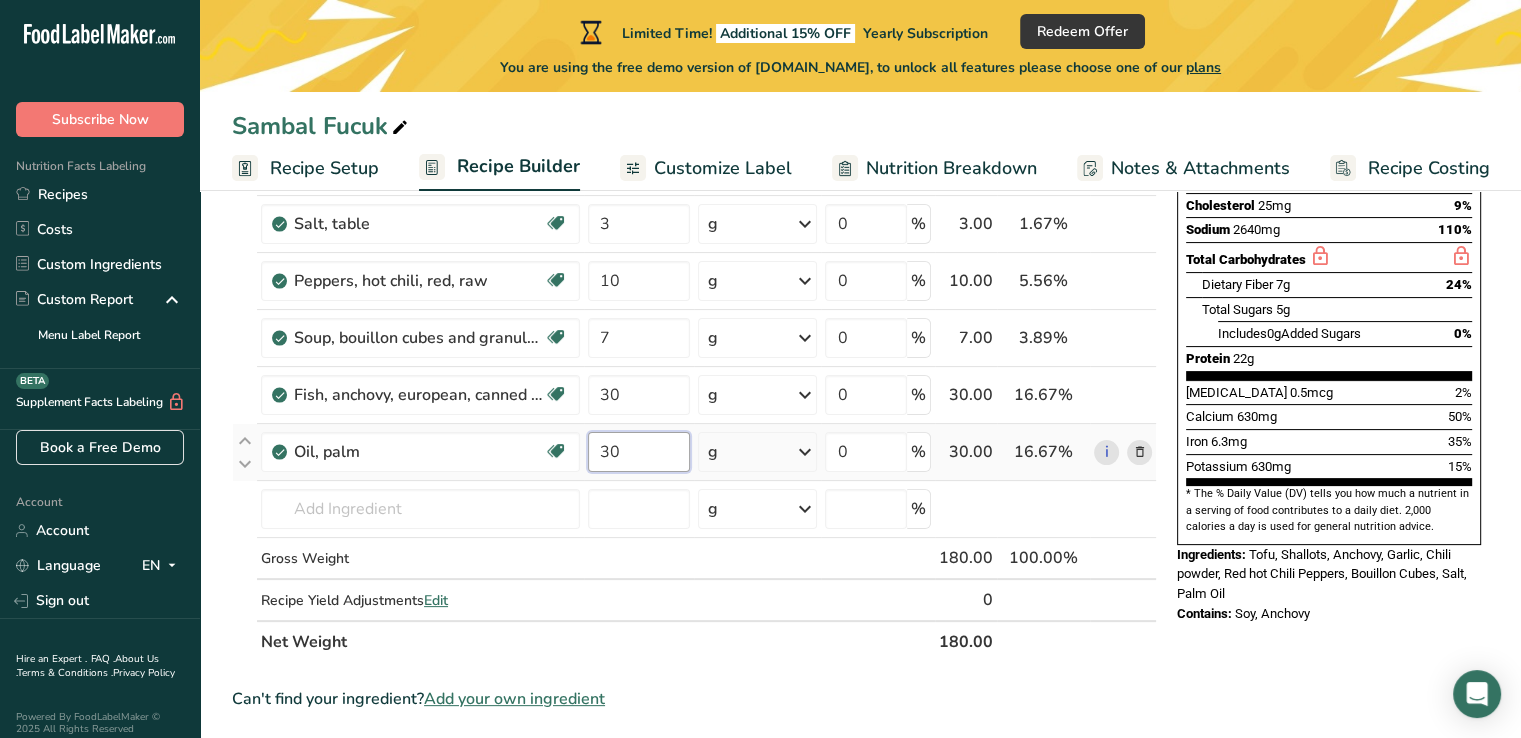 scroll, scrollTop: 400, scrollLeft: 0, axis: vertical 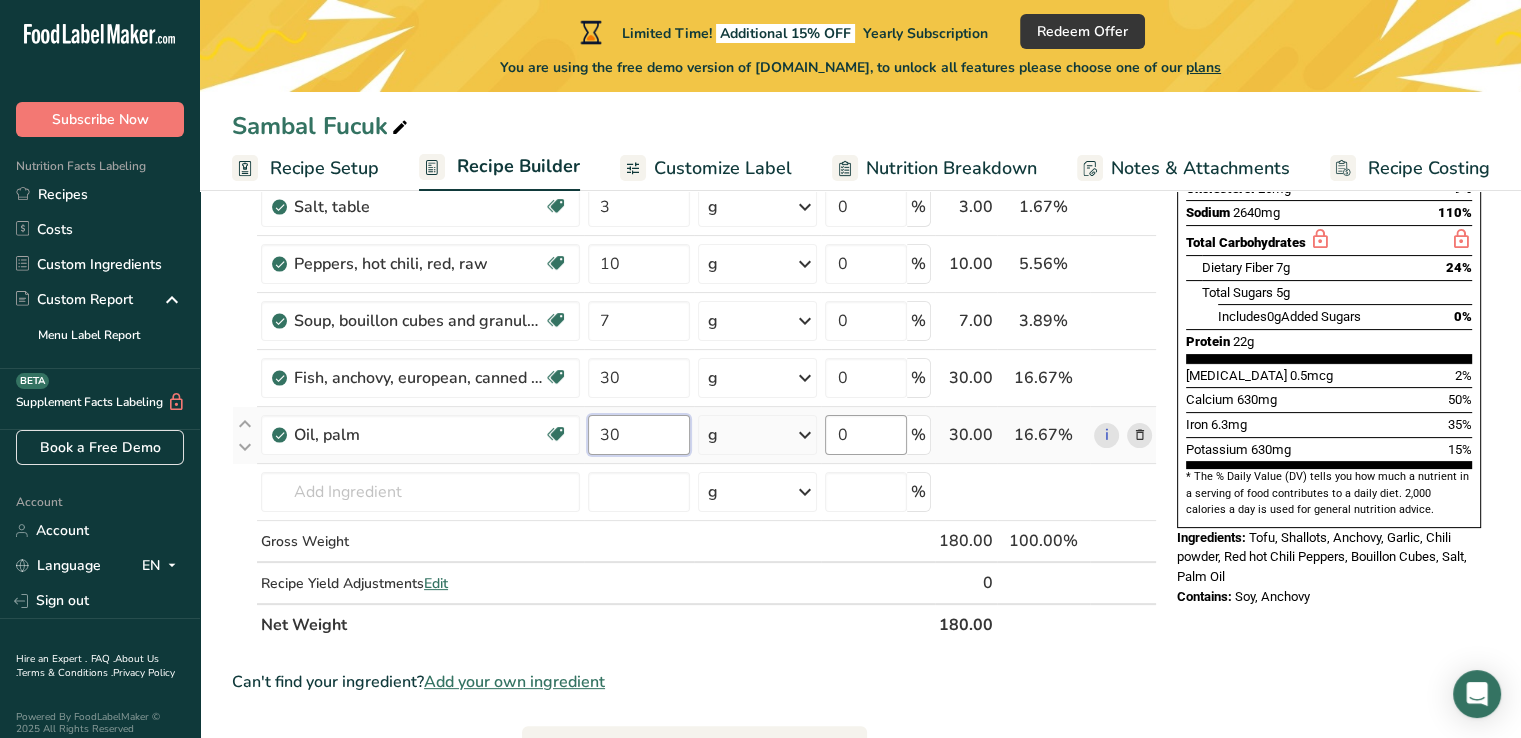 type on "30" 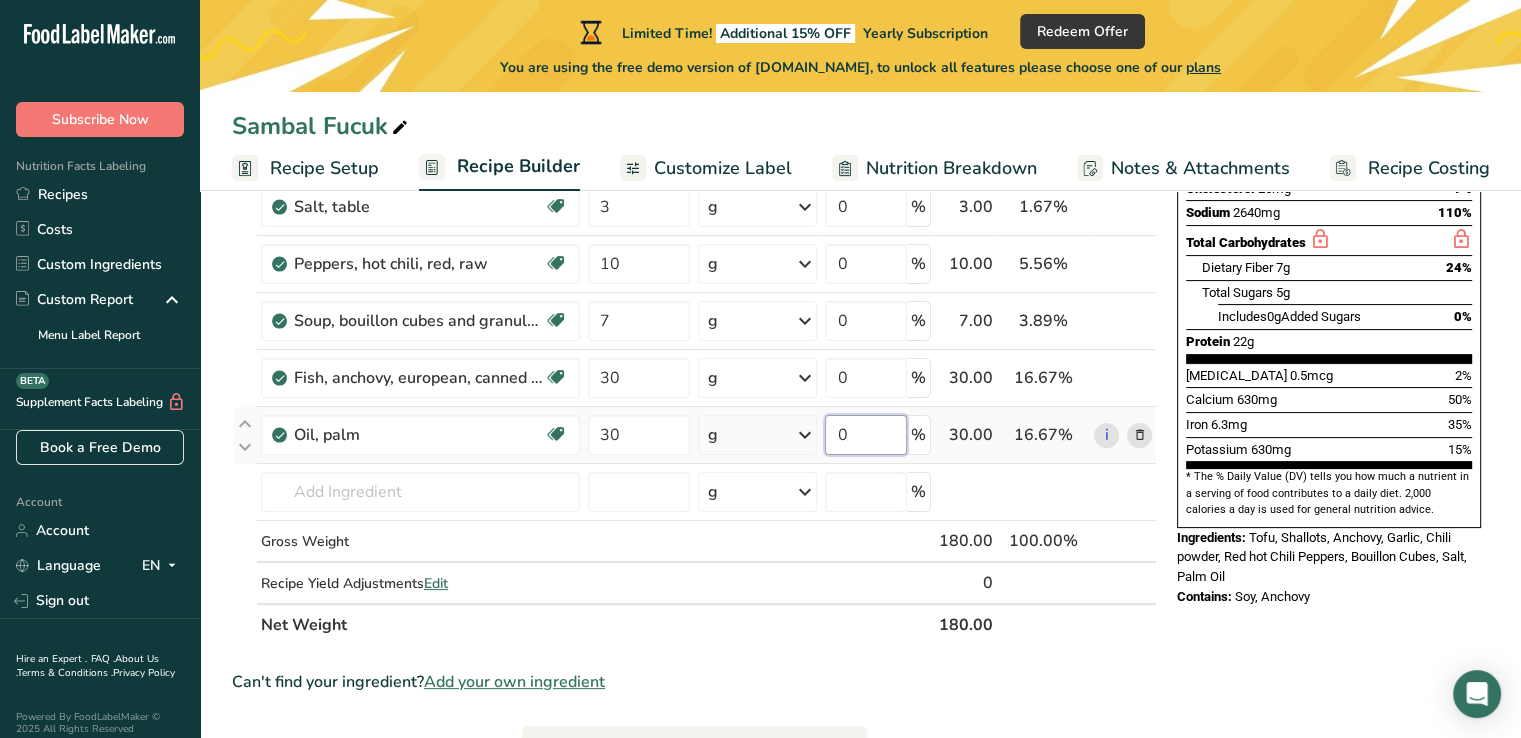click on "Ingredient *
Amount *
Unit *
Waste *   .a-a{fill:#347362;}.b-a{fill:#fff;}          Grams
Percentage
Shallots, raw
Dairy free
Gluten free
Vegan
Vegetarian
Soy free
30
g
Portions
1 tbsp chopped
Weight Units
g
kg
mg
See more
Volume Units
l
Volume units require a density conversion. If you know your ingredient's density enter it below. Otherwise, click on "RIA" our AI Regulatory bot - she will be able to help you
lb/ft3
g/cm3
Confirm
mL
lb/ft3
fl oz" at bounding box center (694, 277) 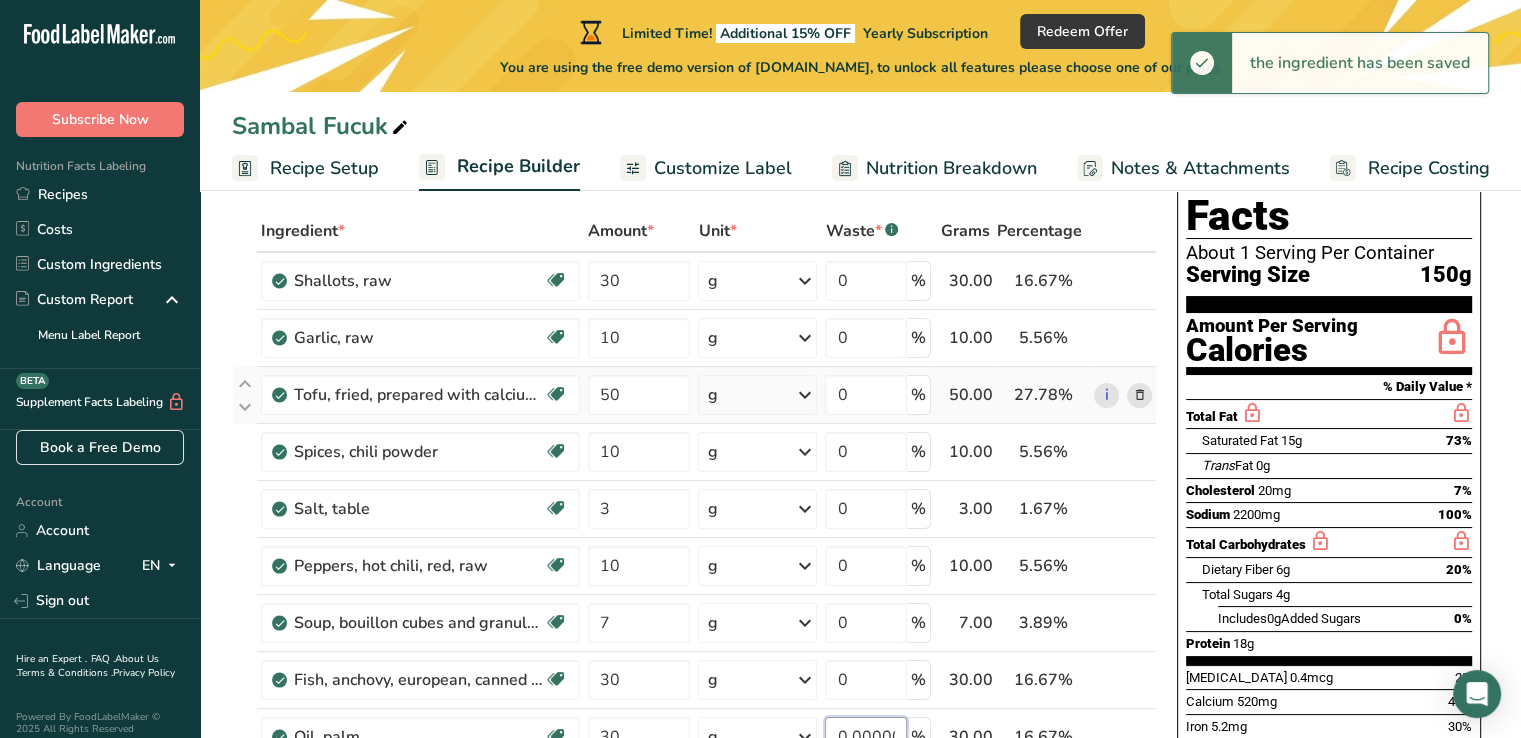 scroll, scrollTop: 0, scrollLeft: 0, axis: both 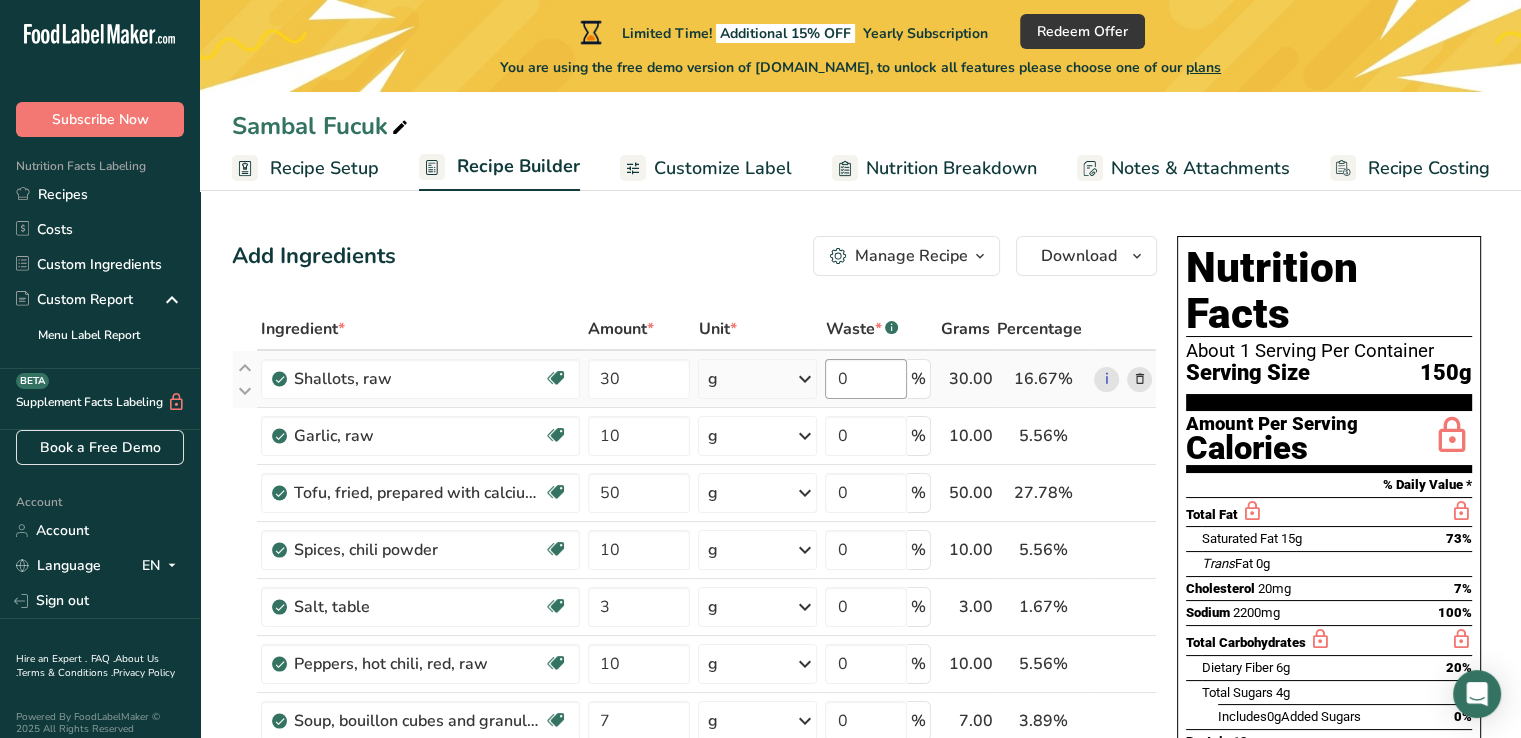 type on "0.000001" 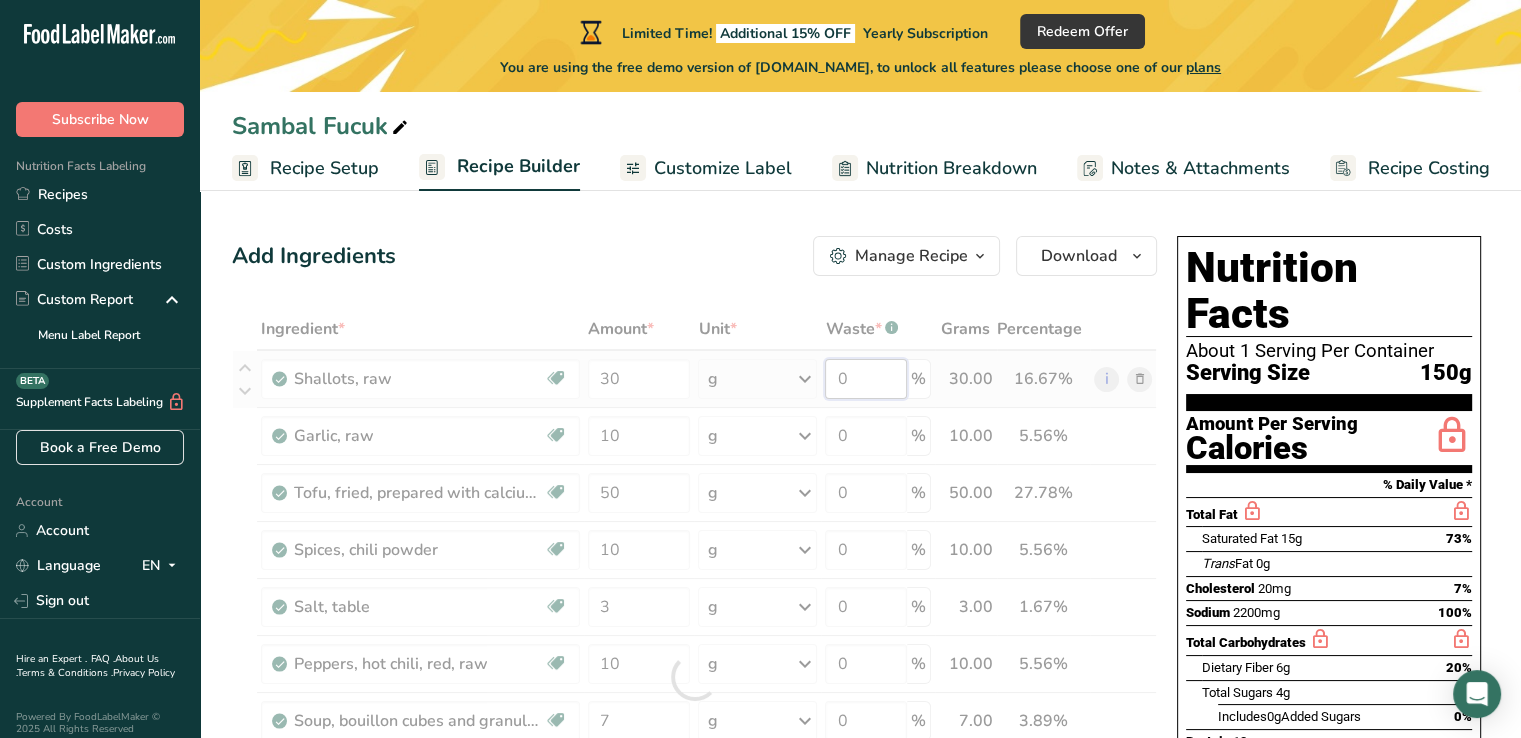 click on "Ingredient *
Amount *
Unit *
Waste *   .a-a{fill:#347362;}.b-a{fill:#fff;}          Grams
Percentage
Shallots, raw
Dairy free
Gluten free
Vegan
Vegetarian
Soy free
30
g
Portions
1 tbsp chopped
Weight Units
g
kg
mg
See more
Volume Units
l
Volume units require a density conversion. If you know your ingredient's density enter it below. Otherwise, click on "RIA" our AI Regulatory bot - she will be able to help you
lb/ft3
g/cm3
Confirm
mL
lb/ft3
fl oz" at bounding box center (694, 677) 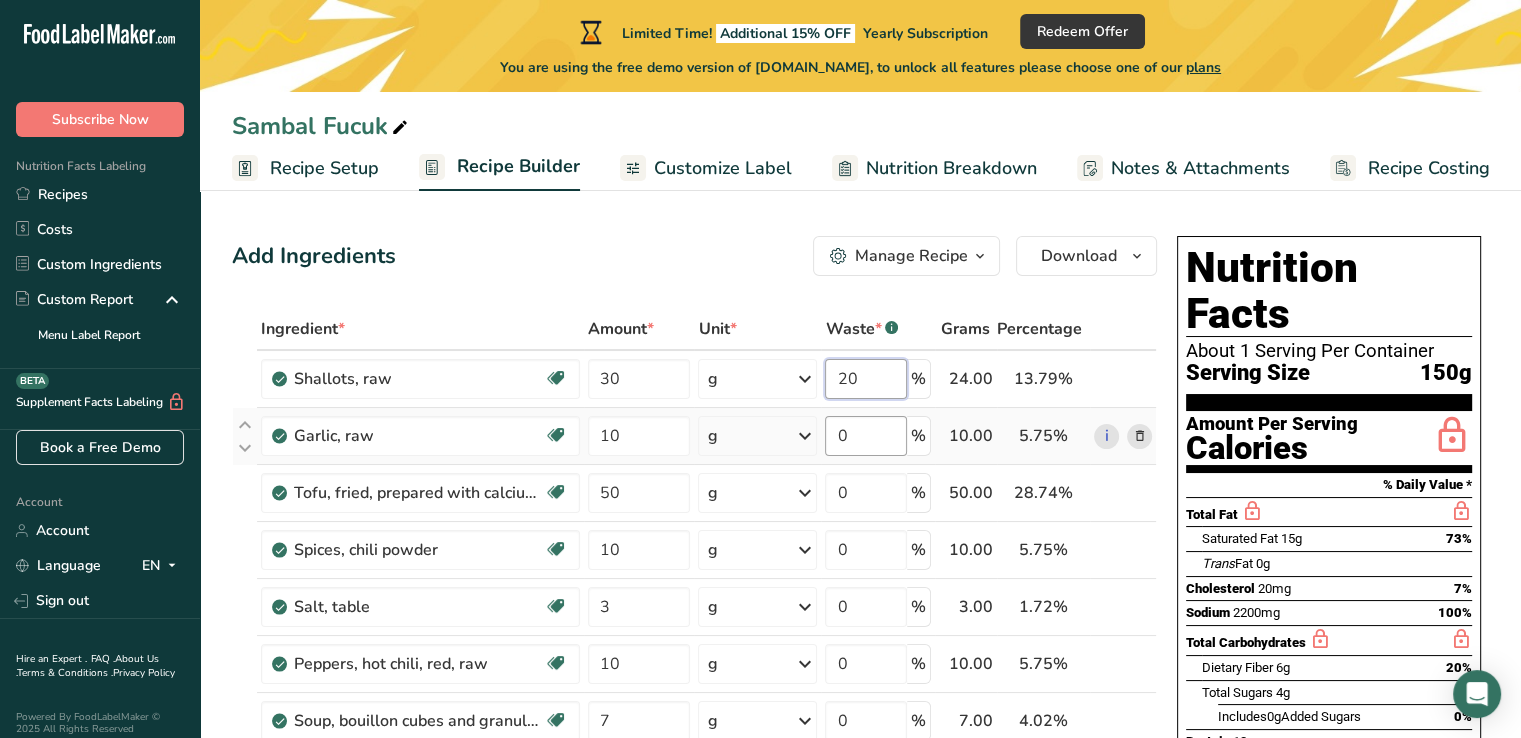 type on "20" 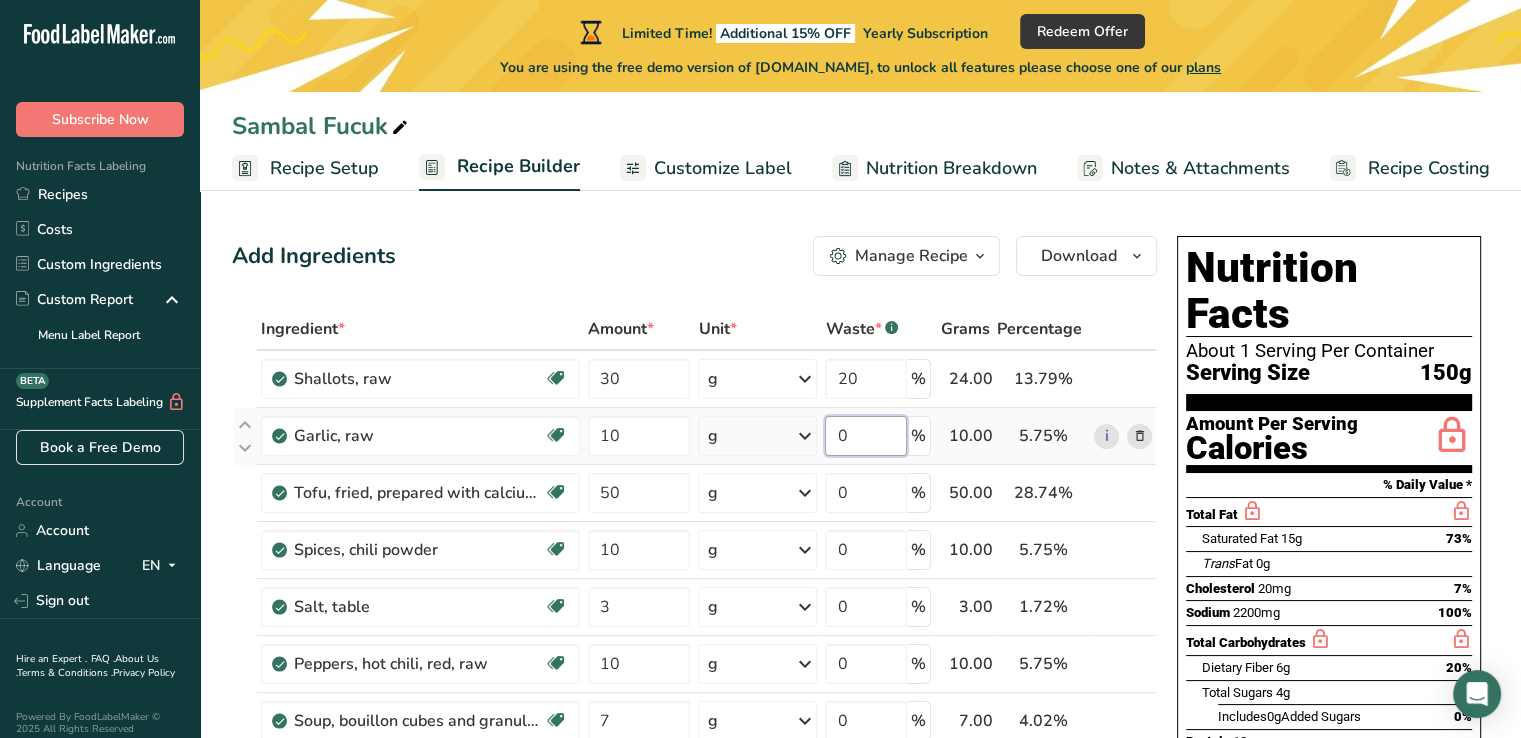 click on "Ingredient *
Amount *
Unit *
Waste *   .a-a{fill:#347362;}.b-a{fill:#fff;}          Grams
Percentage
Shallots, raw
Dairy free
Gluten free
Vegan
Vegetarian
Soy free
30
g
Portions
1 tbsp chopped
Weight Units
g
kg
mg
See more
Volume Units
l
Volume units require a density conversion. If you know your ingredient's density enter it below. Otherwise, click on "RIA" our AI Regulatory bot - she will be able to help you
lb/ft3
g/cm3
Confirm
mL
lb/ft3
fl oz" at bounding box center [694, 677] 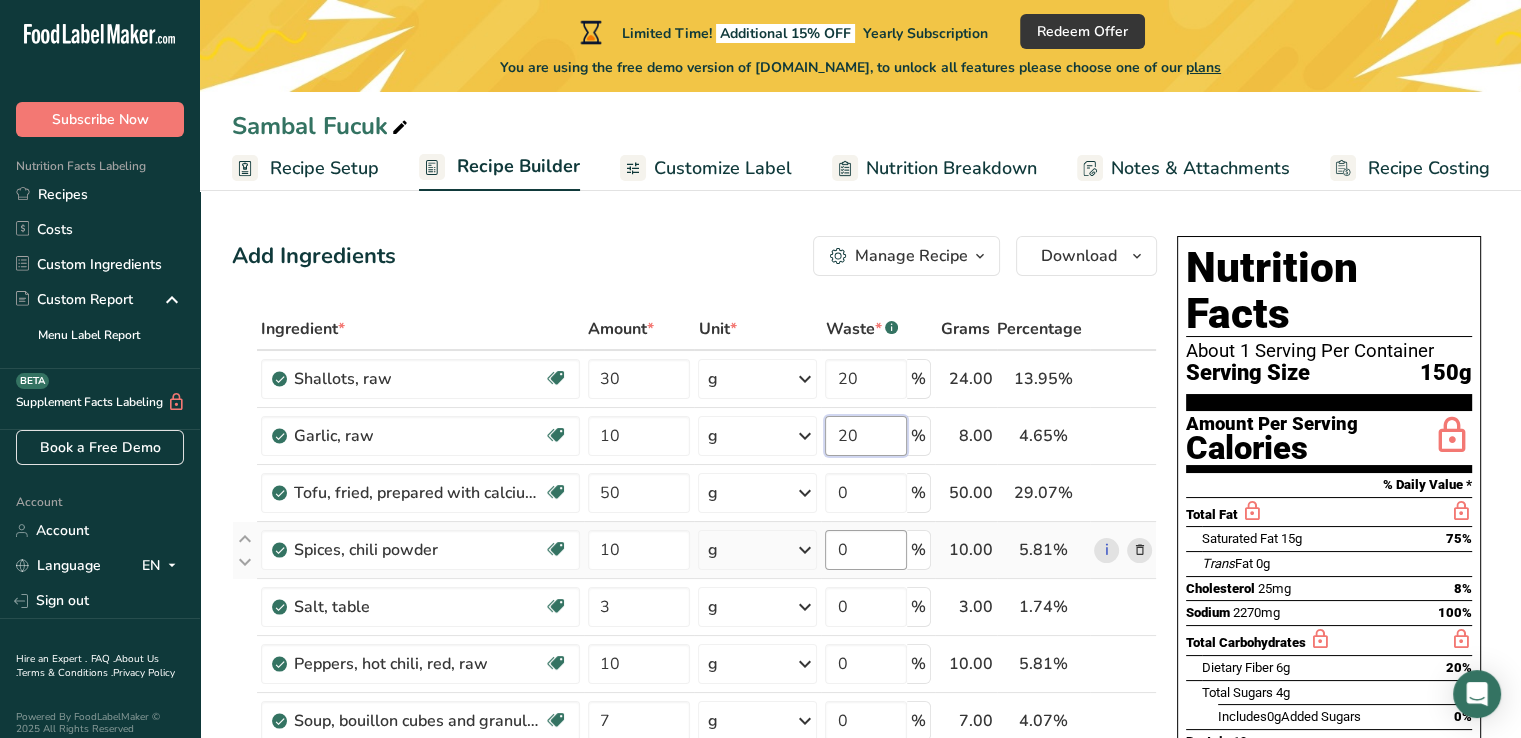 type on "20" 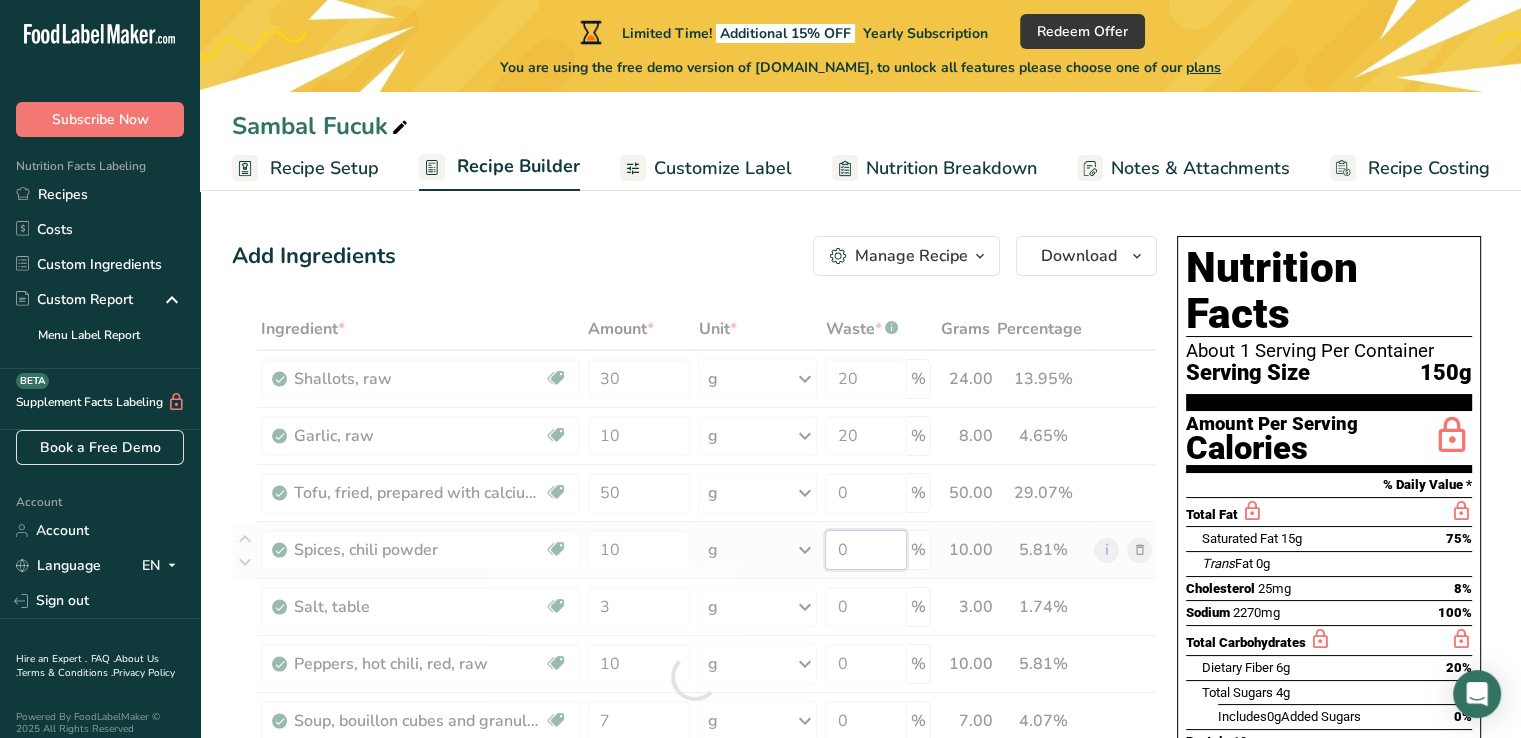 click on "Ingredient *
Amount *
Unit *
Waste *   .a-a{fill:#347362;}.b-a{fill:#fff;}          Grams
Percentage
Shallots, raw
Dairy free
Gluten free
Vegan
Vegetarian
Soy free
30
g
Portions
1 tbsp chopped
Weight Units
g
kg
mg
See more
Volume Units
l
Volume units require a density conversion. If you know your ingredient's density enter it below. Otherwise, click on "RIA" our AI Regulatory bot - she will be able to help you
lb/ft3
g/cm3
Confirm
mL
lb/ft3
fl oz" at bounding box center [694, 677] 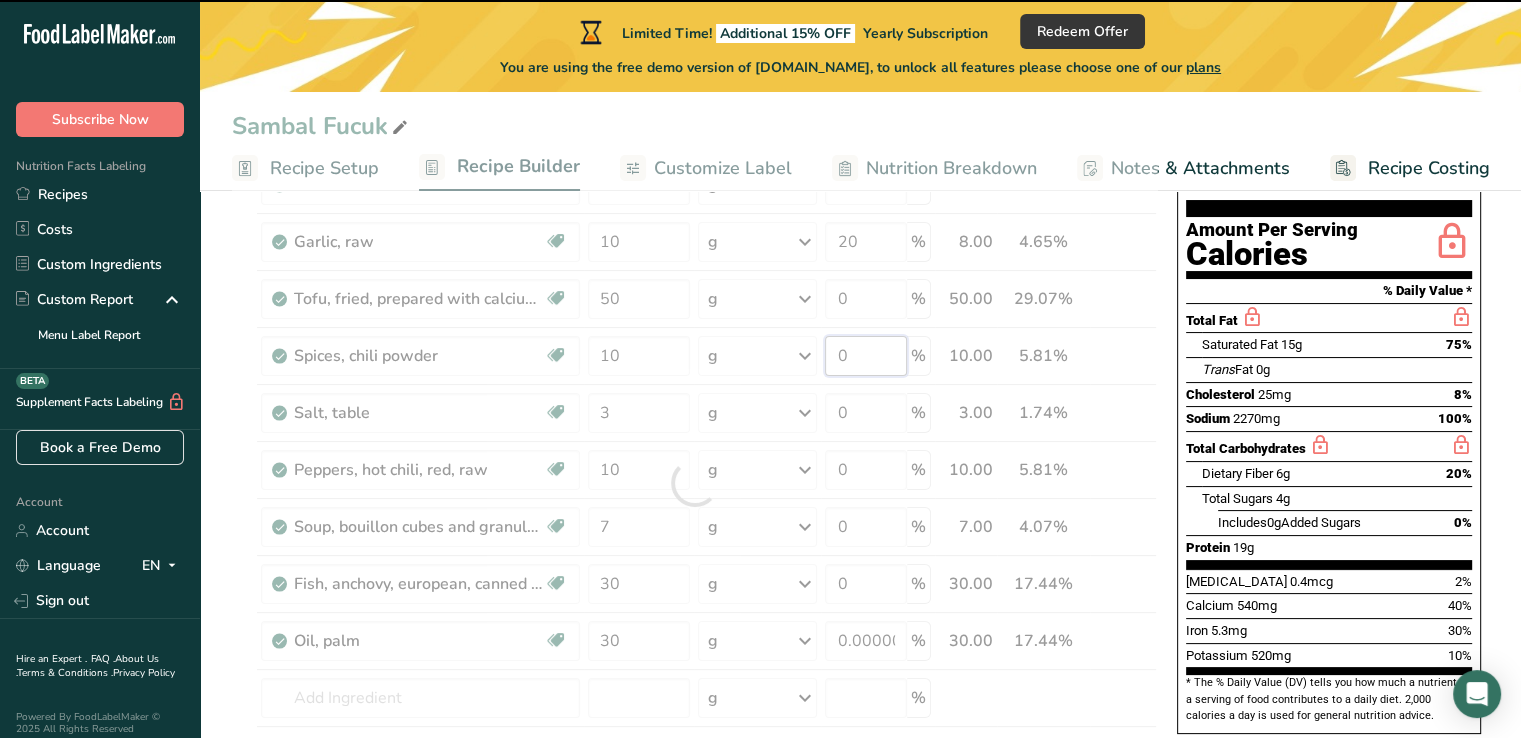scroll, scrollTop: 200, scrollLeft: 0, axis: vertical 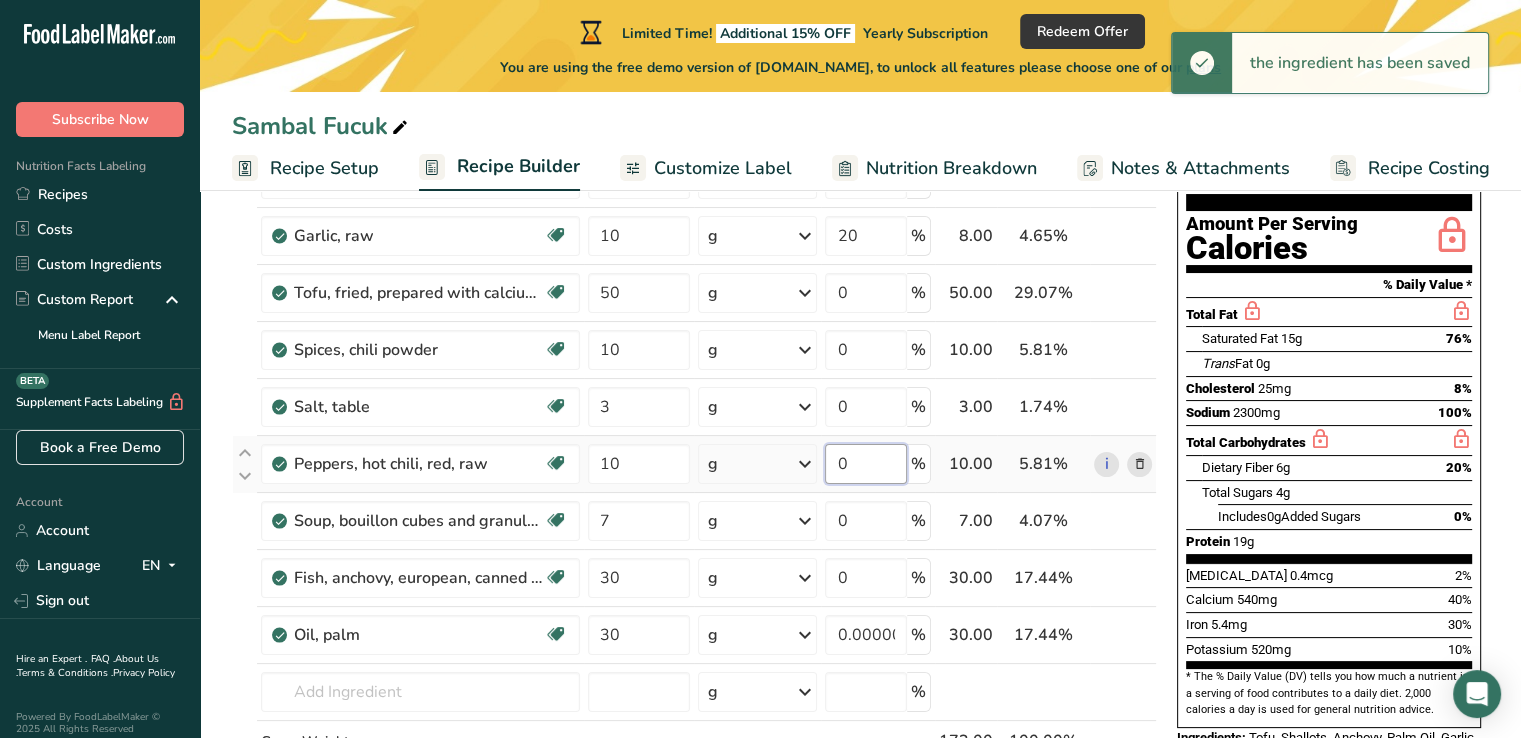 click on "Ingredient *
Amount *
Unit *
Waste *   .a-a{fill:#347362;}.b-a{fill:#fff;}          Grams
Percentage
Shallots, raw
Dairy free
Gluten free
Vegan
Vegetarian
Soy free
30
g
Portions
1 tbsp chopped
Weight Units
g
kg
mg
See more
Volume Units
l
Volume units require a density conversion. If you know your ingredient's density enter it below. Otherwise, click on "RIA" our AI Regulatory bot - she will be able to help you
lb/ft3
g/cm3
Confirm
mL
lb/ft3
fl oz" at bounding box center (694, 477) 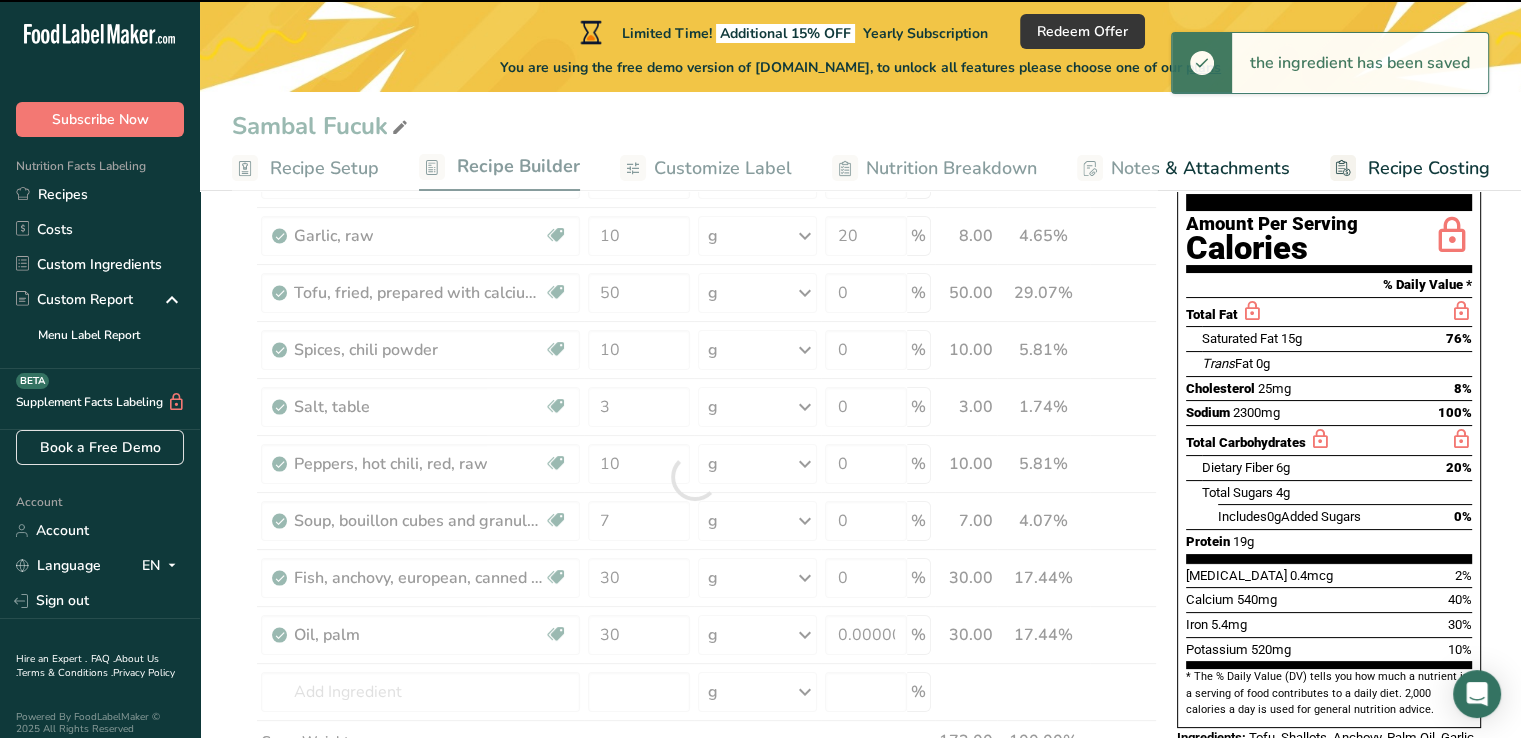 click at bounding box center (694, 477) 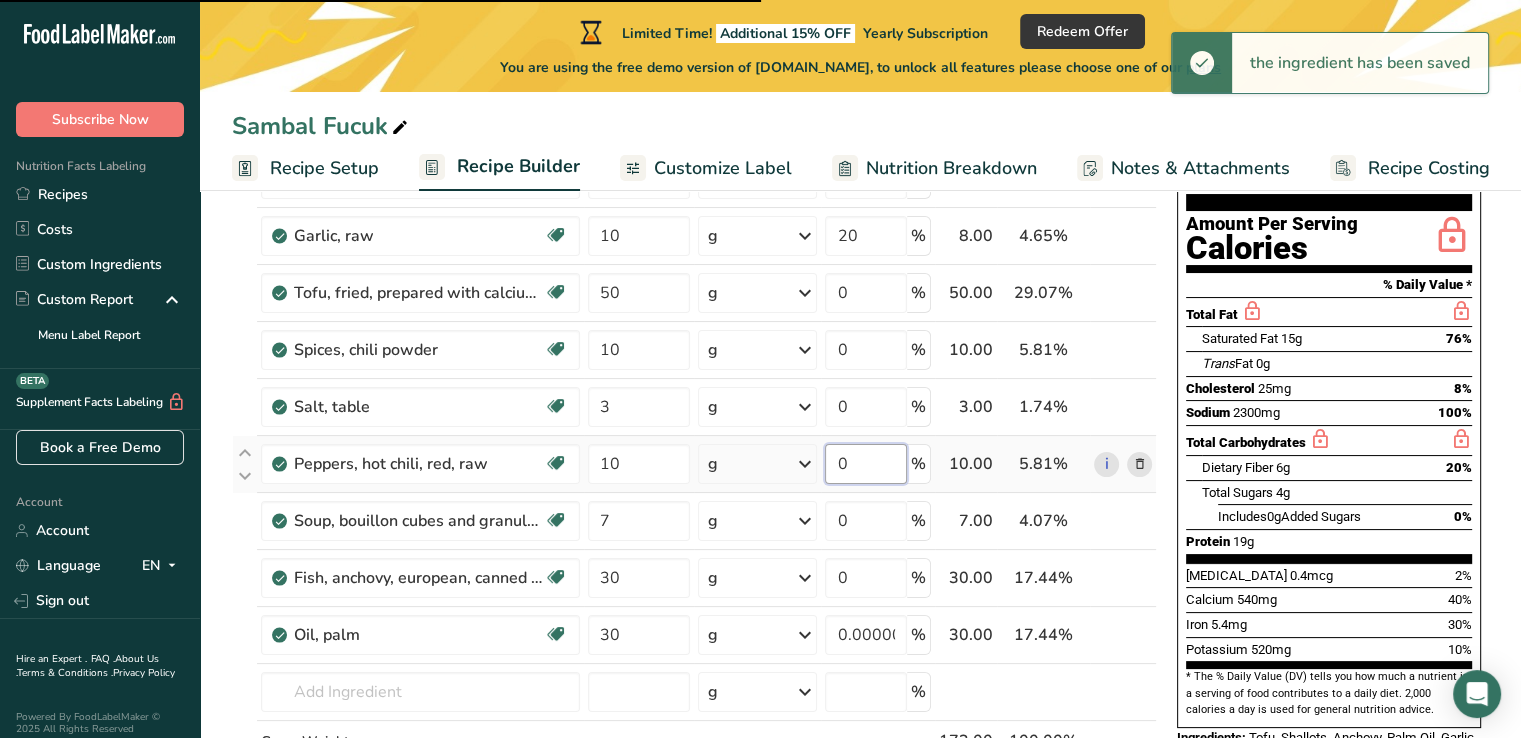click on "0" at bounding box center (866, 464) 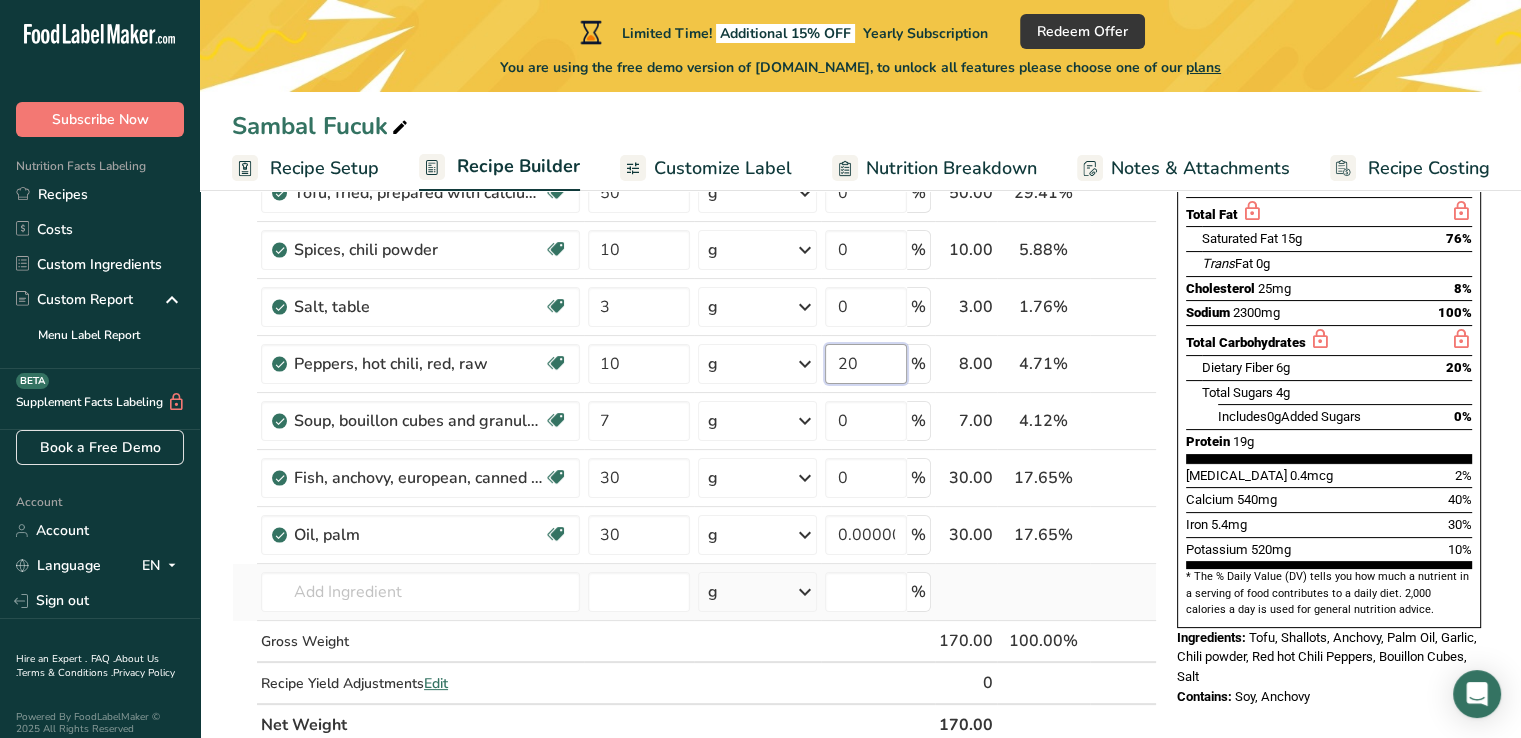 scroll, scrollTop: 400, scrollLeft: 0, axis: vertical 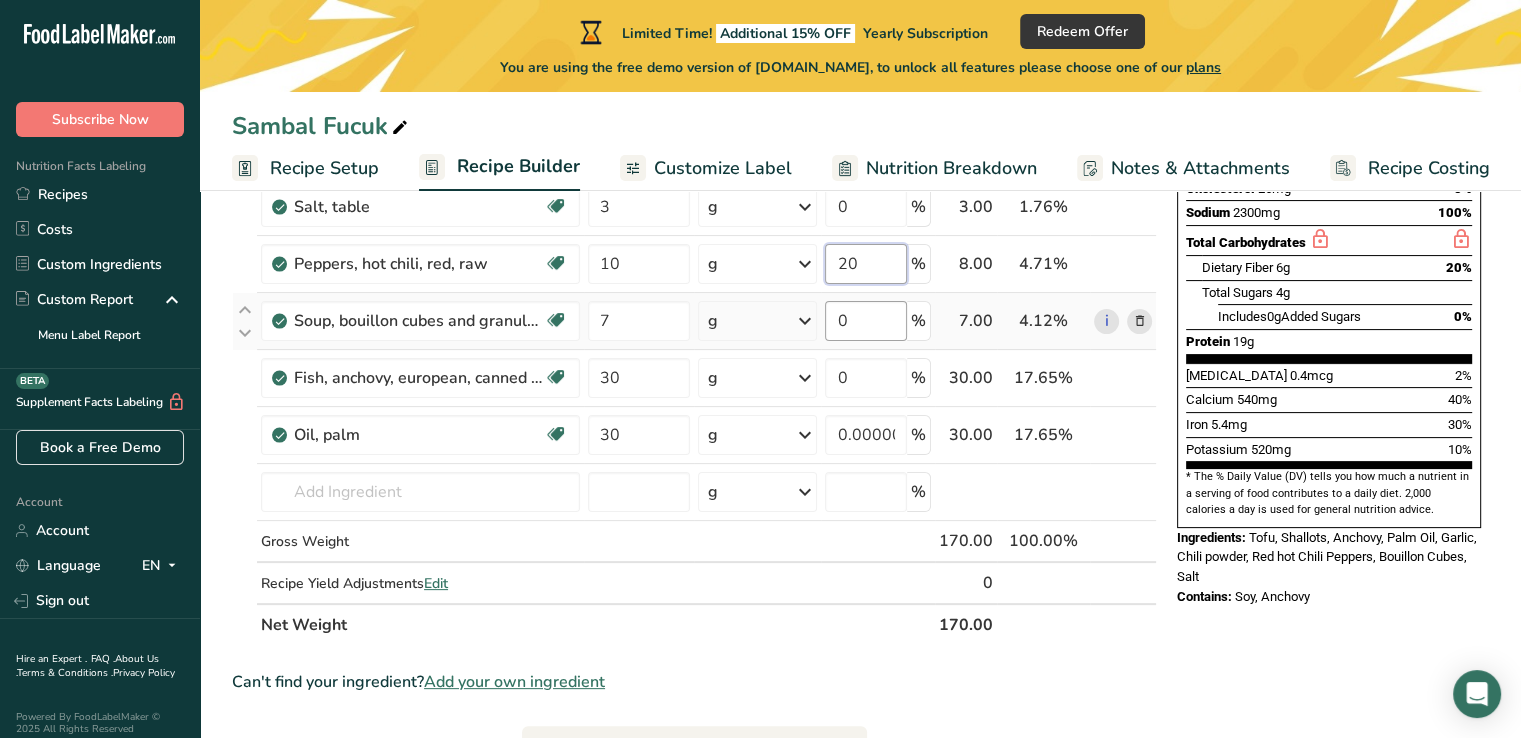 type on "20" 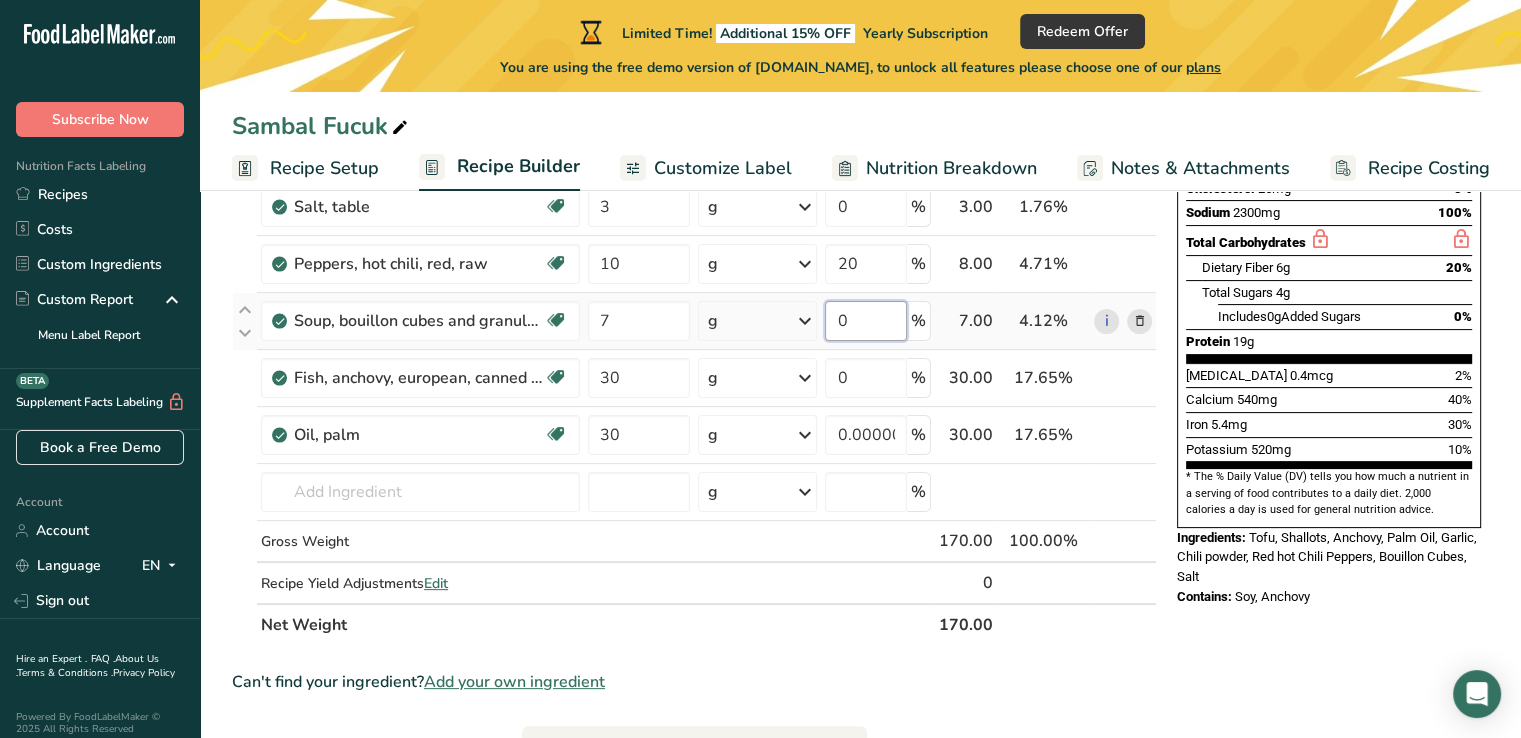 click on "Ingredient *
Amount *
Unit *
Waste *   .a-a{fill:#347362;}.b-a{fill:#fff;}          Grams
Percentage
Shallots, raw
Dairy free
Gluten free
Vegan
Vegetarian
Soy free
30
g
Portions
1 tbsp chopped
Weight Units
g
kg
mg
See more
Volume Units
l
Volume units require a density conversion. If you know your ingredient's density enter it below. Otherwise, click on "RIA" our AI Regulatory bot - she will be able to help you
lb/ft3
g/cm3
Confirm
mL
lb/ft3
fl oz" at bounding box center (694, 277) 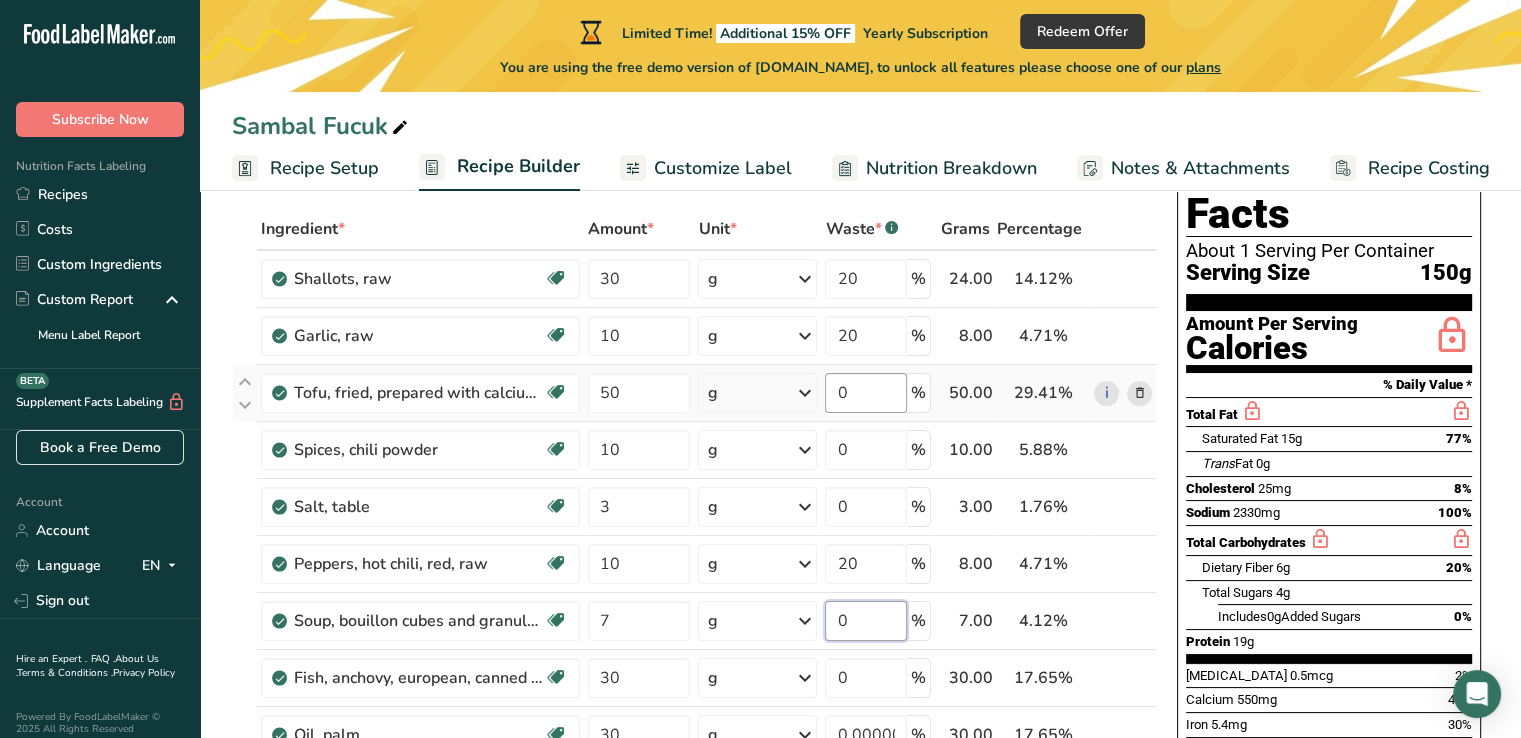 scroll, scrollTop: 200, scrollLeft: 0, axis: vertical 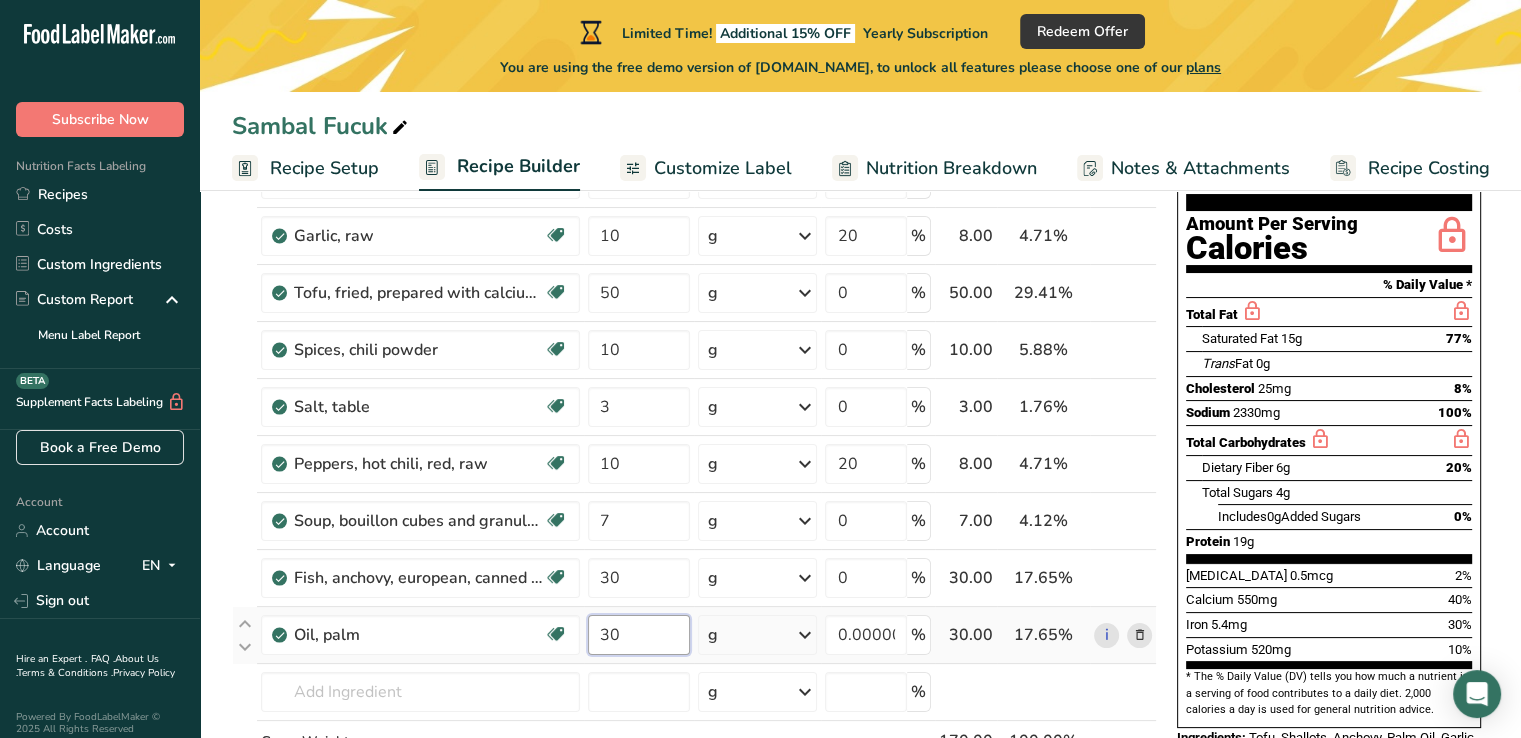 click on "Ingredient *
Amount *
Unit *
Waste *   .a-a{fill:#347362;}.b-a{fill:#fff;}          Grams
Percentage
Shallots, raw
Dairy free
Gluten free
Vegan
Vegetarian
Soy free
30
g
Portions
1 tbsp chopped
Weight Units
g
kg
mg
See more
Volume Units
l
Volume units require a density conversion. If you know your ingredient's density enter it below. Otherwise, click on "RIA" our AI Regulatory bot - she will be able to help you
lb/ft3
g/cm3
Confirm
mL
lb/ft3
fl oz" at bounding box center [694, 477] 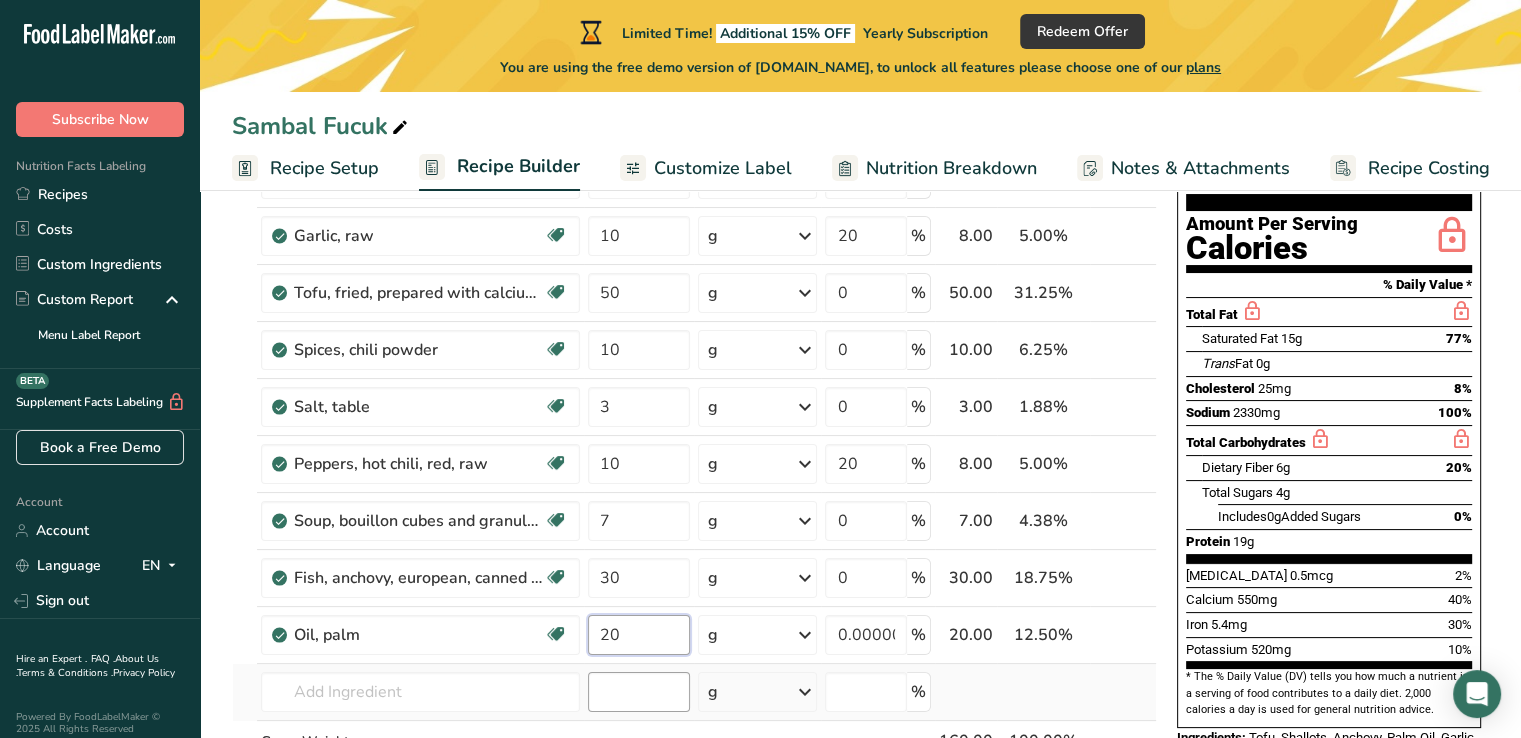 type on "20" 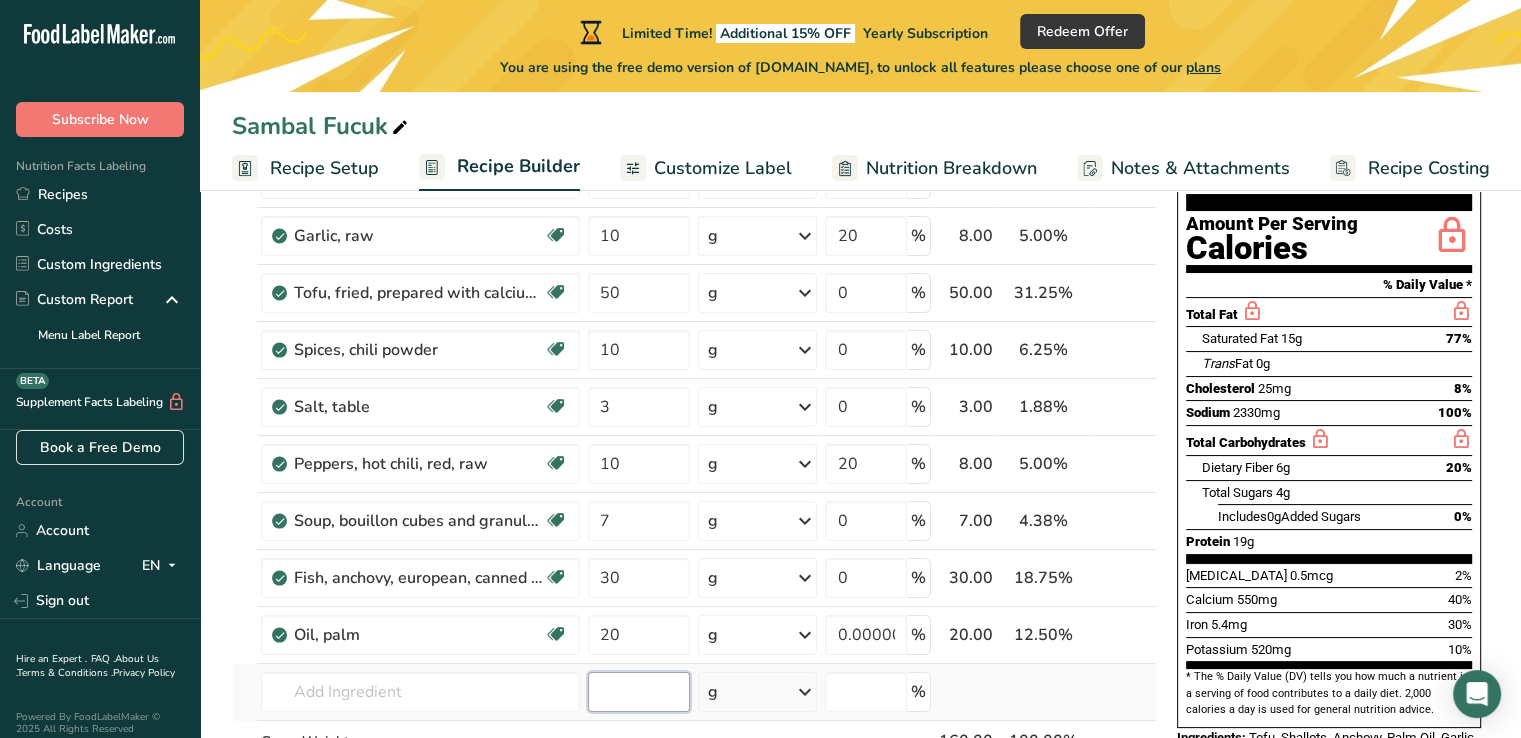 click on "Ingredient *
Amount *
Unit *
Waste *   .a-a{fill:#347362;}.b-a{fill:#fff;}          Grams
Percentage
Shallots, raw
Dairy free
Gluten free
Vegan
Vegetarian
Soy free
30
g
Portions
1 tbsp chopped
Weight Units
g
kg
mg
See more
Volume Units
l
Volume units require a density conversion. If you know your ingredient's density enter it below. Otherwise, click on "RIA" our AI Regulatory bot - she will be able to help you
lb/ft3
g/cm3
Confirm
mL
lb/ft3
fl oz" at bounding box center [694, 477] 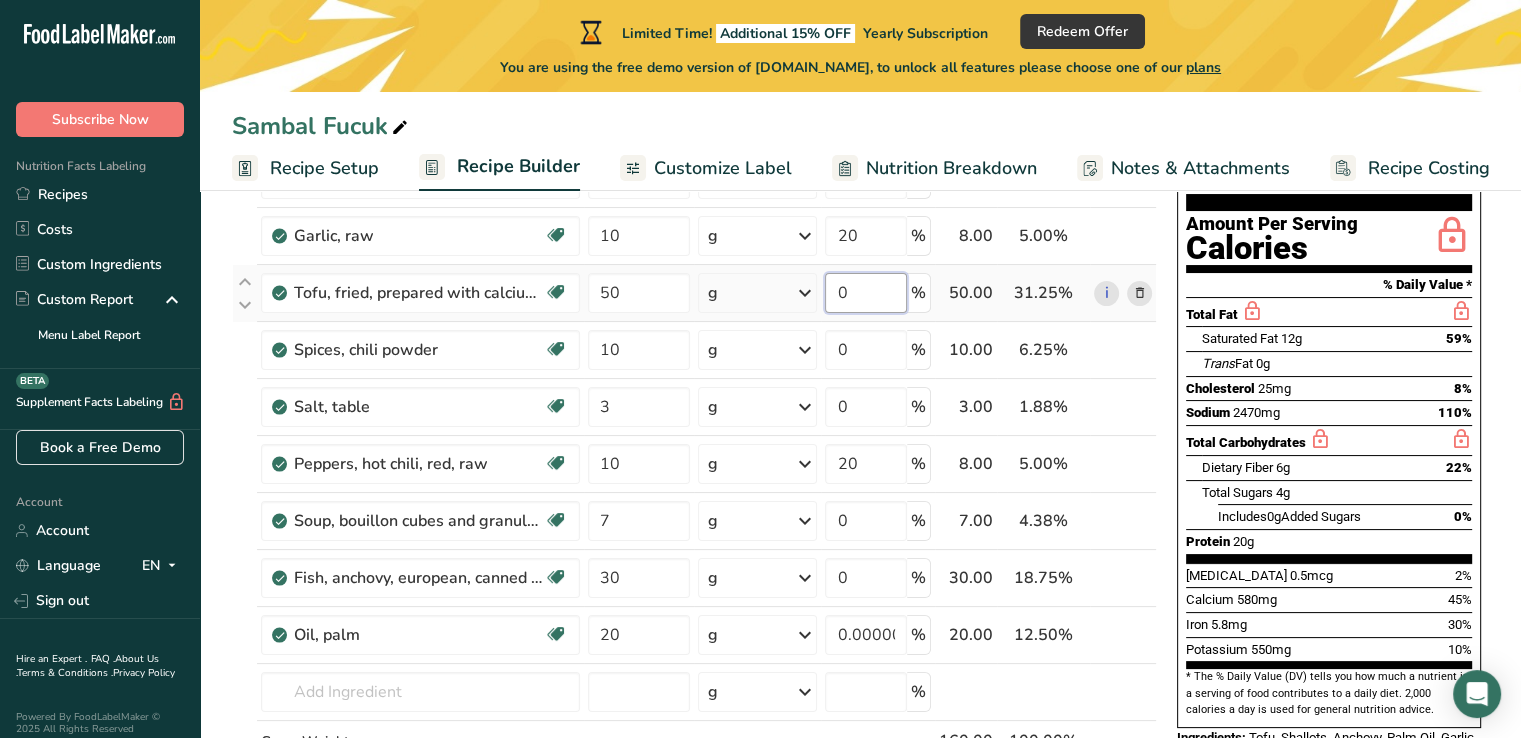 click on "0" at bounding box center [866, 293] 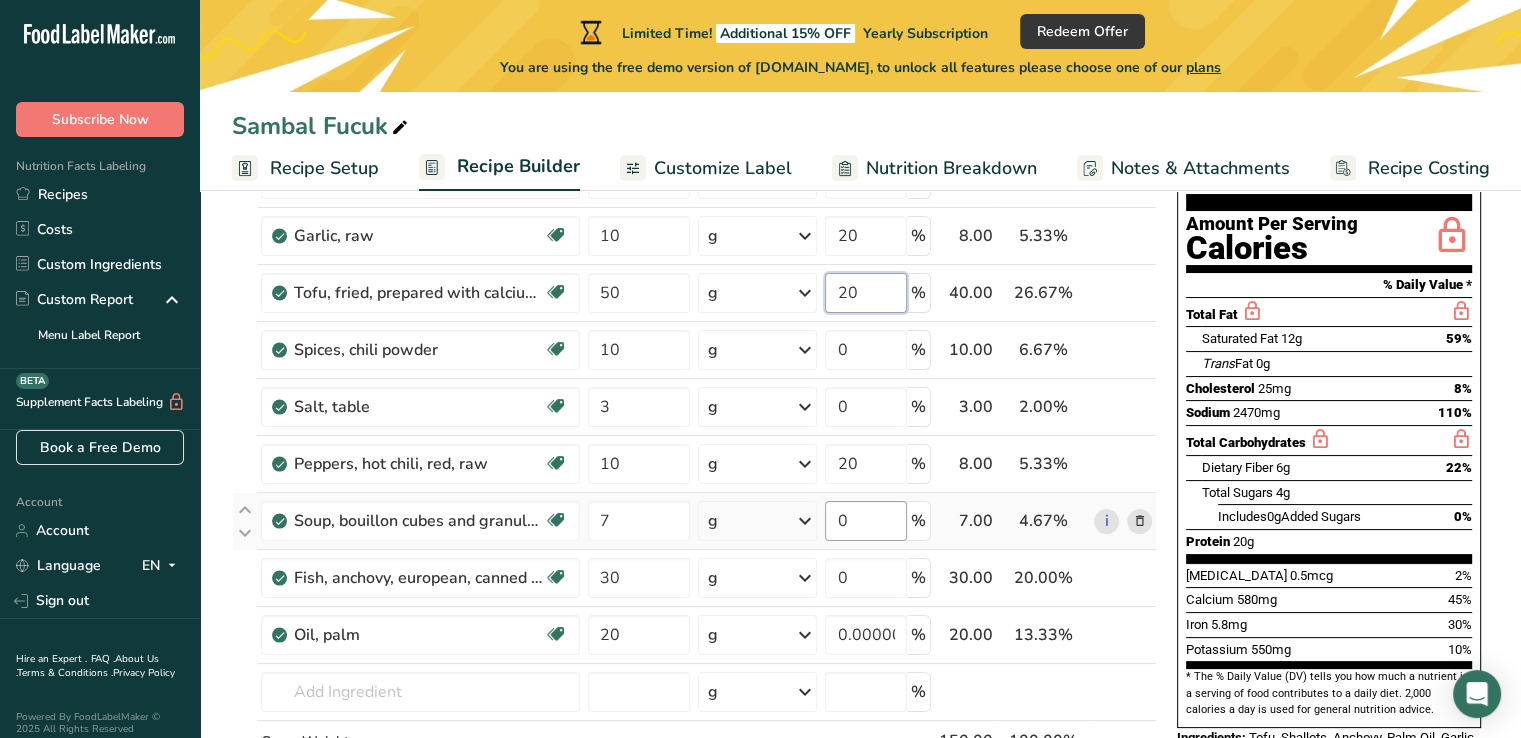 type on "20" 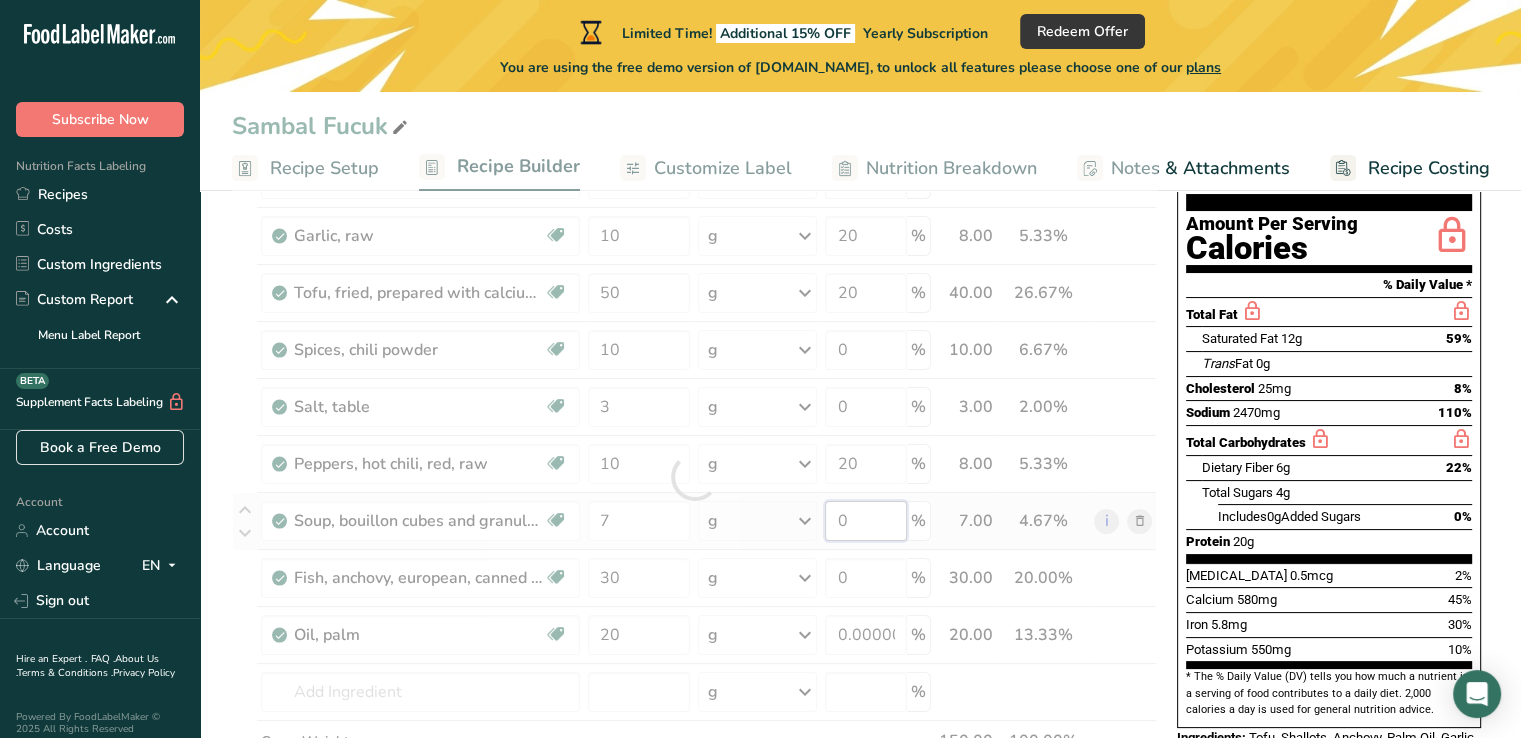 click on "Ingredient *
Amount *
Unit *
Waste *   .a-a{fill:#347362;}.b-a{fill:#fff;}          Grams
Percentage
Shallots, raw
Dairy free
Gluten free
Vegan
Vegetarian
Soy free
30
g
Portions
1 tbsp chopped
Weight Units
g
kg
mg
See more
Volume Units
l
Volume units require a density conversion. If you know your ingredient's density enter it below. Otherwise, click on "RIA" our AI Regulatory bot - she will be able to help you
lb/ft3
g/cm3
Confirm
mL
lb/ft3
fl oz" at bounding box center [694, 477] 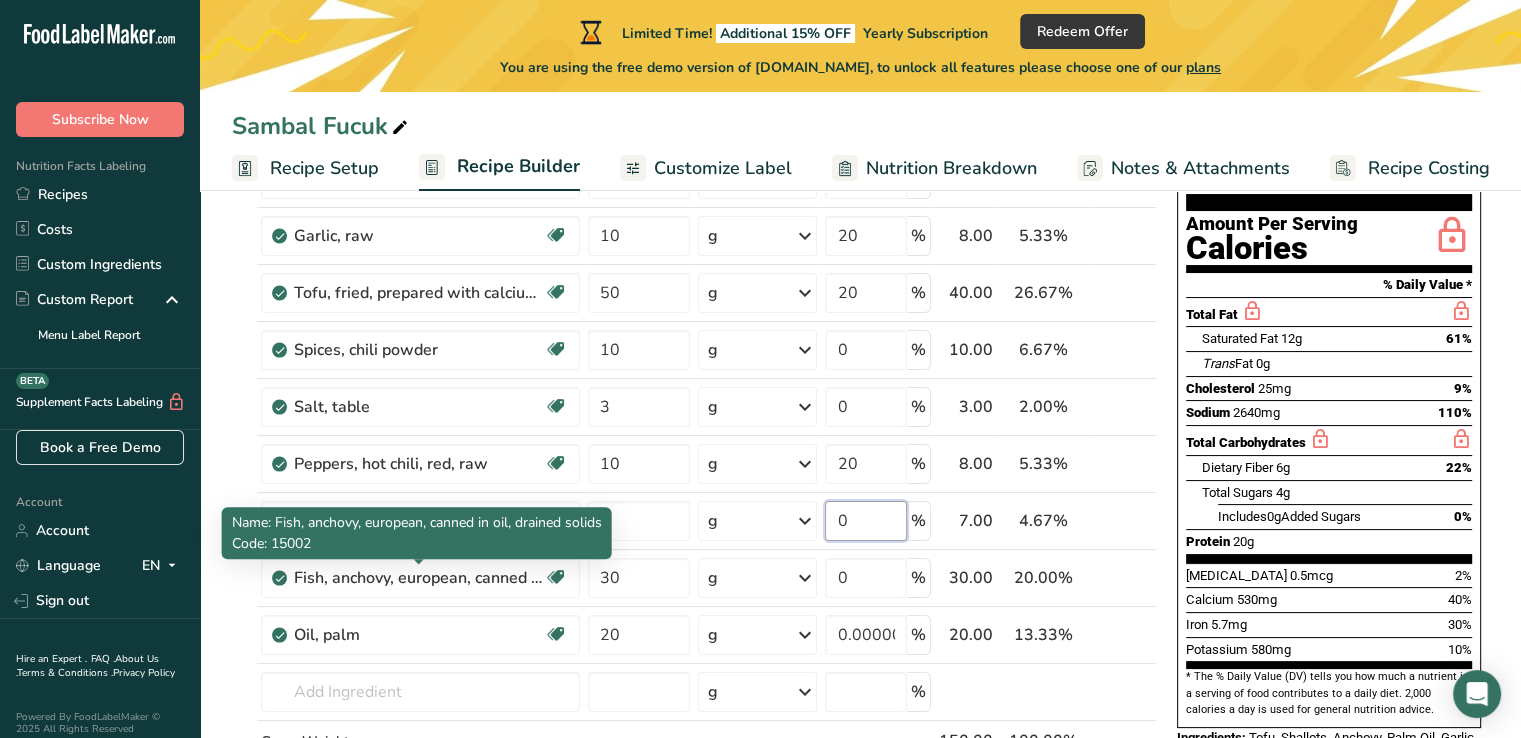 scroll, scrollTop: 400, scrollLeft: 0, axis: vertical 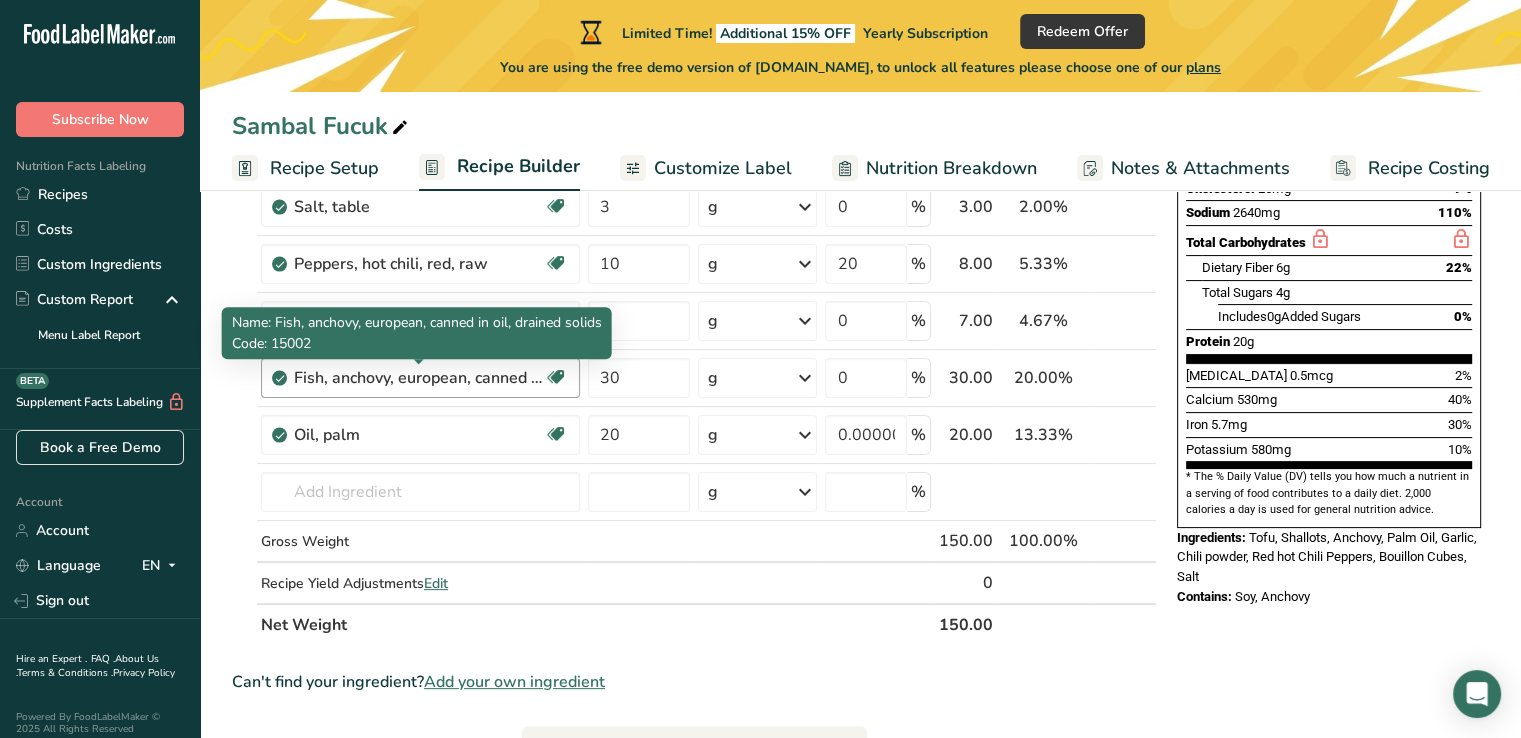 click on "Ingredient *
Amount *
Unit *
Waste *   .a-a{fill:#347362;}.b-a{fill:#fff;}          Grams
Percentage
Shallots, raw
Dairy free
Gluten free
Vegan
Vegetarian
Soy free
30
g
Portions
1 tbsp chopped
Weight Units
g
kg
mg
See more
Volume Units
l
Volume units require a density conversion. If you know your ingredient's density enter it below. Otherwise, click on "RIA" our AI Regulatory bot - she will be able to help you
lb/ft3
g/cm3
Confirm
mL
lb/ft3
fl oz" at bounding box center [694, 277] 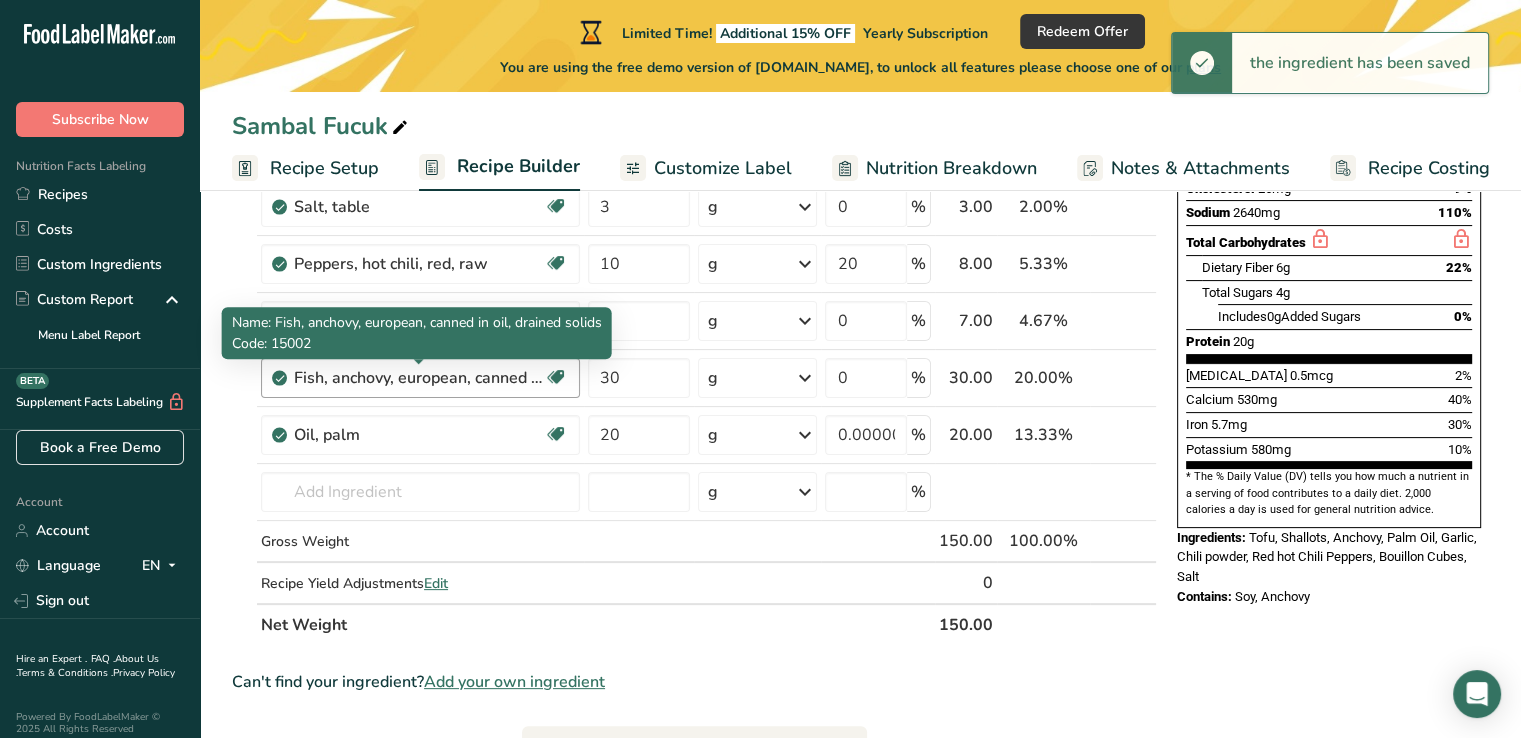 click on "Fish, anchovy, european, canned in oil, drained solids" at bounding box center [419, 378] 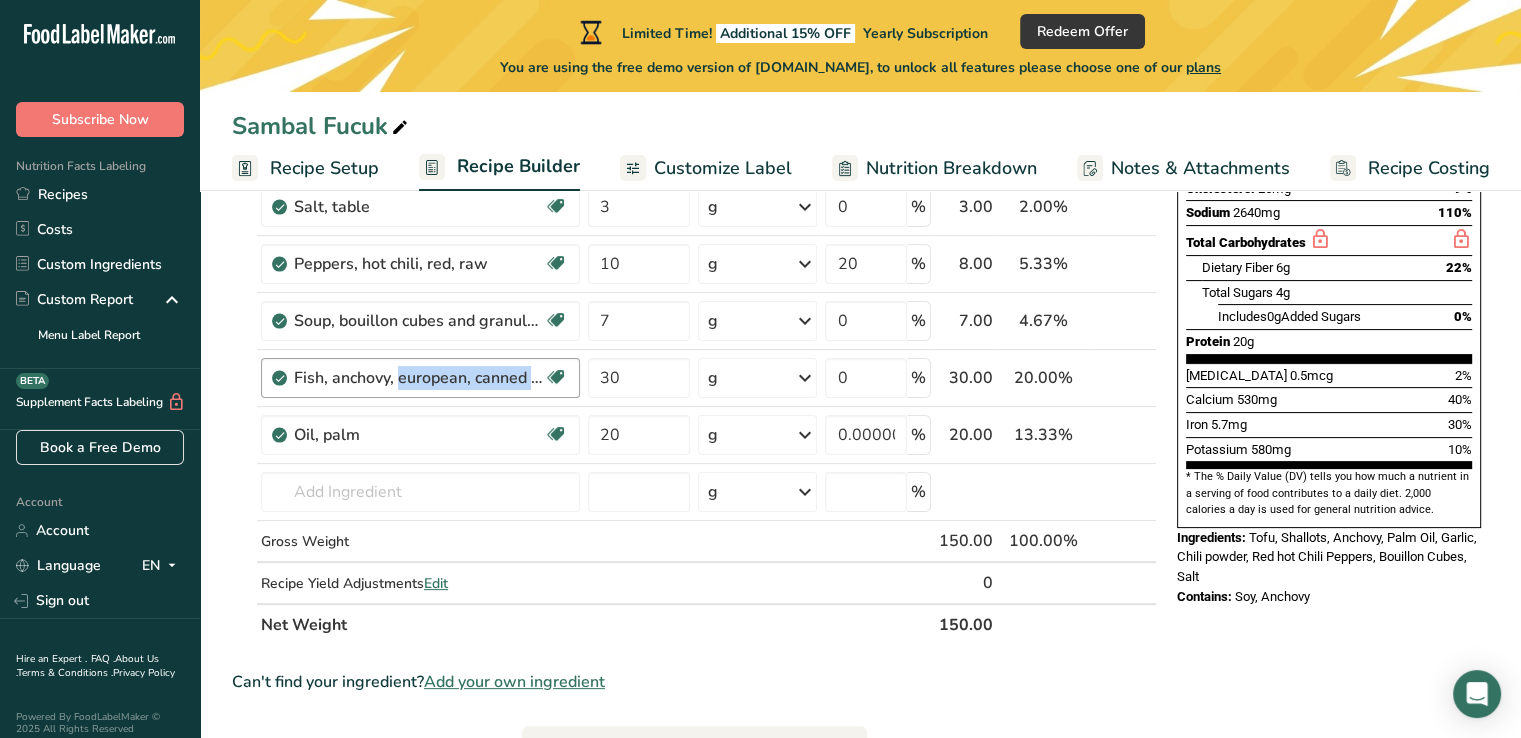 drag, startPoint x: 530, startPoint y: 373, endPoint x: 287, endPoint y: 380, distance: 243.1008 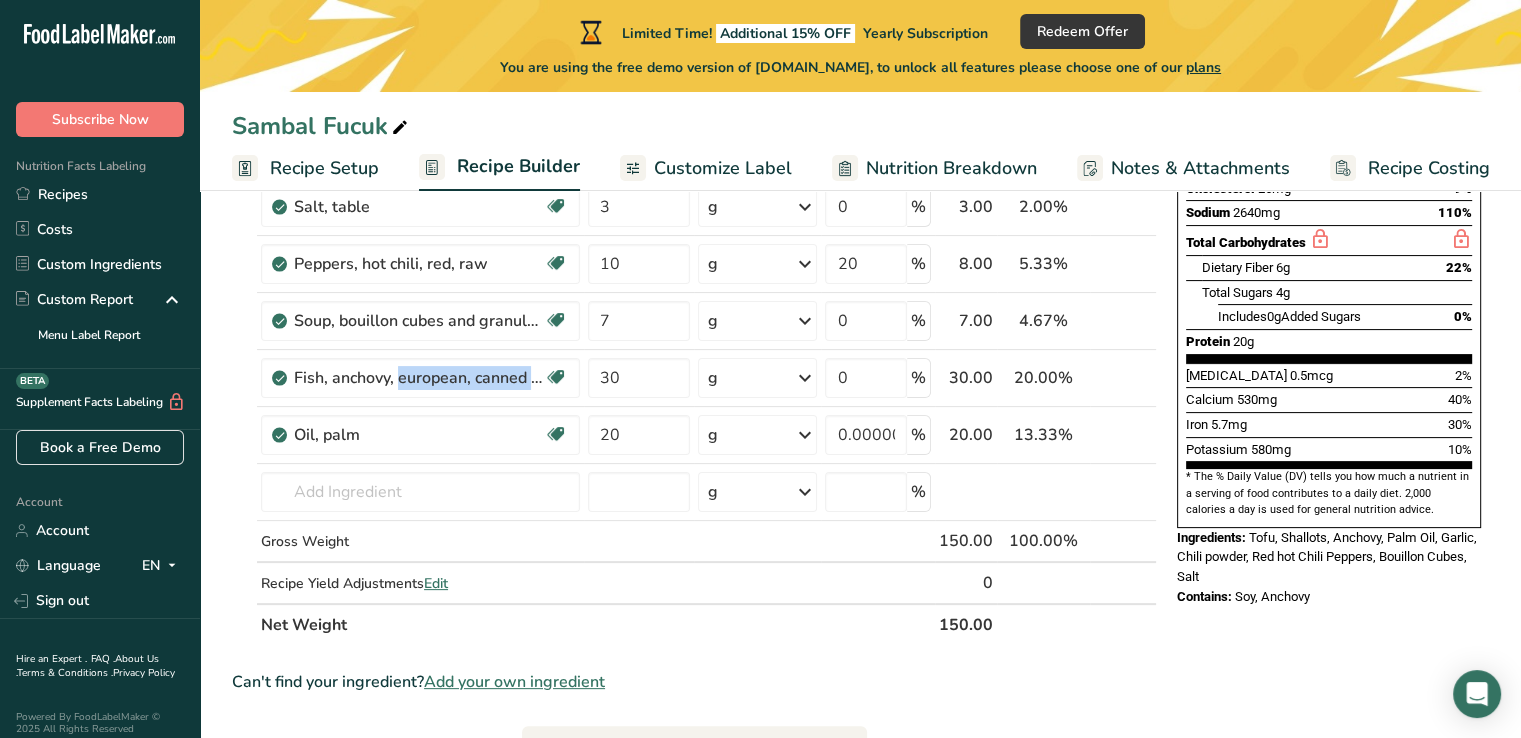 click at bounding box center (1139, 378) 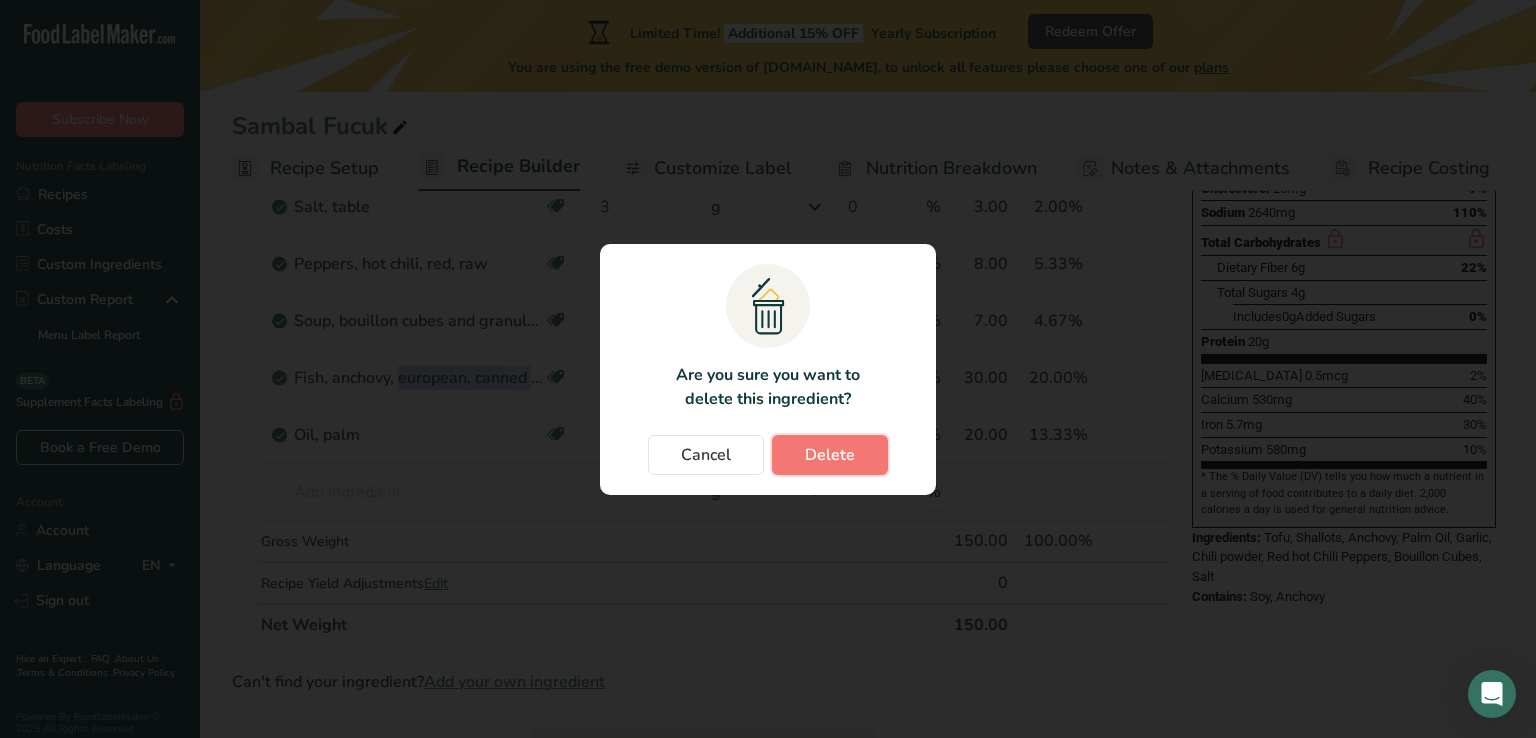 click on "Delete" at bounding box center [830, 455] 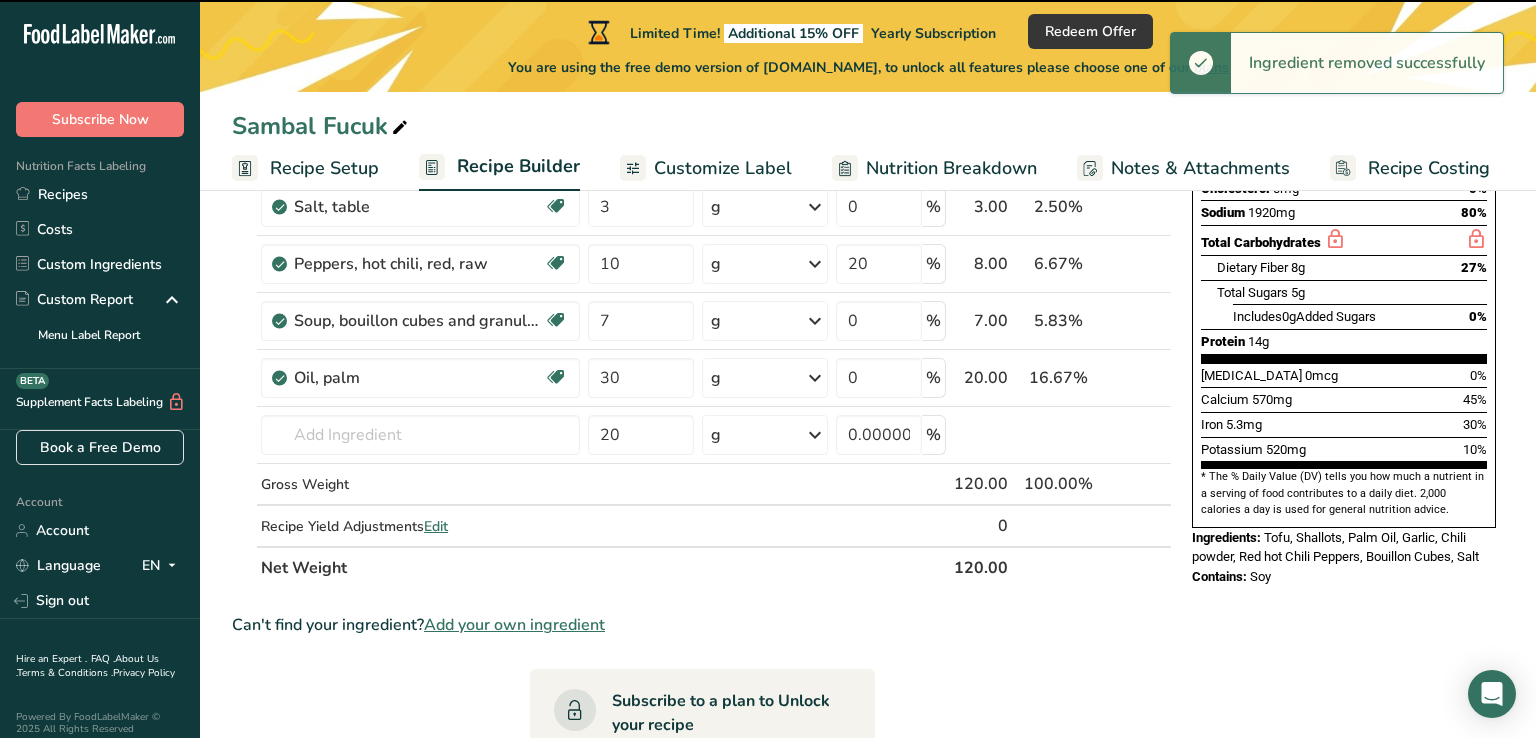 type on "20" 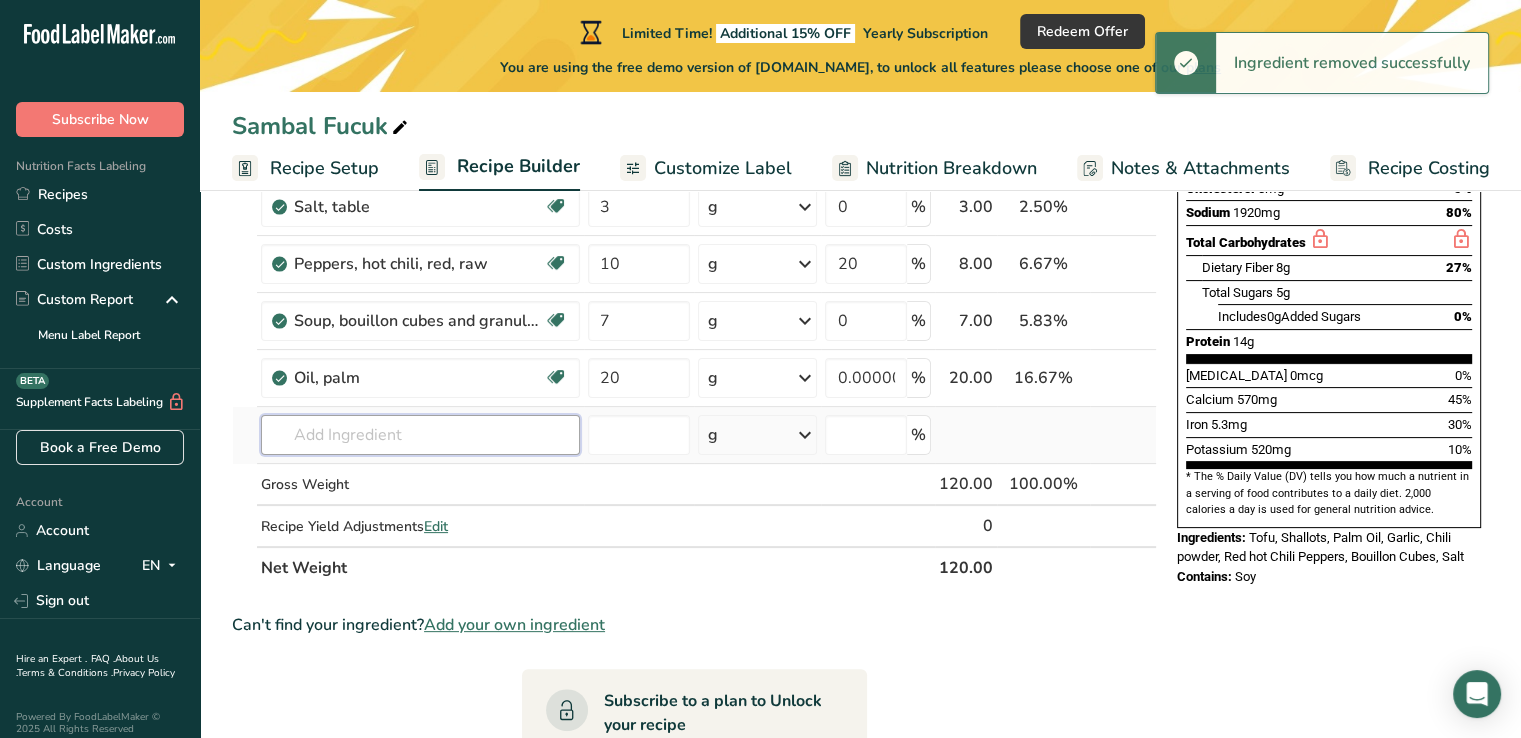click at bounding box center (420, 435) 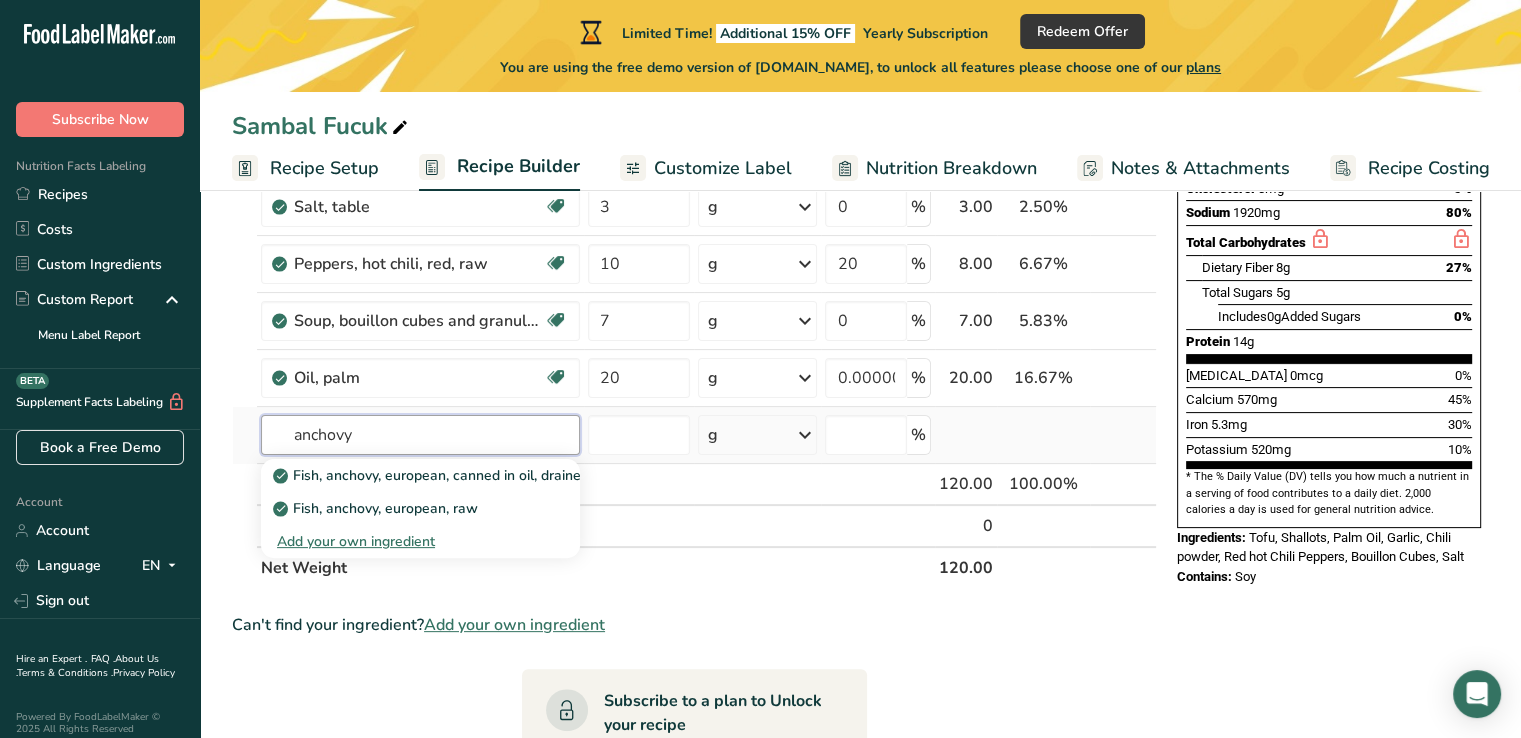 type on "anchovy" 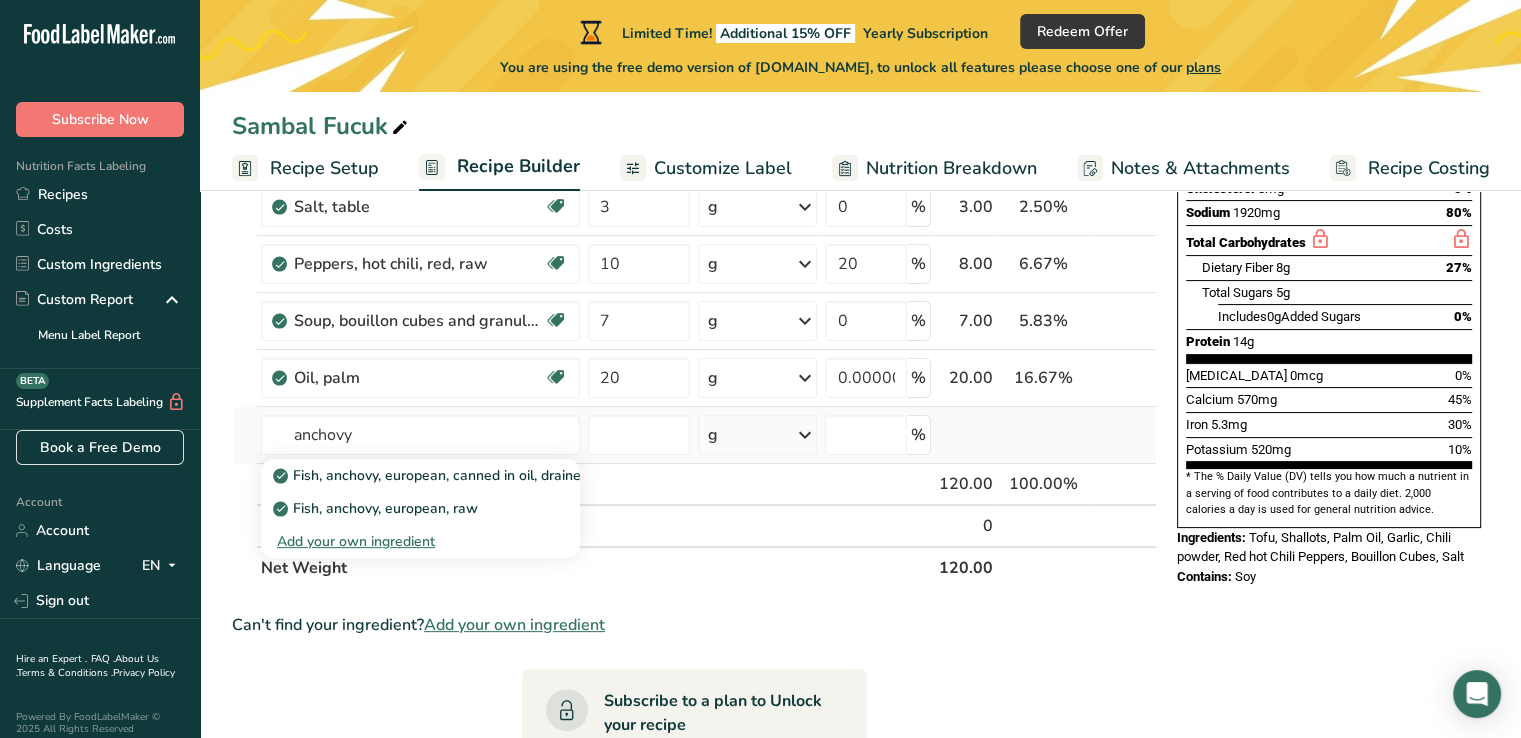 type 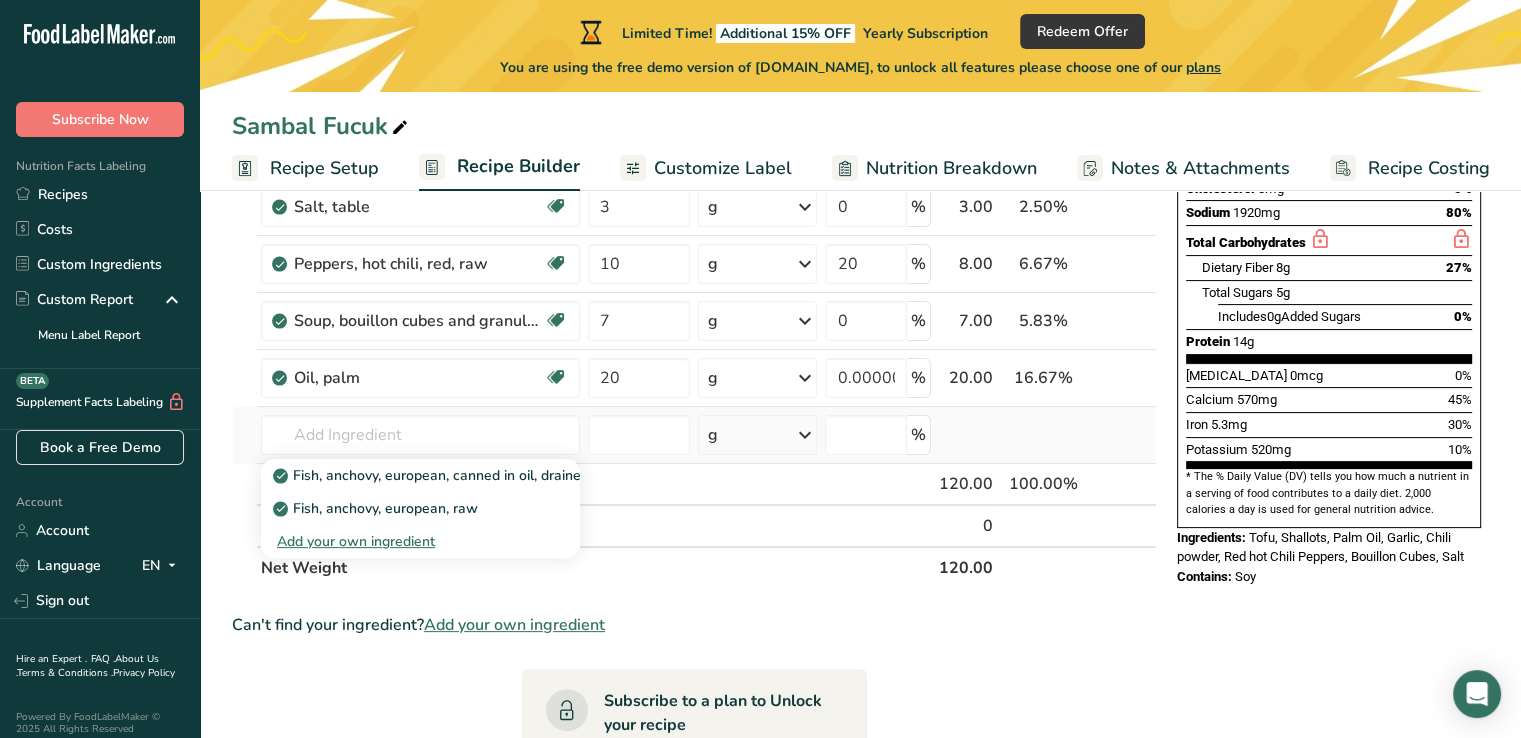 click on "Add your own ingredient" at bounding box center (420, 541) 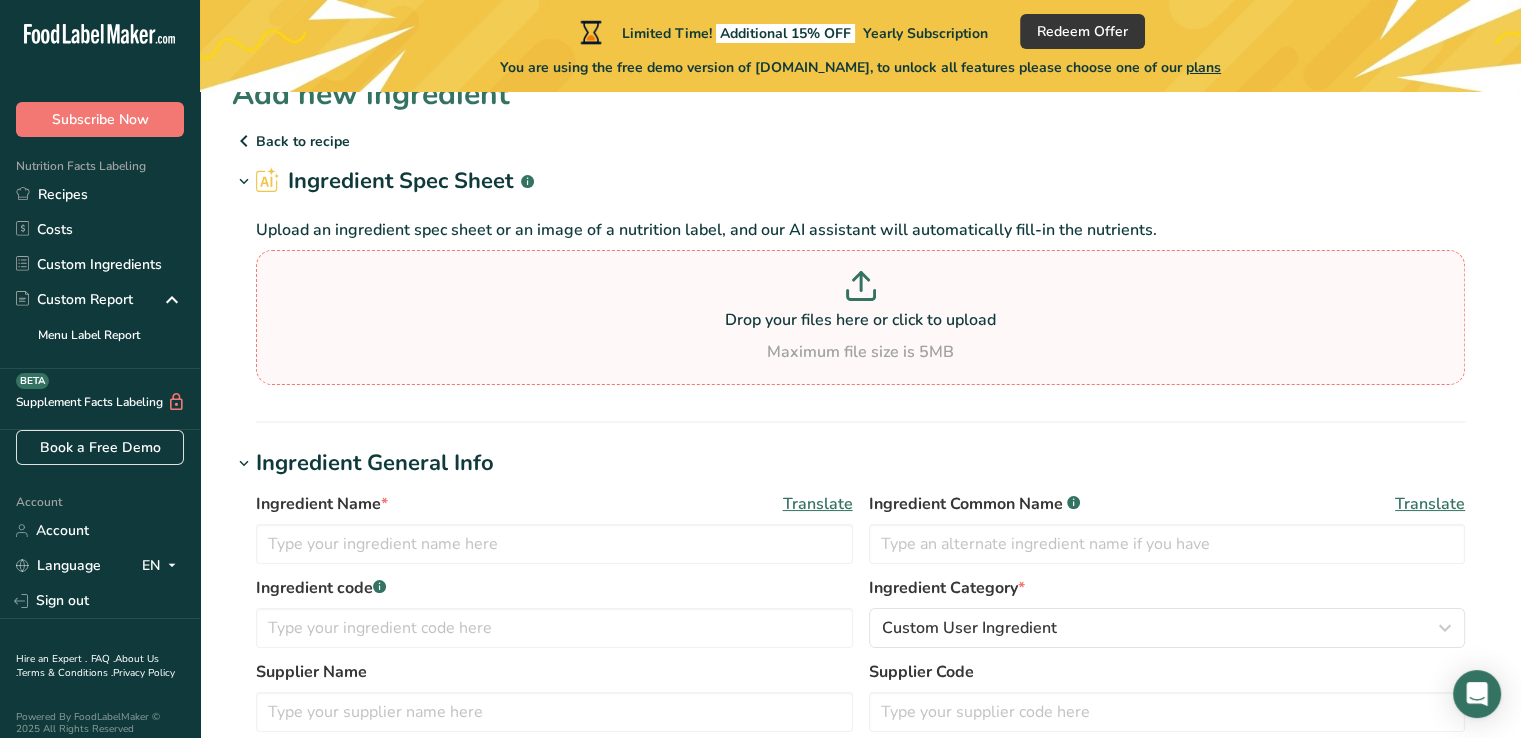 scroll, scrollTop: 100, scrollLeft: 0, axis: vertical 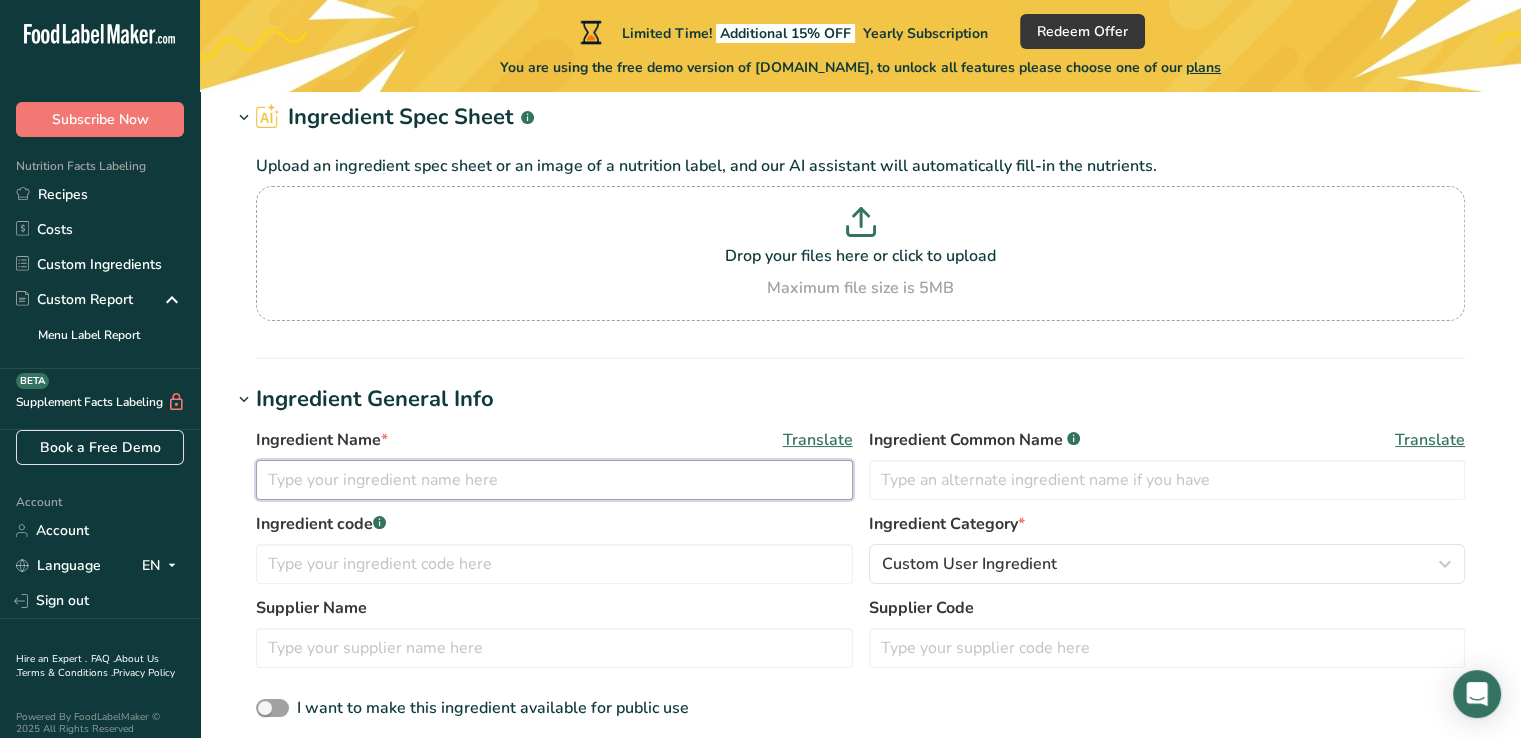click at bounding box center [554, 480] 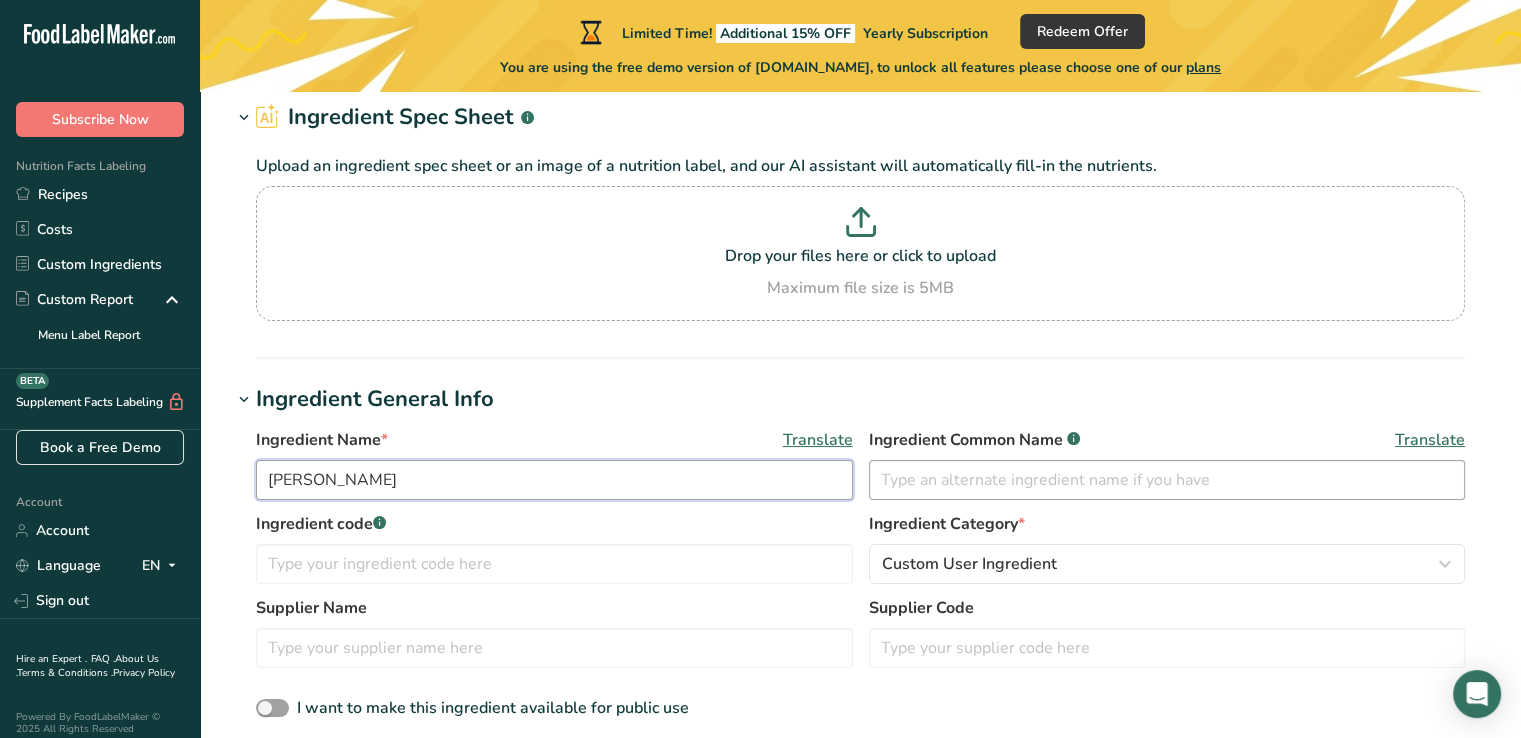 type on "Dried Anchovy" 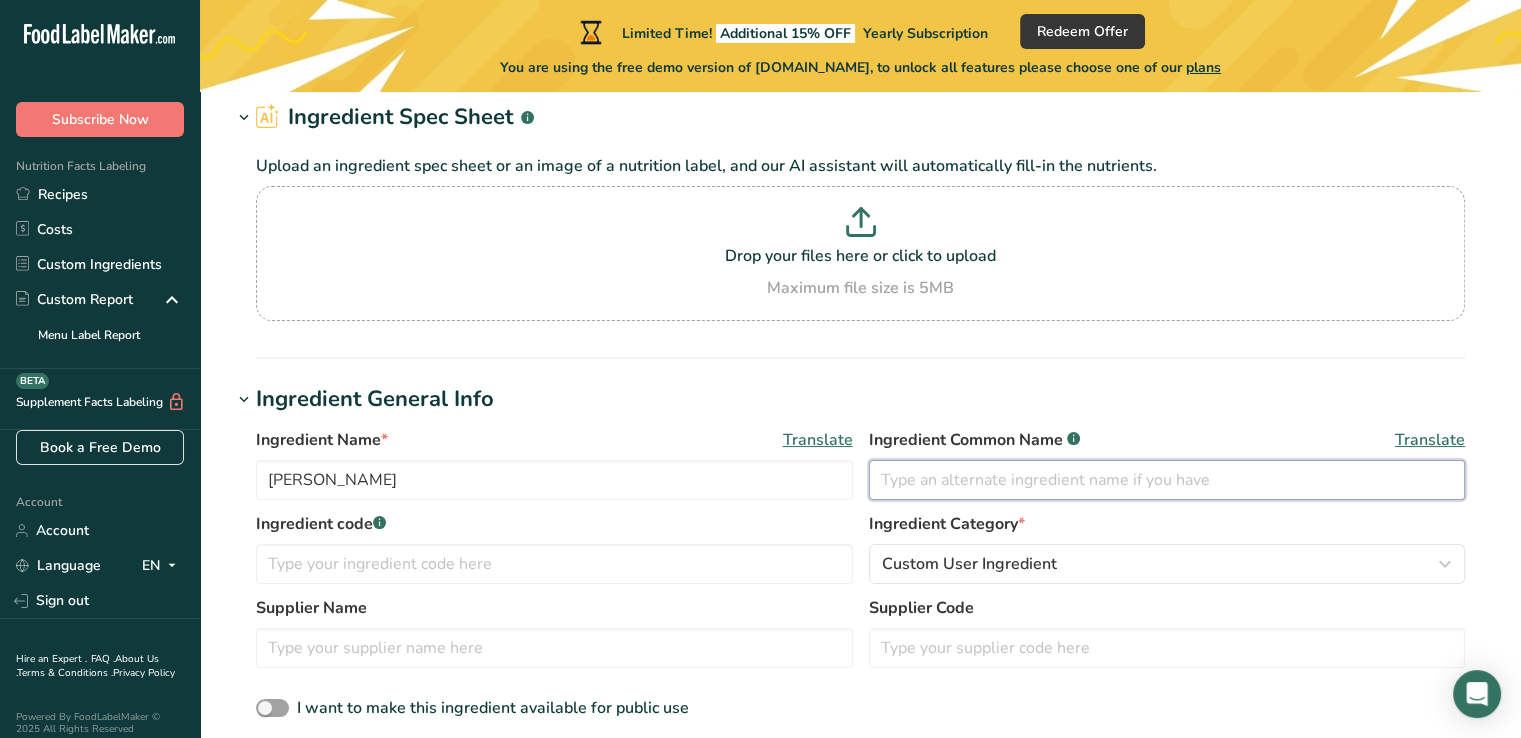 click at bounding box center [1167, 480] 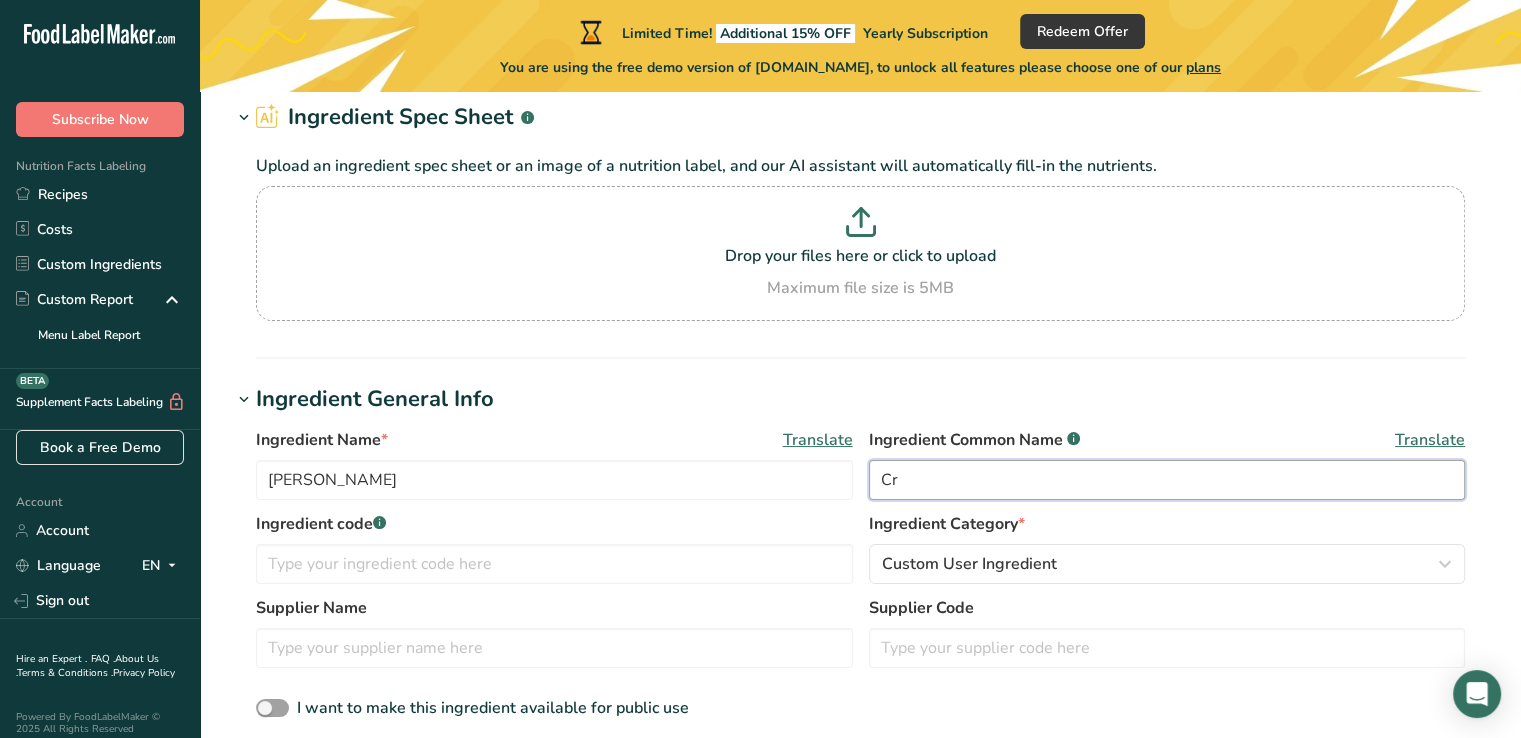 type on "C" 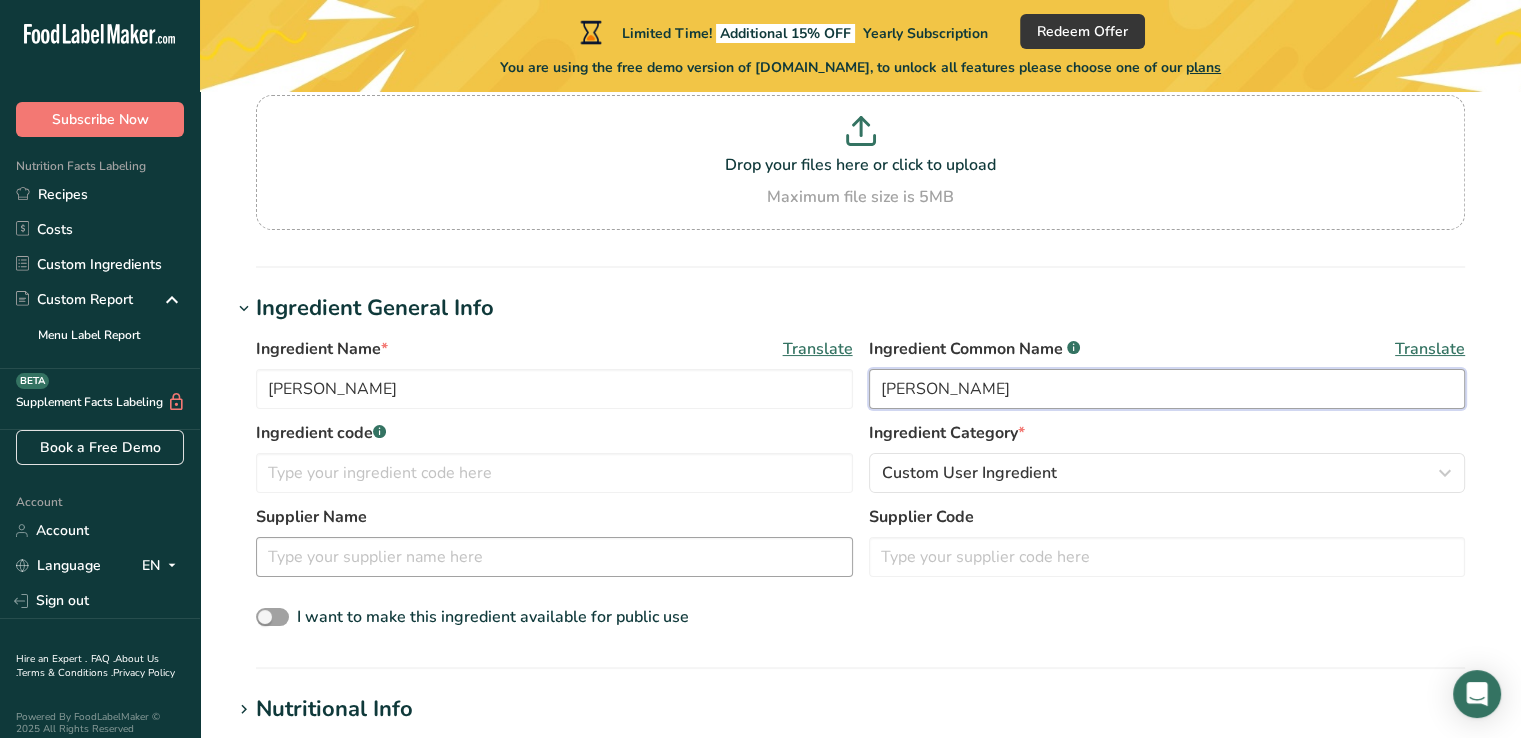 scroll, scrollTop: 300, scrollLeft: 0, axis: vertical 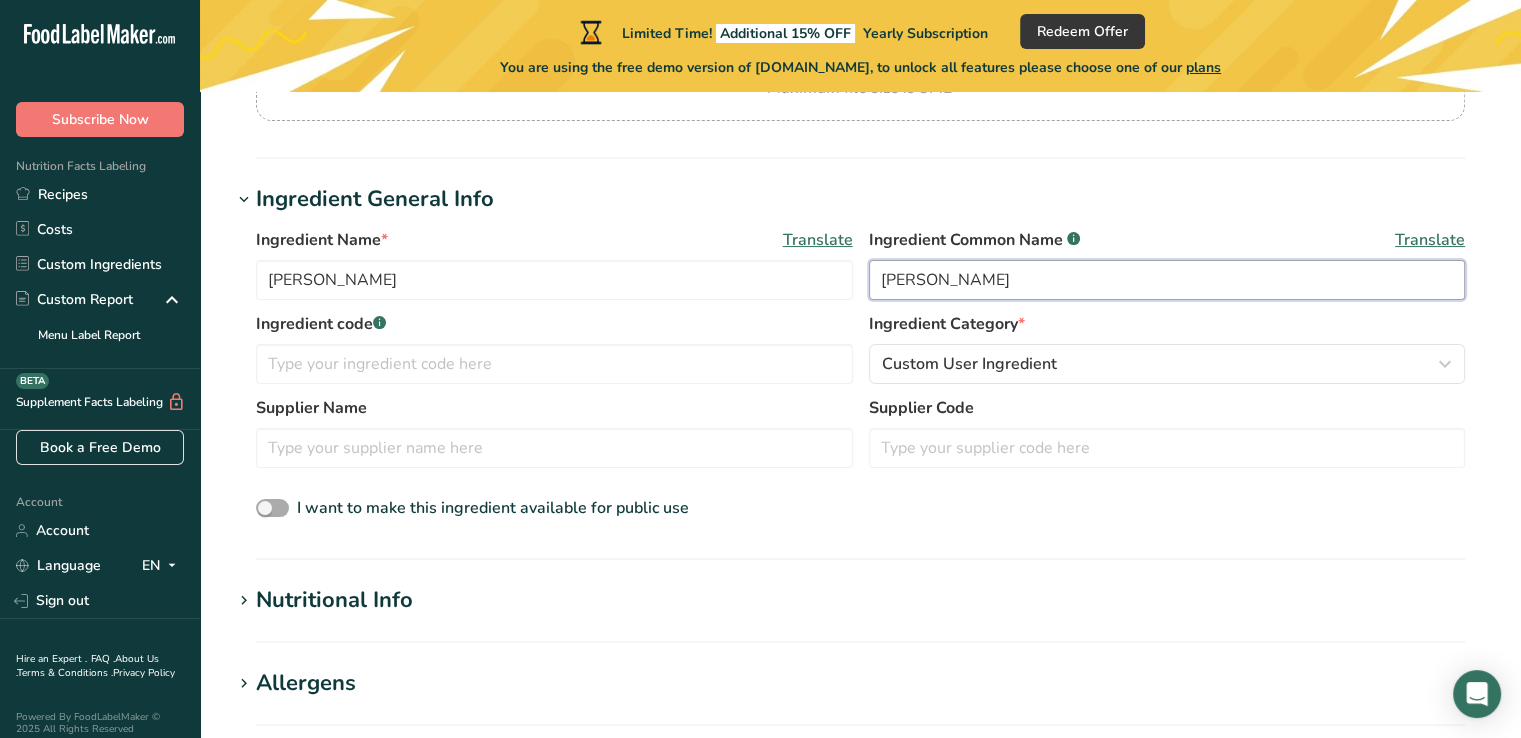 type on "Dried Anchovy" 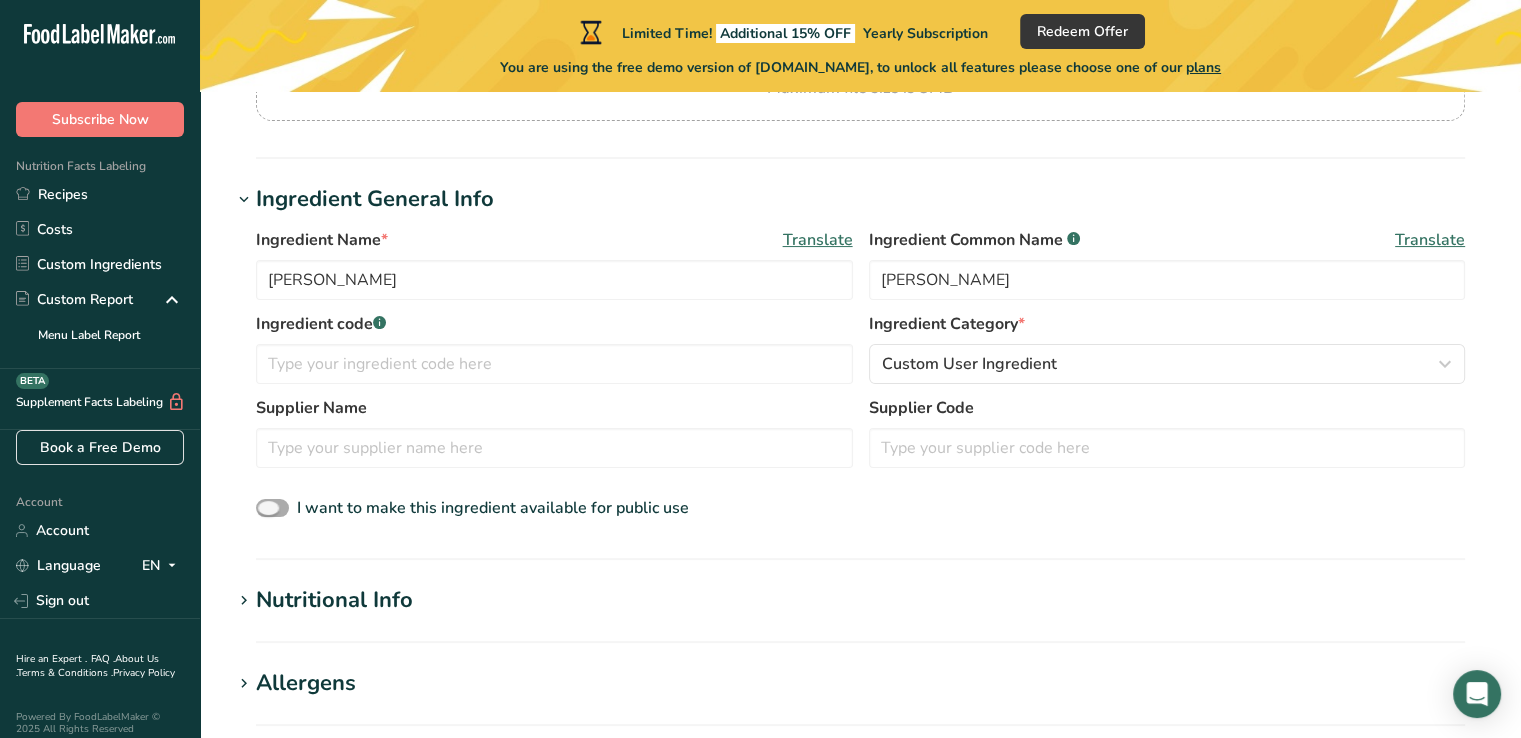 click at bounding box center (272, 508) 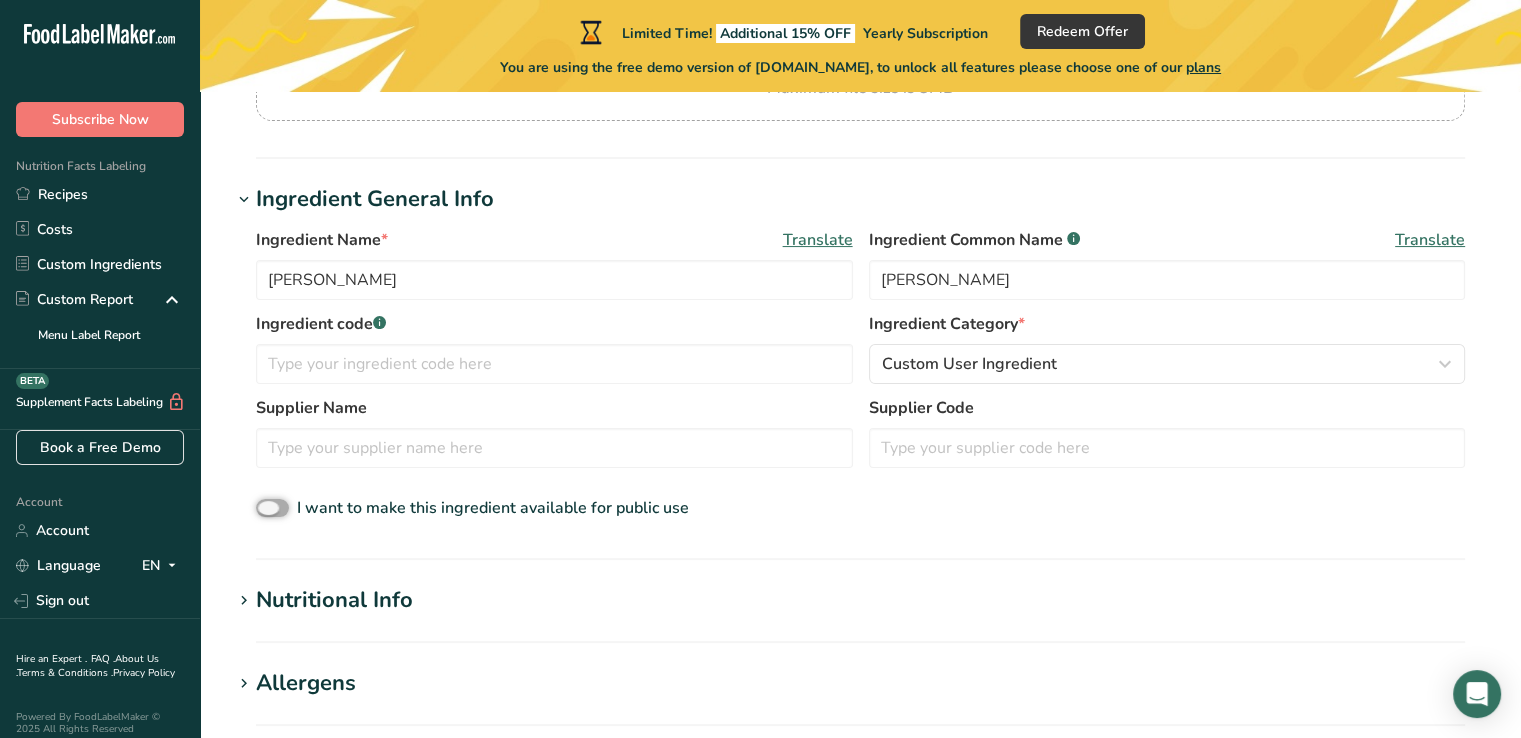 click on "I want to make this ingredient available for public use" at bounding box center [262, 508] 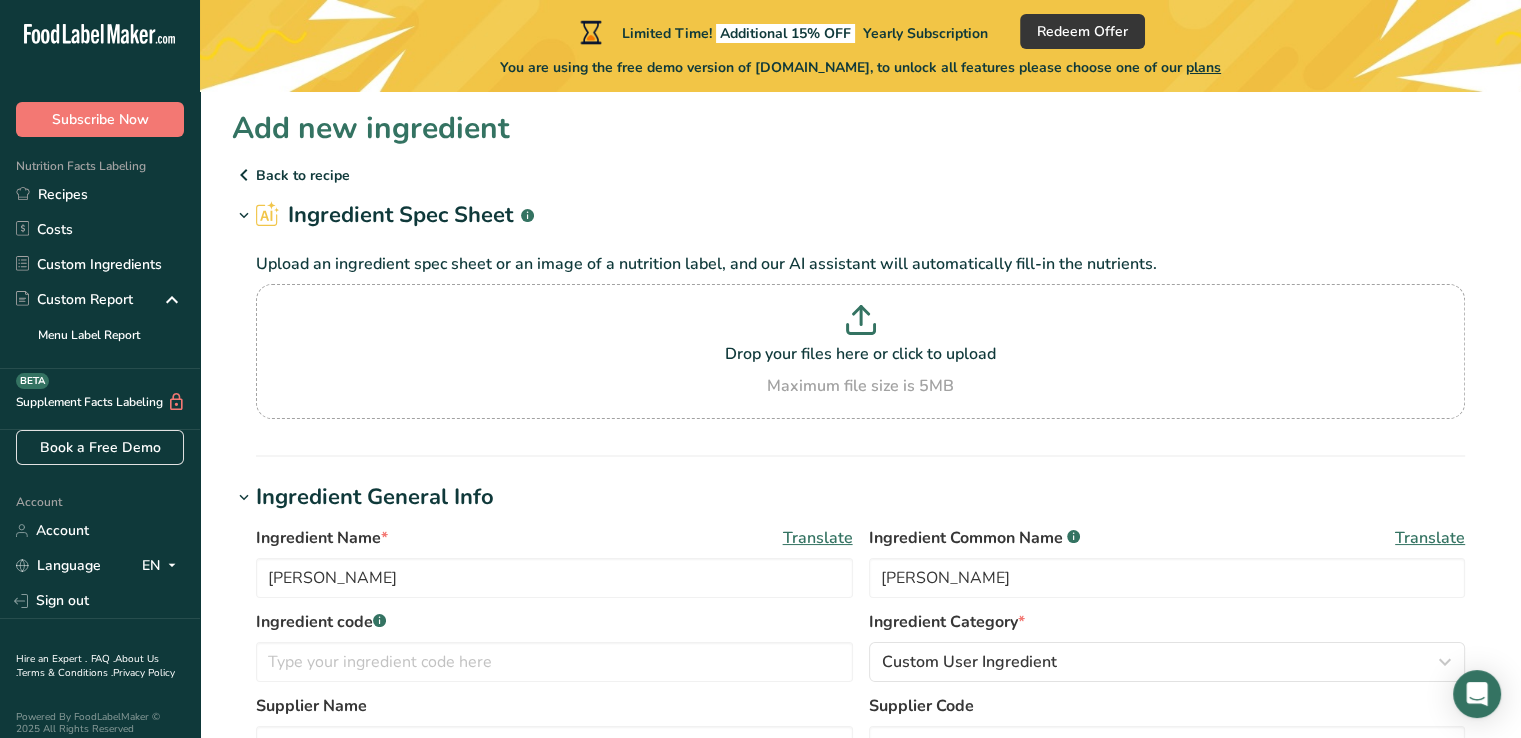 scroll, scrollTop: 0, scrollLeft: 0, axis: both 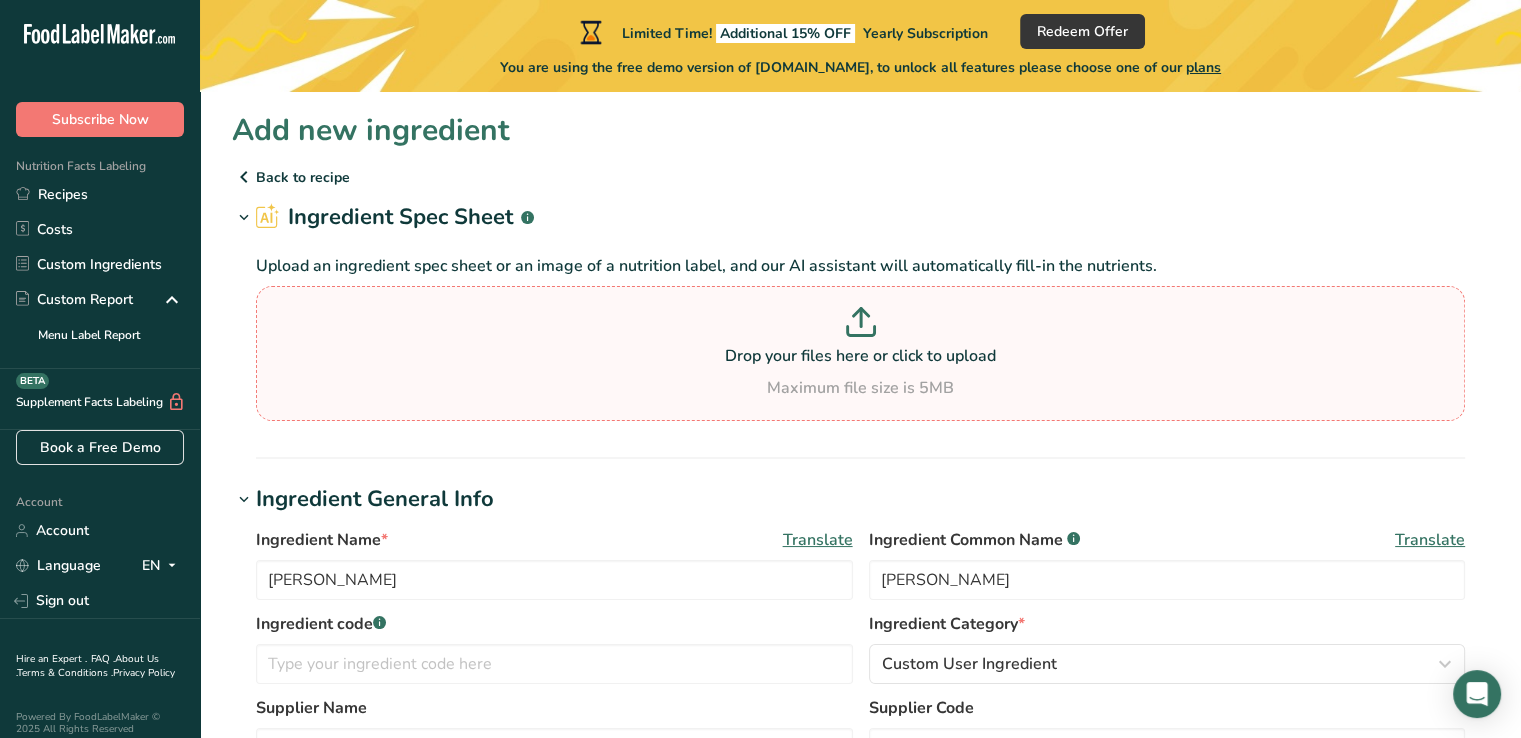 click at bounding box center [860, 325] 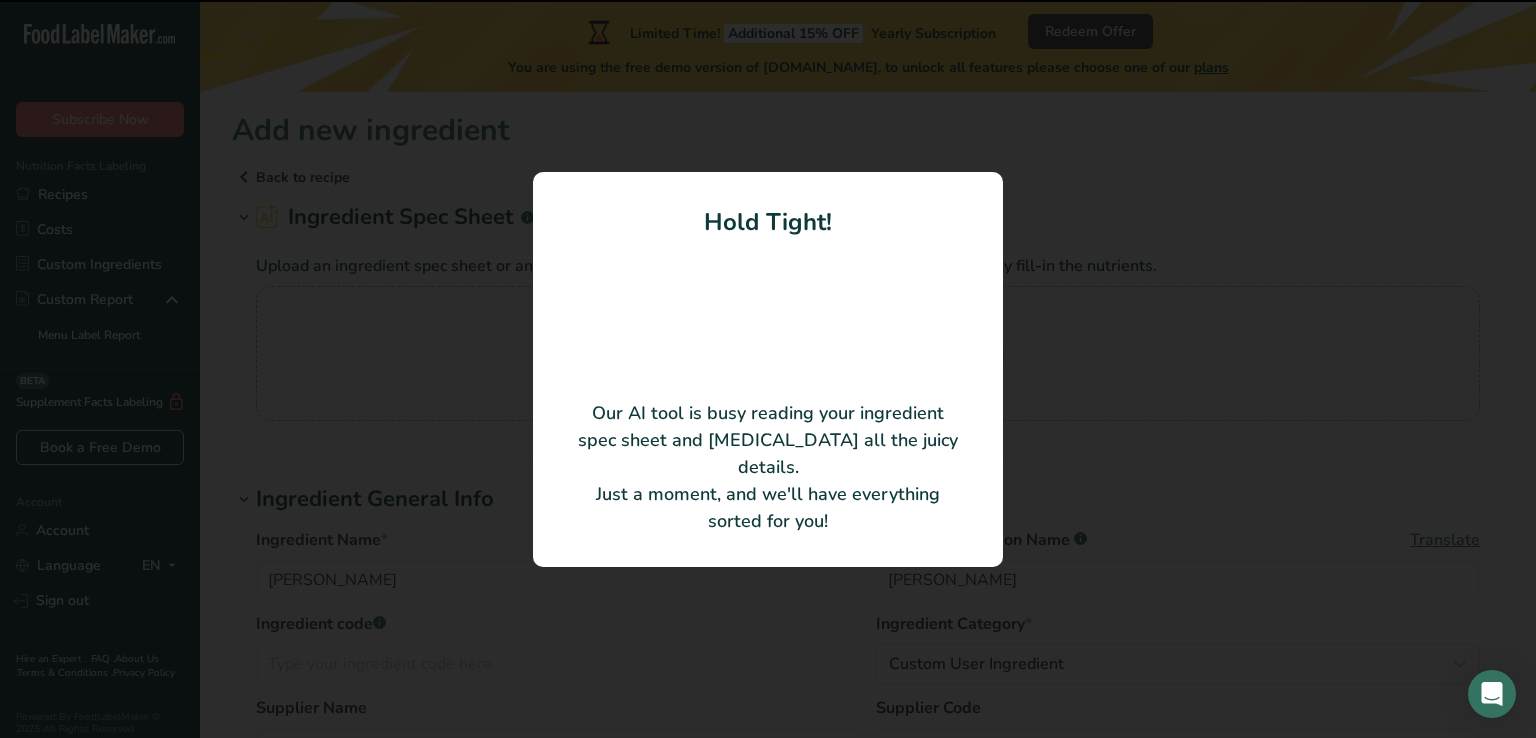 type 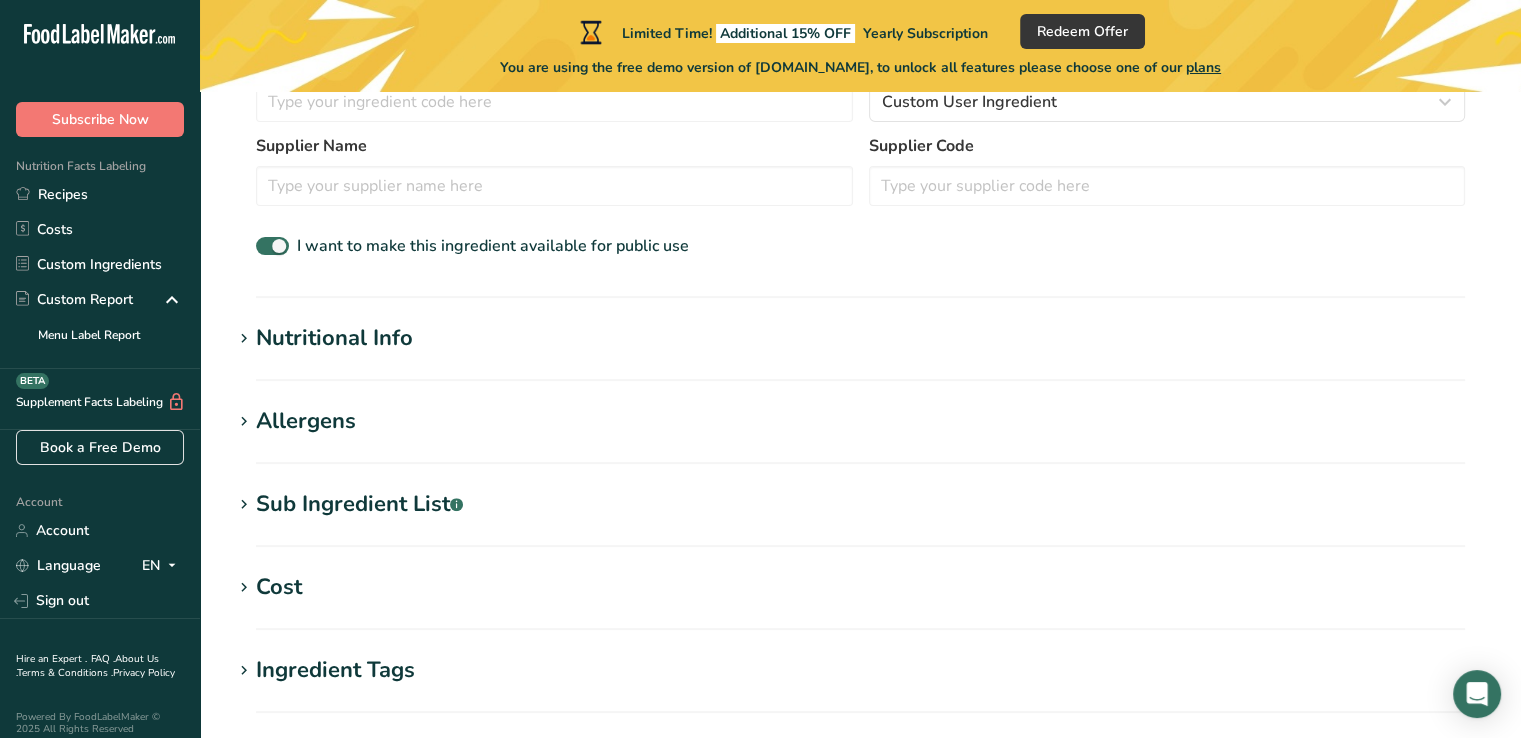 scroll, scrollTop: 500, scrollLeft: 0, axis: vertical 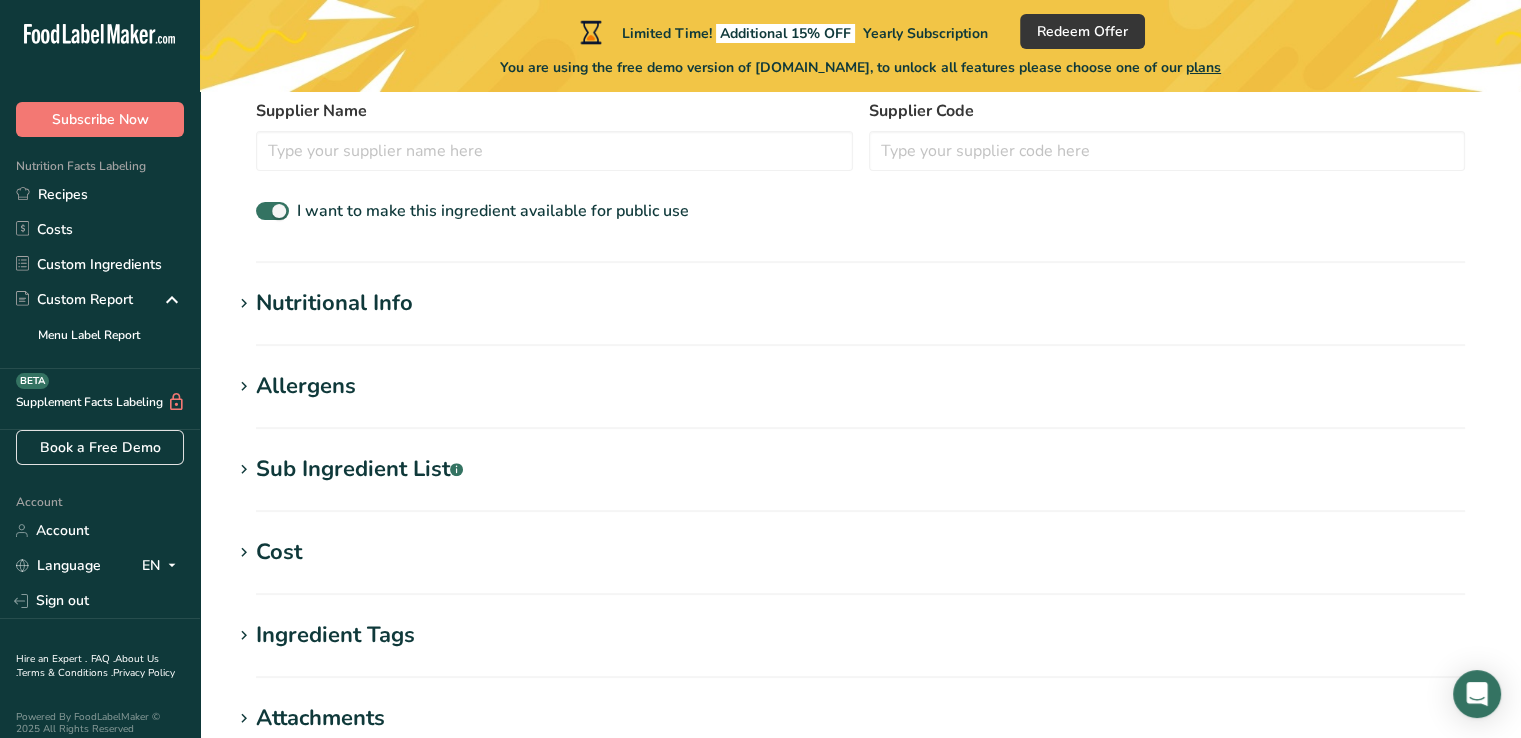 click on "Nutritional Info" at bounding box center (334, 303) 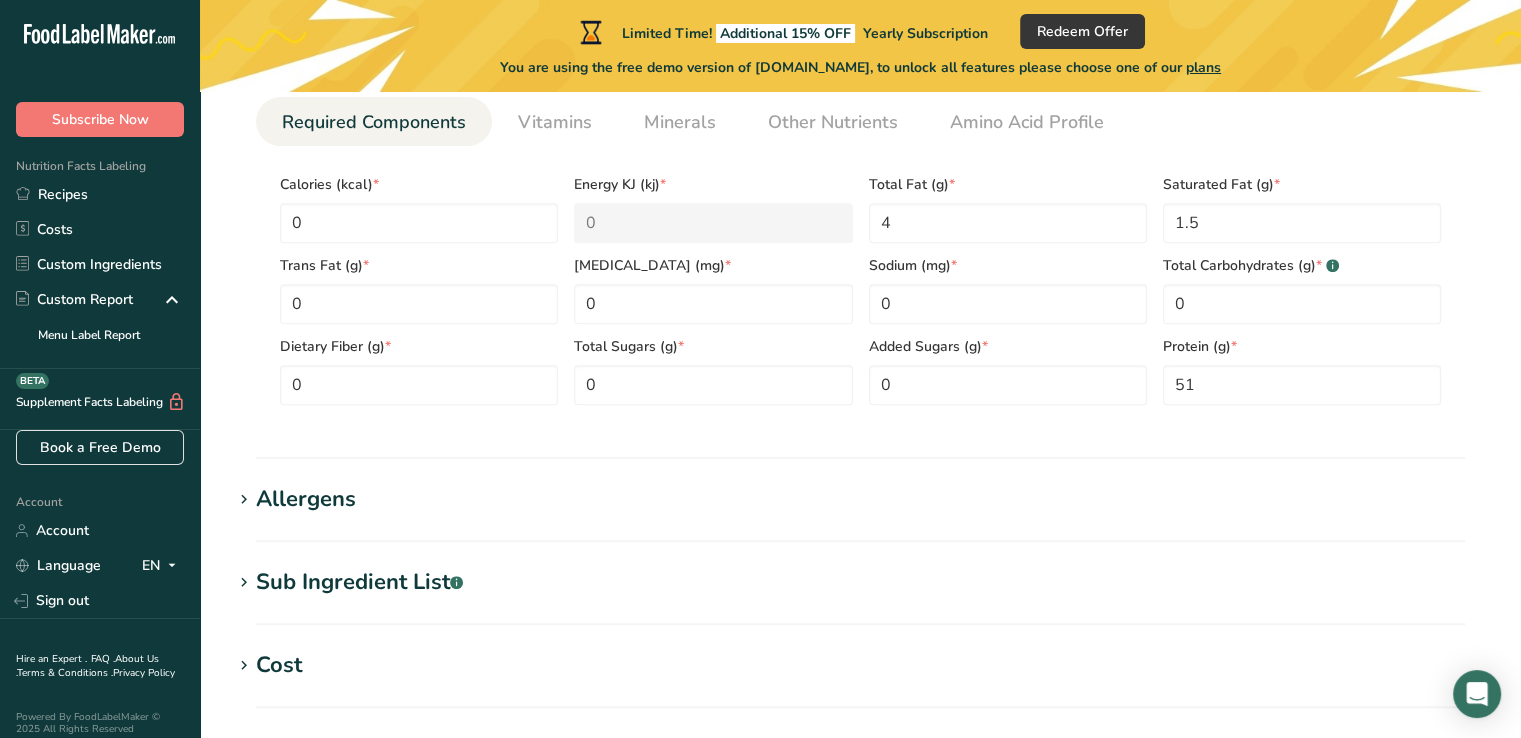 scroll, scrollTop: 900, scrollLeft: 0, axis: vertical 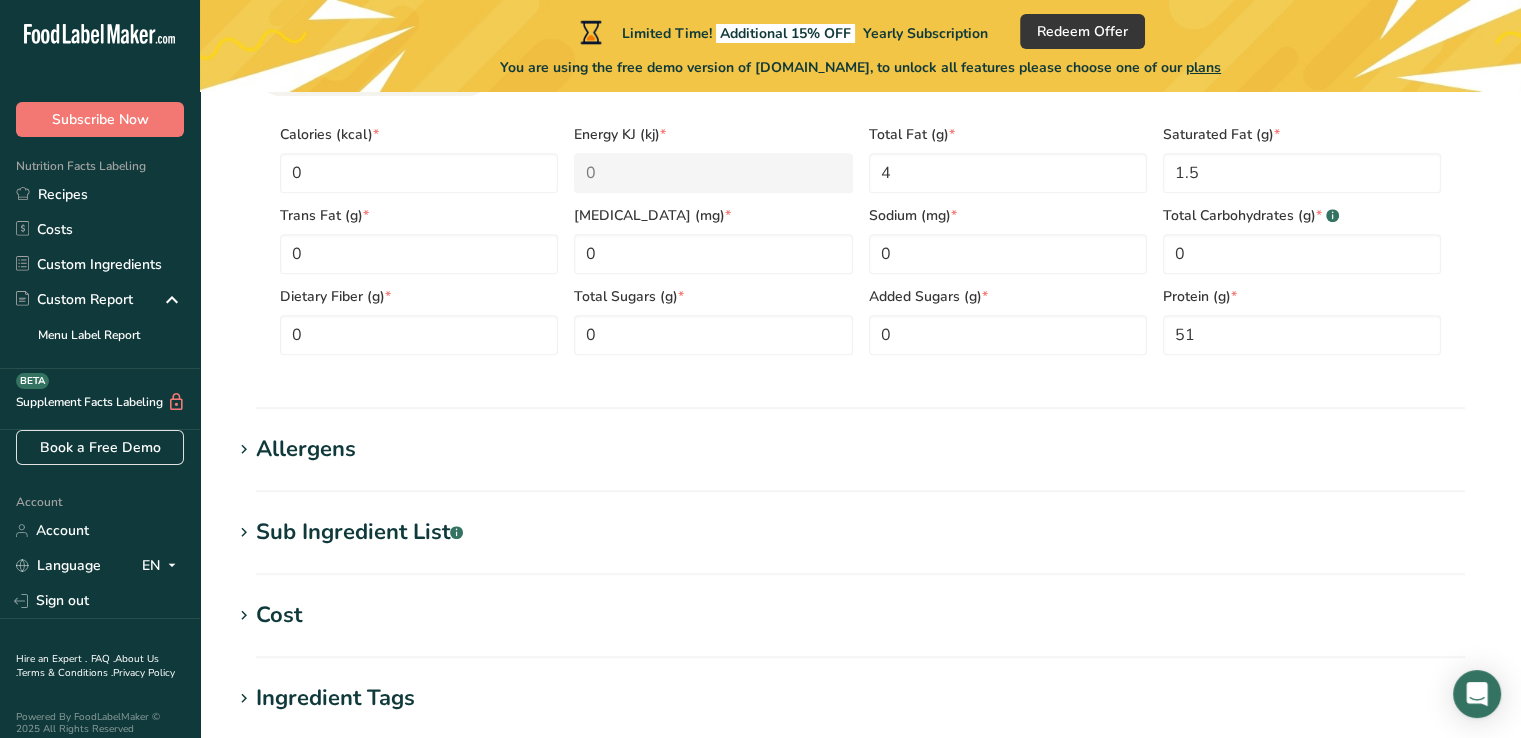 click on "Allergens" at bounding box center [860, 449] 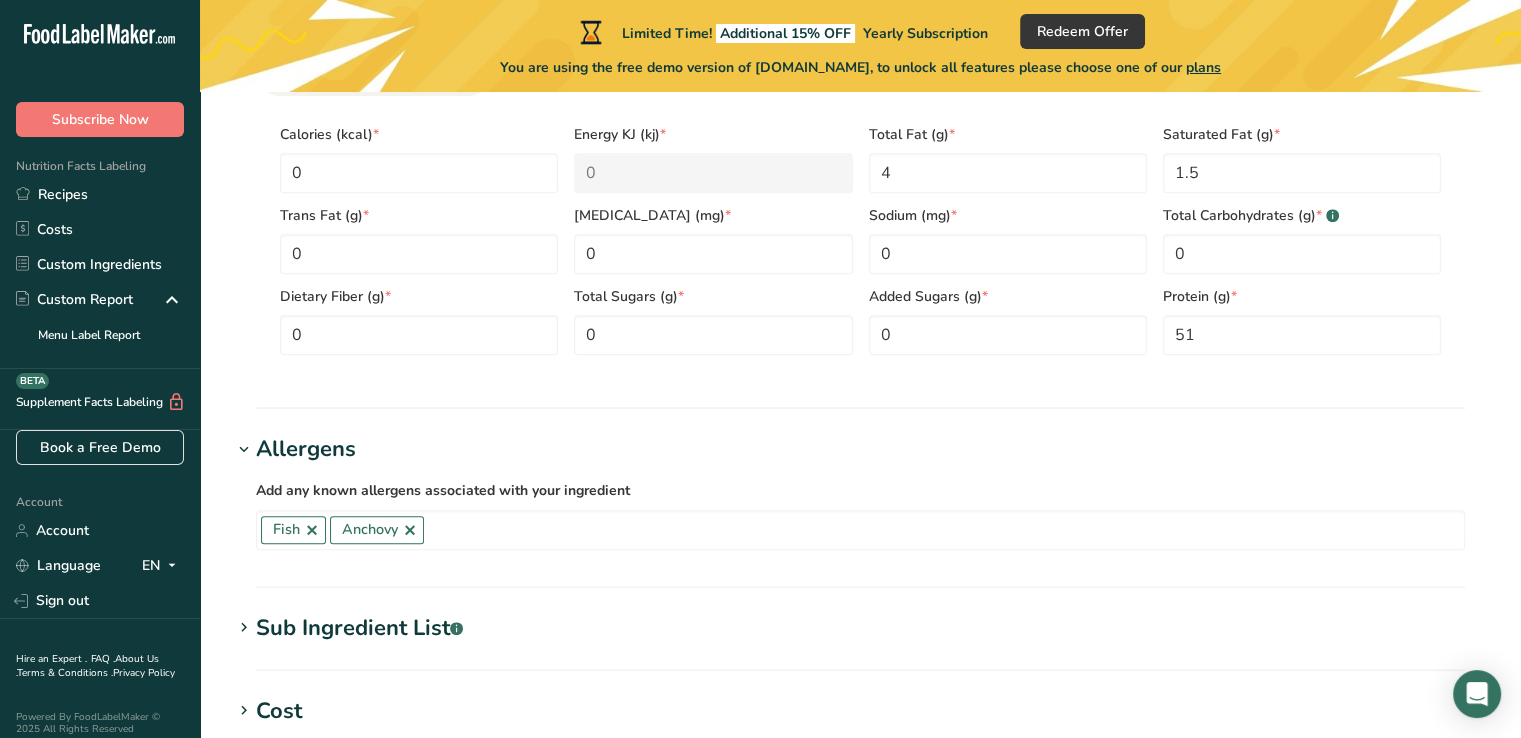 click on "Allergens" at bounding box center (860, 449) 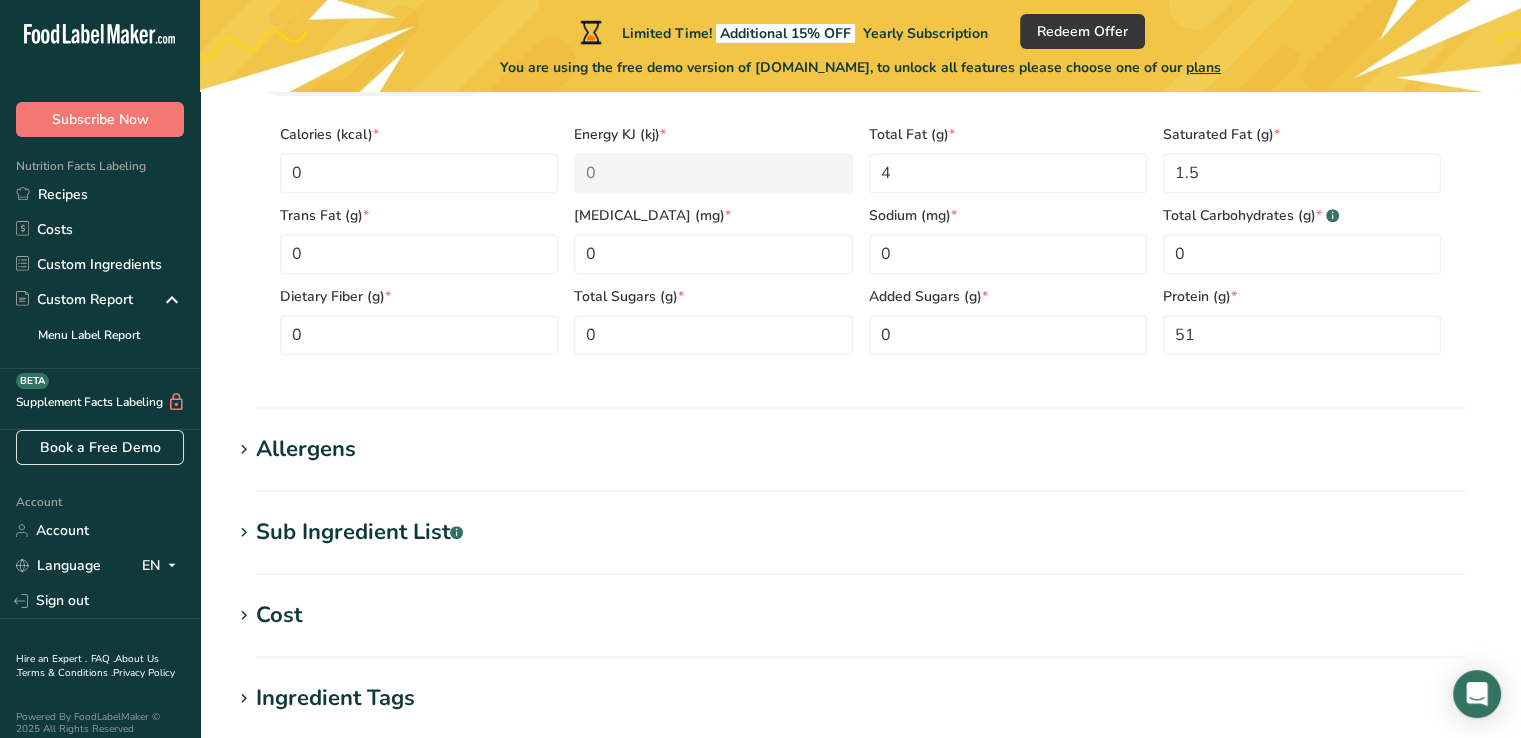 scroll, scrollTop: 1000, scrollLeft: 0, axis: vertical 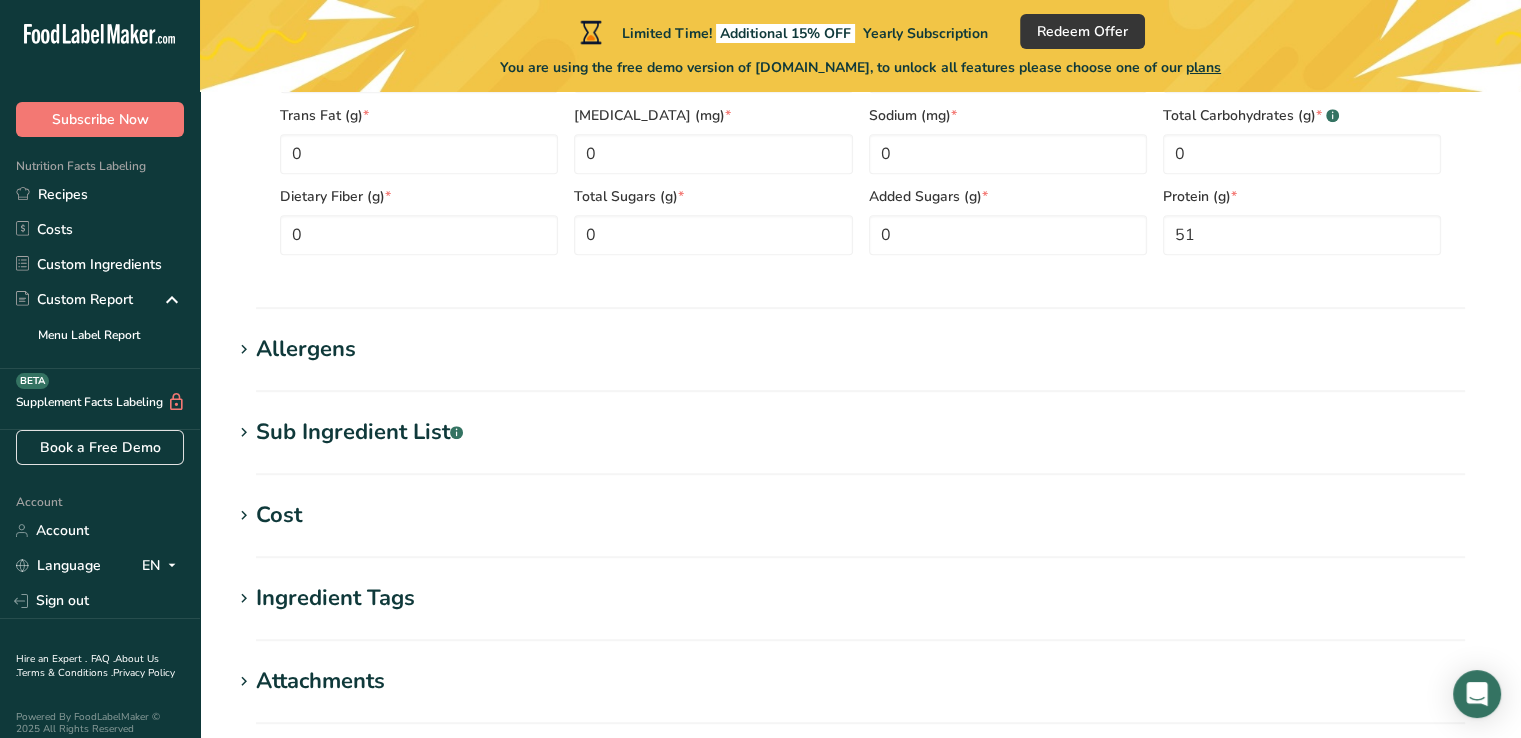click on "Sub Ingredient List
.a-a{fill:#347362;}.b-a{fill:#fff;}" at bounding box center (359, 432) 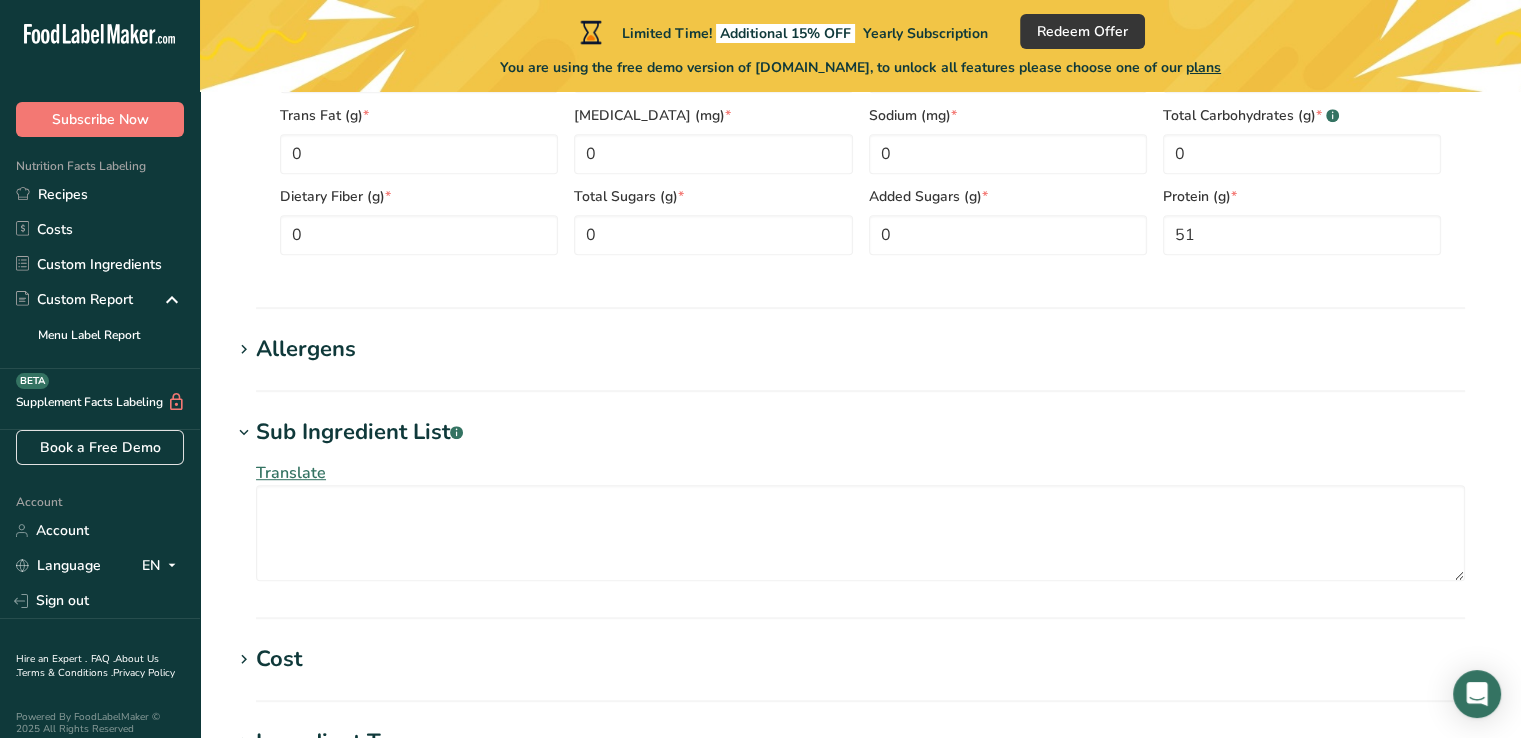 click on "Sub Ingredient List
.a-a{fill:#347362;}.b-a{fill:#fff;}" at bounding box center [359, 432] 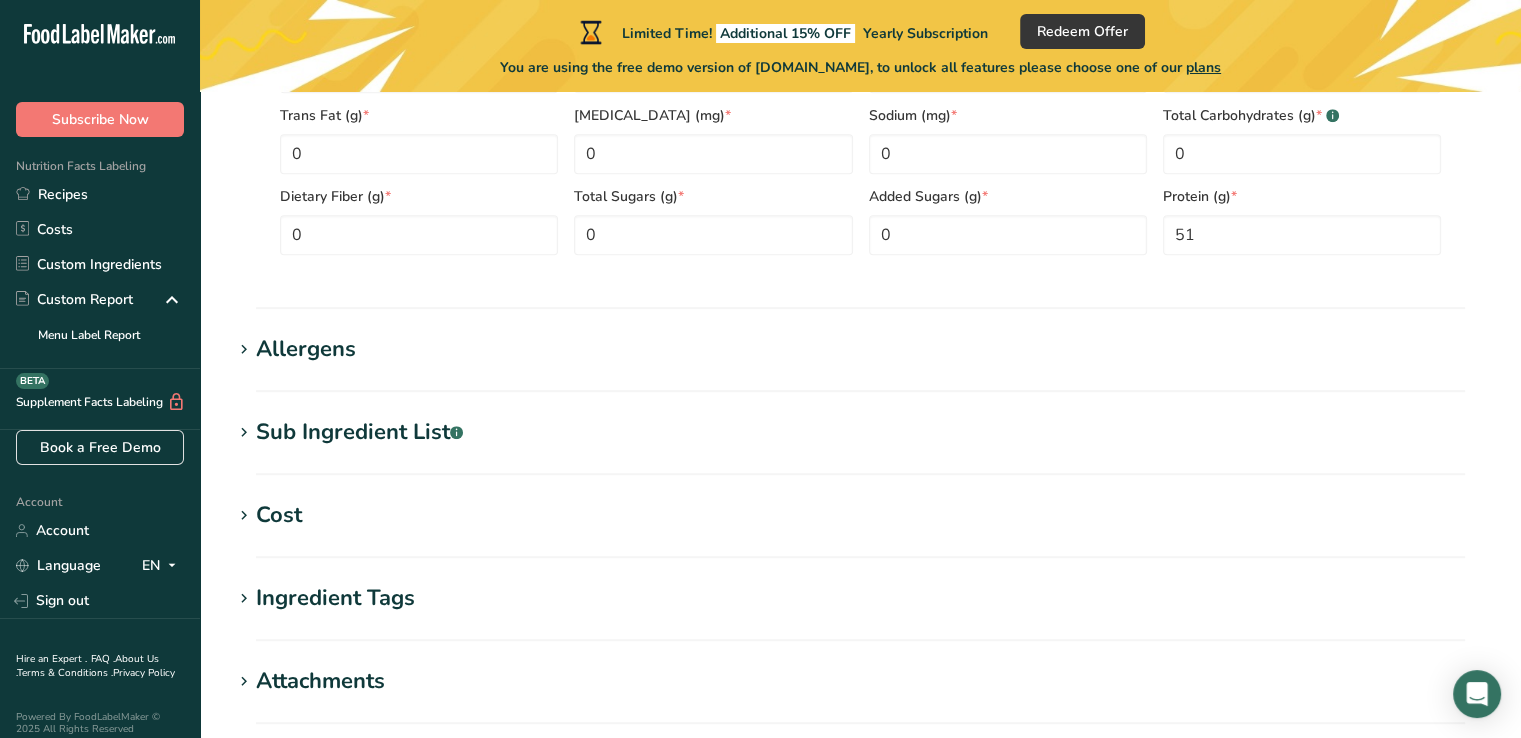 scroll, scrollTop: 1300, scrollLeft: 0, axis: vertical 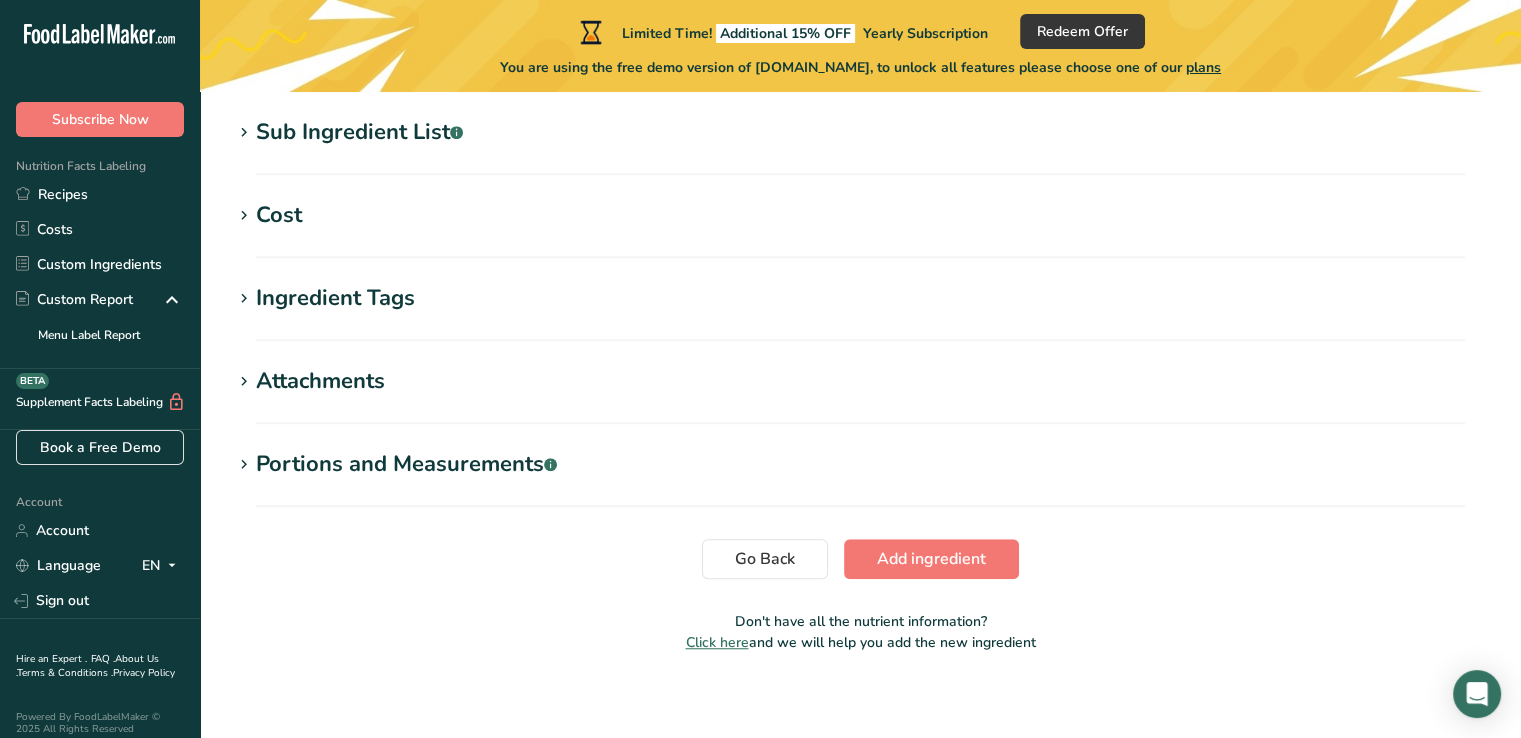 click on "Cost" at bounding box center [279, 215] 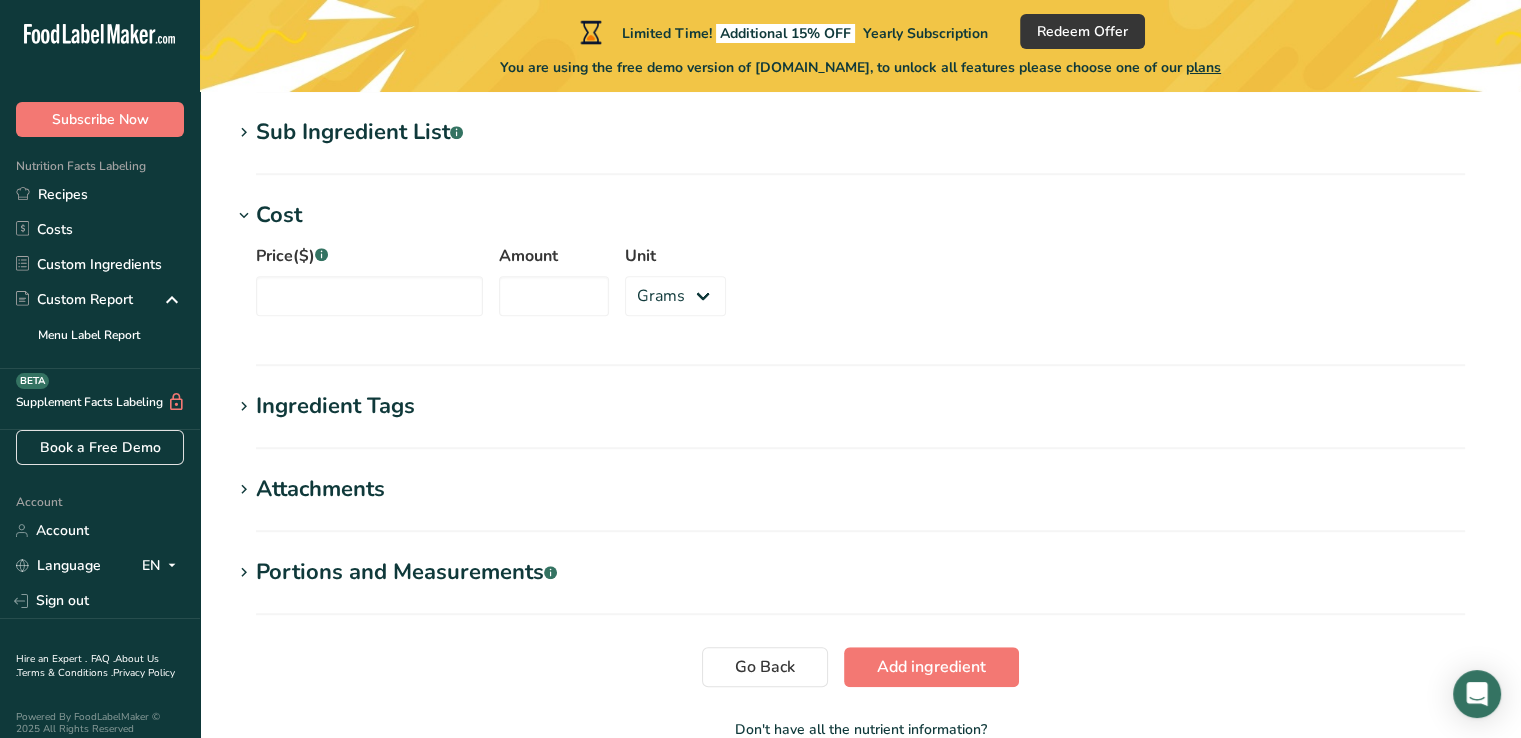 click on "Cost" at bounding box center (279, 215) 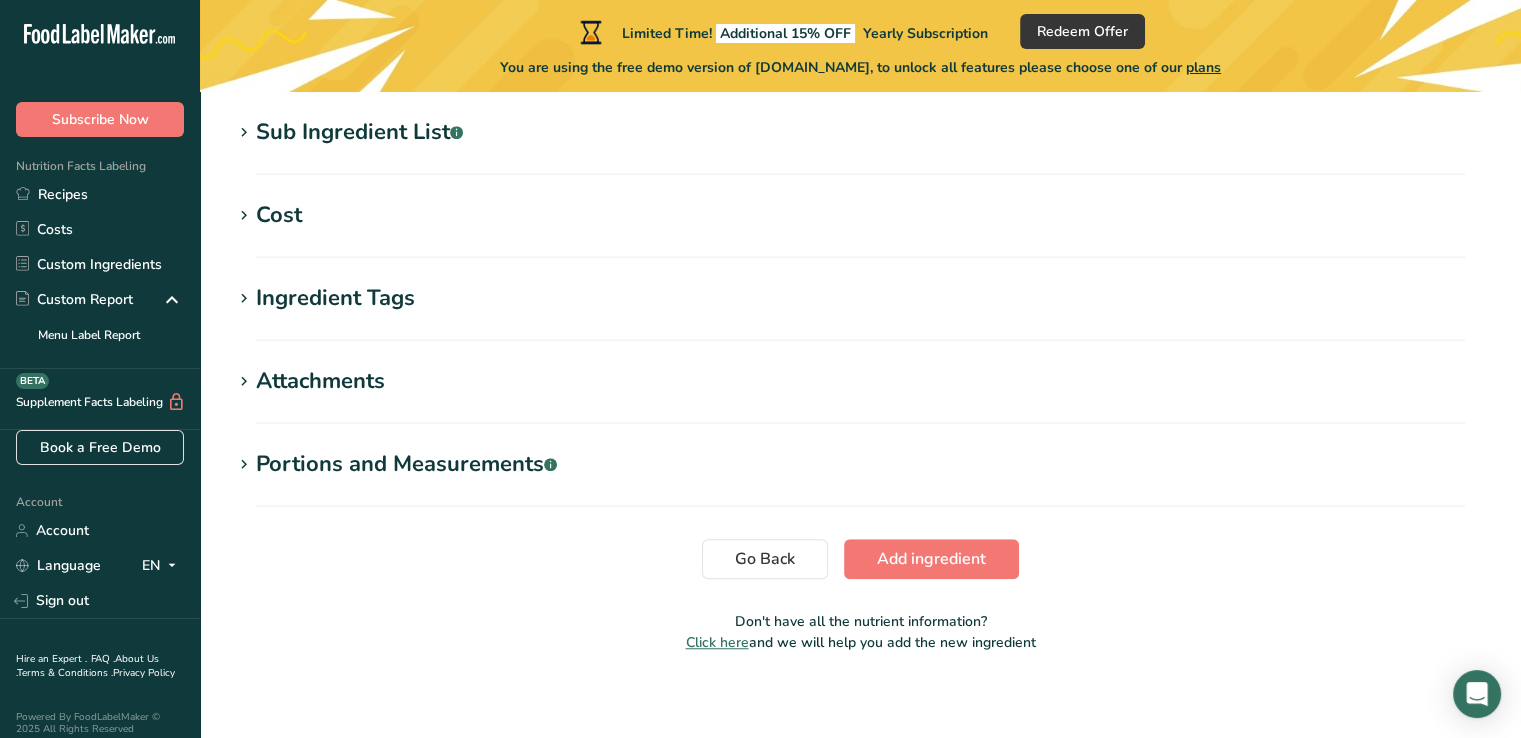 click on "Ingredient Tags" at bounding box center [335, 298] 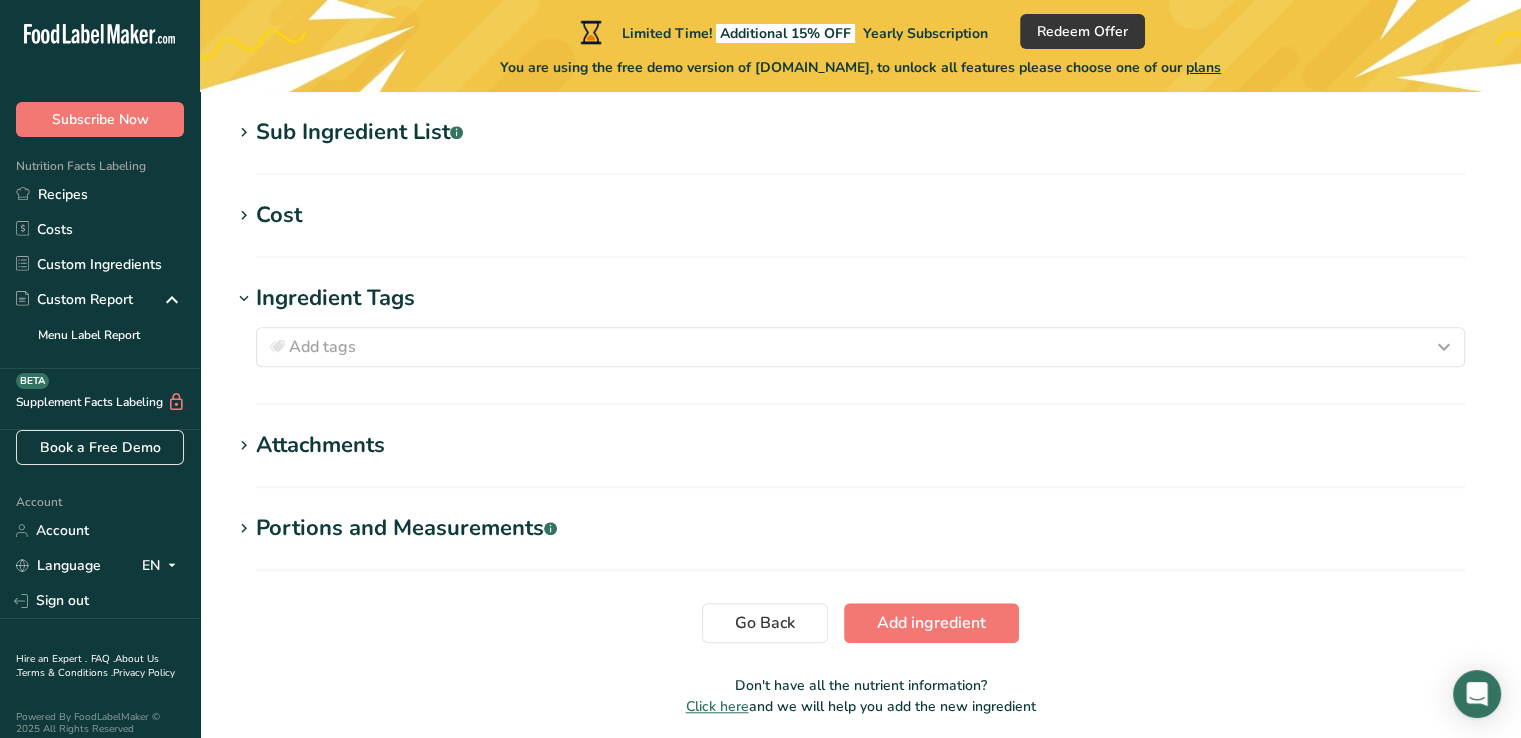 click on "Ingredient Tags" at bounding box center [335, 298] 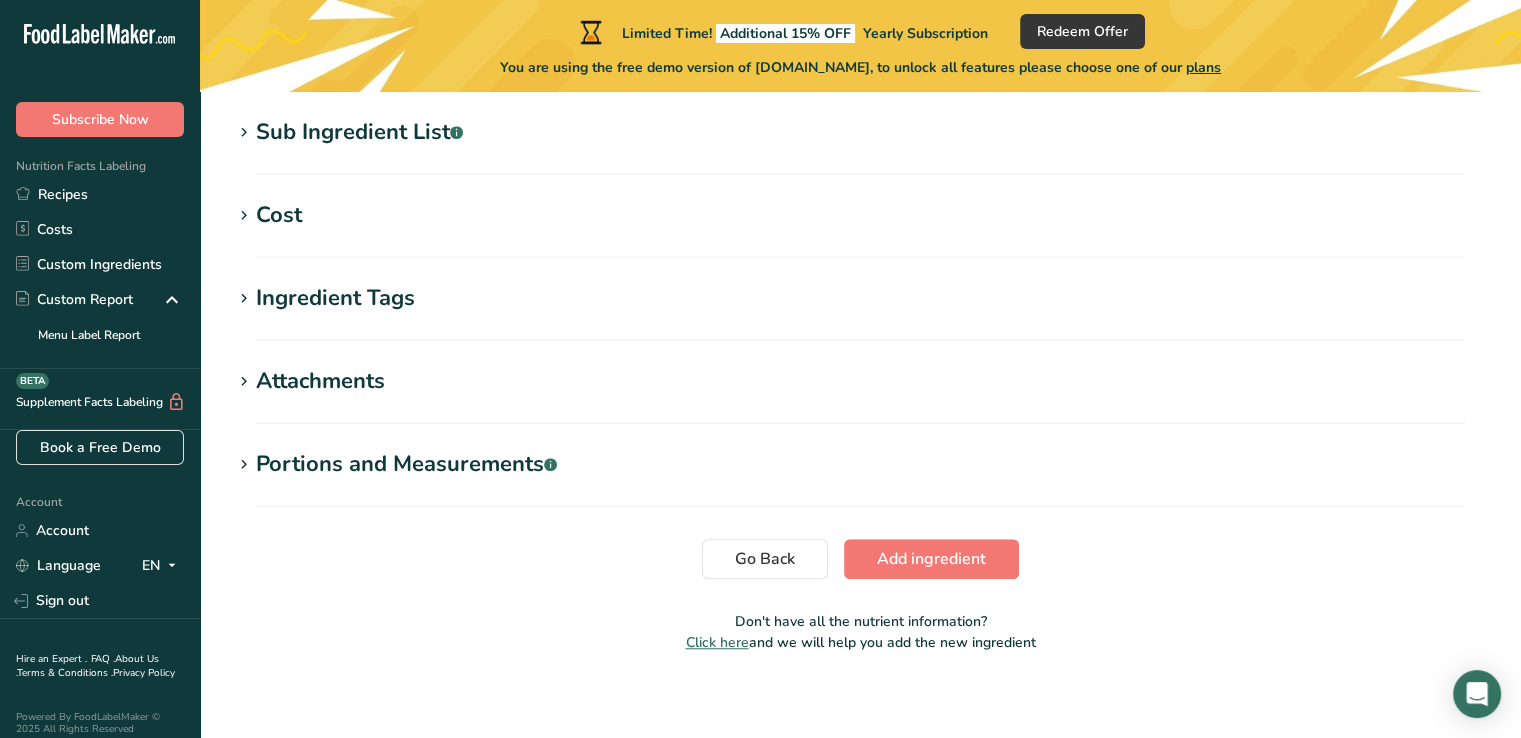click on "Add new ingredient
Back to recipe
Ingredient Spec Sheet
.a-a{fill:#347362;}.b-a{fill:#fff;}
Upload an ingredient spec sheet or an image of a nutrition label, and our AI assistant will automatically fill-in the nutrients.
Dried Anchovy.pdf
Hold Tight!
Our AI tool is busy reading your ingredient spec sheet and pulling out all the juicy details.
Just a moment, and we'll have everything sorted for you!
Ingredient General Info
Ingredient Name *
Translate
Dried Anchovy
Ingredient Common Name
.a-a{fill:#347362;}.b-a{fill:#fff;}
Translate
Dried Anchovy
Ingredient code
.a-a{fill:#347362;}.b-a{fill:#fff;}
Ingredient Category *" at bounding box center (860, -262) 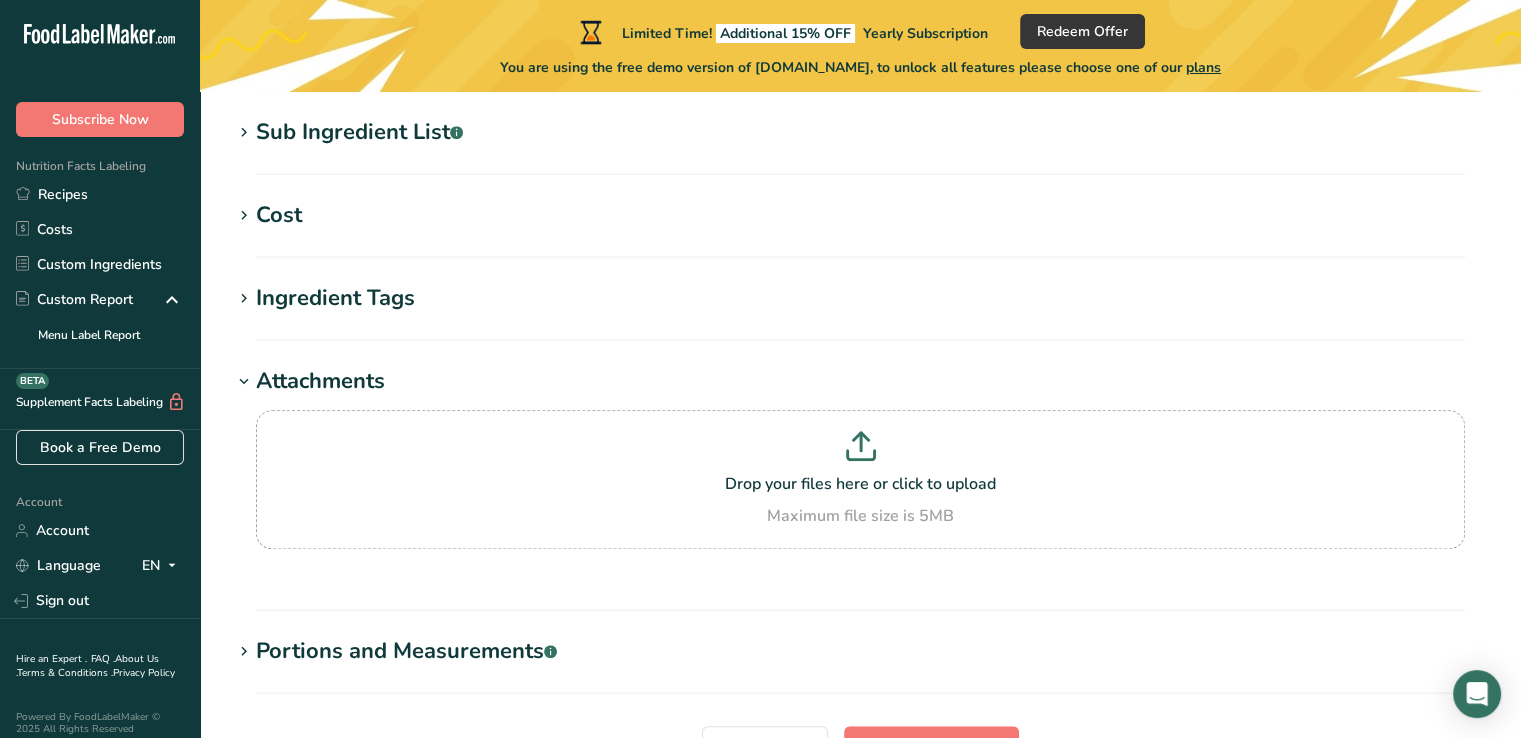 click on "Attachments" at bounding box center [320, 381] 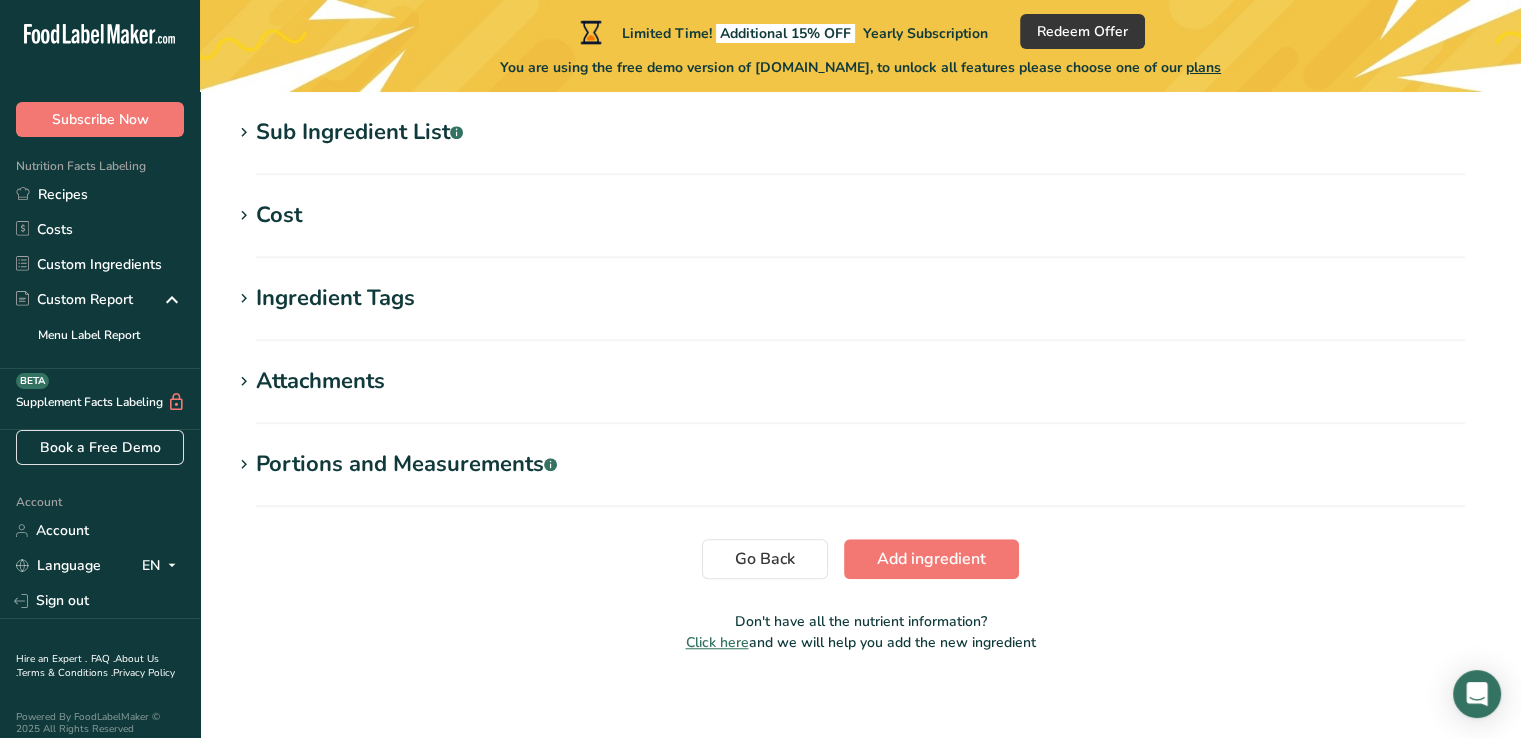 click on "Portions and Measurements
.a-a{fill:#347362;}.b-a{fill:#fff;}" at bounding box center [406, 464] 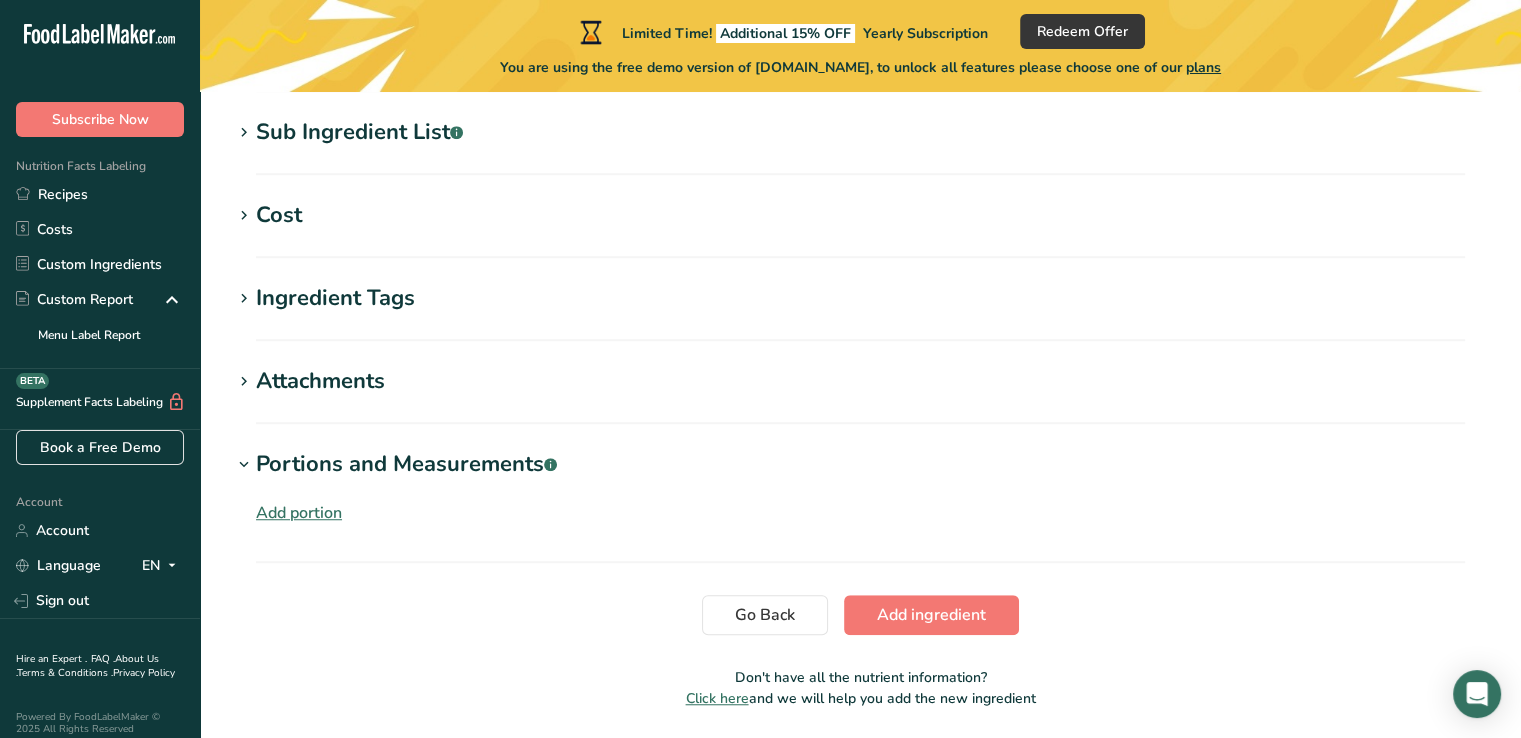 click on "Portions and Measurements
.a-a{fill:#347362;}.b-a{fill:#fff;}" at bounding box center (406, 464) 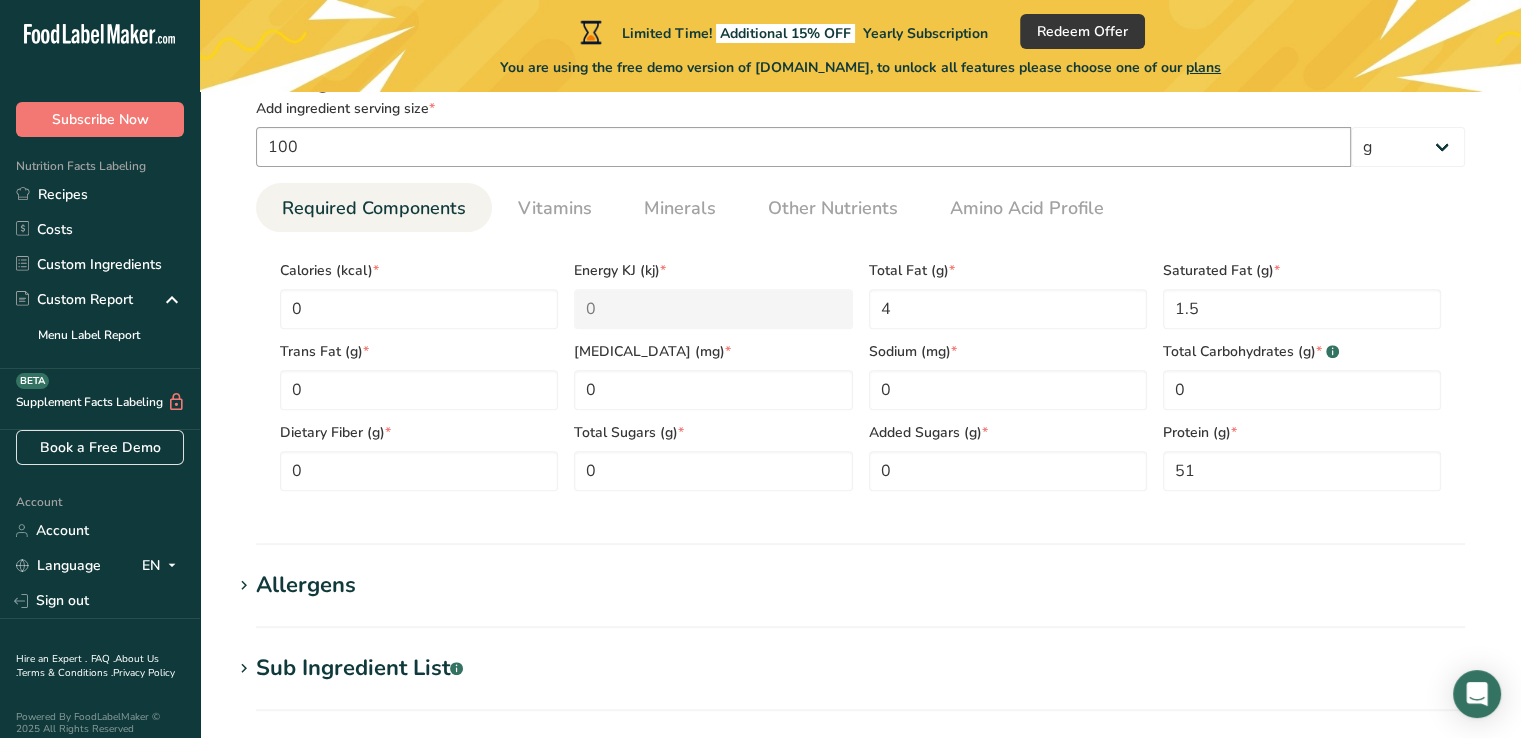 scroll, scrollTop: 800, scrollLeft: 0, axis: vertical 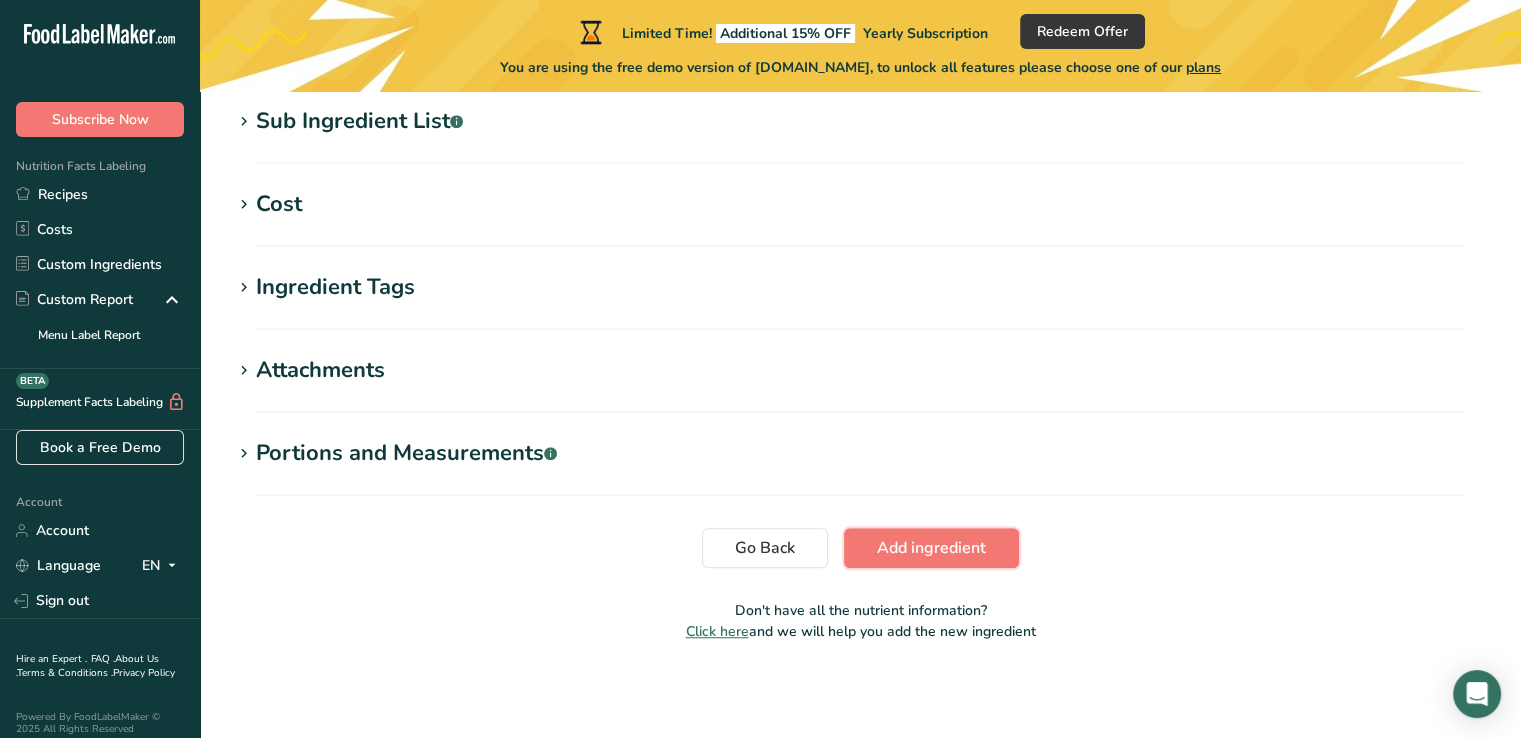 click on "Add ingredient" at bounding box center (931, 548) 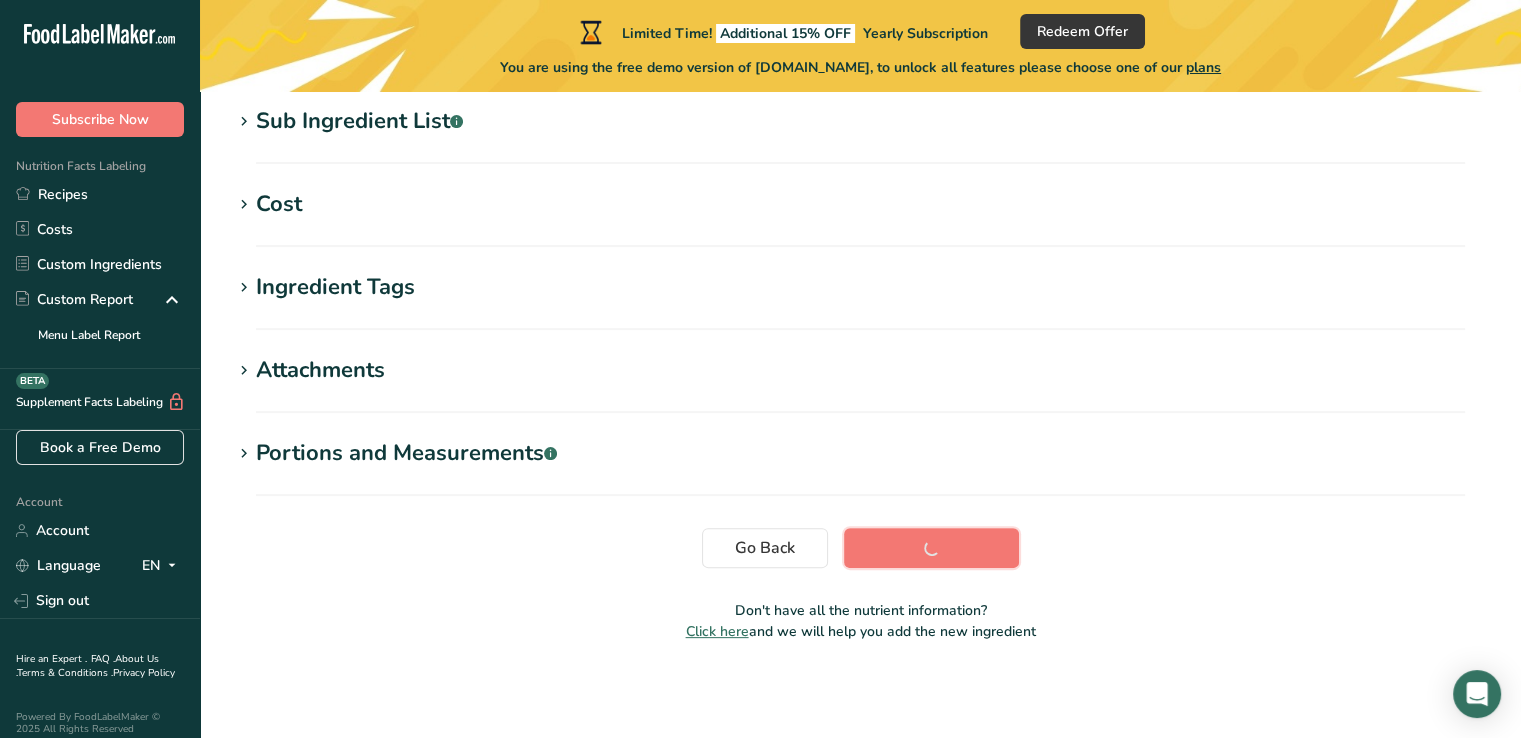 scroll, scrollTop: 428, scrollLeft: 0, axis: vertical 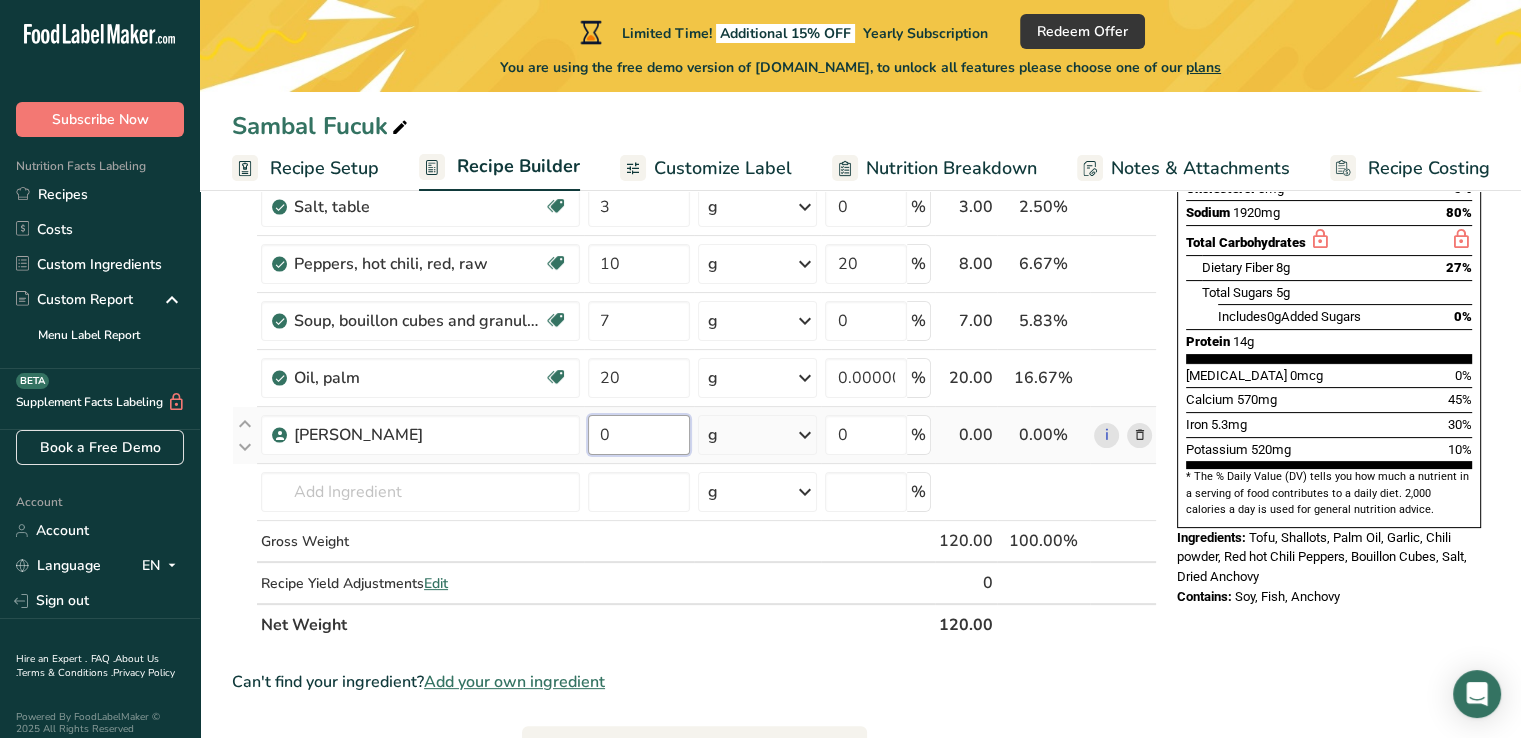 click on "0" at bounding box center (639, 435) 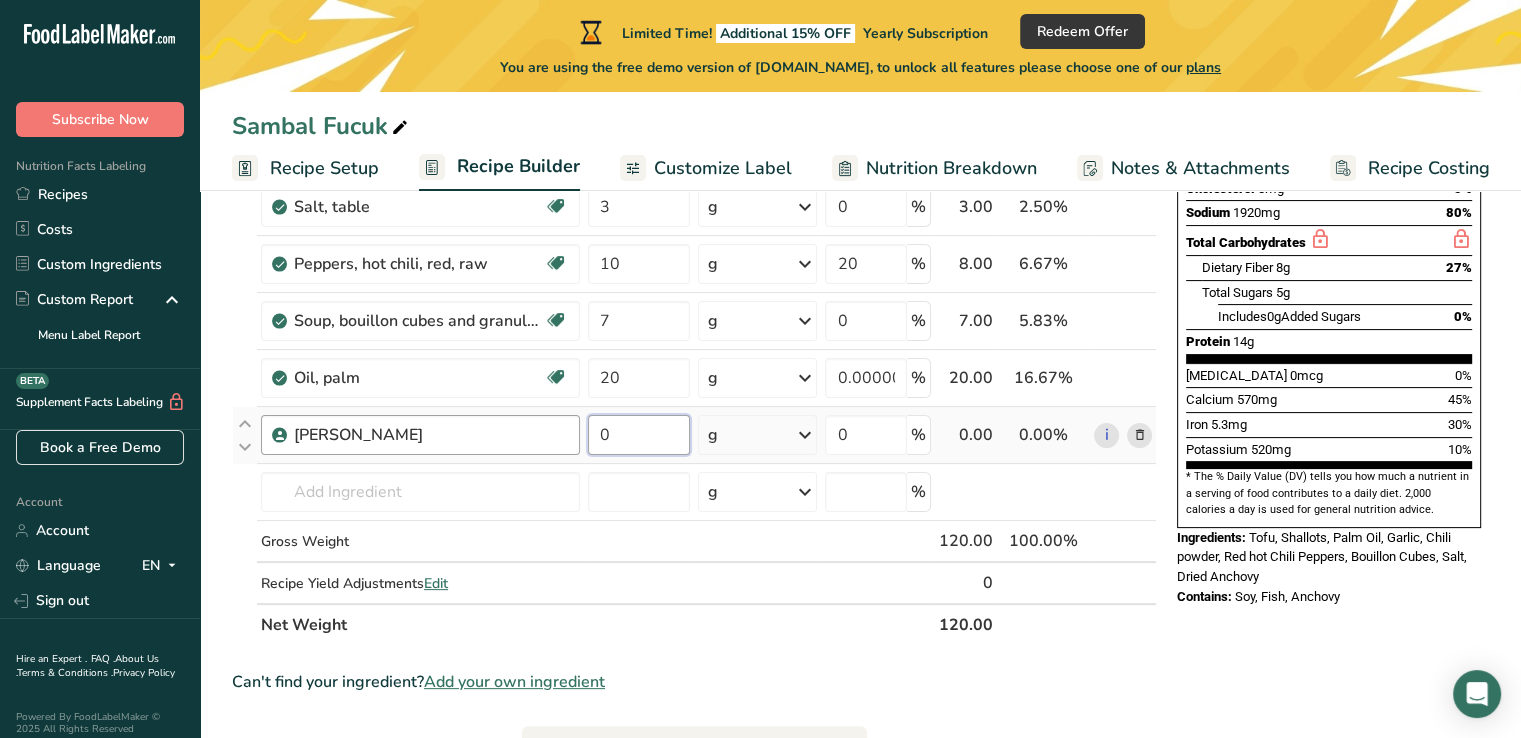 drag, startPoint x: 617, startPoint y: 432, endPoint x: 556, endPoint y: 437, distance: 61.204575 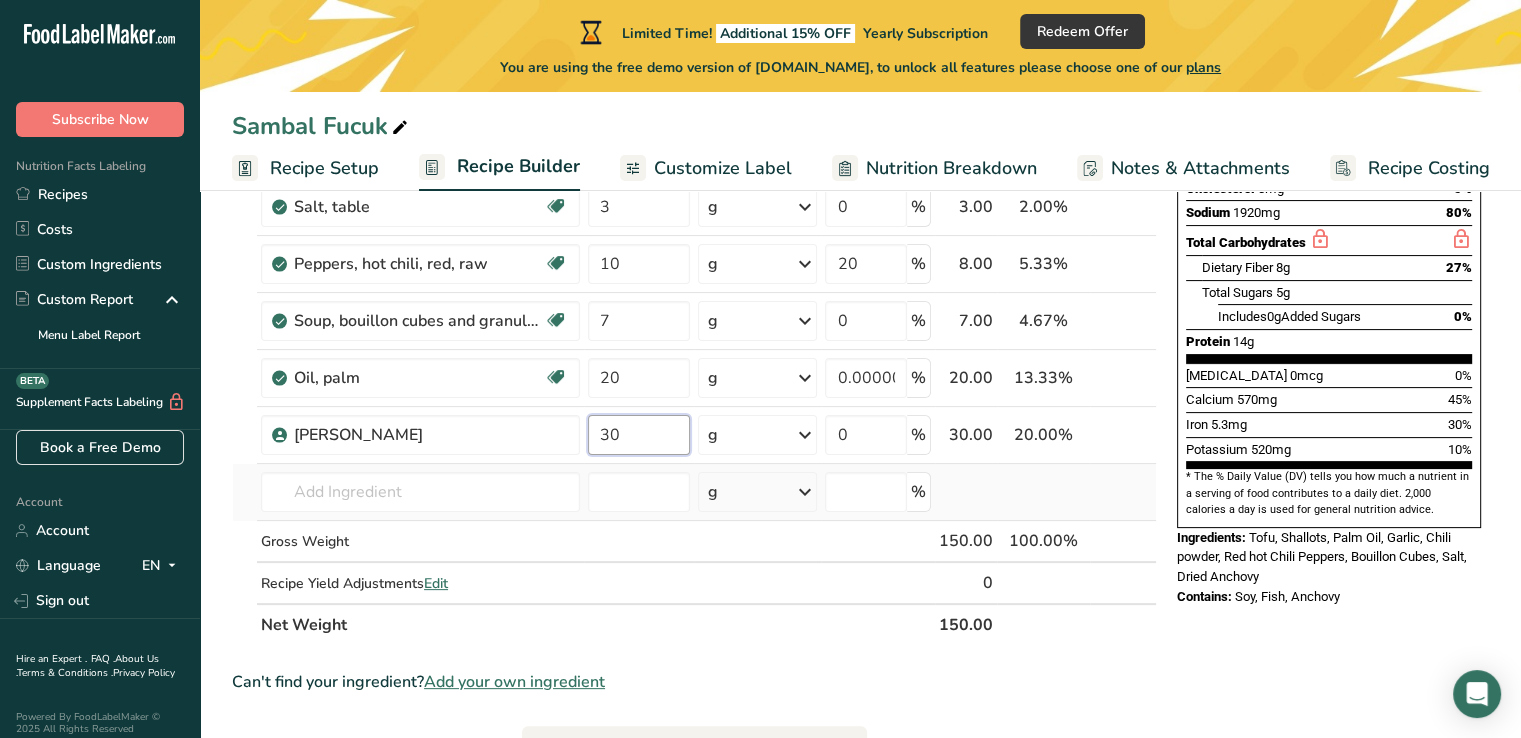 type on "30" 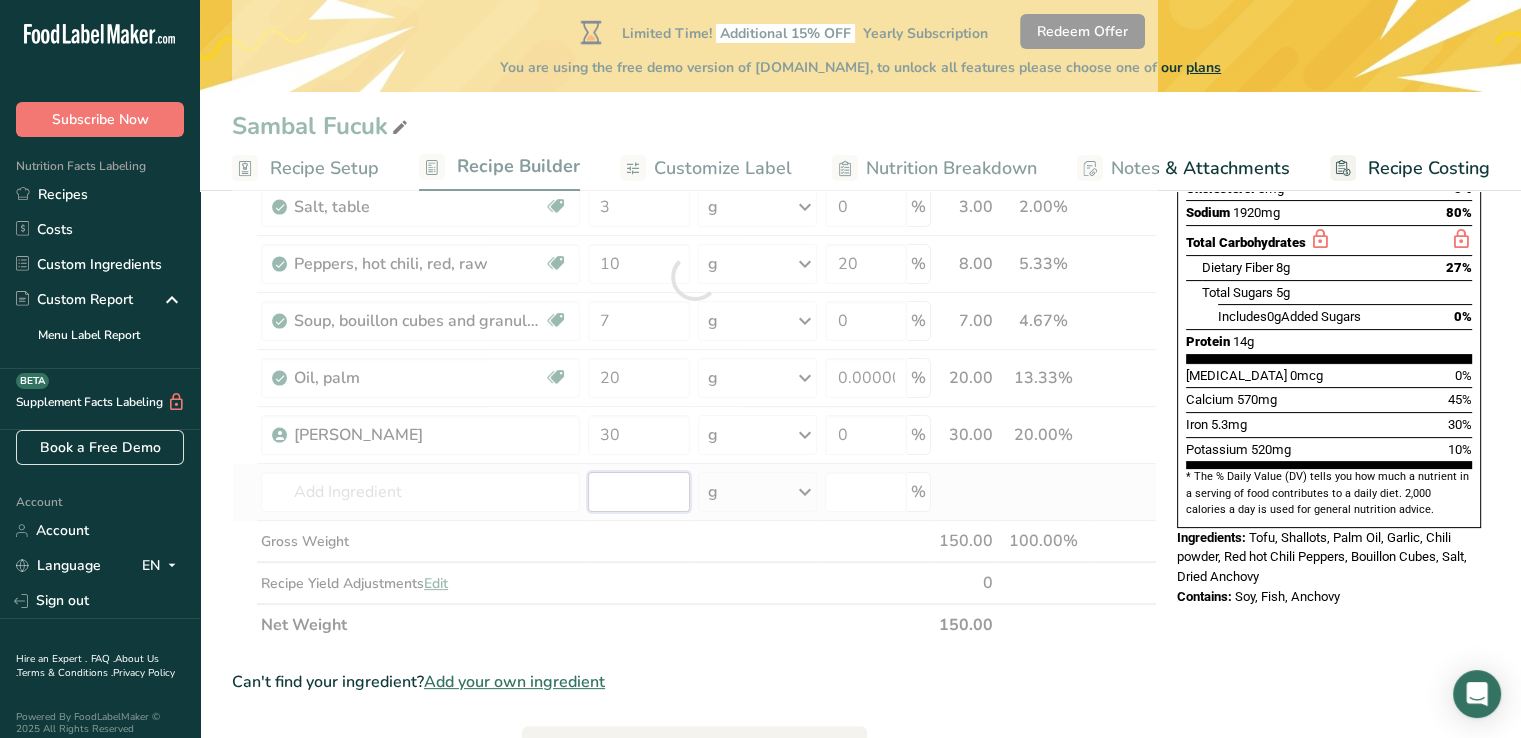 click on "Ingredient *
Amount *
Unit *
Waste *   .a-a{fill:#347362;}.b-a{fill:#fff;}          Grams
Percentage
Shallots, raw
Dairy free
Gluten free
Vegan
Vegetarian
Soy free
30
g
Portions
1 tbsp chopped
Weight Units
g
kg
mg
See more
Volume Units
l
Volume units require a density conversion. If you know your ingredient's density enter it below. Otherwise, click on "RIA" our AI Regulatory bot - she will be able to help you
lb/ft3
g/cm3
Confirm
mL
lb/ft3
fl oz" at bounding box center (694, 277) 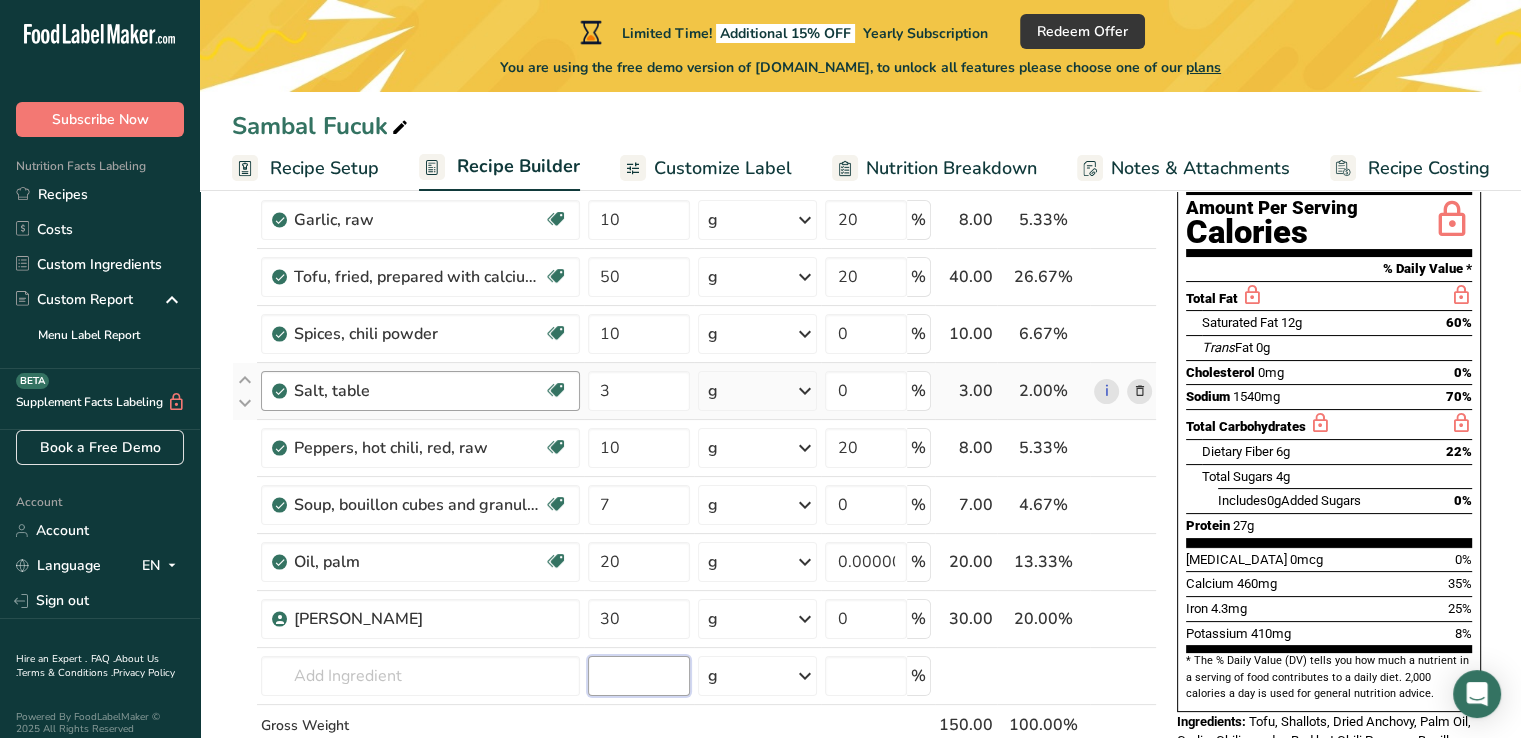 scroll, scrollTop: 200, scrollLeft: 0, axis: vertical 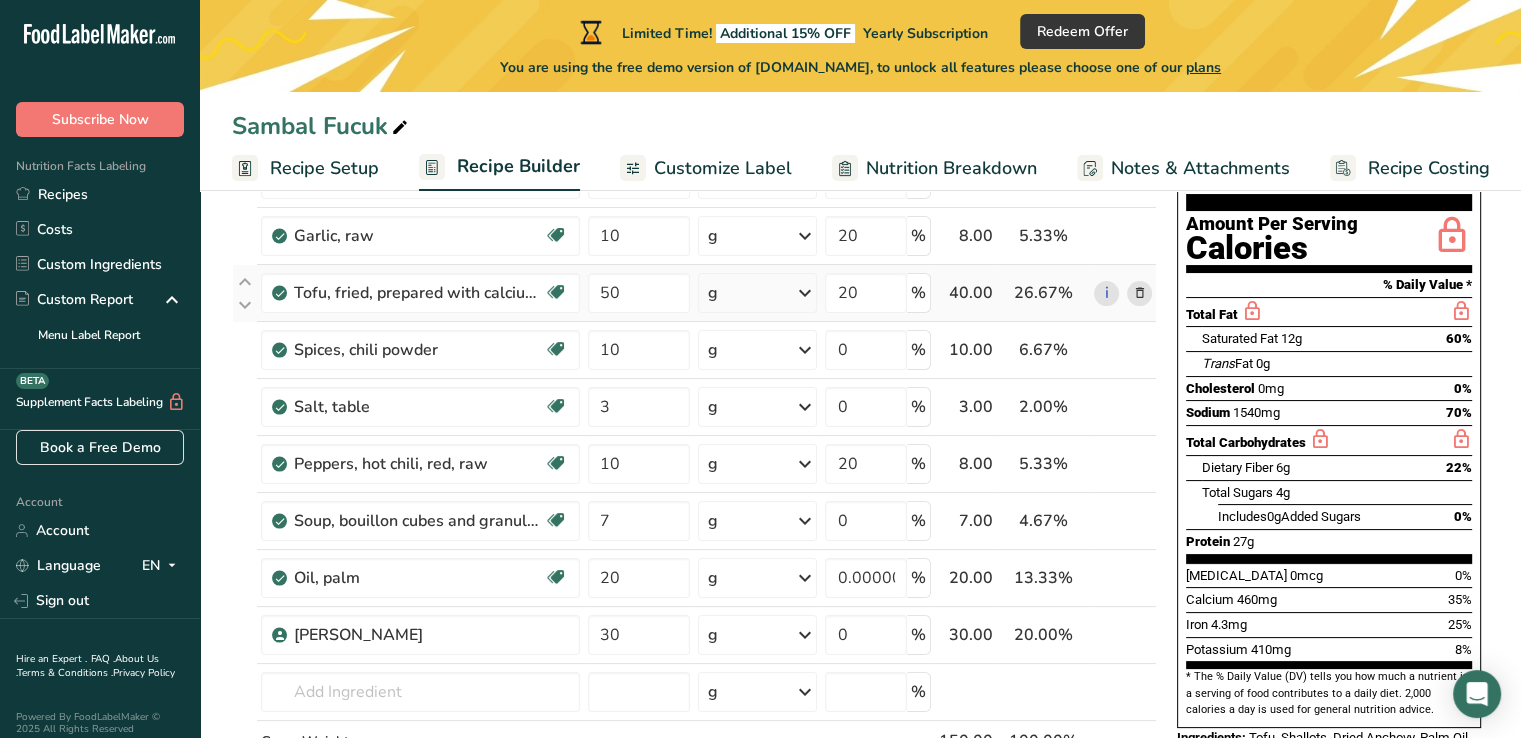 click at bounding box center [1139, 293] 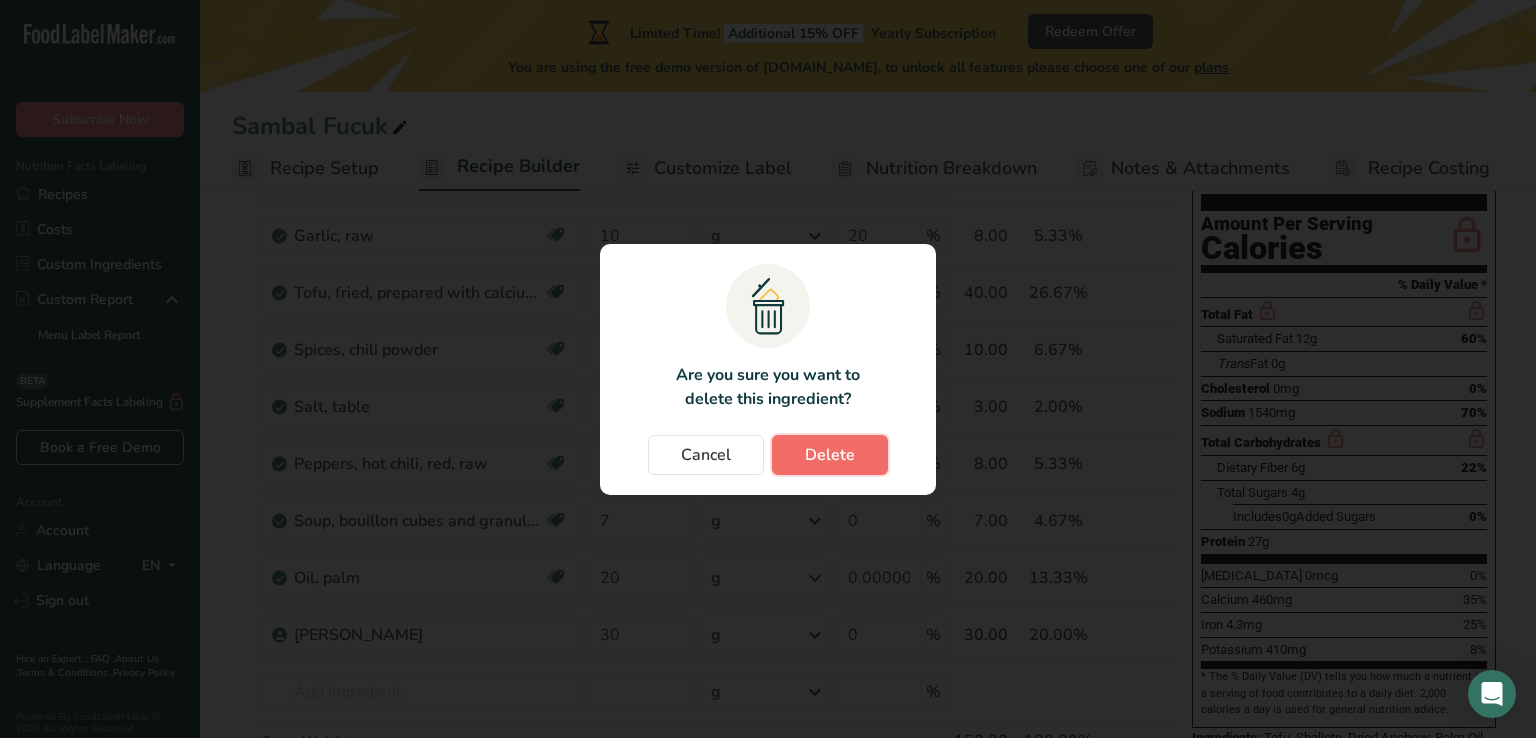 click on "Delete" at bounding box center [830, 455] 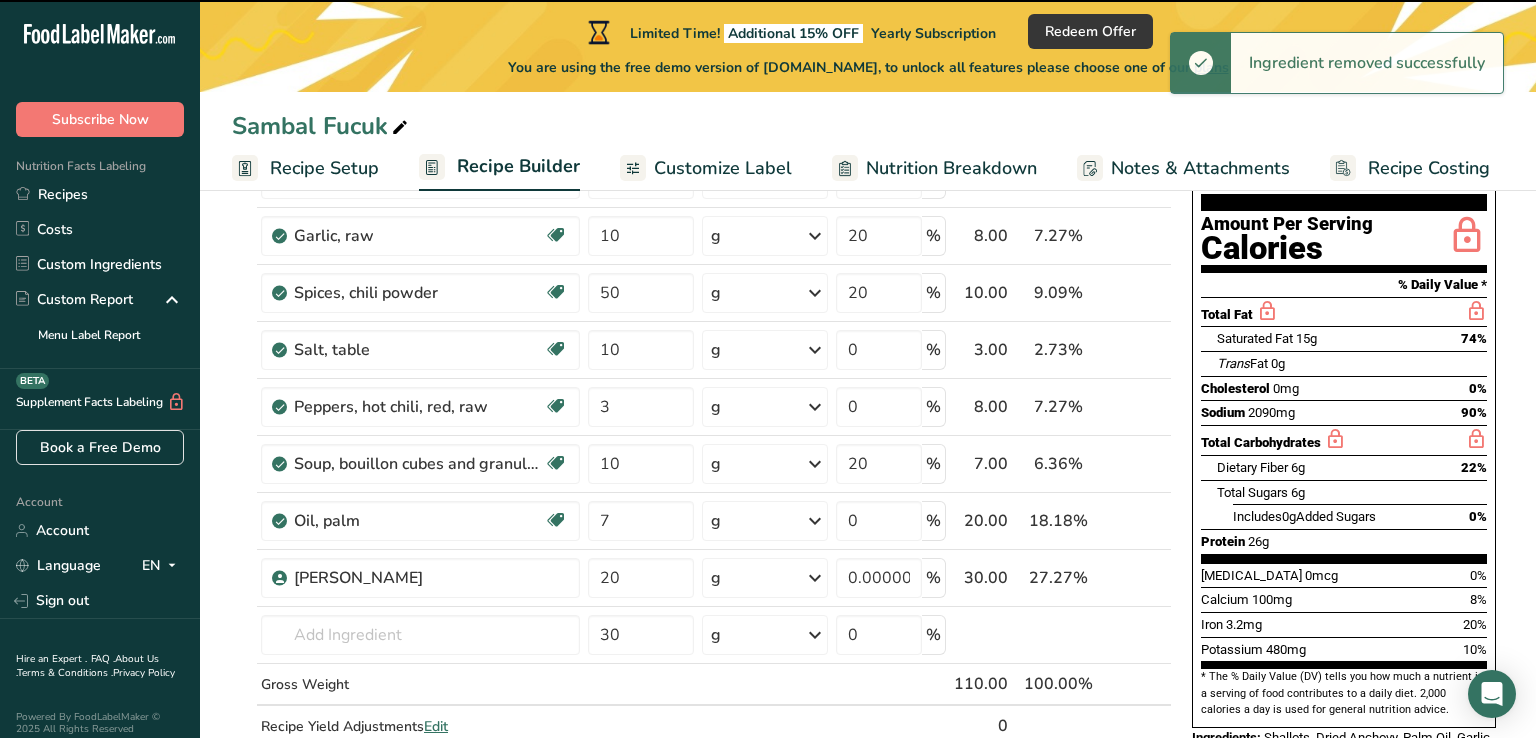 type on "10" 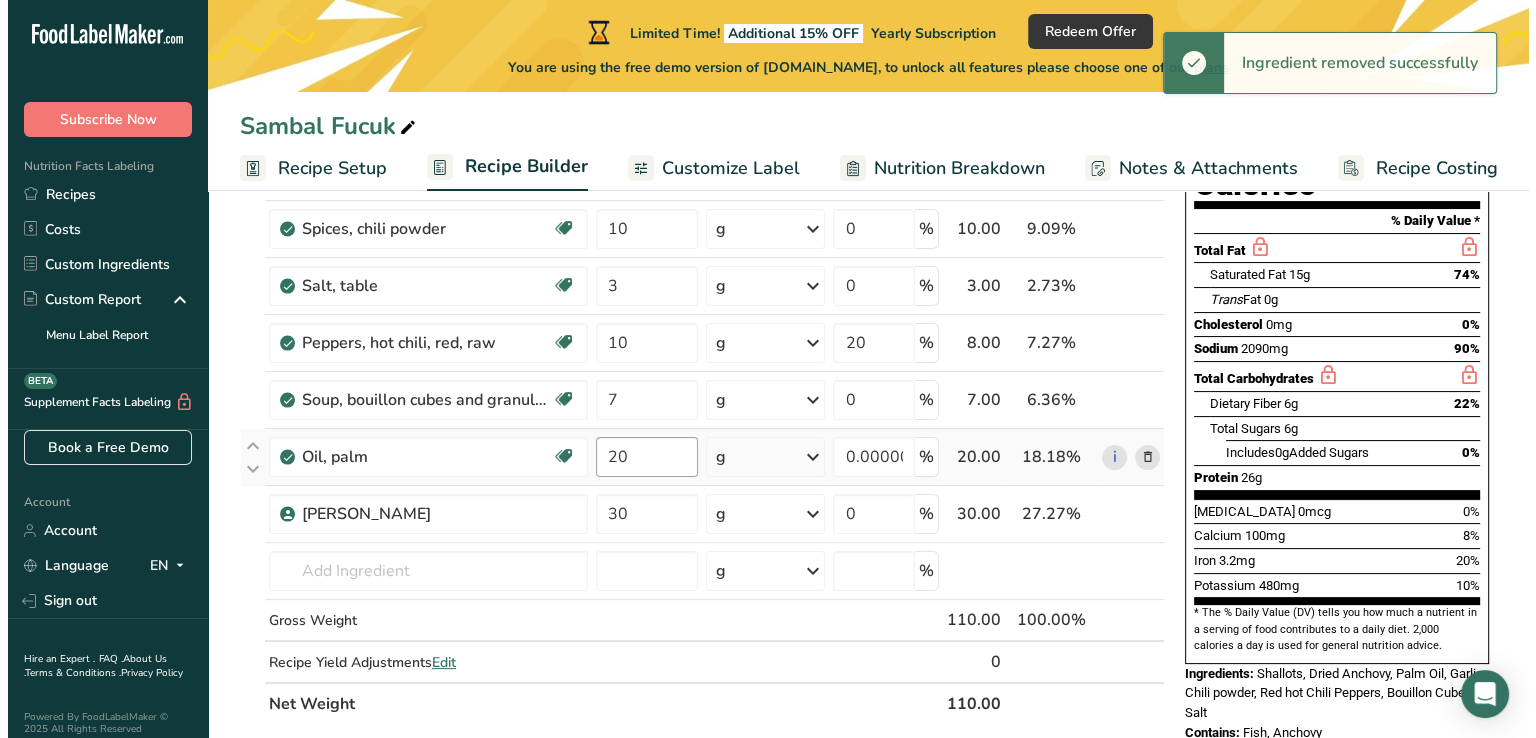 scroll, scrollTop: 300, scrollLeft: 0, axis: vertical 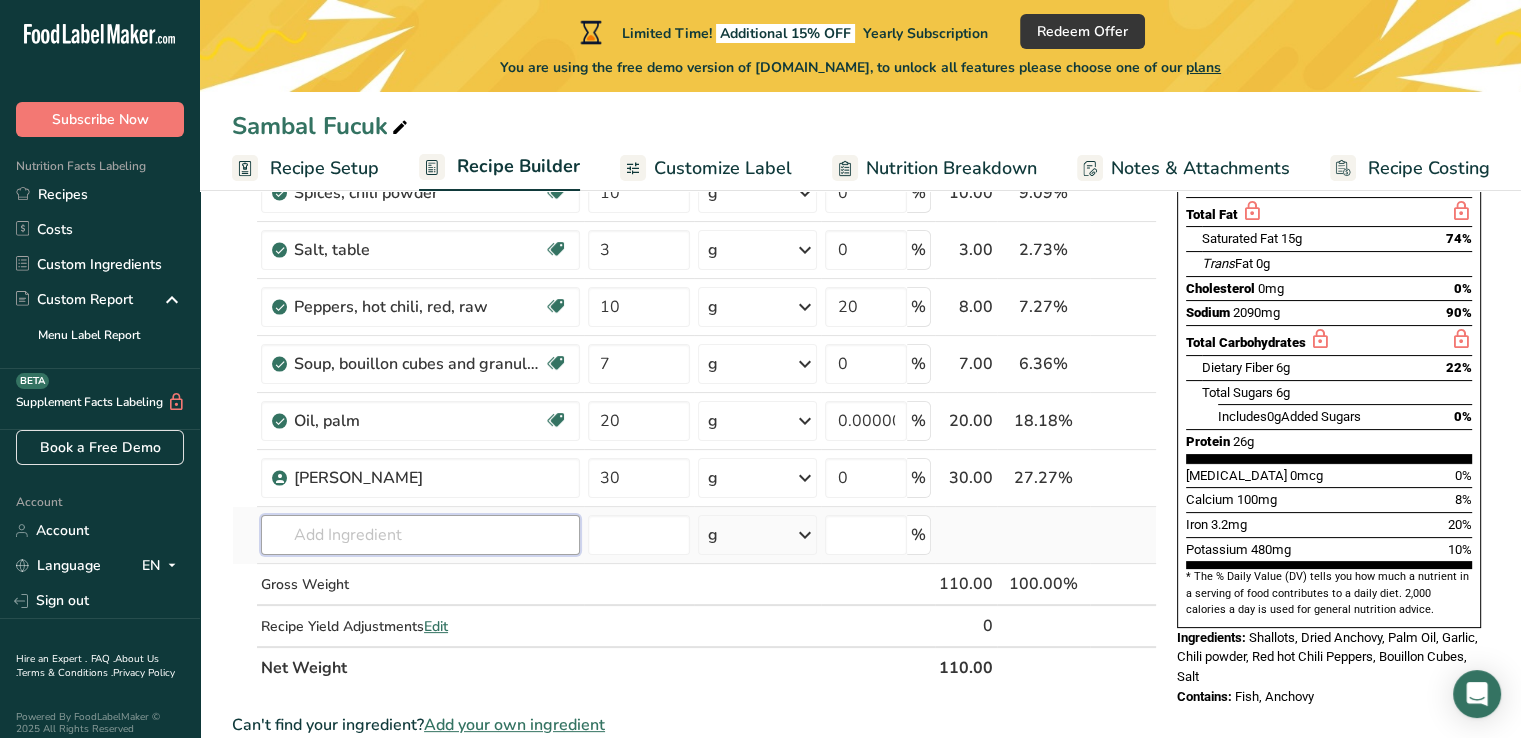 click at bounding box center [420, 535] 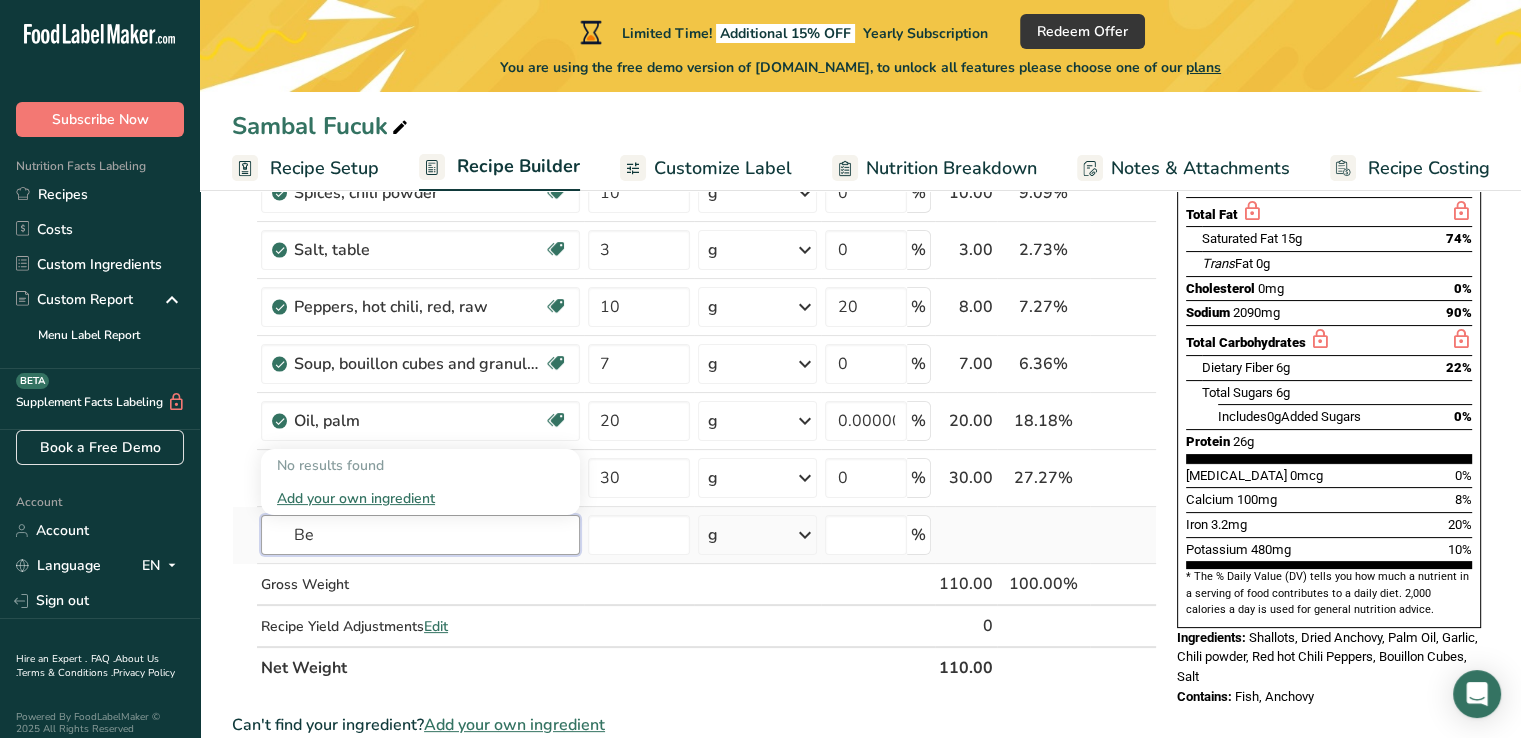 type on "B" 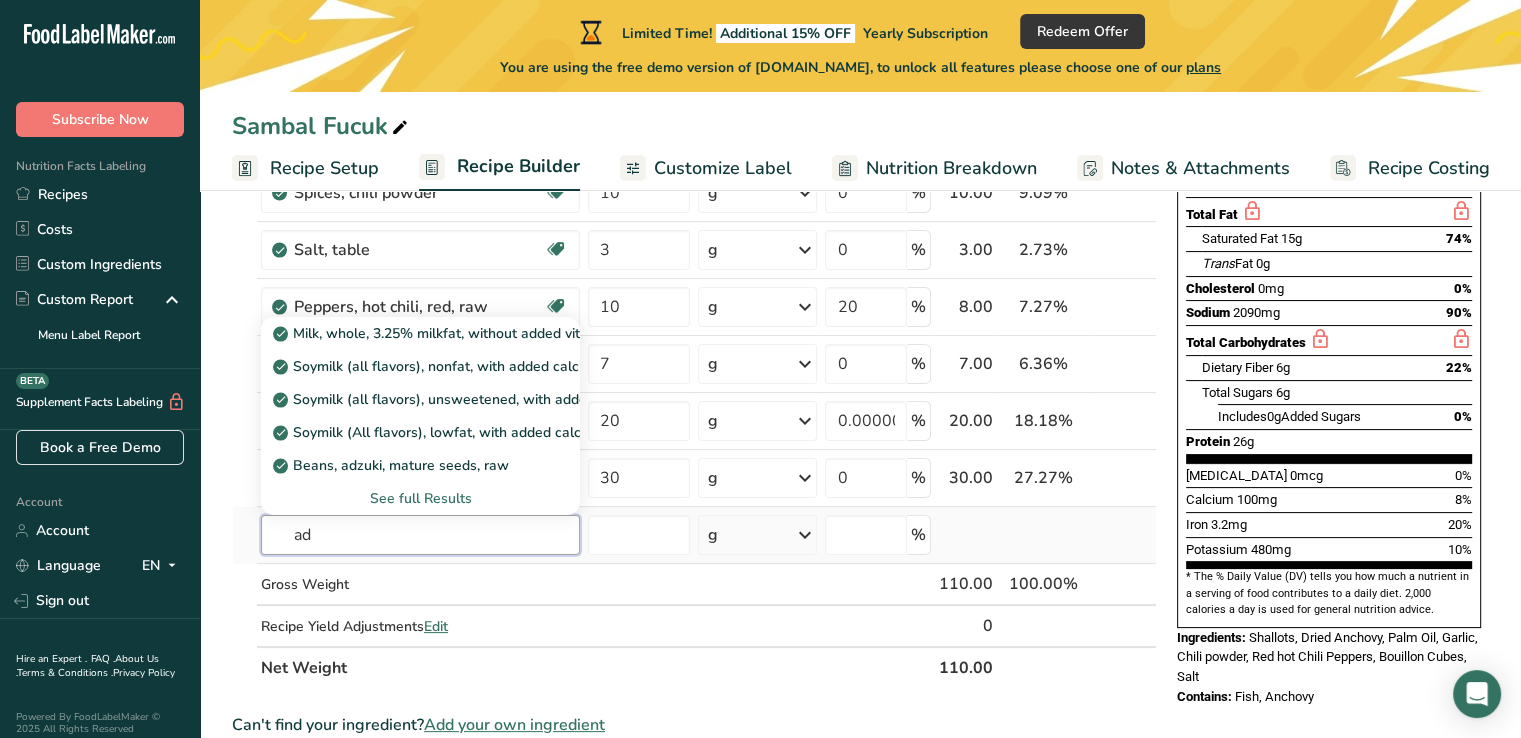 type on "a" 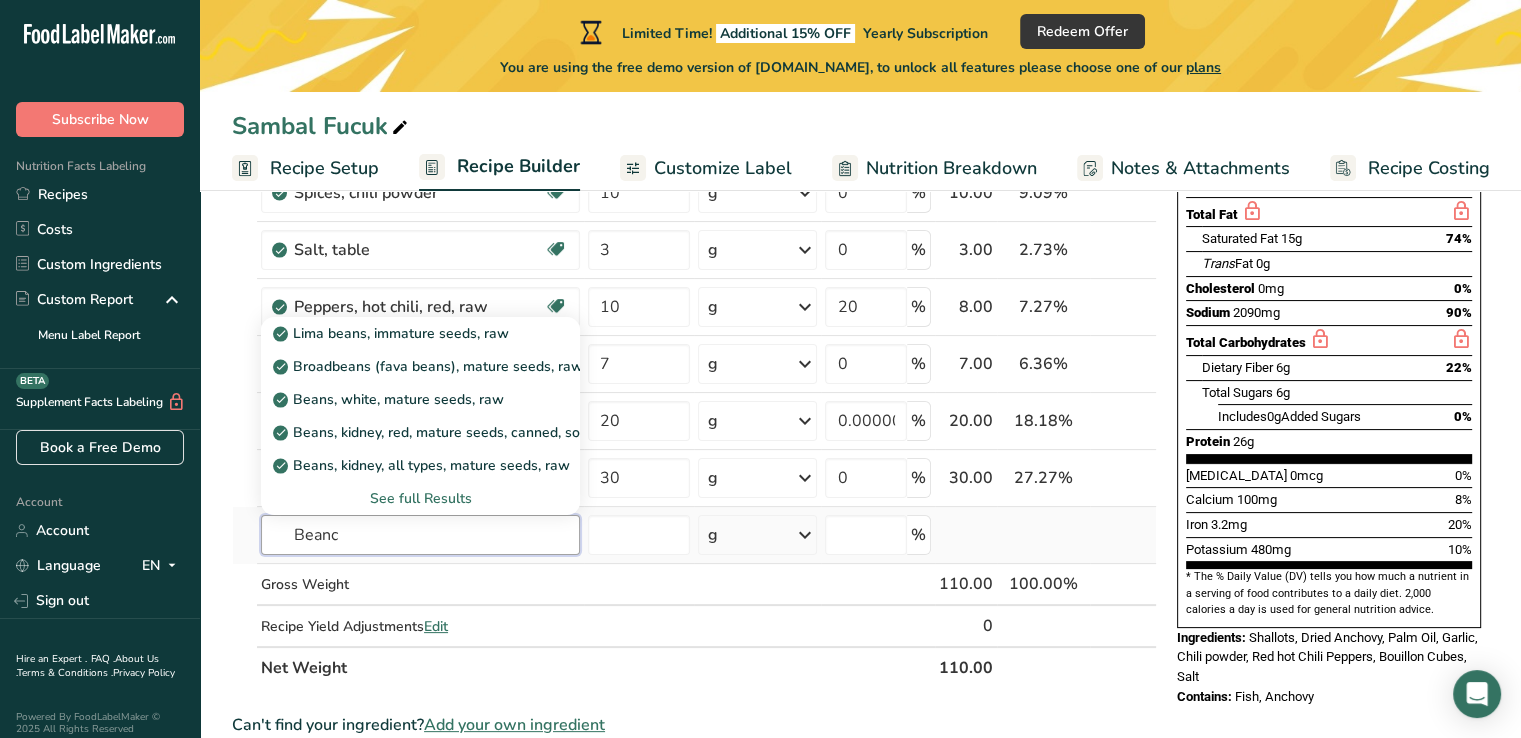 type on "Beanc" 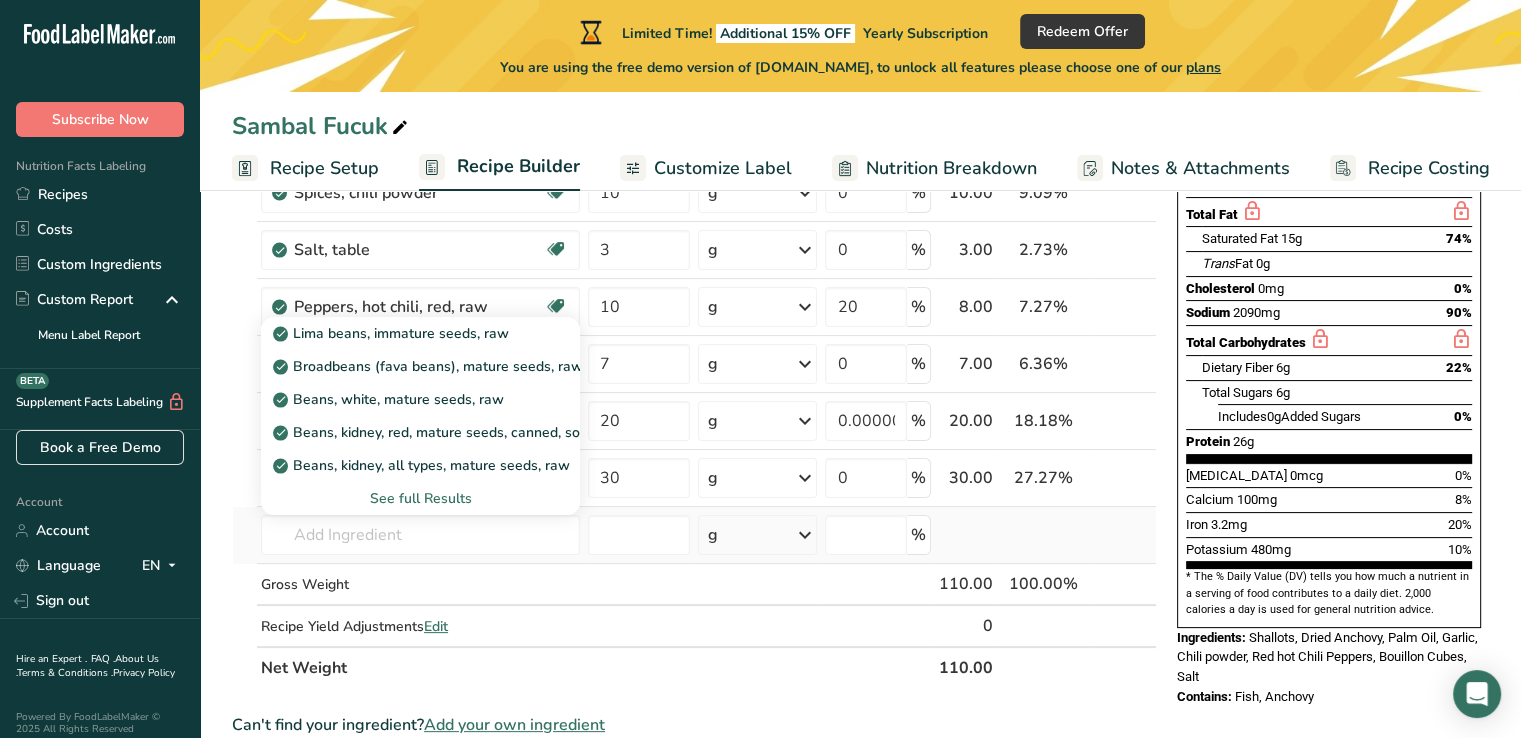click on "See full Results" at bounding box center (420, 498) 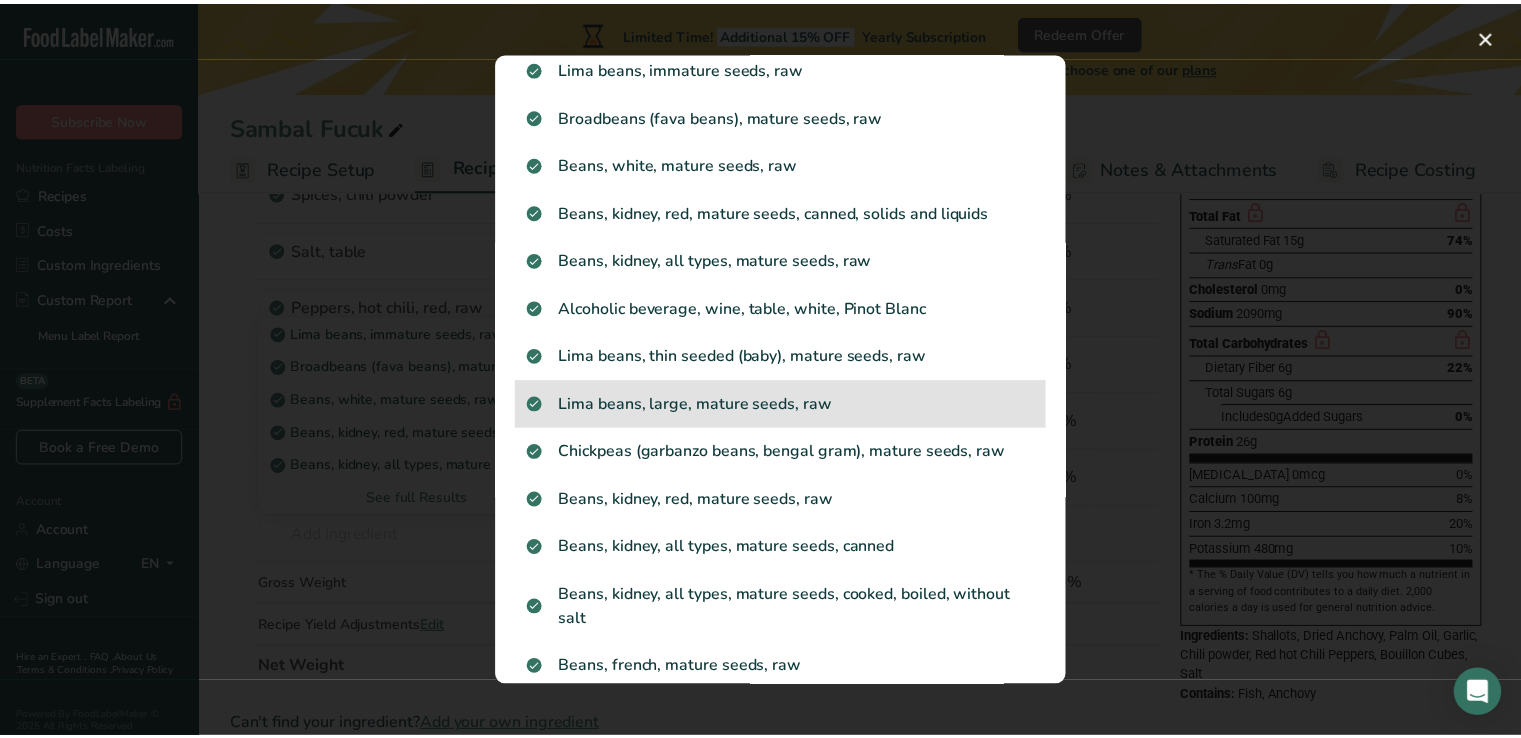 scroll, scrollTop: 100, scrollLeft: 0, axis: vertical 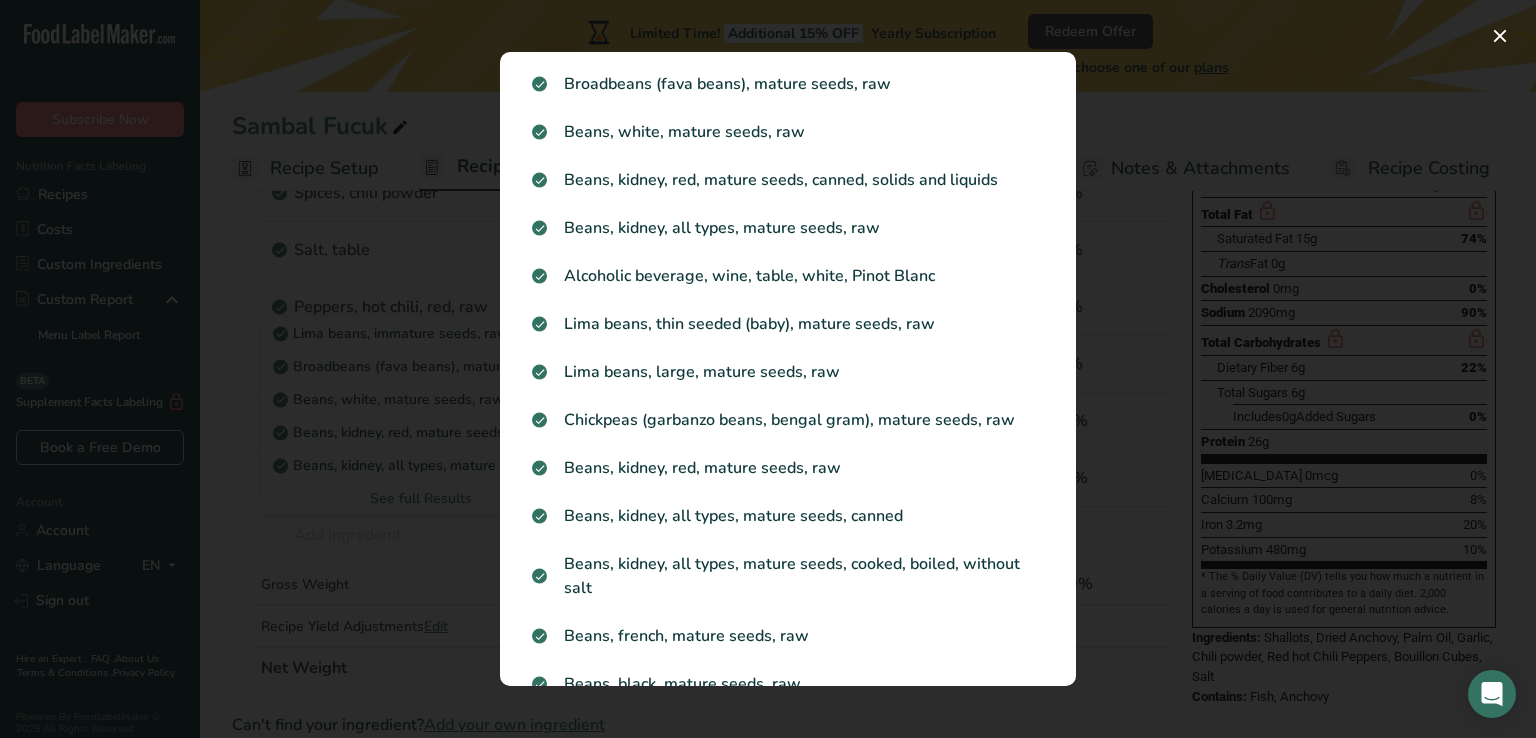click at bounding box center [768, 369] 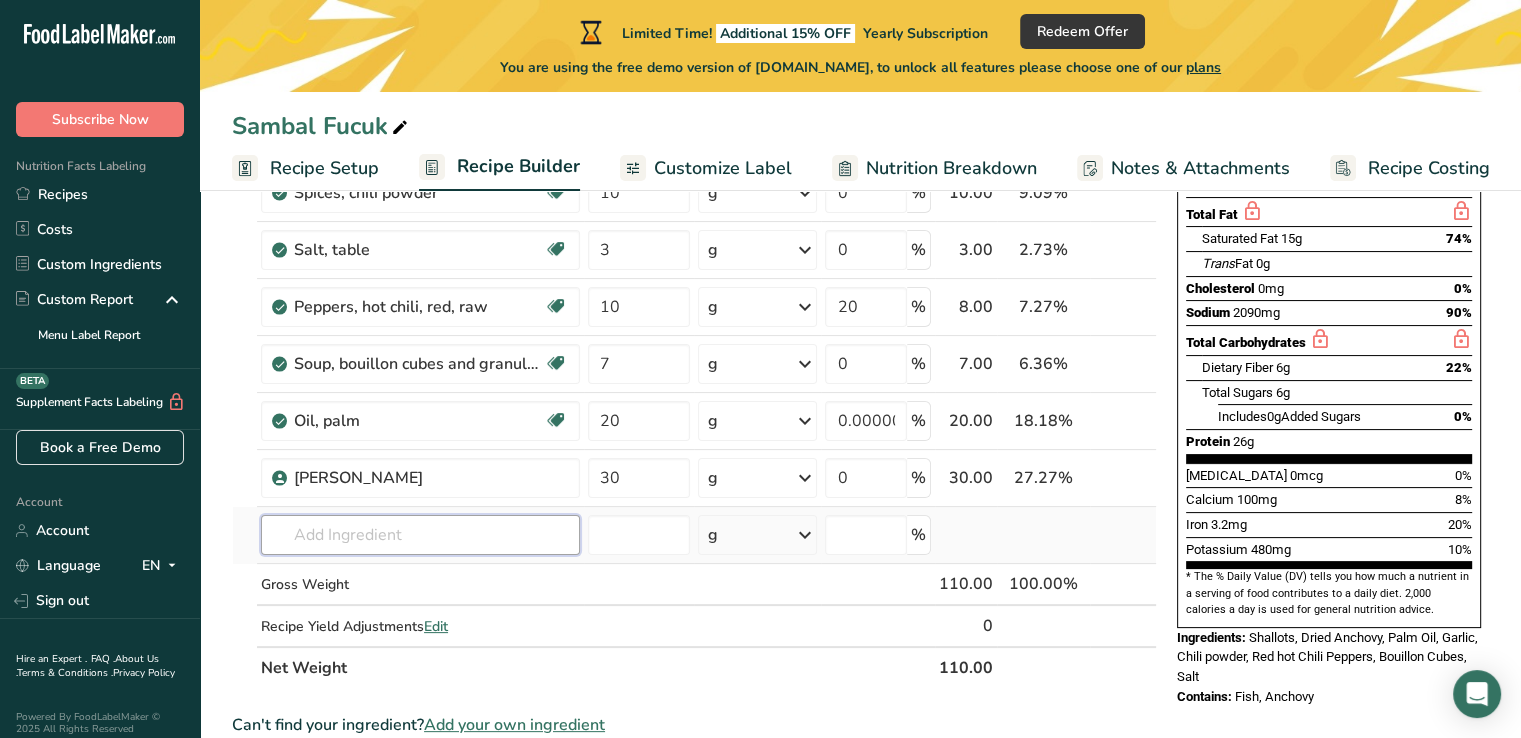 click at bounding box center [420, 535] 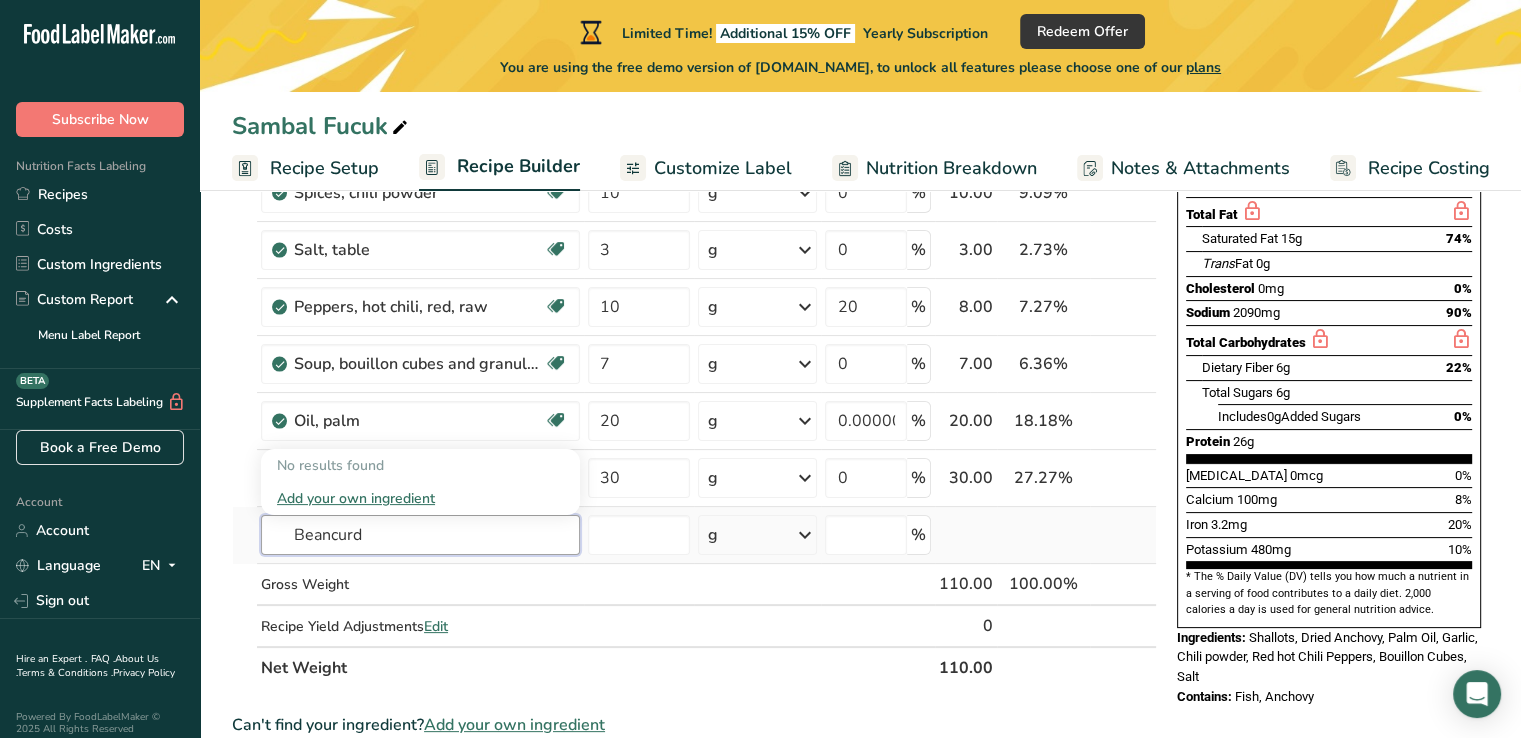 type on "Beancurd" 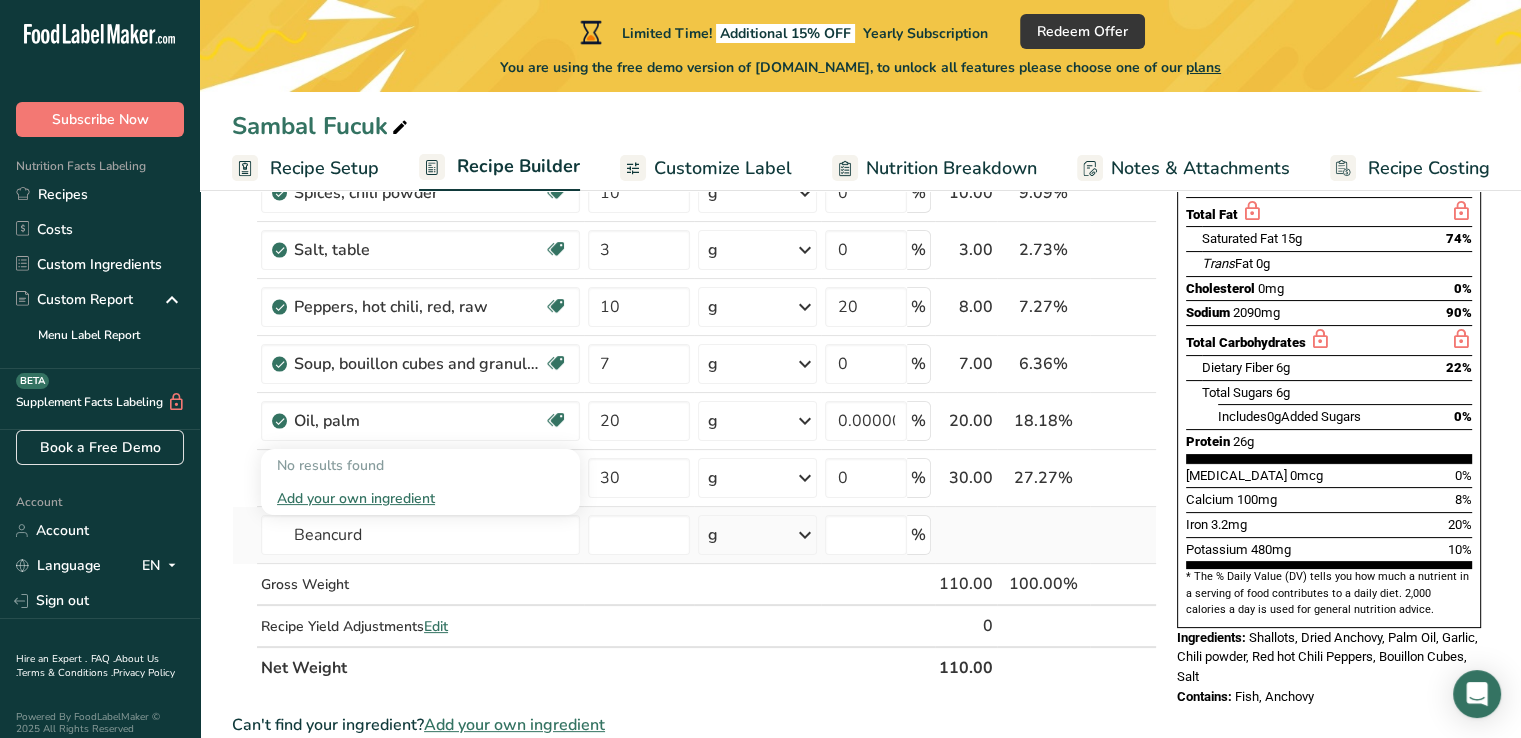 type 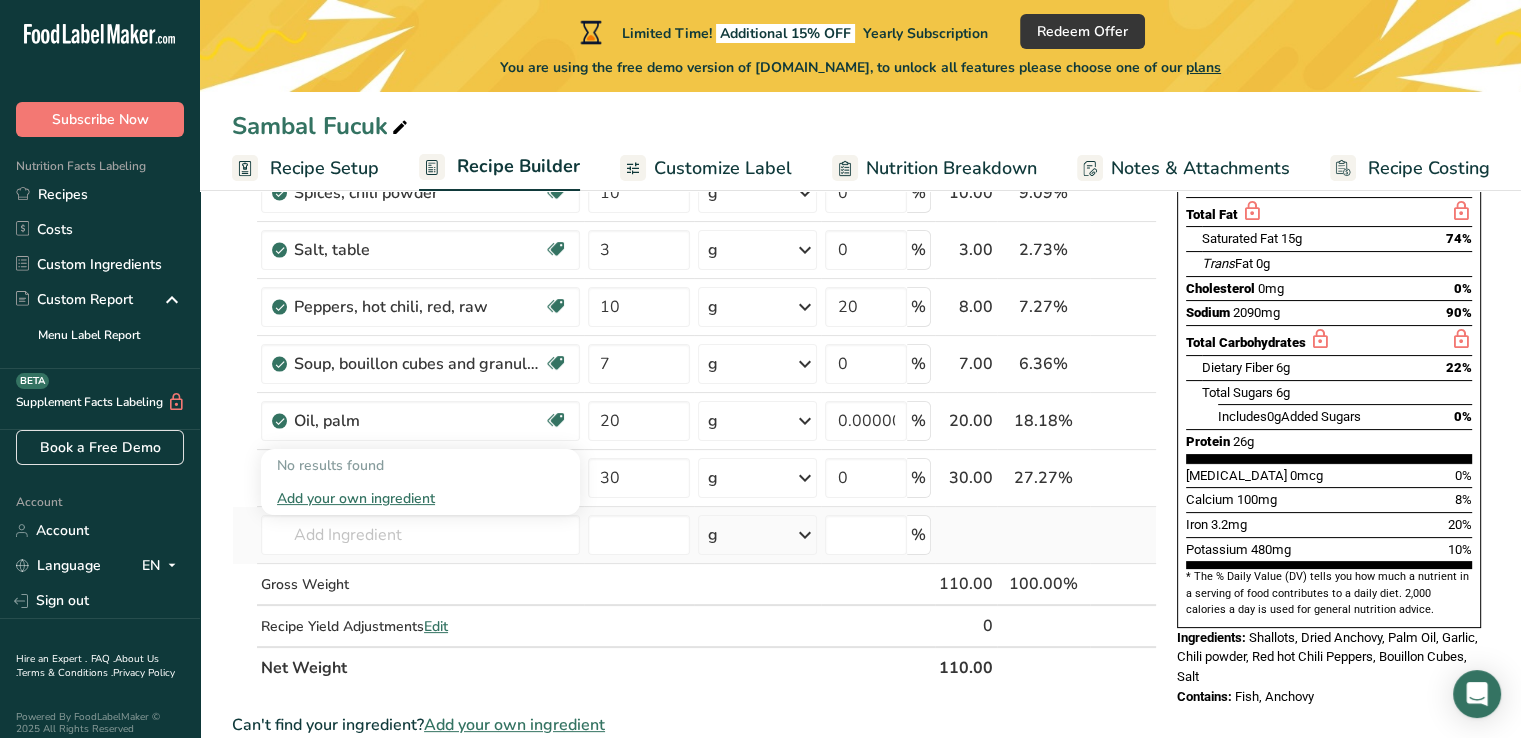 click on "Add your own ingredient" at bounding box center [420, 498] 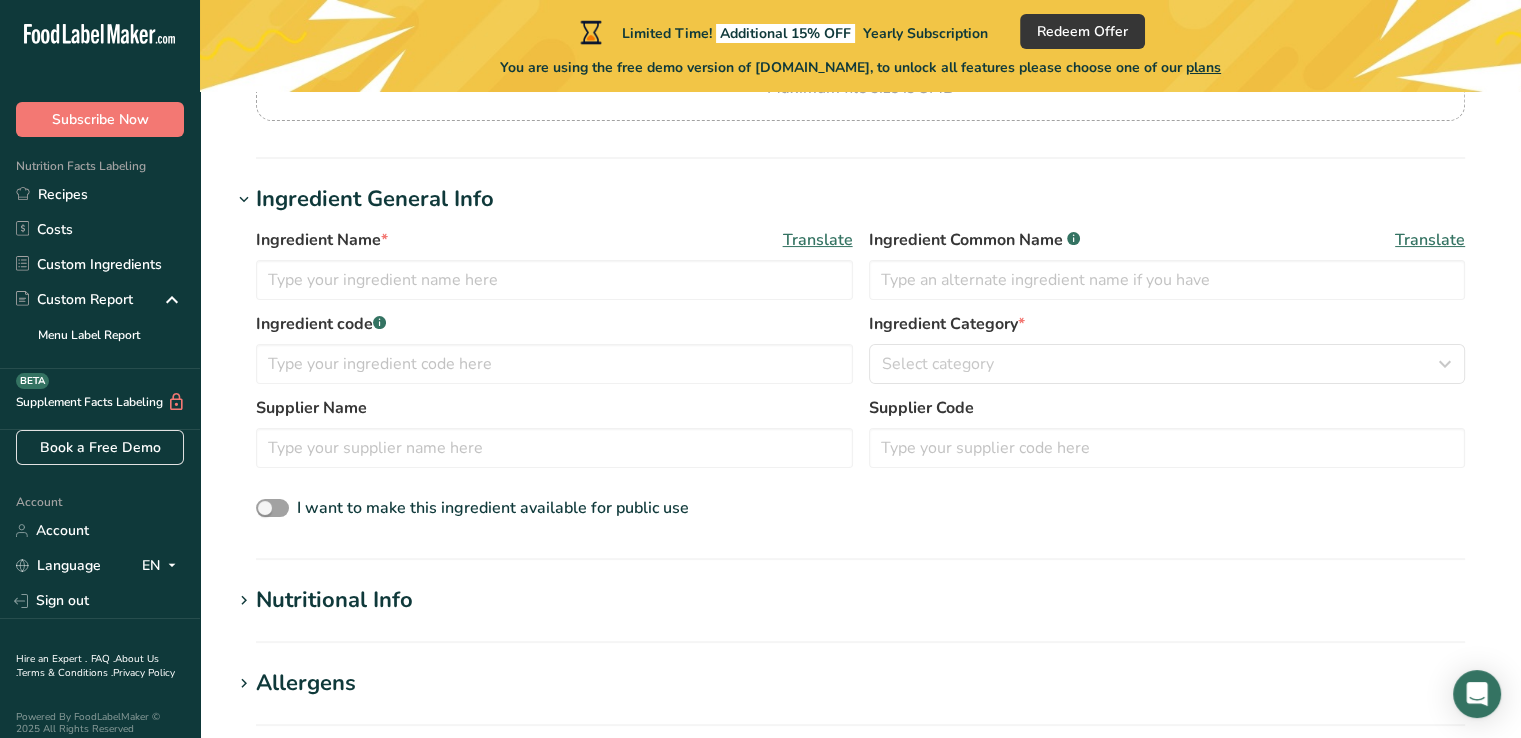 scroll, scrollTop: 0, scrollLeft: 0, axis: both 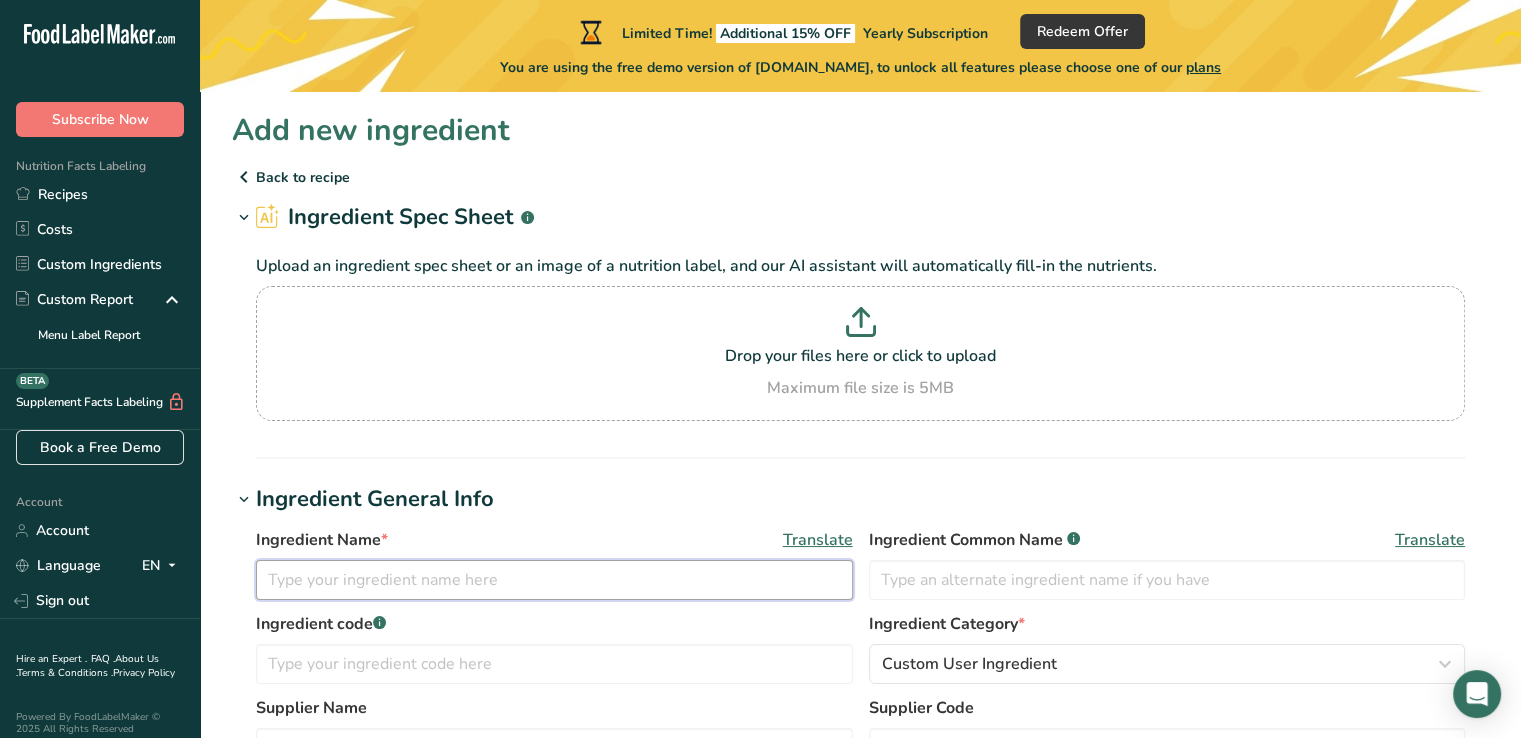 click at bounding box center [554, 580] 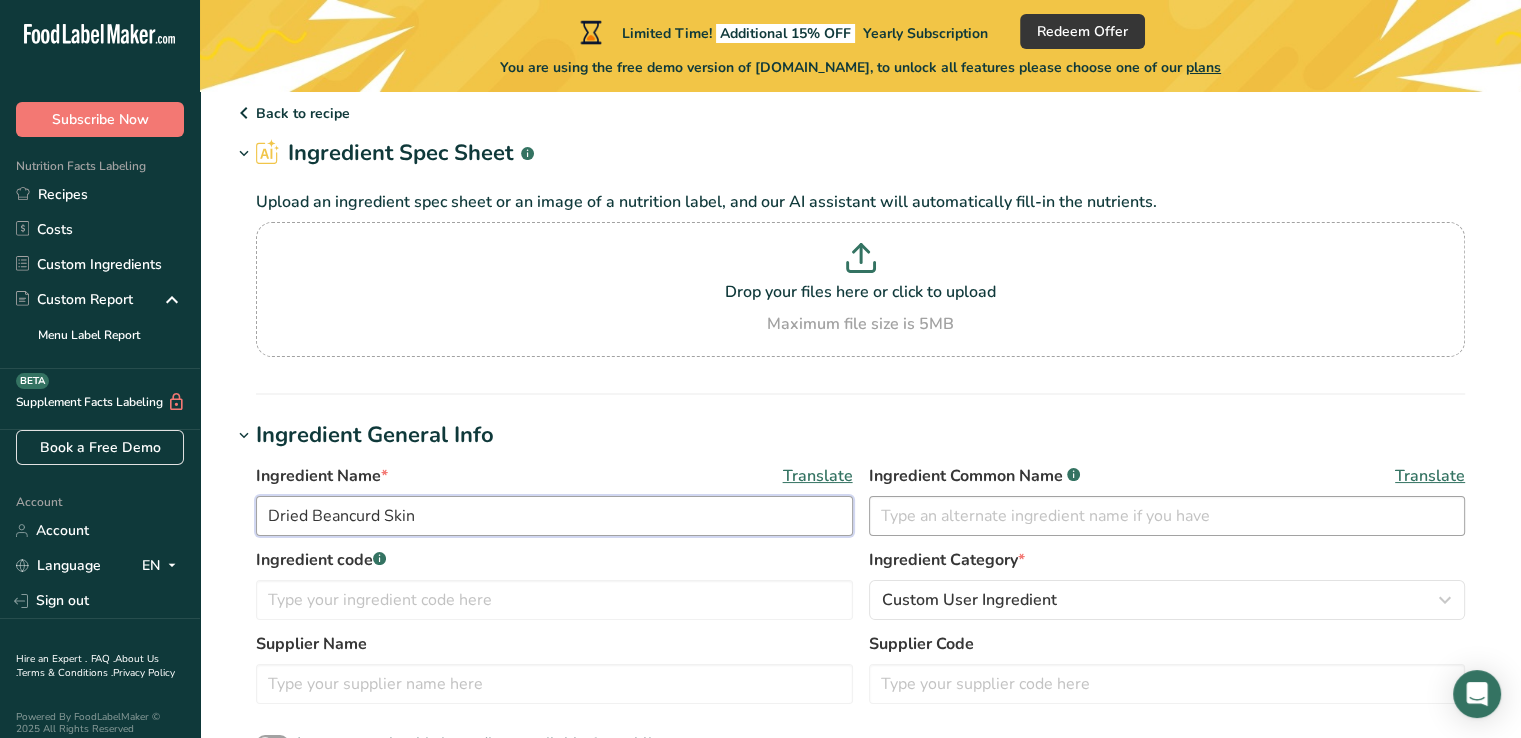 scroll, scrollTop: 100, scrollLeft: 0, axis: vertical 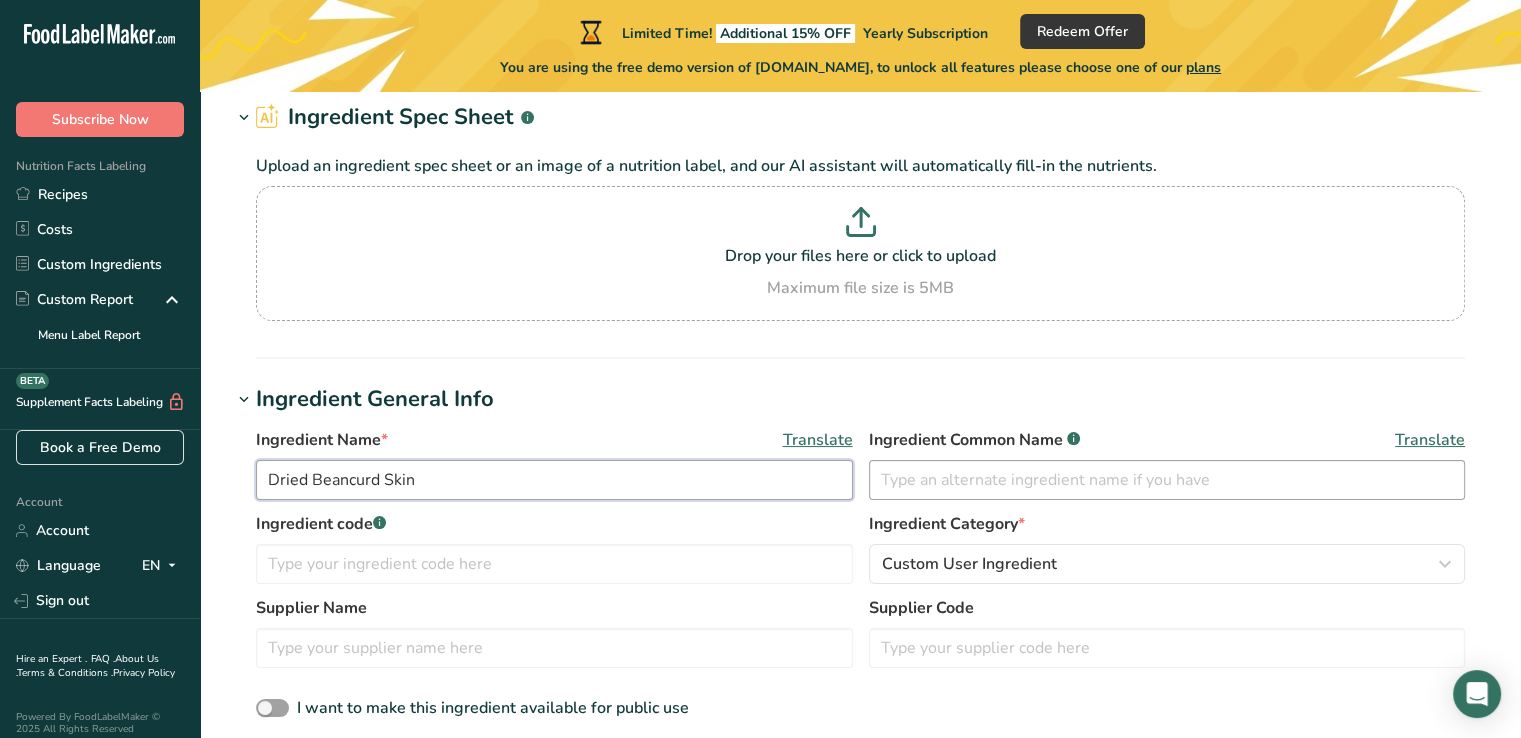 type on "Dried Beancurd Skin" 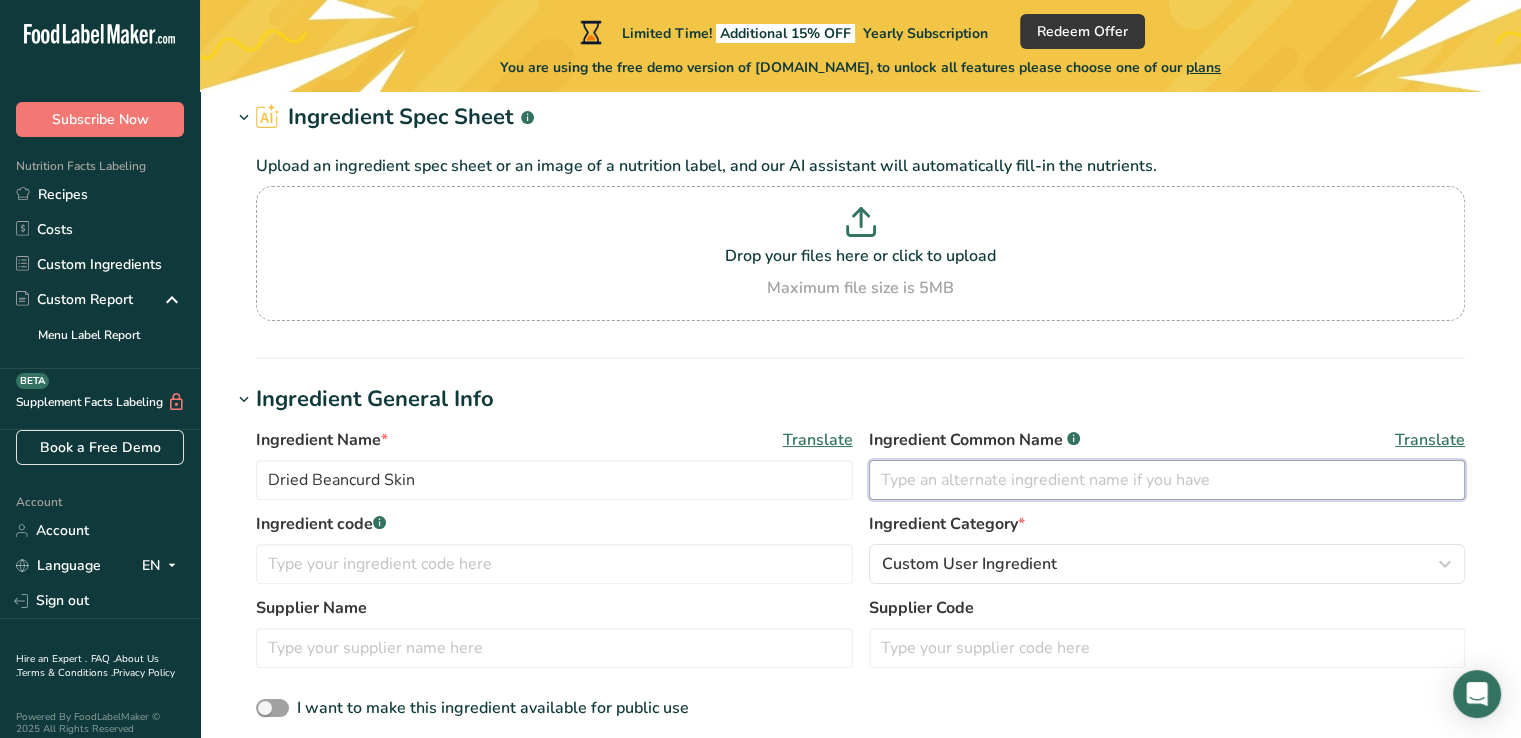 click at bounding box center [1167, 480] 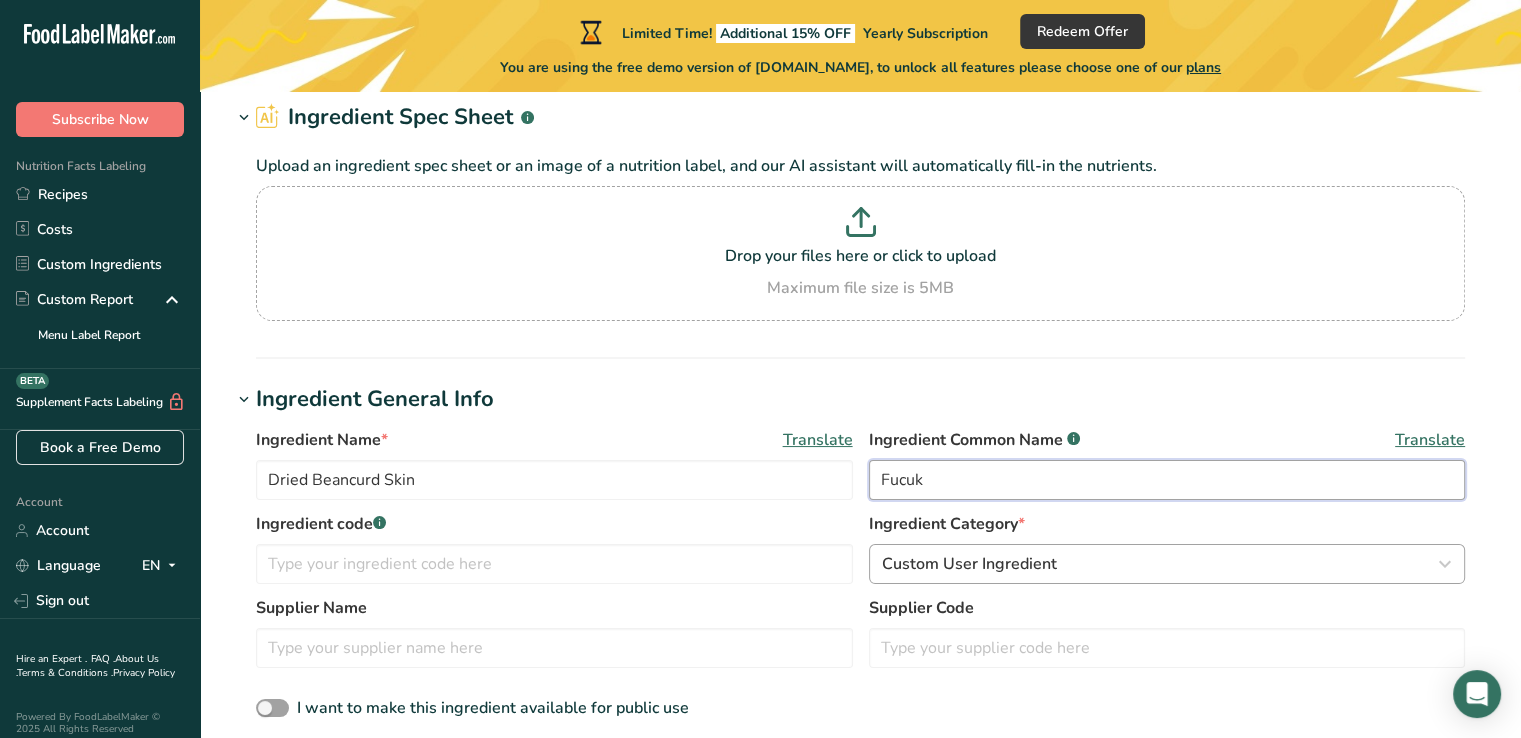 type on "Fucuk" 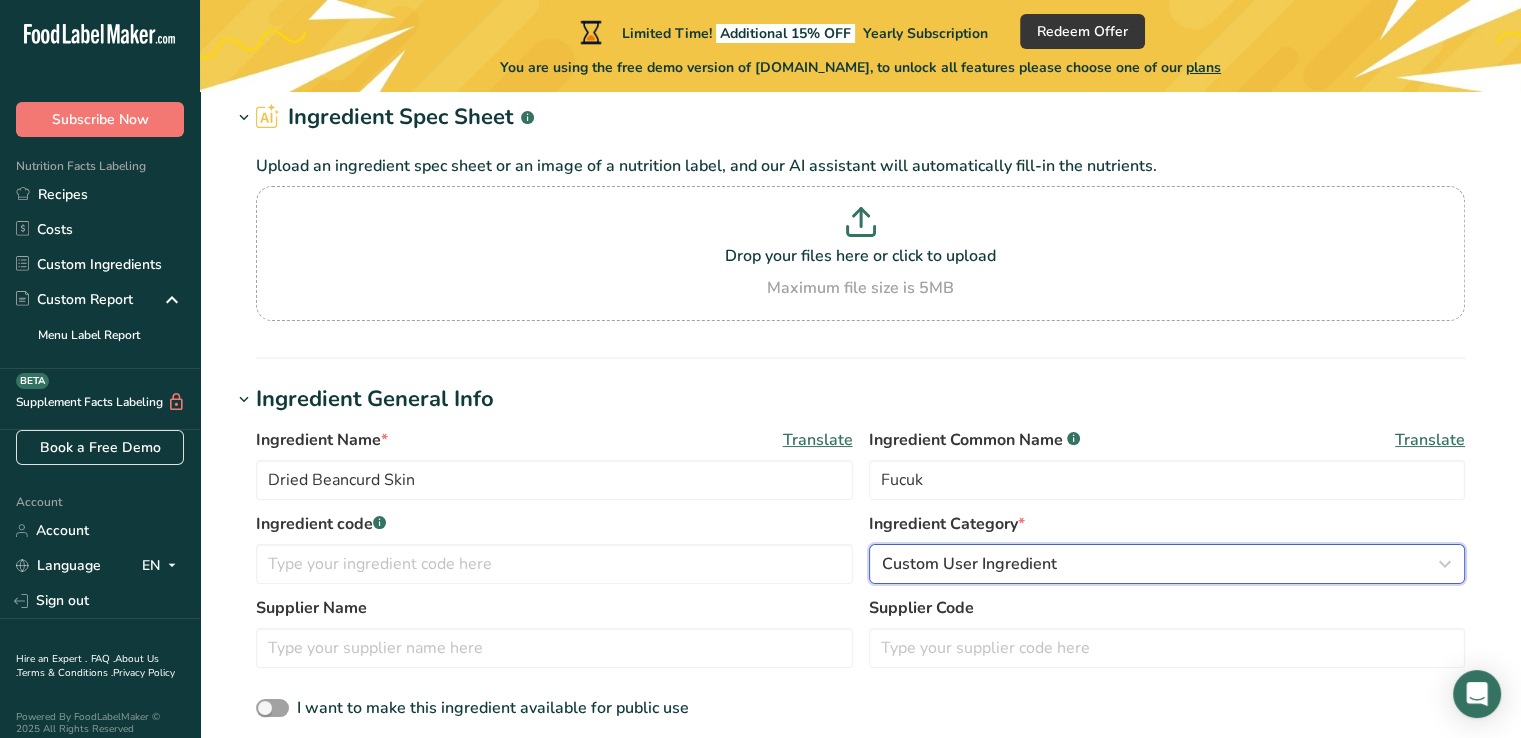 click on "Custom User Ingredient" at bounding box center (969, 564) 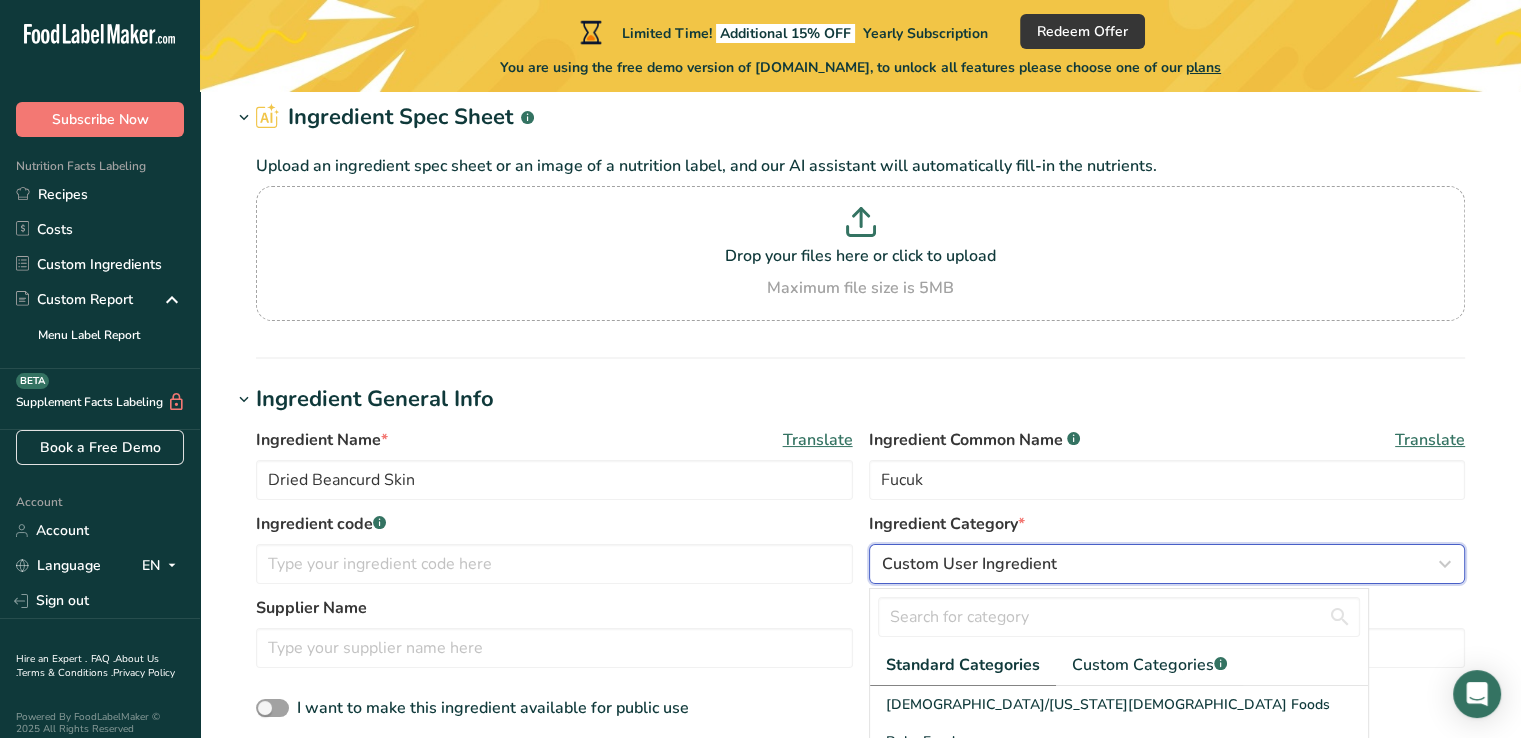 click on "Custom User Ingredient" at bounding box center [969, 564] 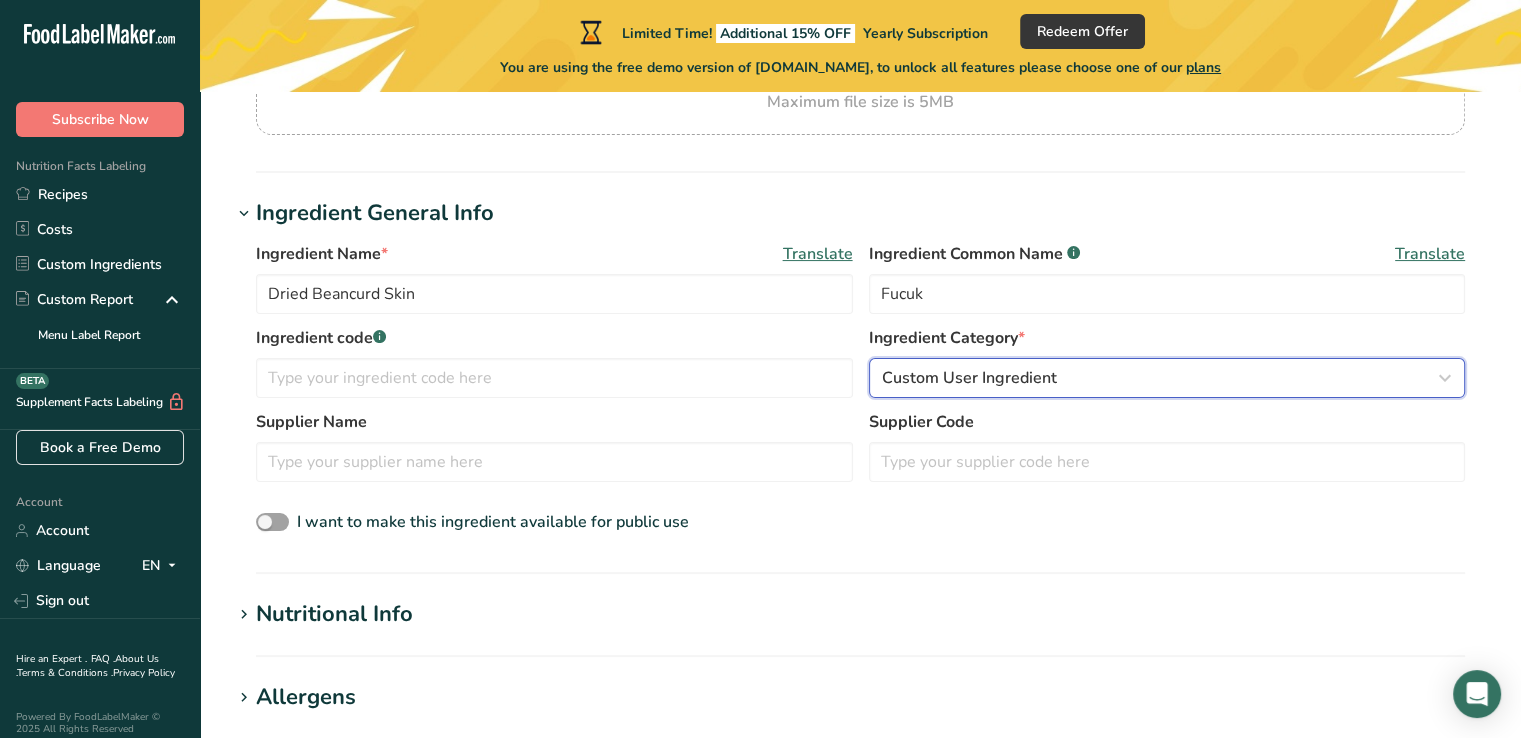 scroll, scrollTop: 400, scrollLeft: 0, axis: vertical 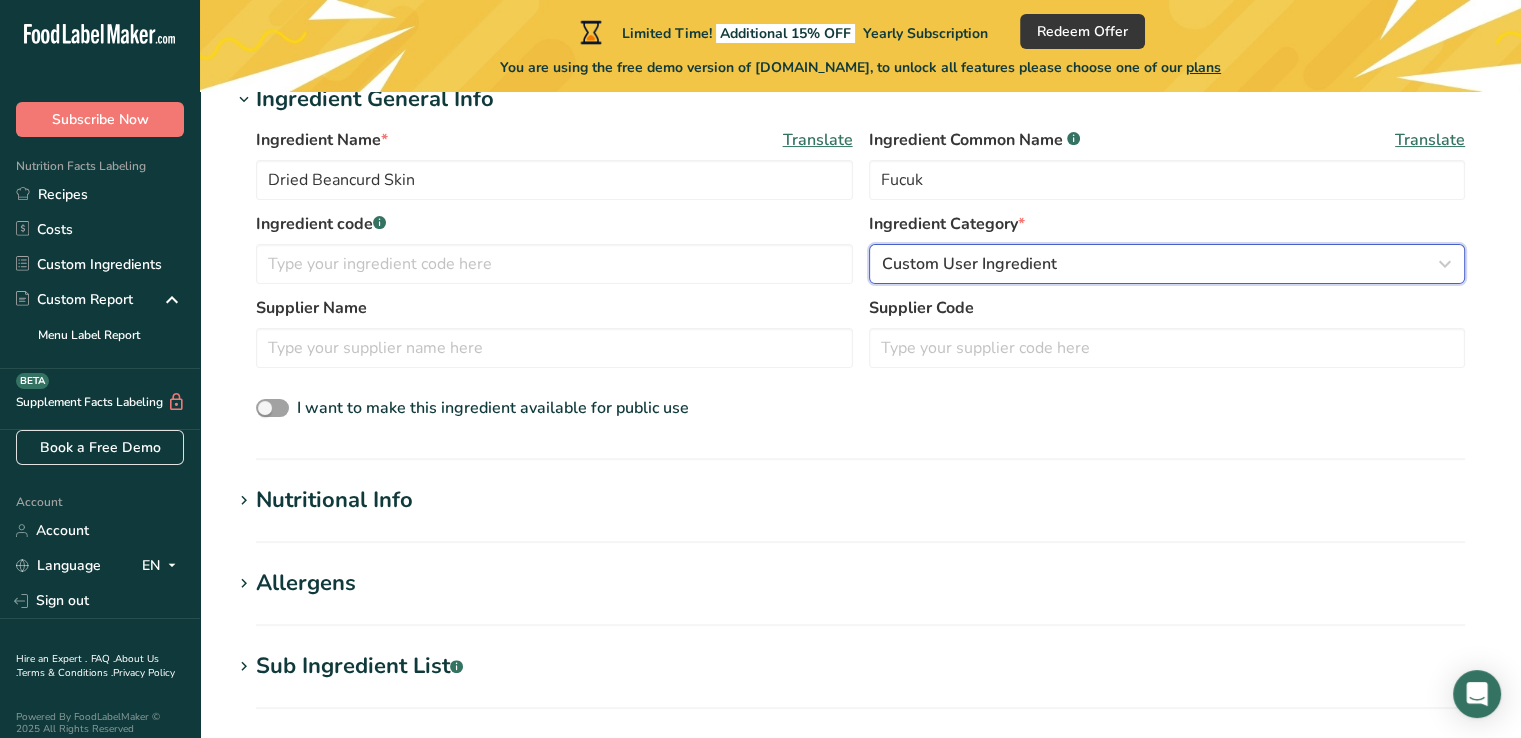 click on "Custom User Ingredient" at bounding box center [969, 264] 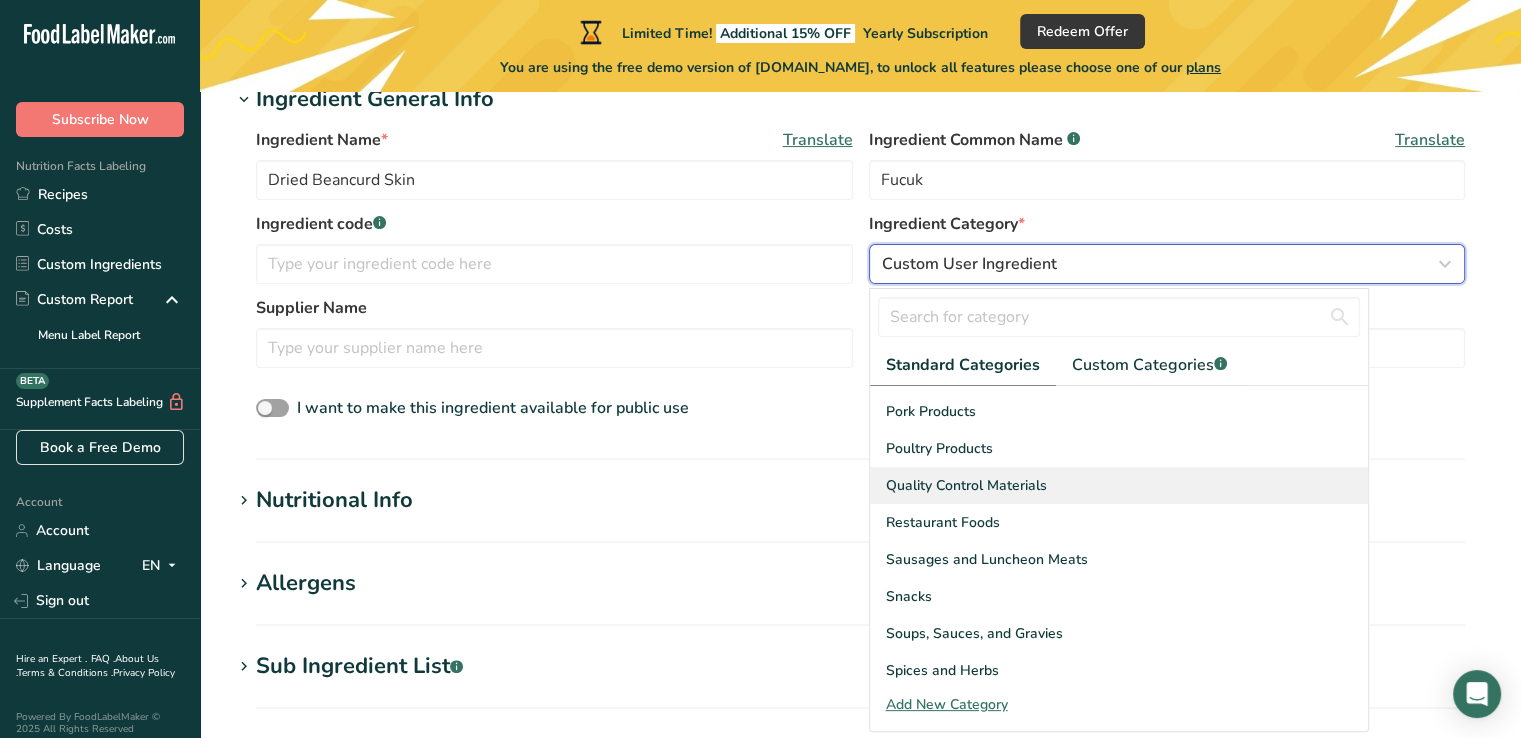 scroll, scrollTop: 772, scrollLeft: 0, axis: vertical 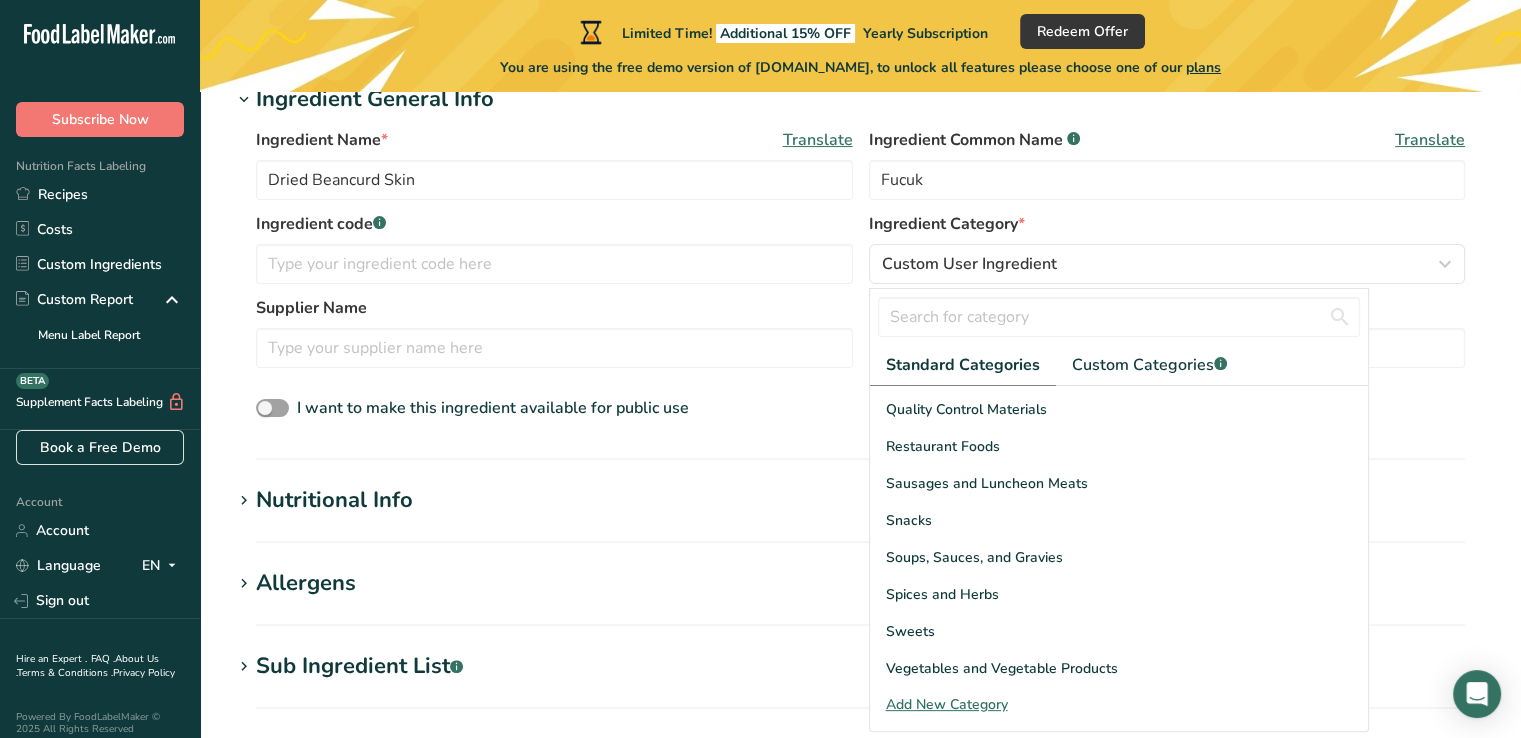 click on "Supplier Name" at bounding box center [554, 332] 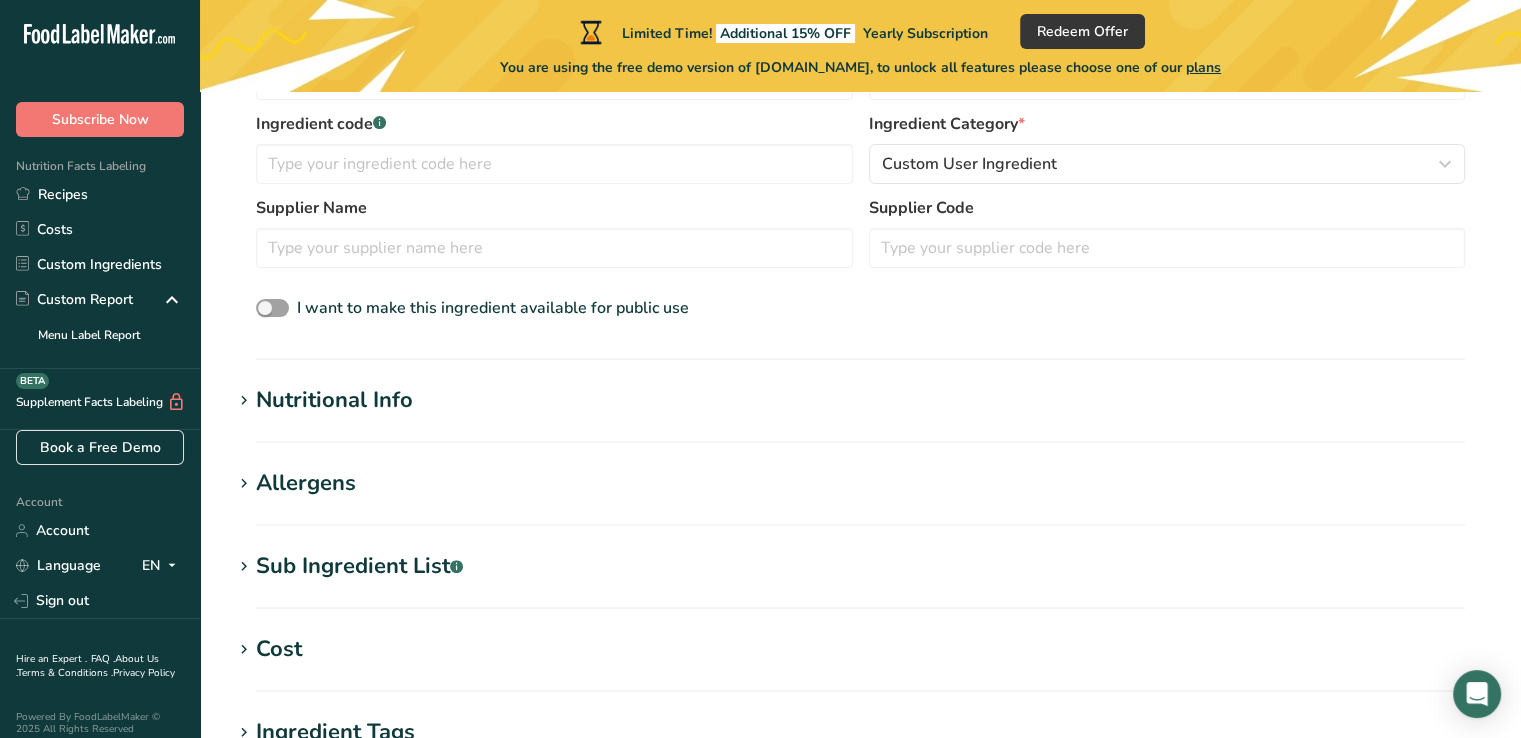 scroll, scrollTop: 400, scrollLeft: 0, axis: vertical 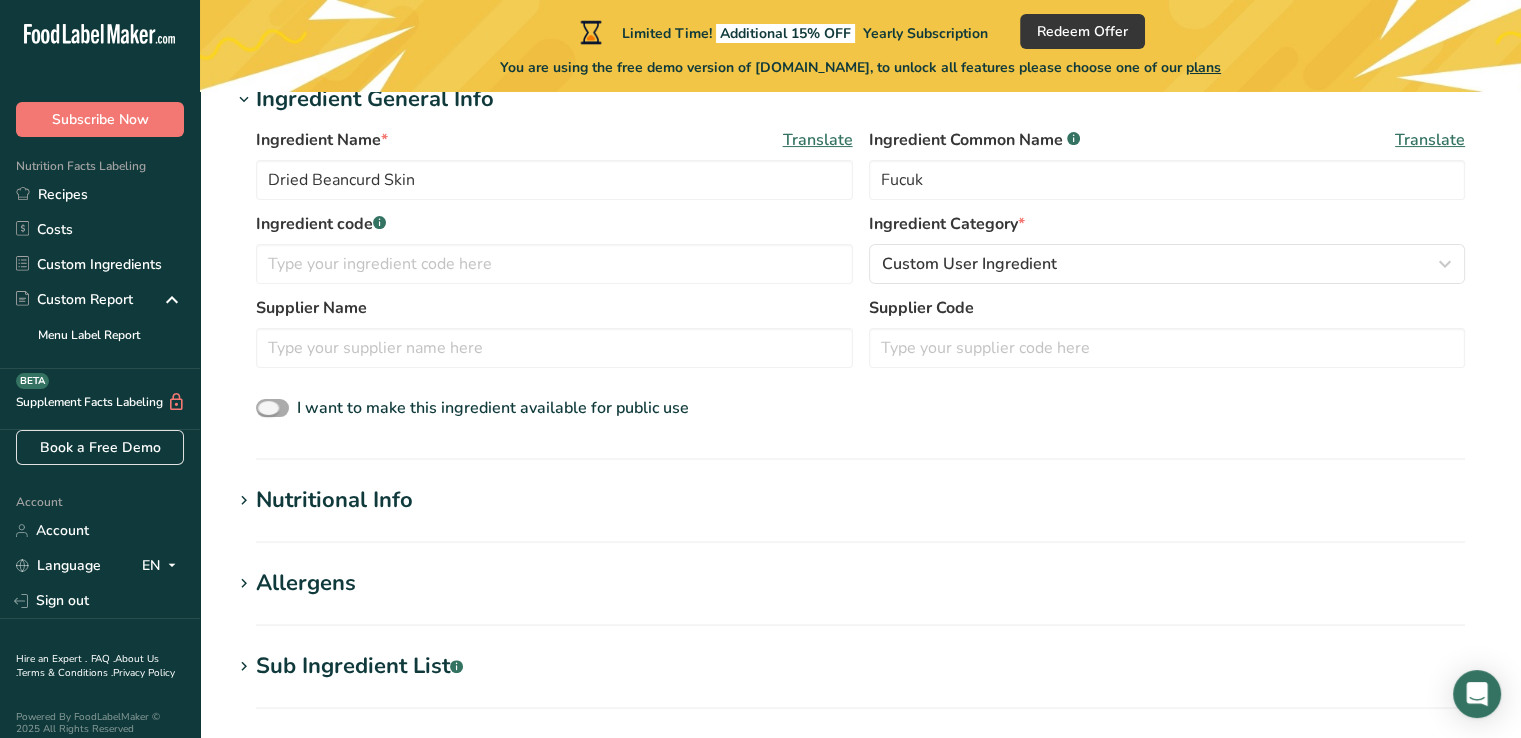 click at bounding box center [272, 408] 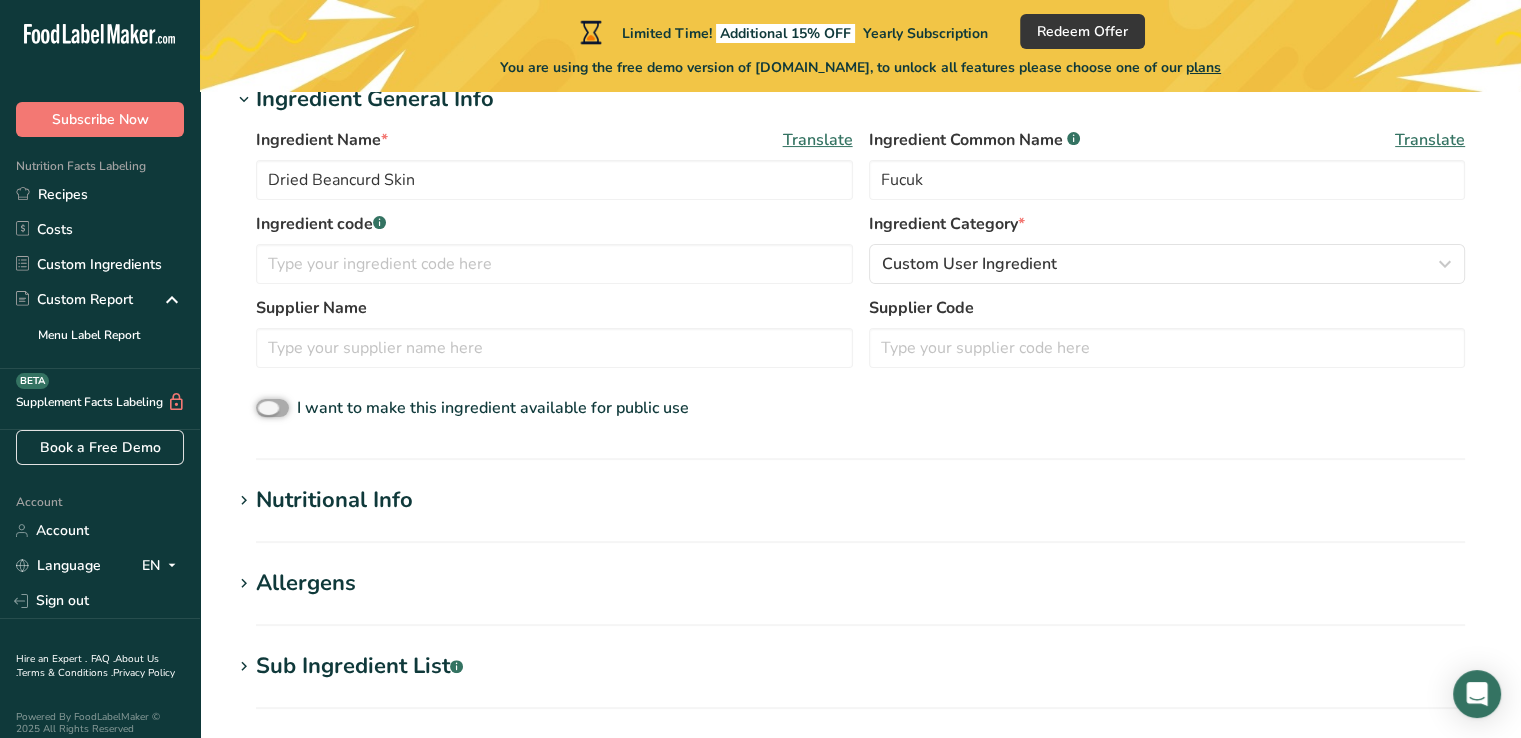 click on "I want to make this ingredient available for public use" at bounding box center [262, 408] 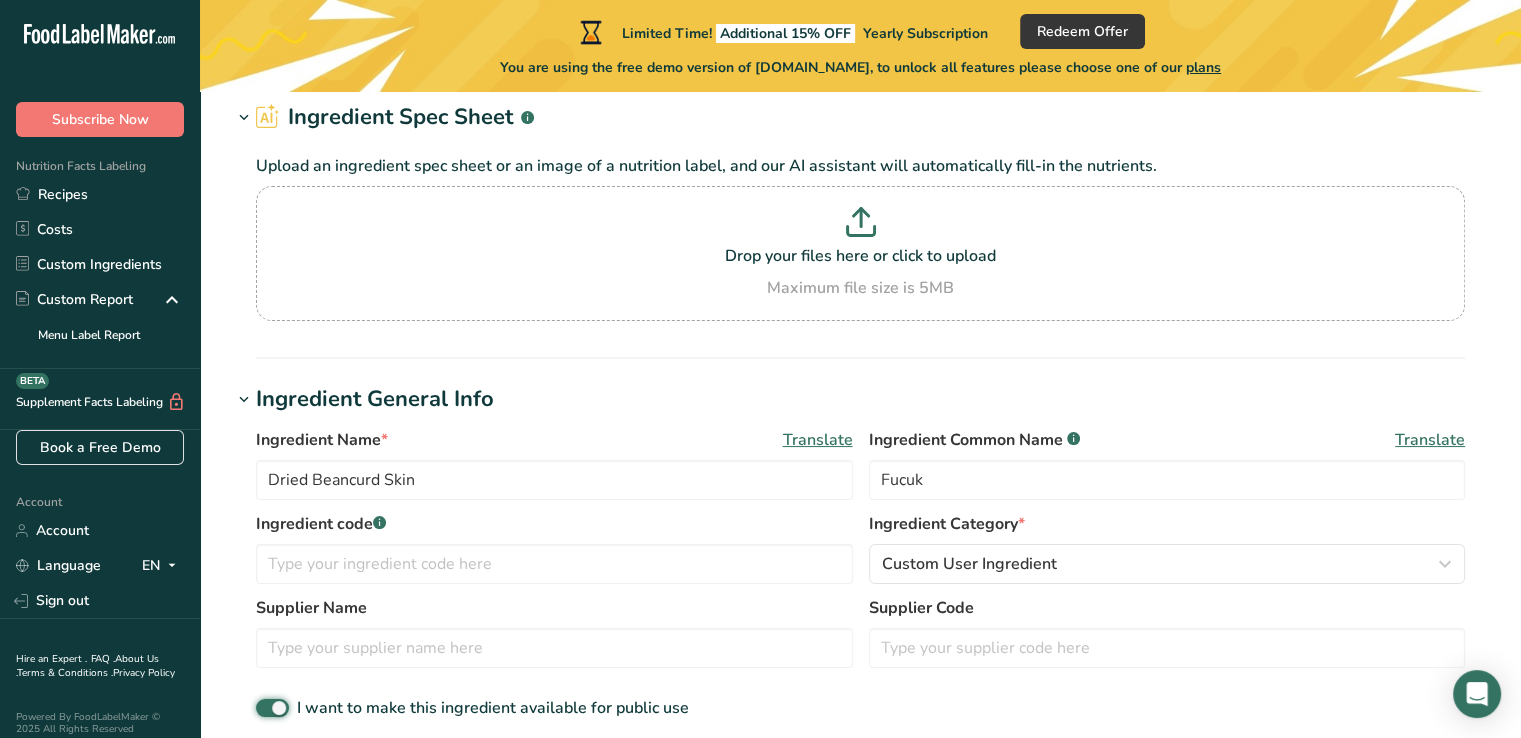 scroll, scrollTop: 0, scrollLeft: 0, axis: both 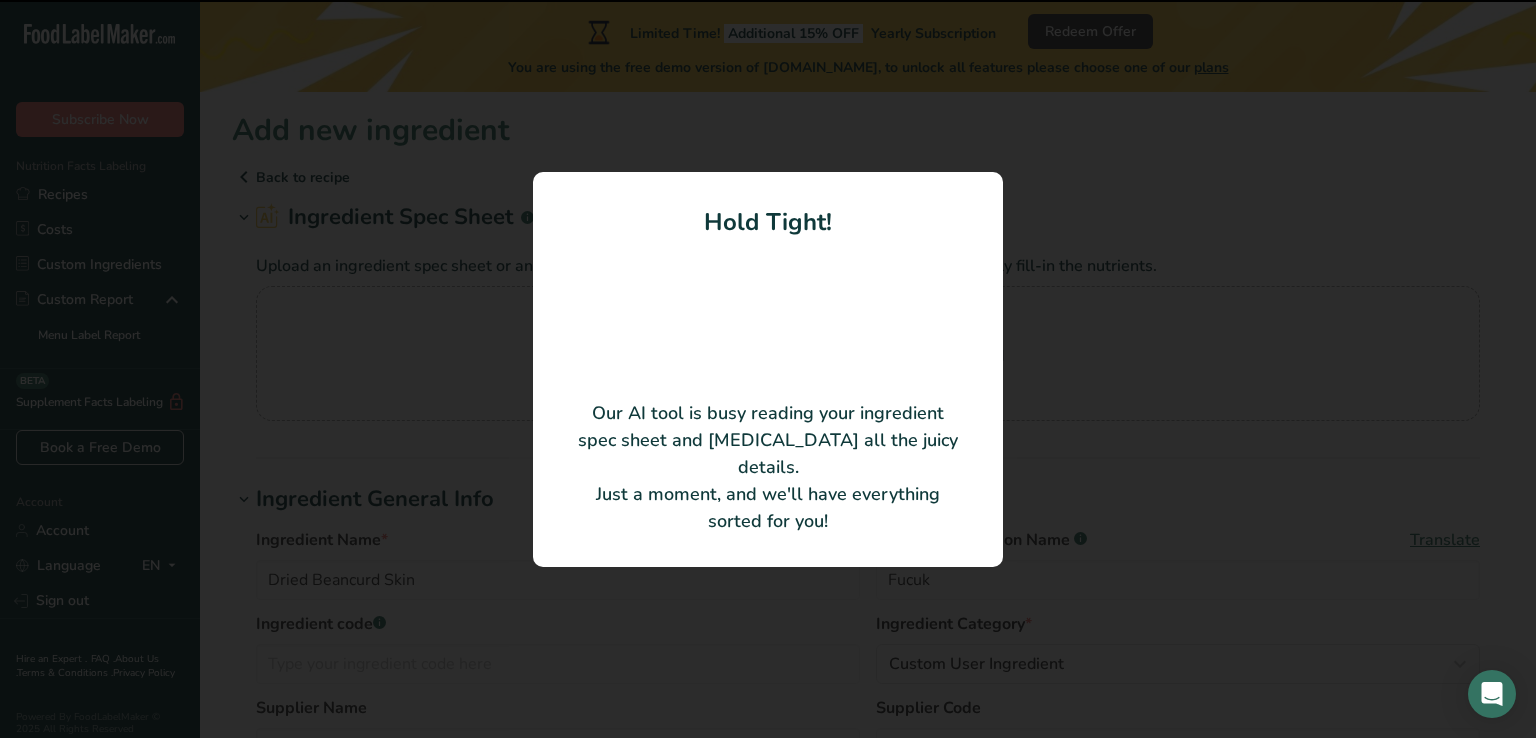 type on "Dried anchovies" 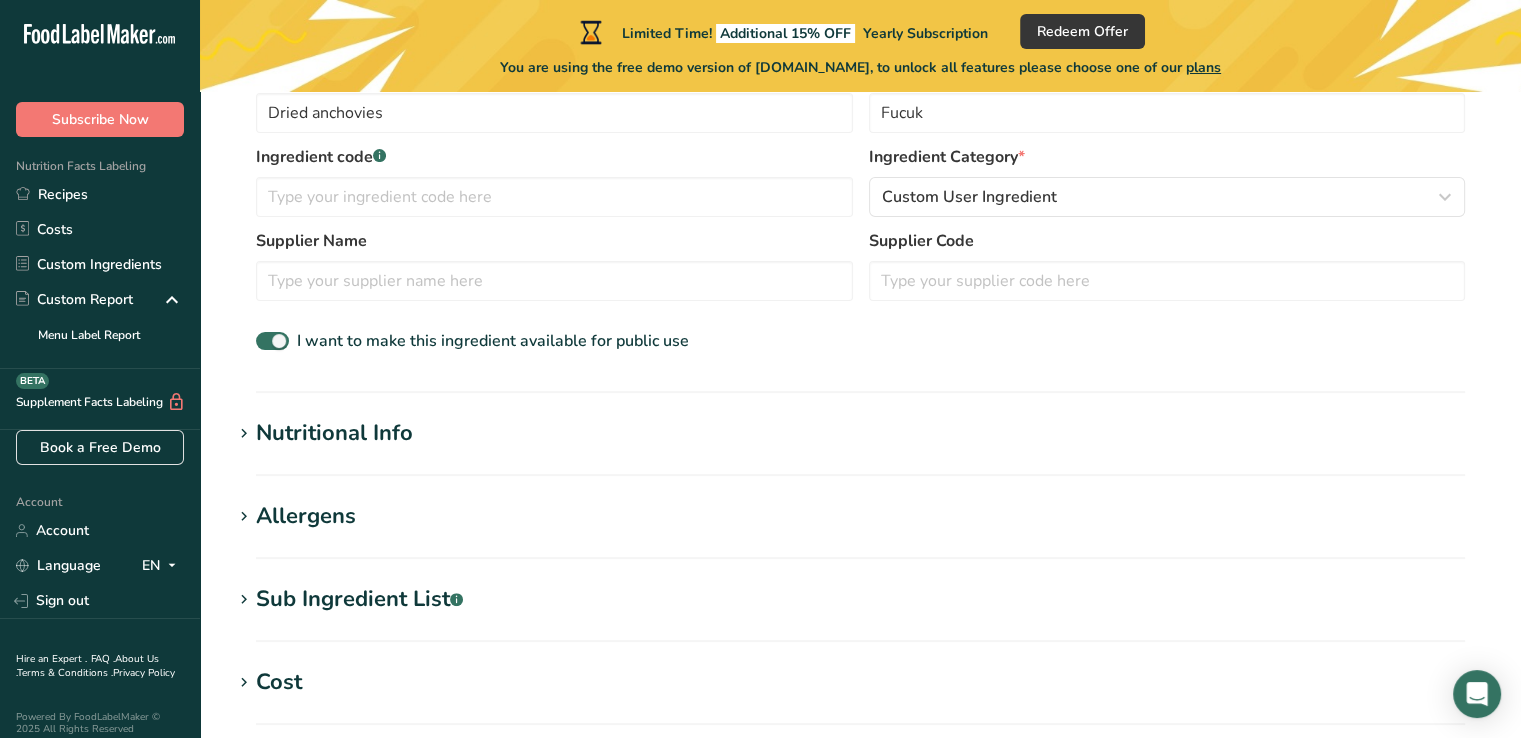 scroll, scrollTop: 500, scrollLeft: 0, axis: vertical 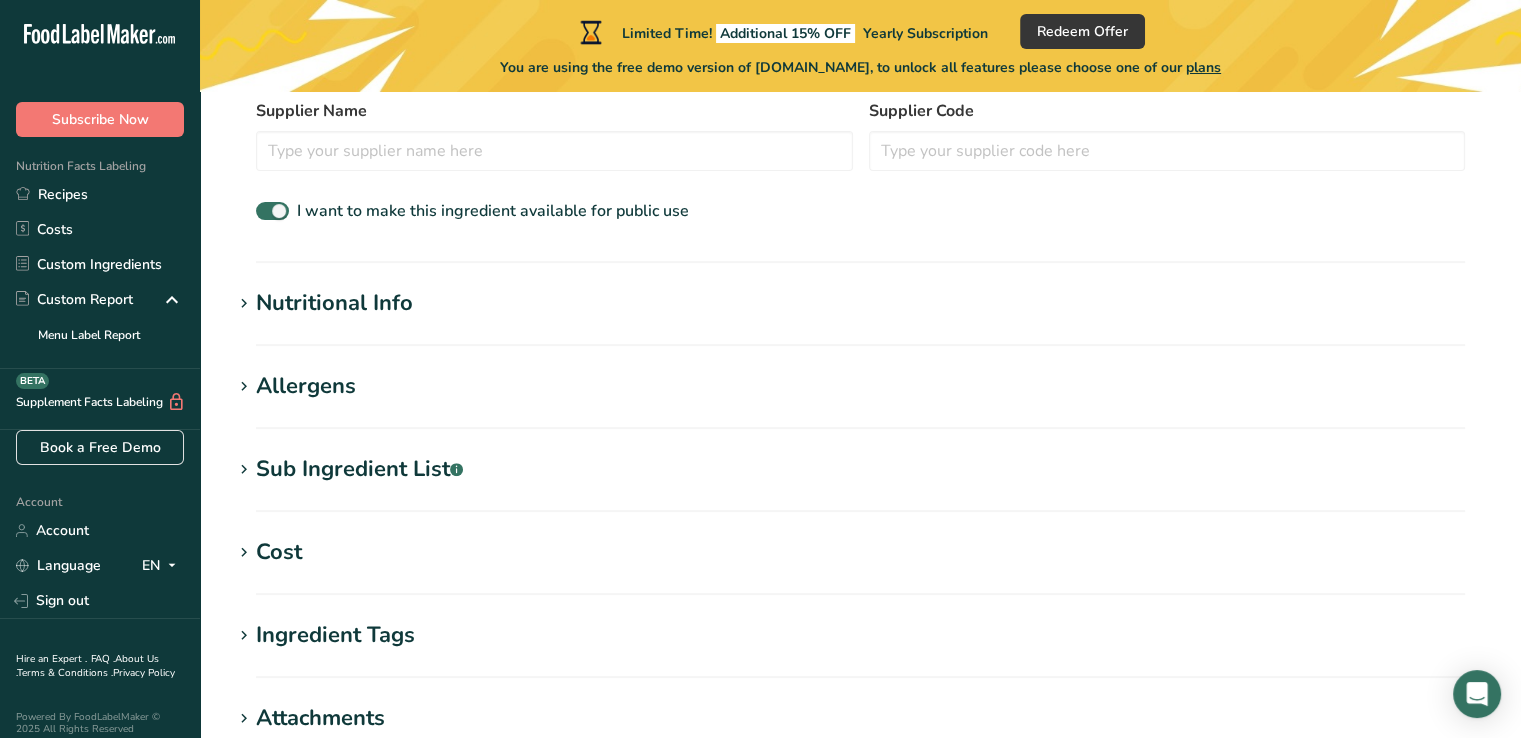 click on "Nutritional Info" at bounding box center [334, 303] 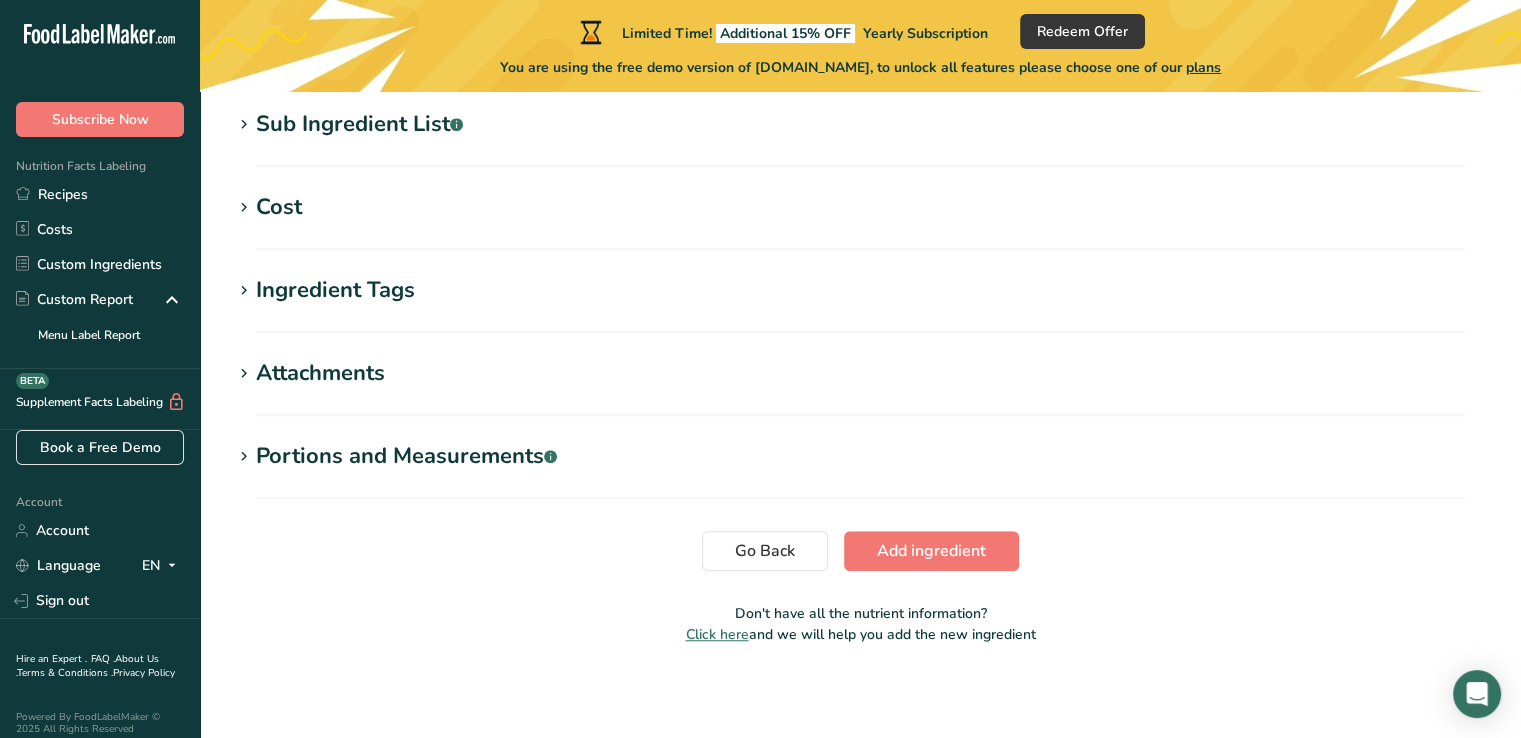 scroll, scrollTop: 1311, scrollLeft: 0, axis: vertical 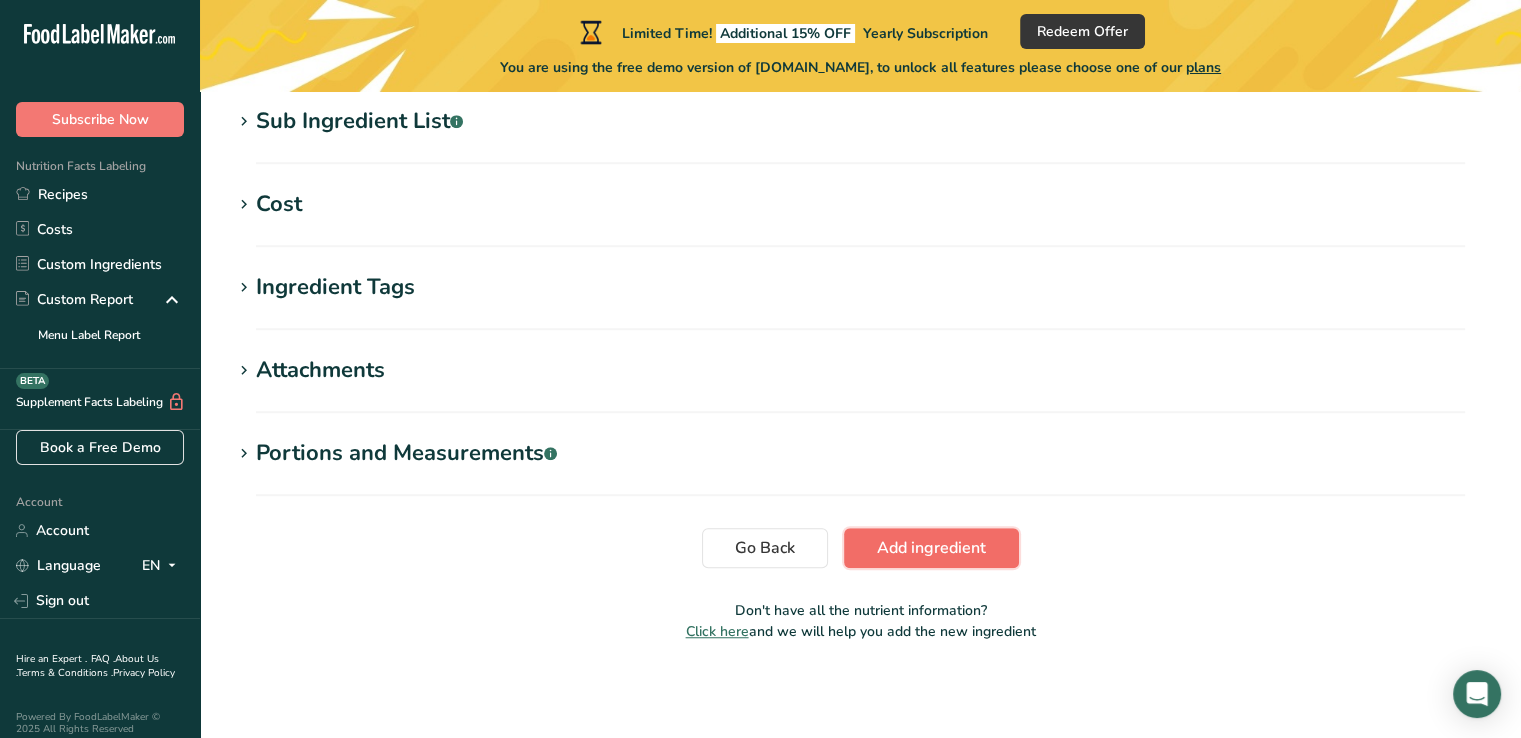click on "Add ingredient" at bounding box center [931, 548] 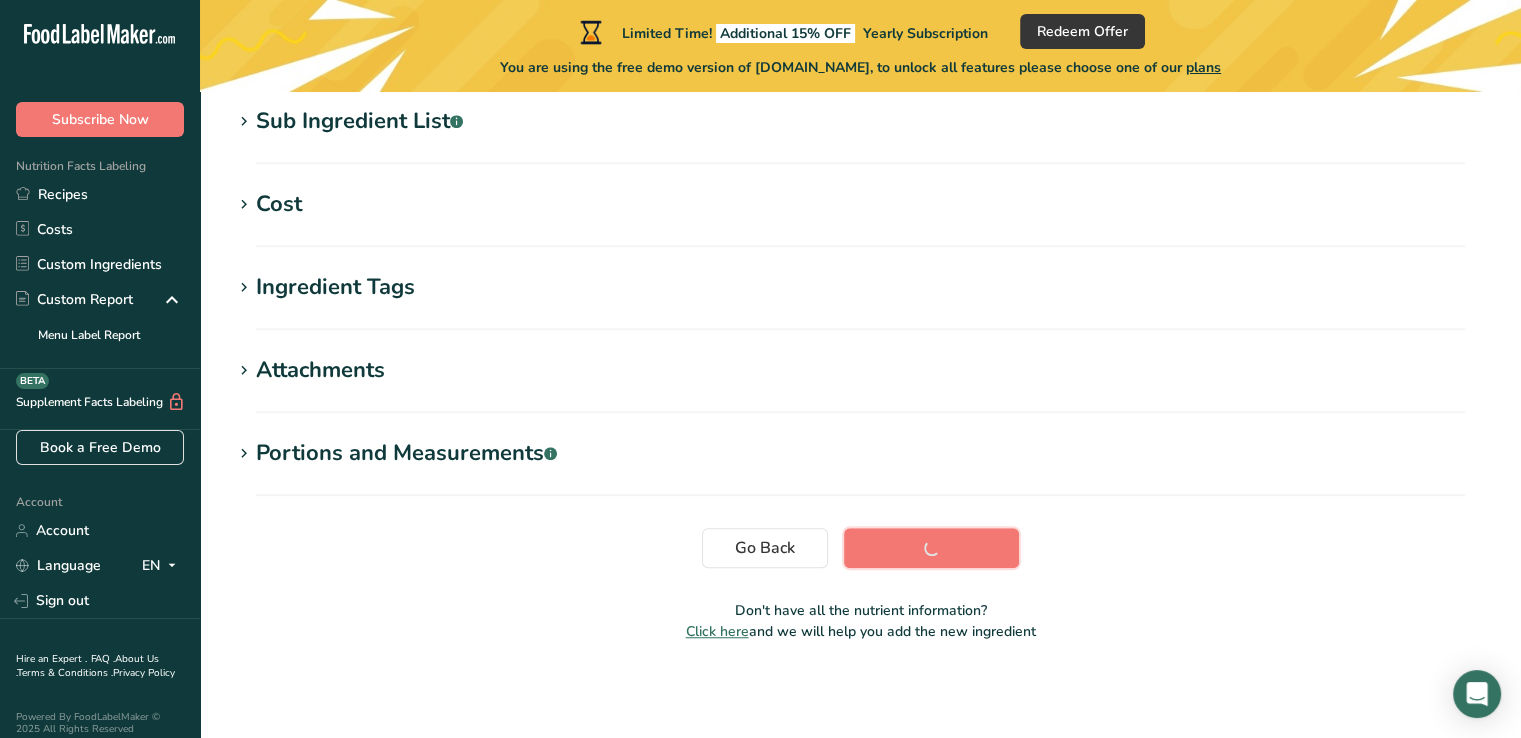 scroll, scrollTop: 428, scrollLeft: 0, axis: vertical 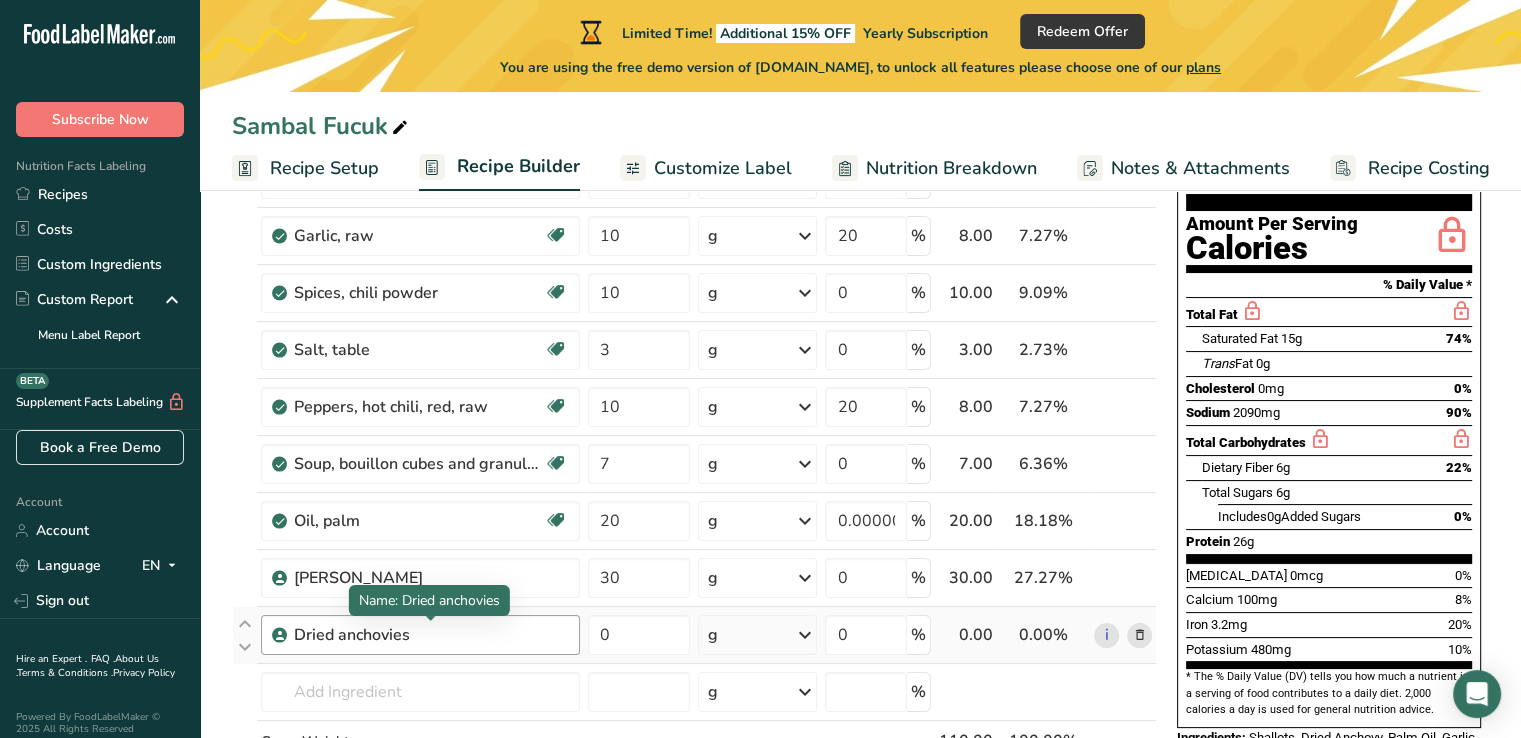 click on "Dried anchovies" at bounding box center [419, 635] 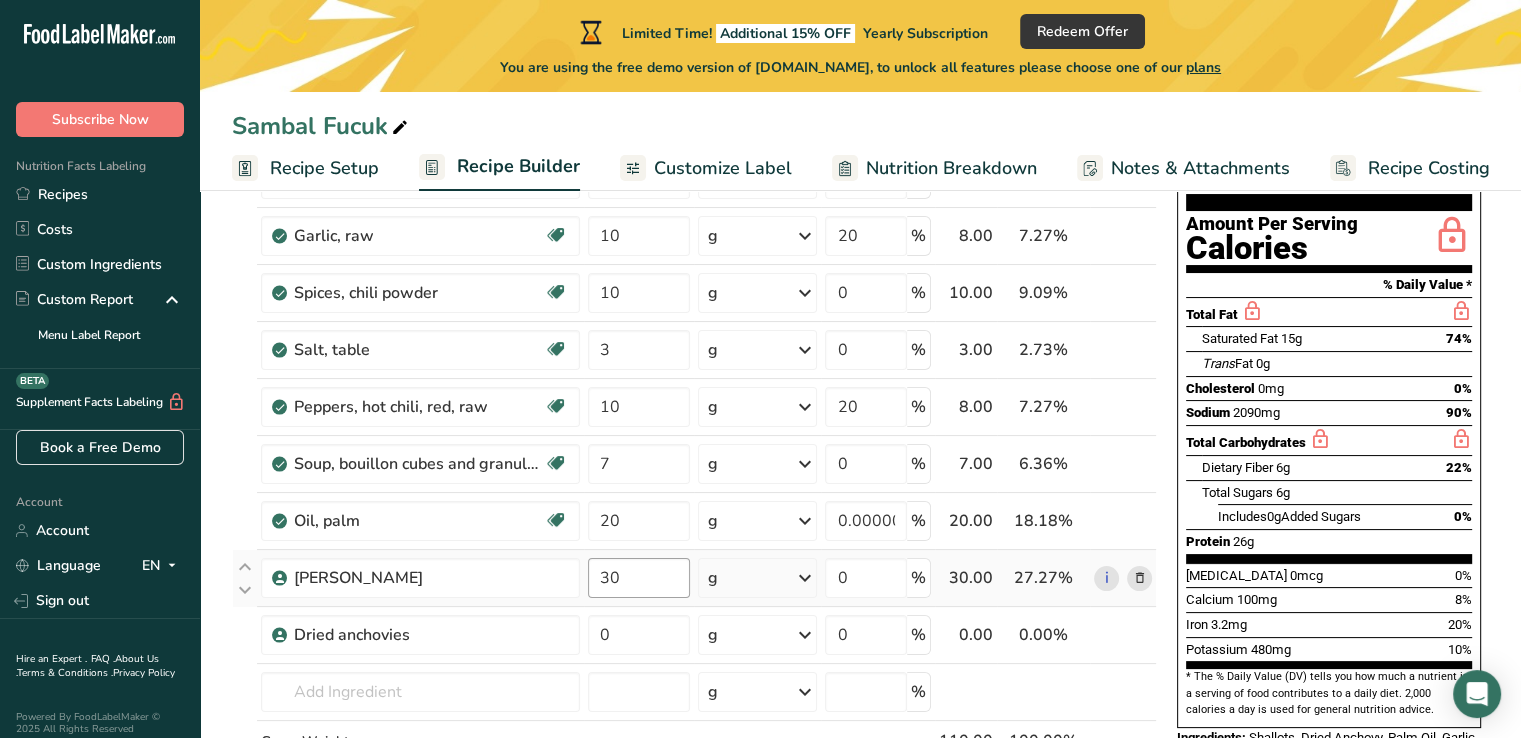 scroll, scrollTop: 300, scrollLeft: 0, axis: vertical 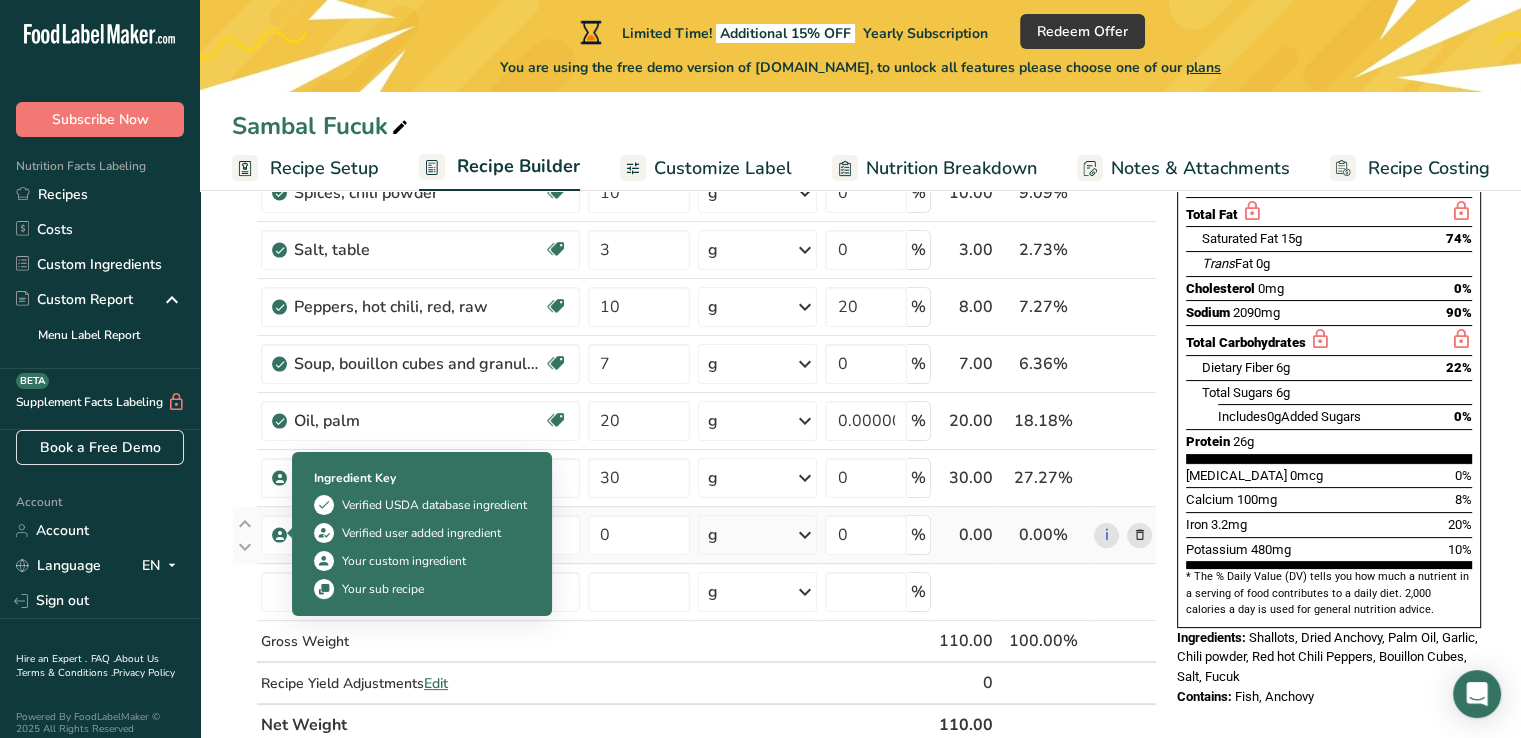 click at bounding box center (280, 535) 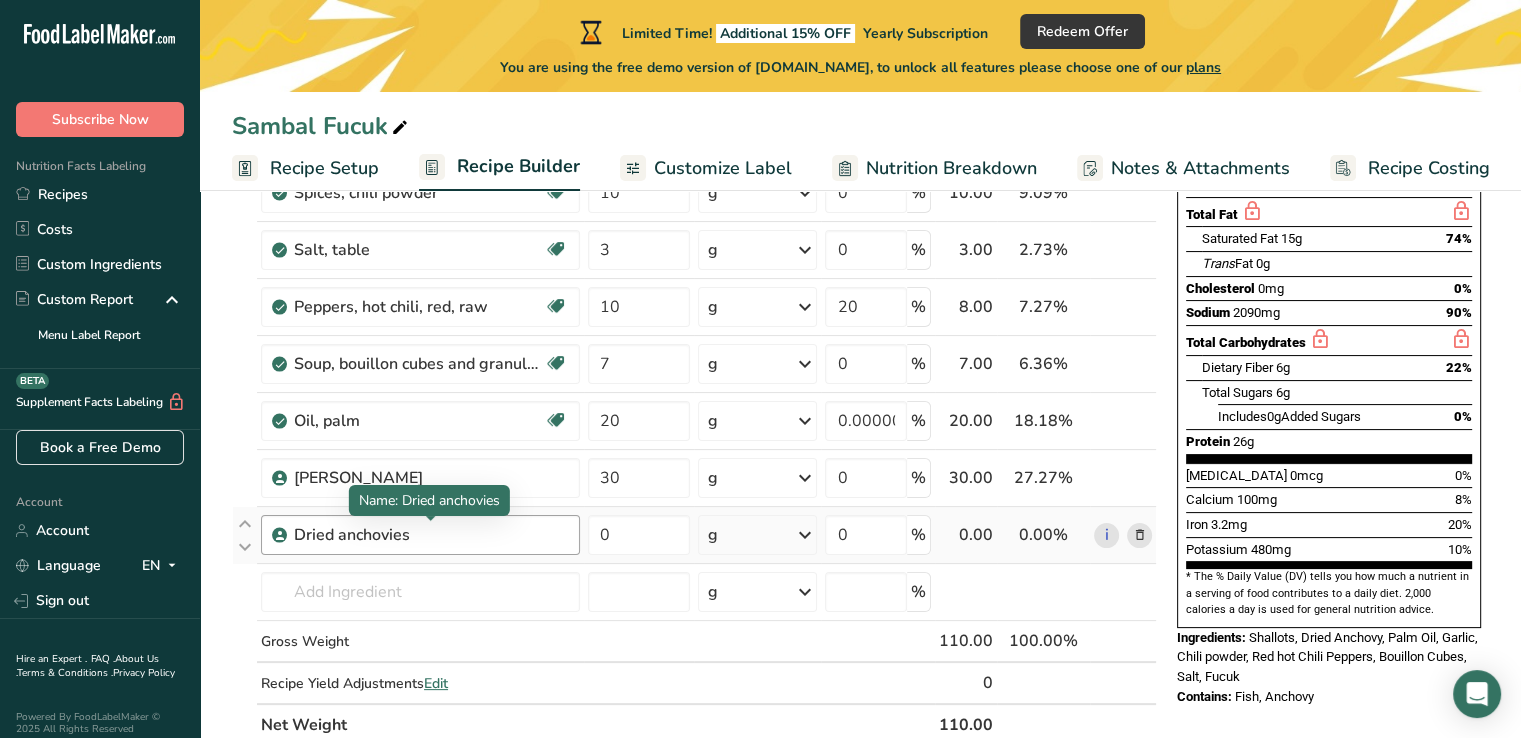 click on "Dried anchovies" at bounding box center (419, 535) 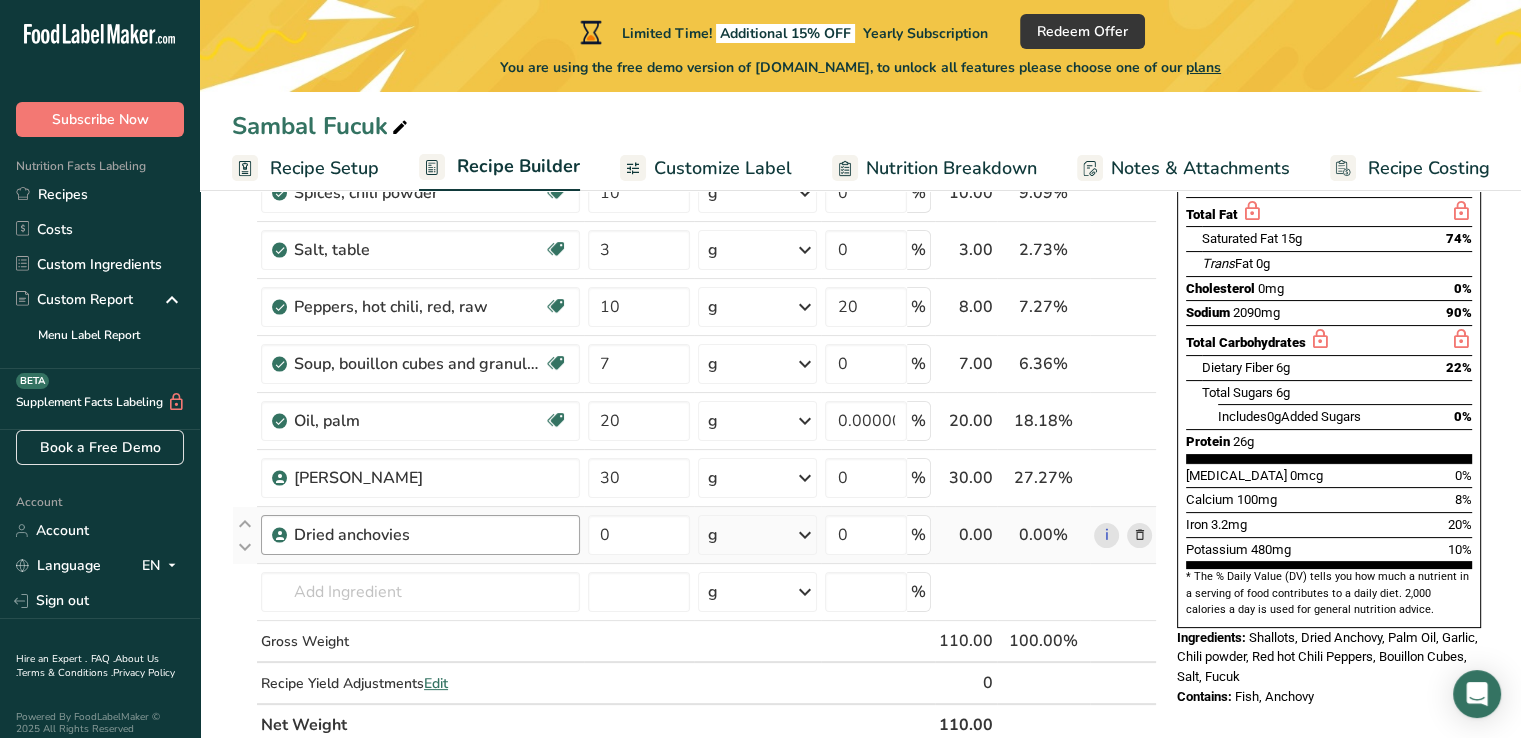 drag, startPoint x: 408, startPoint y: 533, endPoint x: 428, endPoint y: 538, distance: 20.615528 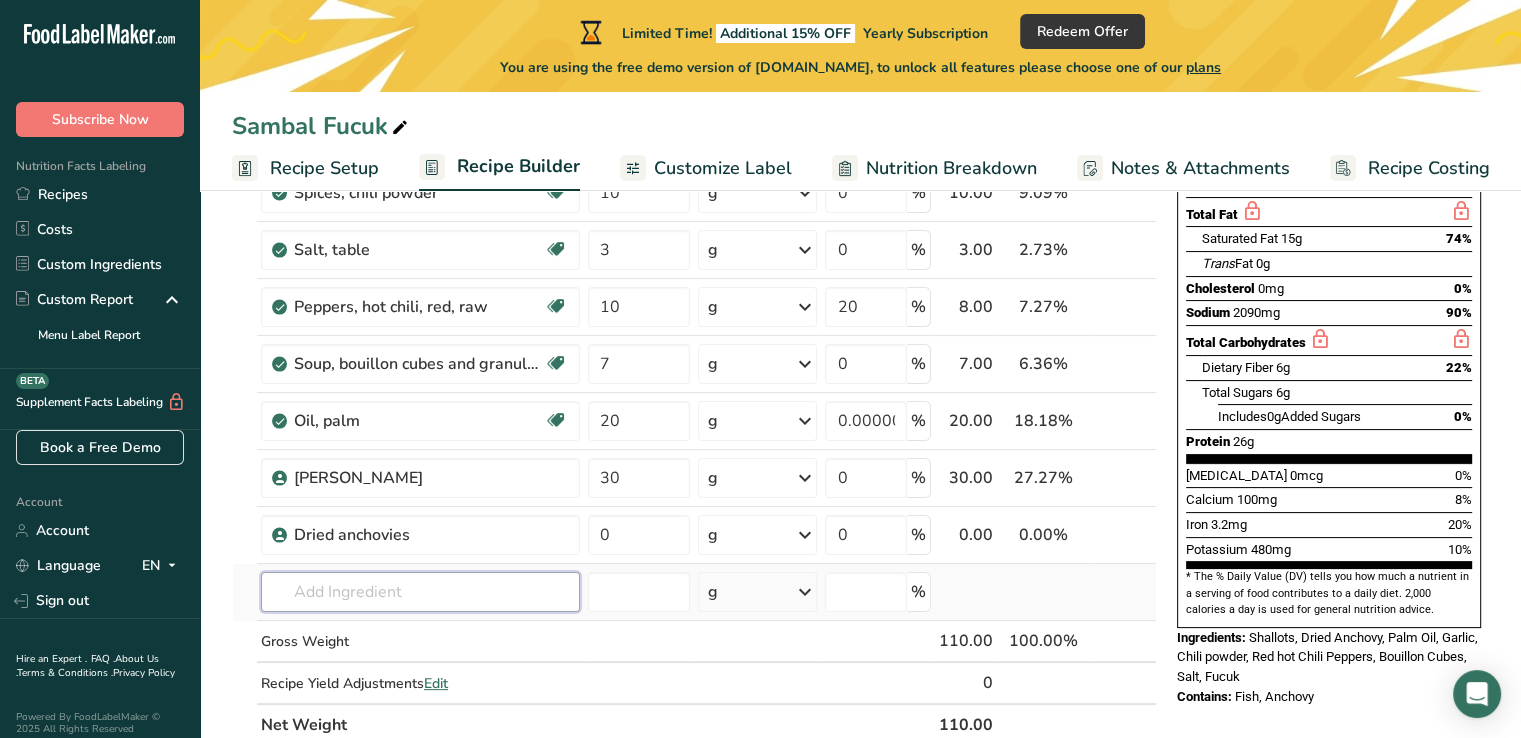 click at bounding box center (420, 592) 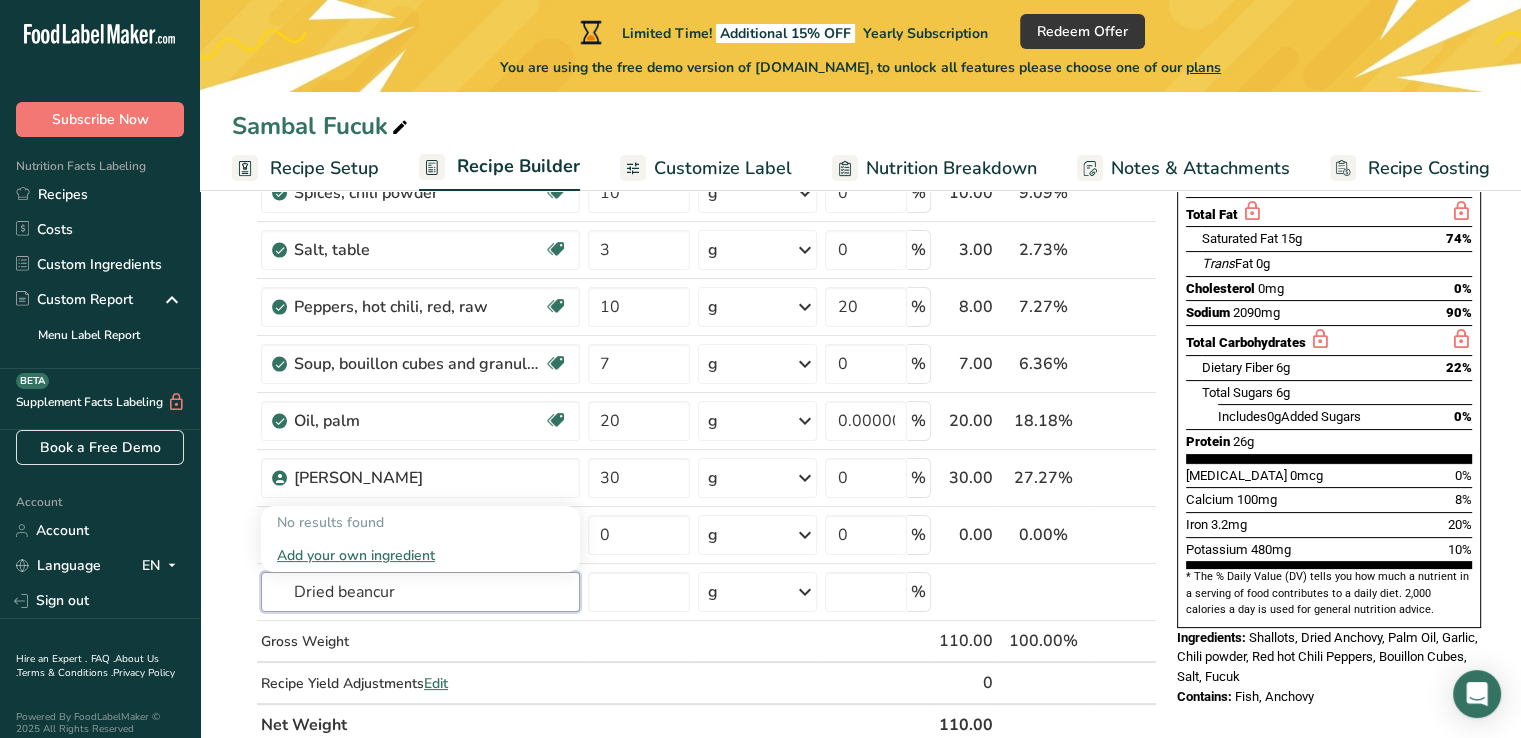 scroll, scrollTop: 500, scrollLeft: 0, axis: vertical 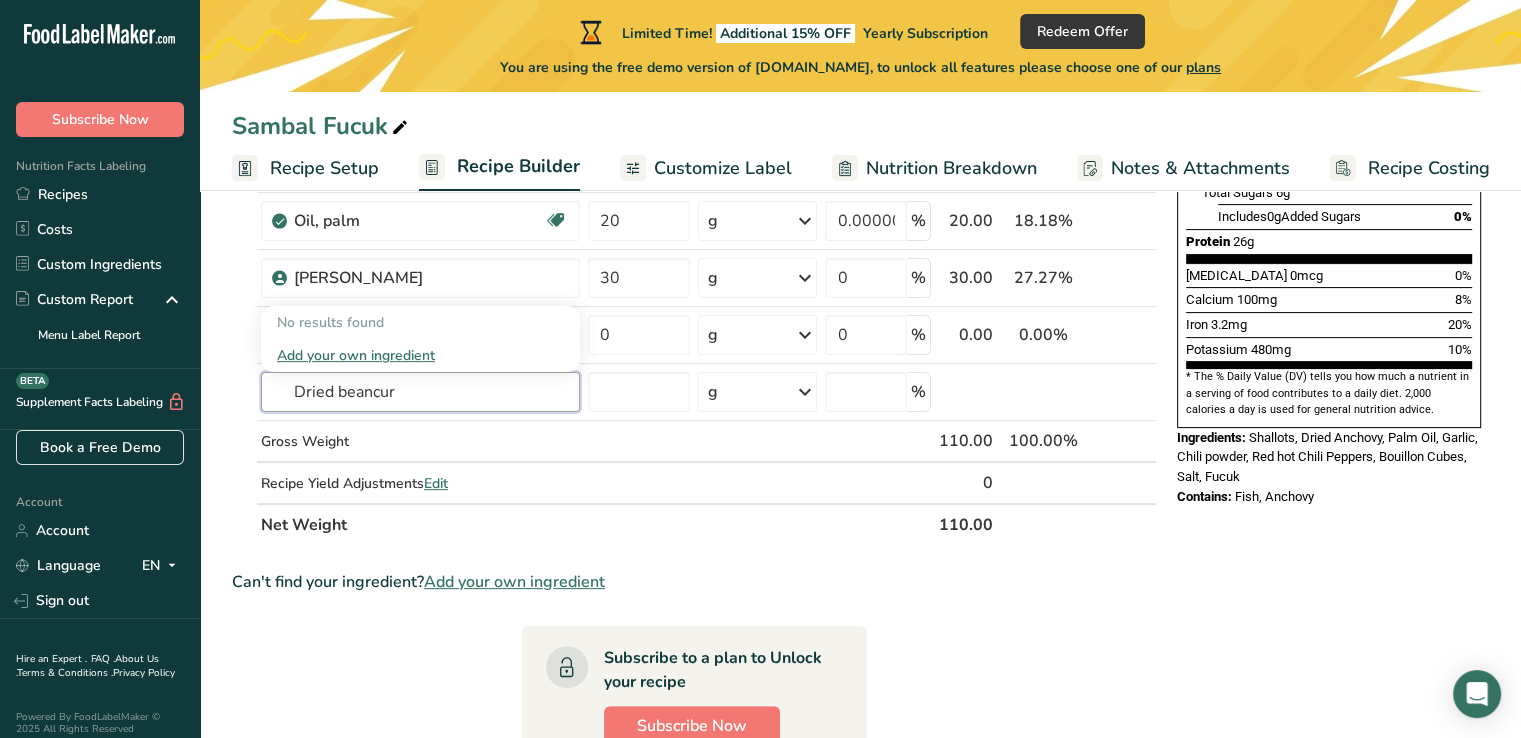 type on "Dried beancur" 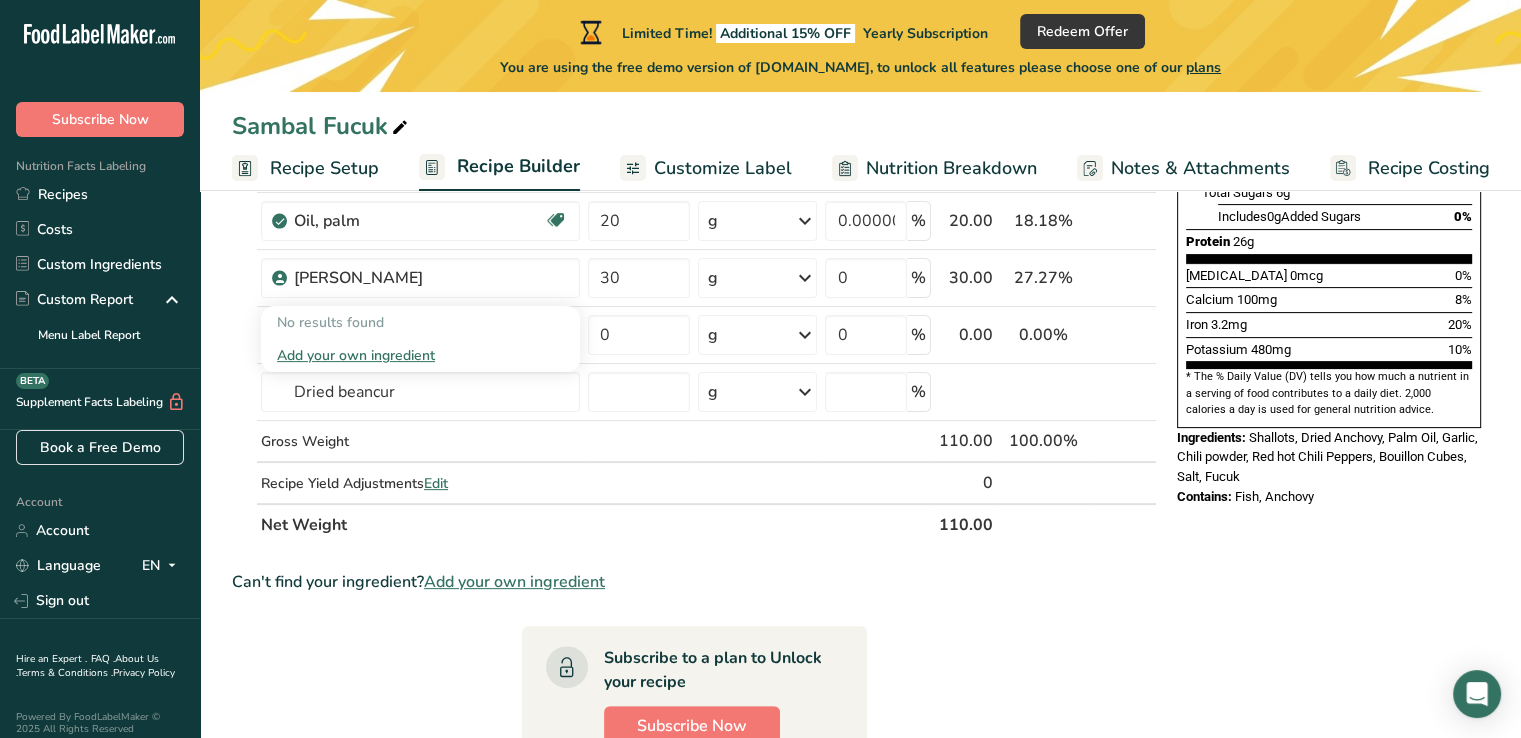 type 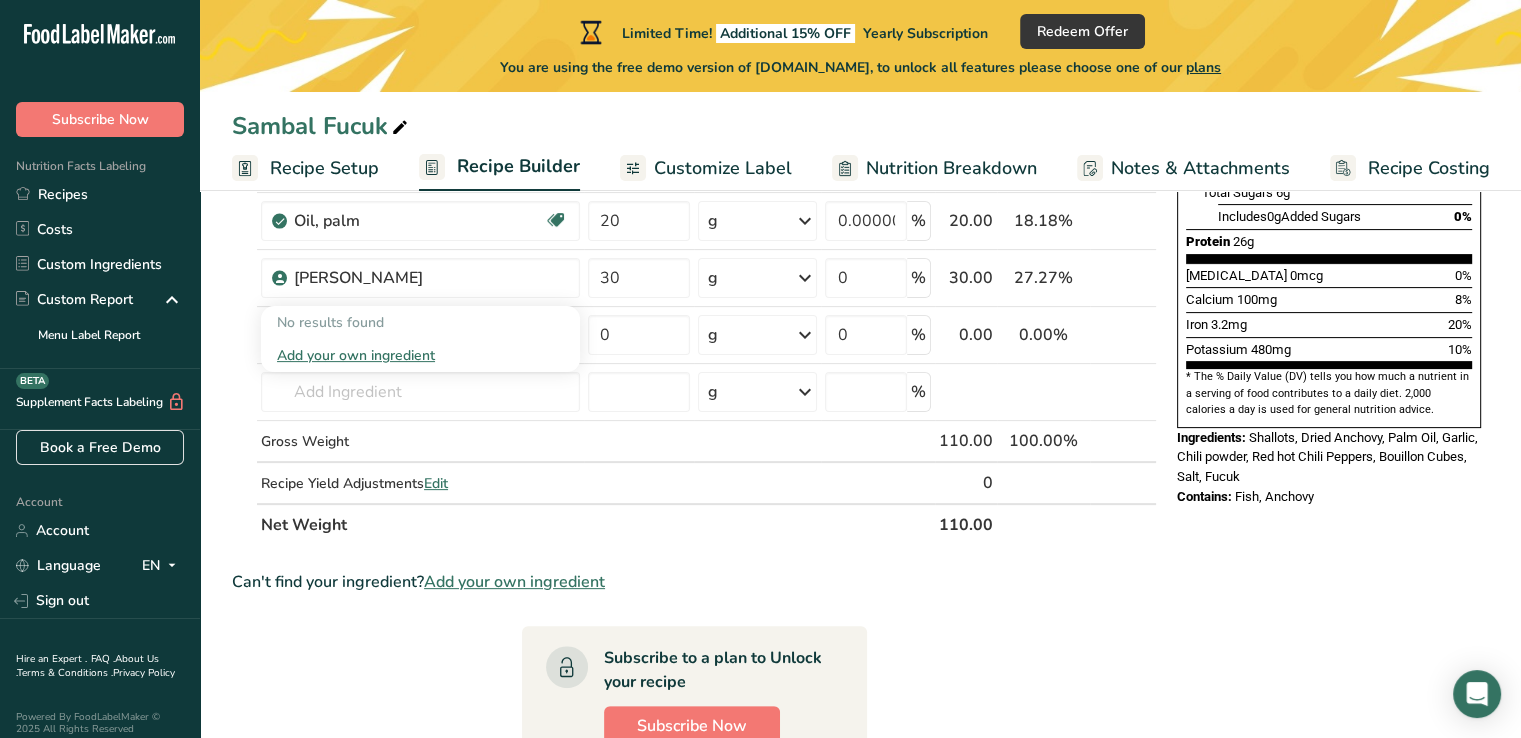 click on "Net Weight" at bounding box center [596, 524] 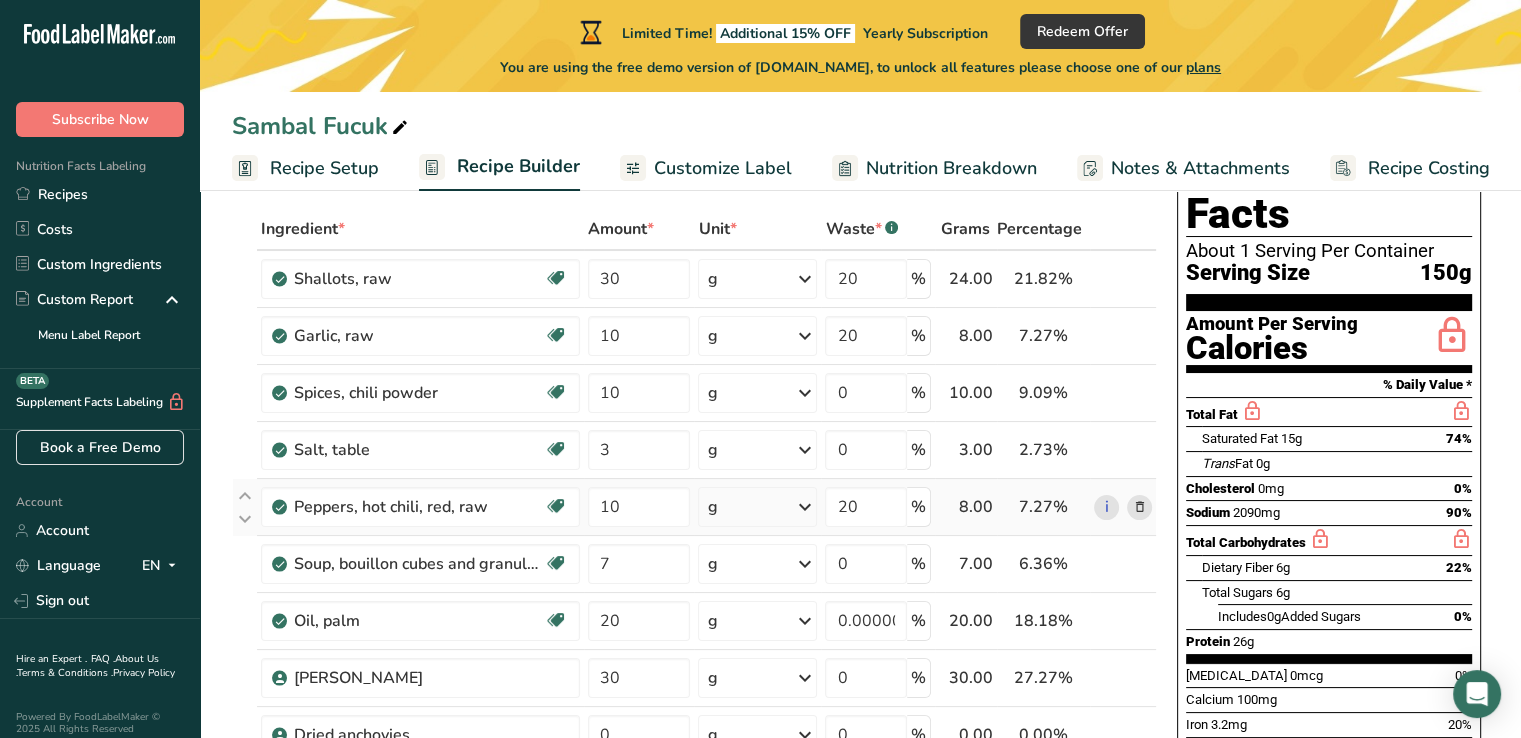 scroll, scrollTop: 200, scrollLeft: 0, axis: vertical 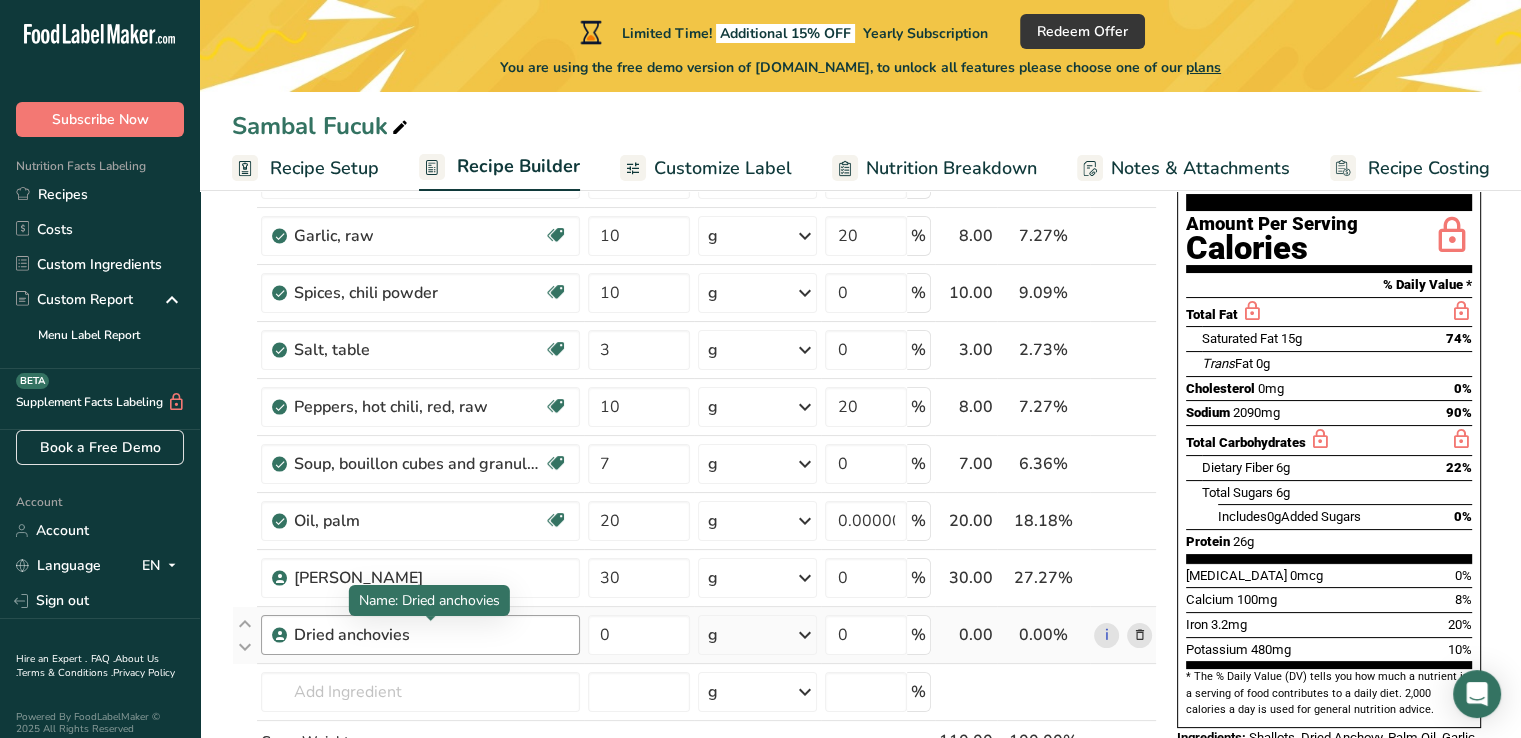 click on "Dried anchovies" at bounding box center [419, 635] 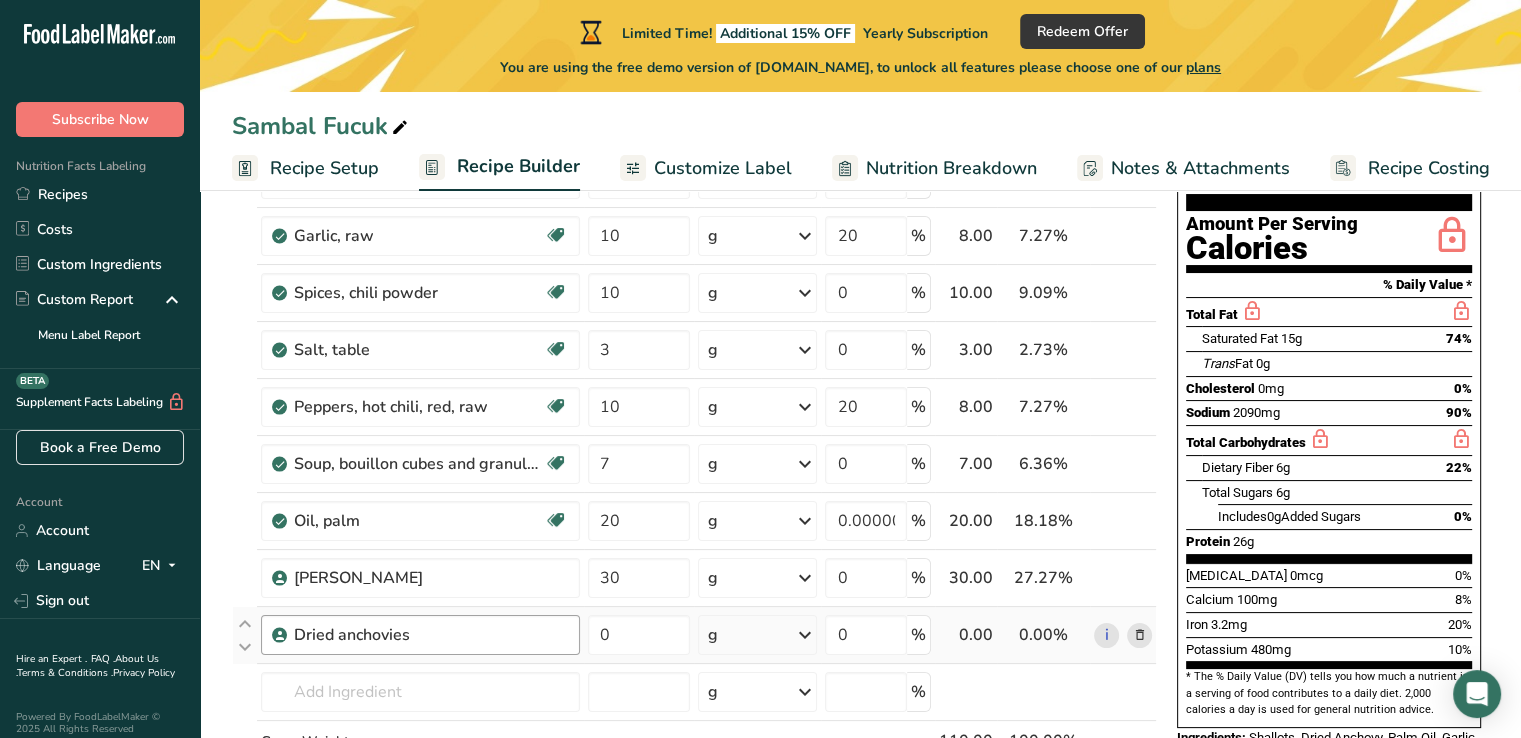 click on "Dried anchovies" at bounding box center [419, 635] 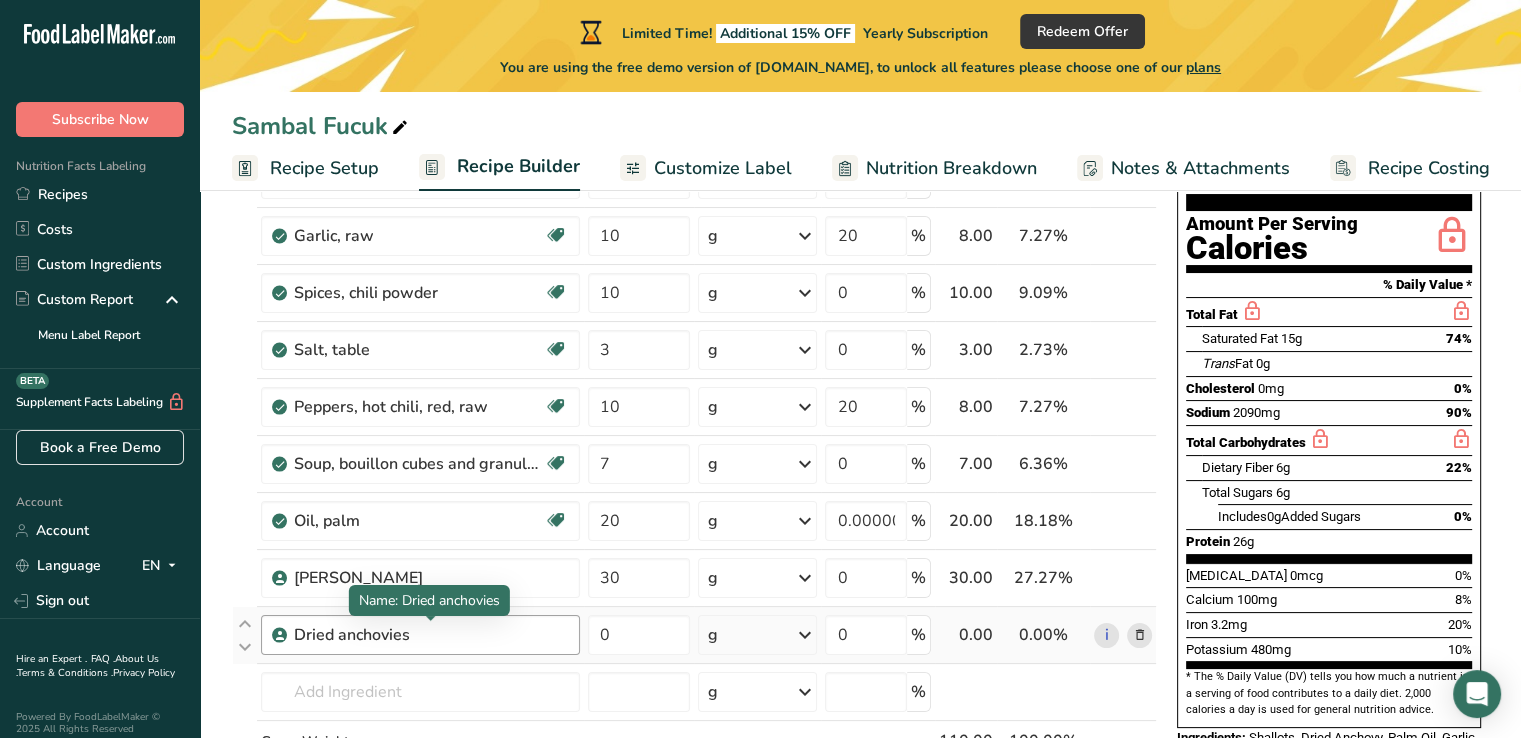 click on "Dried anchovies" at bounding box center (419, 635) 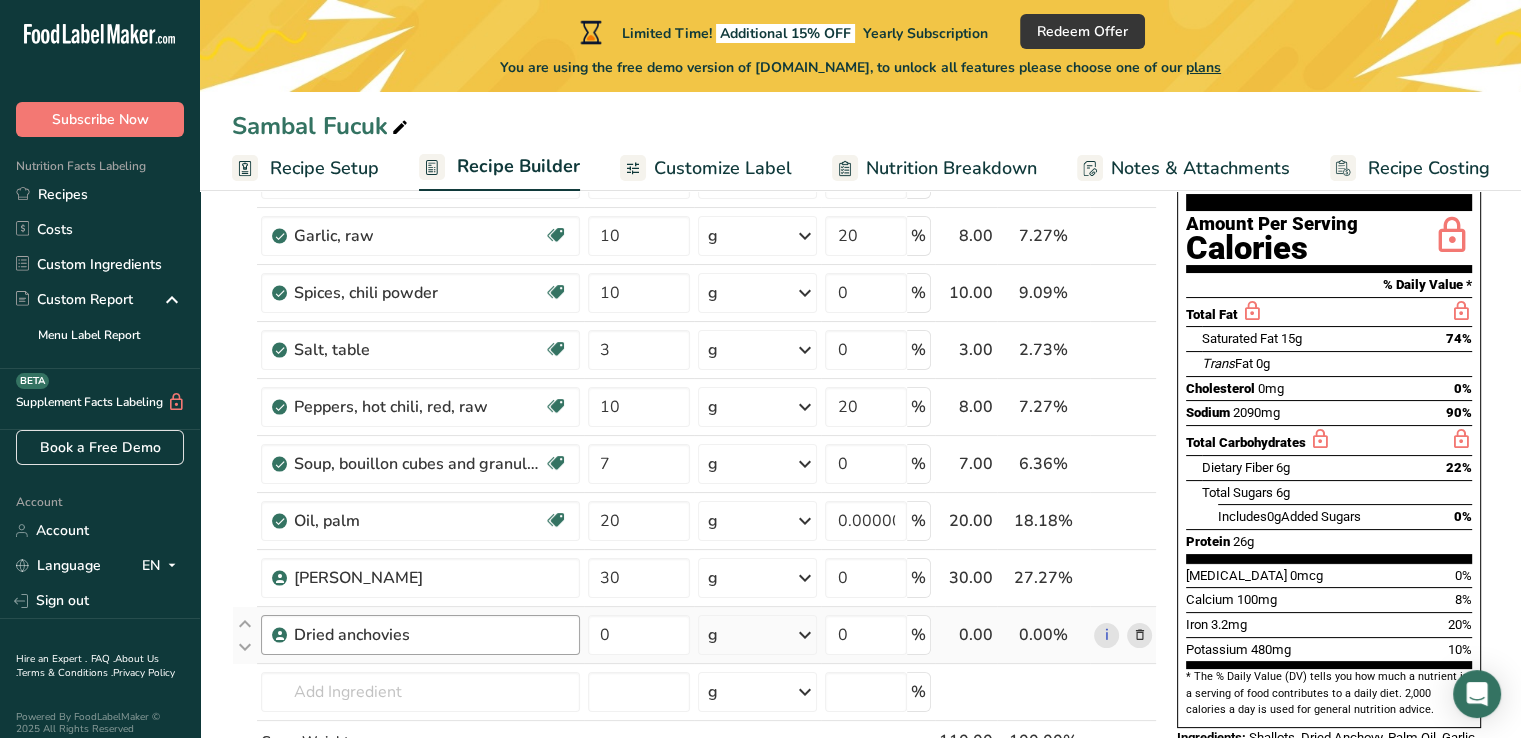 click on "Dried anchovies" at bounding box center (419, 635) 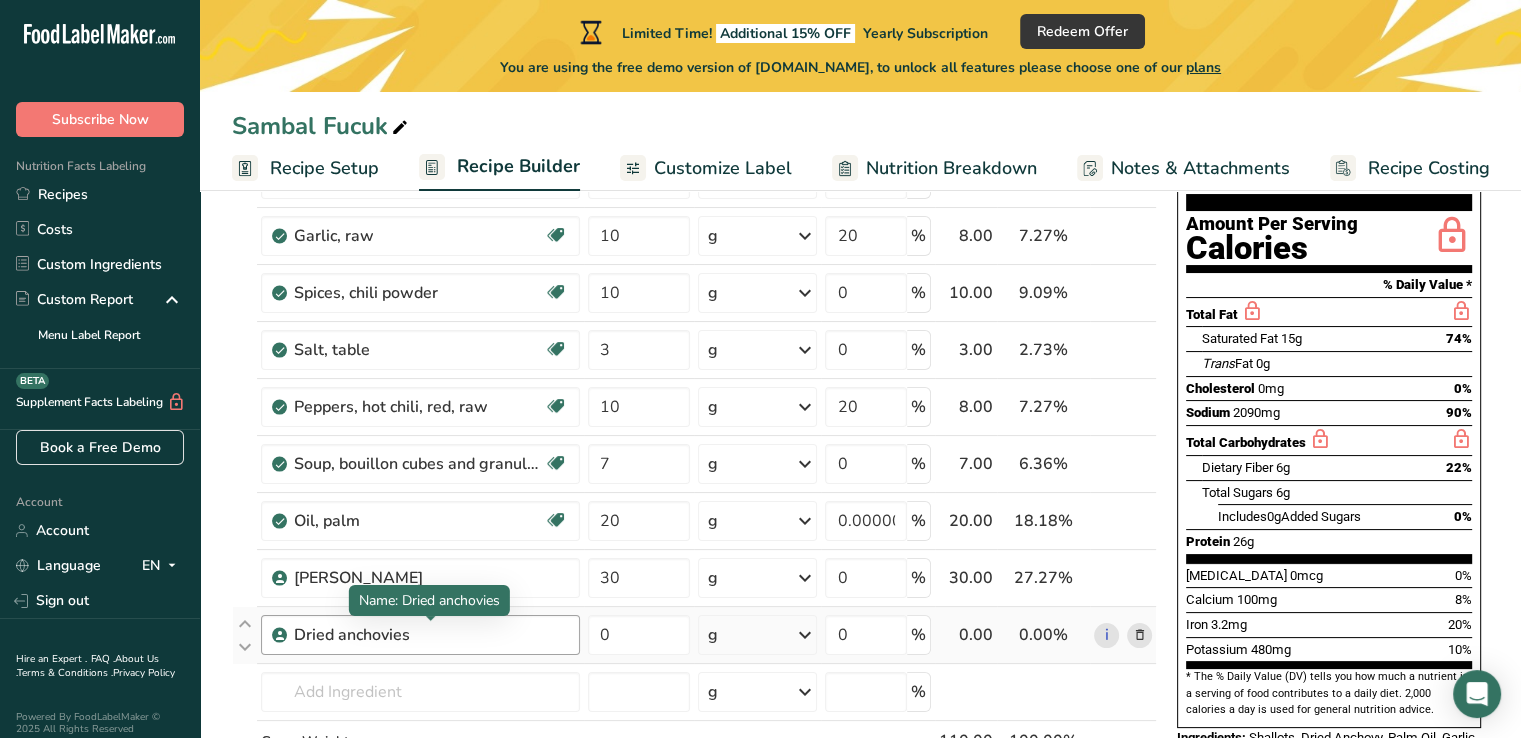 click on "Dried anchovies" at bounding box center [419, 635] 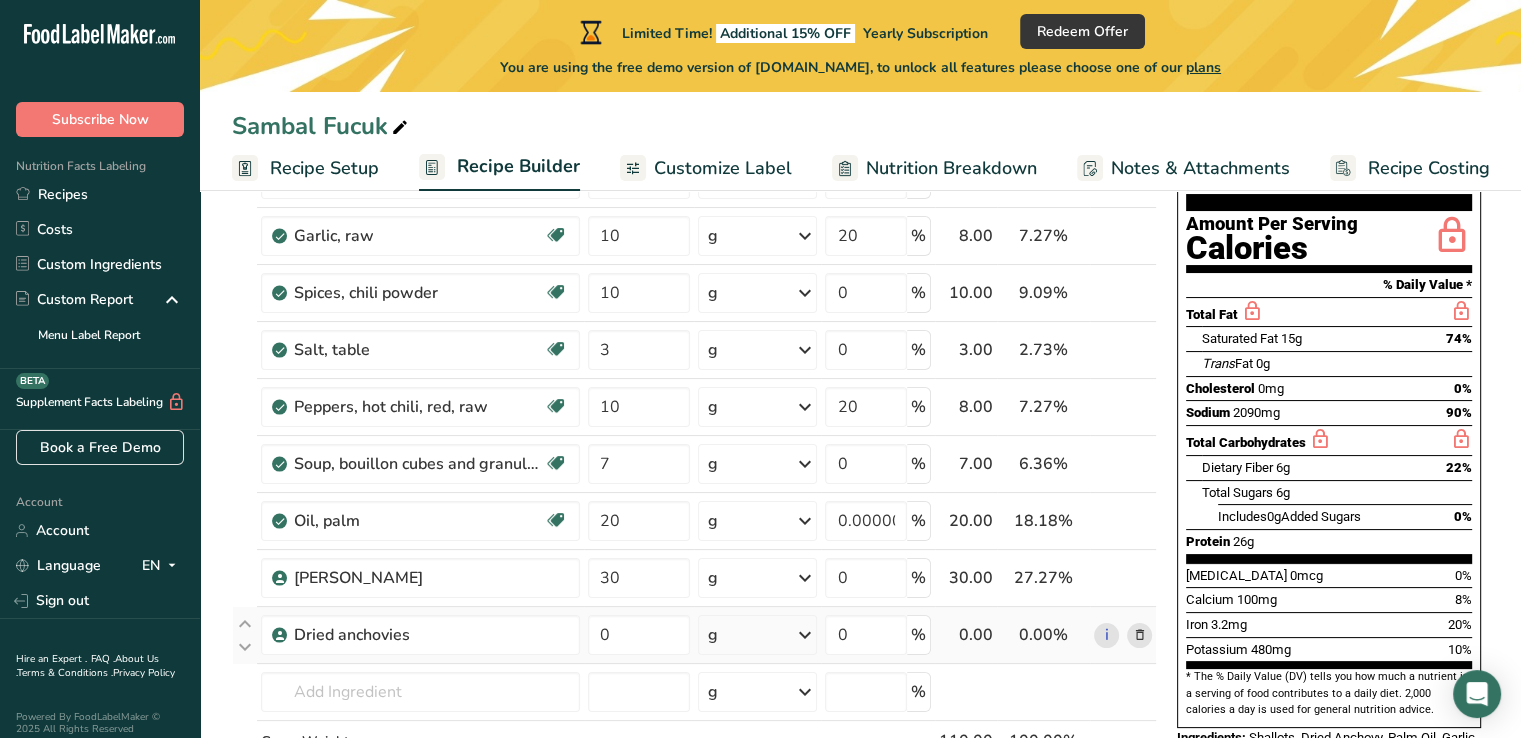 click at bounding box center [1139, 635] 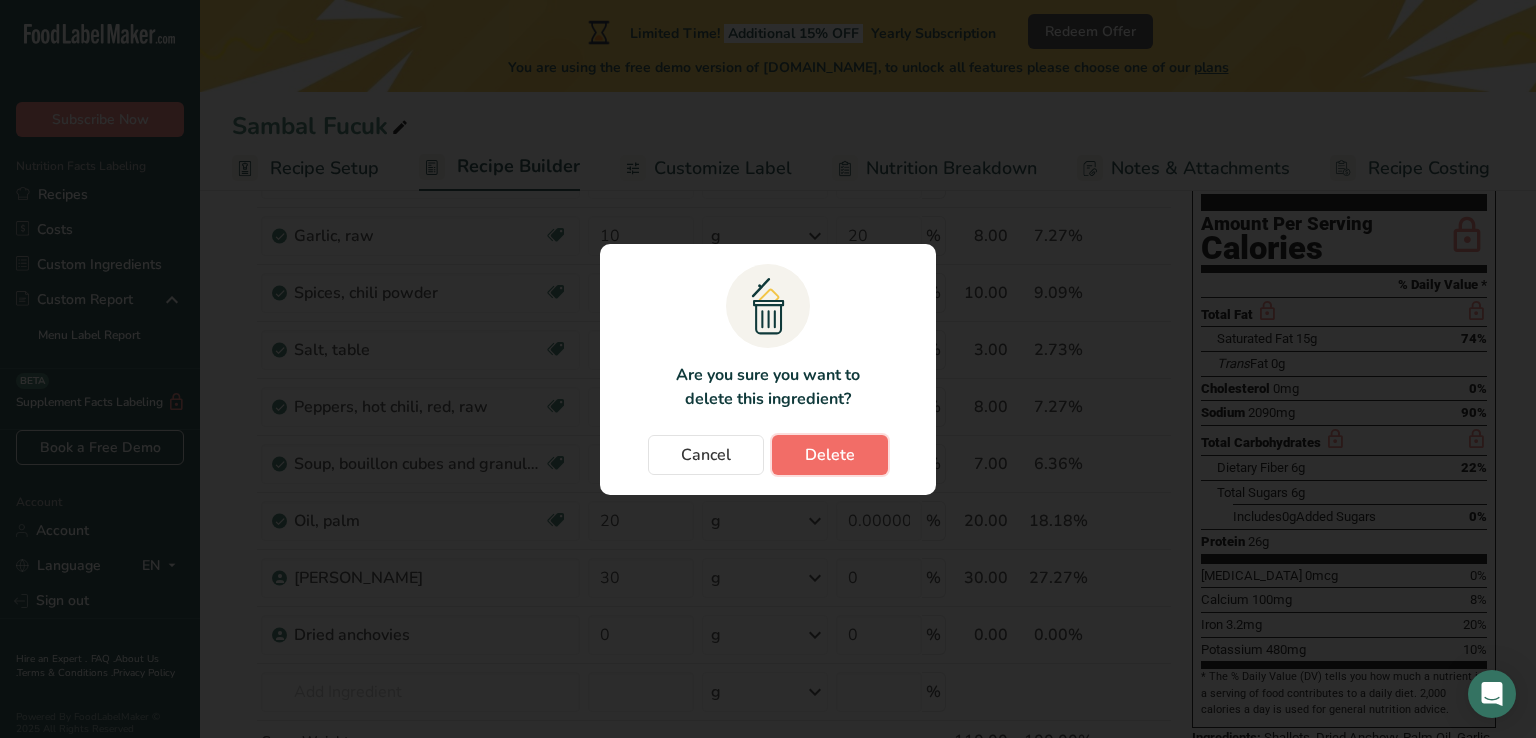 click on "Delete" at bounding box center [830, 455] 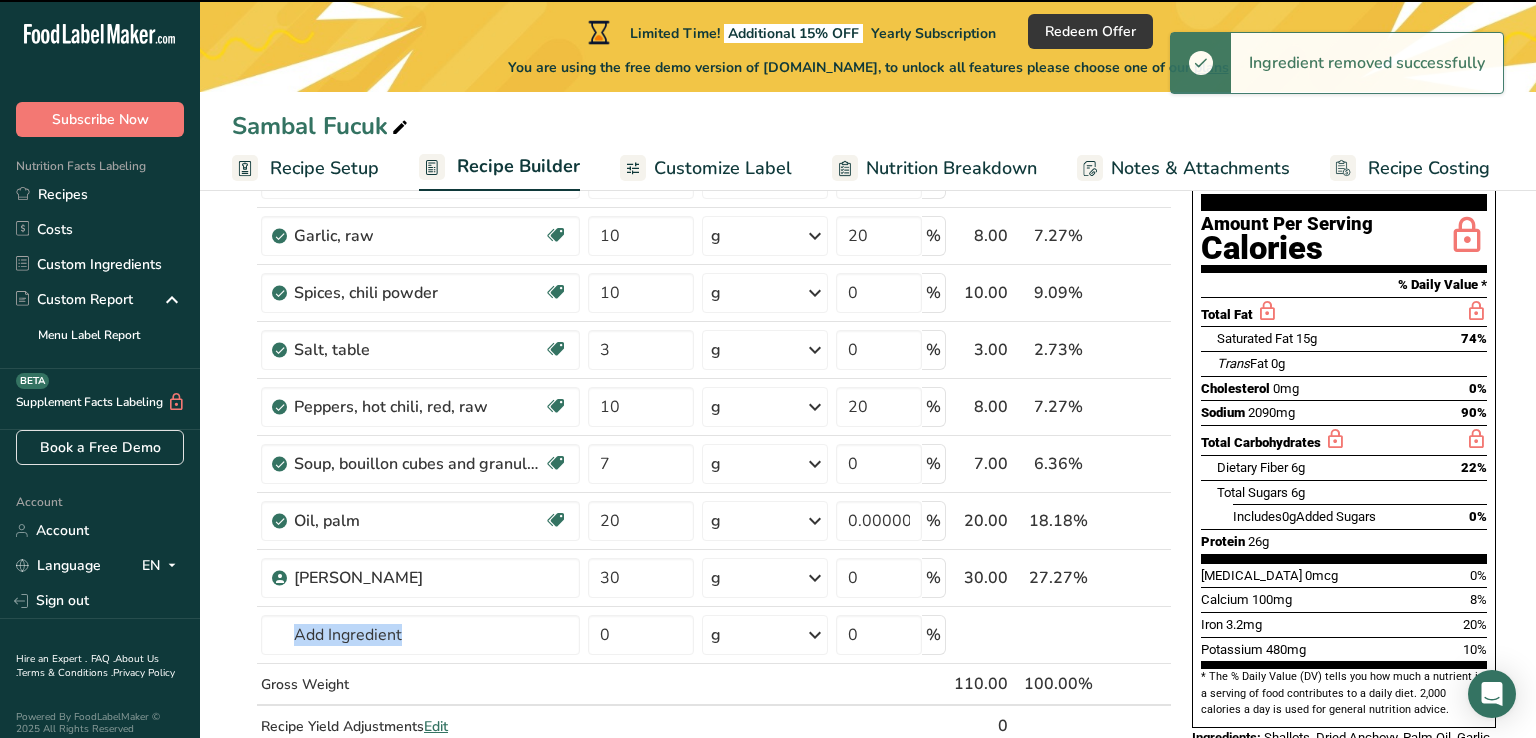 type 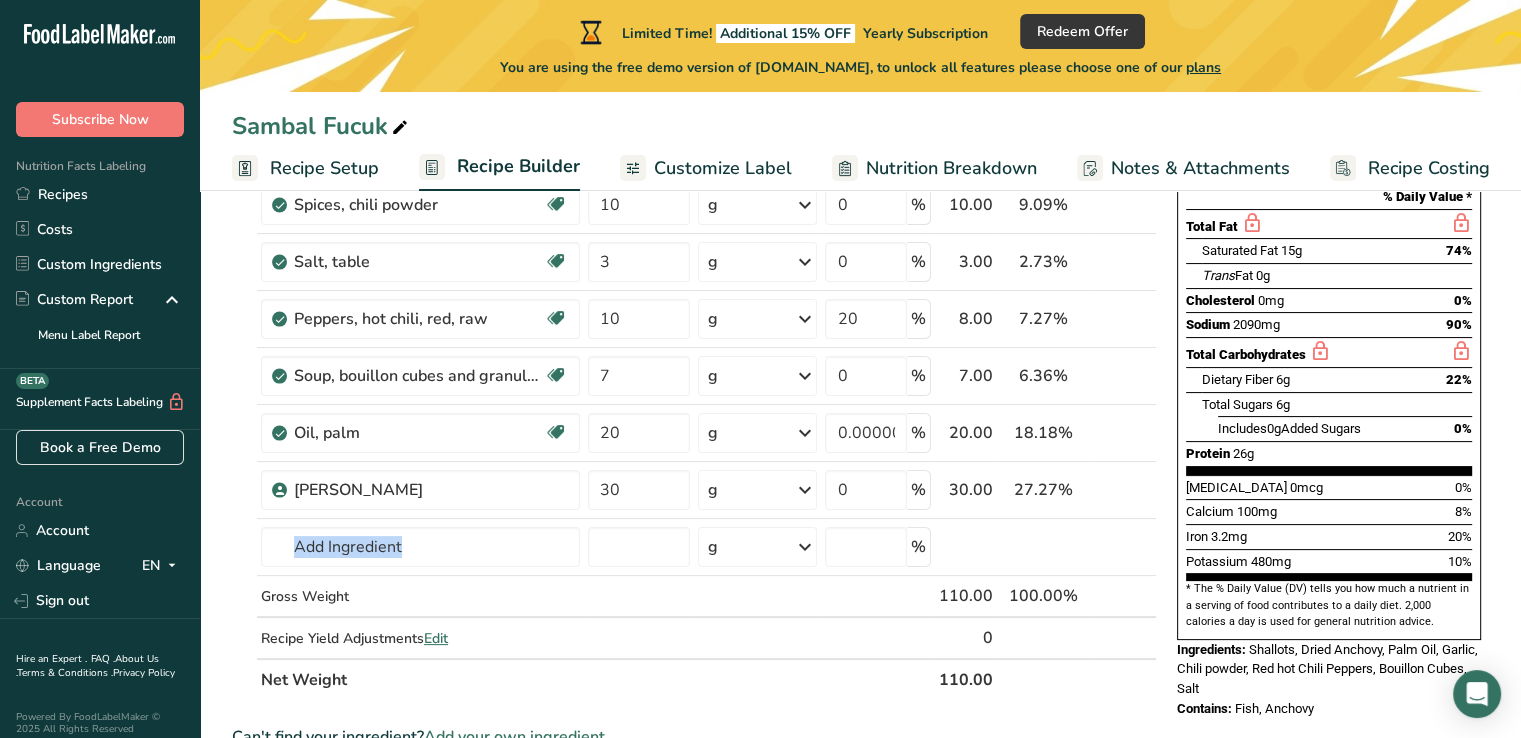 scroll, scrollTop: 400, scrollLeft: 0, axis: vertical 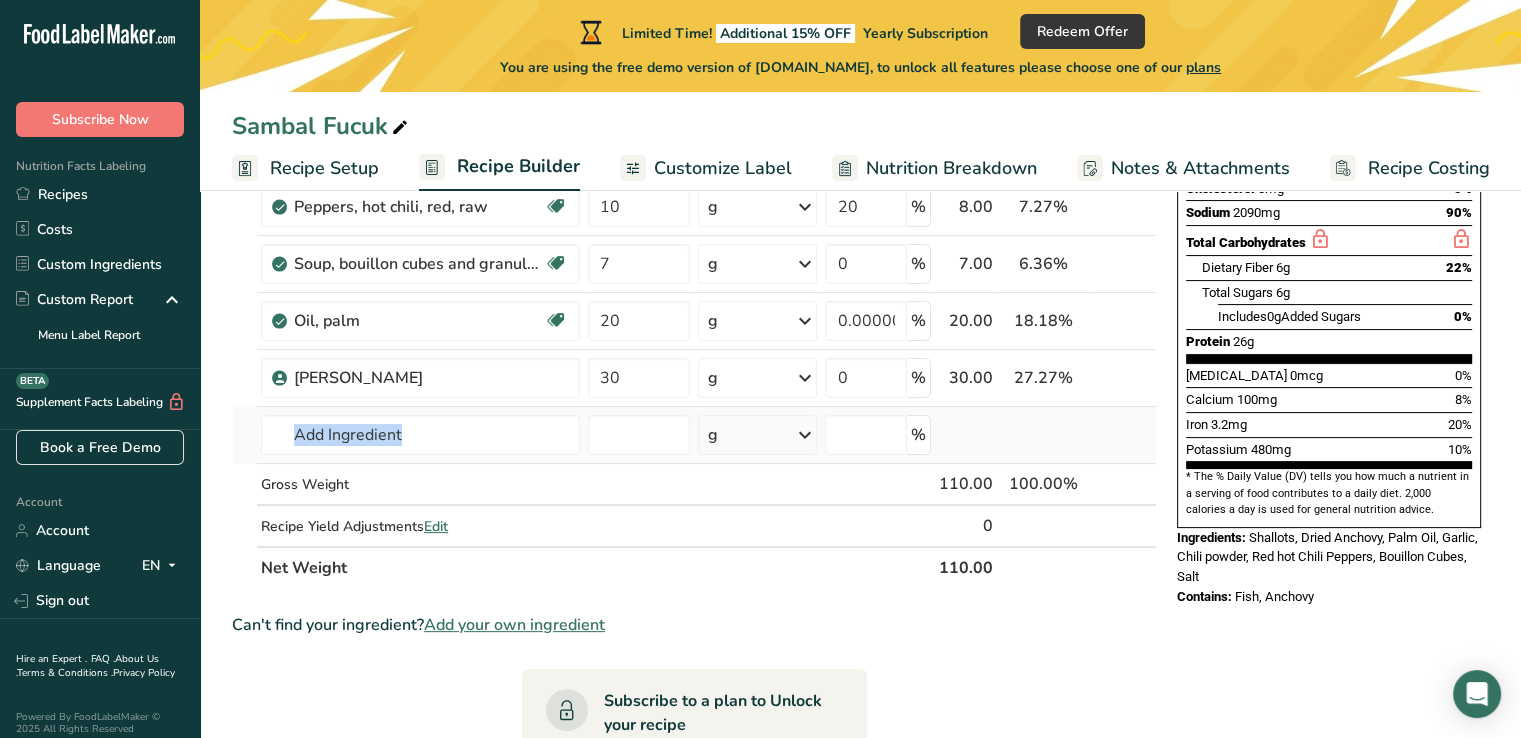 click on "No results found
Add your own ingredient" at bounding box center [420, 435] 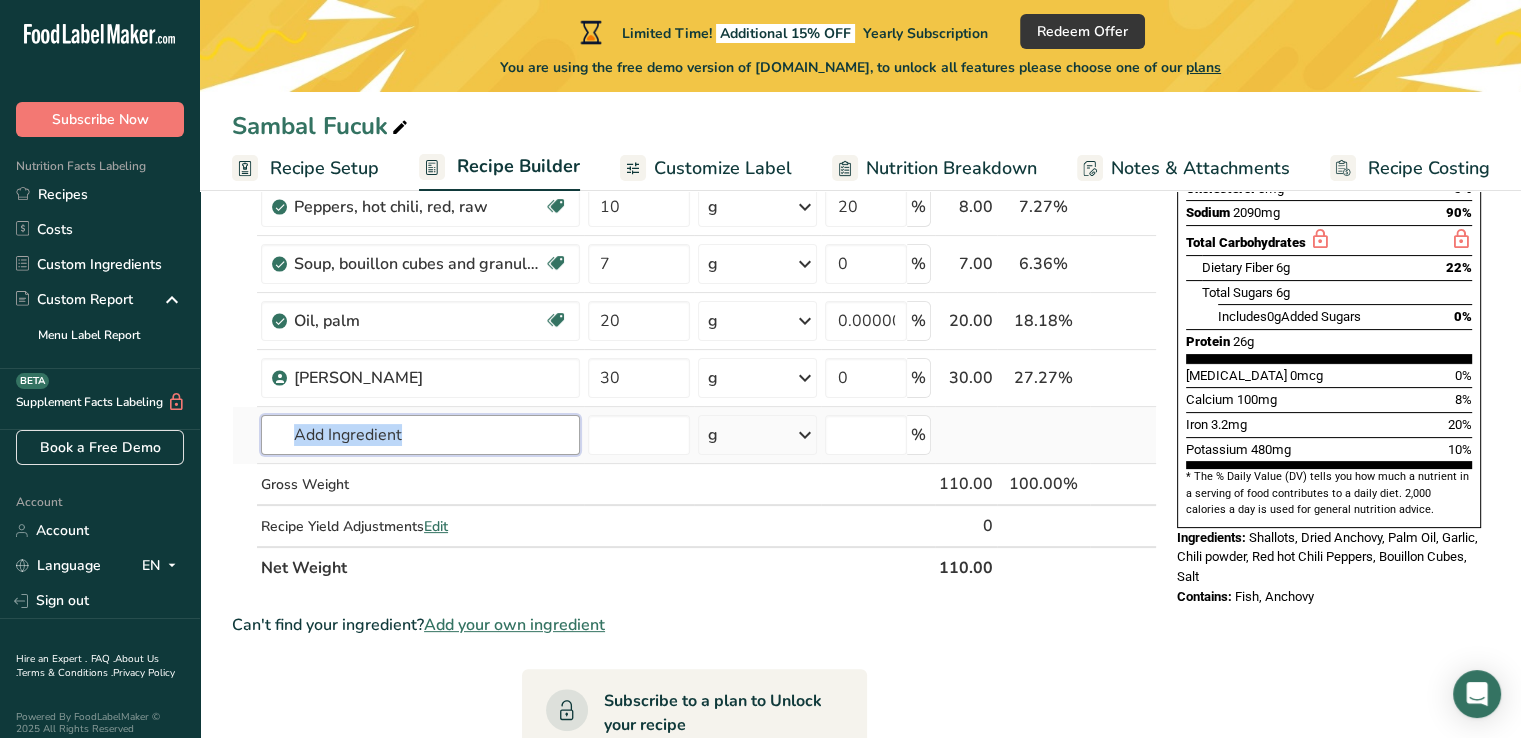 click at bounding box center [420, 435] 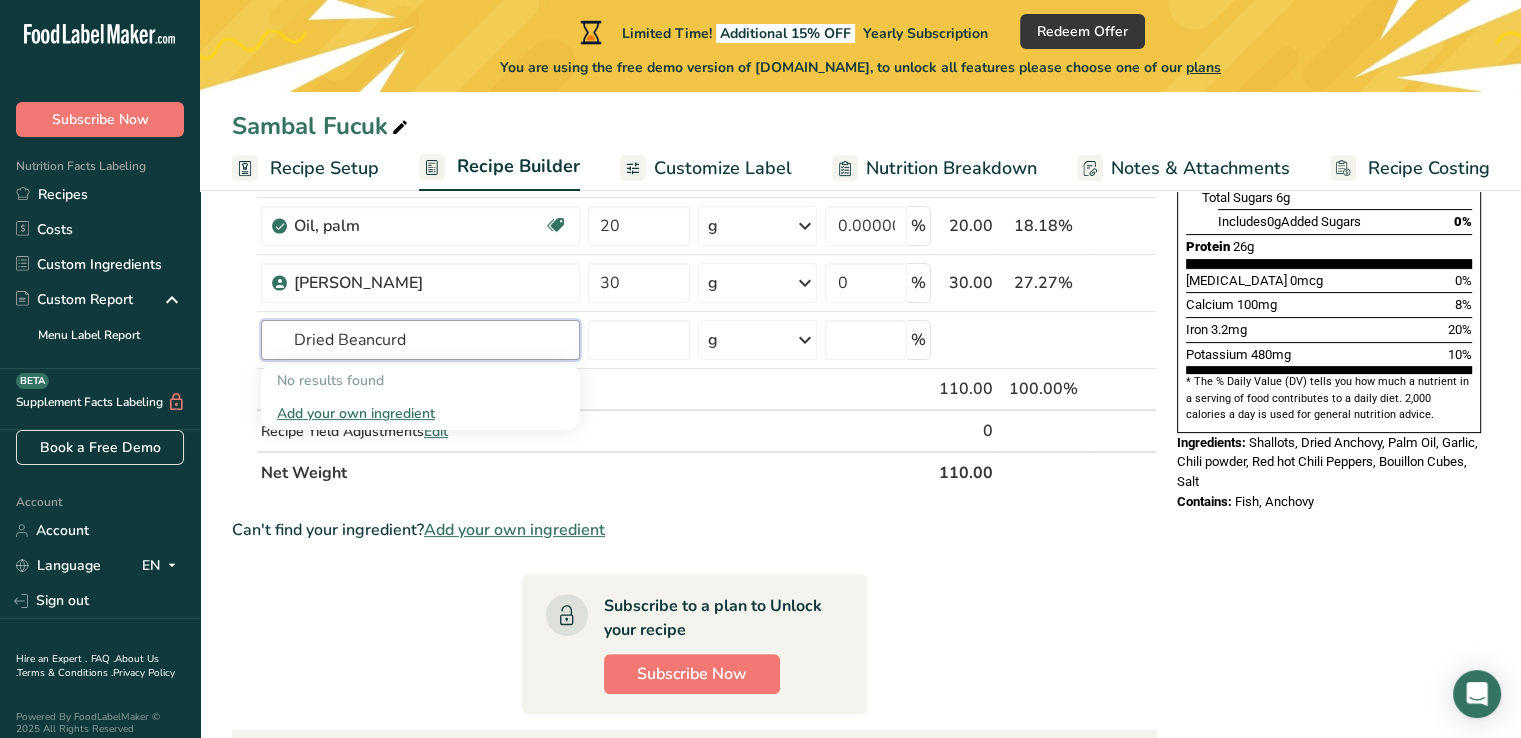 scroll, scrollTop: 500, scrollLeft: 0, axis: vertical 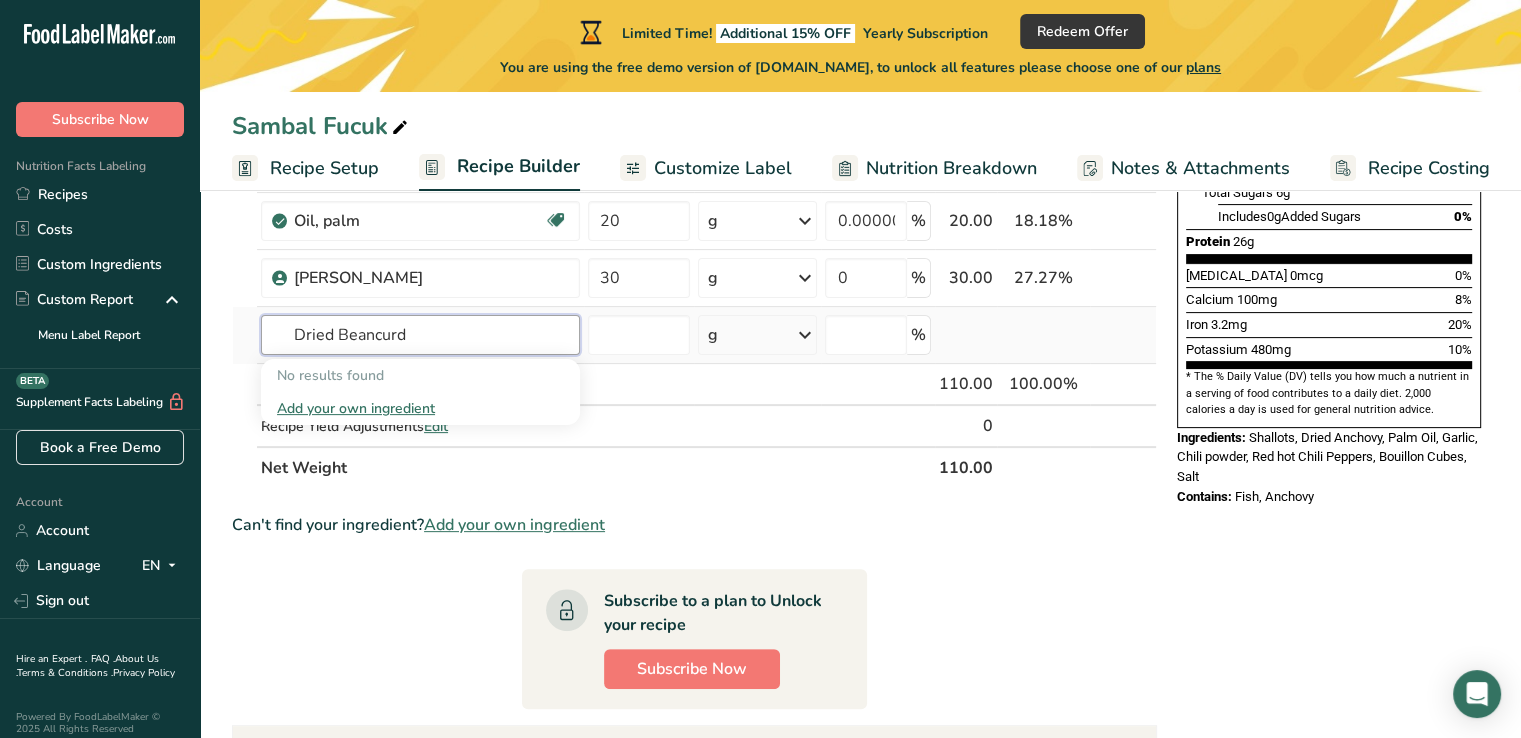 type on "Dried Beancurd" 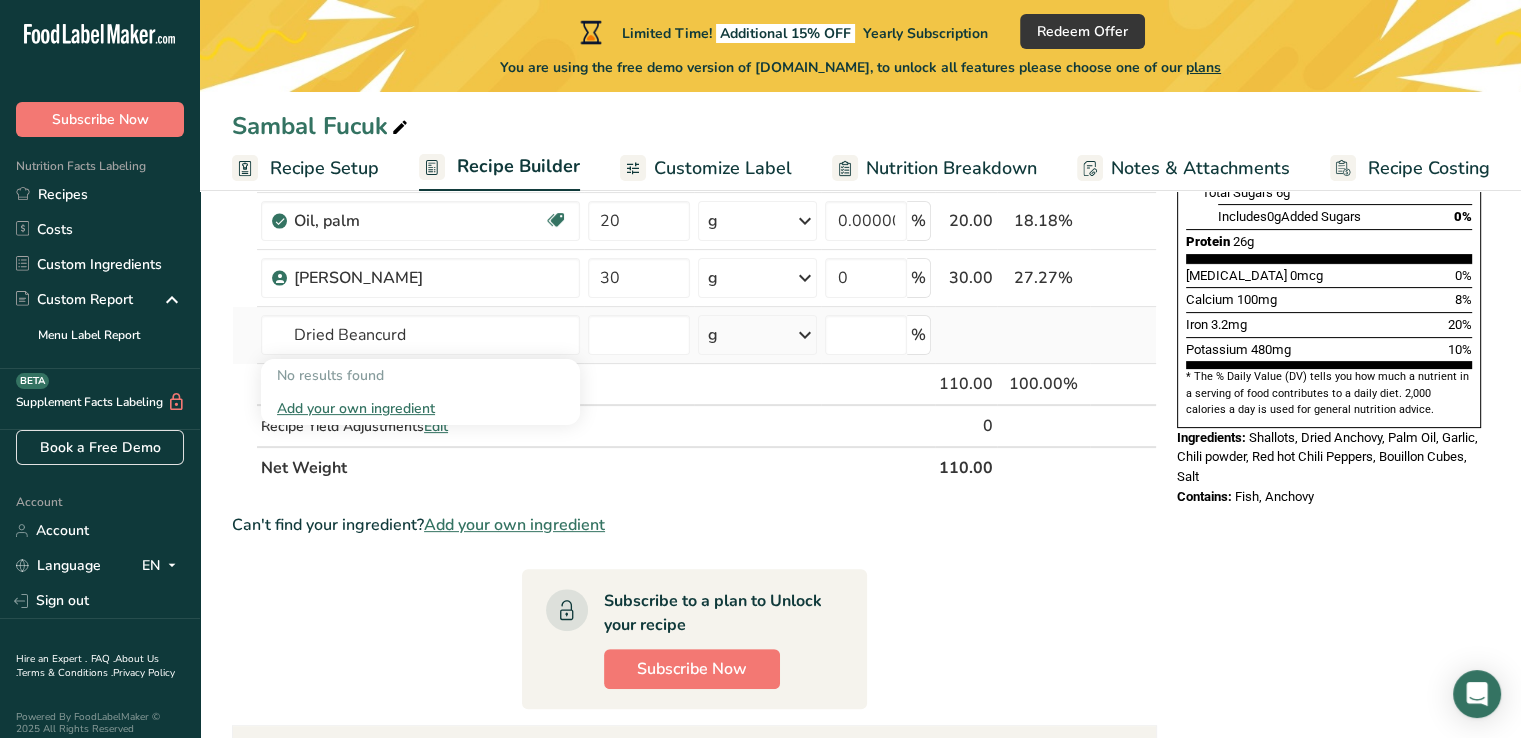 type 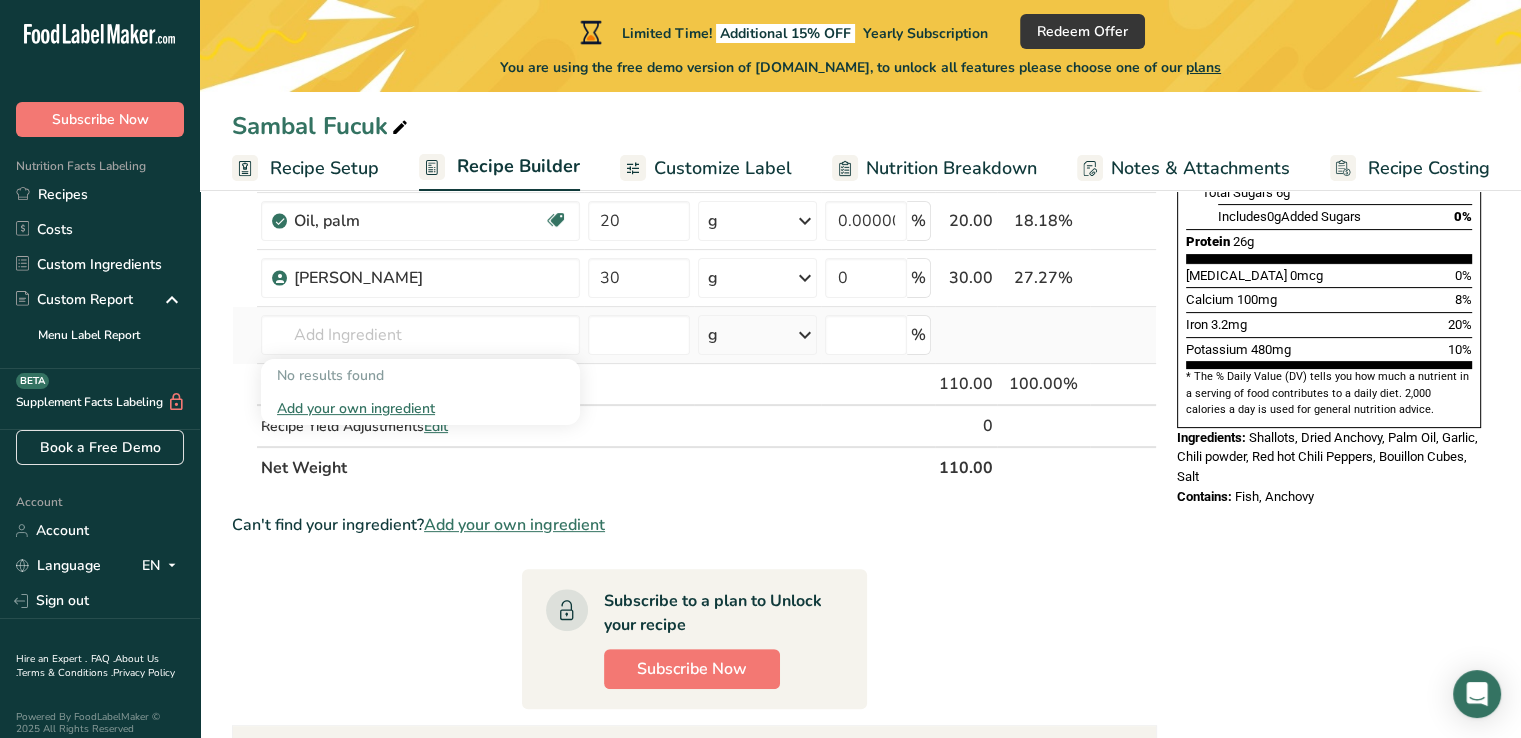 click on "Add your own ingredient" at bounding box center [420, 408] 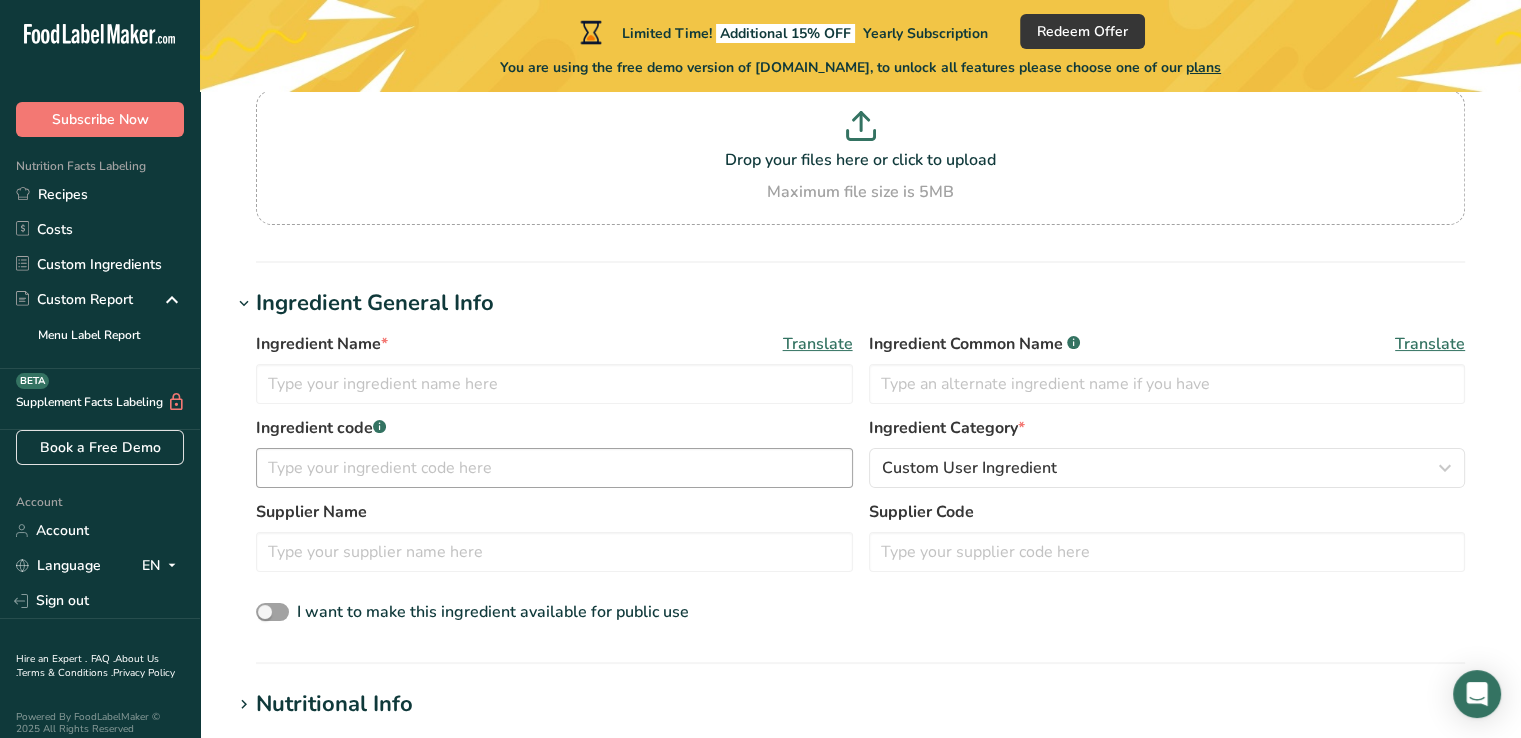 scroll, scrollTop: 200, scrollLeft: 0, axis: vertical 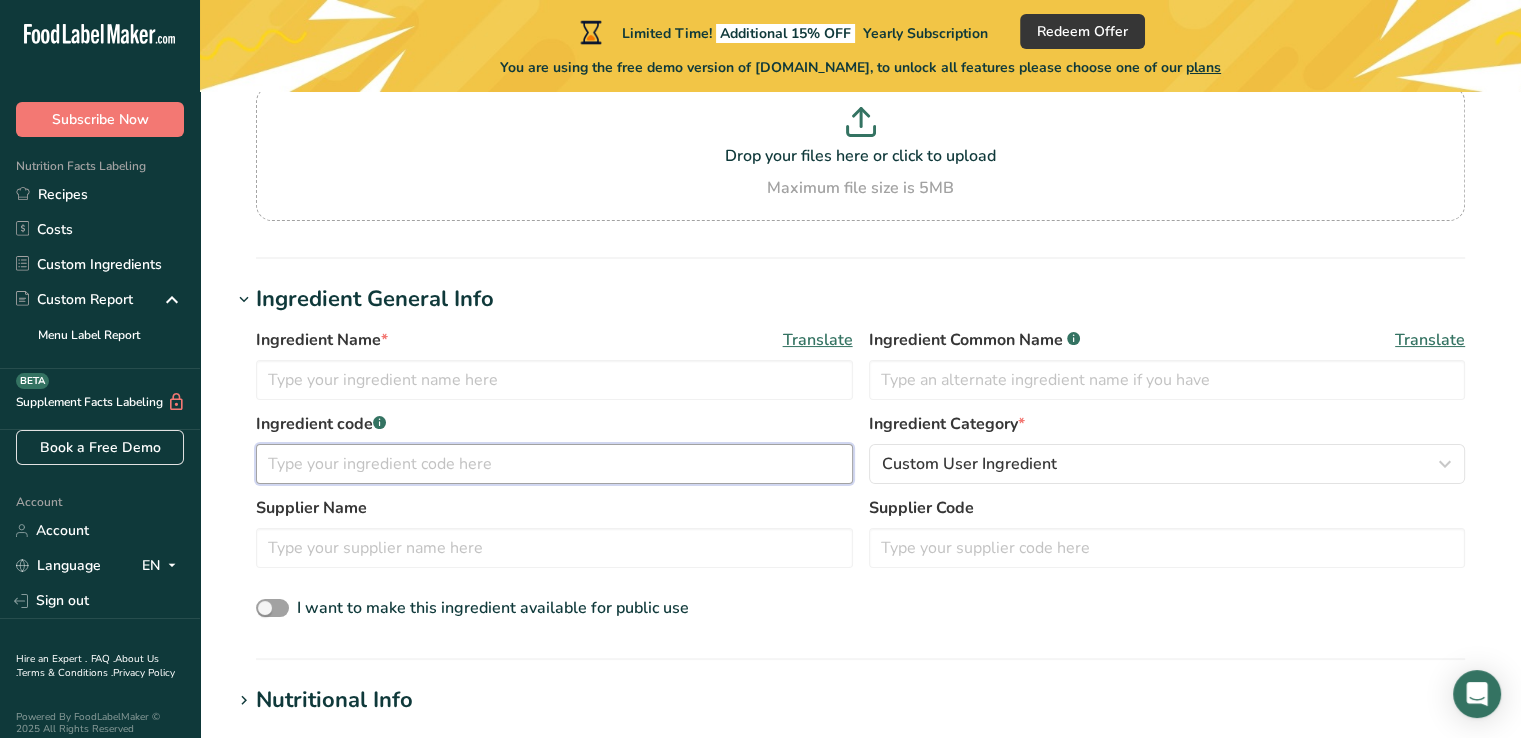 click at bounding box center (554, 464) 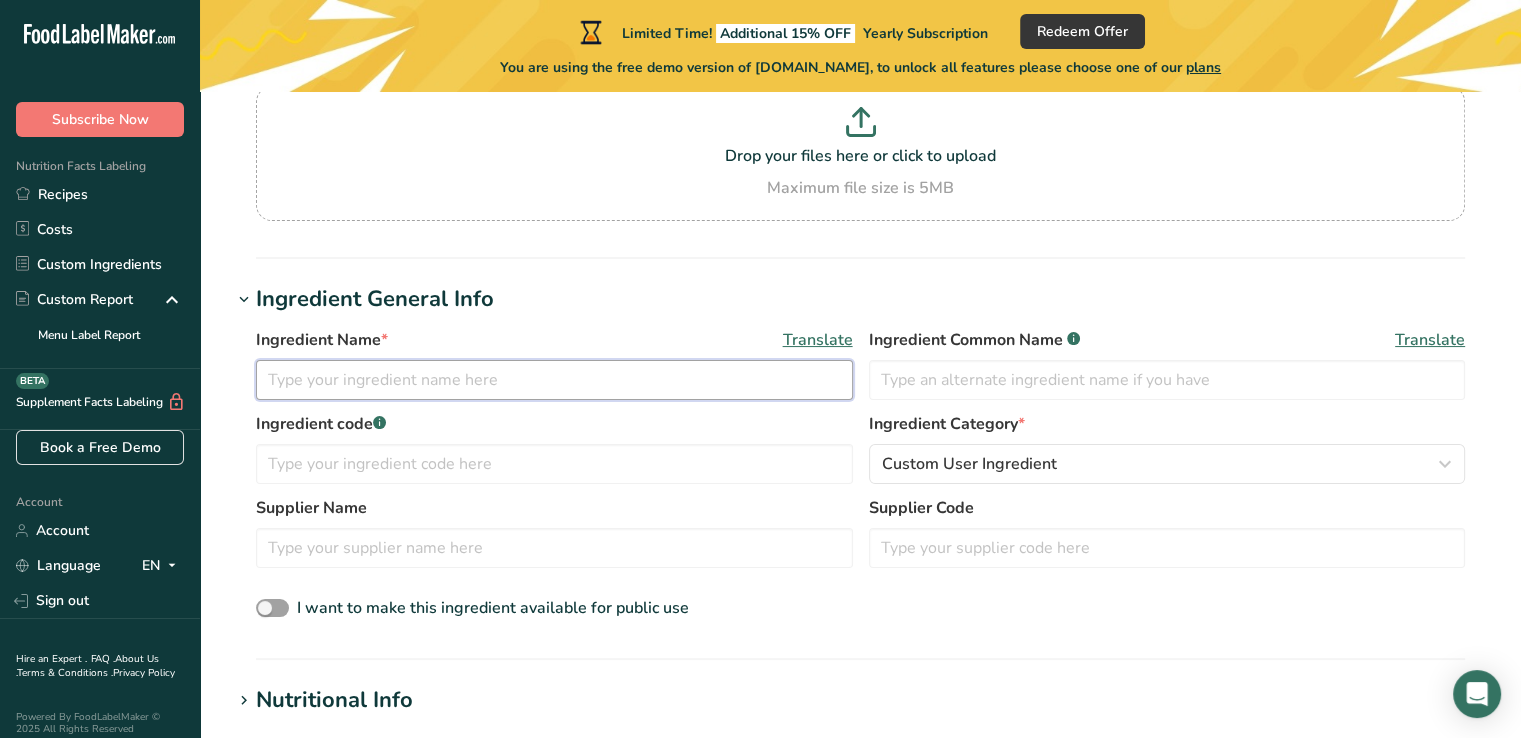 drag, startPoint x: 442, startPoint y: 384, endPoint x: 484, endPoint y: 385, distance: 42.0119 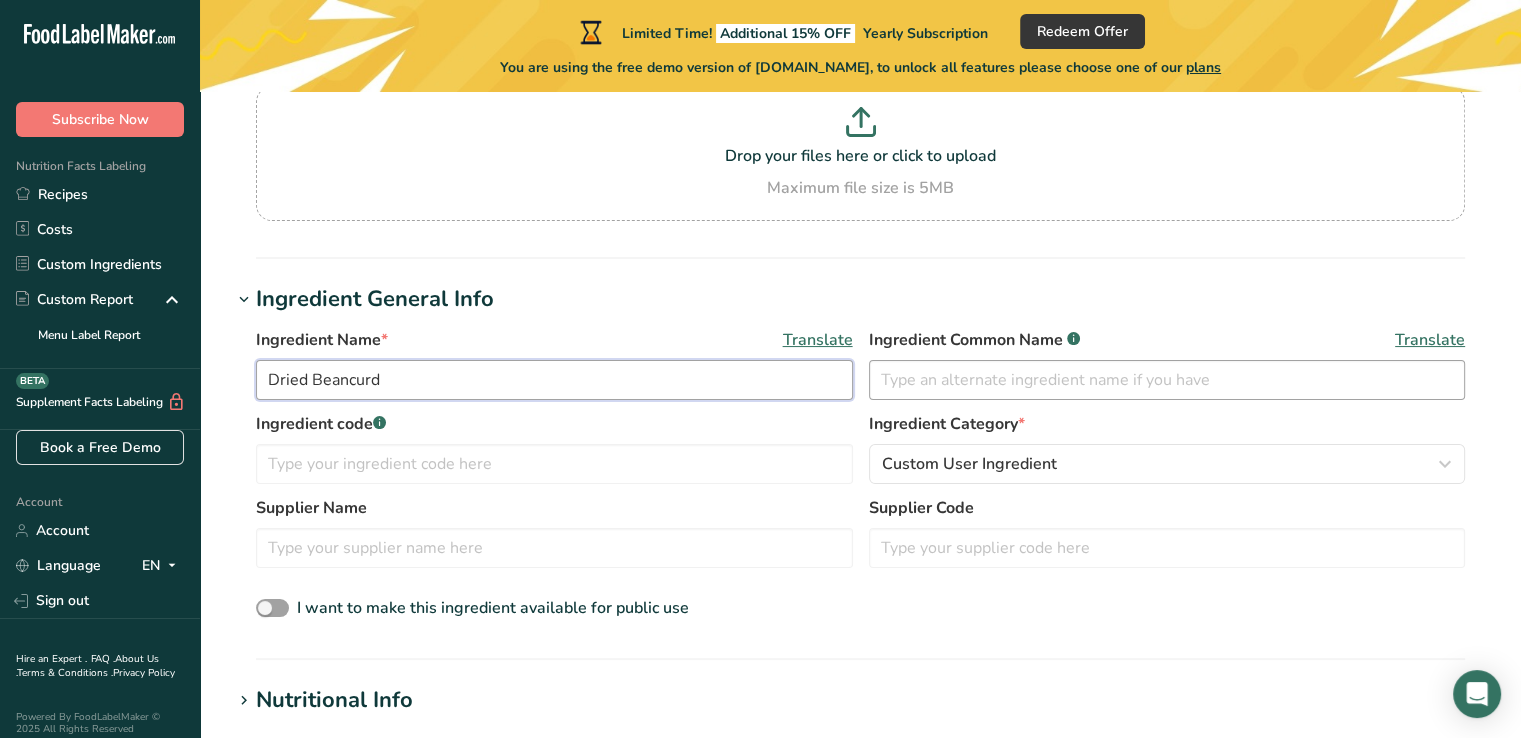 type on "Dried Beancurd" 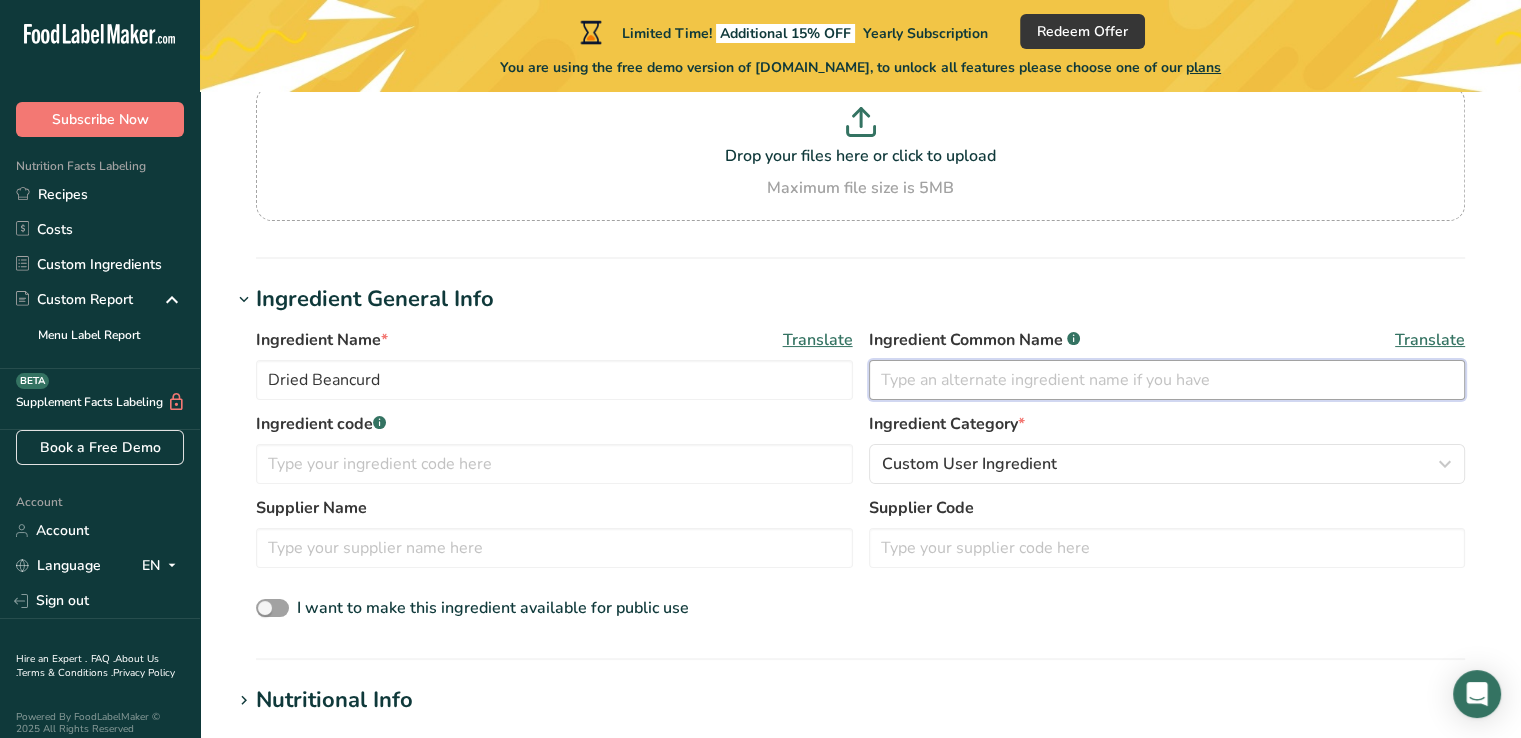 click at bounding box center (1167, 380) 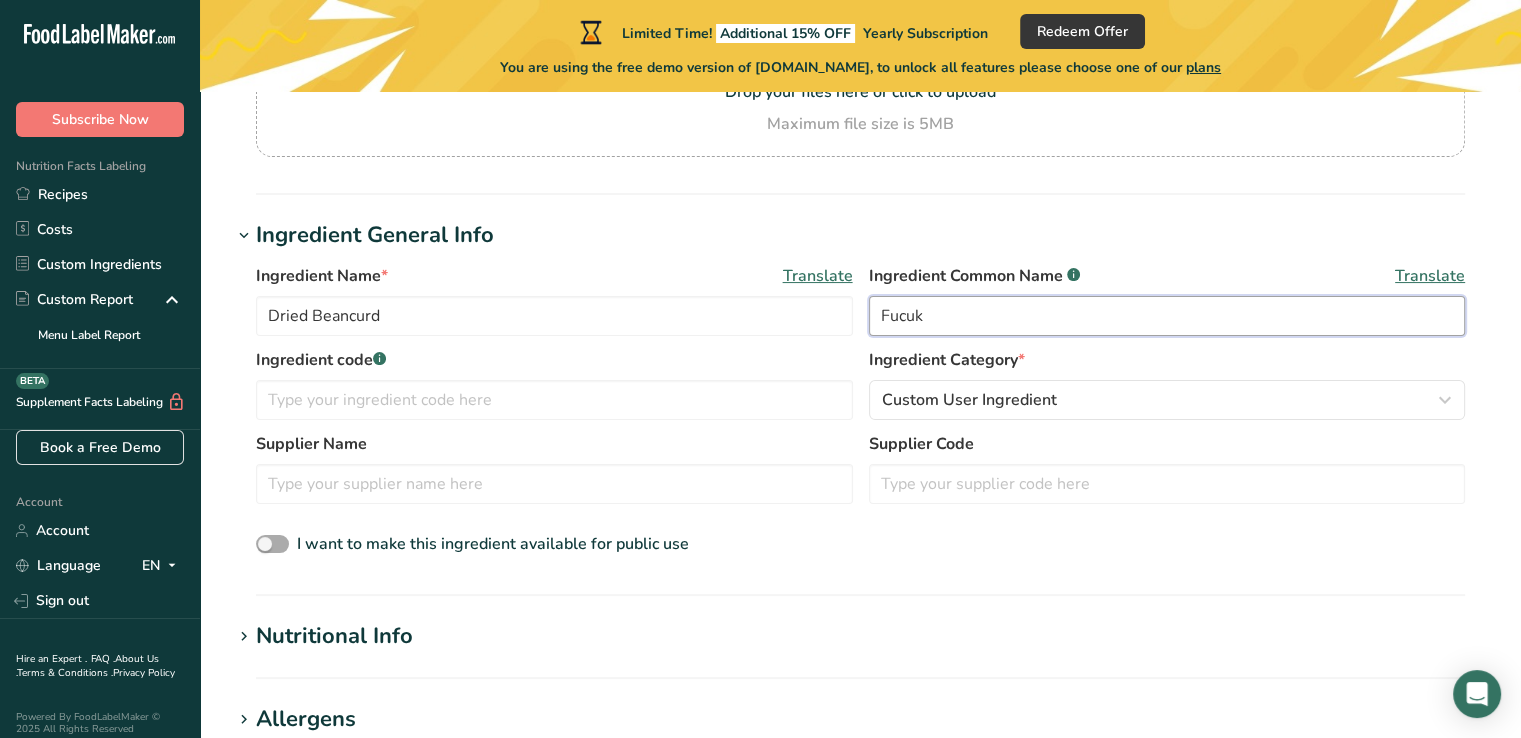 scroll, scrollTop: 300, scrollLeft: 0, axis: vertical 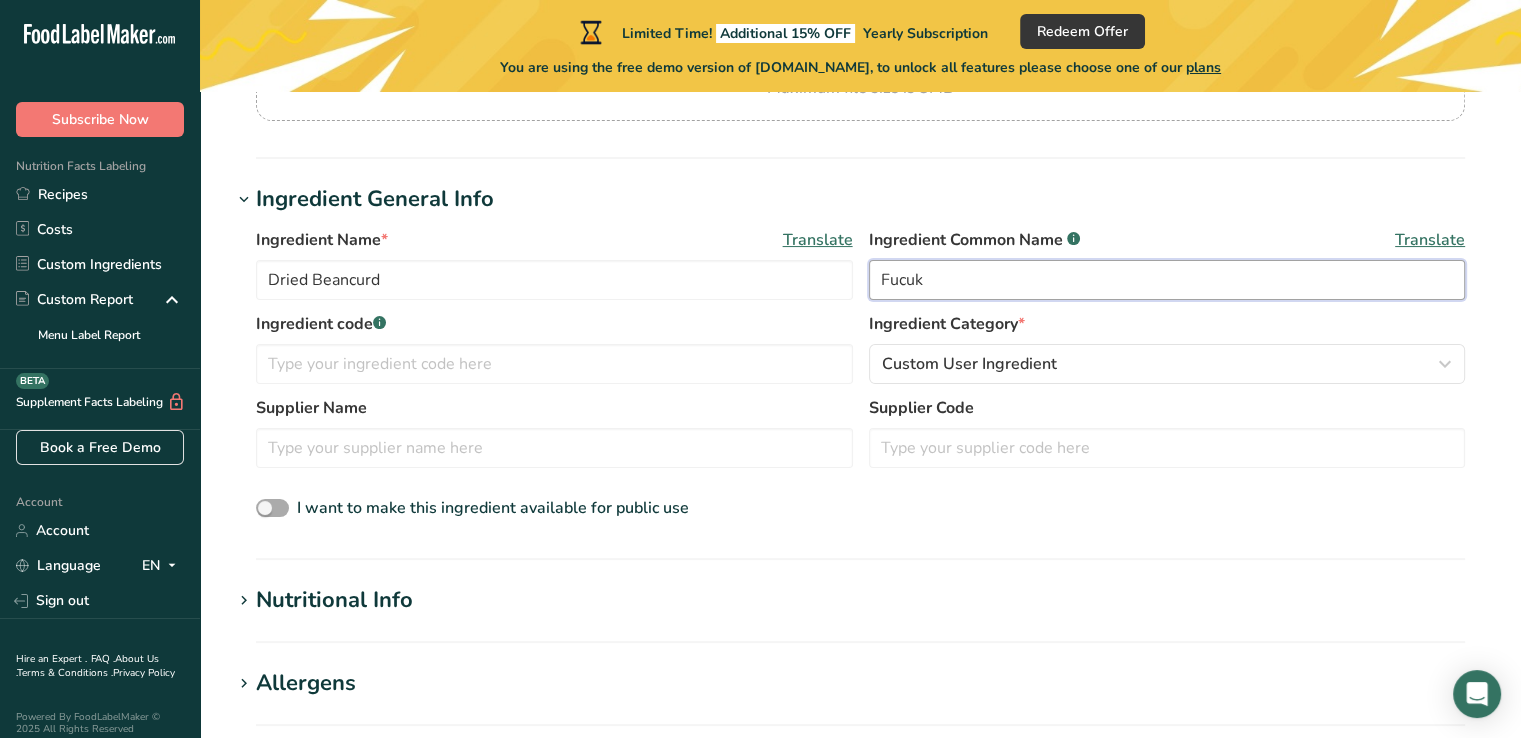 type on "Fucuk" 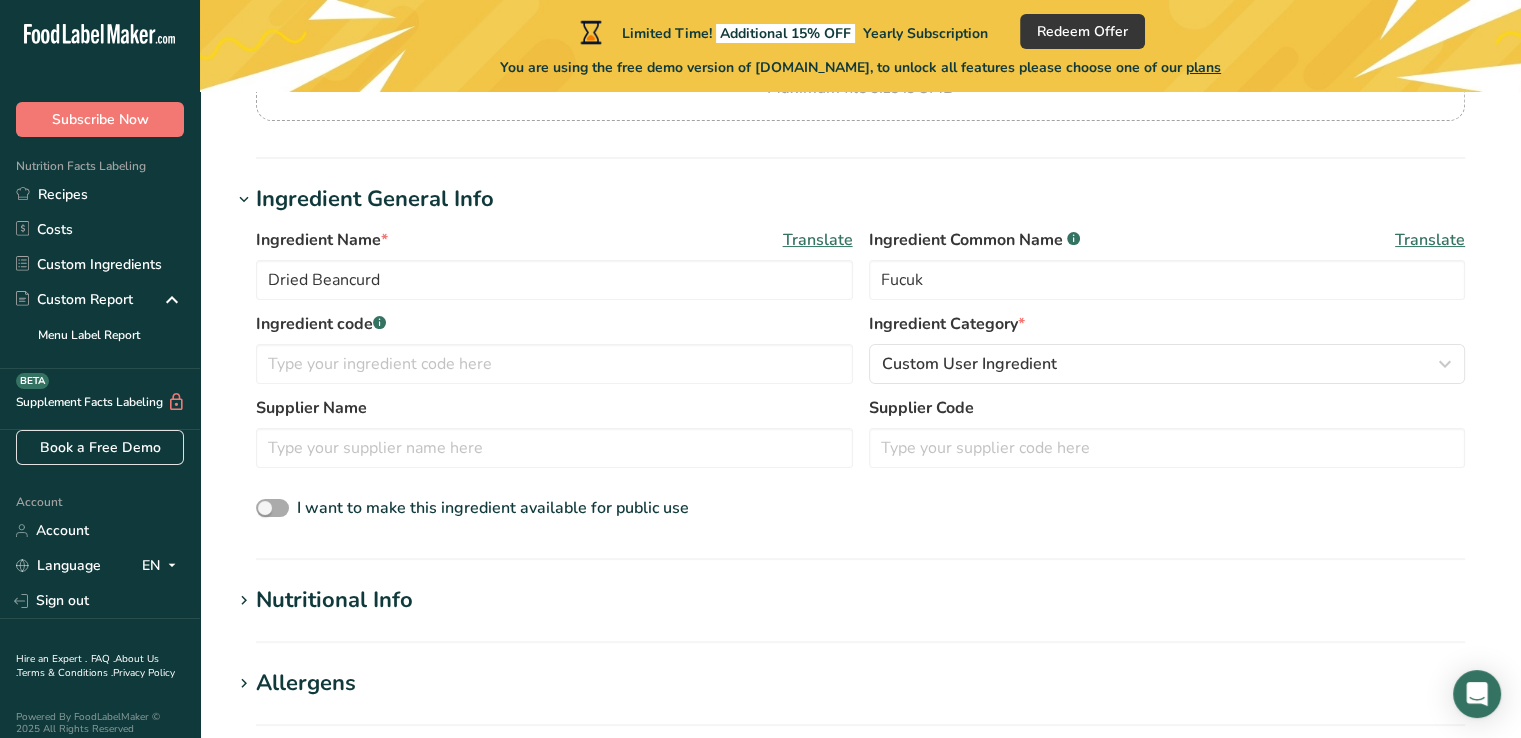 click at bounding box center [272, 508] 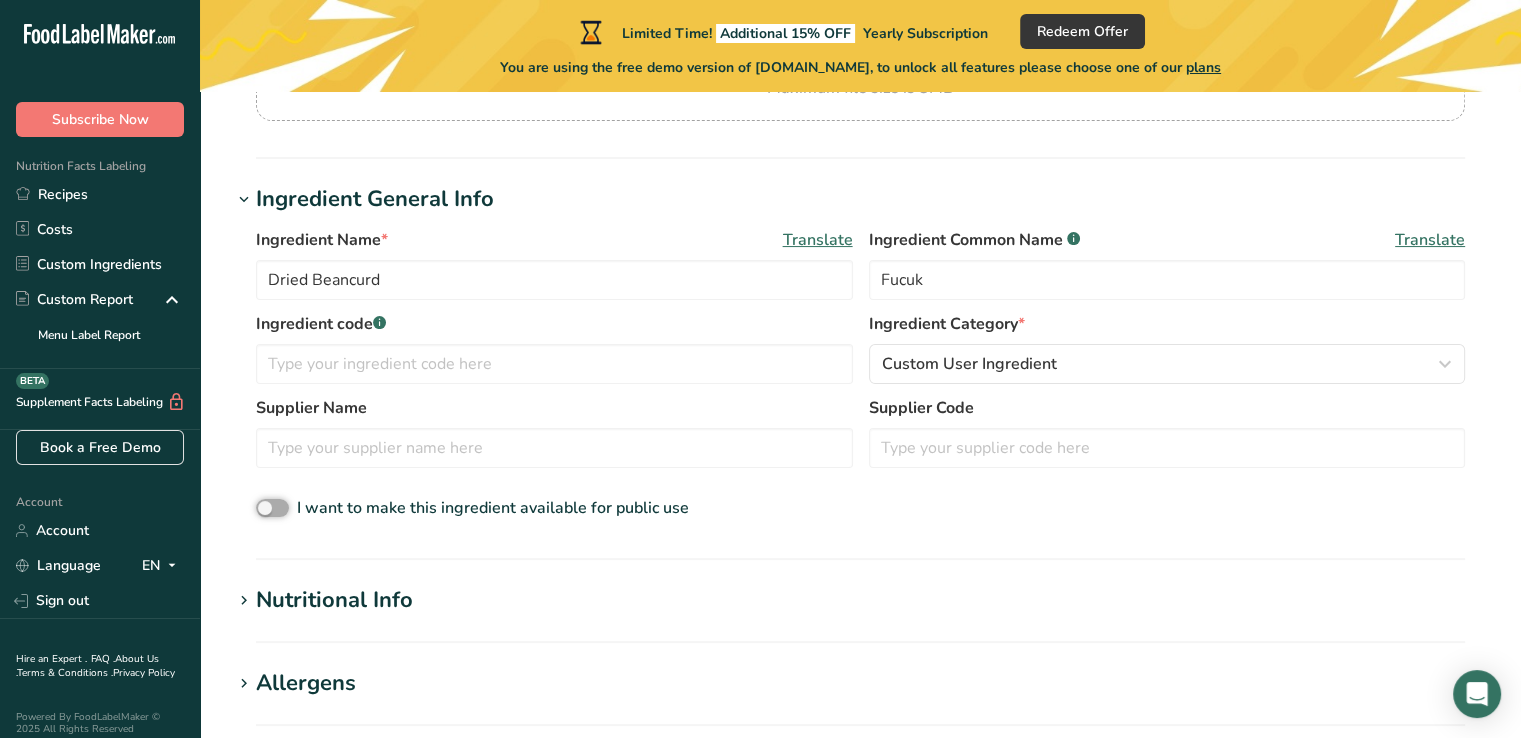 click on "I want to make this ingredient available for public use" at bounding box center [262, 508] 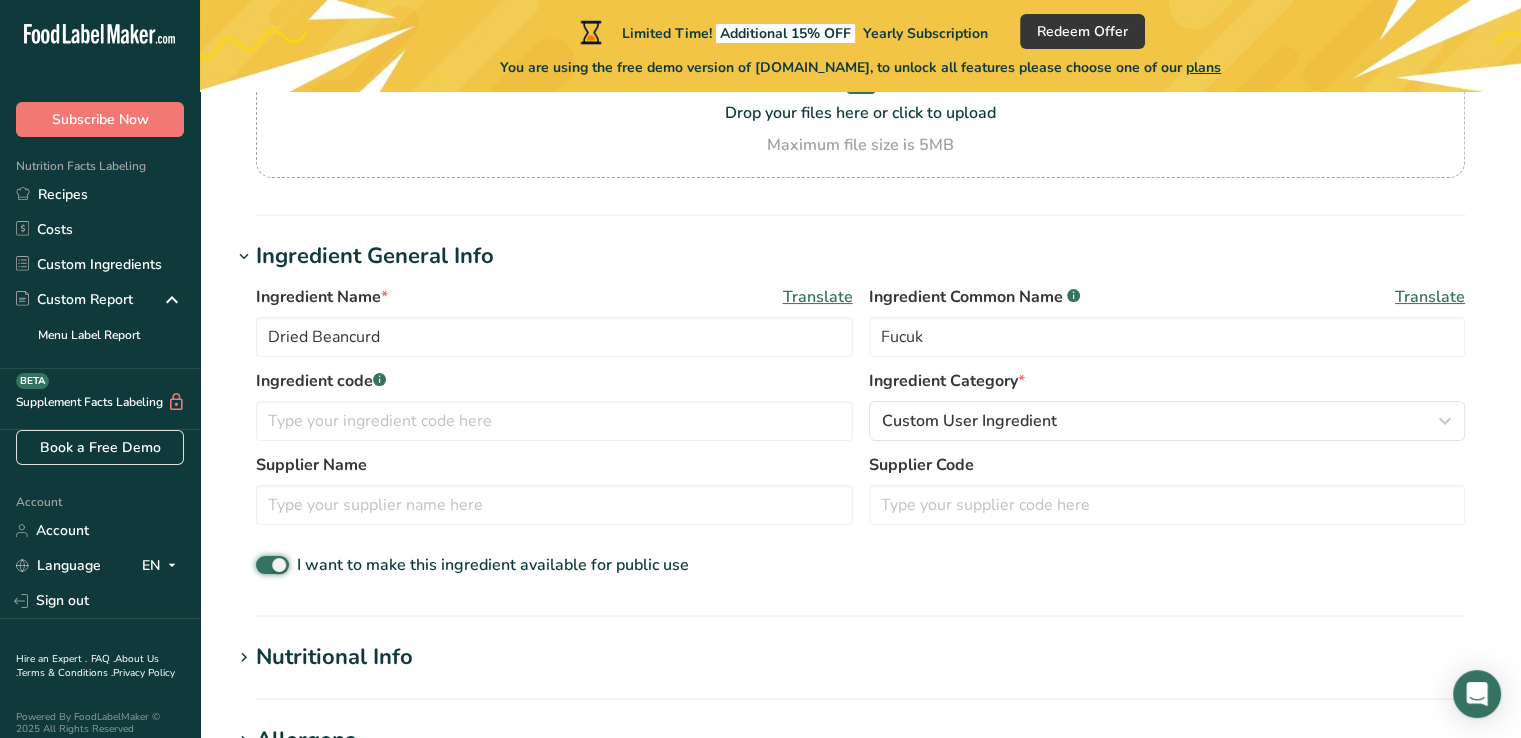 scroll, scrollTop: 0, scrollLeft: 0, axis: both 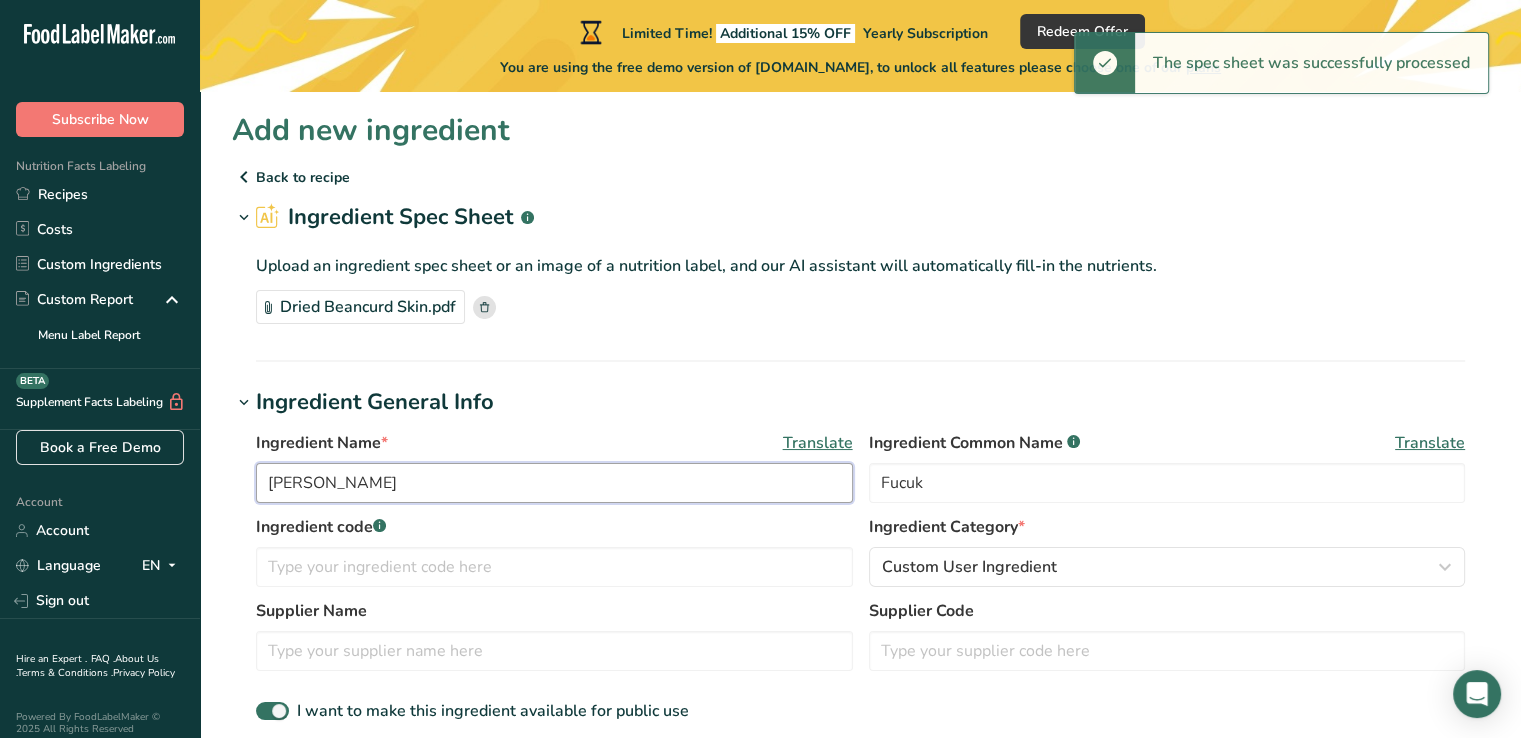 click on "Dried Anchovies" at bounding box center (554, 483) 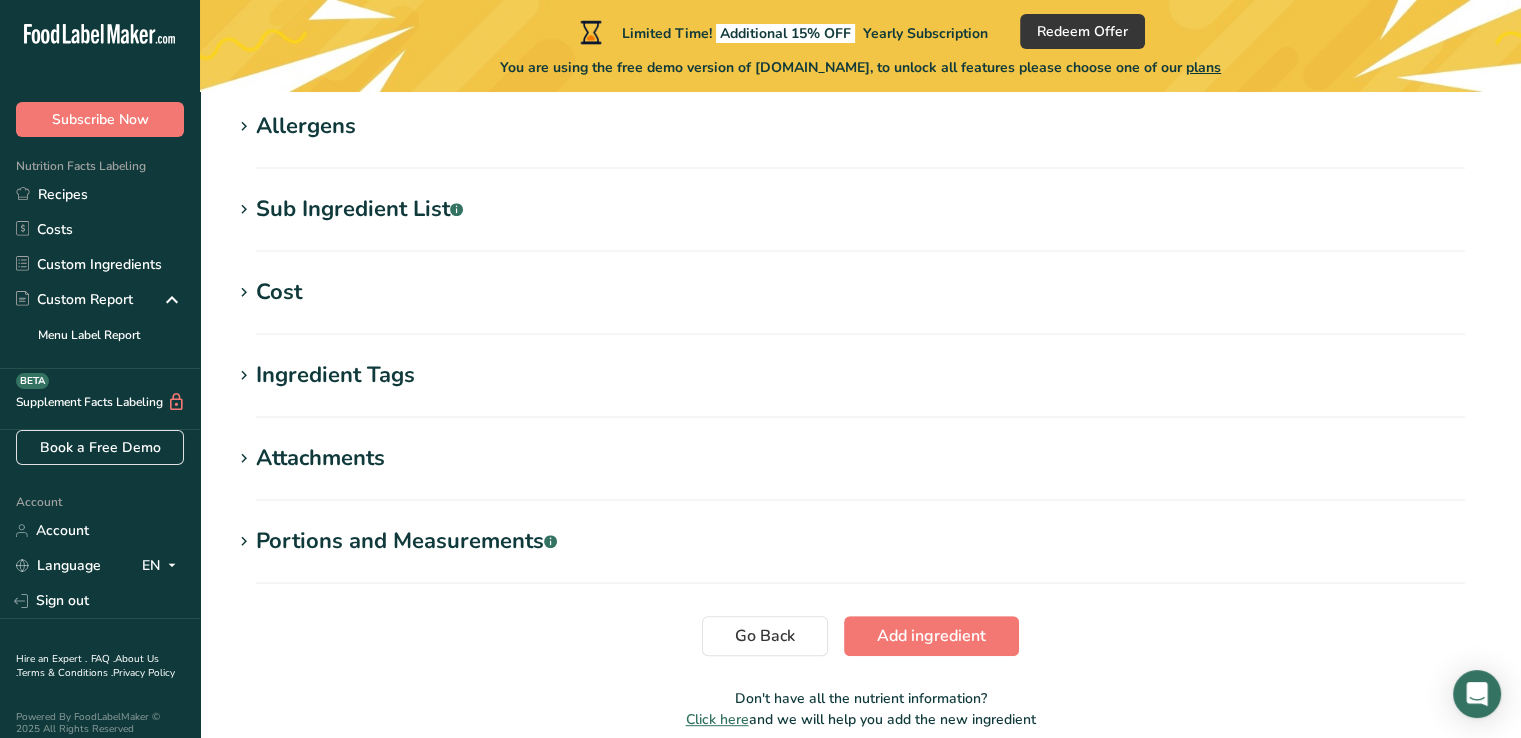 scroll, scrollTop: 848, scrollLeft: 0, axis: vertical 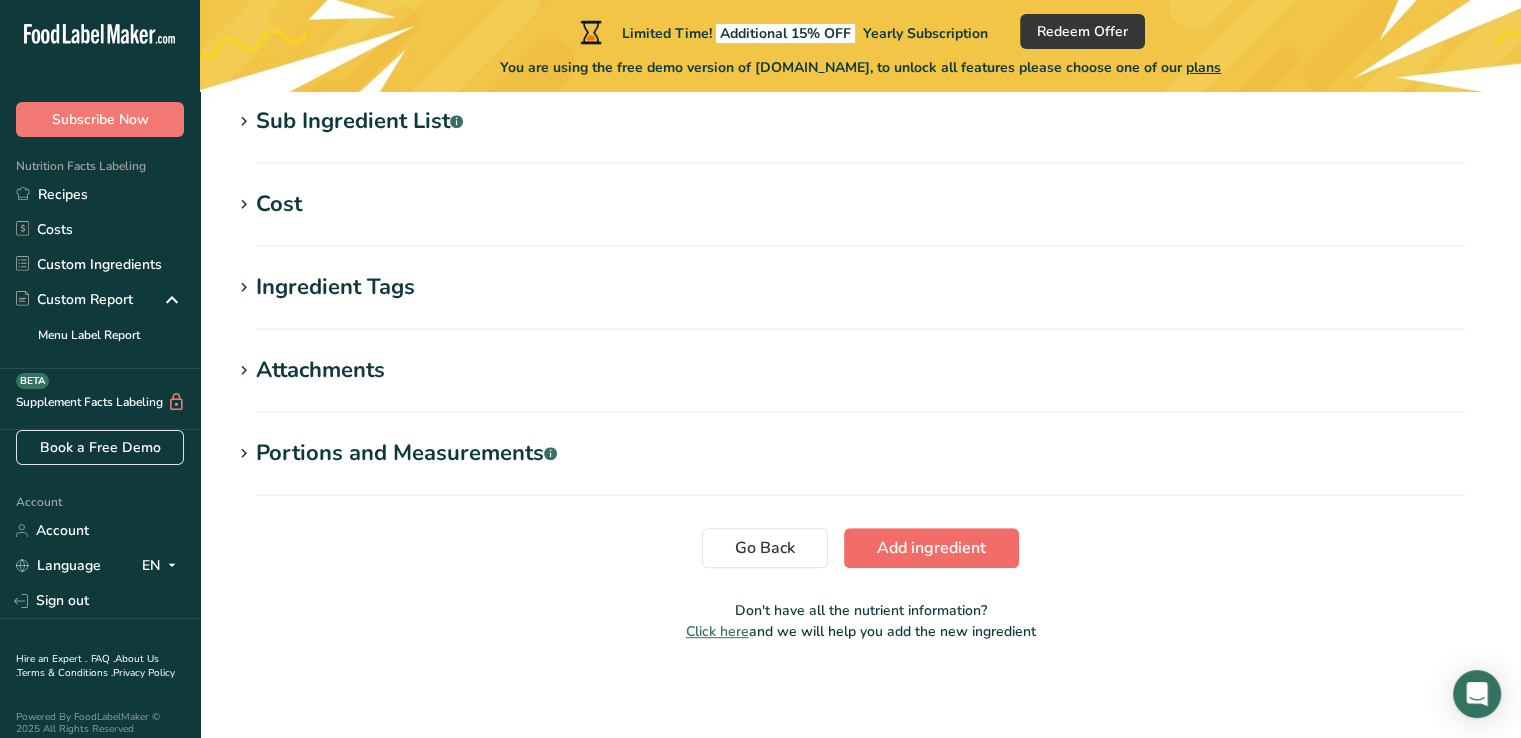 type on "Dried Anchovies Skin" 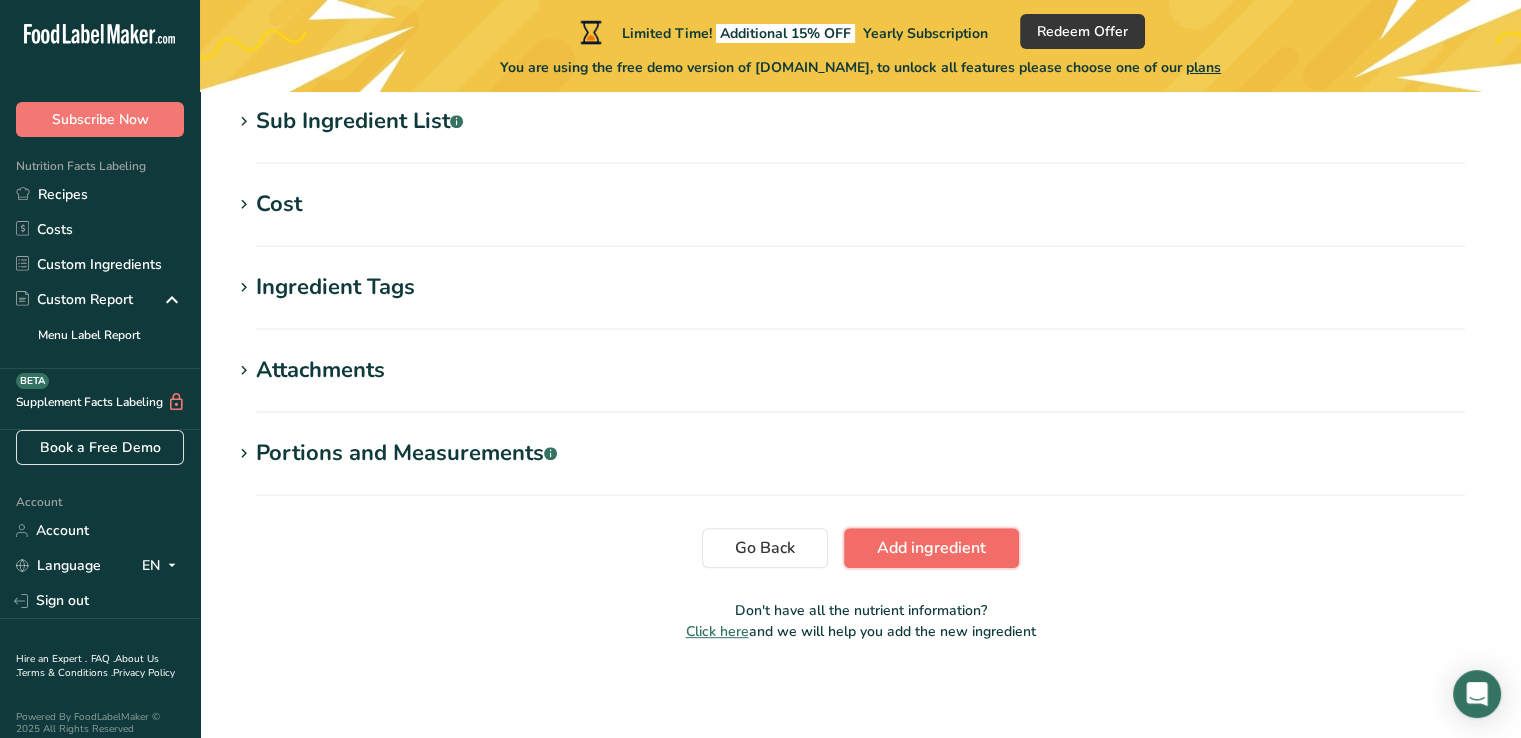 click on "Add ingredient" at bounding box center (931, 548) 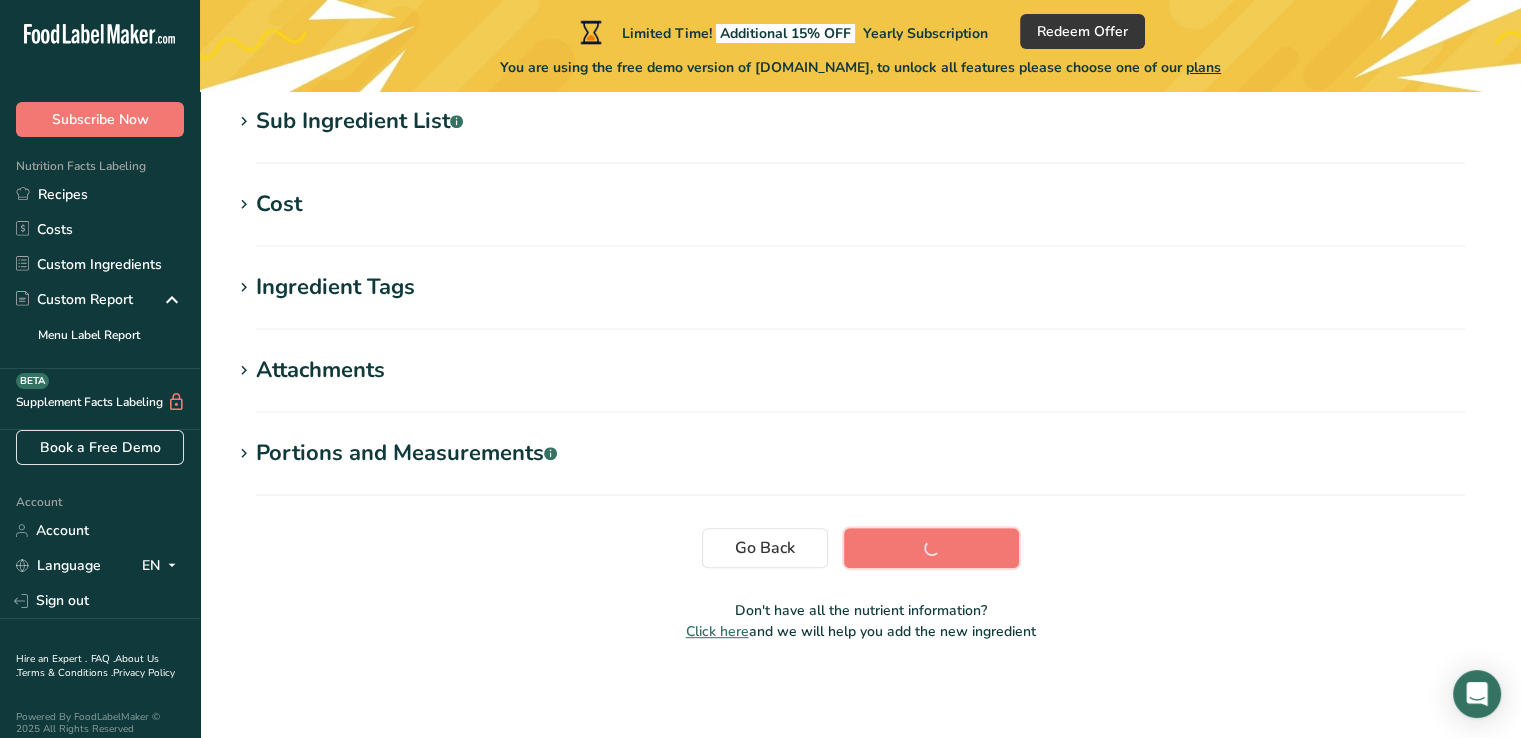 scroll, scrollTop: 428, scrollLeft: 0, axis: vertical 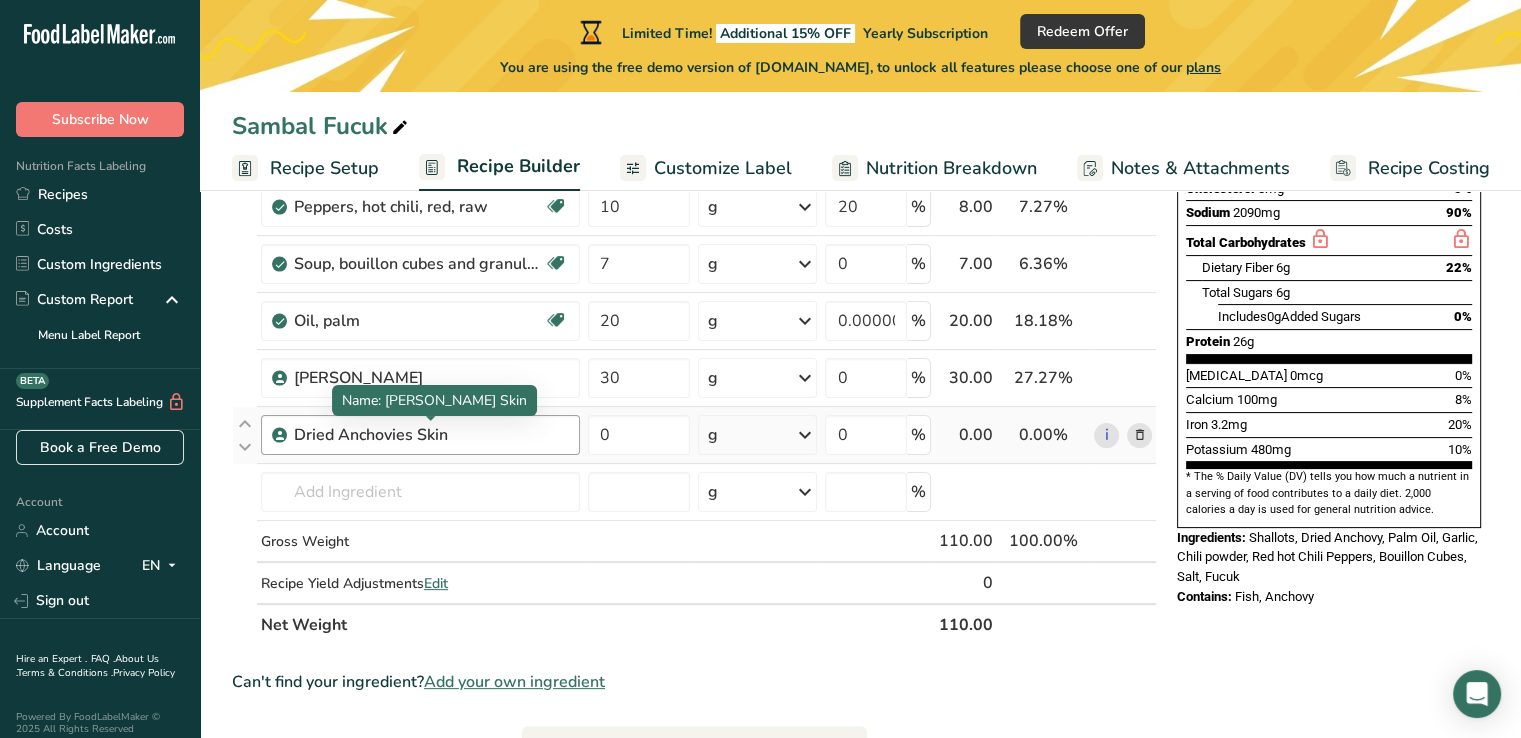 click on "Dried Anchovies Skin" at bounding box center [419, 435] 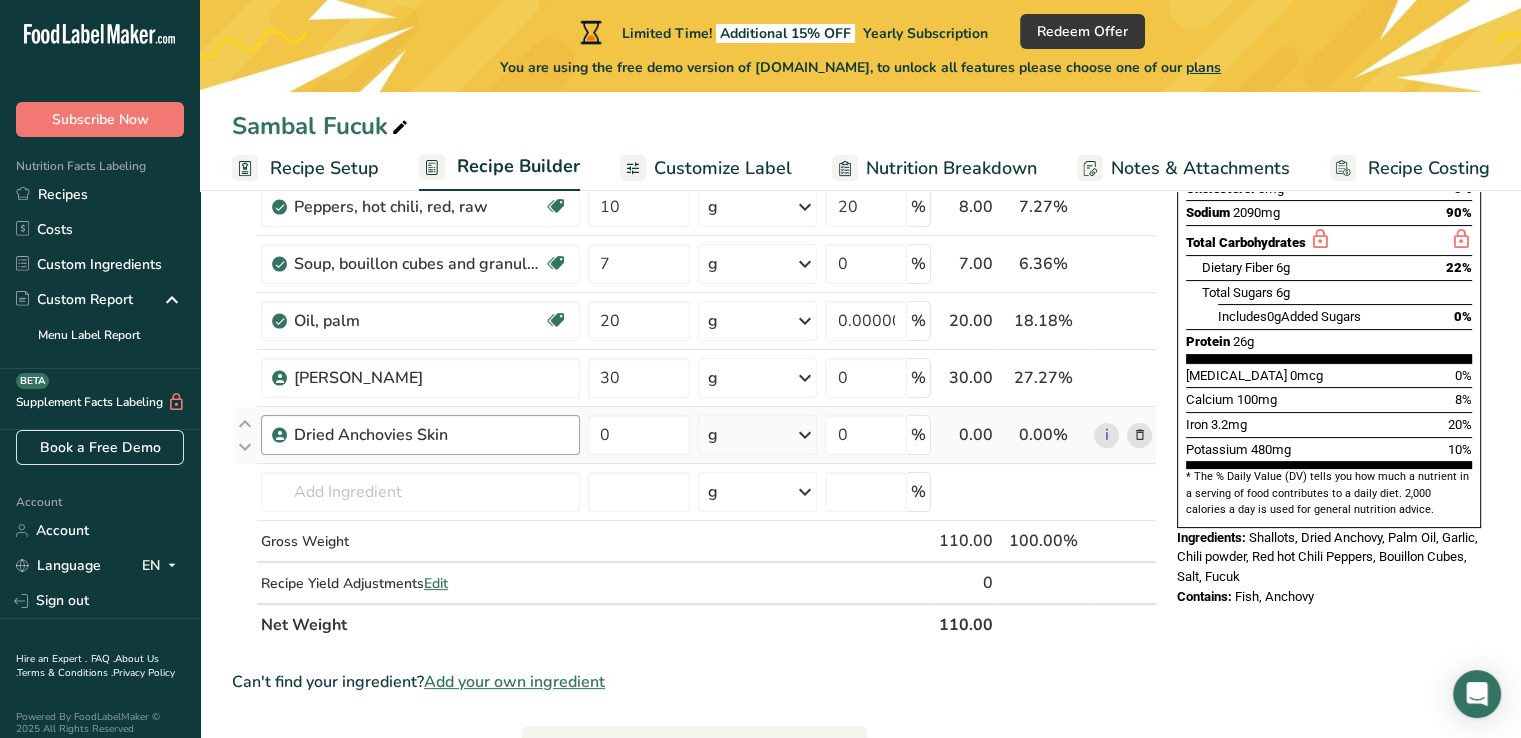 click on "Dried Anchovies Skin" at bounding box center [419, 435] 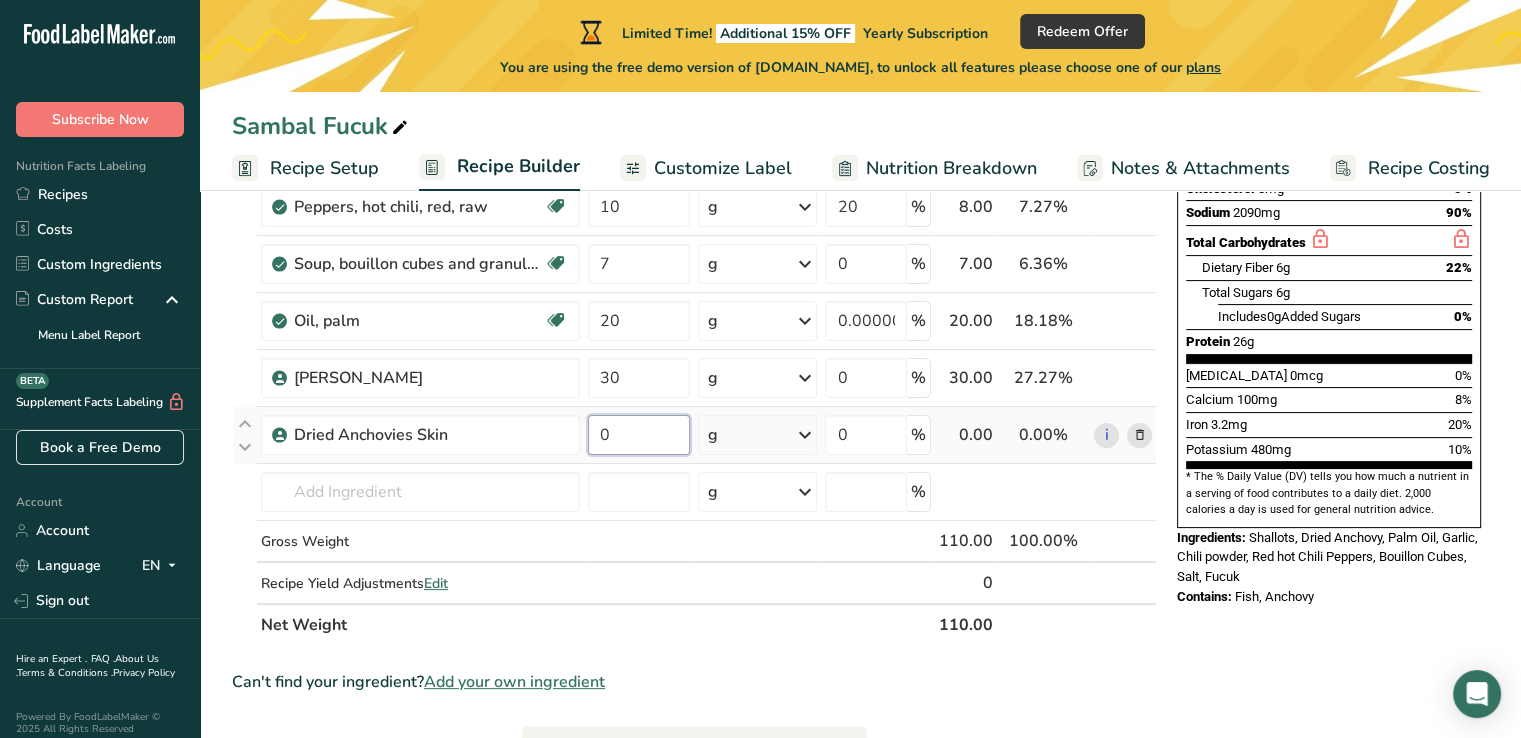 click on "0" at bounding box center [639, 435] 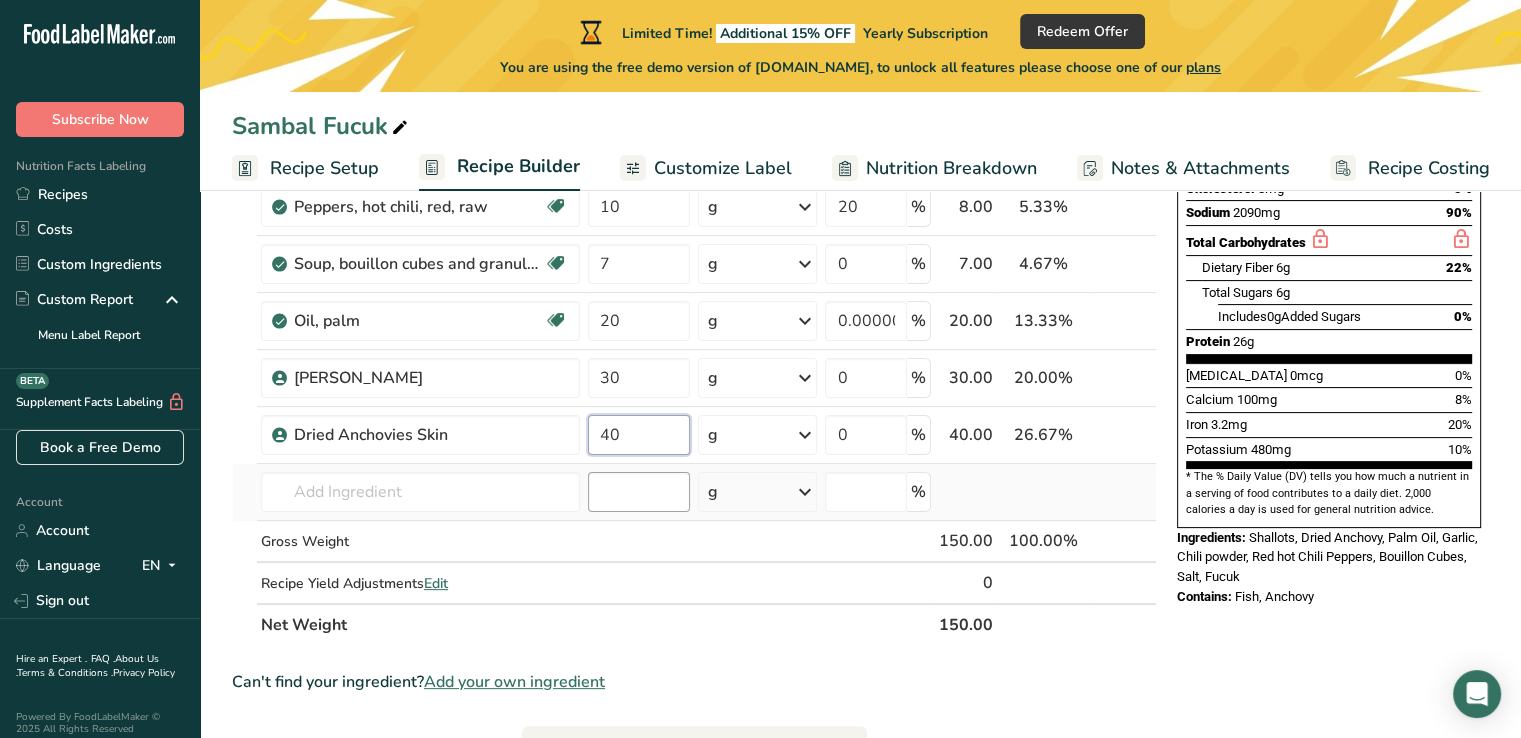 type on "40" 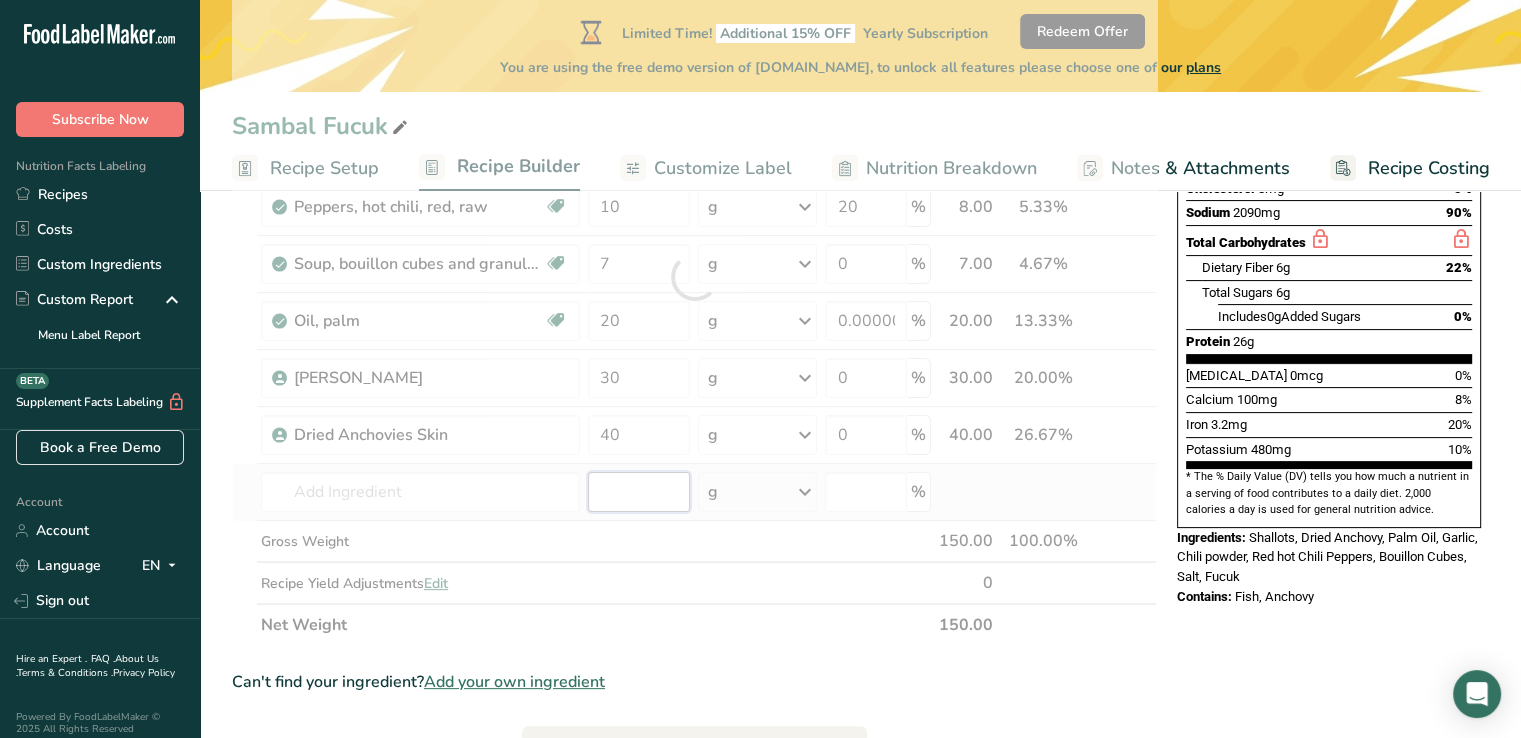 click on "Ingredient *
Amount *
Unit *
Waste *   .a-a{fill:#347362;}.b-a{fill:#fff;}          Grams
Percentage
Shallots, raw
Dairy free
Gluten free
Vegan
Vegetarian
Soy free
30
g
Portions
1 tbsp chopped
Weight Units
g
kg
mg
See more
Volume Units
l
Volume units require a density conversion. If you know your ingredient's density enter it below. Otherwise, click on "RIA" our AI Regulatory bot - she will be able to help you
lb/ft3
g/cm3
Confirm
mL
lb/ft3
fl oz" at bounding box center [694, 277] 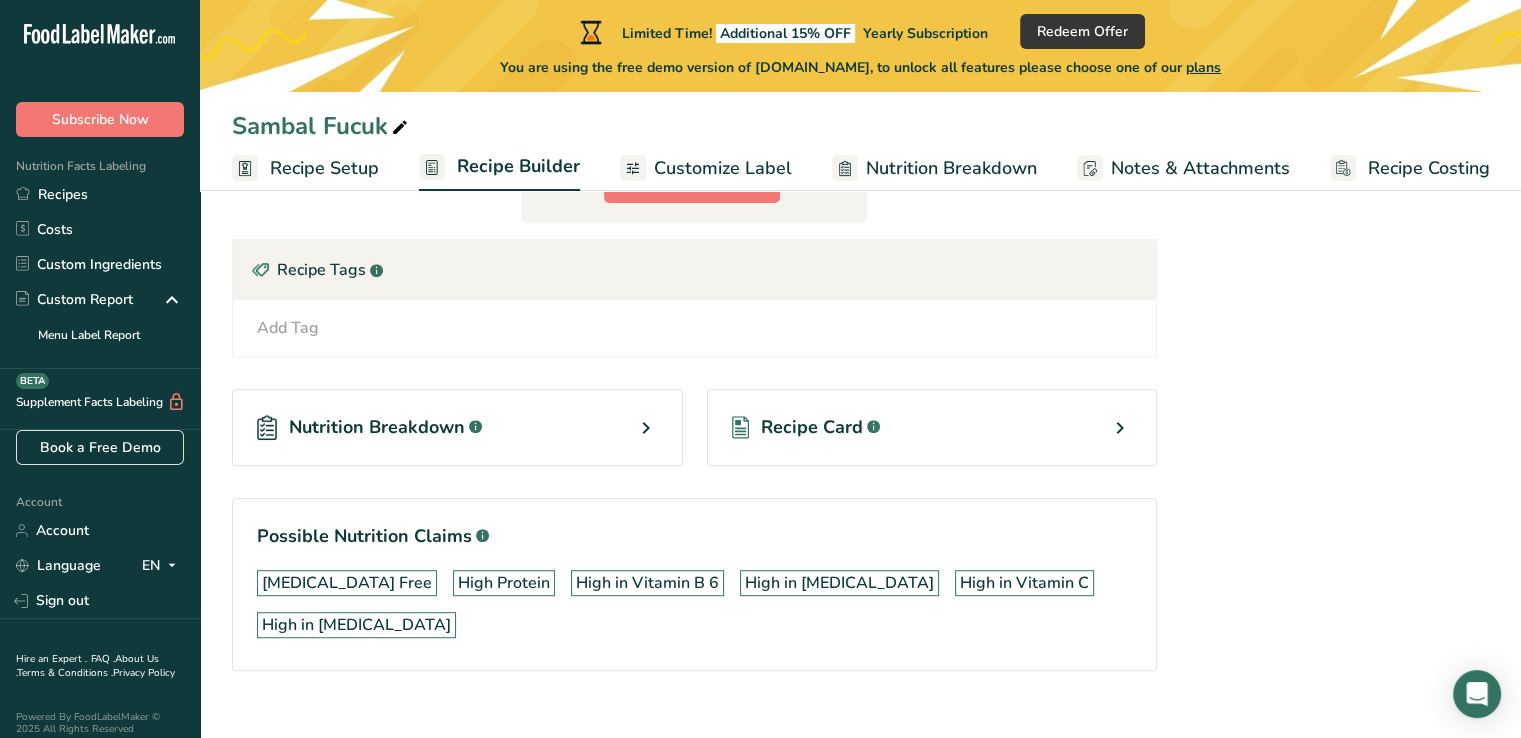 scroll, scrollTop: 1067, scrollLeft: 0, axis: vertical 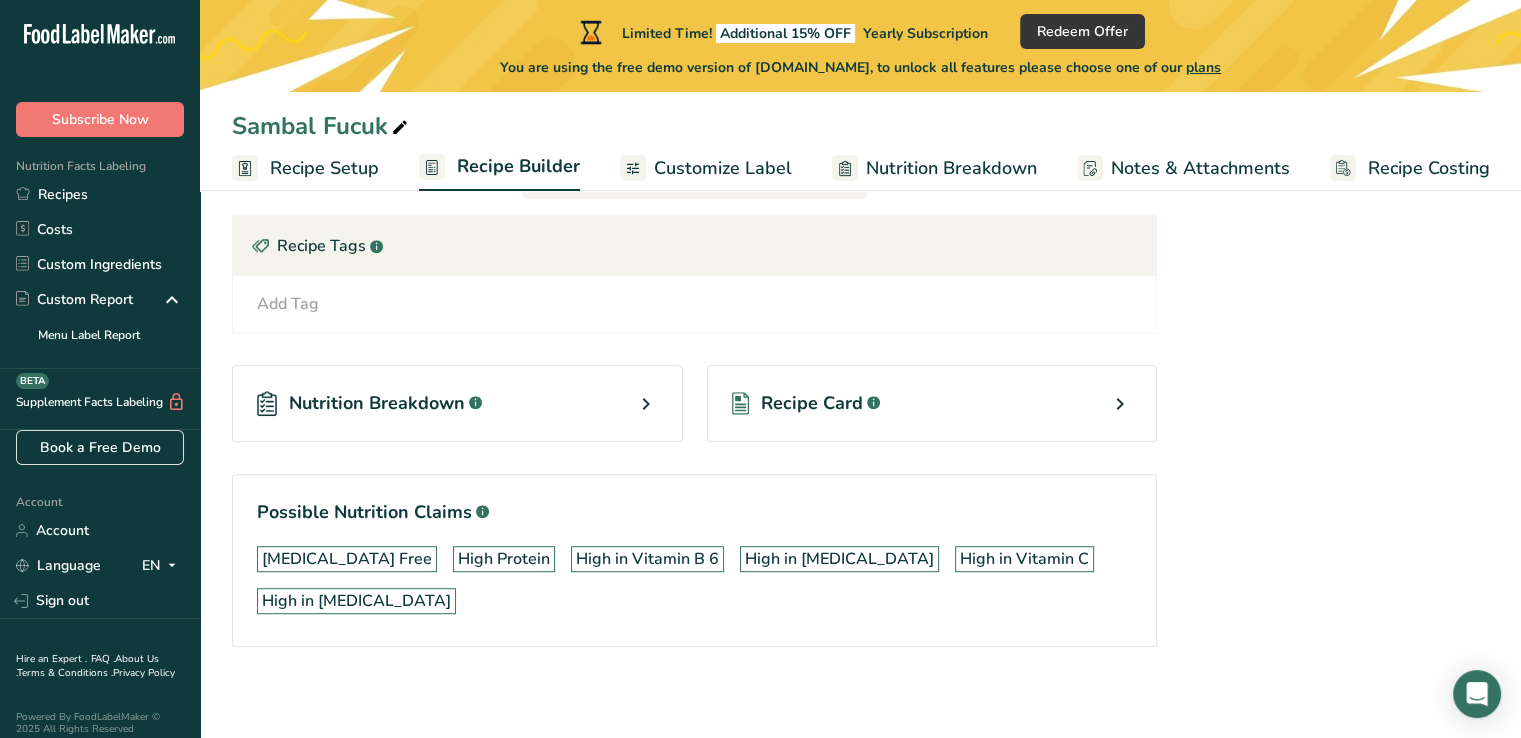 click at bounding box center (646, 404) 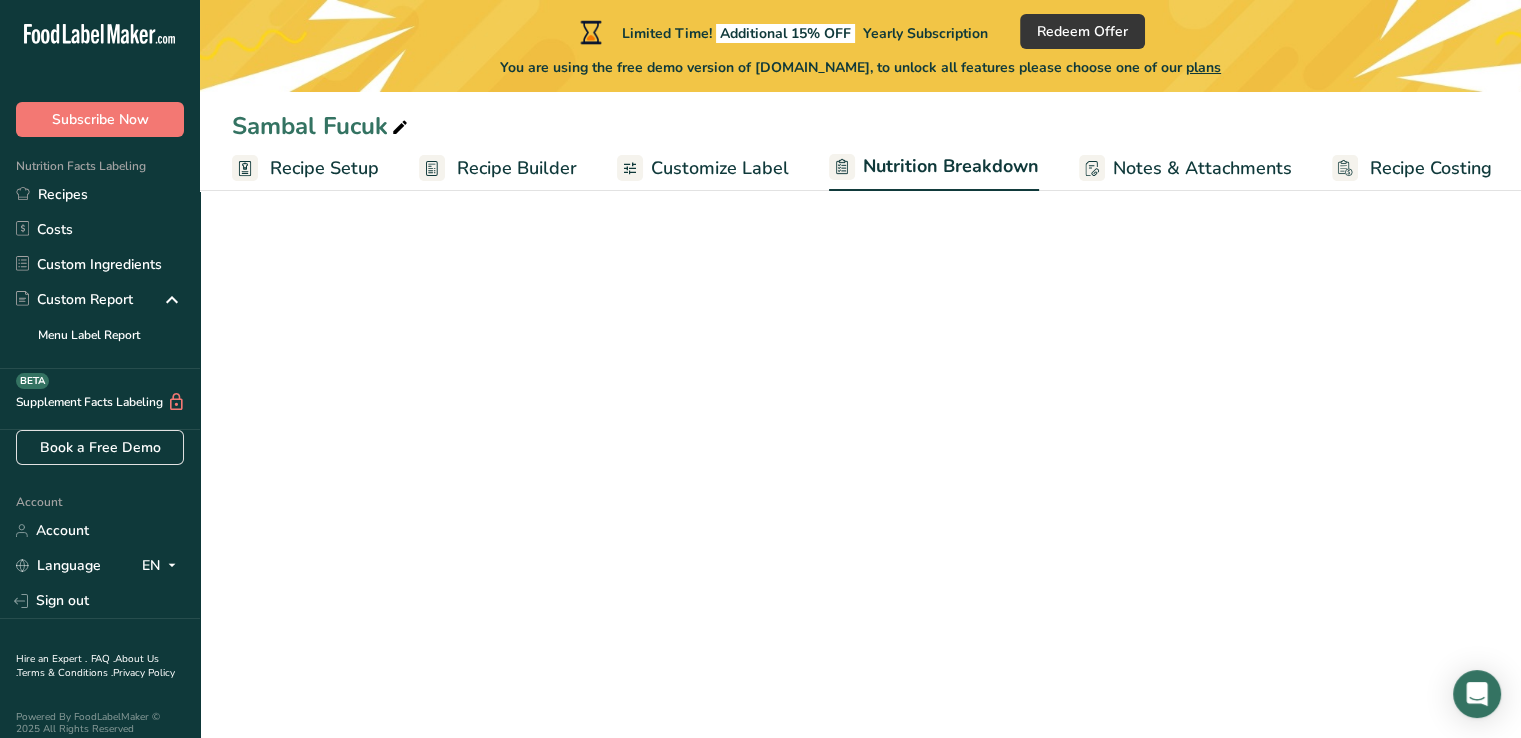 select on "Calories" 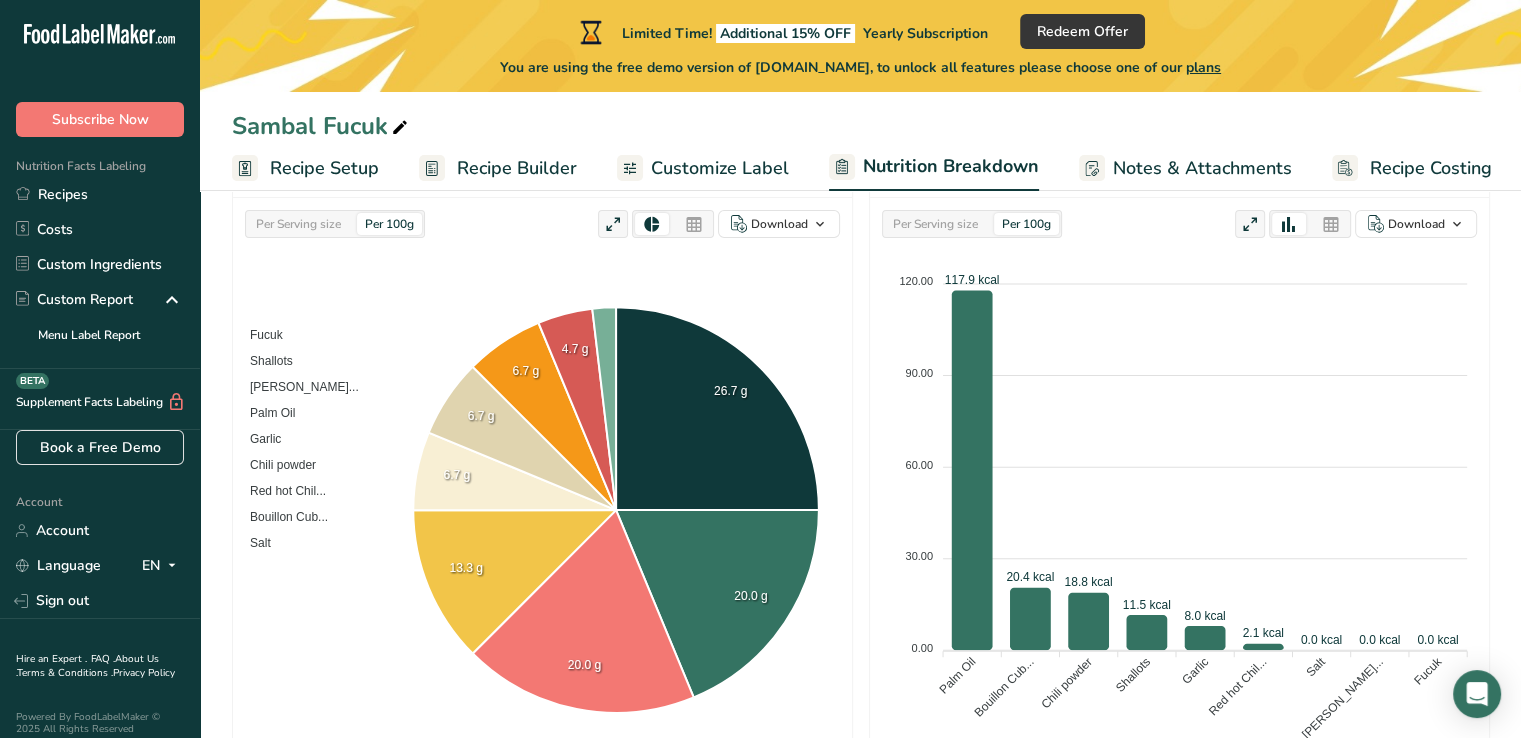 scroll, scrollTop: 300, scrollLeft: 0, axis: vertical 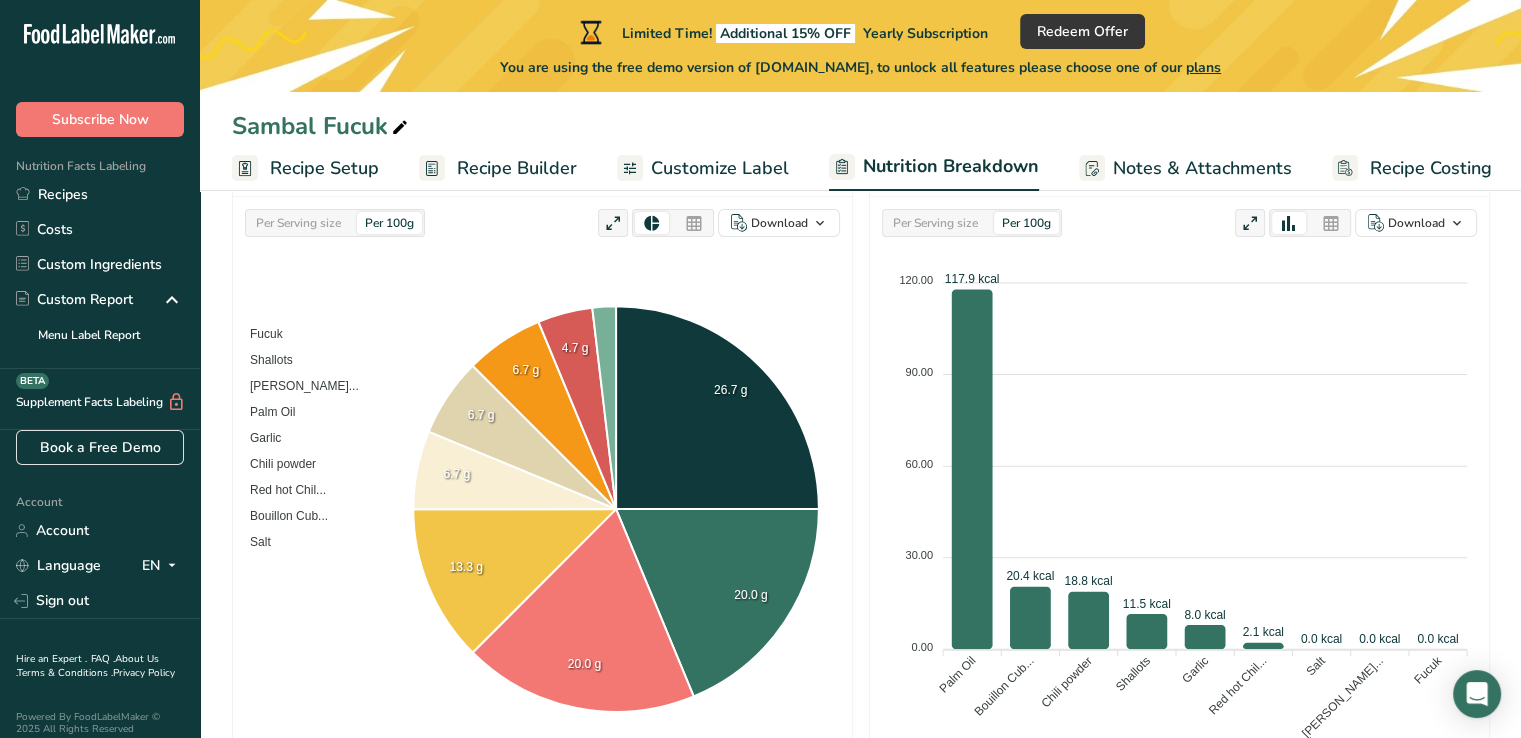 click on "Recipe Builder" at bounding box center [517, 168] 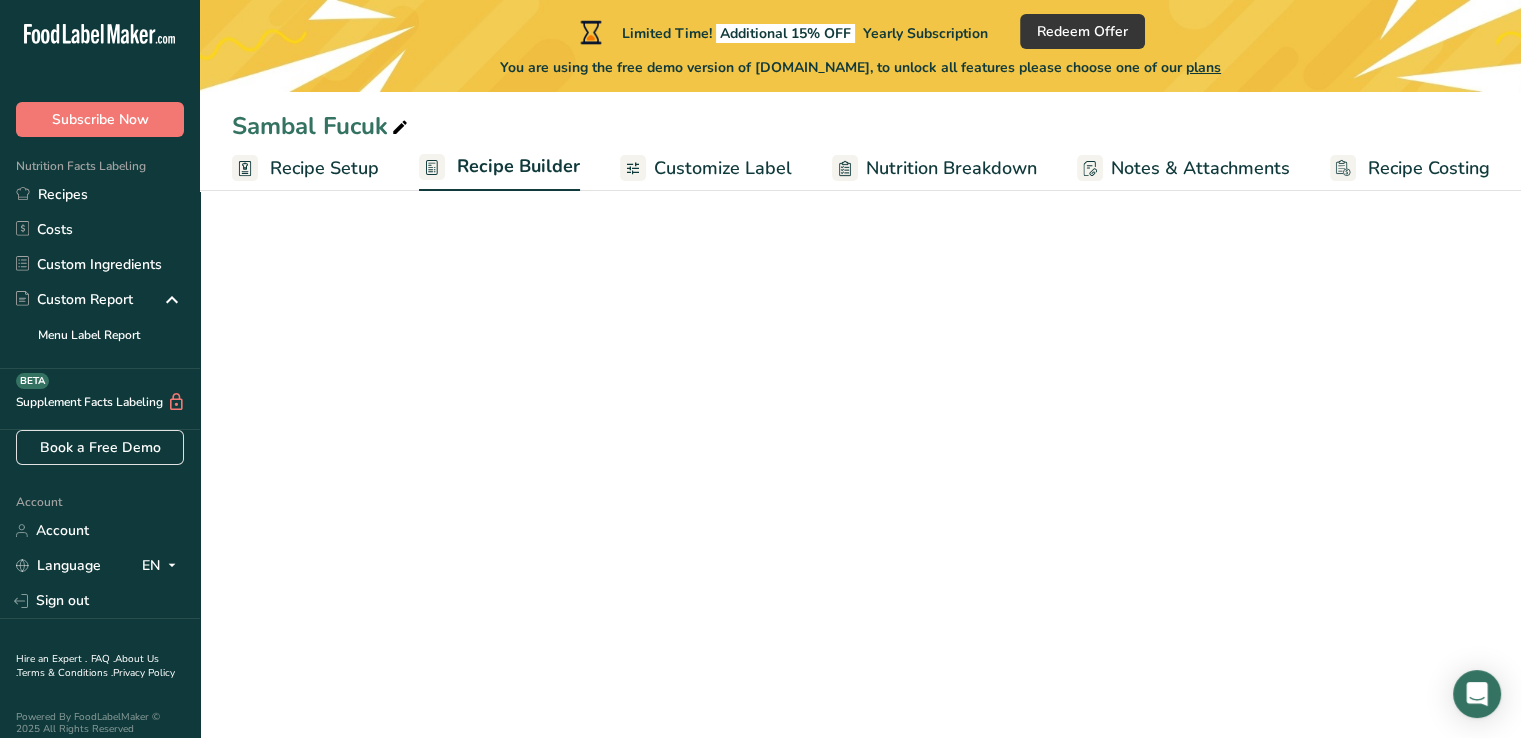 scroll, scrollTop: 0, scrollLeft: 0, axis: both 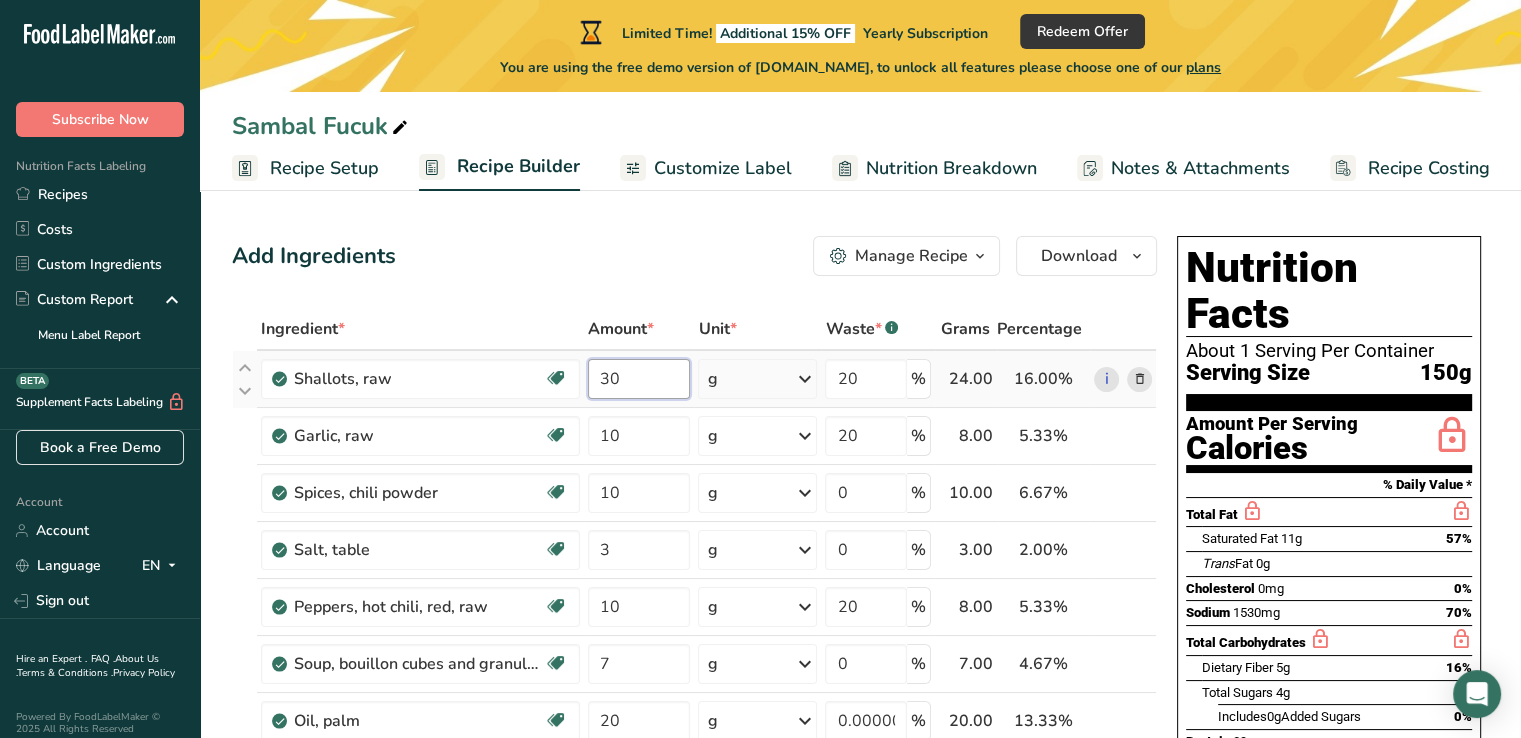 click on "30" at bounding box center [639, 379] 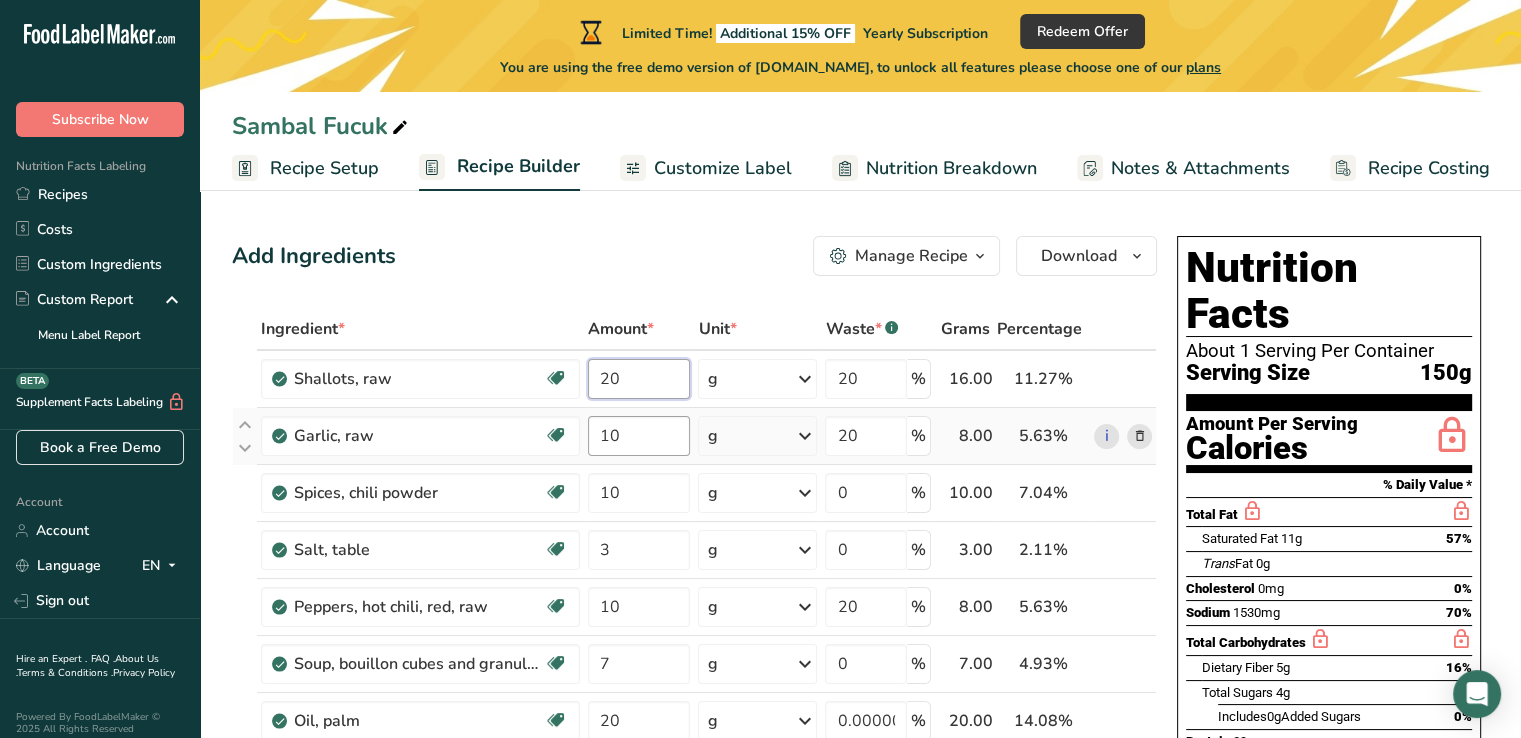 type on "20" 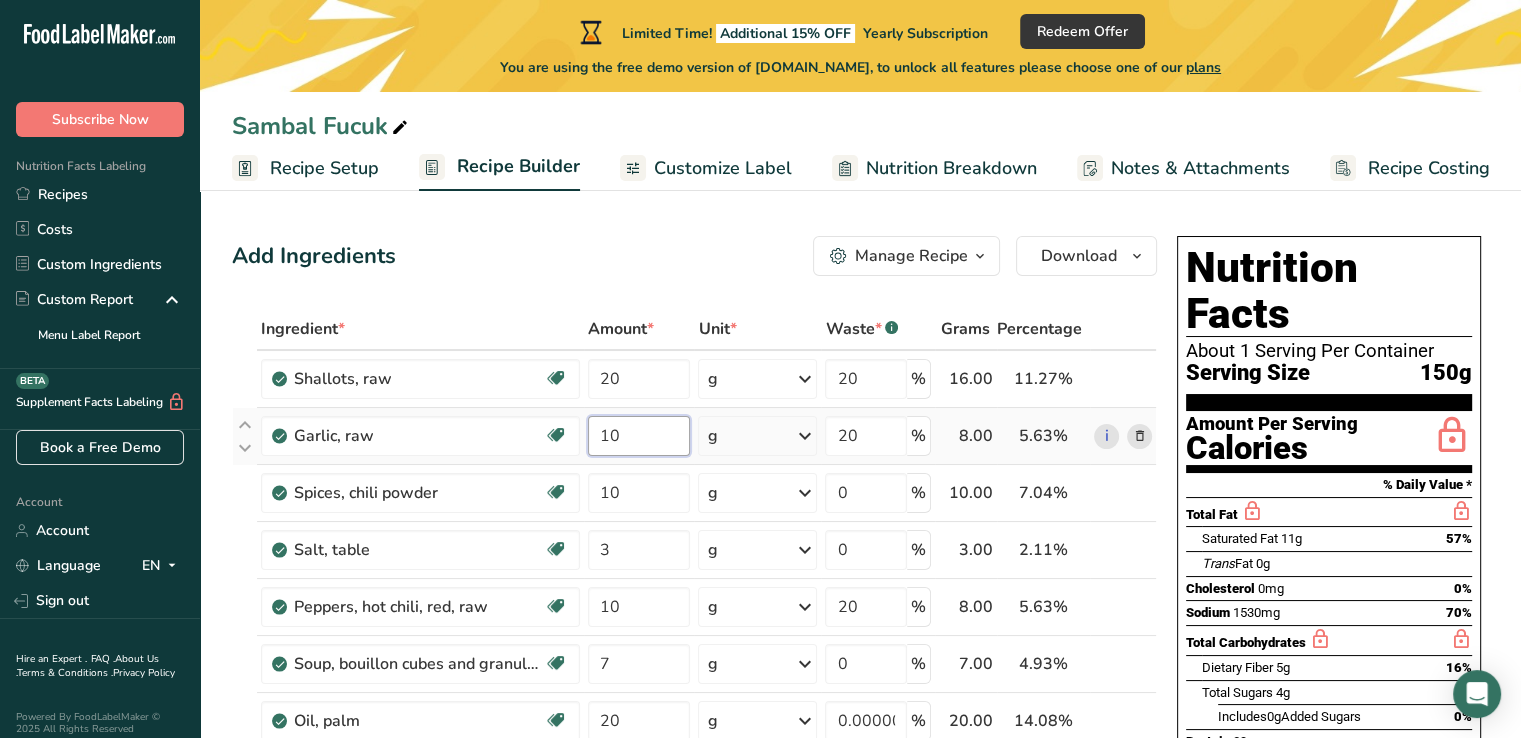 click on "Ingredient *
Amount *
Unit *
Waste *   .a-a{fill:#347362;}.b-a{fill:#fff;}          Grams
Percentage
Shallots, raw
Dairy free
Gluten free
Vegan
Vegetarian
Soy free
20
g
Portions
1 tbsp chopped
Weight Units
g
kg
mg
See more
Volume Units
l
Volume units require a density conversion. If you know your ingredient's density enter it below. Otherwise, click on "RIA" our AI Regulatory bot - she will be able to help you
lb/ft3
g/cm3
Confirm
mL
lb/ft3
fl oz" at bounding box center (694, 677) 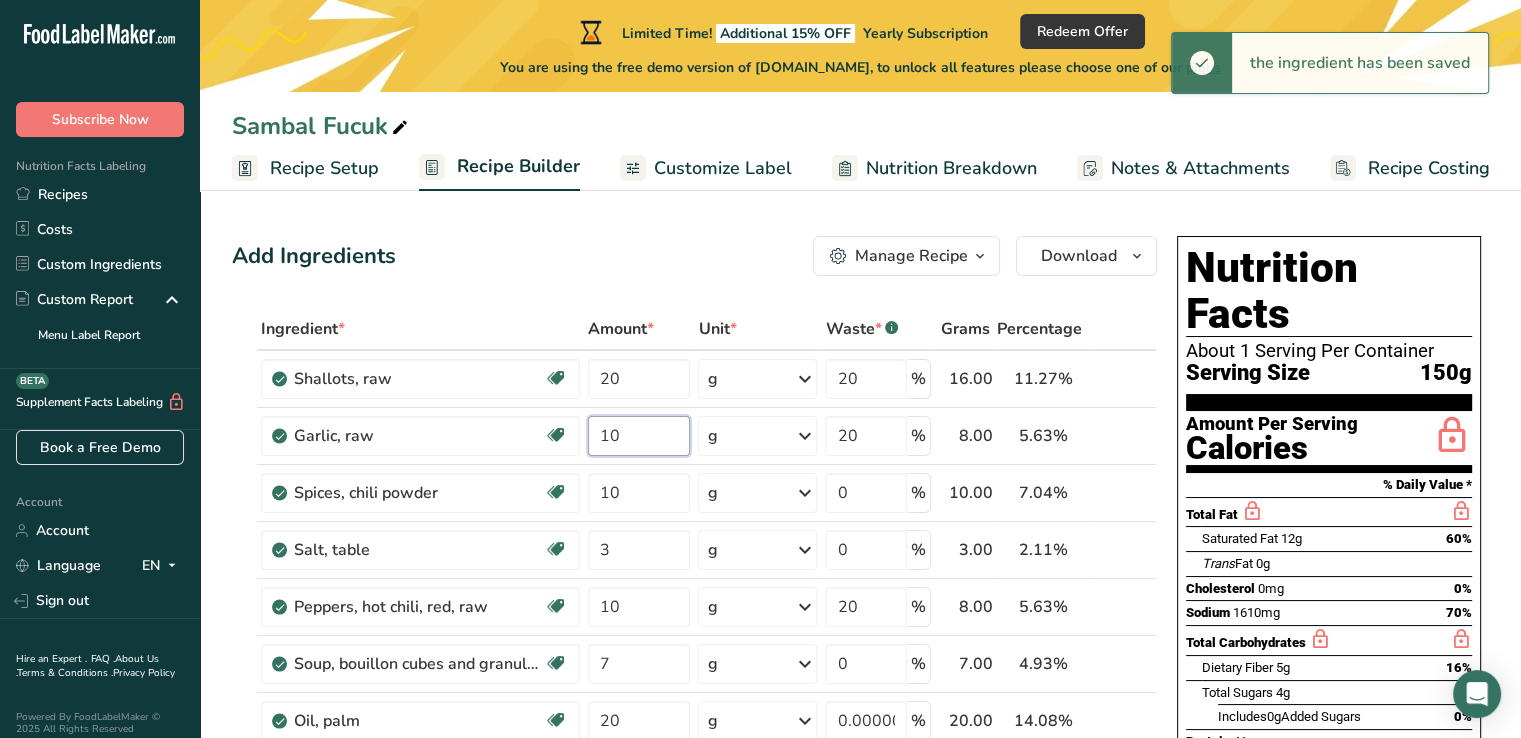 type on "1" 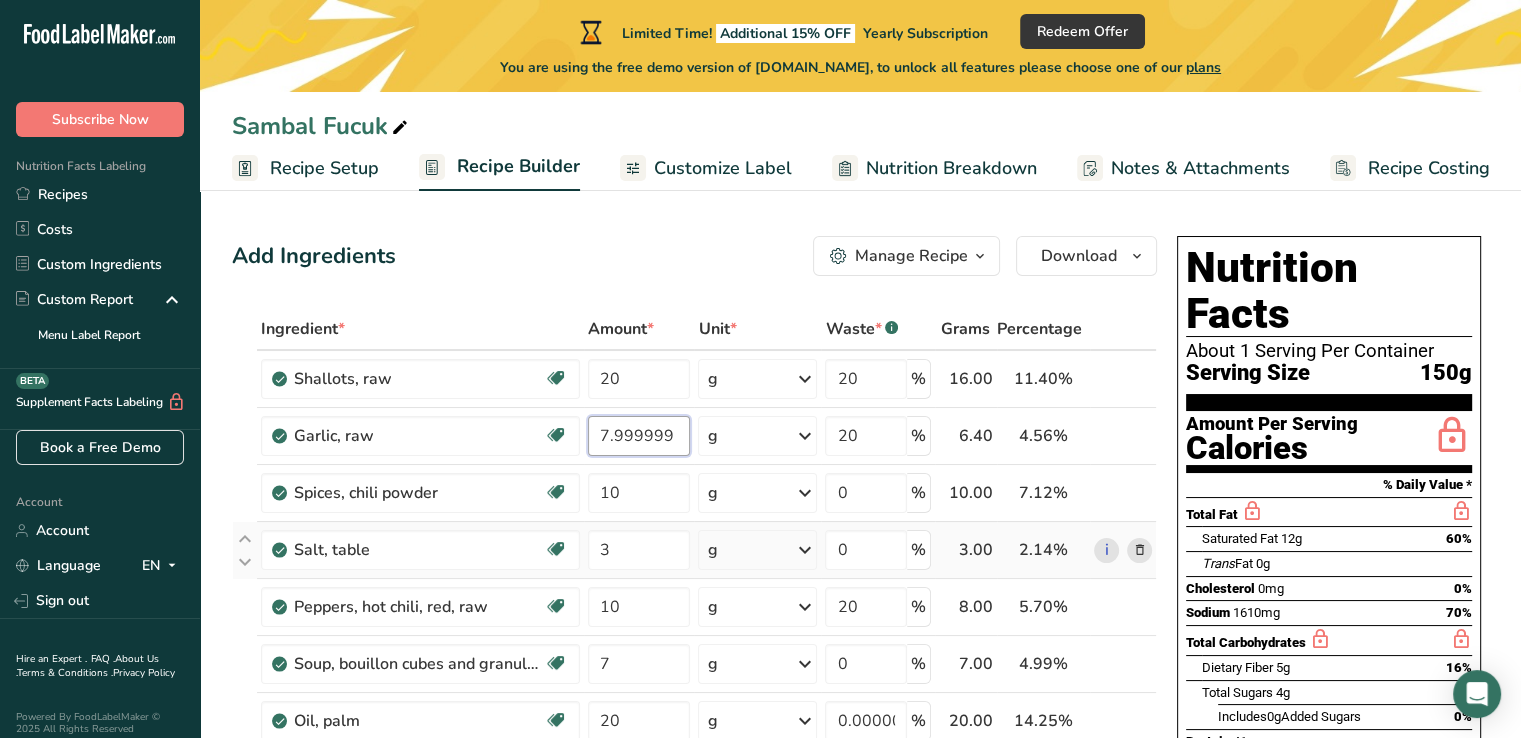 scroll, scrollTop: 100, scrollLeft: 0, axis: vertical 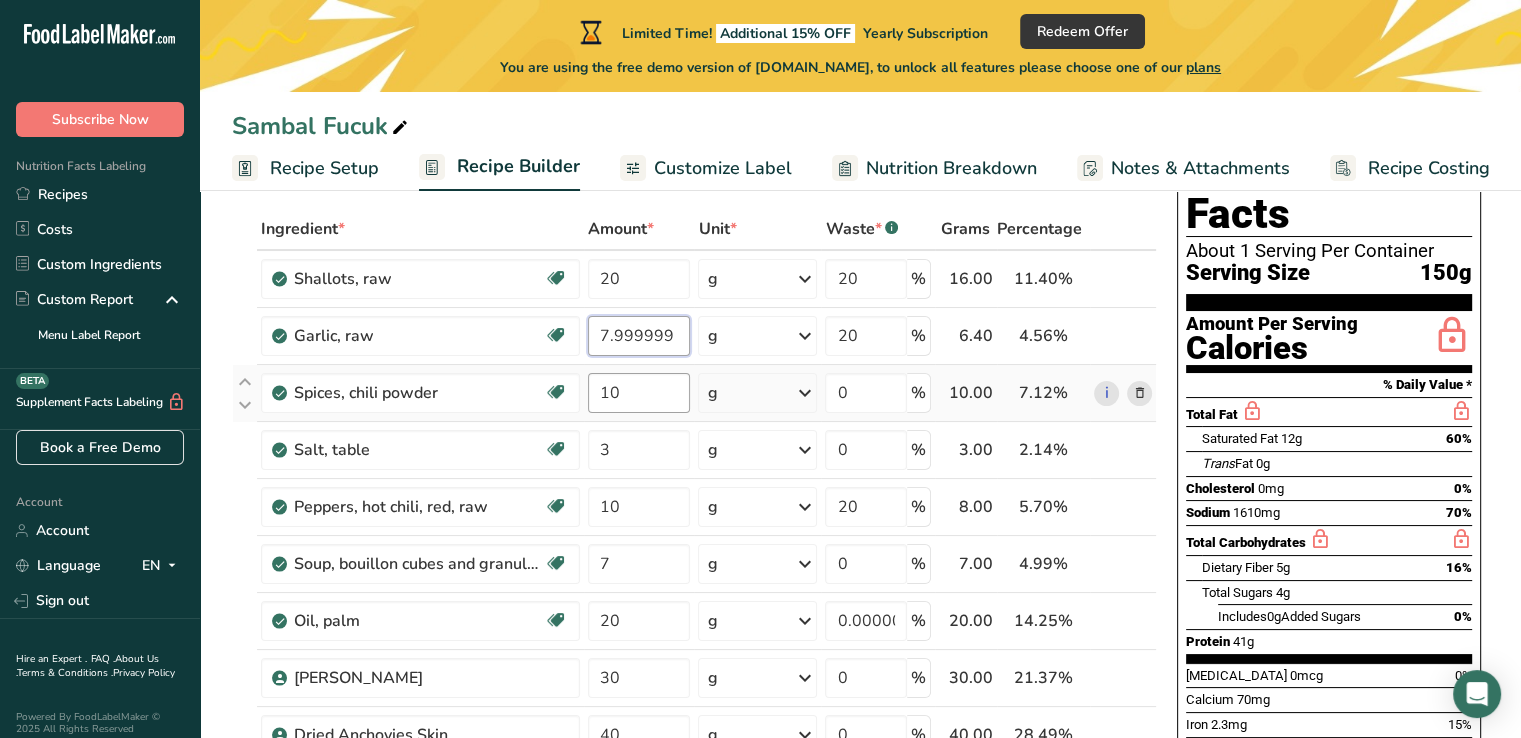 type on "7.999999" 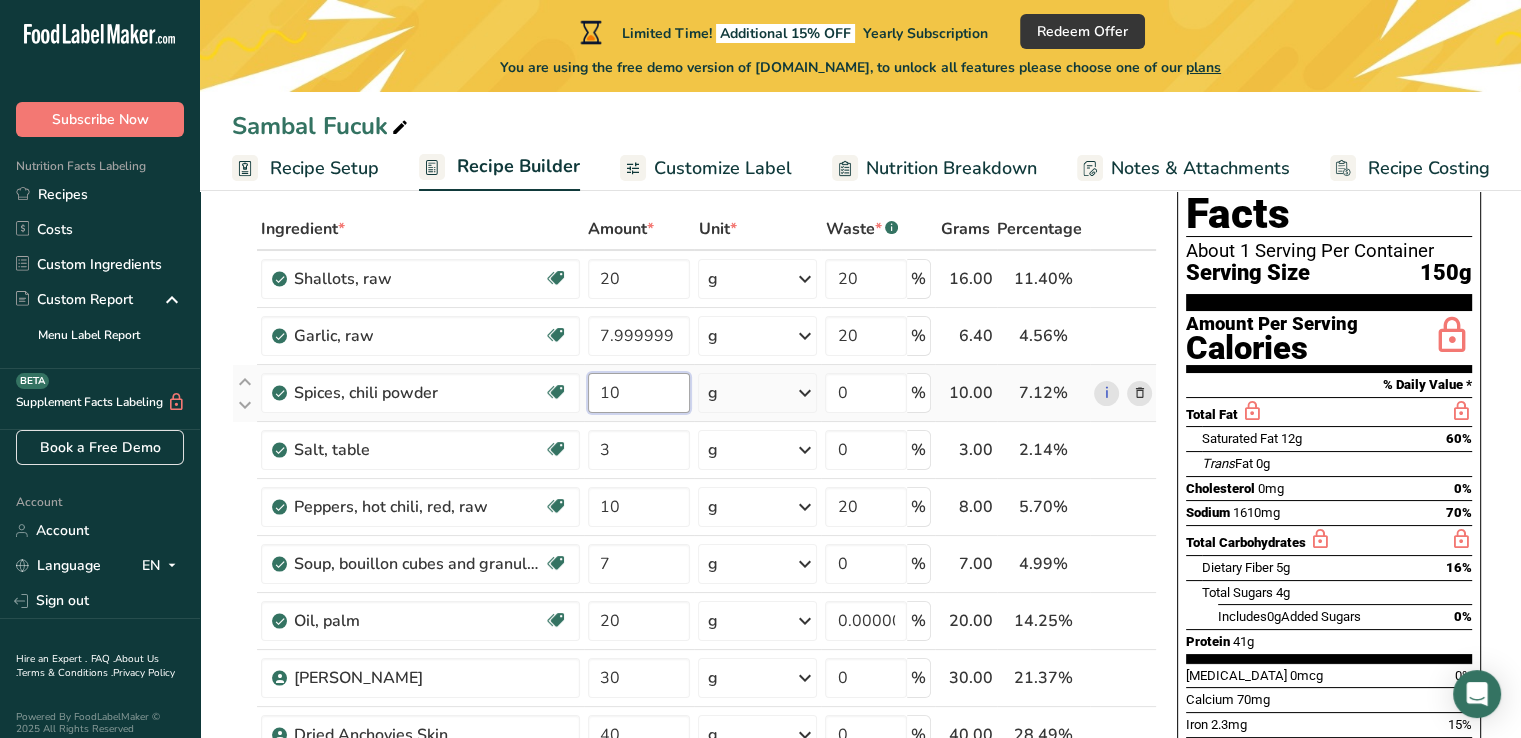 click on "Ingredient *
Amount *
Unit *
Waste *   .a-a{fill:#347362;}.b-a{fill:#fff;}          Grams
Percentage
Shallots, raw
Dairy free
Gluten free
Vegan
Vegetarian
Soy free
20
g
Portions
1 tbsp chopped
Weight Units
g
kg
mg
See more
Volume Units
l
Volume units require a density conversion. If you know your ingredient's density enter it below. Otherwise, click on "RIA" our AI Regulatory bot - she will be able to help you
lb/ft3
g/cm3
Confirm
mL
lb/ft3
fl oz" at bounding box center (694, 577) 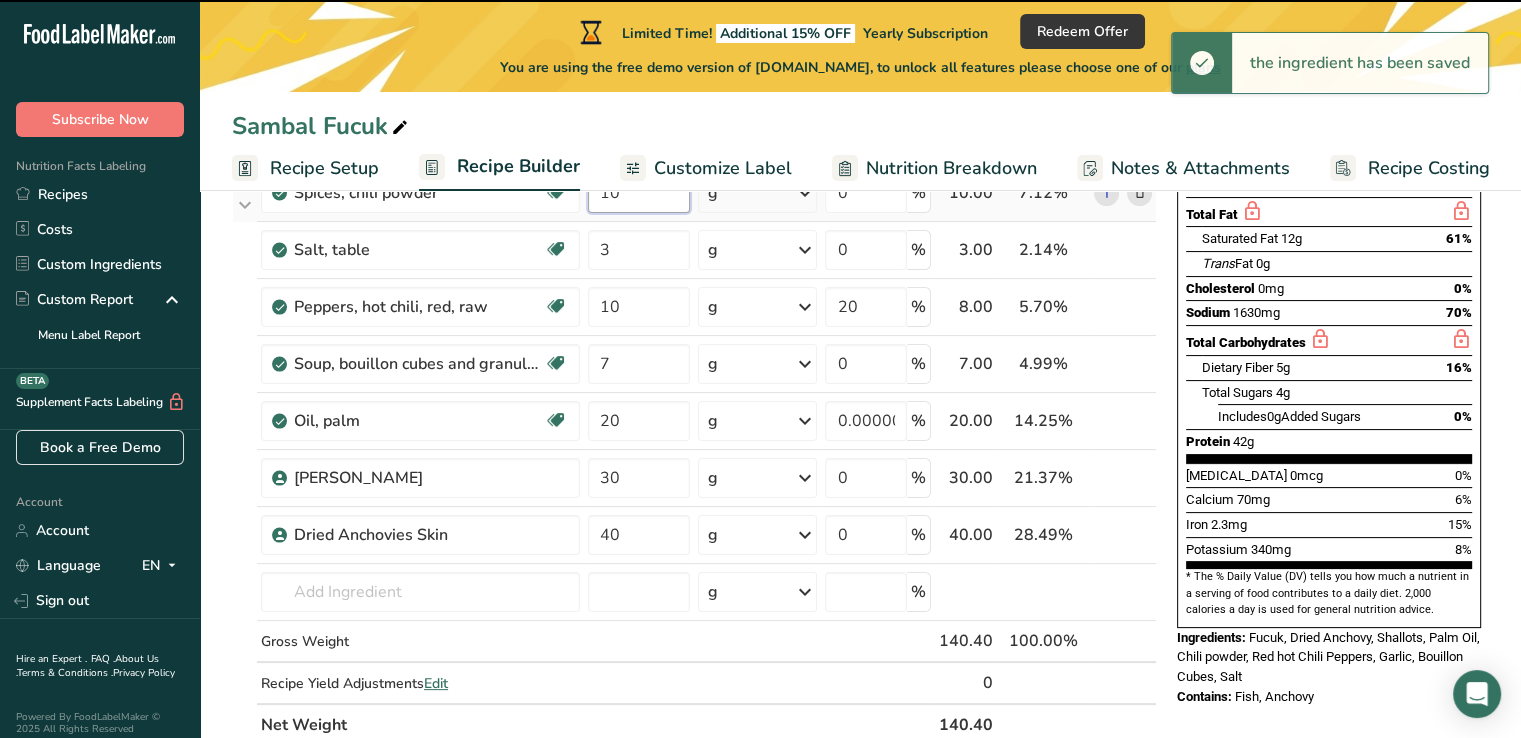 scroll, scrollTop: 200, scrollLeft: 0, axis: vertical 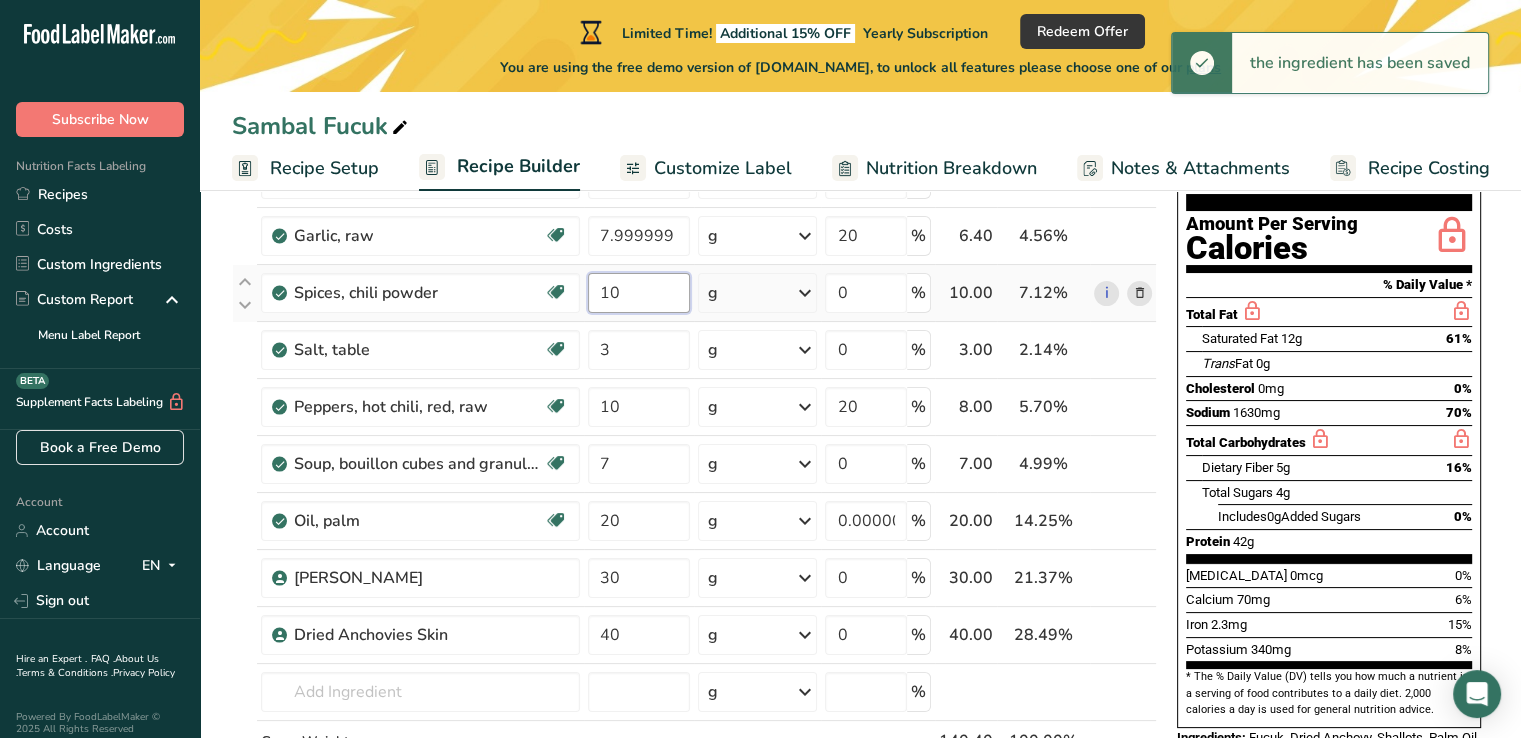 click on "10" at bounding box center [639, 293] 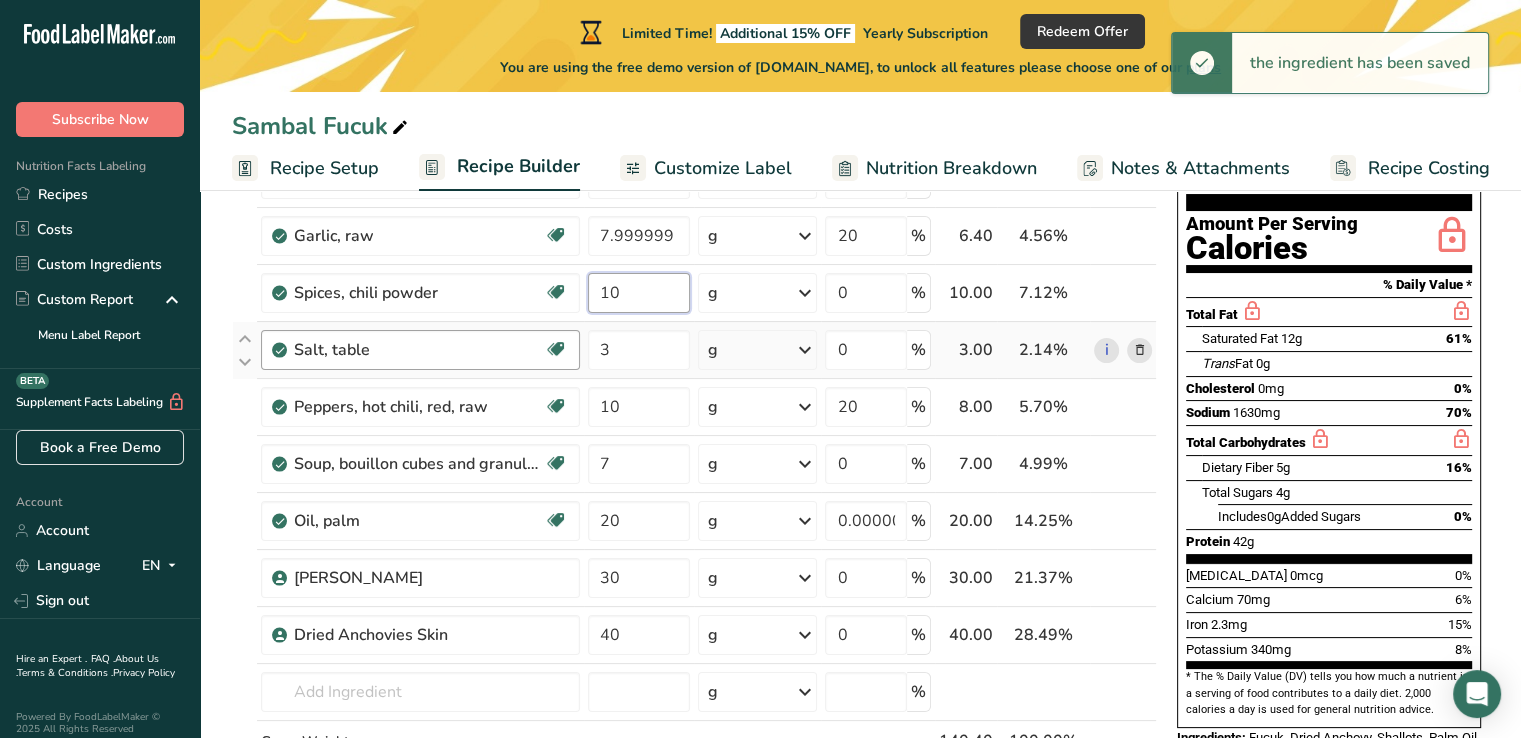 drag, startPoint x: 648, startPoint y: 301, endPoint x: 540, endPoint y: 333, distance: 112.64102 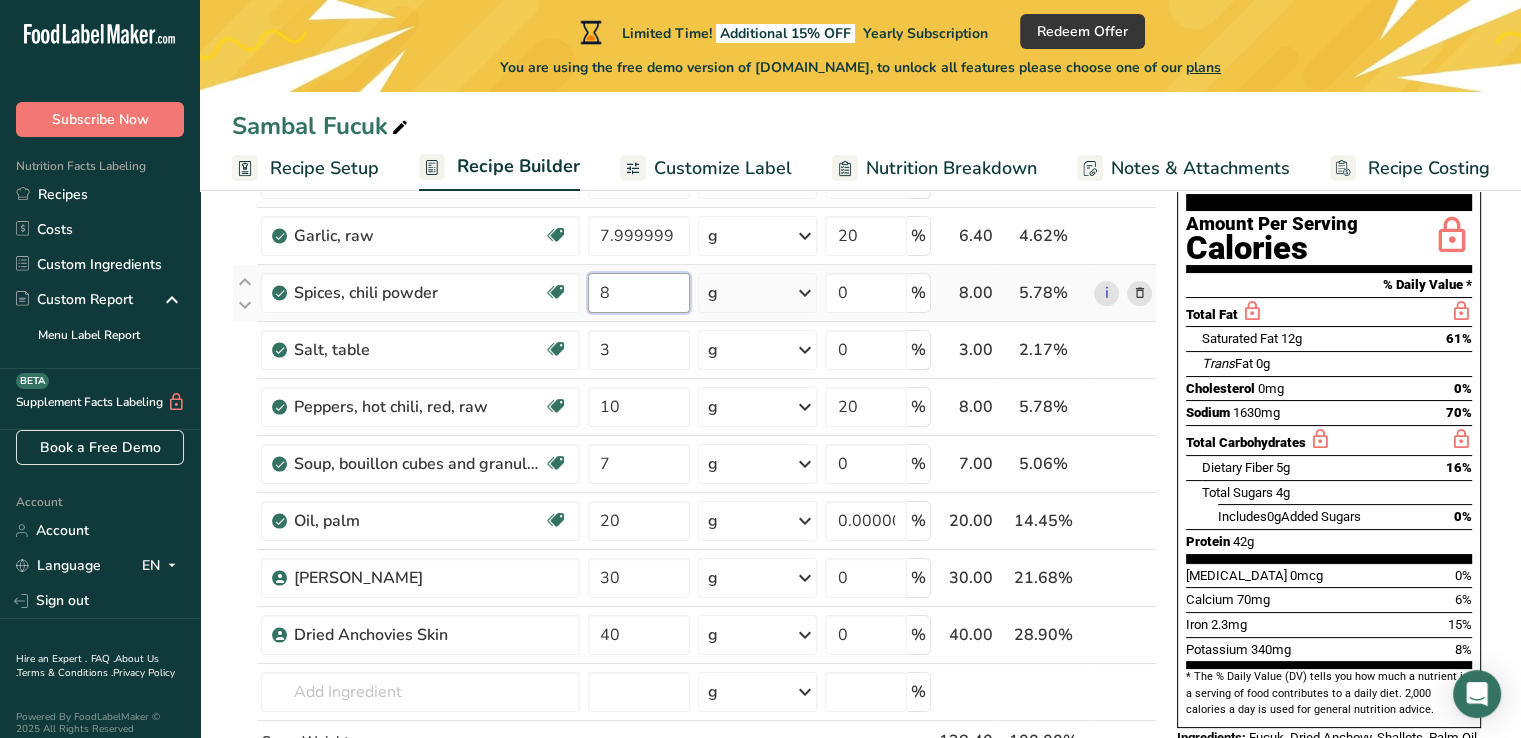 type on "8" 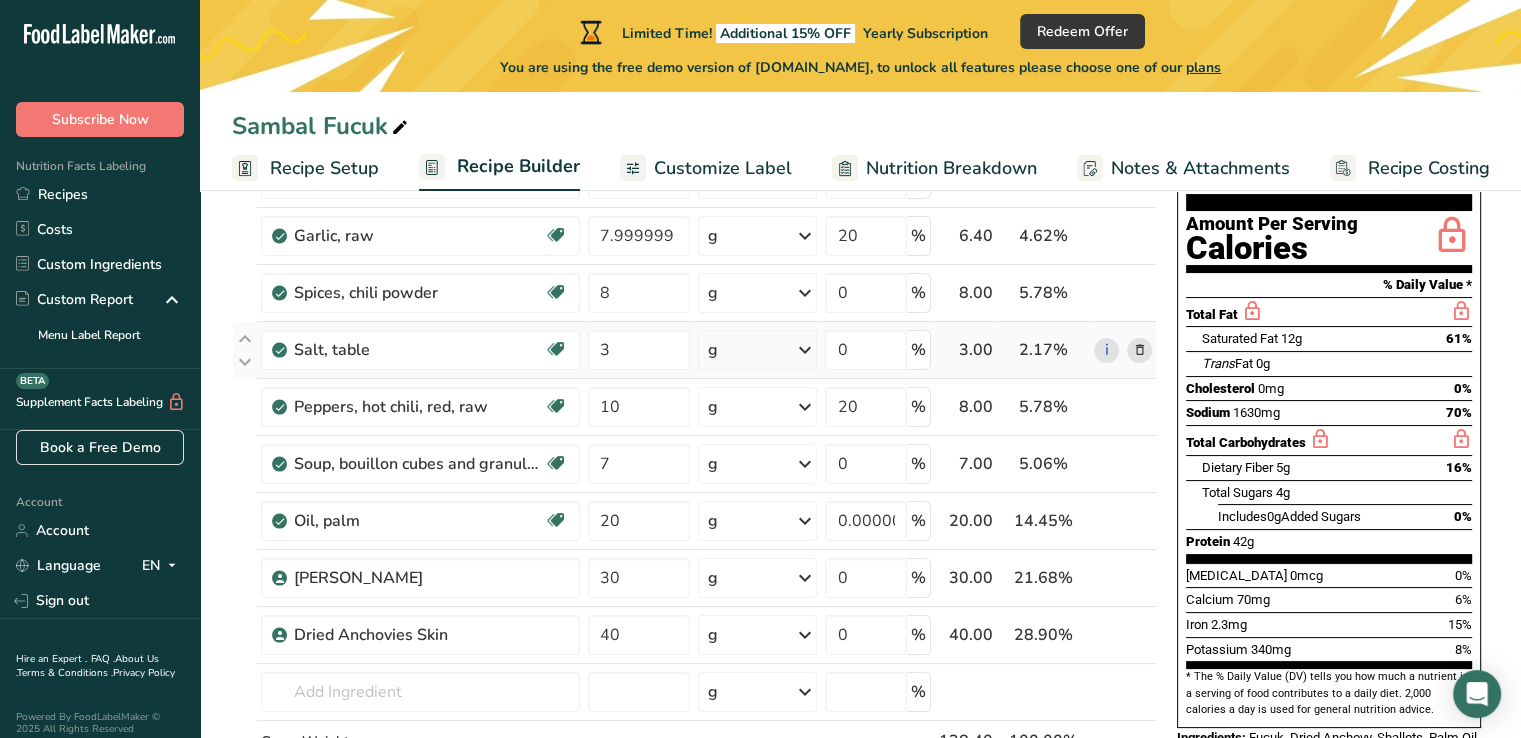 click on "Ingredient *
Amount *
Unit *
Waste *   .a-a{fill:#347362;}.b-a{fill:#fff;}          Grams
Percentage
Shallots, raw
Dairy free
Gluten free
Vegan
Vegetarian
Soy free
20
g
Portions
1 tbsp chopped
Weight Units
g
kg
mg
See more
Volume Units
l
Volume units require a density conversion. If you know your ingredient's density enter it below. Otherwise, click on "RIA" our AI Regulatory bot - she will be able to help you
lb/ft3
g/cm3
Confirm
mL
lb/ft3
fl oz" at bounding box center [694, 477] 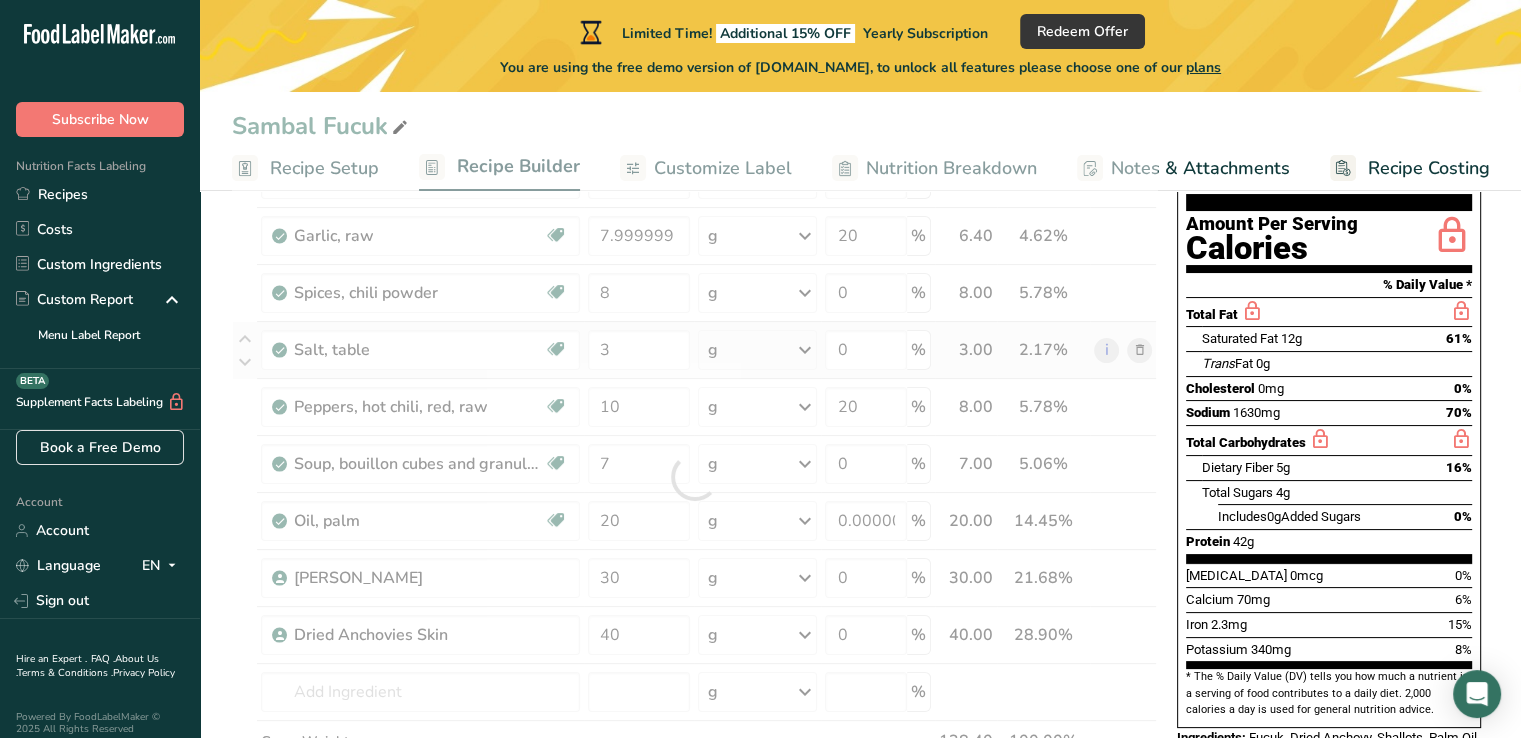 click at bounding box center [694, 477] 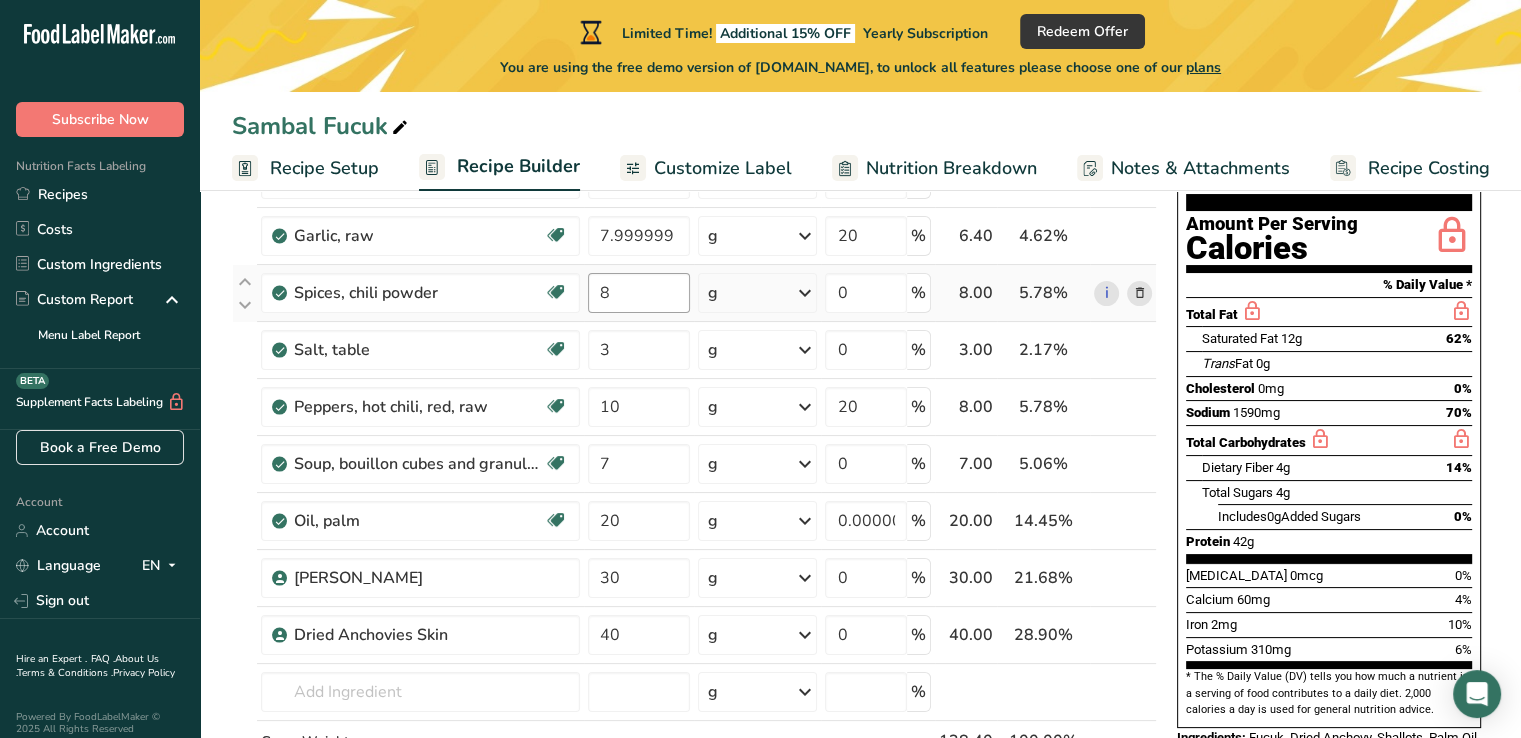 scroll, scrollTop: 0, scrollLeft: 0, axis: both 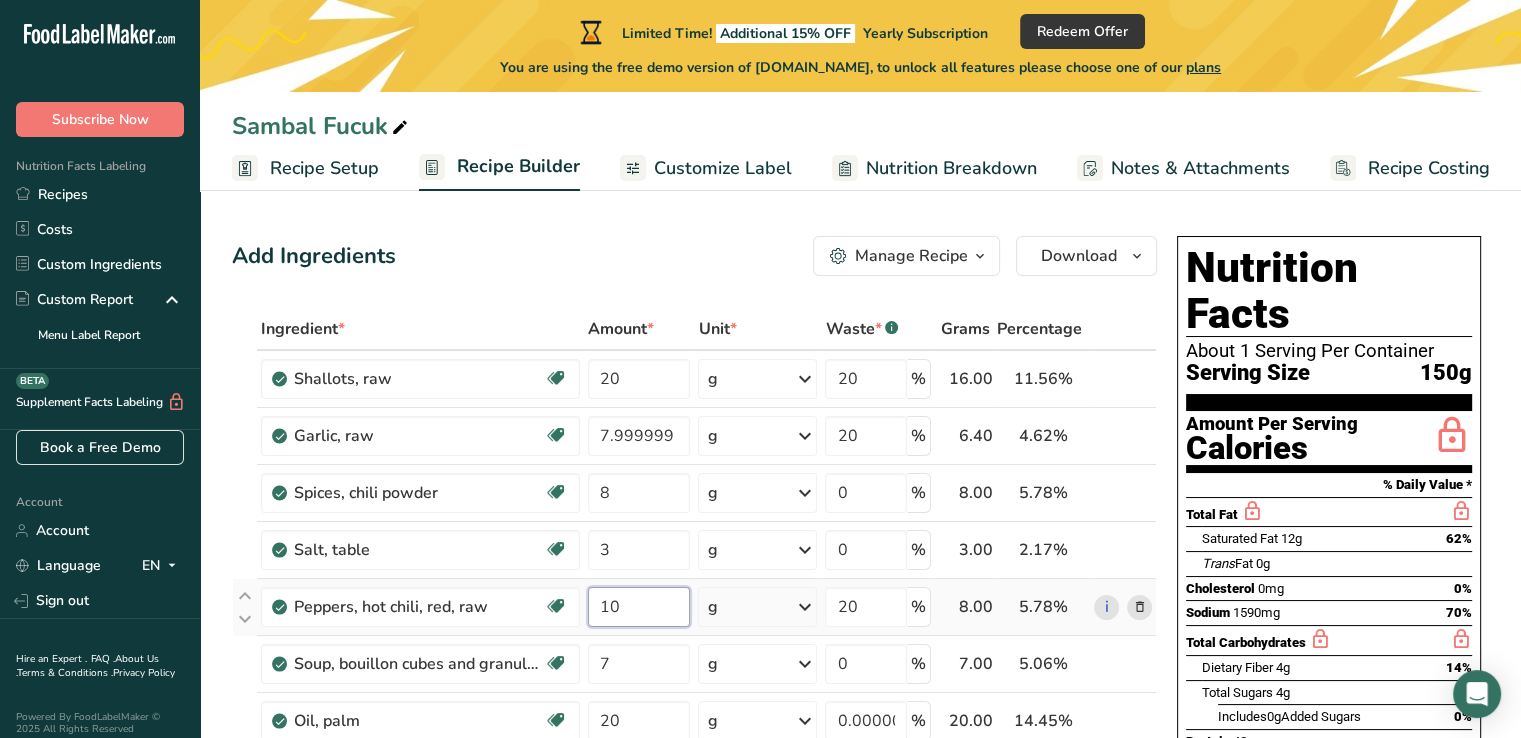 click on "10" at bounding box center (639, 607) 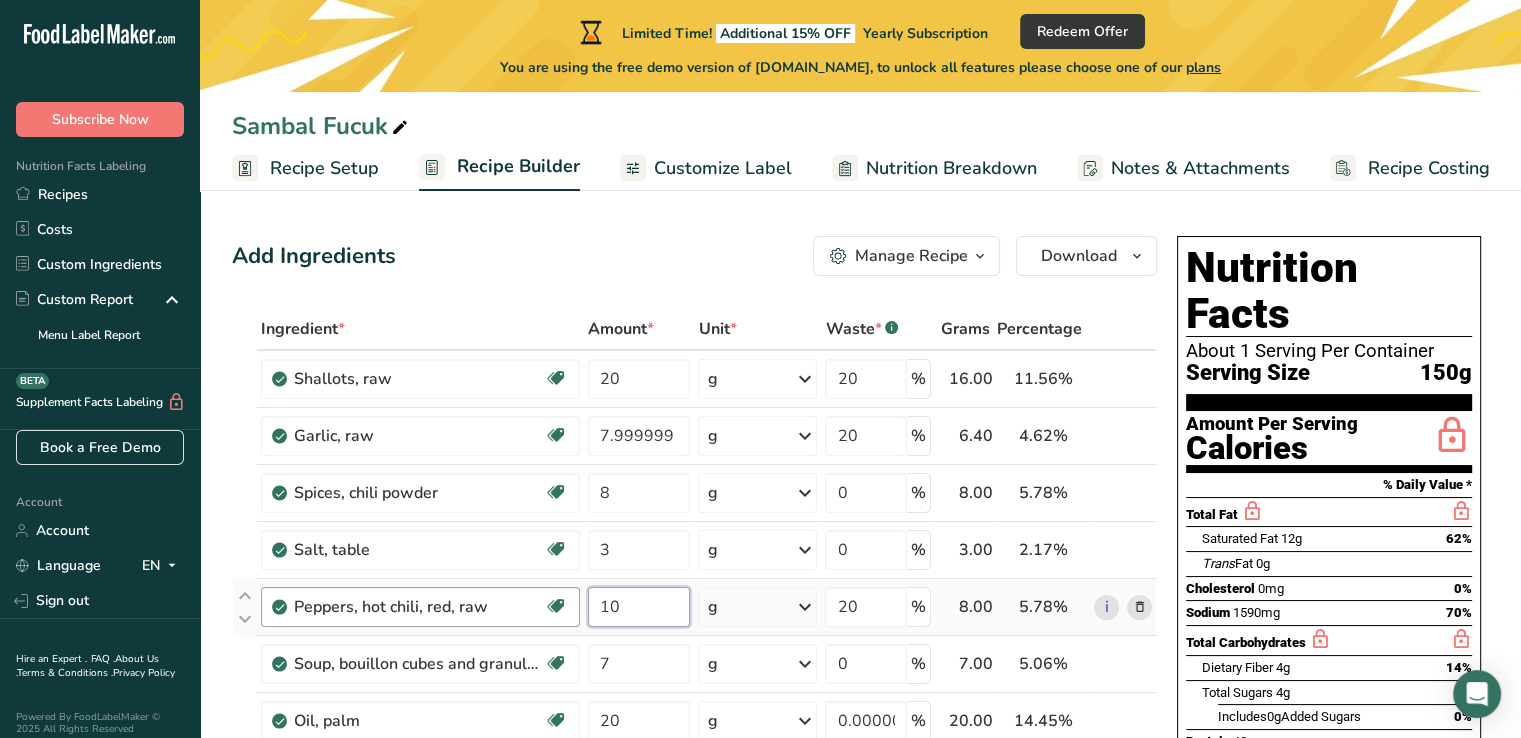 drag, startPoint x: 623, startPoint y: 596, endPoint x: 635, endPoint y: 589, distance: 13.892444 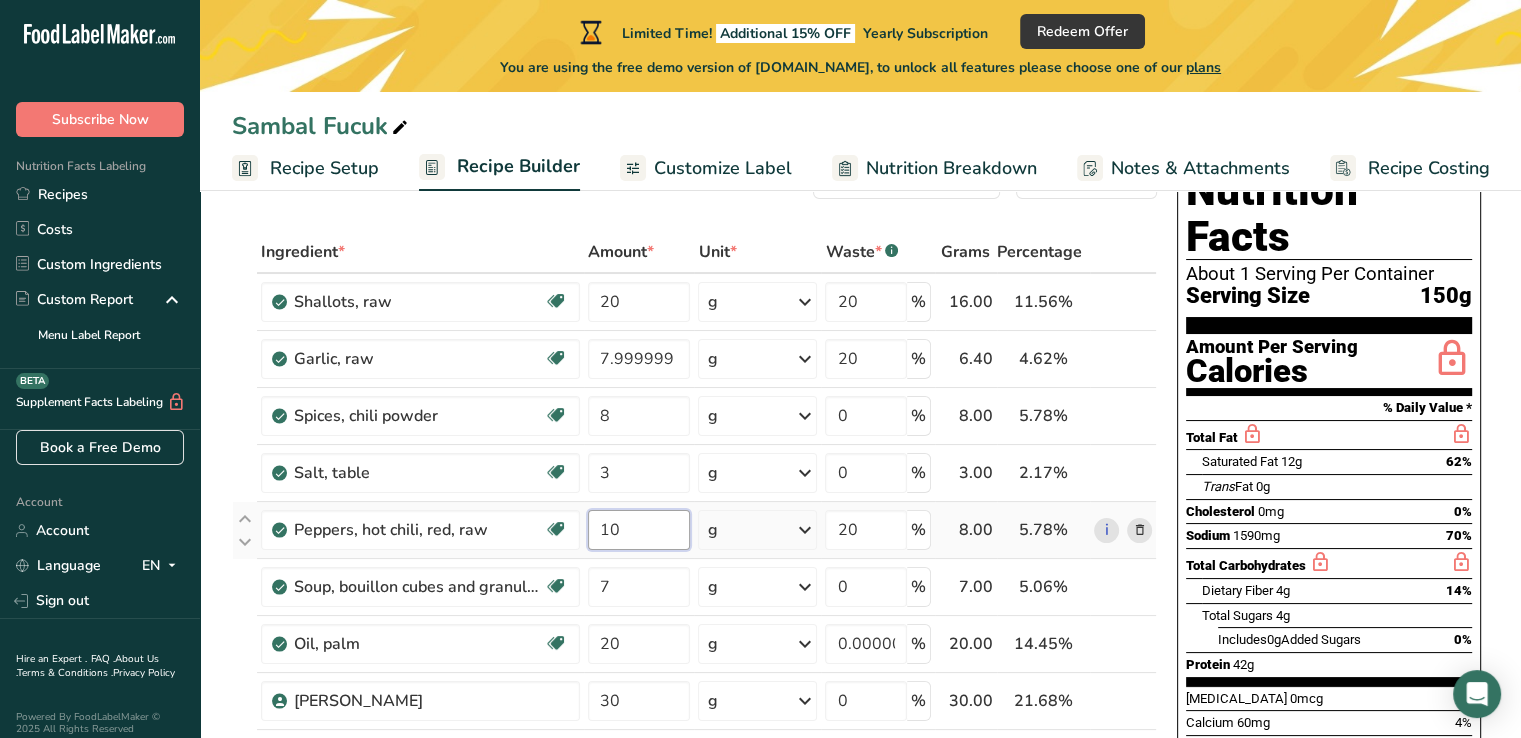 scroll, scrollTop: 100, scrollLeft: 0, axis: vertical 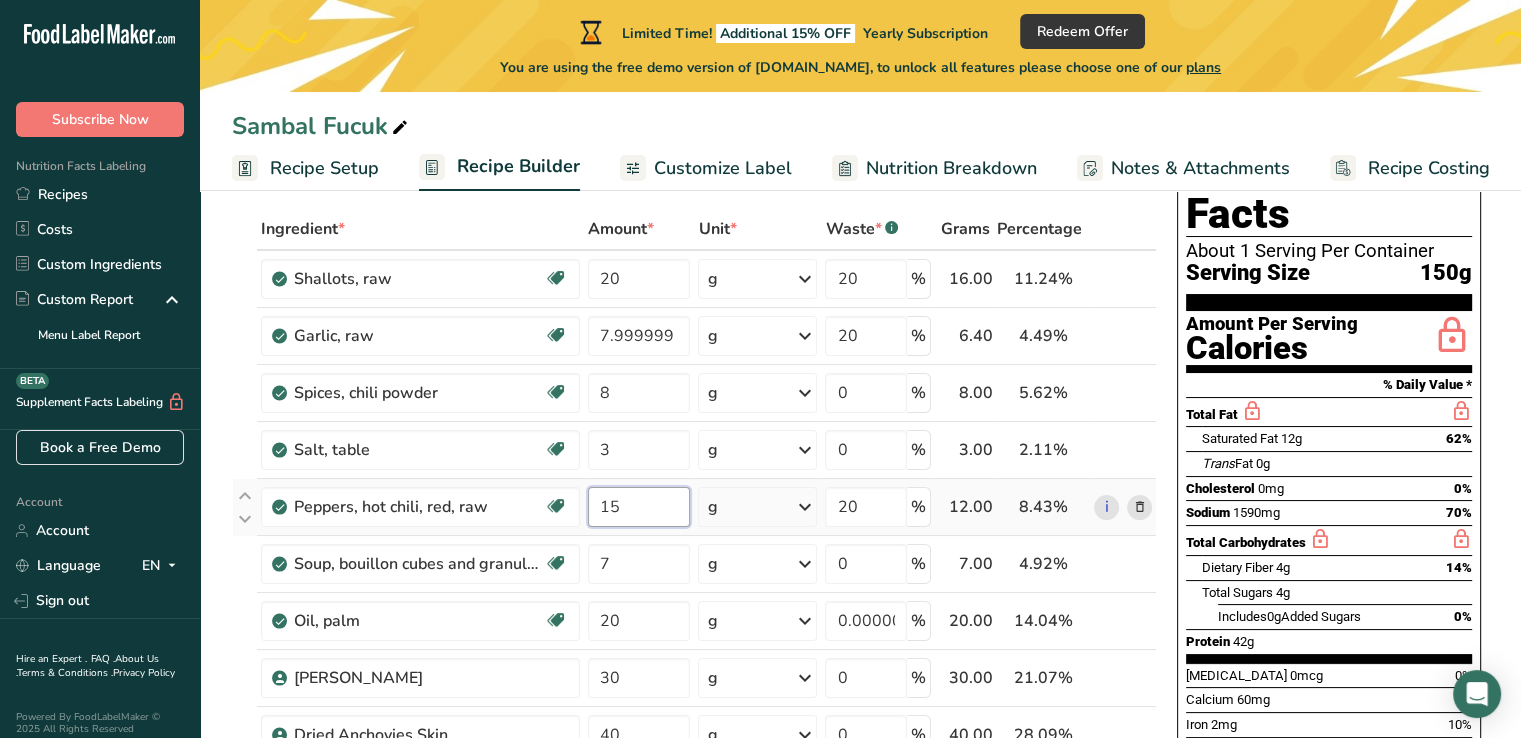 type on "15" 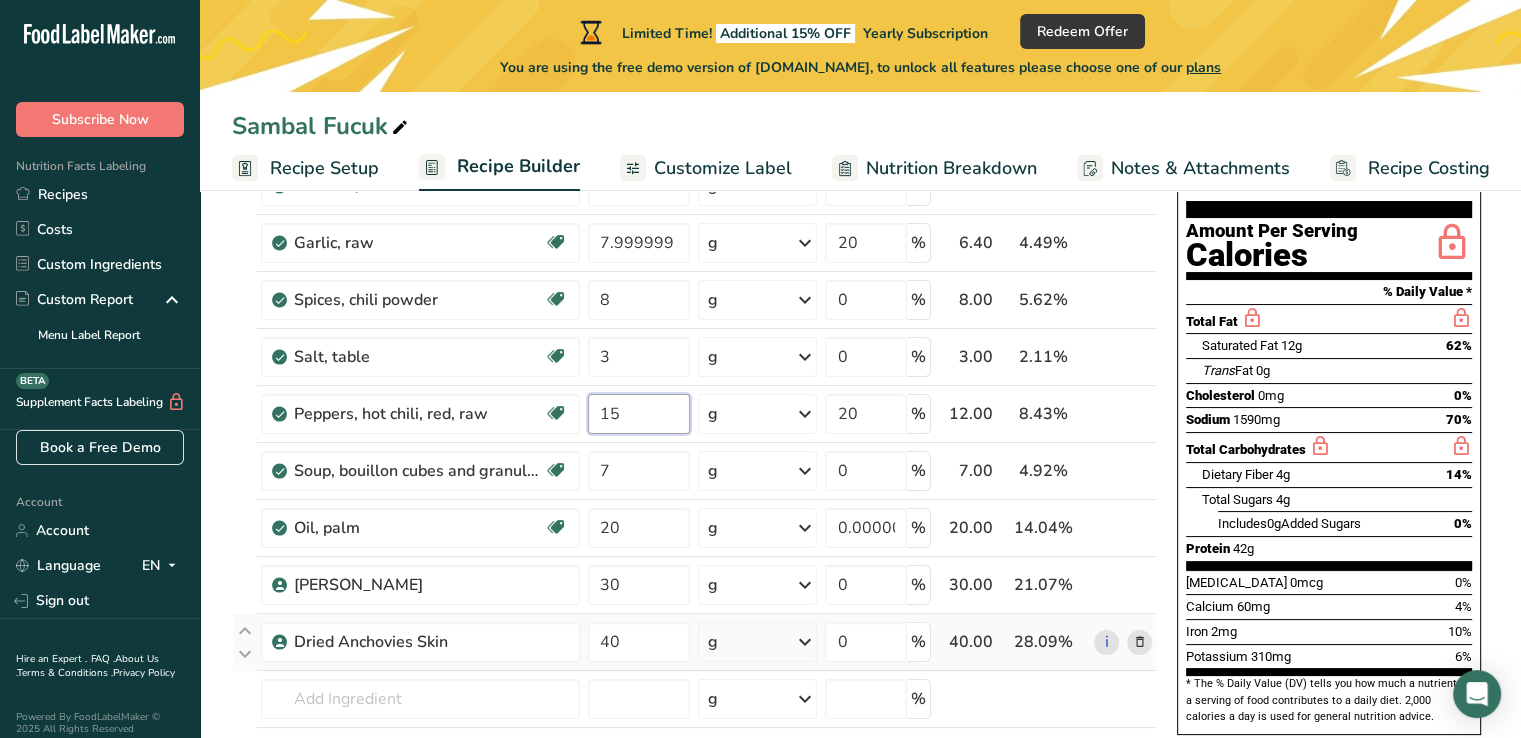 scroll, scrollTop: 300, scrollLeft: 0, axis: vertical 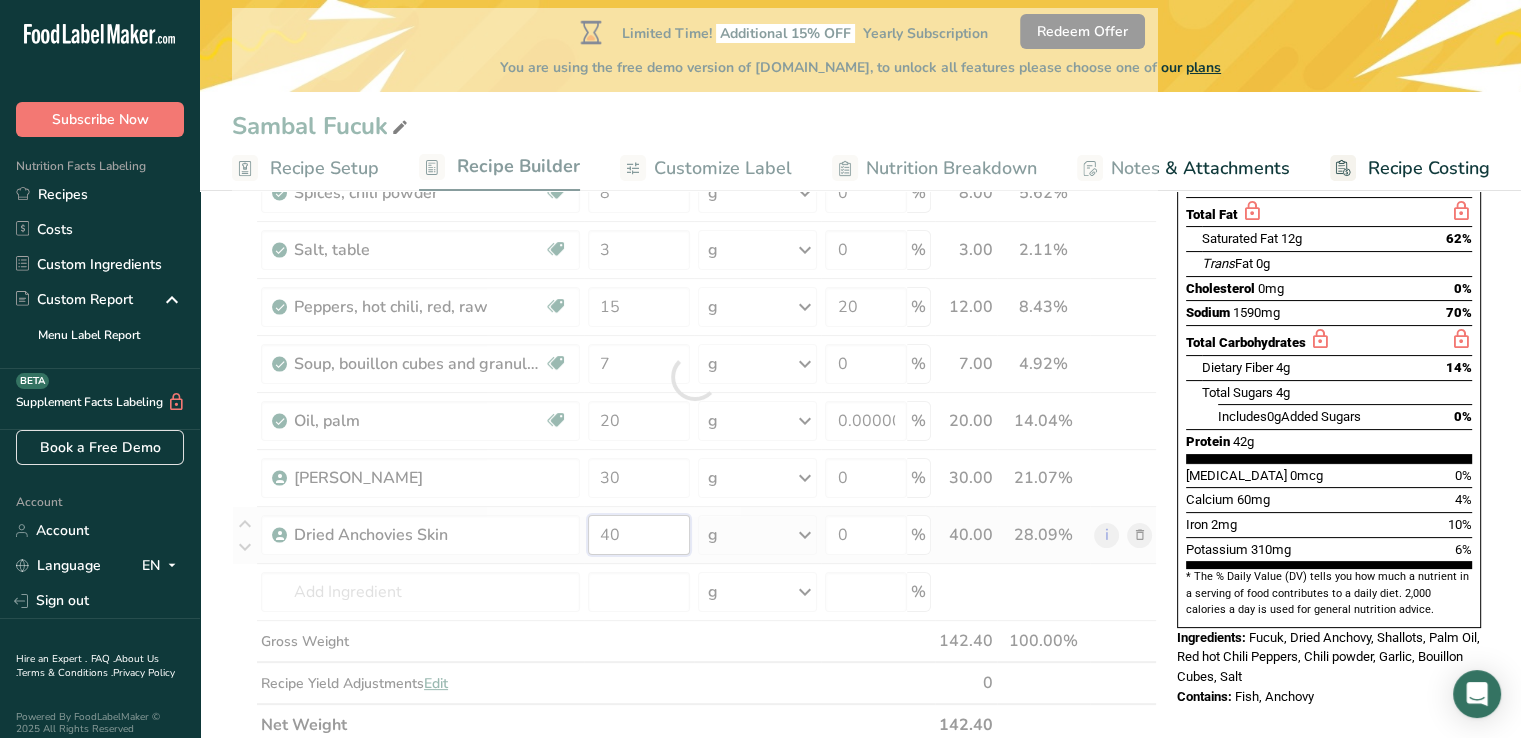 click on "Ingredient *
Amount *
Unit *
Waste *   .a-a{fill:#347362;}.b-a{fill:#fff;}          Grams
Percentage
Shallots, raw
Dairy free
Gluten free
Vegan
Vegetarian
Soy free
20
g
Portions
1 tbsp chopped
Weight Units
g
kg
mg
See more
Volume Units
l
Volume units require a density conversion. If you know your ingredient's density enter it below. Otherwise, click on "RIA" our AI Regulatory bot - she will be able to help you
lb/ft3
g/cm3
Confirm
mL
lb/ft3
fl oz" at bounding box center (694, 377) 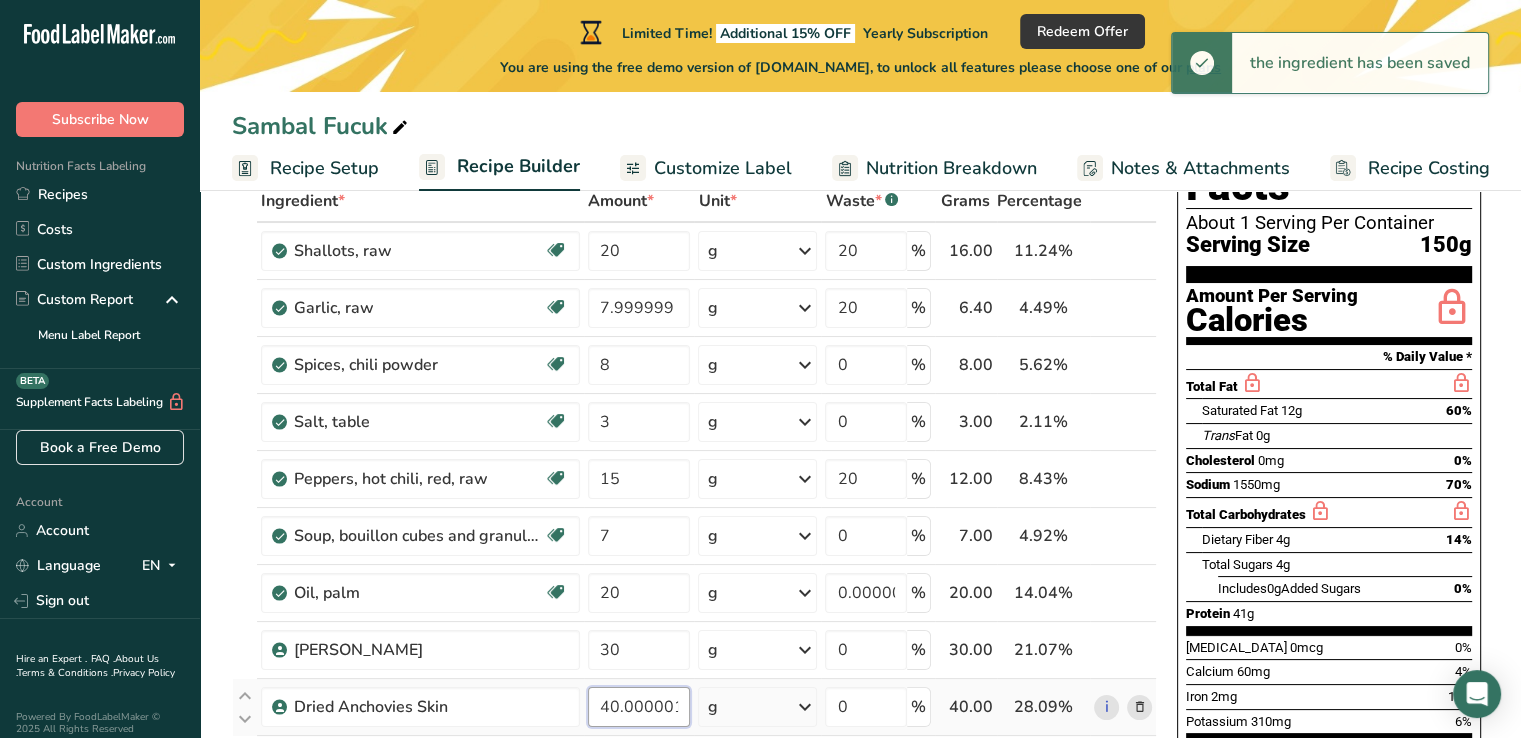 scroll, scrollTop: 100, scrollLeft: 0, axis: vertical 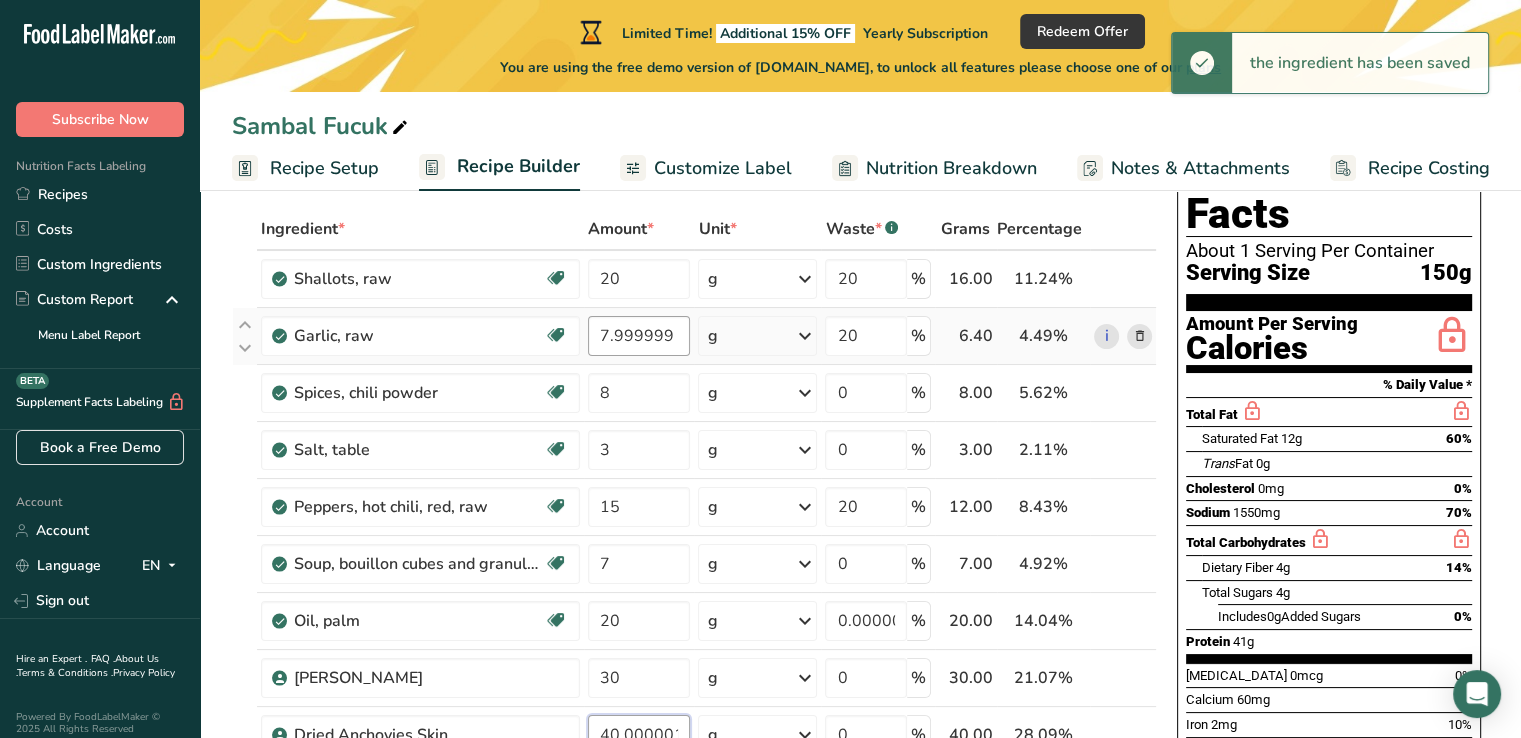 type on "40.000001" 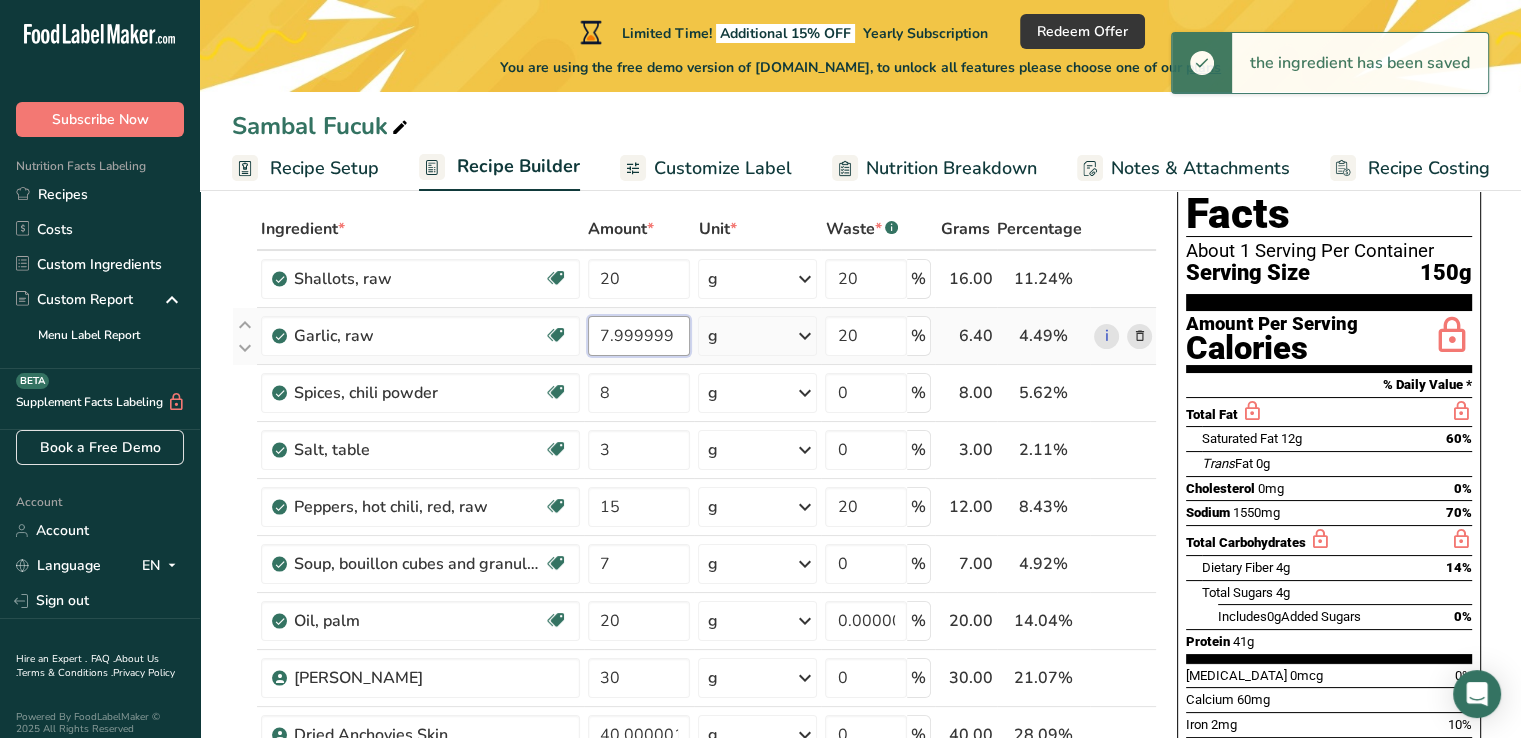 click on "Ingredient *
Amount *
Unit *
Waste *   .a-a{fill:#347362;}.b-a{fill:#fff;}          Grams
Percentage
Shallots, raw
Dairy free
Gluten free
Vegan
Vegetarian
Soy free
20
g
Portions
1 tbsp chopped
Weight Units
g
kg
mg
See more
Volume Units
l
Volume units require a density conversion. If you know your ingredient's density enter it below. Otherwise, click on "RIA" our AI Regulatory bot - she will be able to help you
lb/ft3
g/cm3
Confirm
mL
lb/ft3
fl oz" at bounding box center (694, 577) 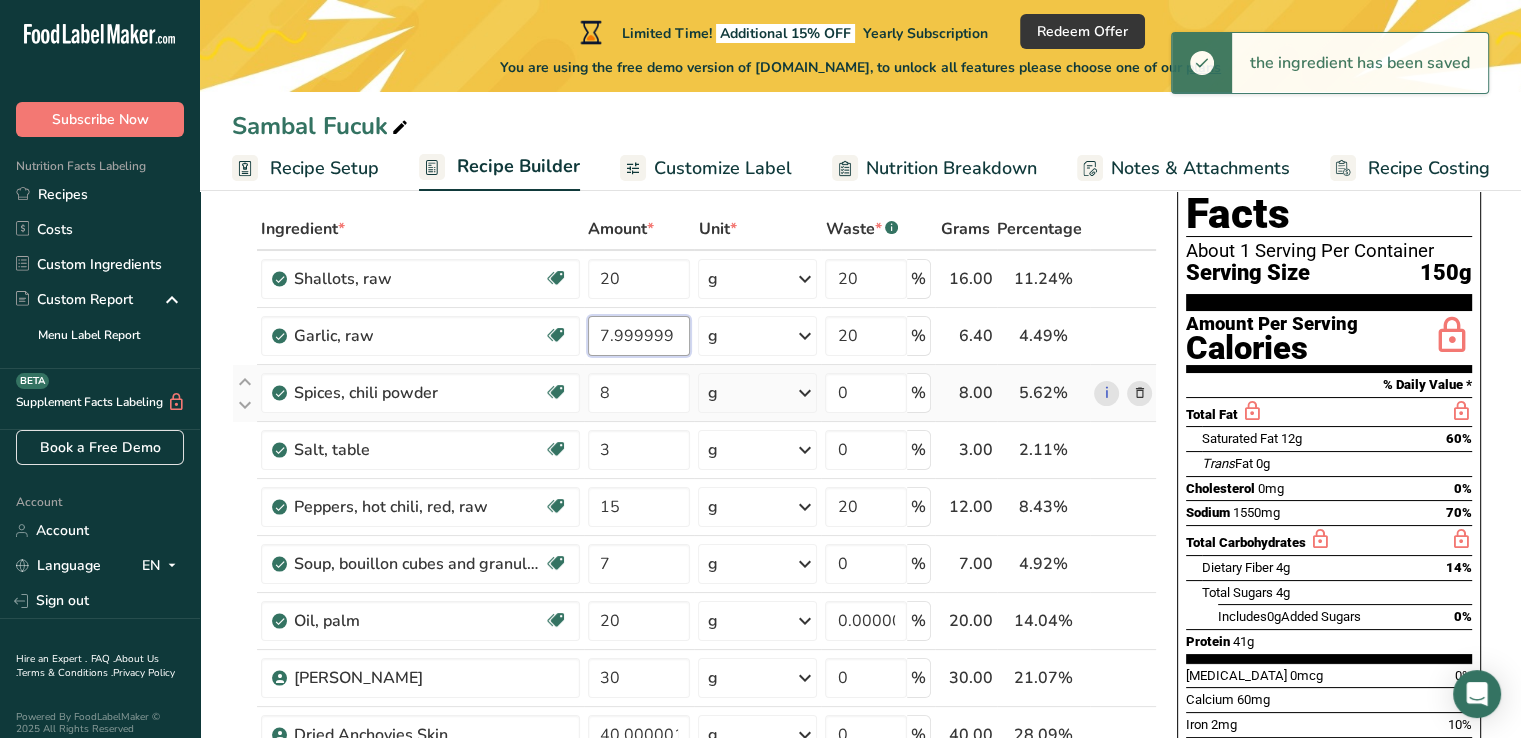 drag, startPoint x: 685, startPoint y: 333, endPoint x: 559, endPoint y: 365, distance: 130 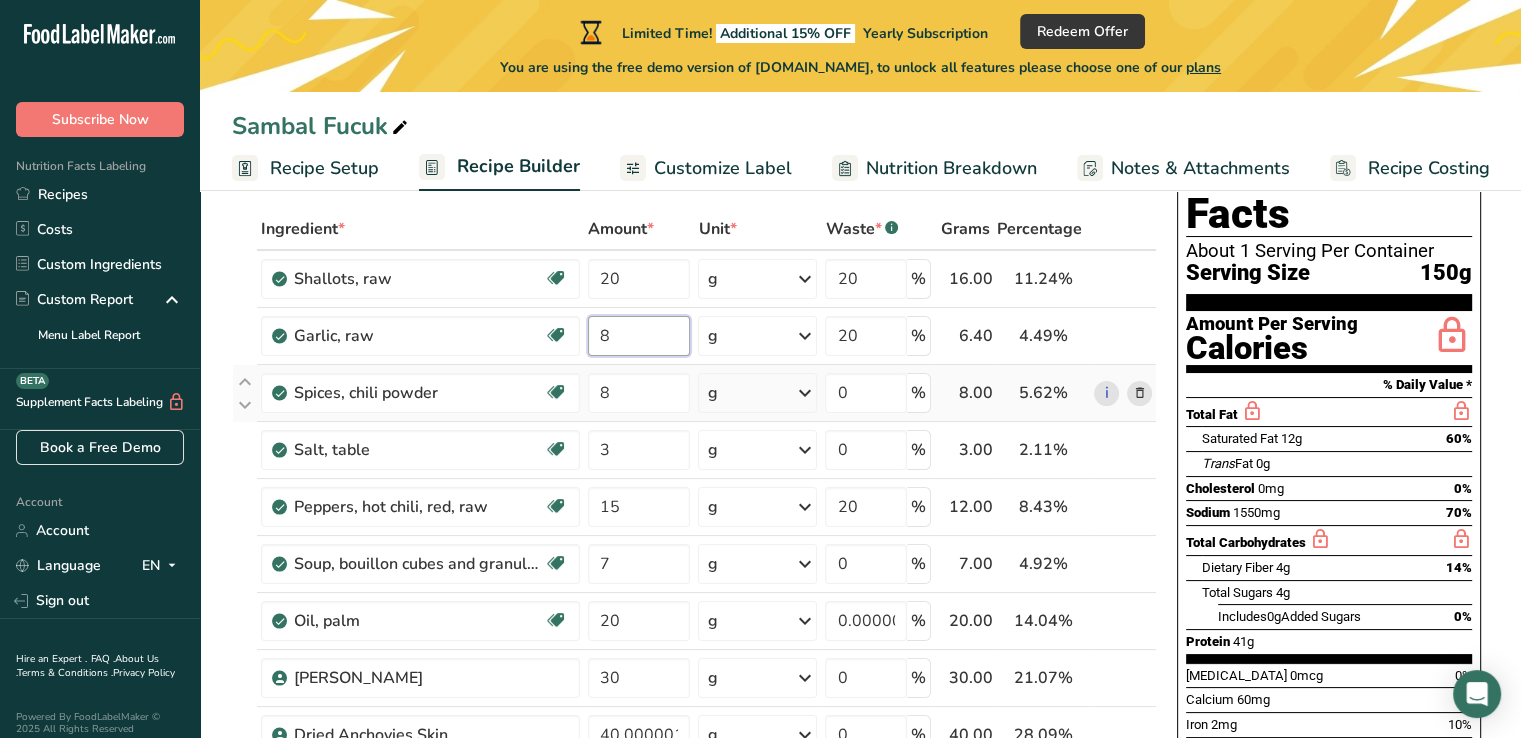 type on "8" 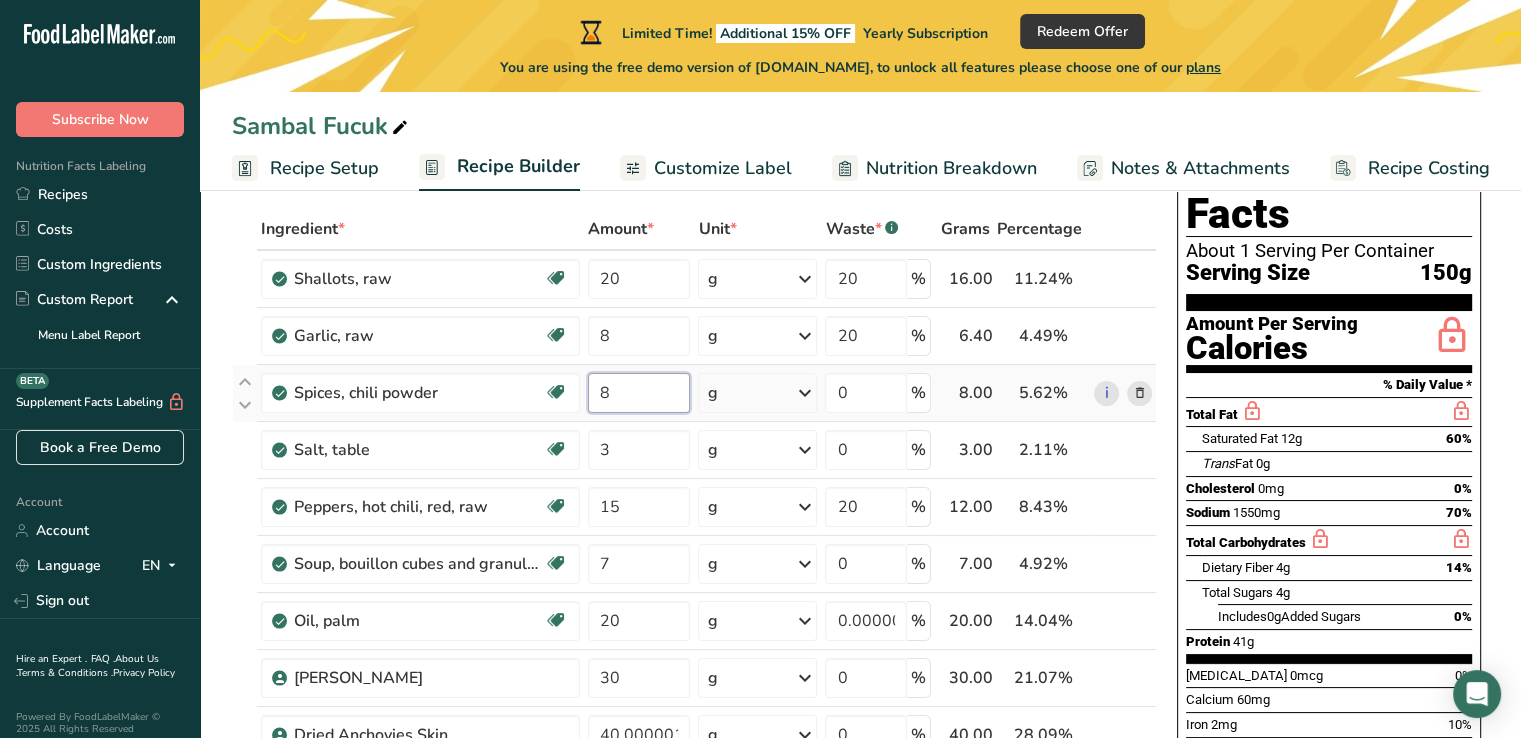 click on "Ingredient *
Amount *
Unit *
Waste *   .a-a{fill:#347362;}.b-a{fill:#fff;}          Grams
Percentage
Shallots, raw
Dairy free
Gluten free
Vegan
Vegetarian
Soy free
20
g
Portions
1 tbsp chopped
Weight Units
g
kg
mg
See more
Volume Units
l
Volume units require a density conversion. If you know your ingredient's density enter it below. Otherwise, click on "RIA" our AI Regulatory bot - she will be able to help you
lb/ft3
g/cm3
Confirm
mL
lb/ft3
fl oz" at bounding box center [694, 577] 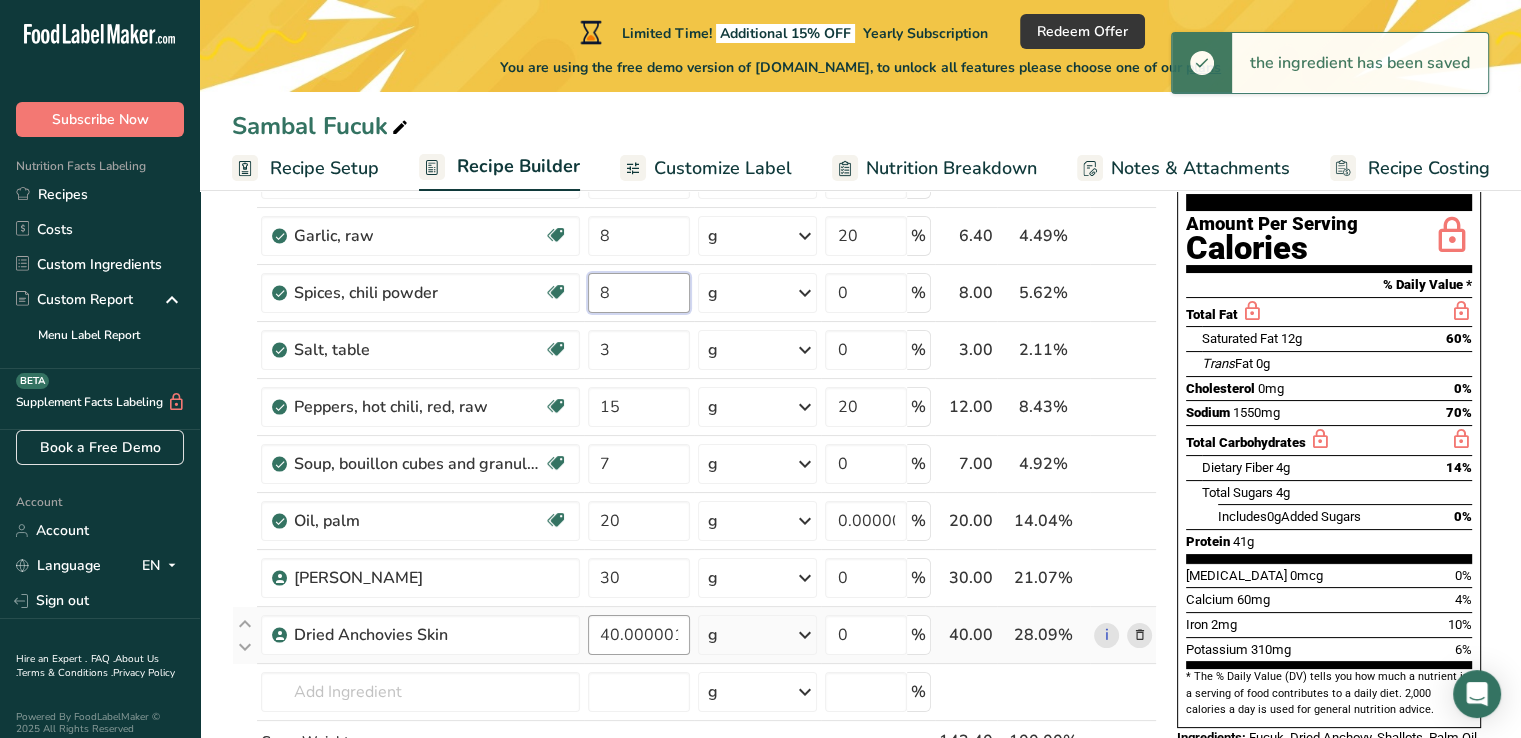 scroll, scrollTop: 400, scrollLeft: 0, axis: vertical 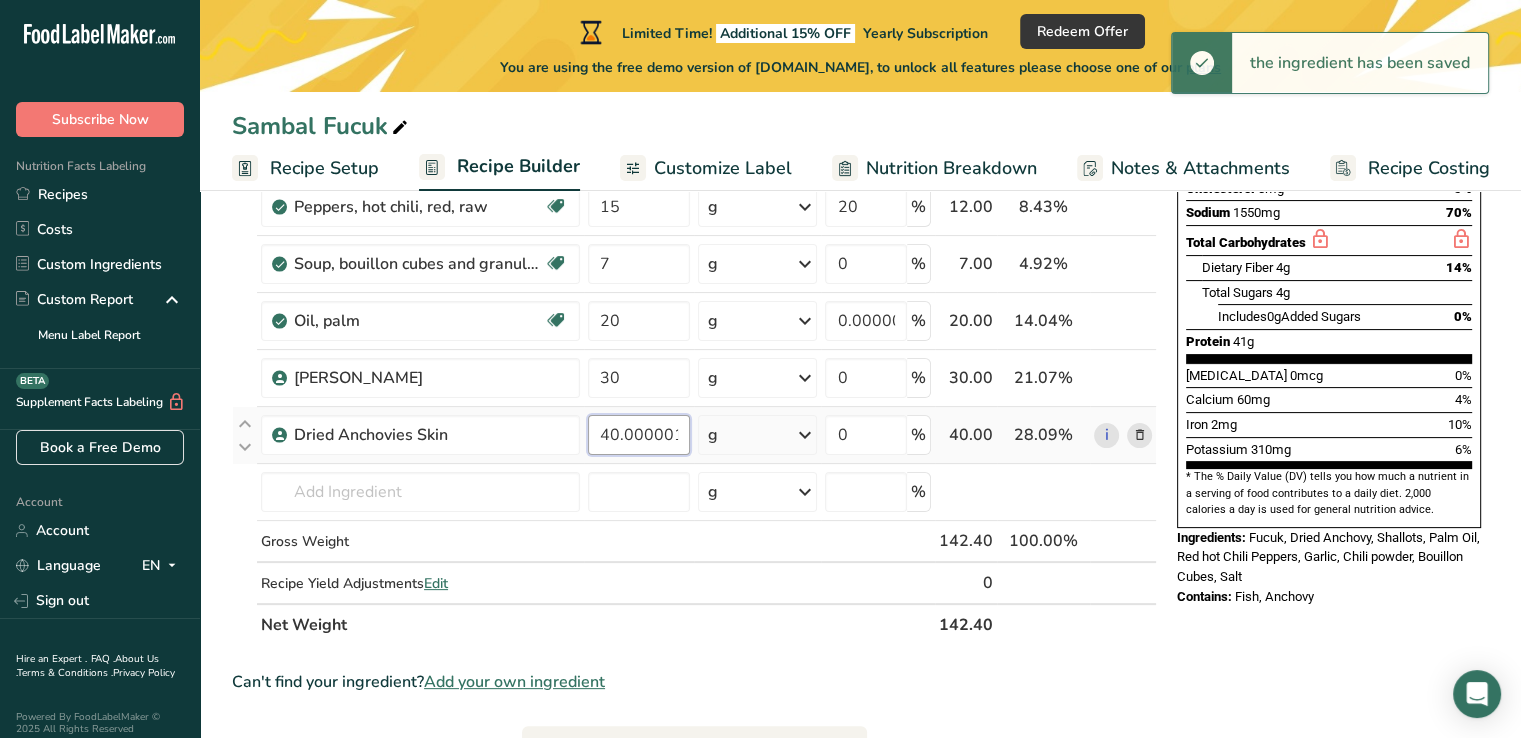 click on "Ingredient *
Amount *
Unit *
Waste *   .a-a{fill:#347362;}.b-a{fill:#fff;}          Grams
Percentage
Shallots, raw
Dairy free
Gluten free
Vegan
Vegetarian
Soy free
20
g
Portions
1 tbsp chopped
Weight Units
g
kg
mg
See more
Volume Units
l
Volume units require a density conversion. If you know your ingredient's density enter it below. Otherwise, click on "RIA" our AI Regulatory bot - she will be able to help you
lb/ft3
g/cm3
Confirm
mL
lb/ft3
fl oz" at bounding box center (694, 277) 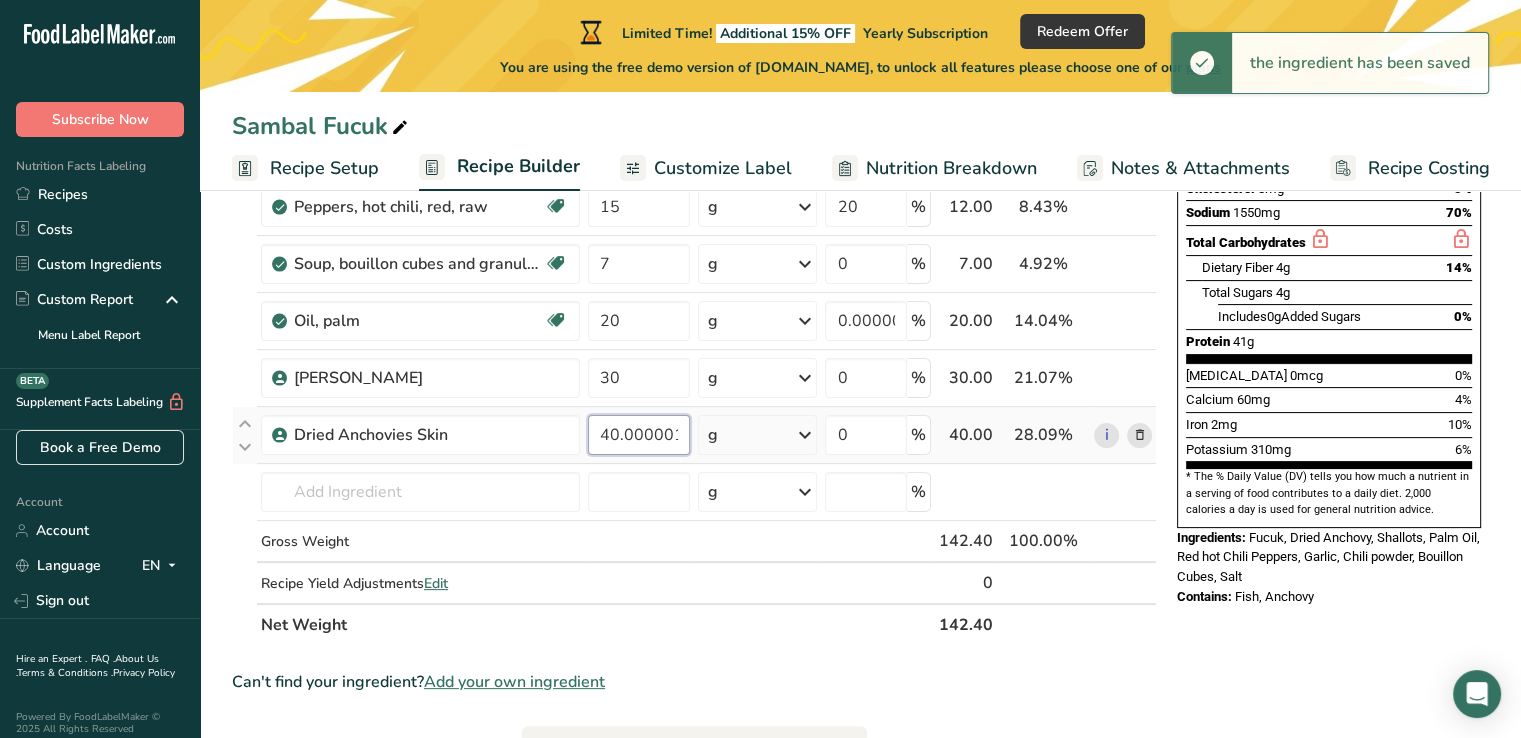 drag, startPoint x: 608, startPoint y: 437, endPoint x: 696, endPoint y: 418, distance: 90.02777 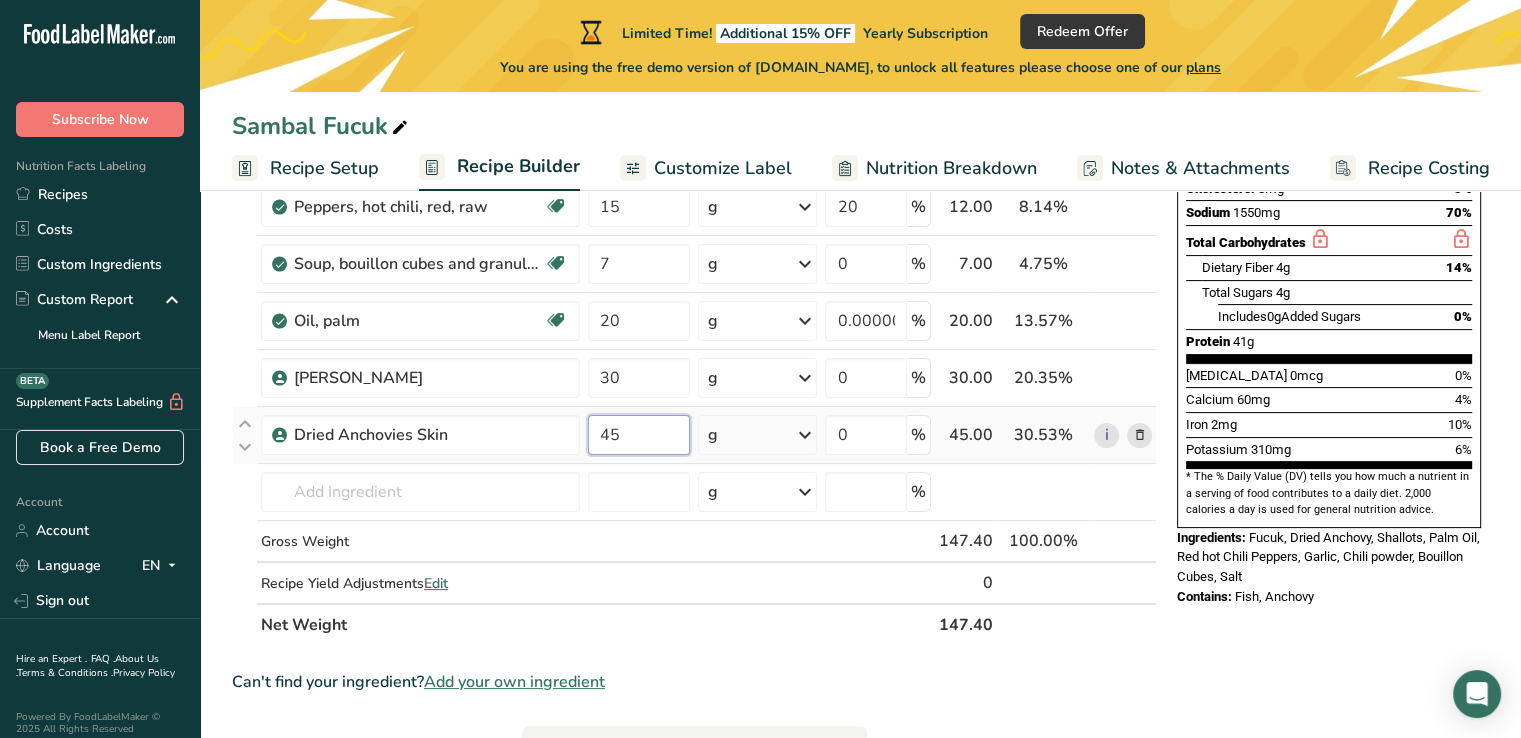 type on "4" 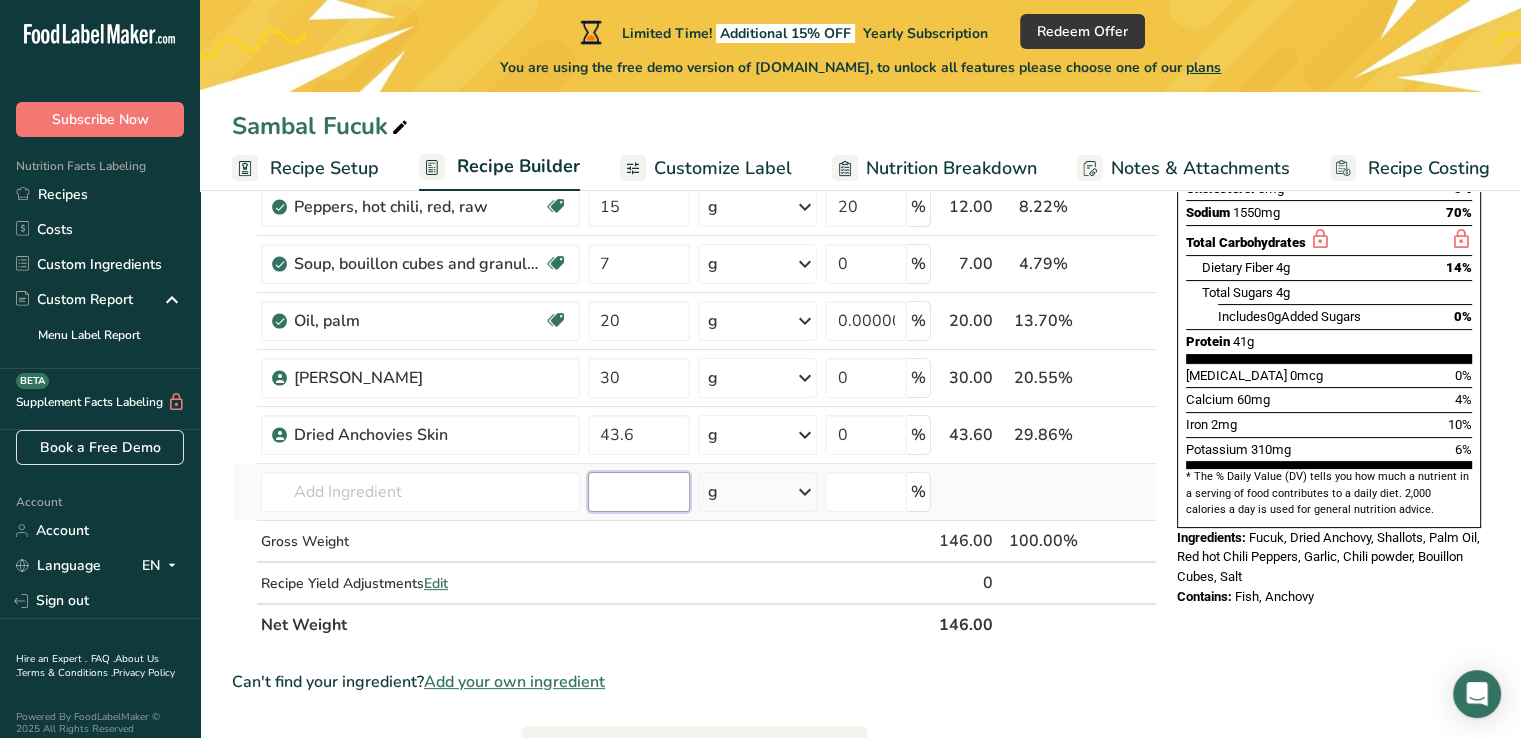 click on "Ingredient *
Amount *
Unit *
Waste *   .a-a{fill:#347362;}.b-a{fill:#fff;}          Grams
Percentage
Shallots, raw
Dairy free
Gluten free
Vegan
Vegetarian
Soy free
20
g
Portions
1 tbsp chopped
Weight Units
g
kg
mg
See more
Volume Units
l
Volume units require a density conversion. If you know your ingredient's density enter it below. Otherwise, click on "RIA" our AI Regulatory bot - she will be able to help you
lb/ft3
g/cm3
Confirm
mL
lb/ft3
fl oz" at bounding box center [694, 277] 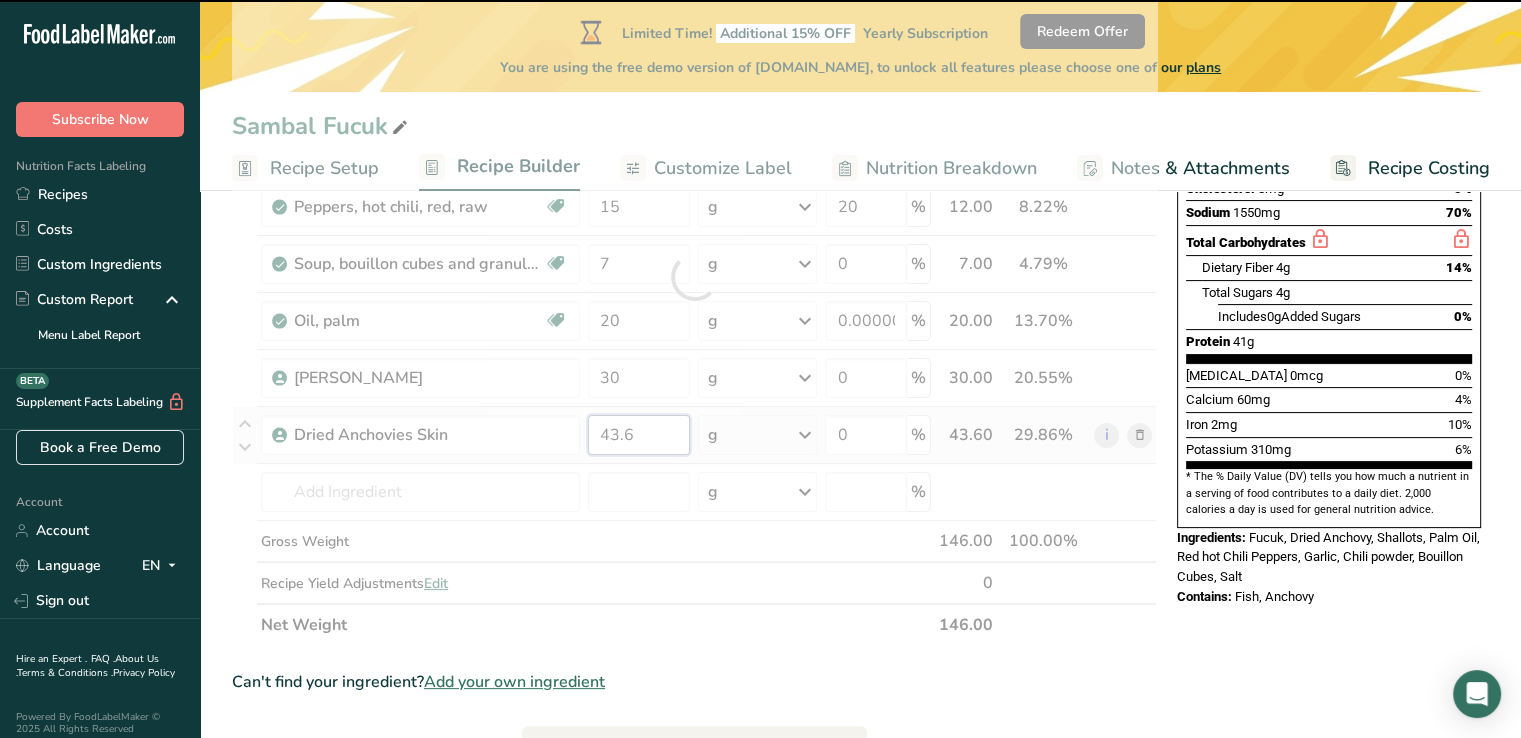 click on "43.6" at bounding box center [639, 435] 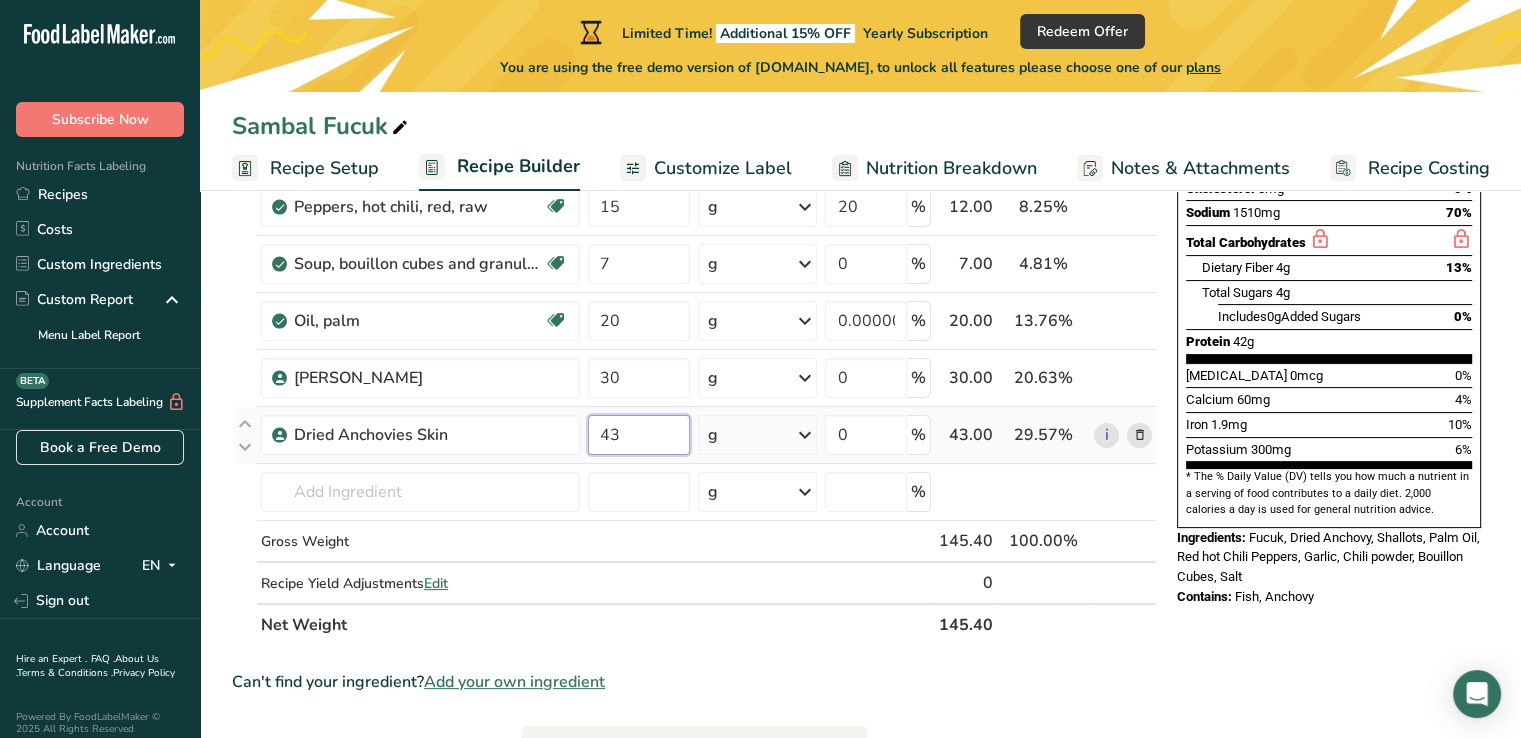type on "4" 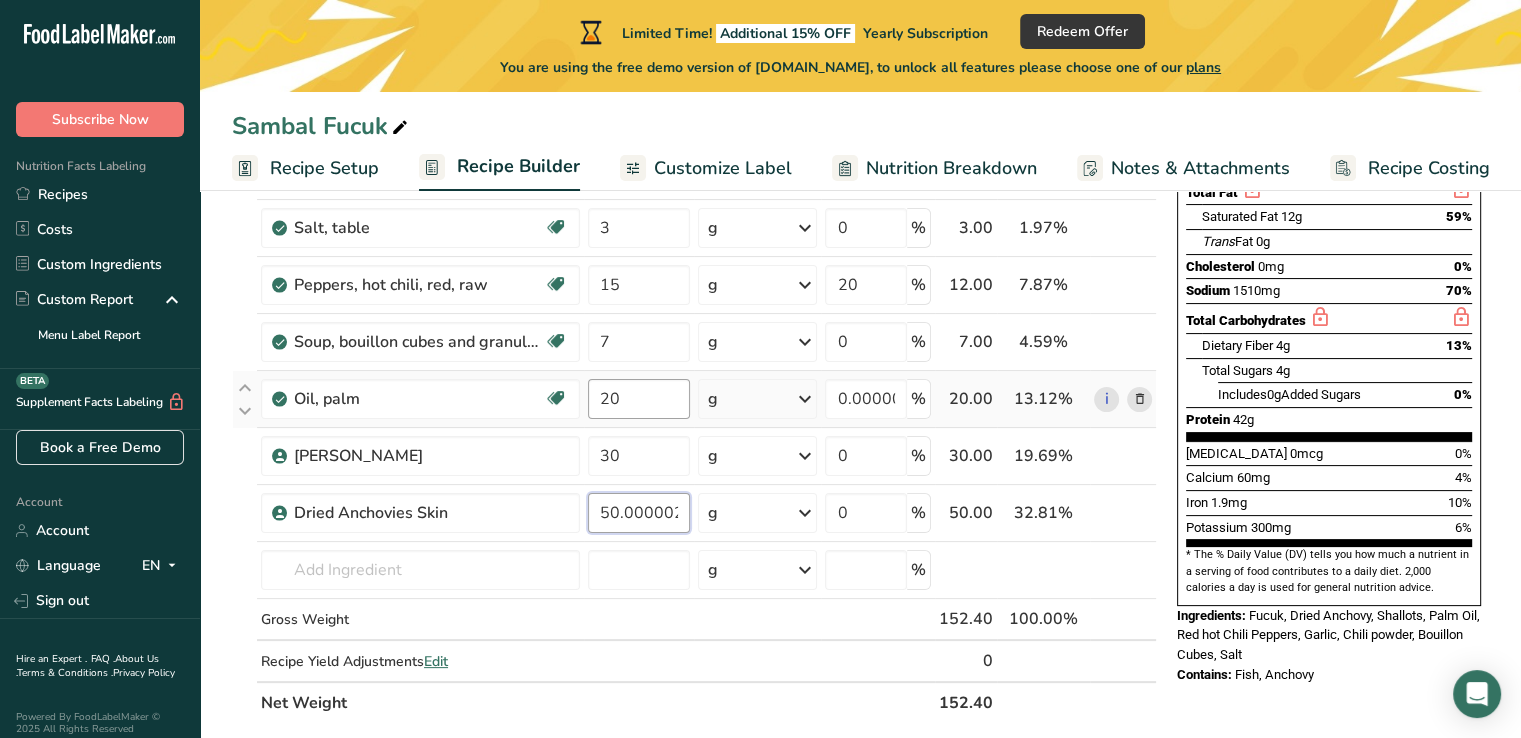 scroll, scrollTop: 300, scrollLeft: 0, axis: vertical 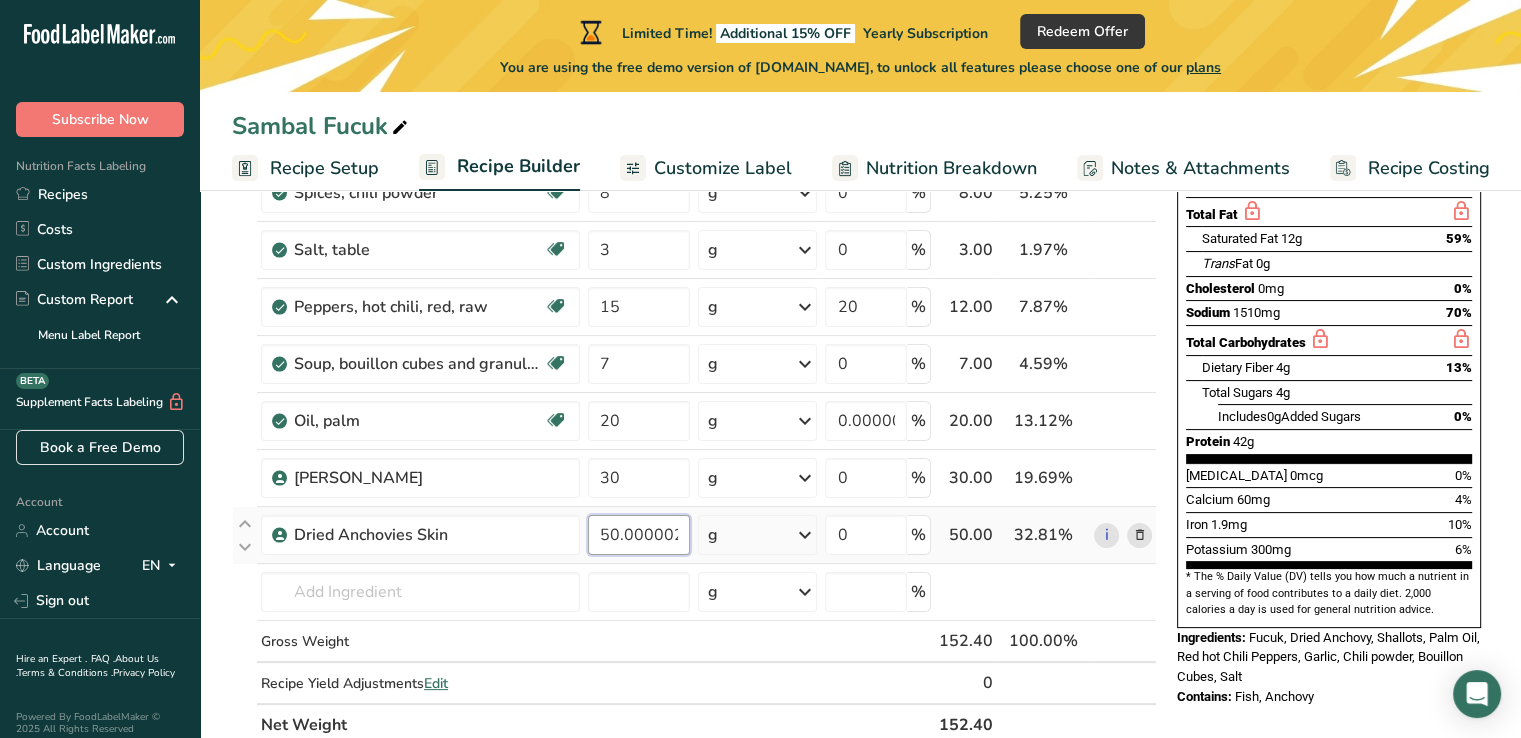 click on "50.000002" at bounding box center [639, 535] 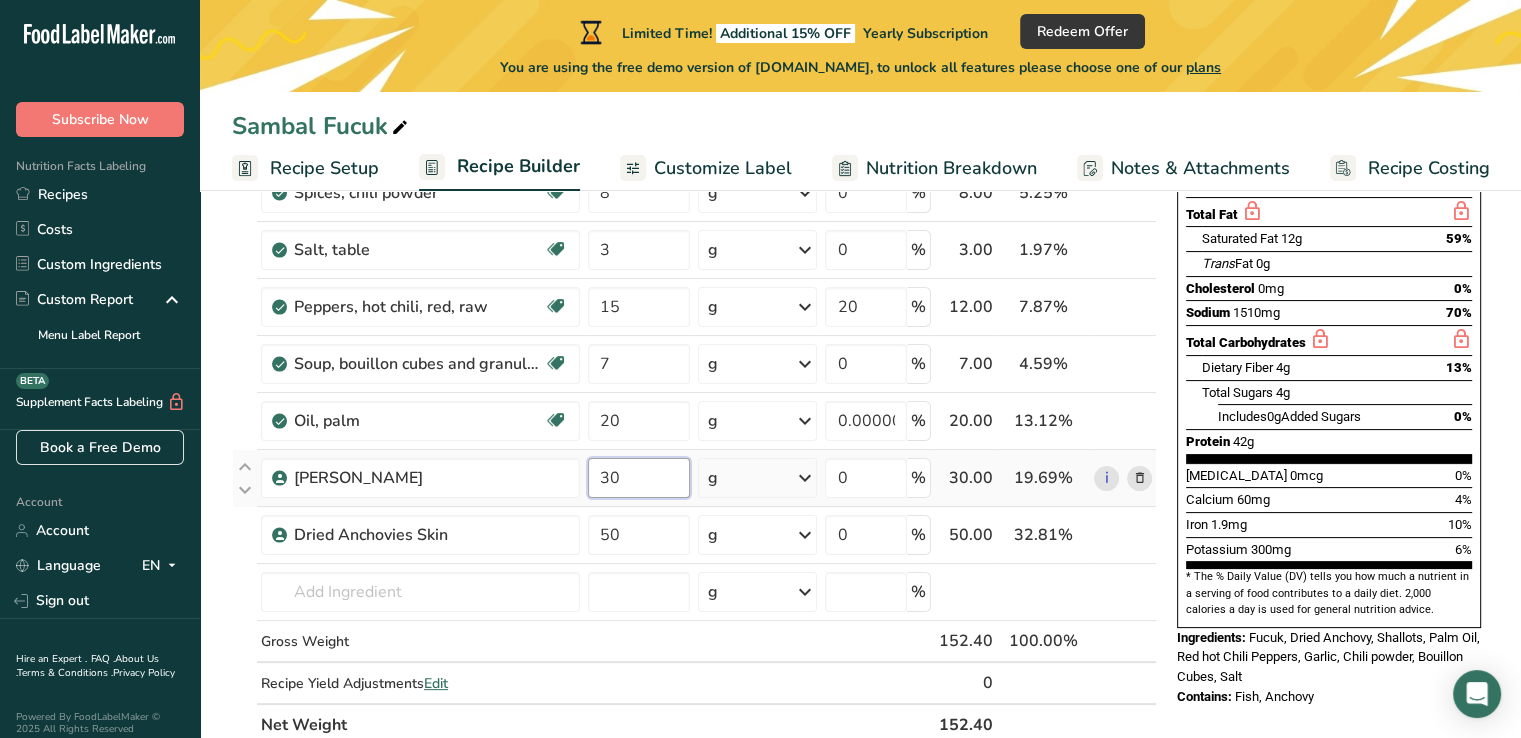 click on "Ingredient *
Amount *
Unit *
Waste *   .a-a{fill:#347362;}.b-a{fill:#fff;}          Grams
Percentage
Shallots, raw
Dairy free
Gluten free
Vegan
Vegetarian
Soy free
20
g
Portions
1 tbsp chopped
Weight Units
g
kg
mg
See more
Volume Units
l
Volume units require a density conversion. If you know your ingredient's density enter it below. Otherwise, click on "RIA" our AI Regulatory bot - she will be able to help you
lb/ft3
g/cm3
Confirm
mL
lb/ft3
fl oz" at bounding box center (694, 377) 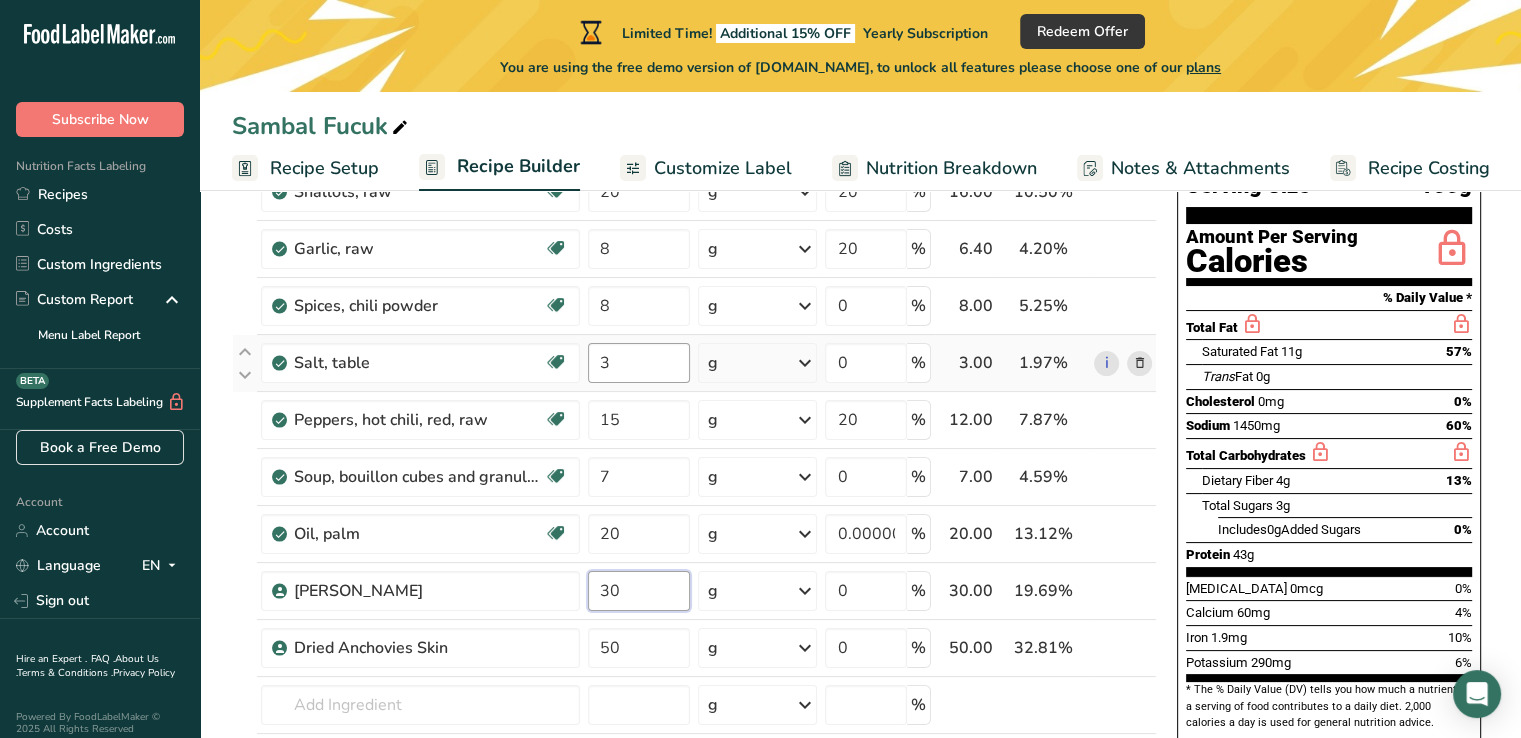 scroll, scrollTop: 200, scrollLeft: 0, axis: vertical 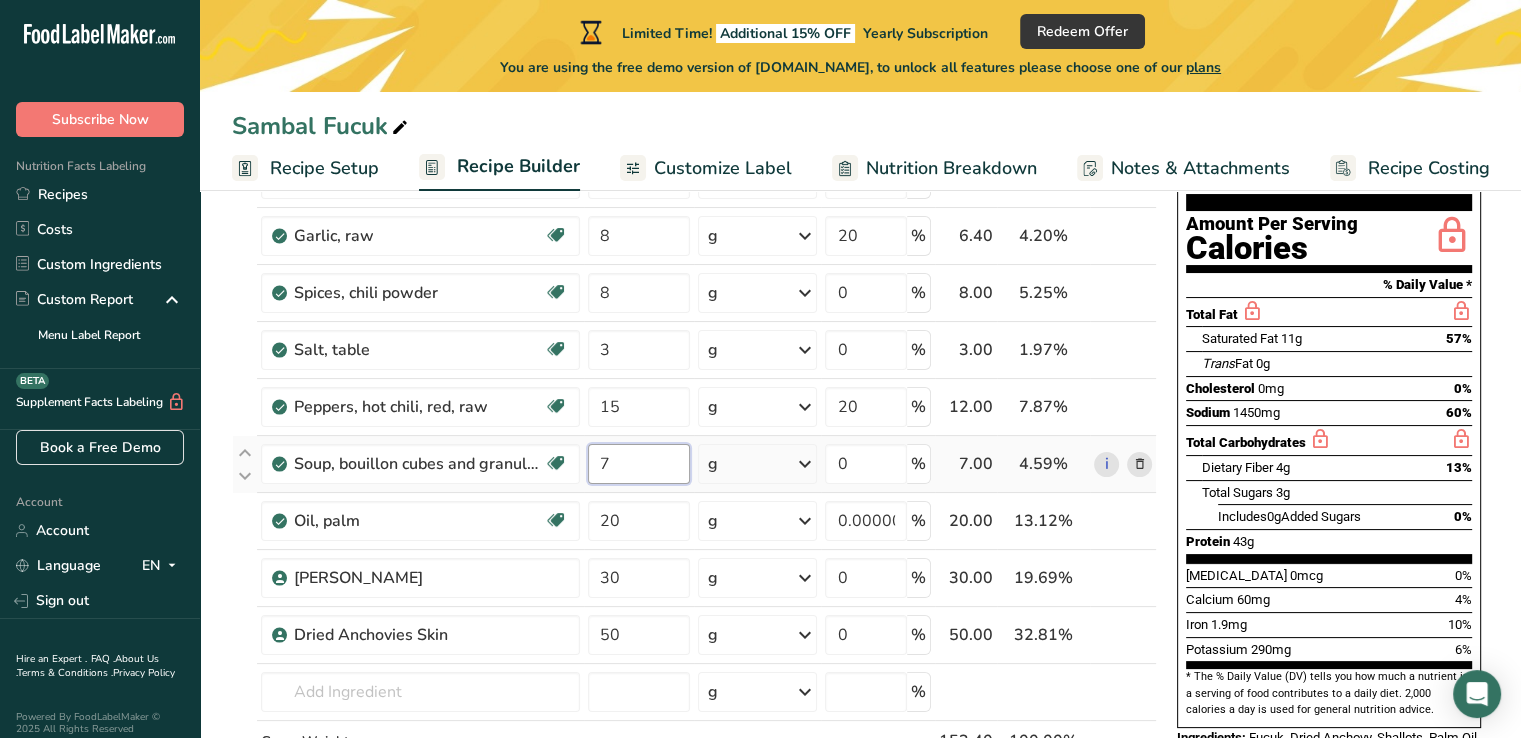 click on "Ingredient *
Amount *
Unit *
Waste *   .a-a{fill:#347362;}.b-a{fill:#fff;}          Grams
Percentage
Shallots, raw
Dairy free
Gluten free
Vegan
Vegetarian
Soy free
20
g
Portions
1 tbsp chopped
Weight Units
g
kg
mg
See more
Volume Units
l
Volume units require a density conversion. If you know your ingredient's density enter it below. Otherwise, click on "RIA" our AI Regulatory bot - she will be able to help you
lb/ft3
g/cm3
Confirm
mL
lb/ft3
fl oz" at bounding box center [694, 477] 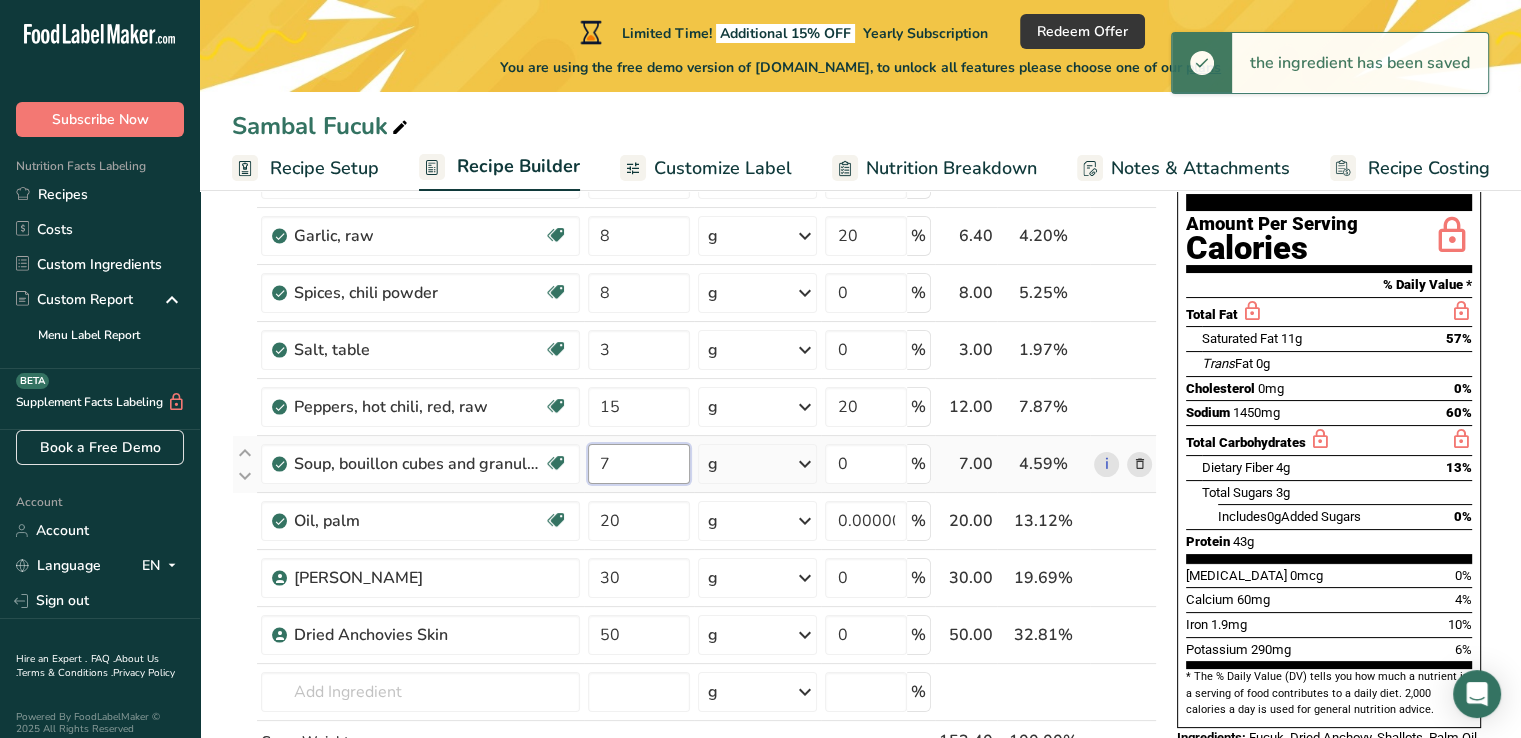 click on "7" at bounding box center (639, 464) 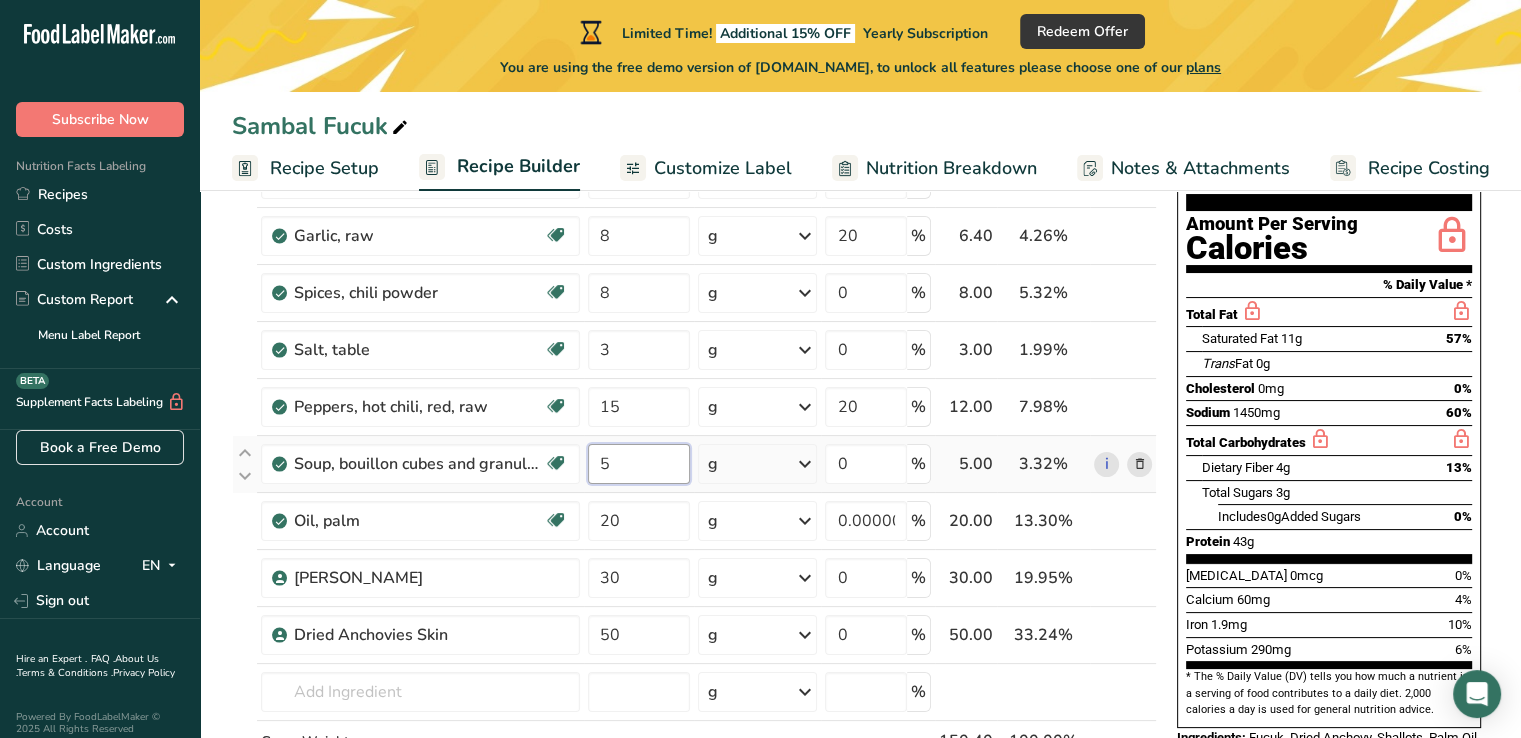 click on "5" at bounding box center (639, 464) 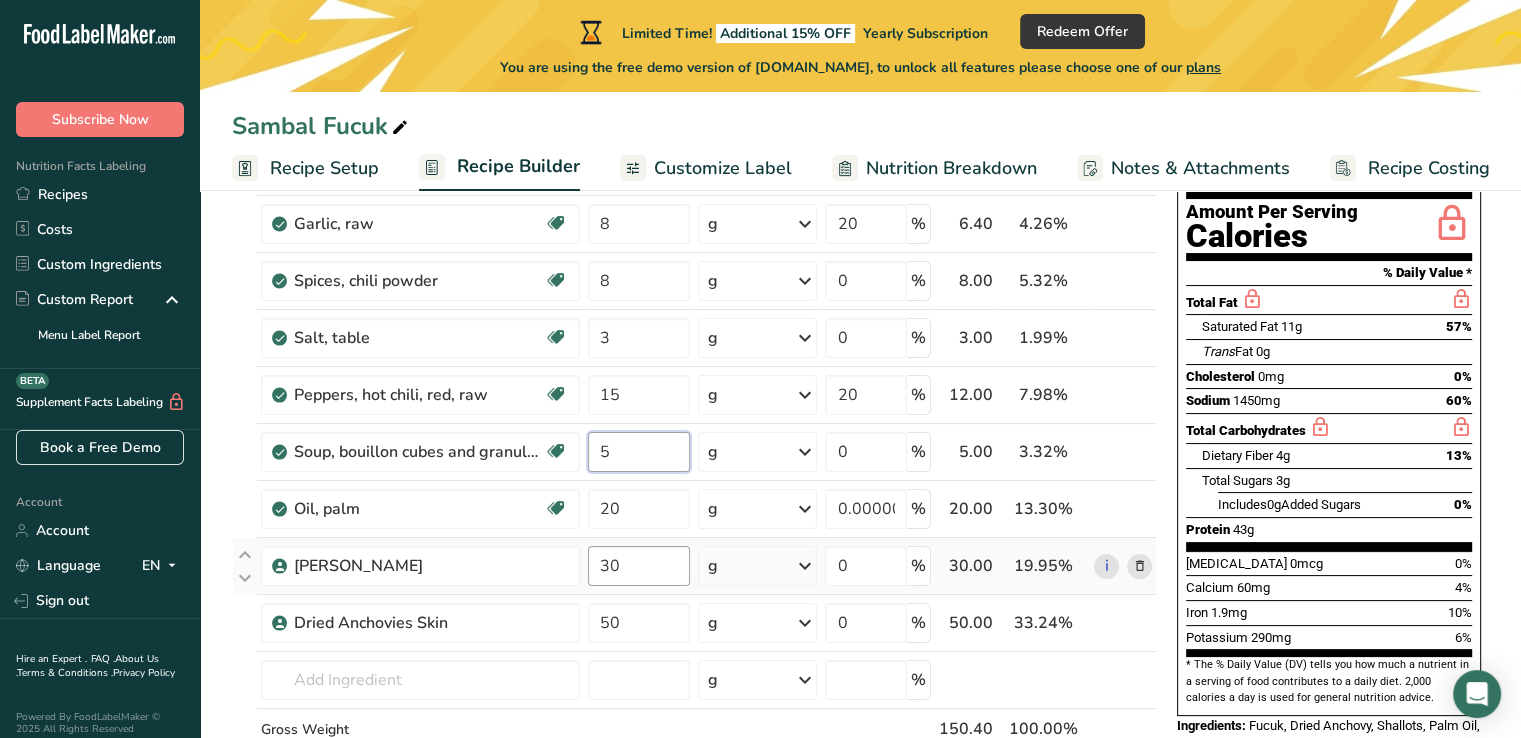 scroll, scrollTop: 300, scrollLeft: 0, axis: vertical 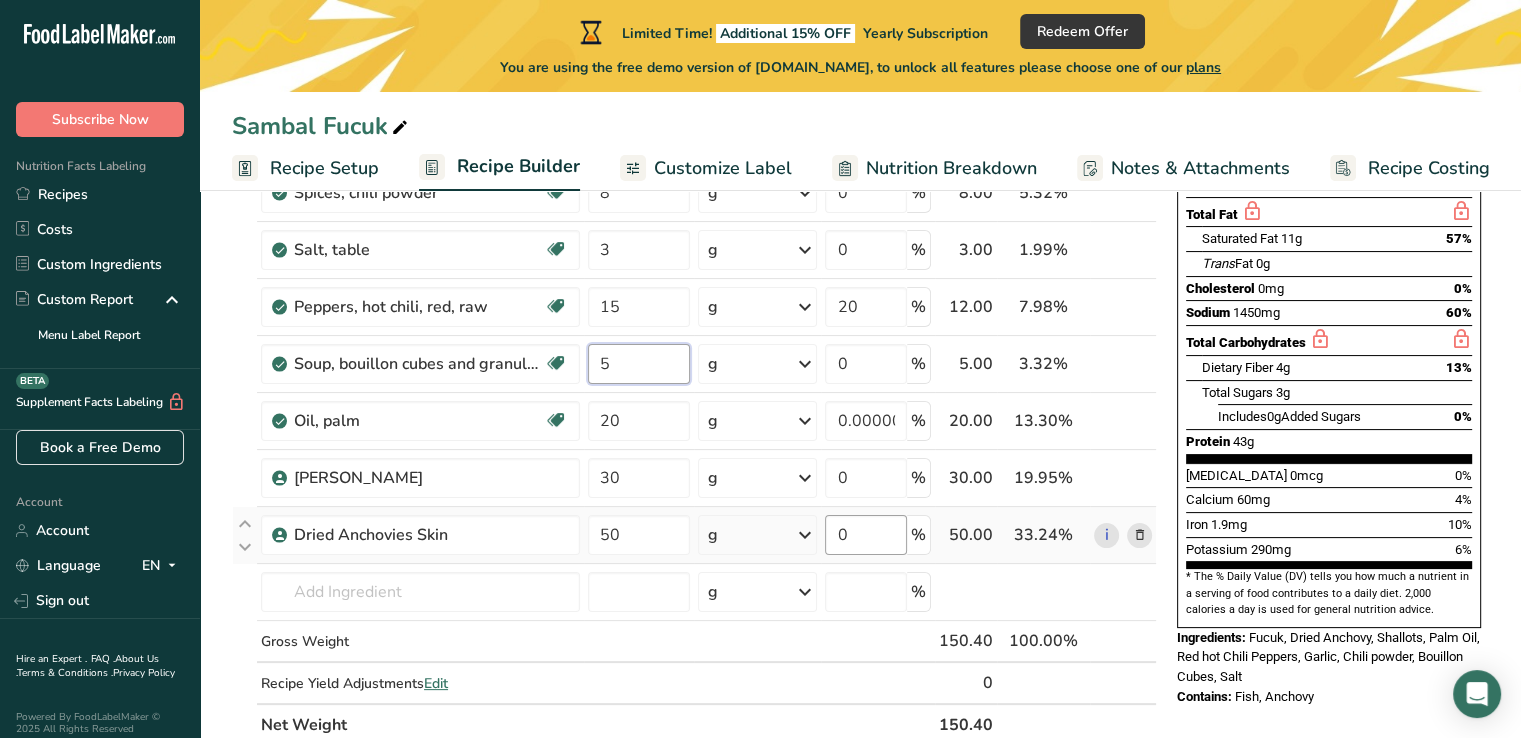 type on "5" 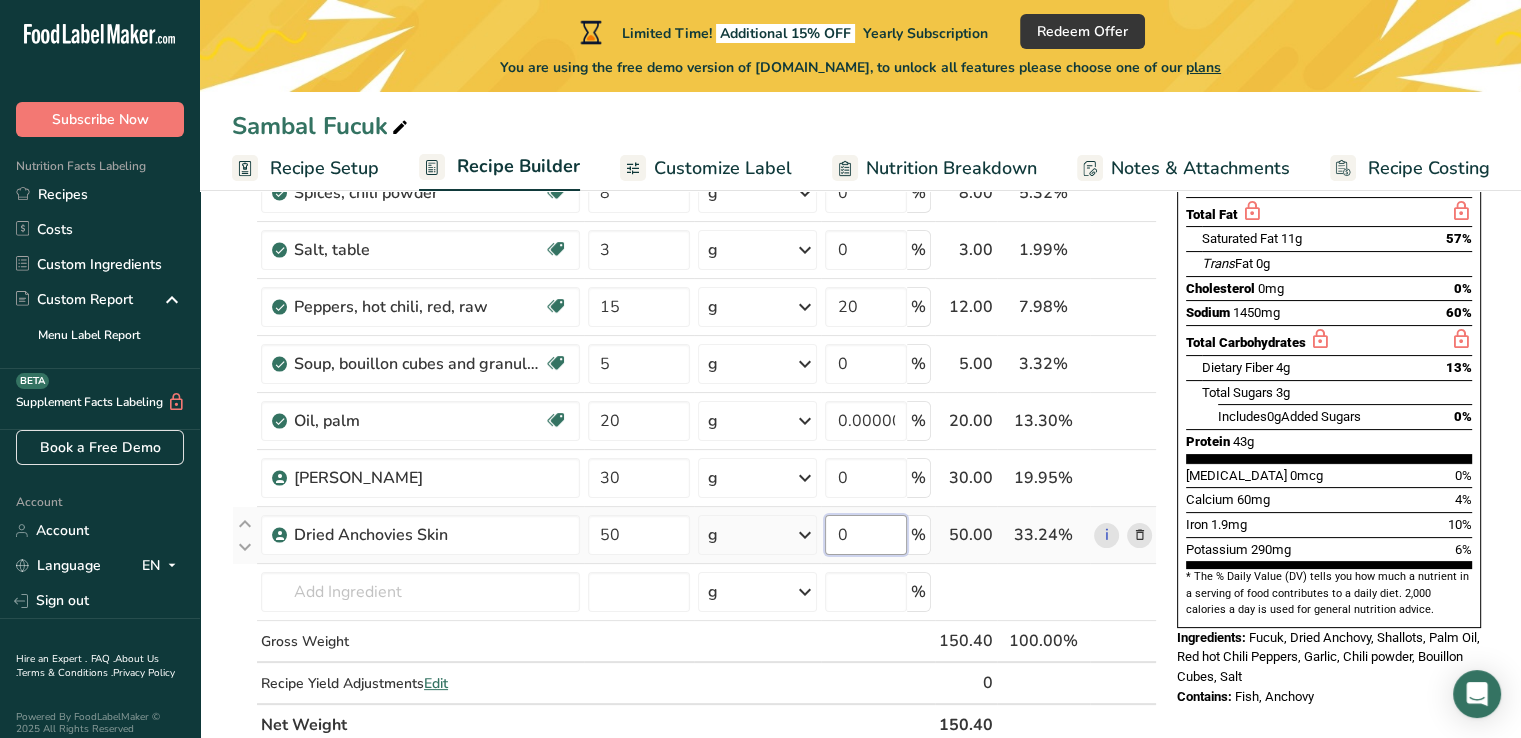 click on "Ingredient *
Amount *
Unit *
Waste *   .a-a{fill:#347362;}.b-a{fill:#fff;}          Grams
Percentage
Shallots, raw
Dairy free
Gluten free
Vegan
Vegetarian
Soy free
20
g
Portions
1 tbsp chopped
Weight Units
g
kg
mg
See more
Volume Units
l
Volume units require a density conversion. If you know your ingredient's density enter it below. Otherwise, click on "RIA" our AI Regulatory bot - she will be able to help you
lb/ft3
g/cm3
Confirm
mL
lb/ft3
fl oz" at bounding box center [694, 377] 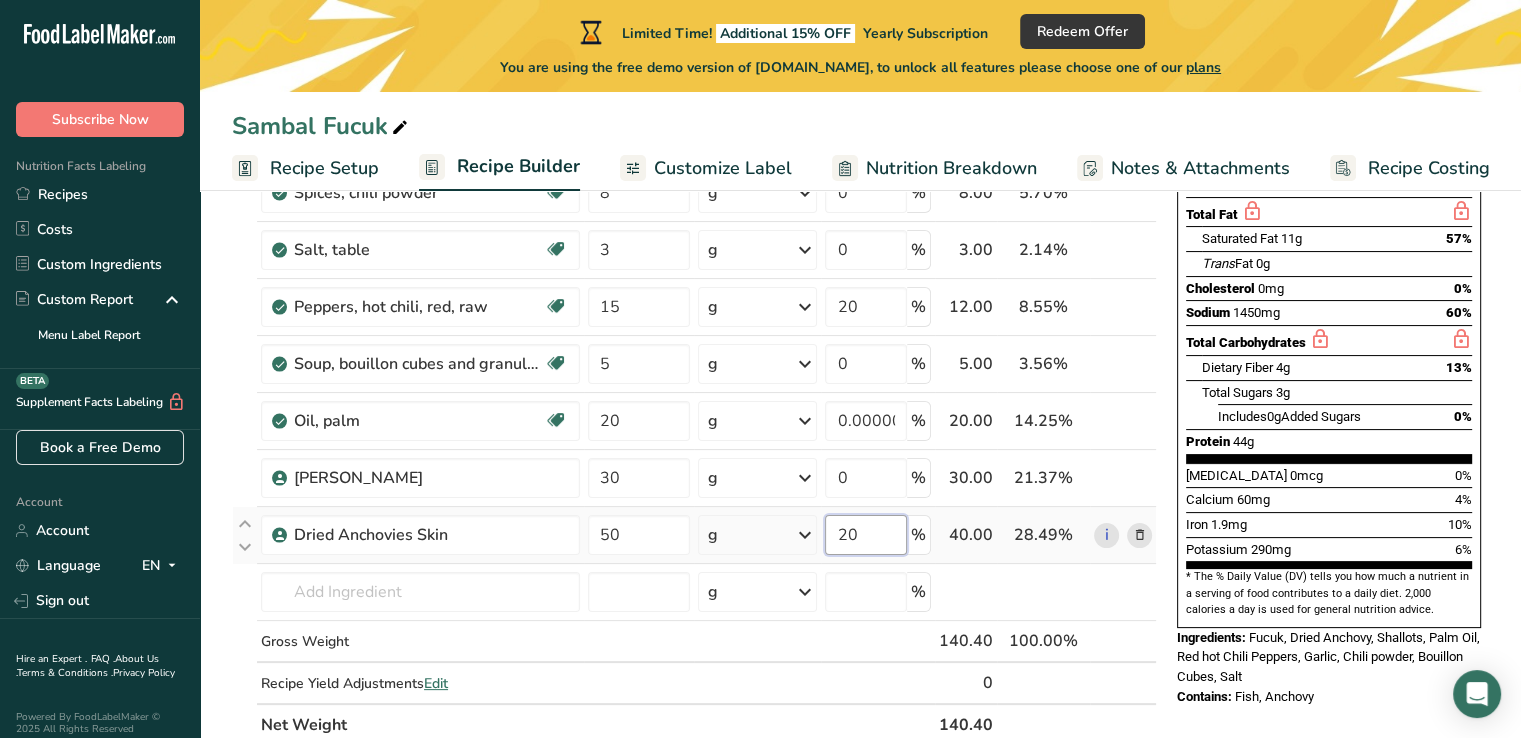 type on "0" 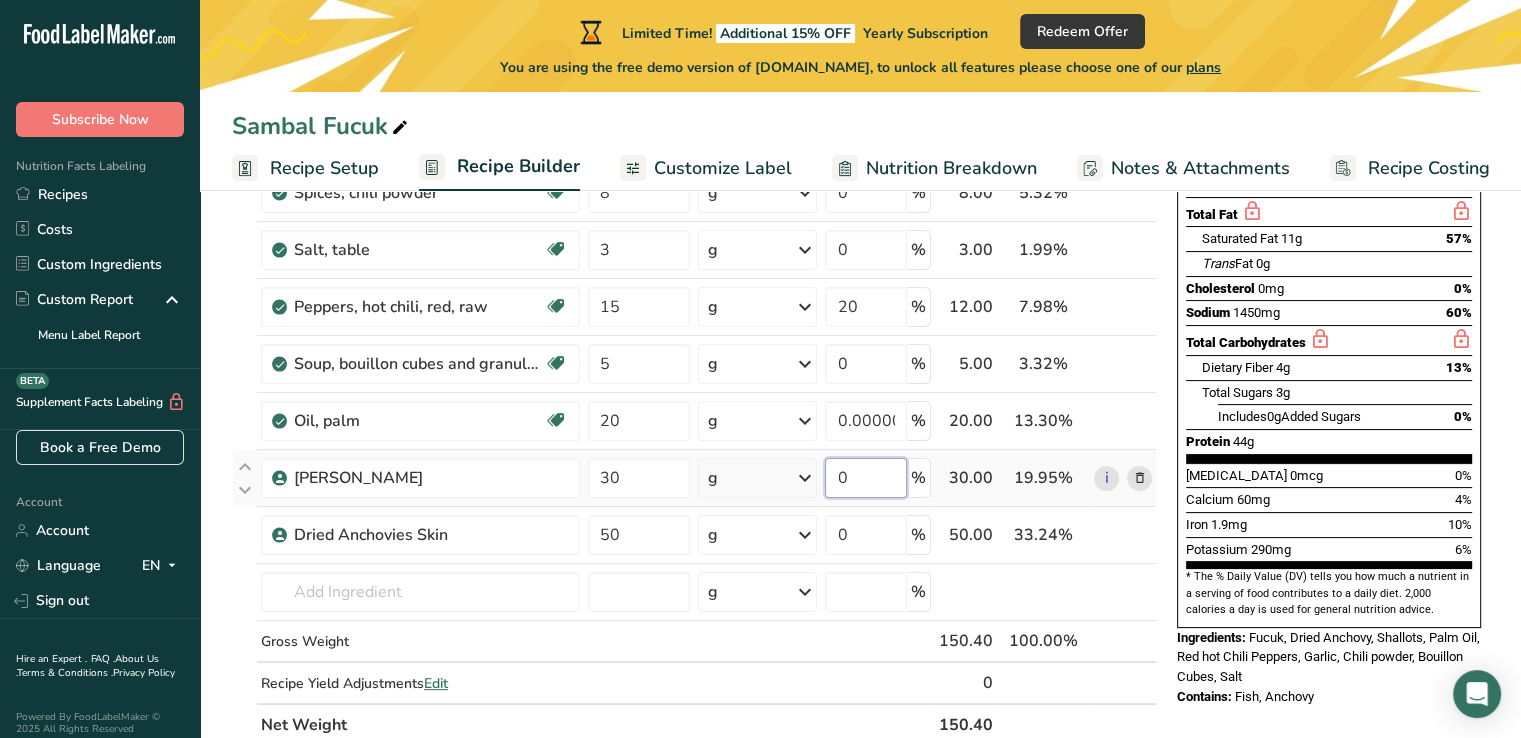 click on "Ingredient *
Amount *
Unit *
Waste *   .a-a{fill:#347362;}.b-a{fill:#fff;}          Grams
Percentage
Shallots, raw
Dairy free
Gluten free
Vegan
Vegetarian
Soy free
20
g
Portions
1 tbsp chopped
Weight Units
g
kg
mg
See more
Volume Units
l
Volume units require a density conversion. If you know your ingredient's density enter it below. Otherwise, click on "RIA" our AI Regulatory bot - she will be able to help you
lb/ft3
g/cm3
Confirm
mL
lb/ft3
fl oz" at bounding box center [694, 377] 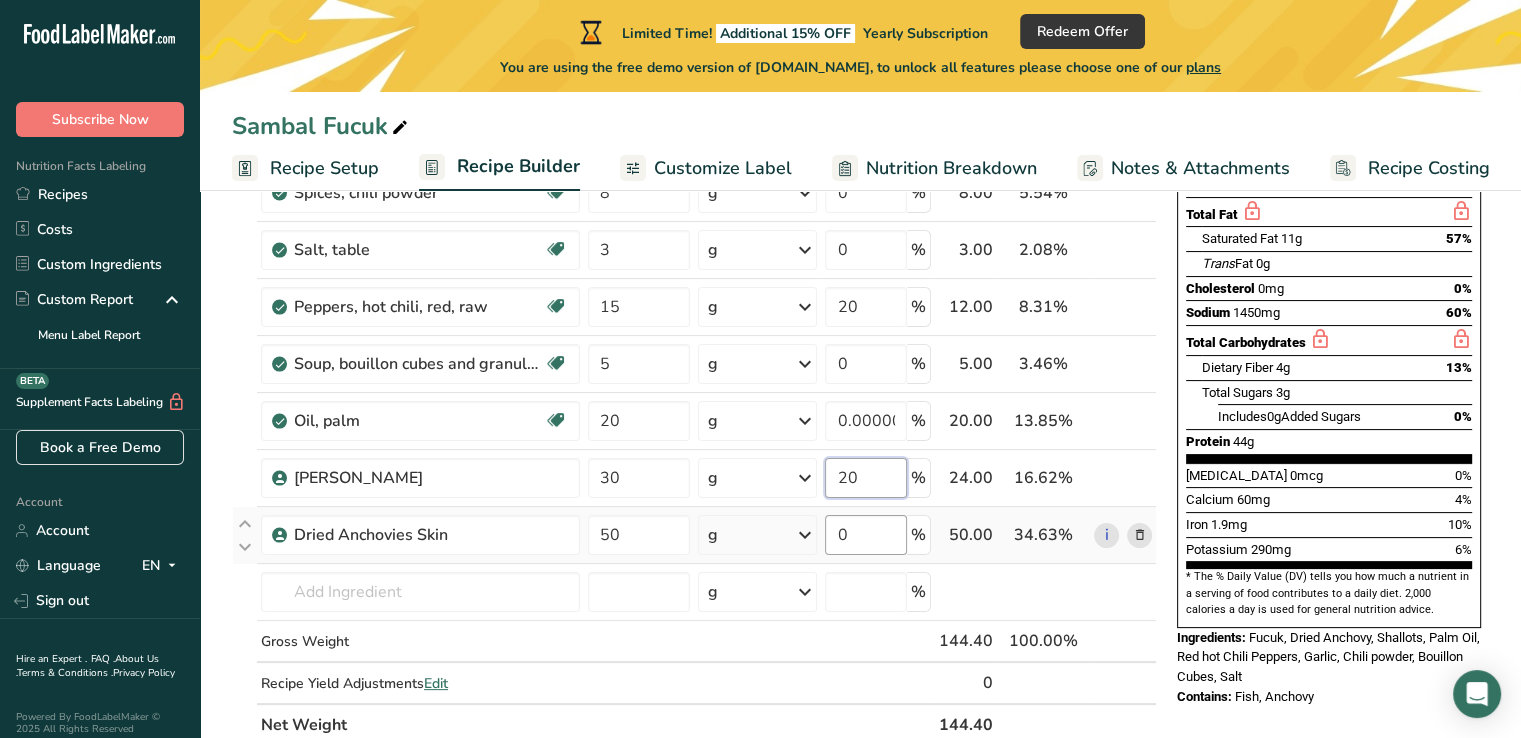 type on "20" 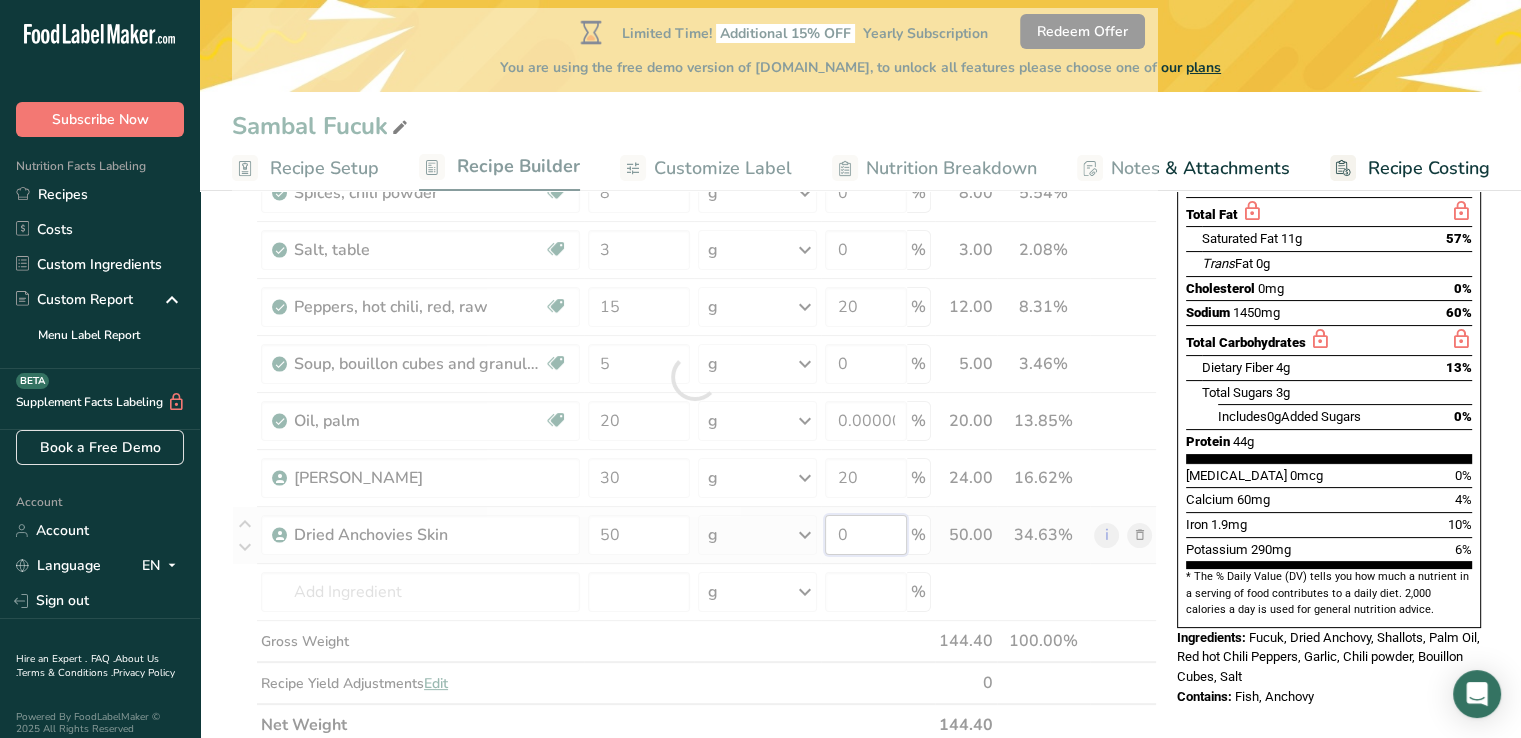click on "Ingredient *
Amount *
Unit *
Waste *   .a-a{fill:#347362;}.b-a{fill:#fff;}          Grams
Percentage
Shallots, raw
Dairy free
Gluten free
Vegan
Vegetarian
Soy free
20
g
Portions
1 tbsp chopped
Weight Units
g
kg
mg
See more
Volume Units
l
Volume units require a density conversion. If you know your ingredient's density enter it below. Otherwise, click on "RIA" our AI Regulatory bot - she will be able to help you
lb/ft3
g/cm3
Confirm
mL
lb/ft3
fl oz" at bounding box center [694, 377] 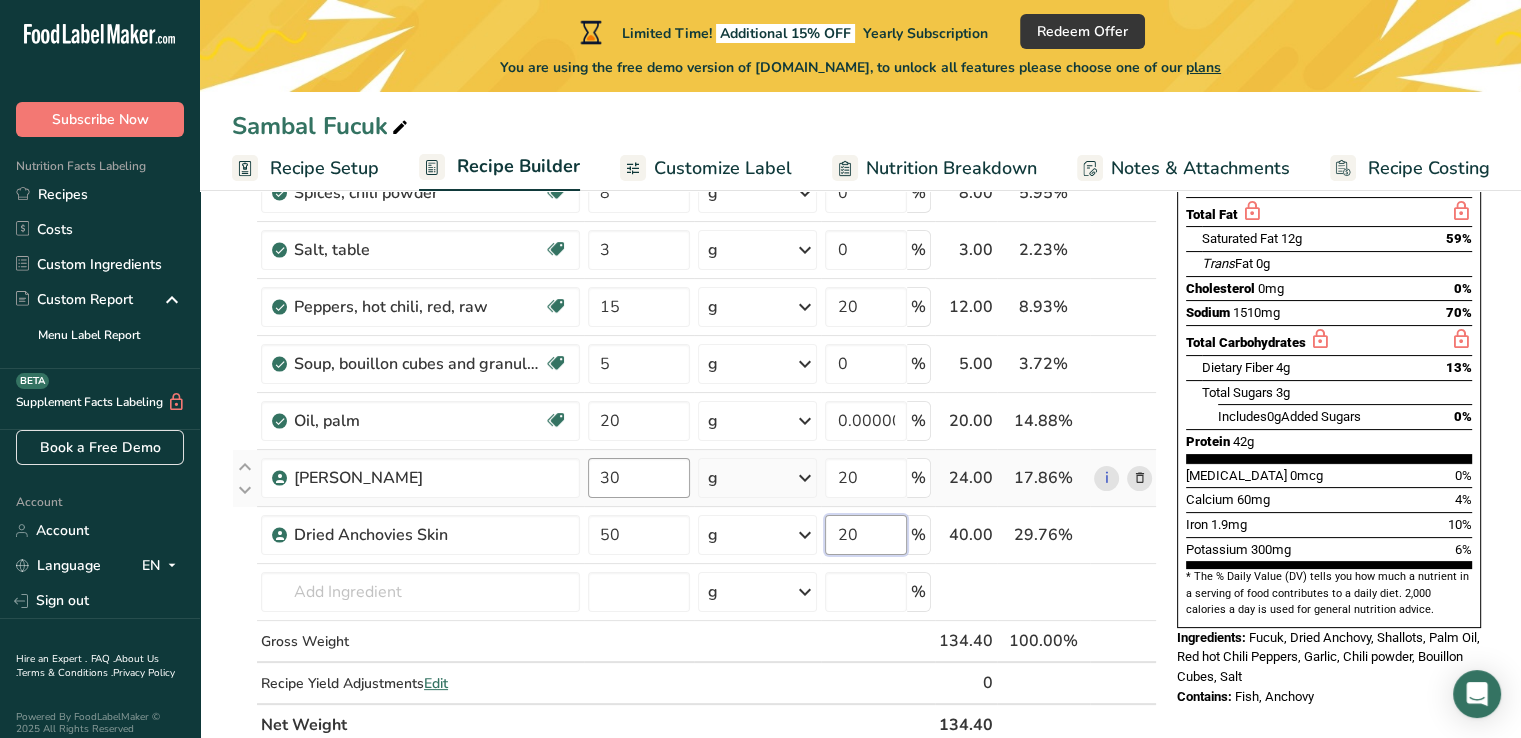 type on "20" 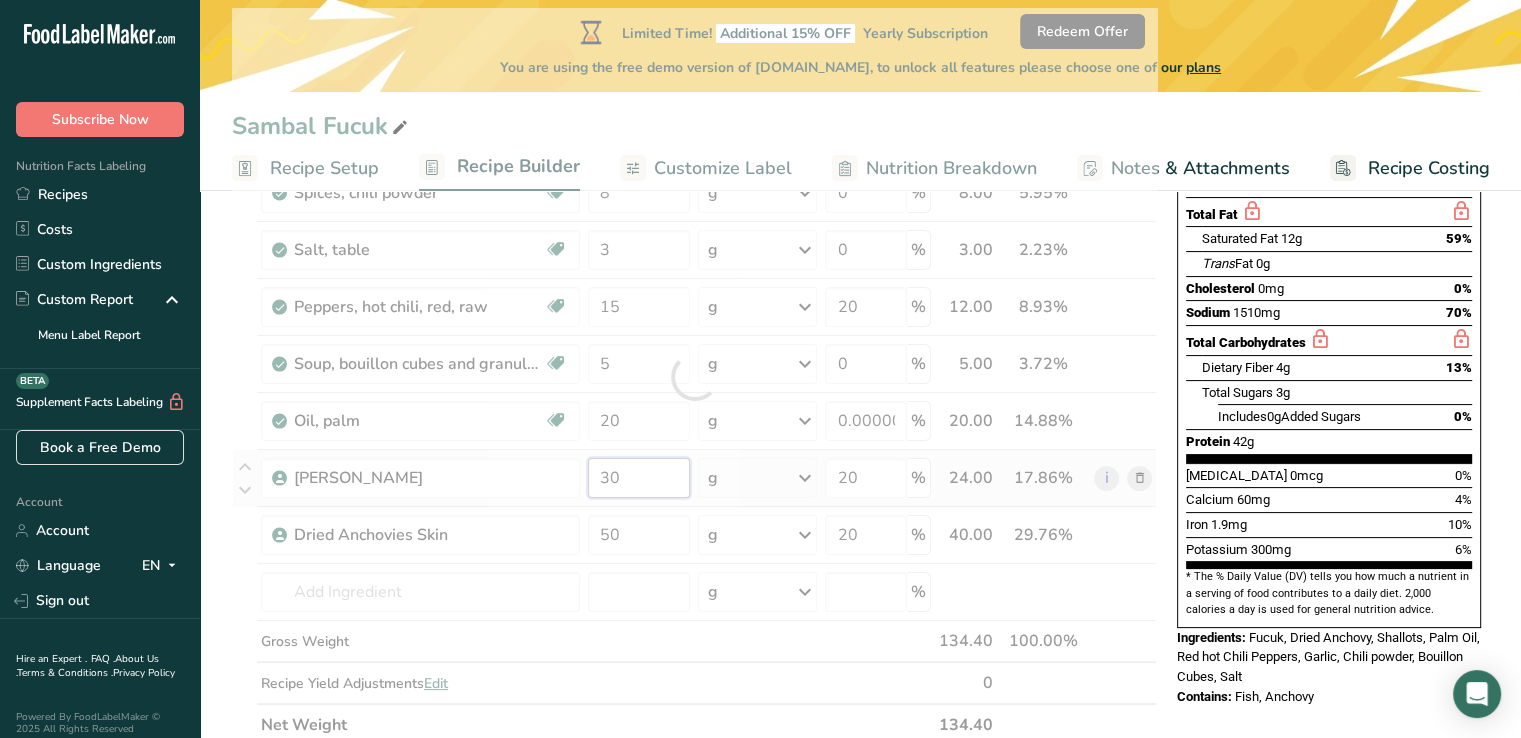 click on "Ingredient *
Amount *
Unit *
Waste *   .a-a{fill:#347362;}.b-a{fill:#fff;}          Grams
Percentage
Shallots, raw
Dairy free
Gluten free
Vegan
Vegetarian
Soy free
20
g
Portions
1 tbsp chopped
Weight Units
g
kg
mg
See more
Volume Units
l
Volume units require a density conversion. If you know your ingredient's density enter it below. Otherwise, click on "RIA" our AI Regulatory bot - she will be able to help you
lb/ft3
g/cm3
Confirm
mL
lb/ft3
fl oz" at bounding box center (694, 377) 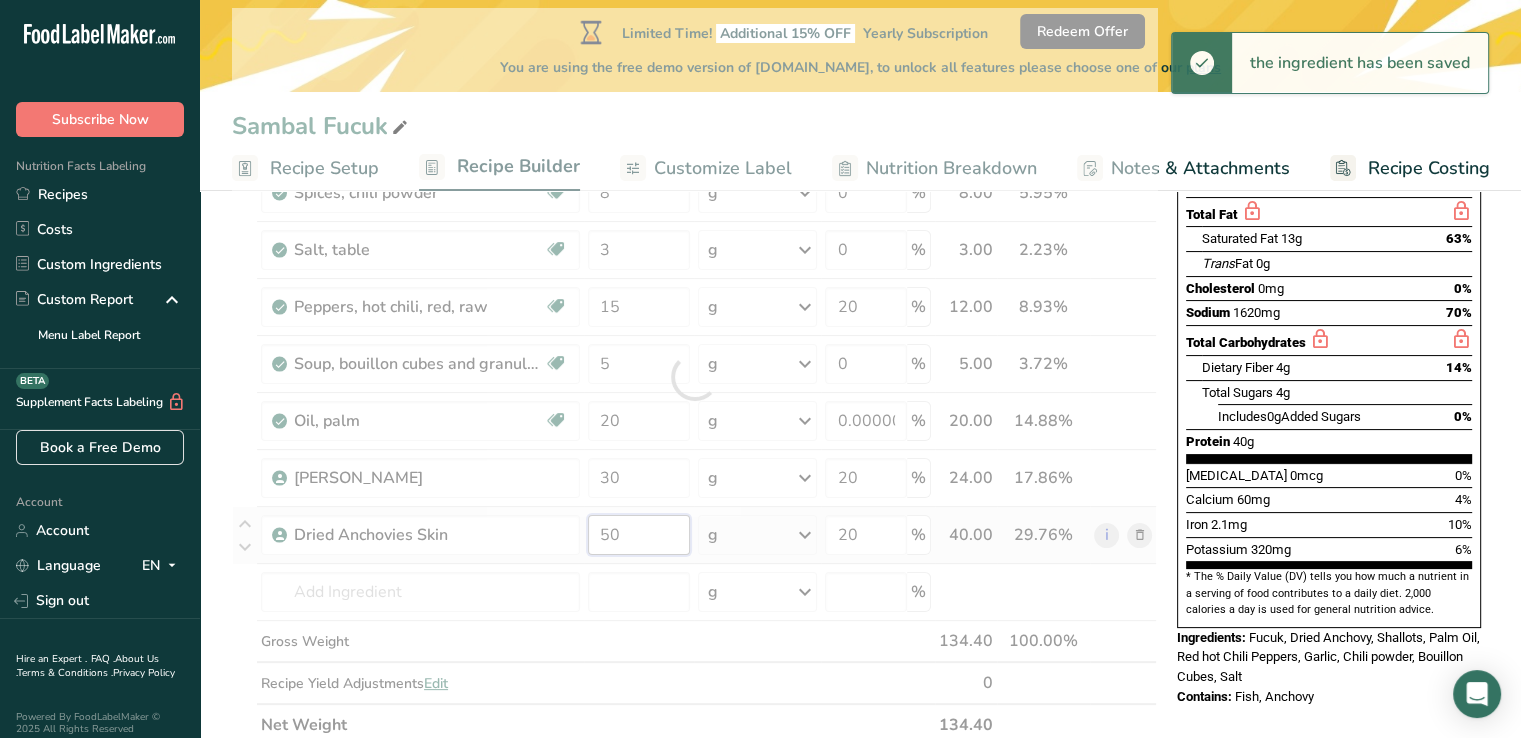 click on "Ingredient *
Amount *
Unit *
Waste *   .a-a{fill:#347362;}.b-a{fill:#fff;}          Grams
Percentage
Shallots, raw
Dairy free
Gluten free
Vegan
Vegetarian
Soy free
20
g
Portions
1 tbsp chopped
Weight Units
g
kg
mg
See more
Volume Units
l
Volume units require a density conversion. If you know your ingredient's density enter it below. Otherwise, click on "RIA" our AI Regulatory bot - she will be able to help you
lb/ft3
g/cm3
Confirm
mL
lb/ft3
fl oz" at bounding box center [694, 377] 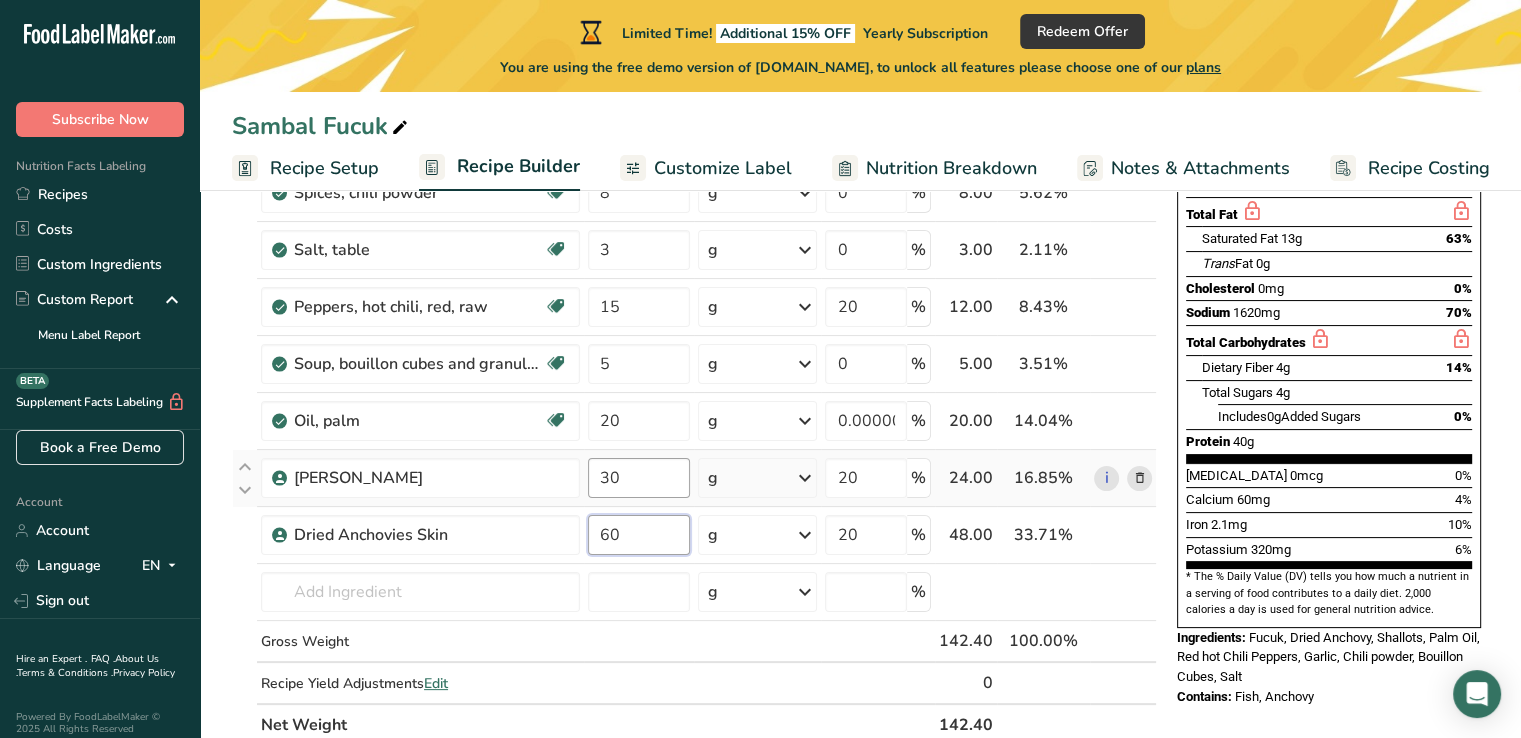 type on "60" 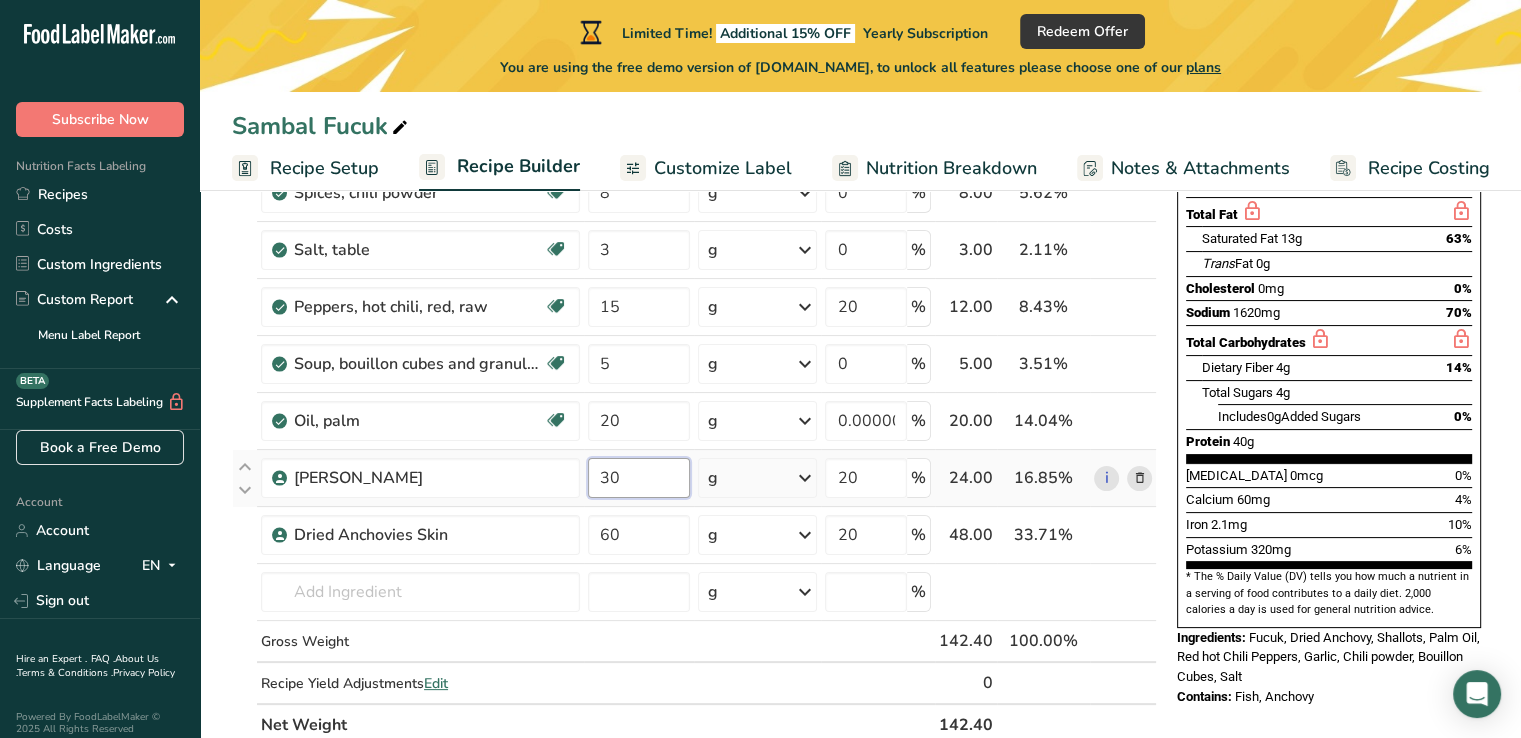 click on "Ingredient *
Amount *
Unit *
Waste *   .a-a{fill:#347362;}.b-a{fill:#fff;}          Grams
Percentage
Shallots, raw
Dairy free
Gluten free
Vegan
Vegetarian
Soy free
20
g
Portions
1 tbsp chopped
Weight Units
g
kg
mg
See more
Volume Units
l
Volume units require a density conversion. If you know your ingredient's density enter it below. Otherwise, click on "RIA" our AI Regulatory bot - she will be able to help you
lb/ft3
g/cm3
Confirm
mL
lb/ft3
fl oz" at bounding box center (694, 377) 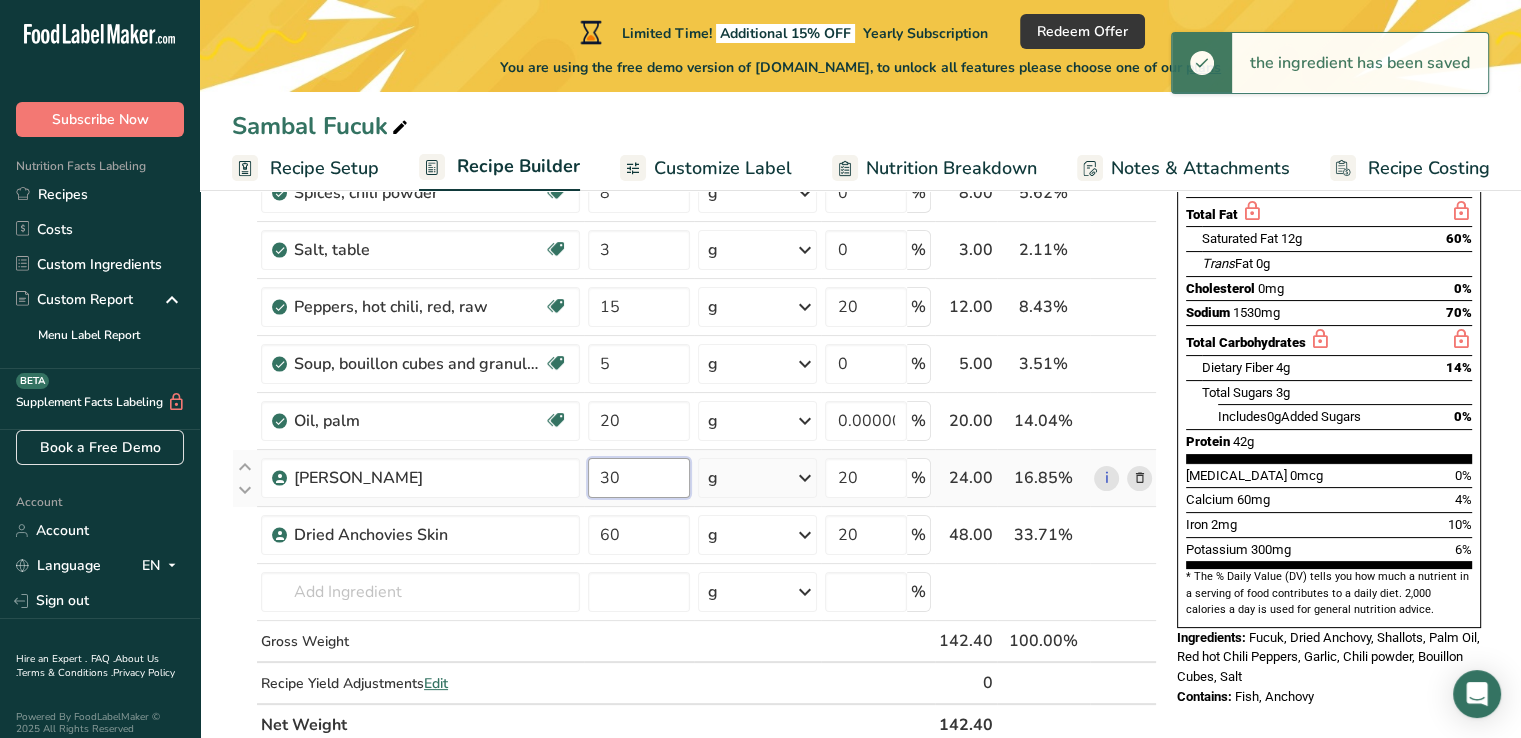 click on "30" at bounding box center [639, 478] 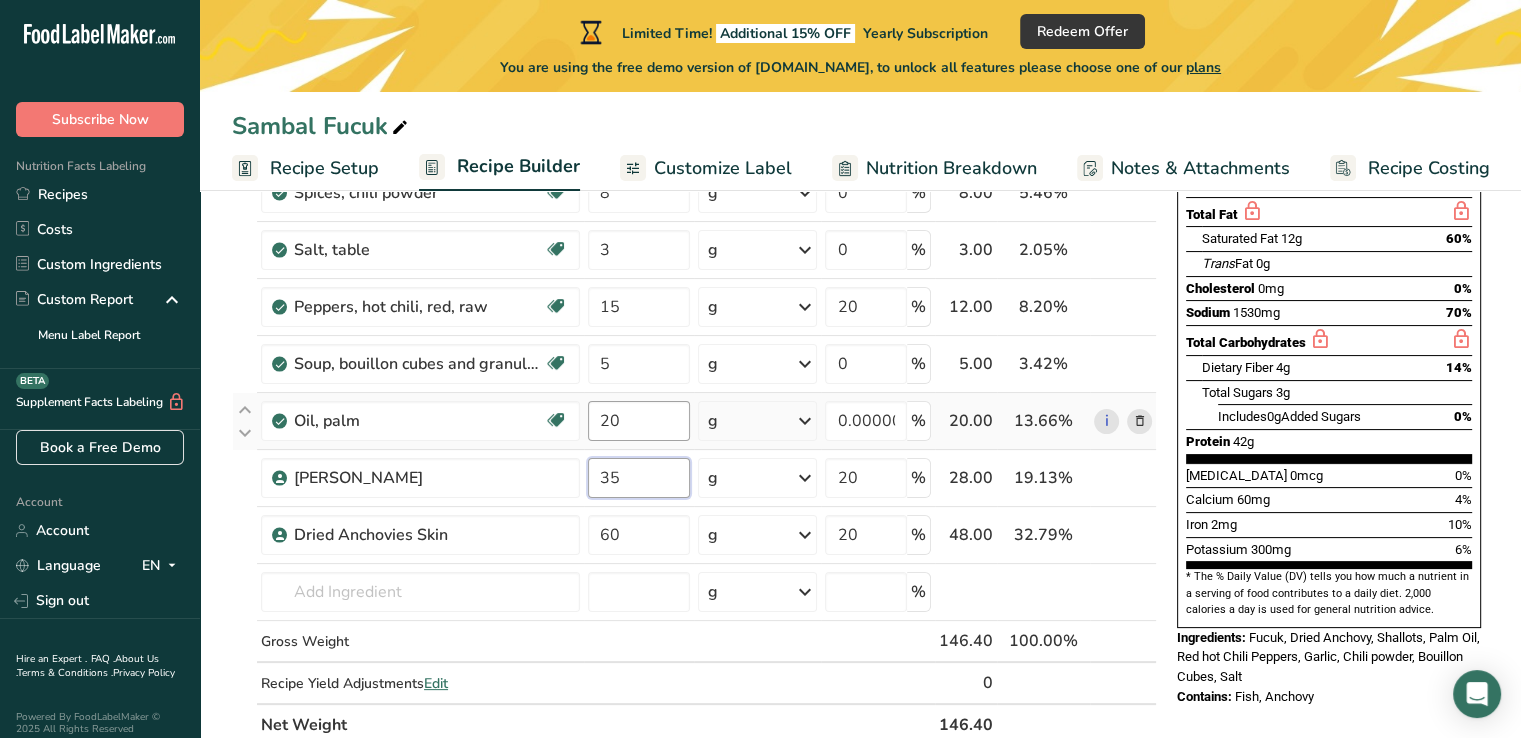 type on "35" 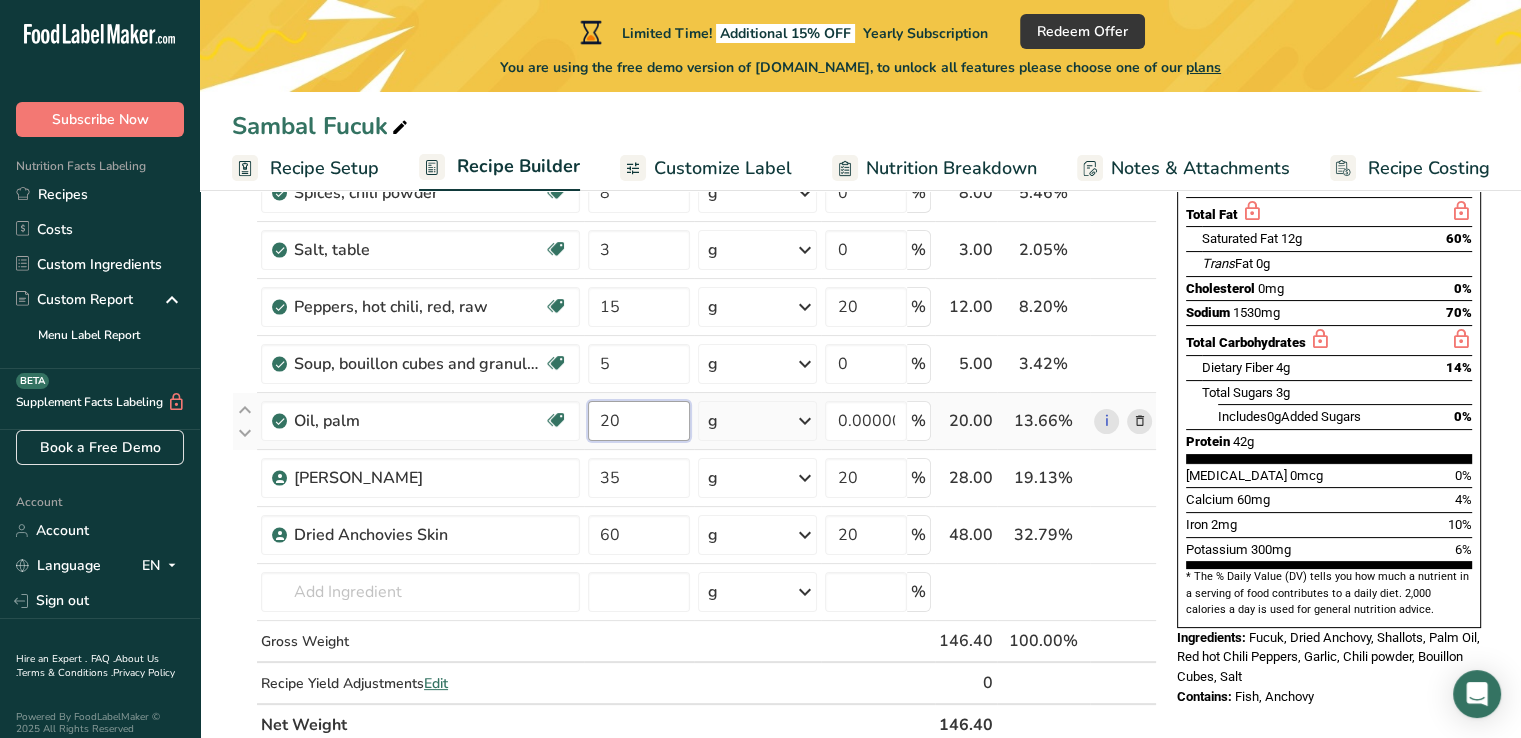 click on "Ingredient *
Amount *
Unit *
Waste *   .a-a{fill:#347362;}.b-a{fill:#fff;}          Grams
Percentage
Shallots, raw
Dairy free
Gluten free
Vegan
Vegetarian
Soy free
20
g
Portions
1 tbsp chopped
Weight Units
g
kg
mg
See more
Volume Units
l
Volume units require a density conversion. If you know your ingredient's density enter it below. Otherwise, click on "RIA" our AI Regulatory bot - she will be able to help you
lb/ft3
g/cm3
Confirm
mL
lb/ft3
fl oz" at bounding box center [694, 377] 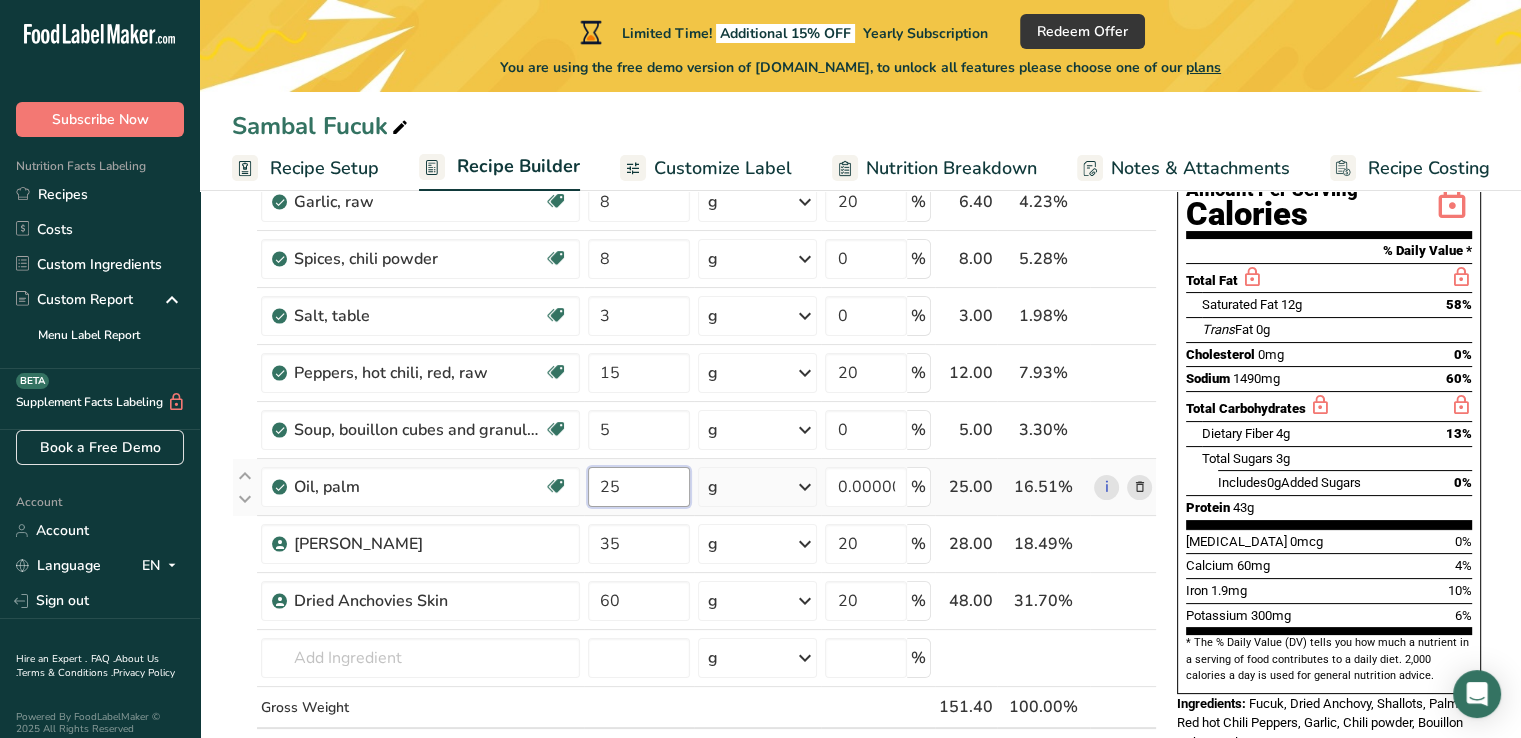 scroll, scrollTop: 200, scrollLeft: 0, axis: vertical 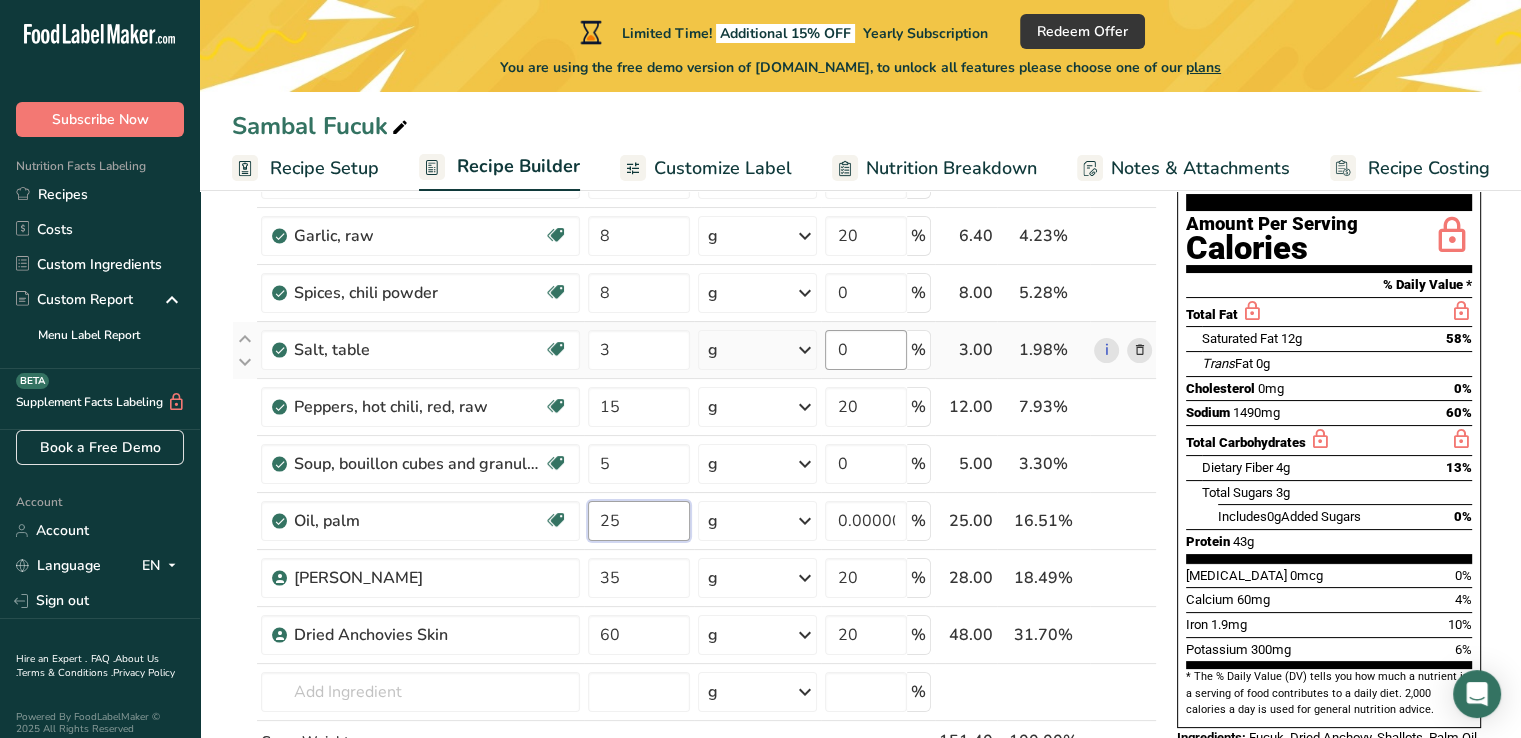 type on "25" 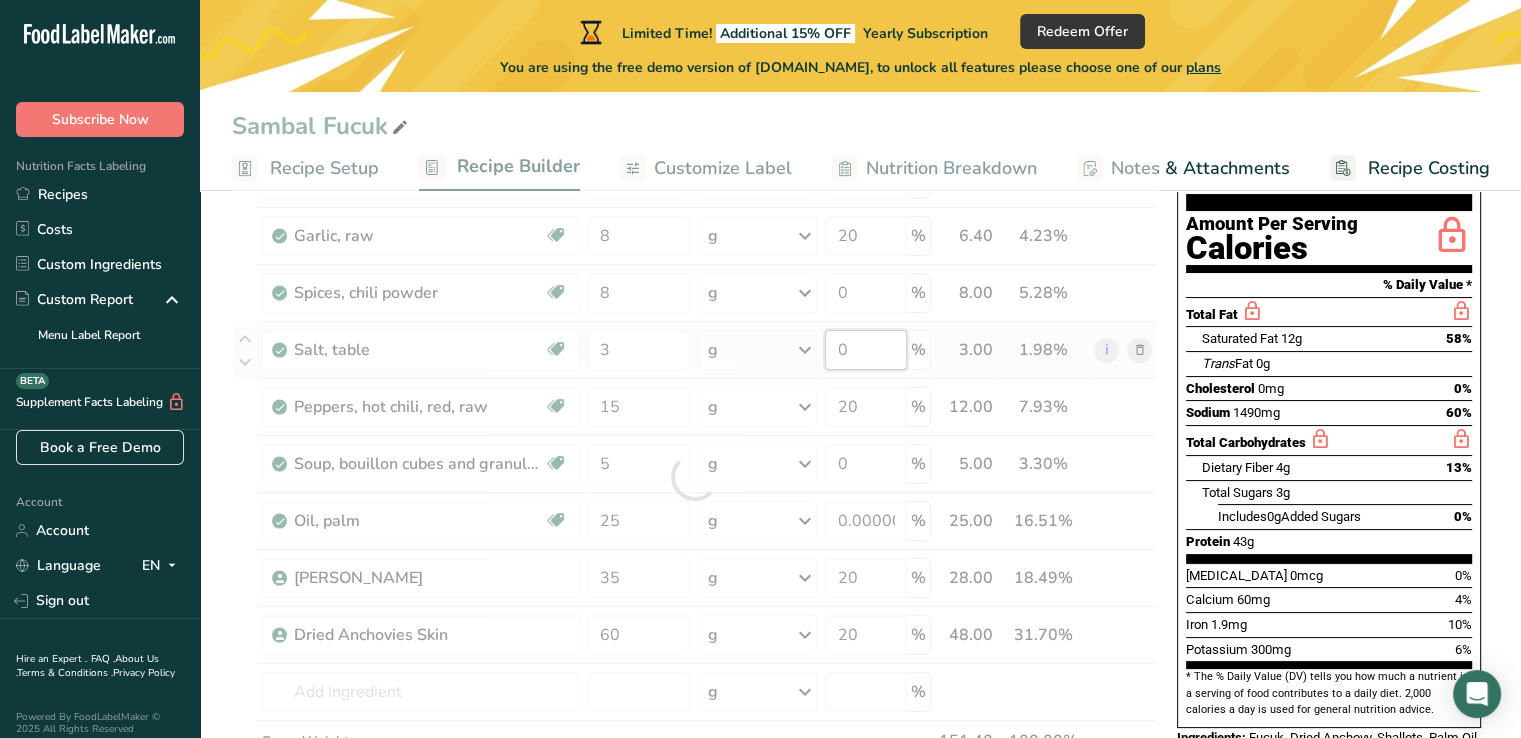 click on "Ingredient *
Amount *
Unit *
Waste *   .a-a{fill:#347362;}.b-a{fill:#fff;}          Grams
Percentage
Shallots, raw
Dairy free
Gluten free
Vegan
Vegetarian
Soy free
20
g
Portions
1 tbsp chopped
Weight Units
g
kg
mg
See more
Volume Units
l
Volume units require a density conversion. If you know your ingredient's density enter it below. Otherwise, click on "RIA" our AI Regulatory bot - she will be able to help you
lb/ft3
g/cm3
Confirm
mL
lb/ft3
fl oz" at bounding box center (694, 477) 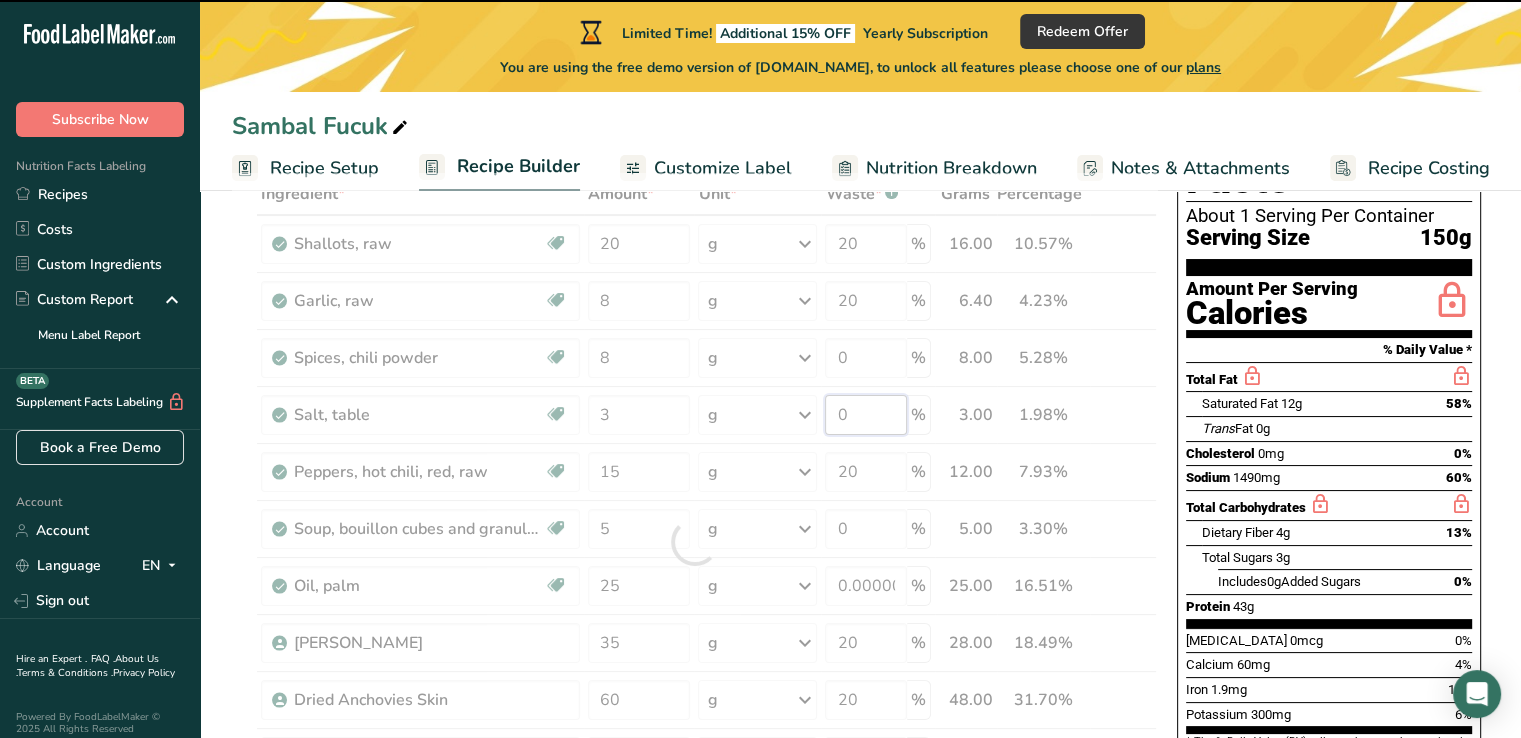 scroll, scrollTop: 100, scrollLeft: 0, axis: vertical 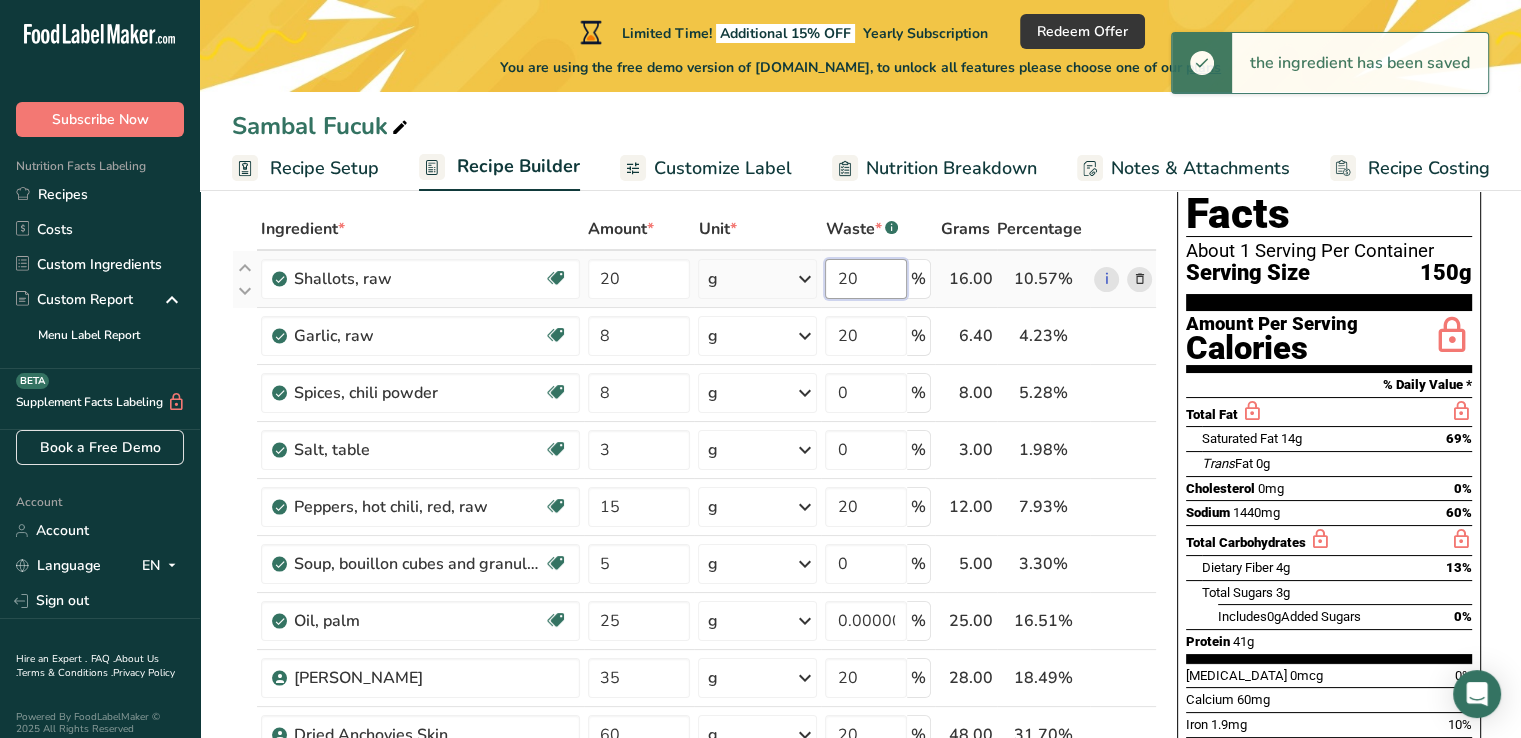 click on "Ingredient *
Amount *
Unit *
Waste *   .a-a{fill:#347362;}.b-a{fill:#fff;}          Grams
Percentage
Shallots, raw
Dairy free
Gluten free
Vegan
Vegetarian
Soy free
20
g
Portions
1 tbsp chopped
Weight Units
g
kg
mg
See more
Volume Units
l
Volume units require a density conversion. If you know your ingredient's density enter it below. Otherwise, click on "RIA" our AI Regulatory bot - she will be able to help you
lb/ft3
g/cm3
Confirm
mL
lb/ft3
fl oz" at bounding box center [694, 577] 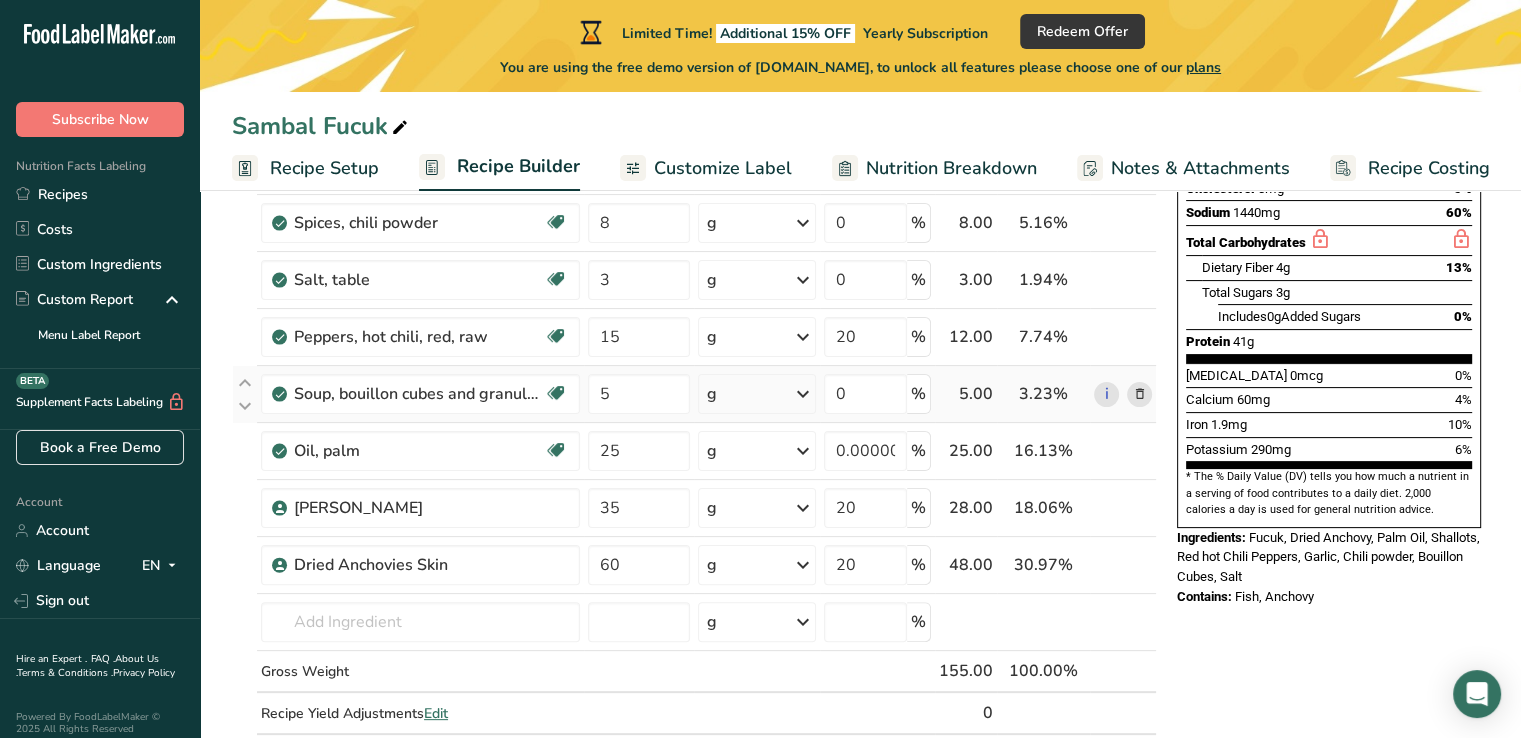 scroll, scrollTop: 368, scrollLeft: 0, axis: vertical 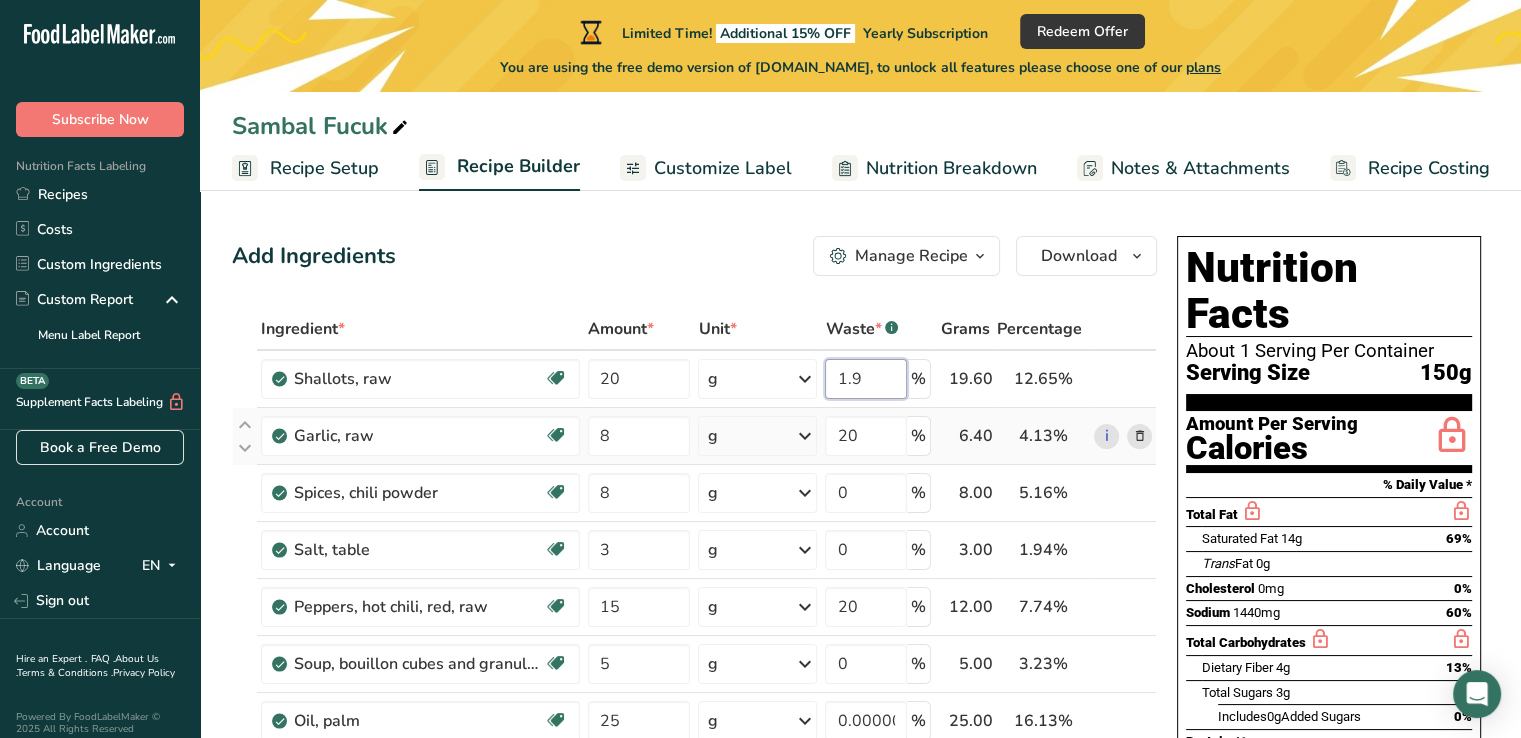 type on "1" 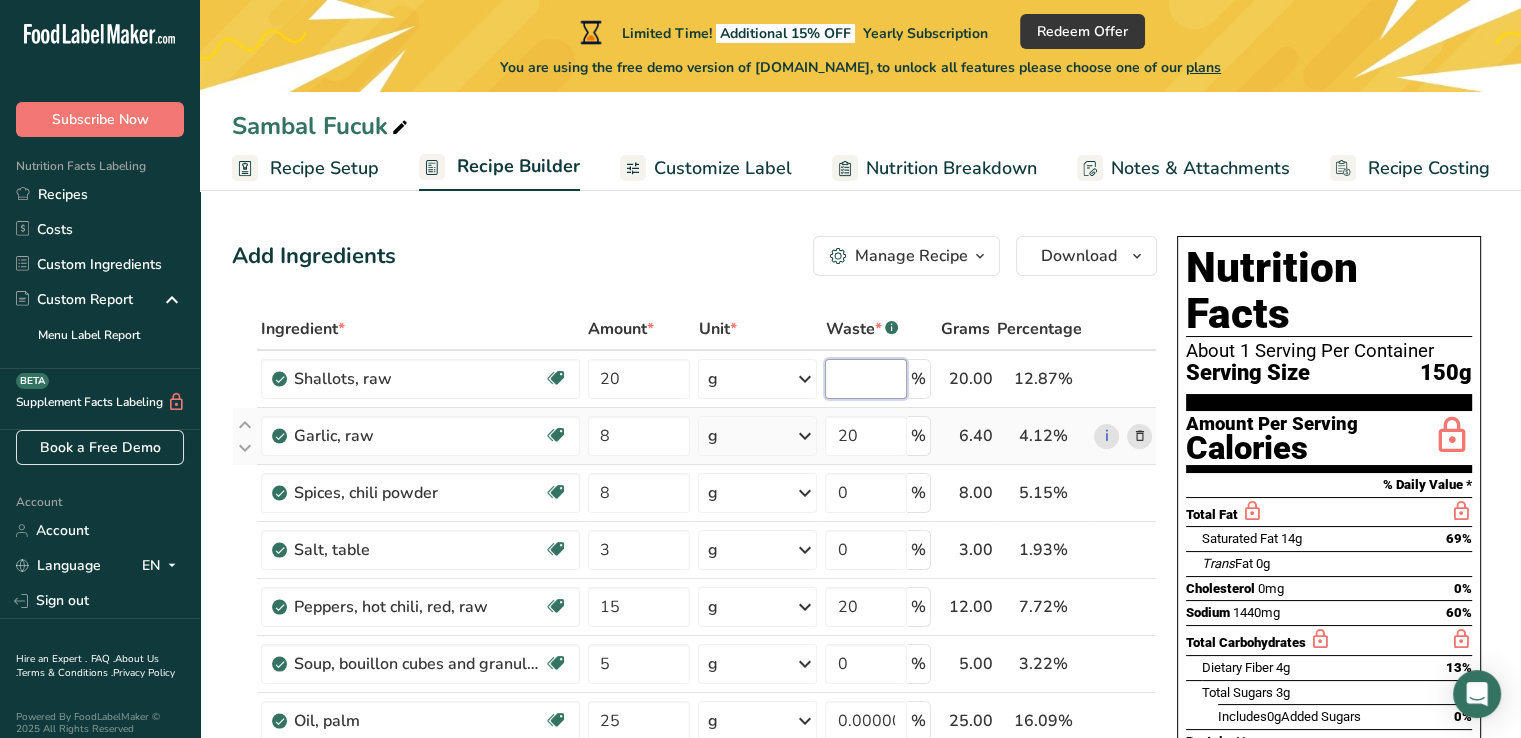 scroll, scrollTop: 0, scrollLeft: 0, axis: both 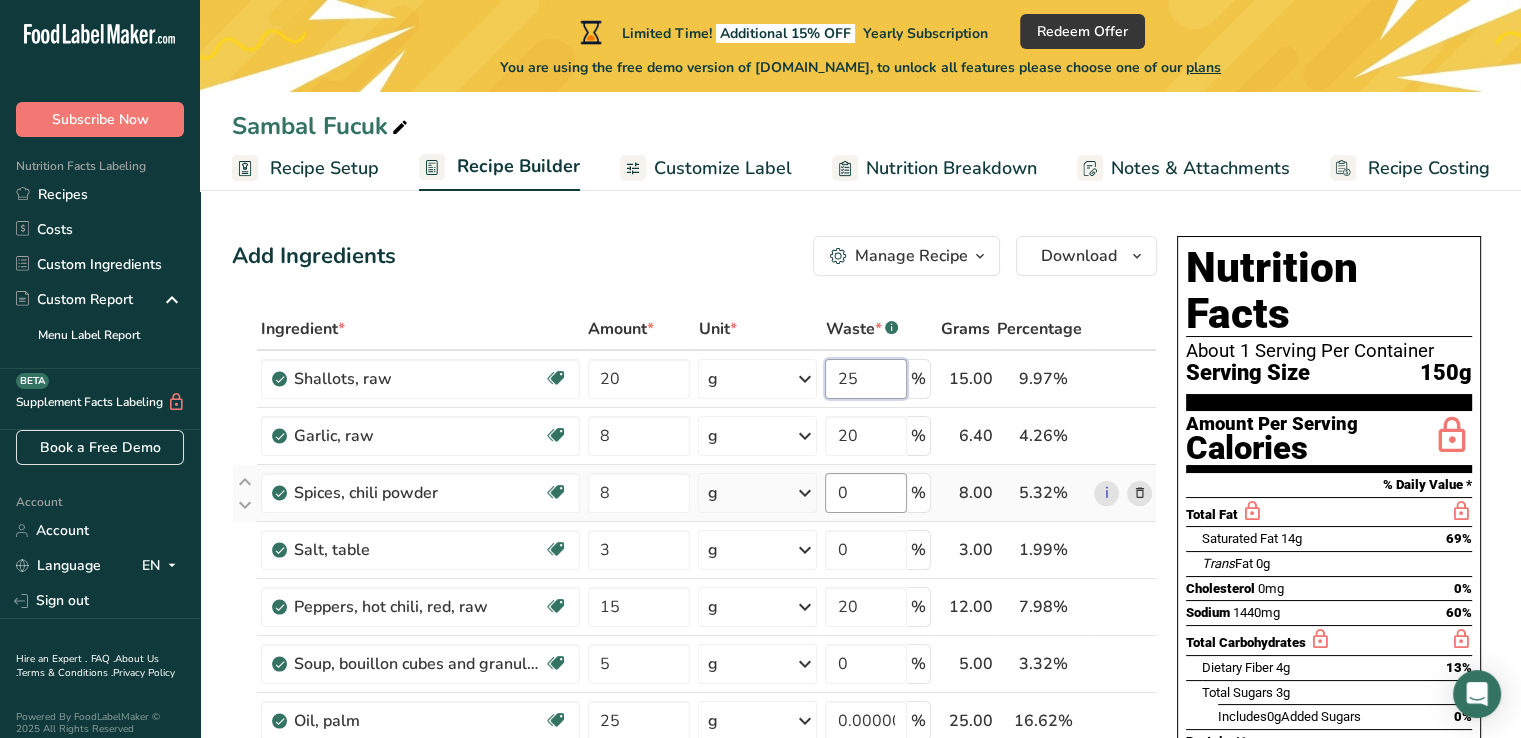 type on "25" 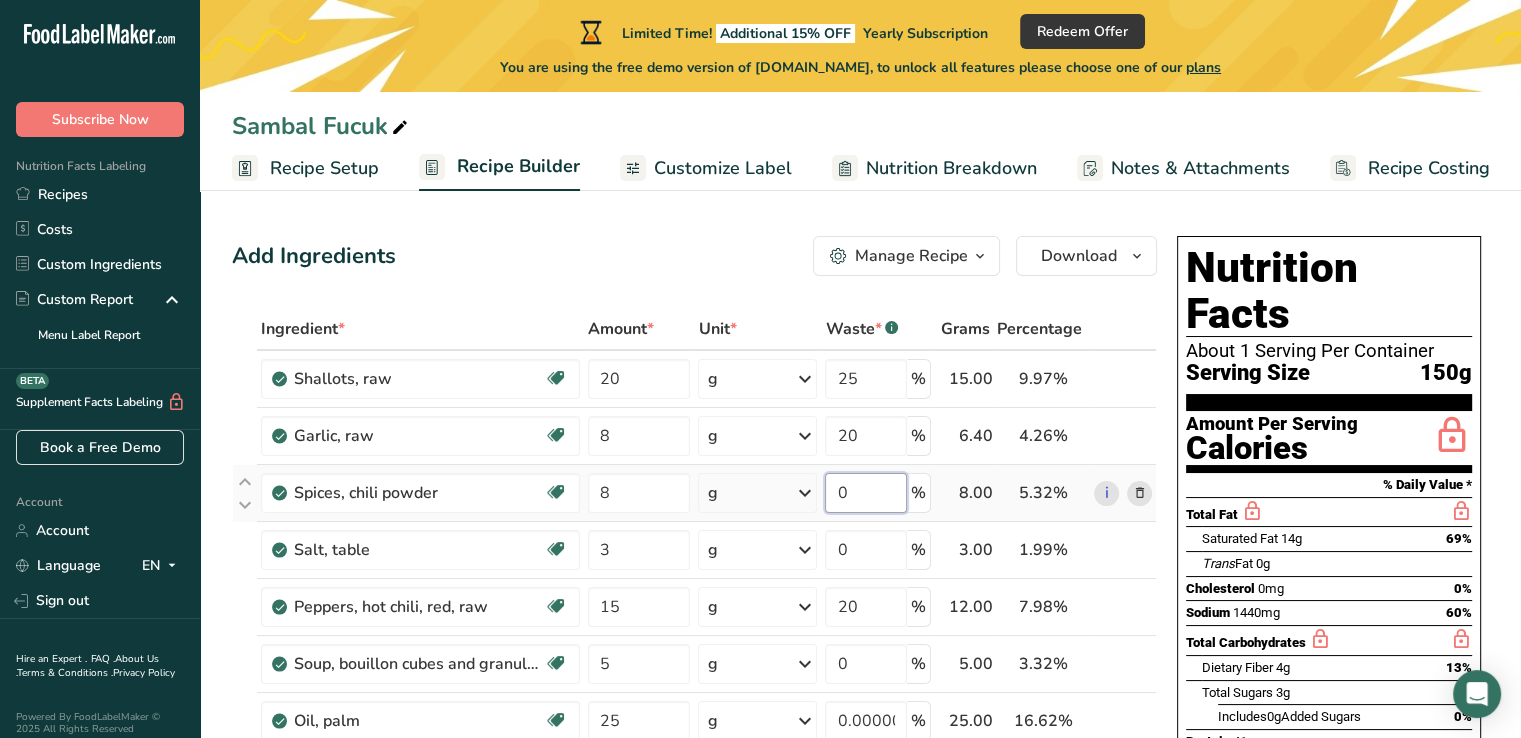 click on "Ingredient *
Amount *
Unit *
Waste *   .a-a{fill:#347362;}.b-a{fill:#fff;}          Grams
Percentage
Shallots, raw
Dairy free
Gluten free
Vegan
Vegetarian
Soy free
20
g
Portions
1 tbsp chopped
Weight Units
g
kg
mg
See more
Volume Units
l
Volume units require a density conversion. If you know your ingredient's density enter it below. Otherwise, click on "RIA" our AI Regulatory bot - she will be able to help you
lb/ft3
g/cm3
Confirm
mL
lb/ft3
fl oz" at bounding box center (694, 677) 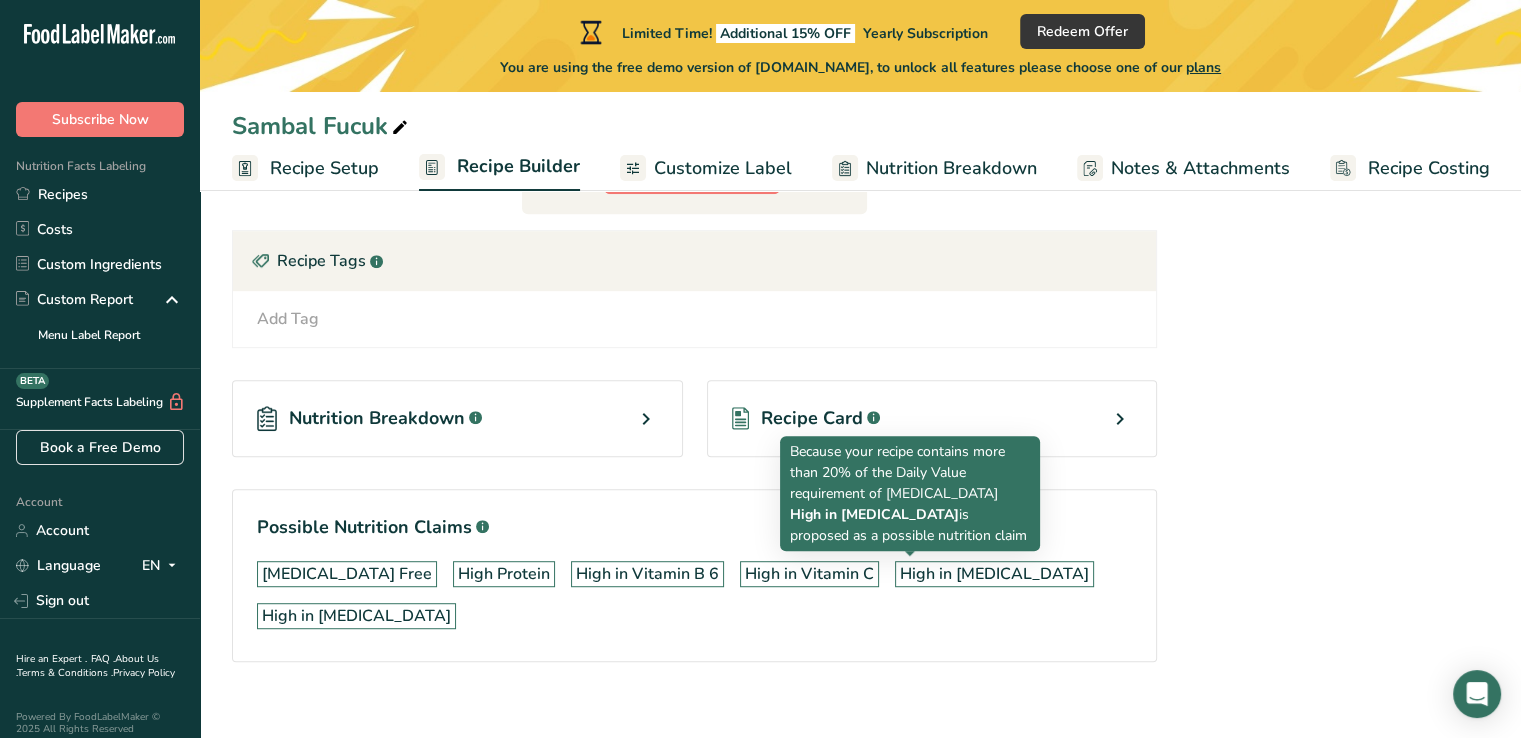 scroll, scrollTop: 1067, scrollLeft: 0, axis: vertical 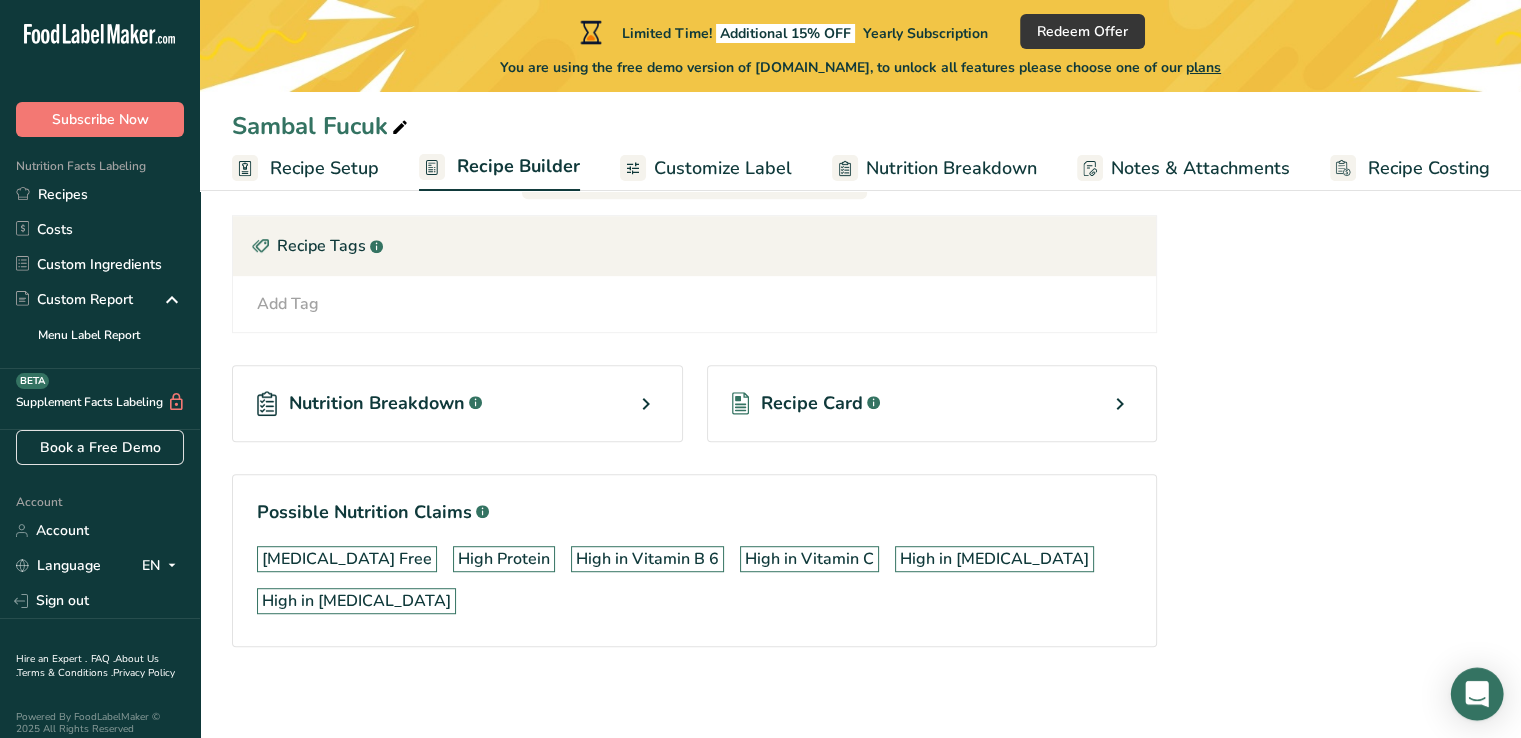click 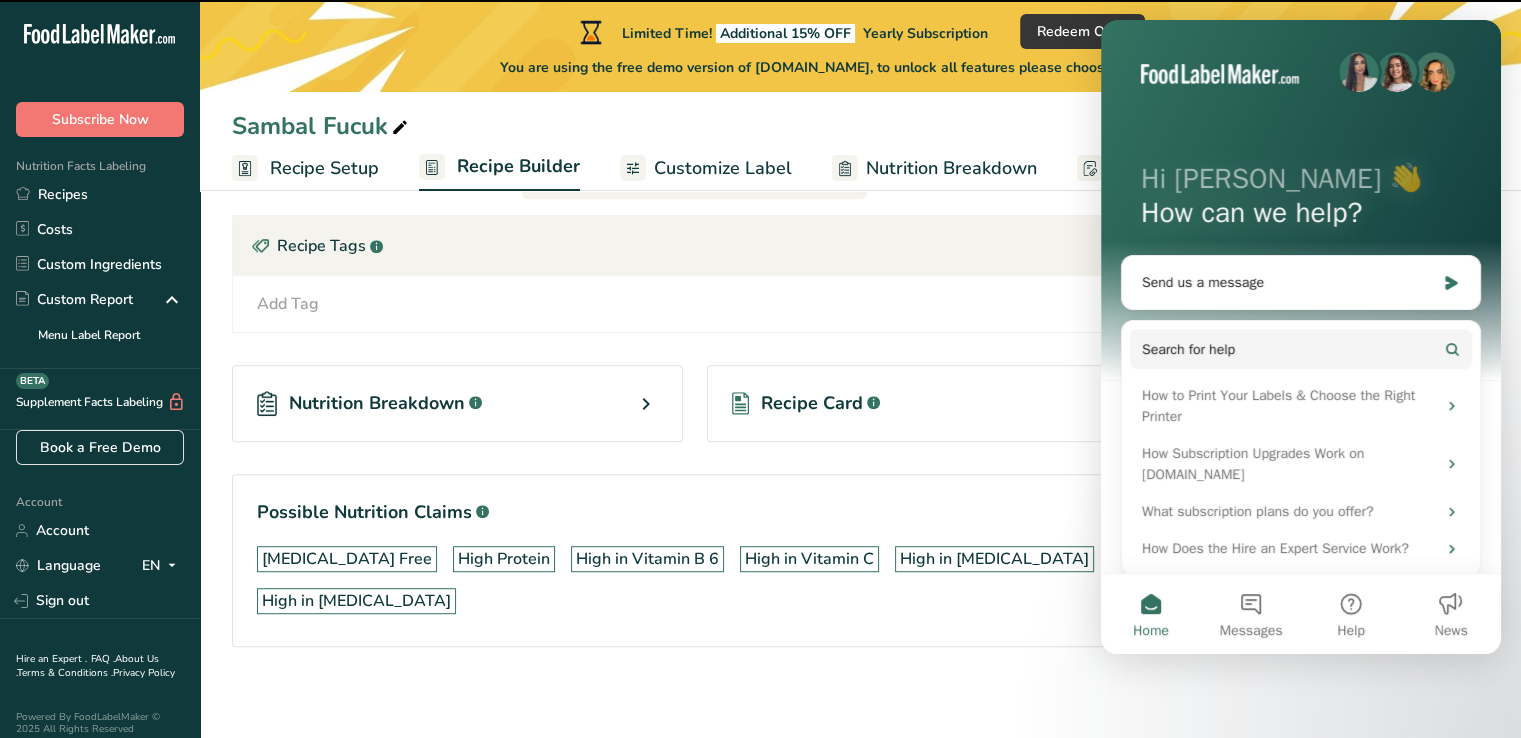 scroll, scrollTop: 0, scrollLeft: 0, axis: both 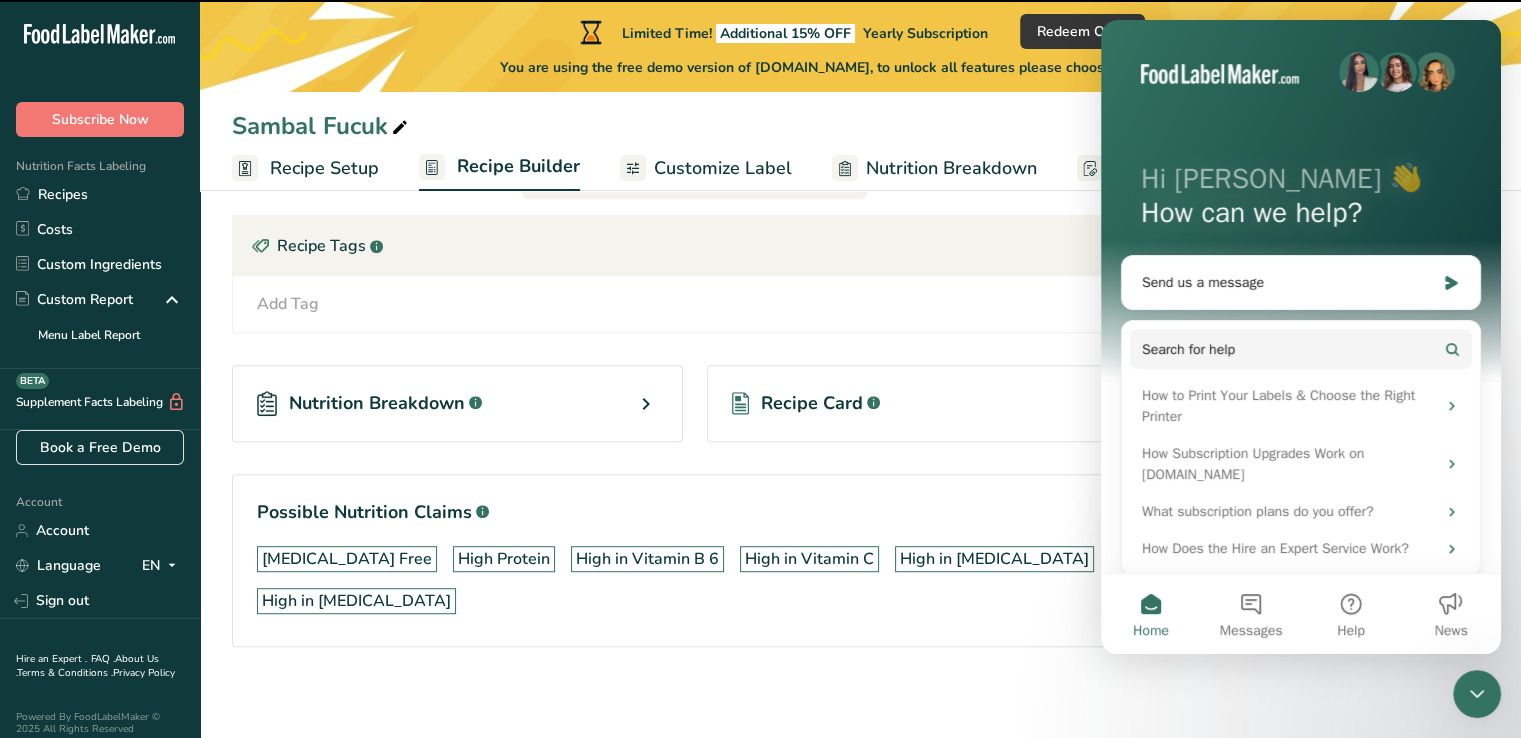 click 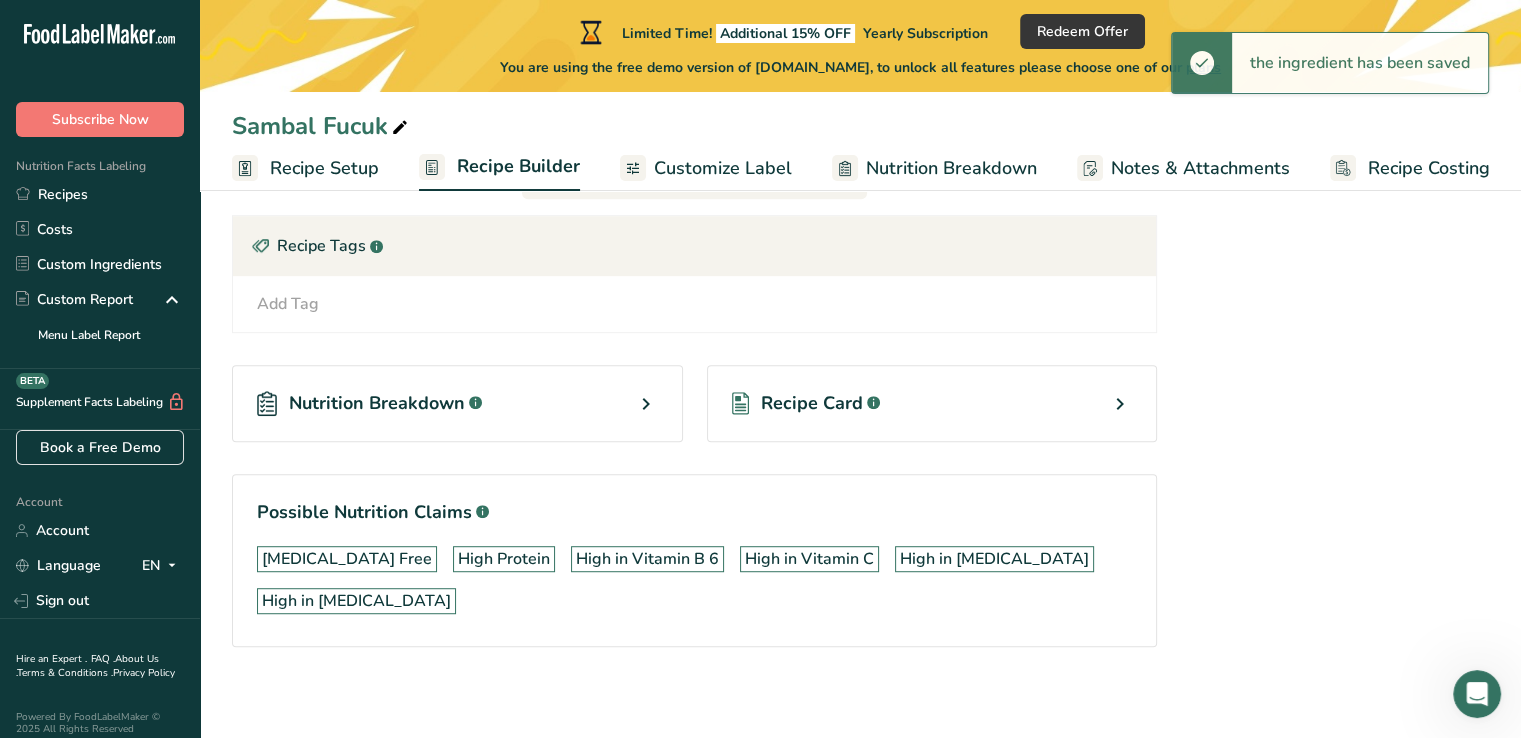 scroll, scrollTop: 0, scrollLeft: 0, axis: both 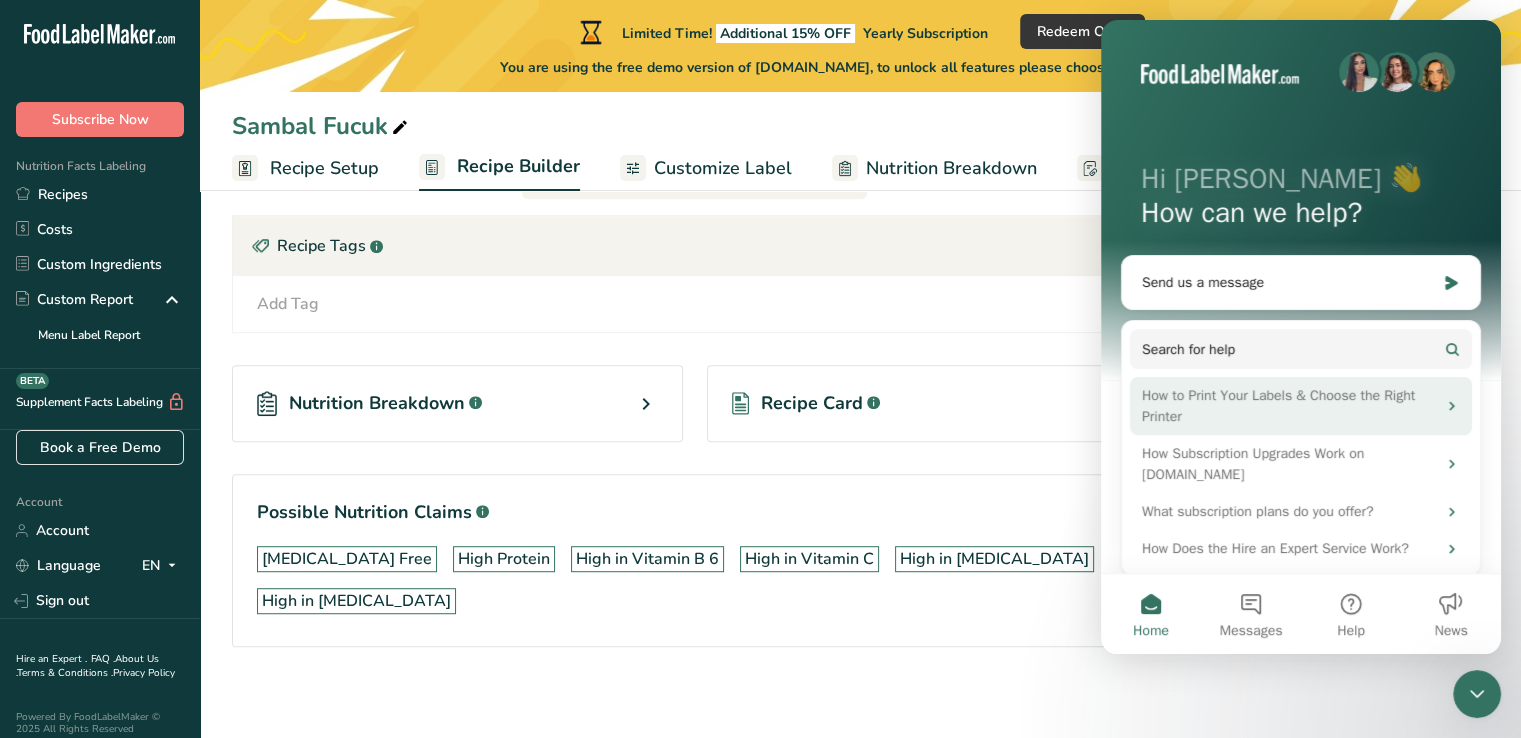 click 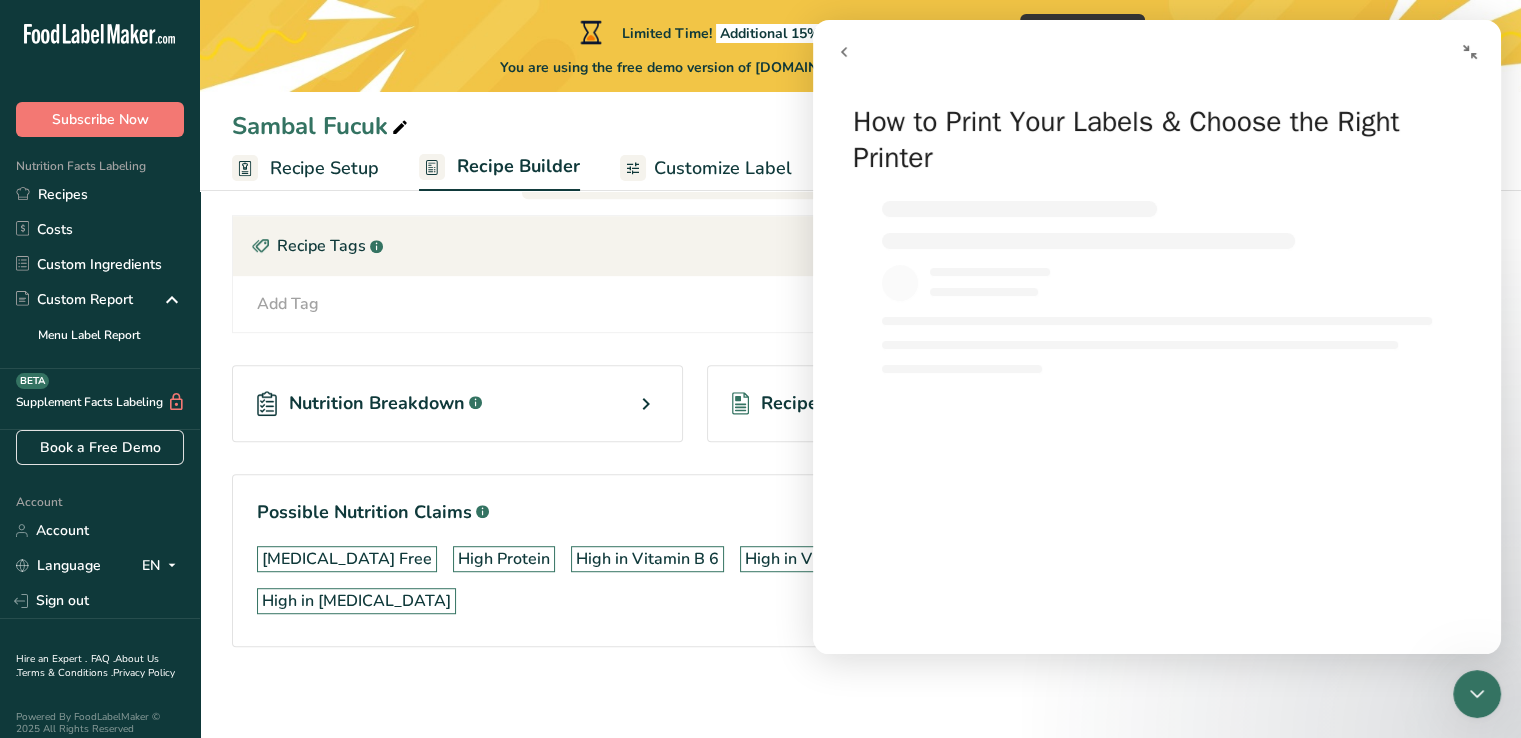 click at bounding box center (1470, 52) 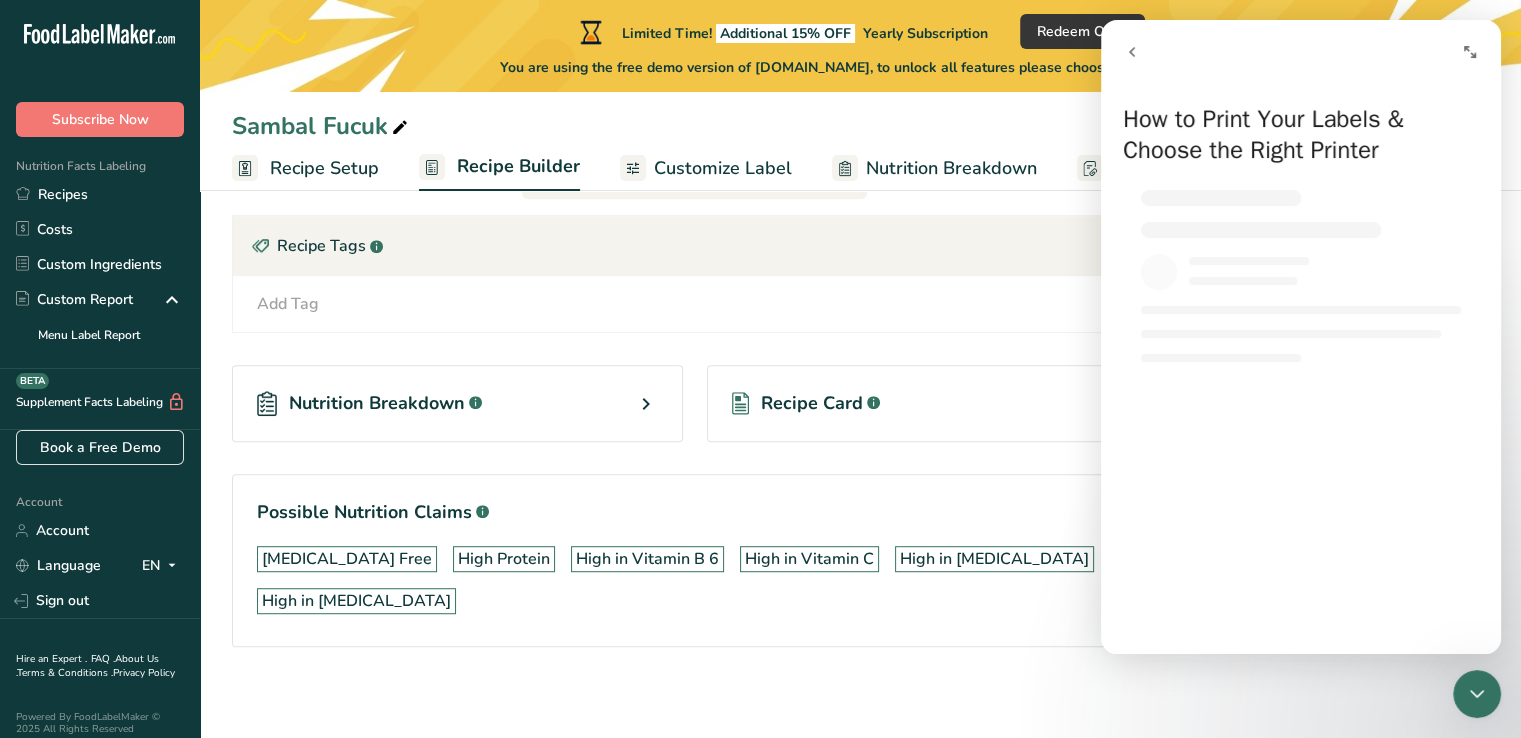 click 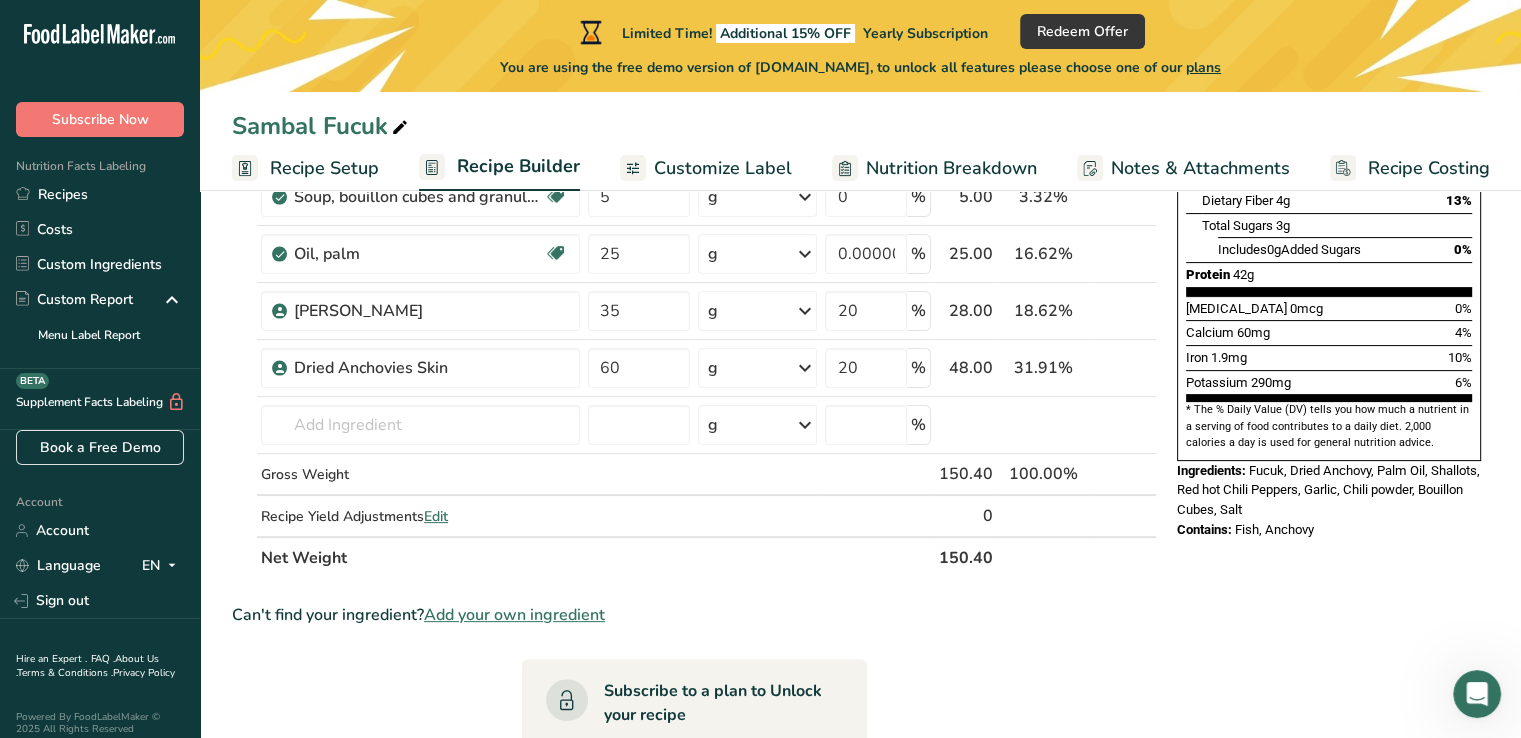 click on "Iron
1.9mg
10%" at bounding box center [1329, 357] 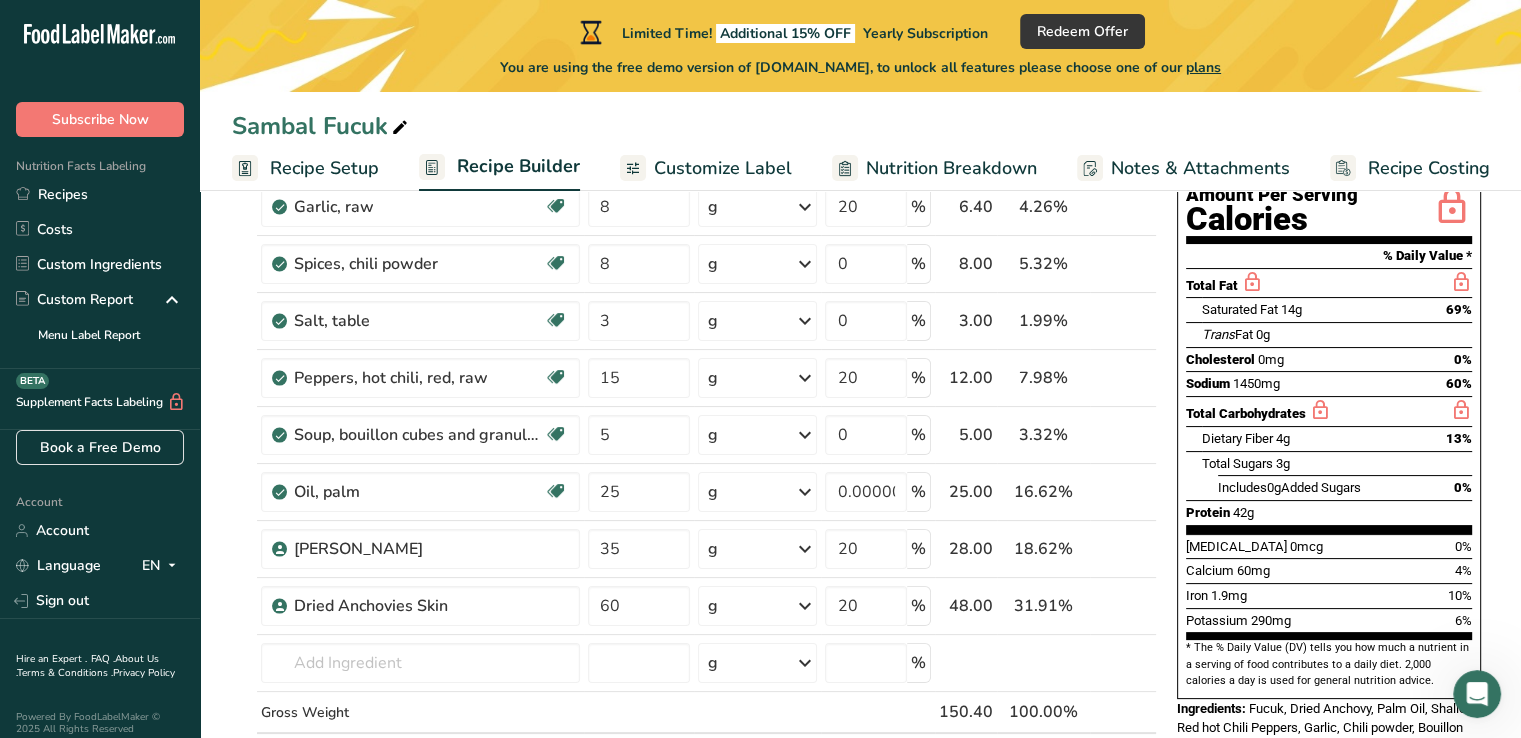 scroll, scrollTop: 67, scrollLeft: 0, axis: vertical 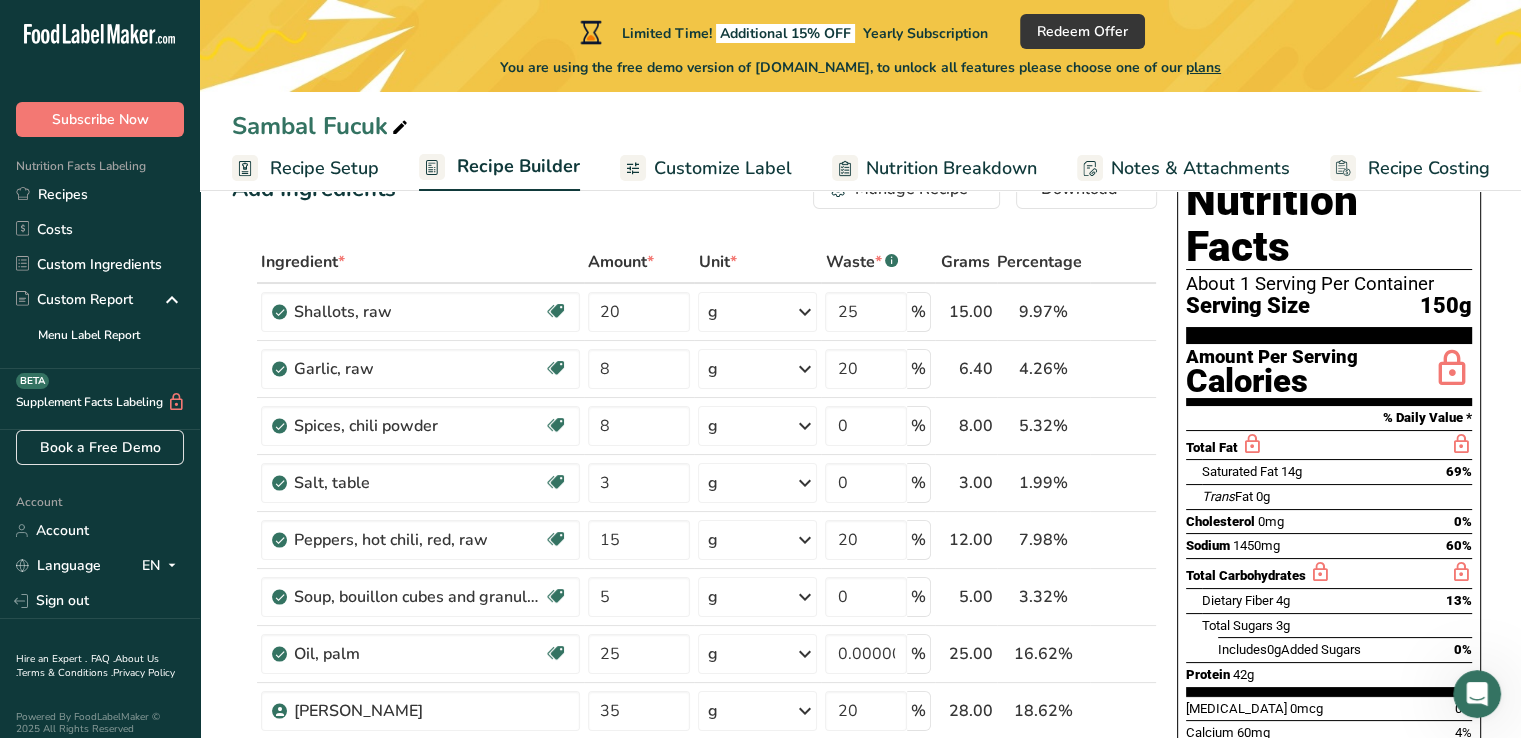 drag, startPoint x: 1381, startPoint y: 325, endPoint x: 1361, endPoint y: 241, distance: 86.34813 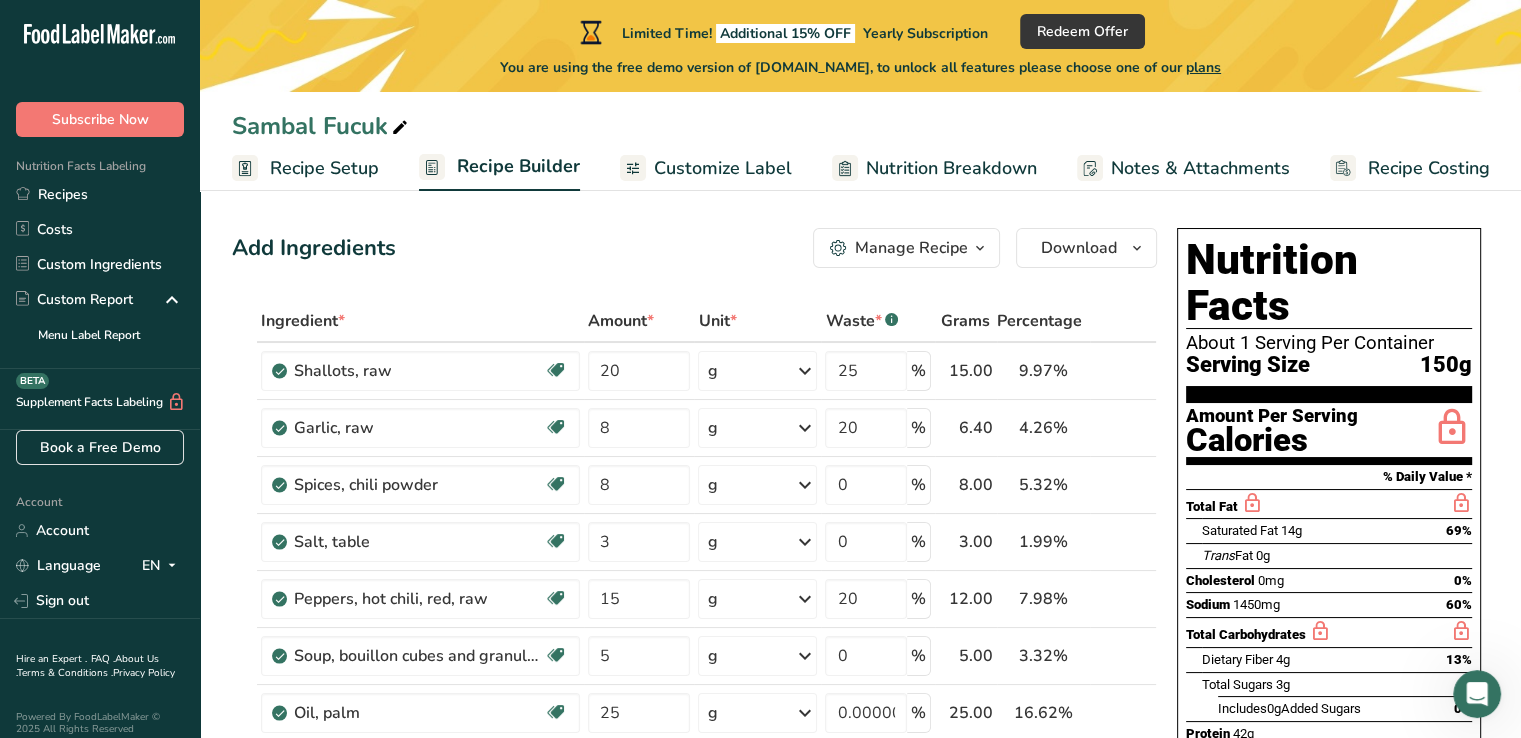 scroll, scrollTop: 0, scrollLeft: 0, axis: both 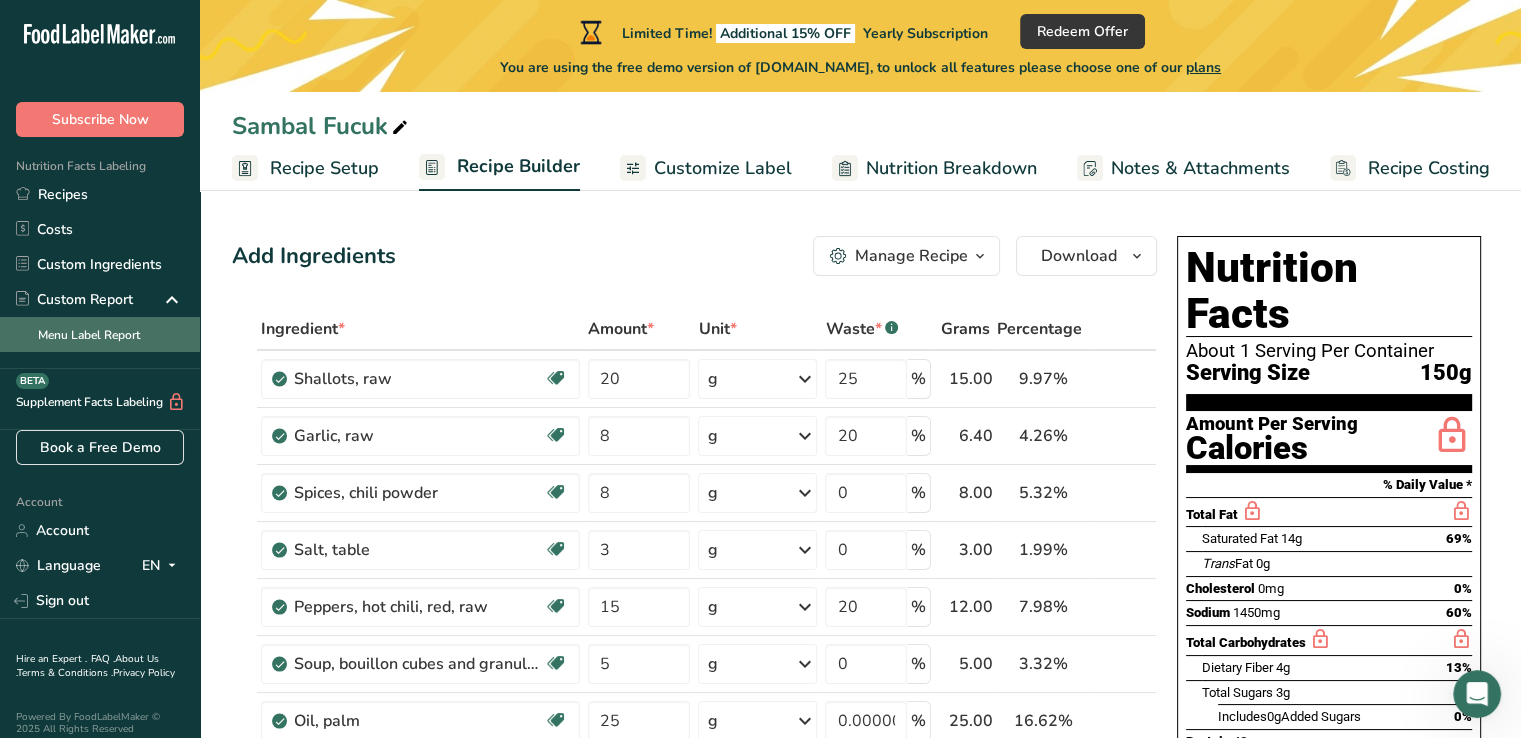 click on "Menu Label Report" at bounding box center (100, 334) 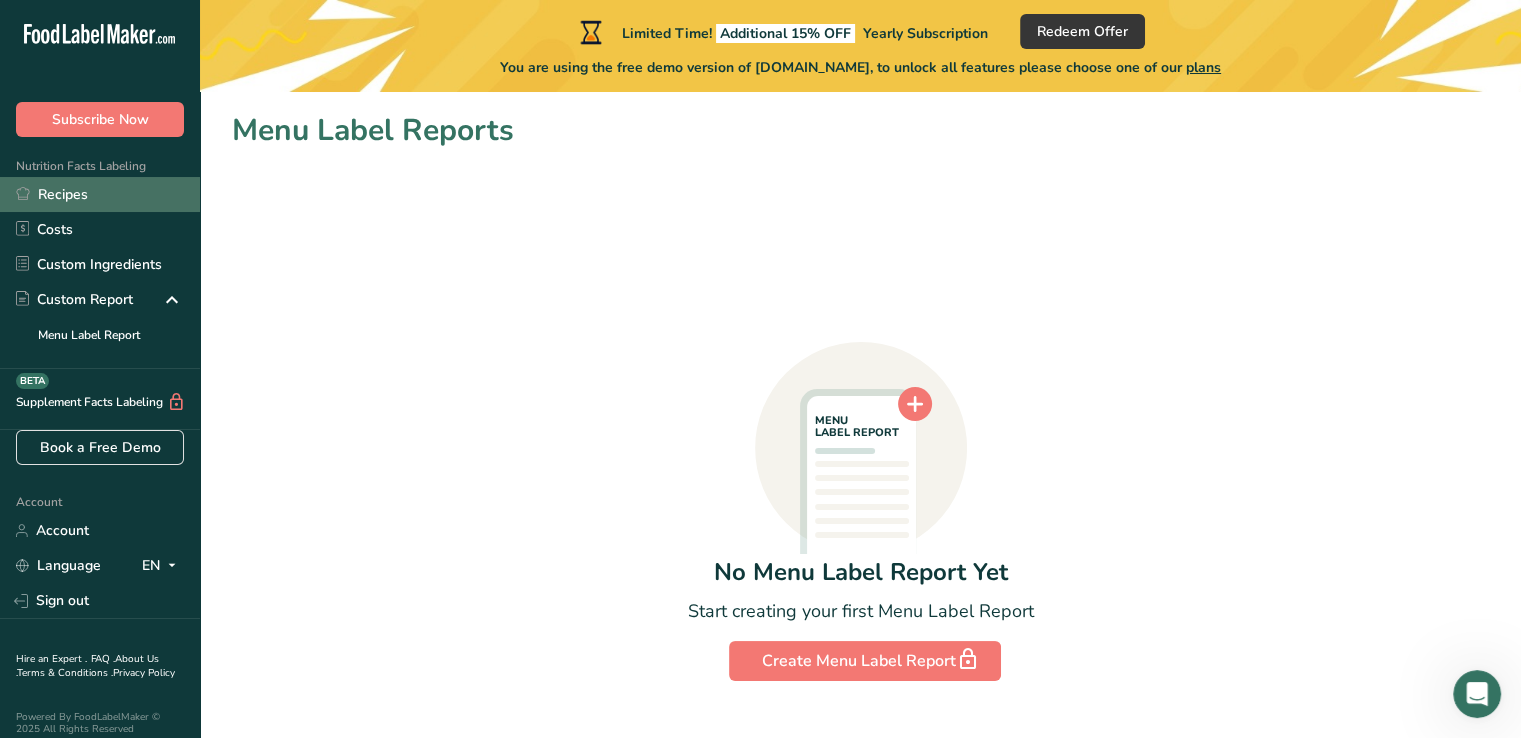click on "Recipes" at bounding box center (100, 194) 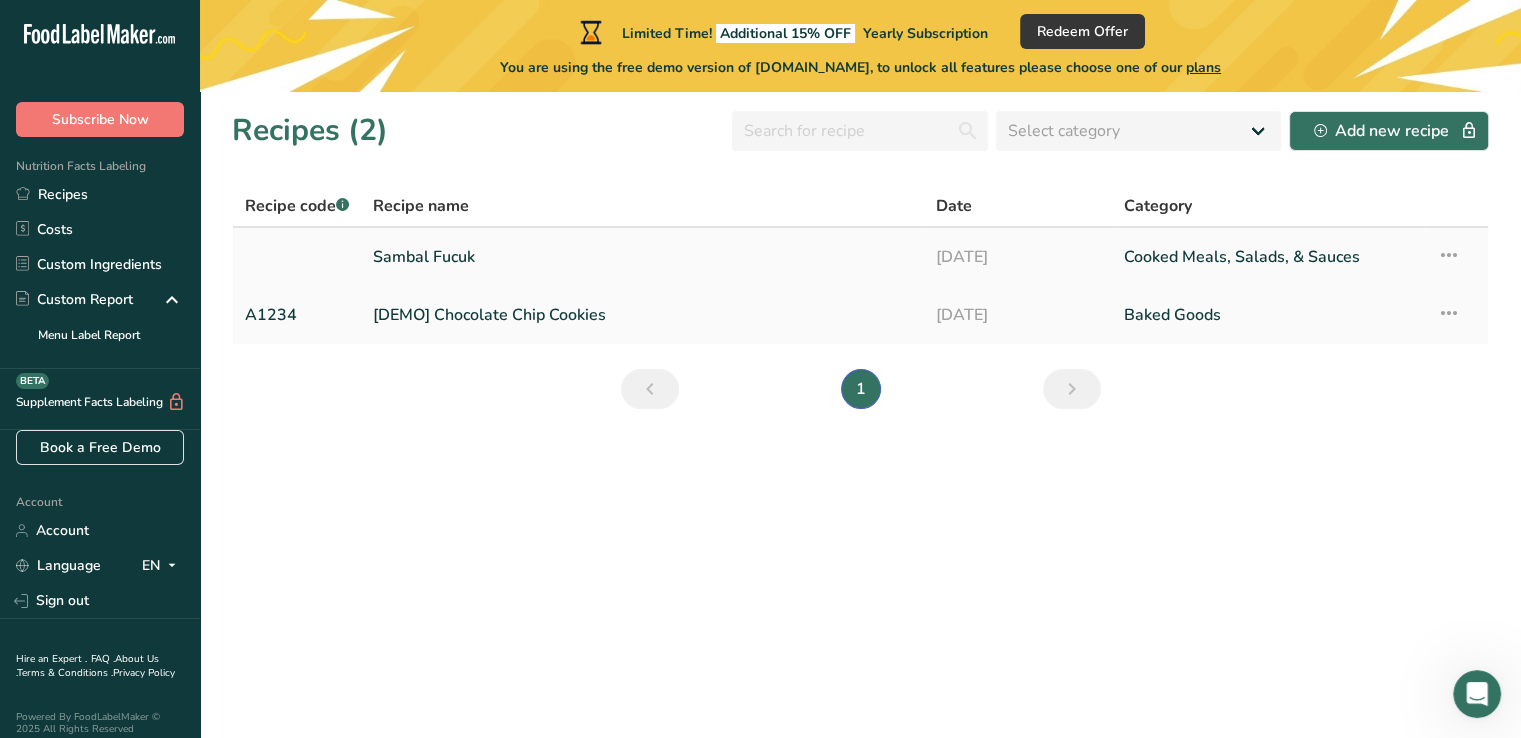 click on "Sambal Fucuk" at bounding box center (642, 257) 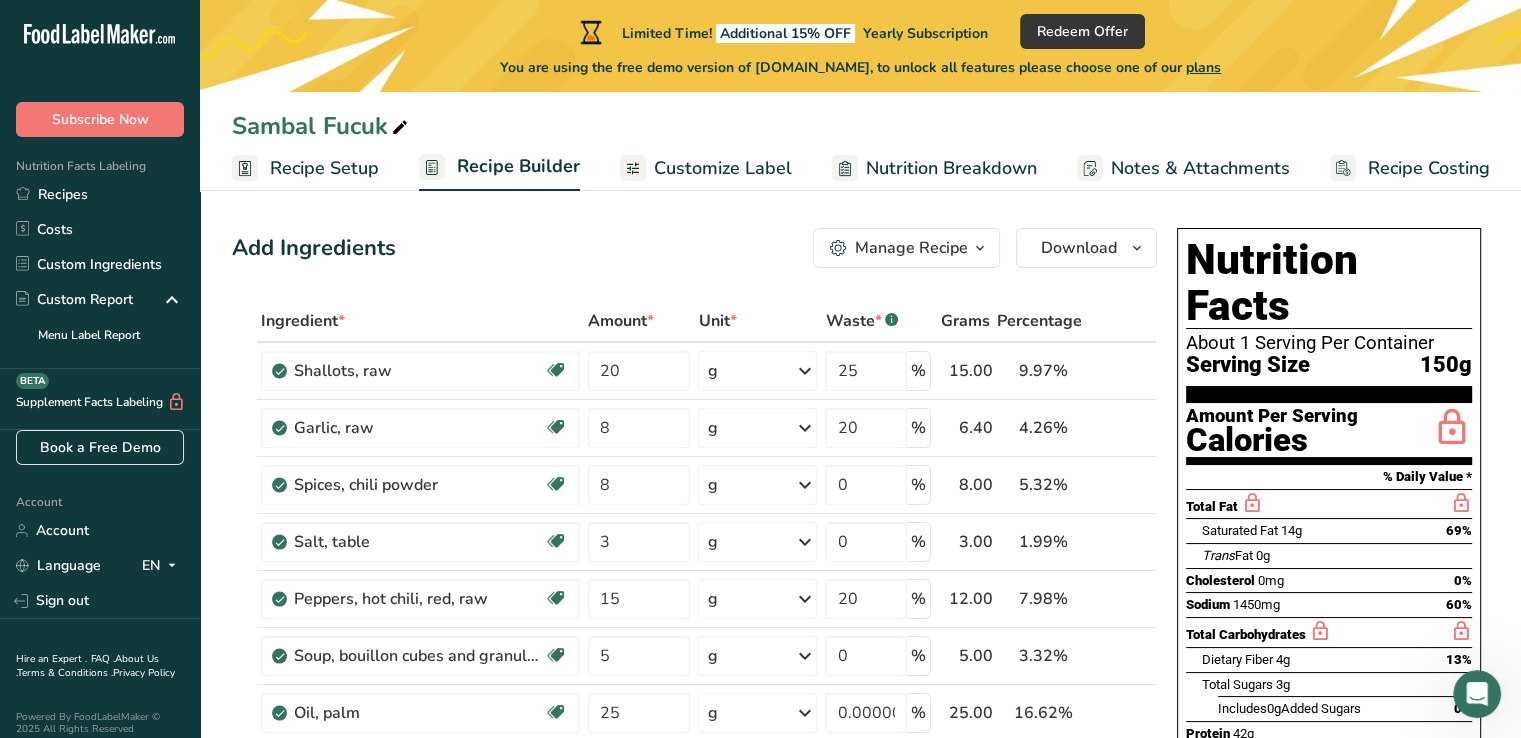 scroll, scrollTop: 0, scrollLeft: 0, axis: both 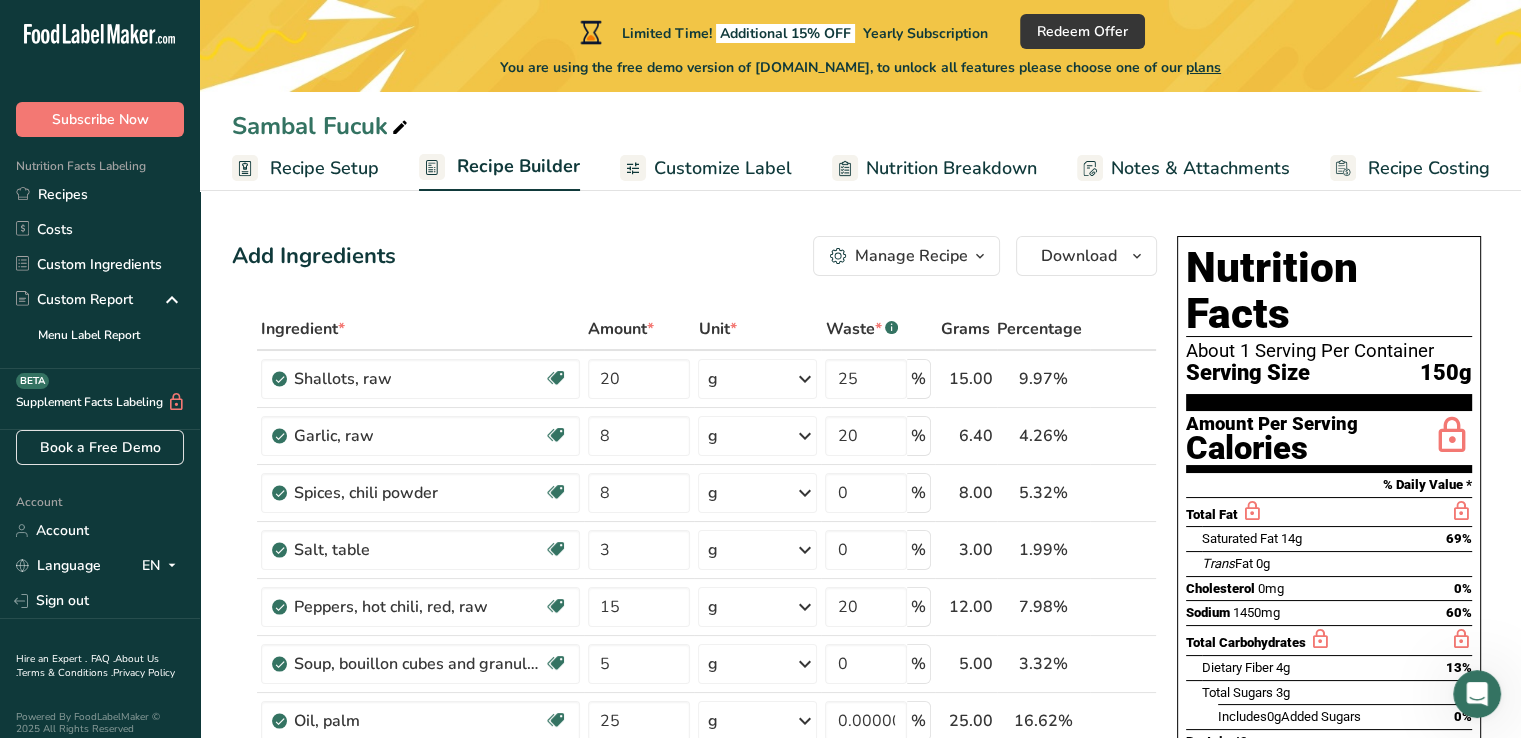 click on "Customize Label" at bounding box center (723, 168) 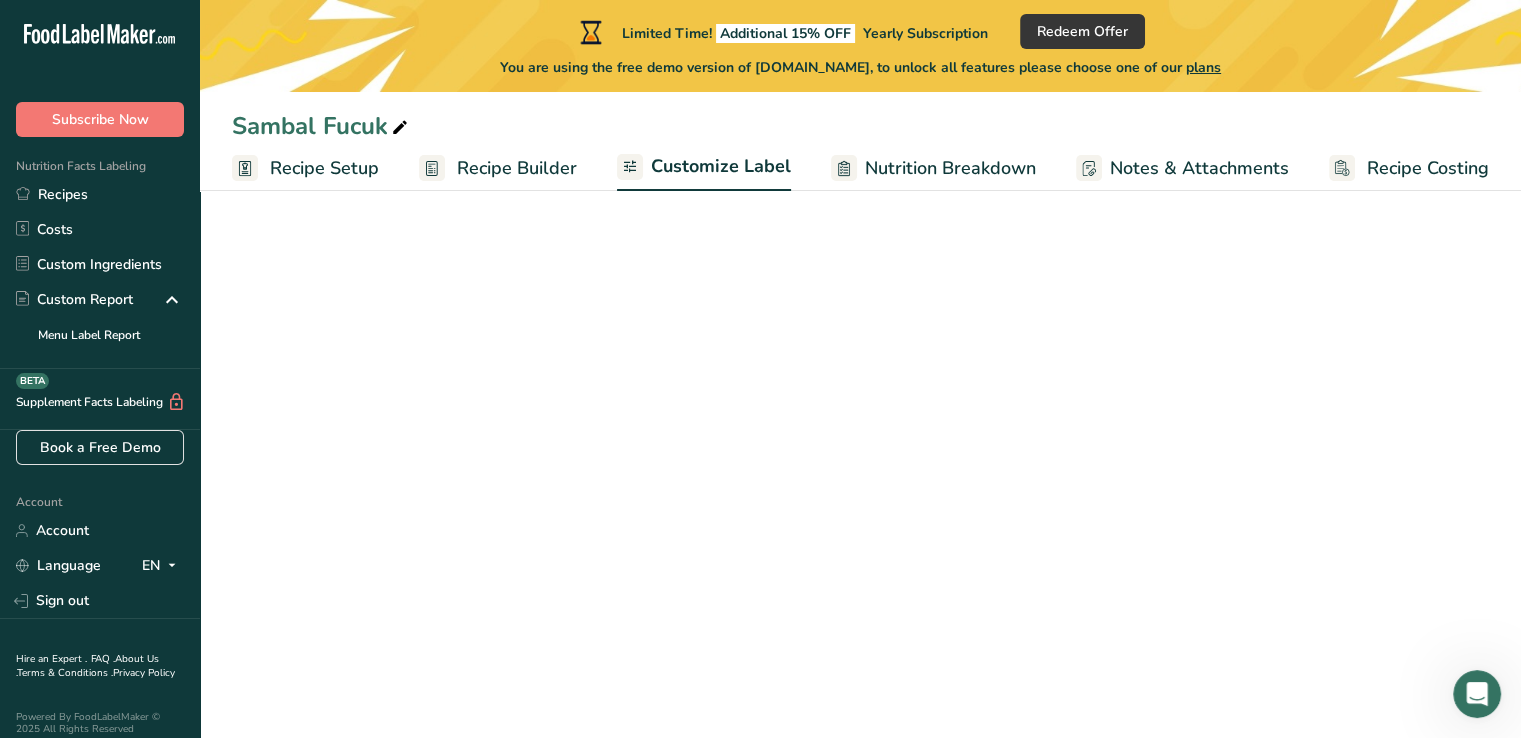 scroll, scrollTop: 0, scrollLeft: 0, axis: both 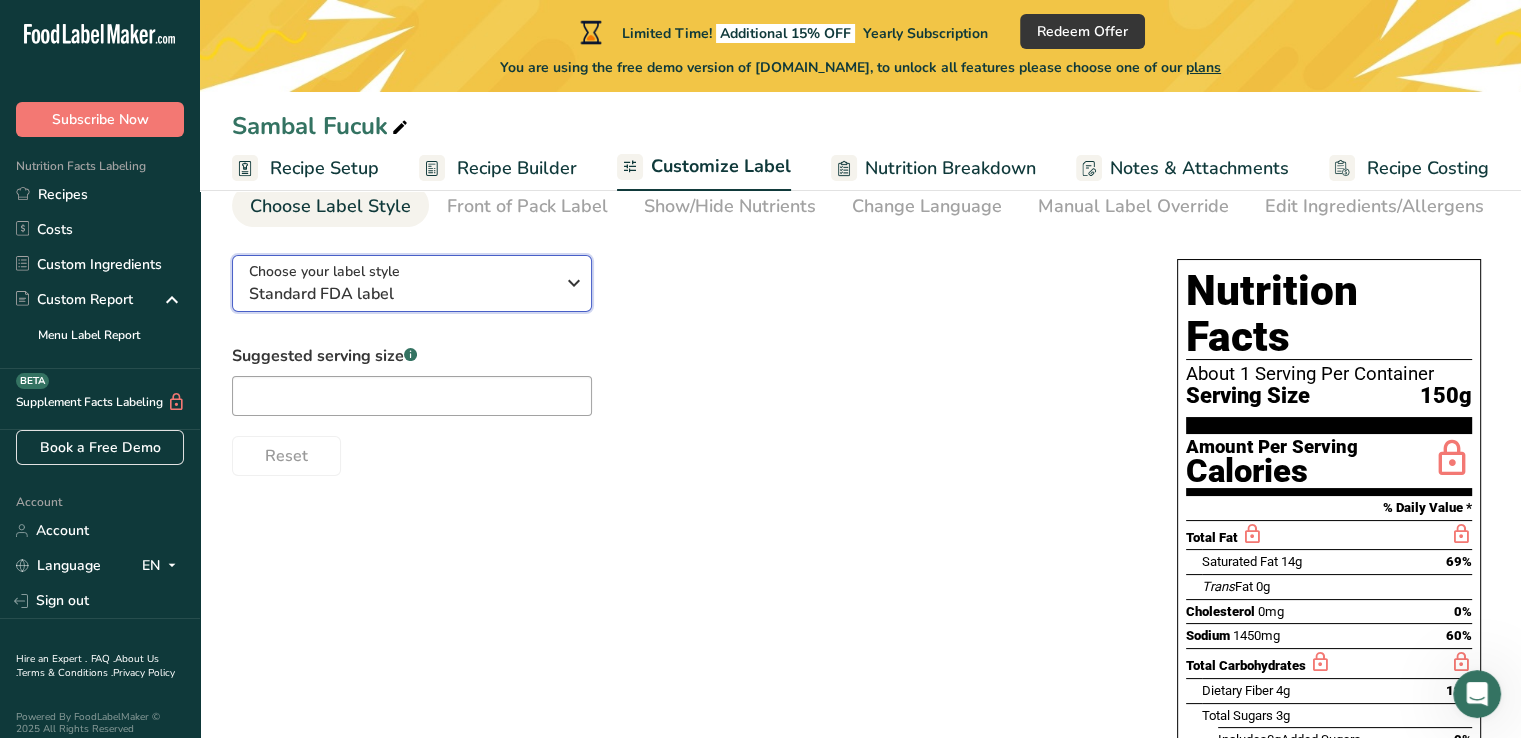 click at bounding box center (574, 283) 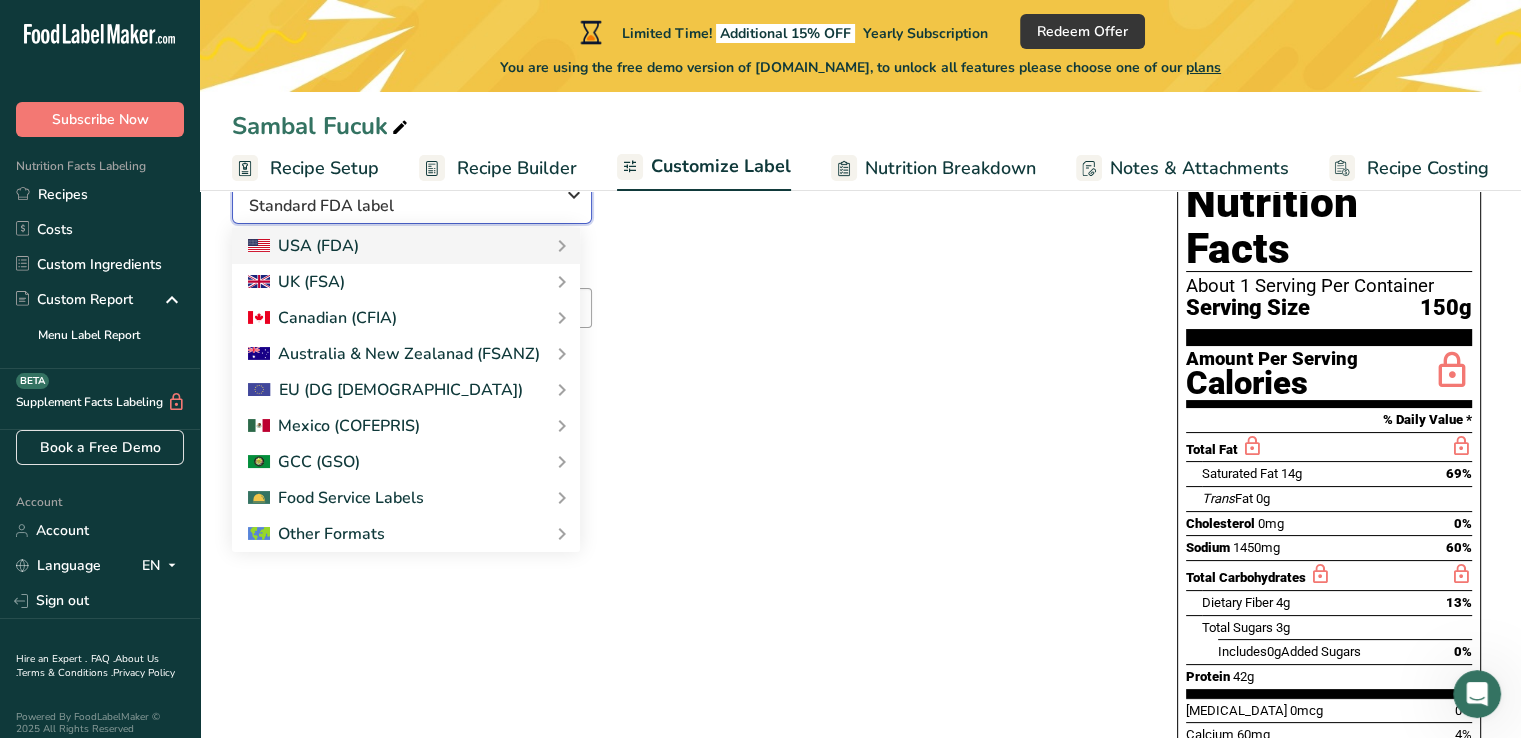 scroll, scrollTop: 96, scrollLeft: 0, axis: vertical 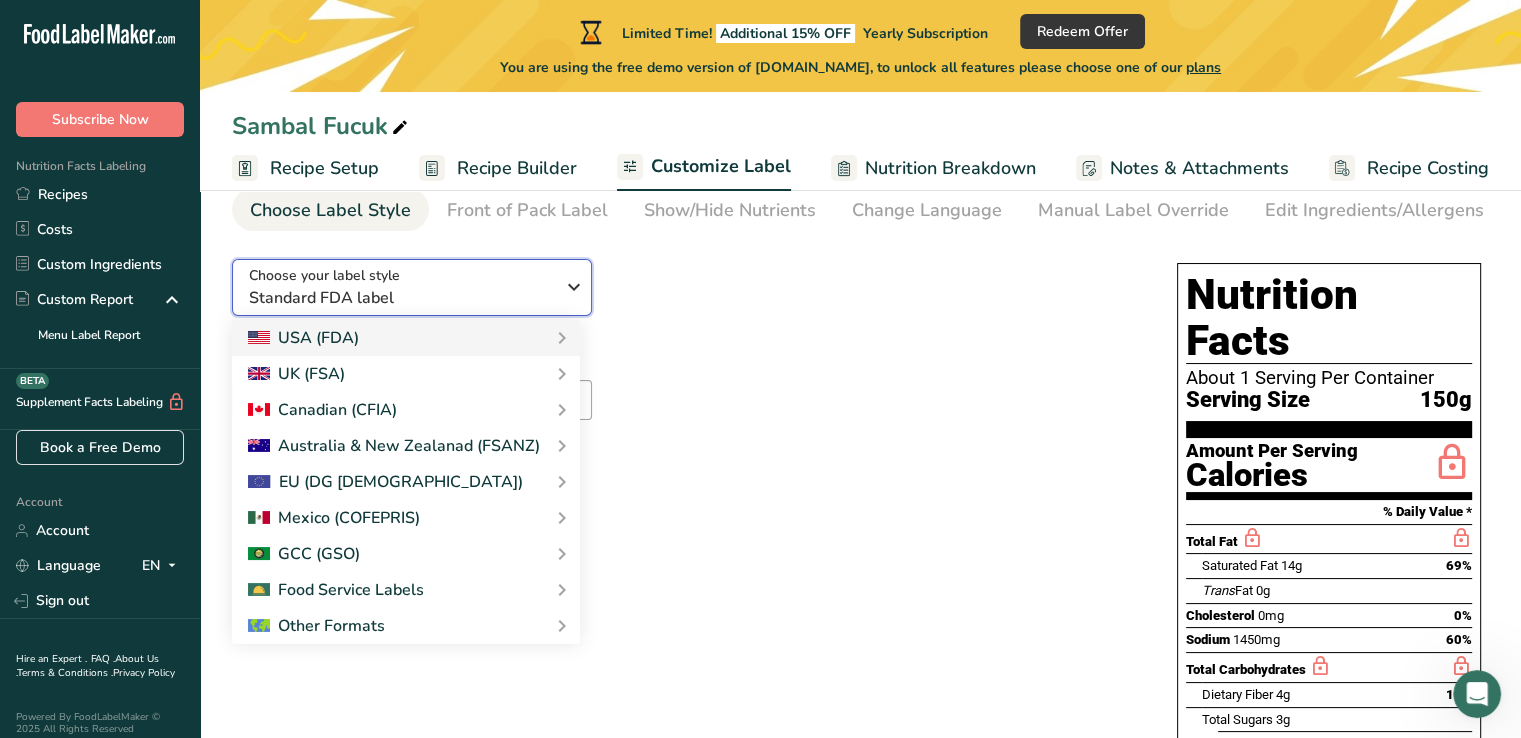click at bounding box center [574, 287] 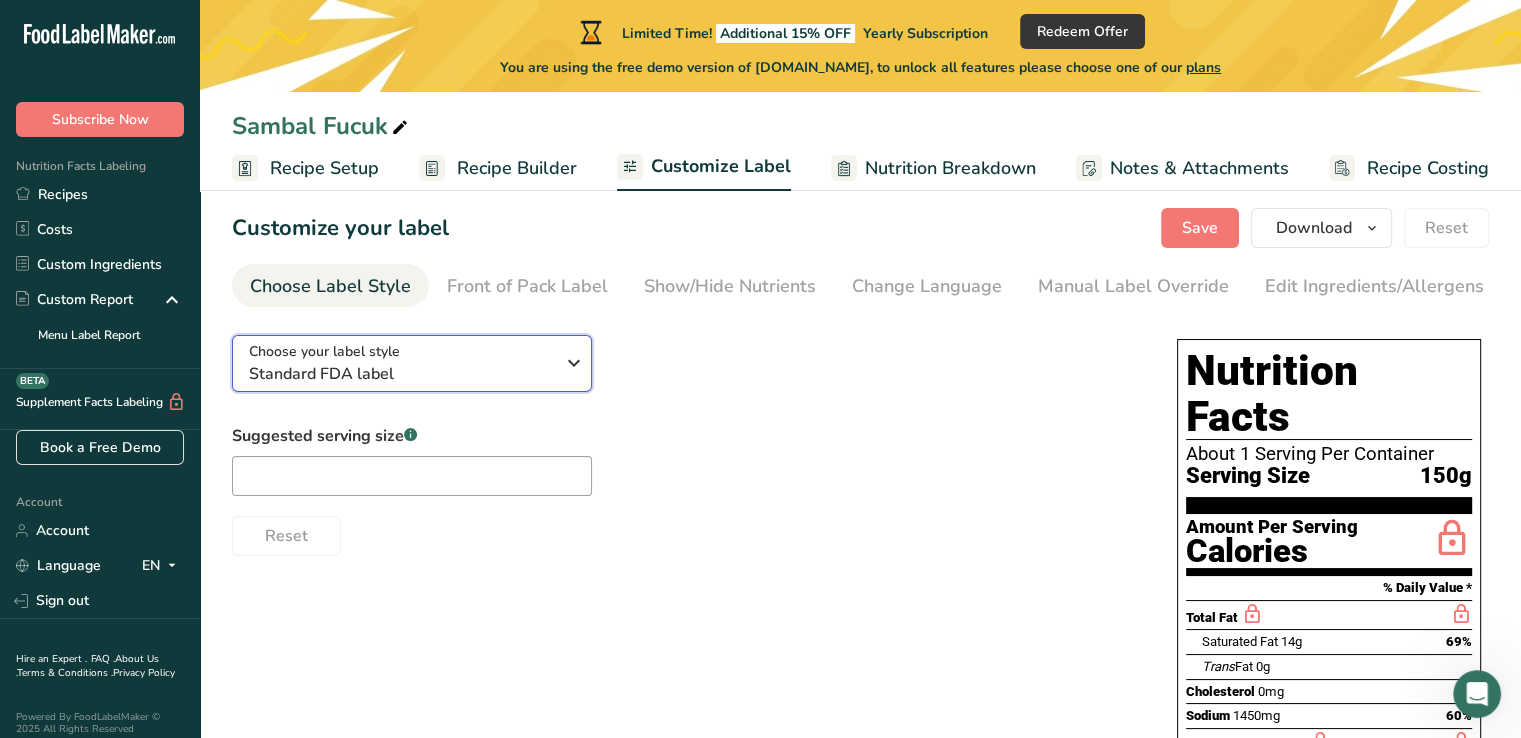scroll, scrollTop: 0, scrollLeft: 0, axis: both 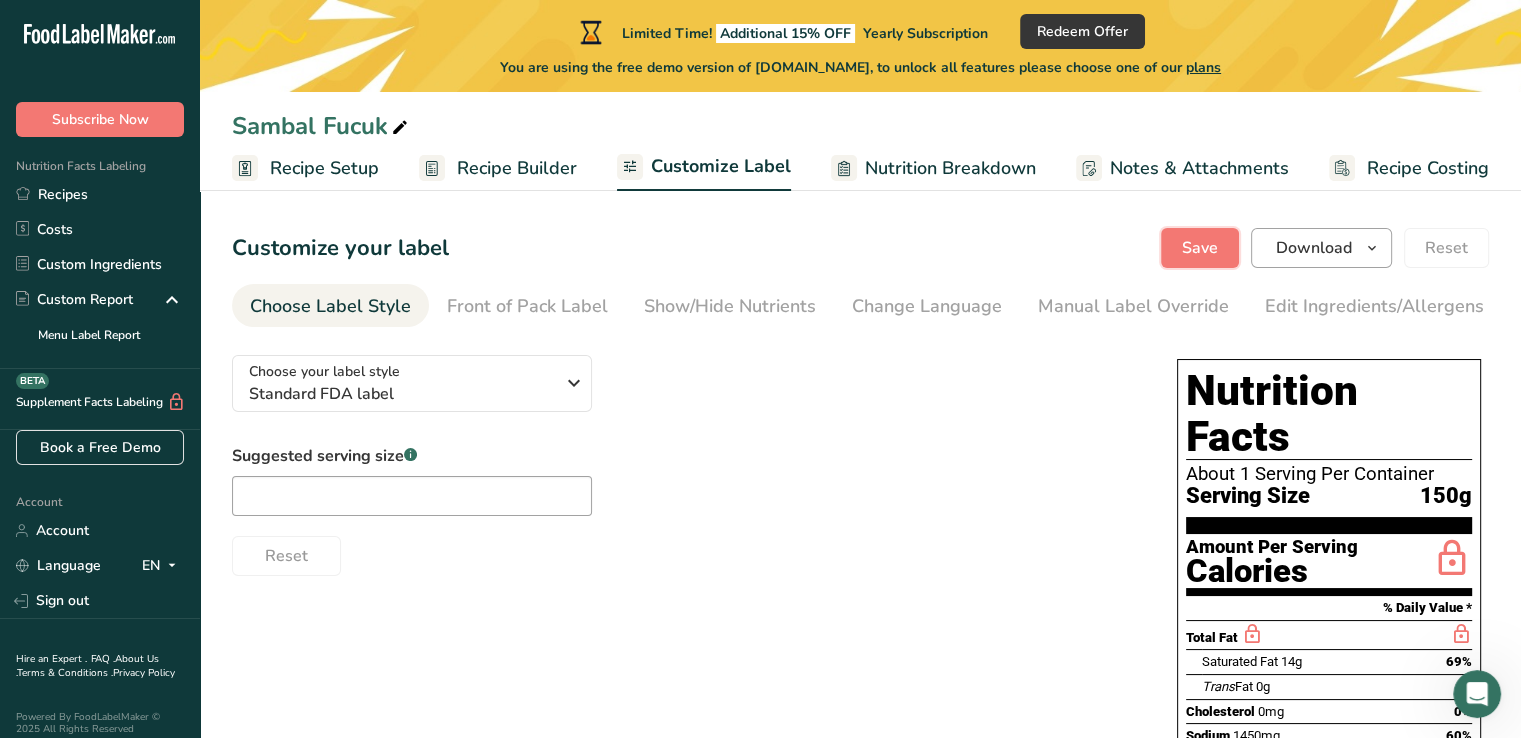 drag, startPoint x: 1188, startPoint y: 257, endPoint x: 1361, endPoint y: 256, distance: 173.00288 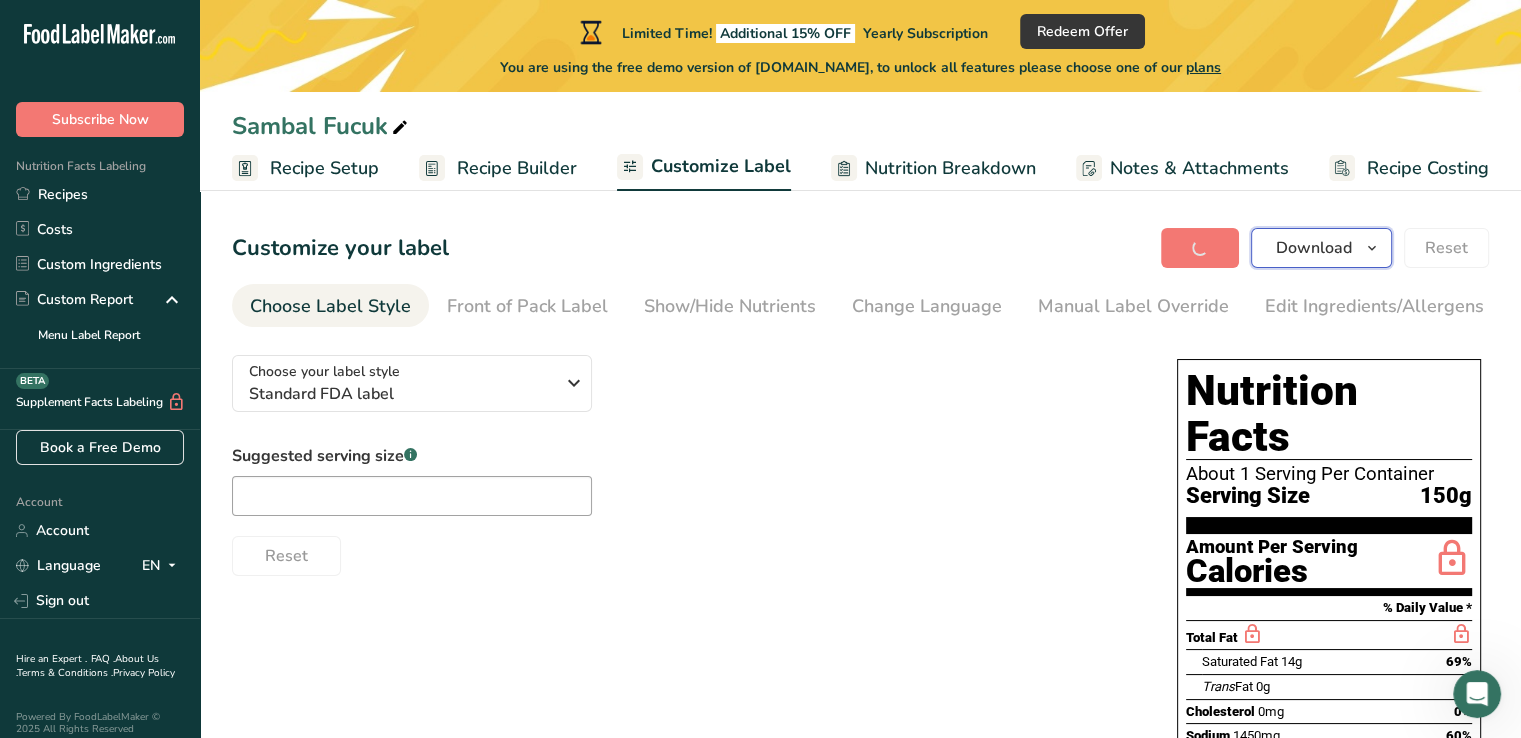 click at bounding box center (1372, 248) 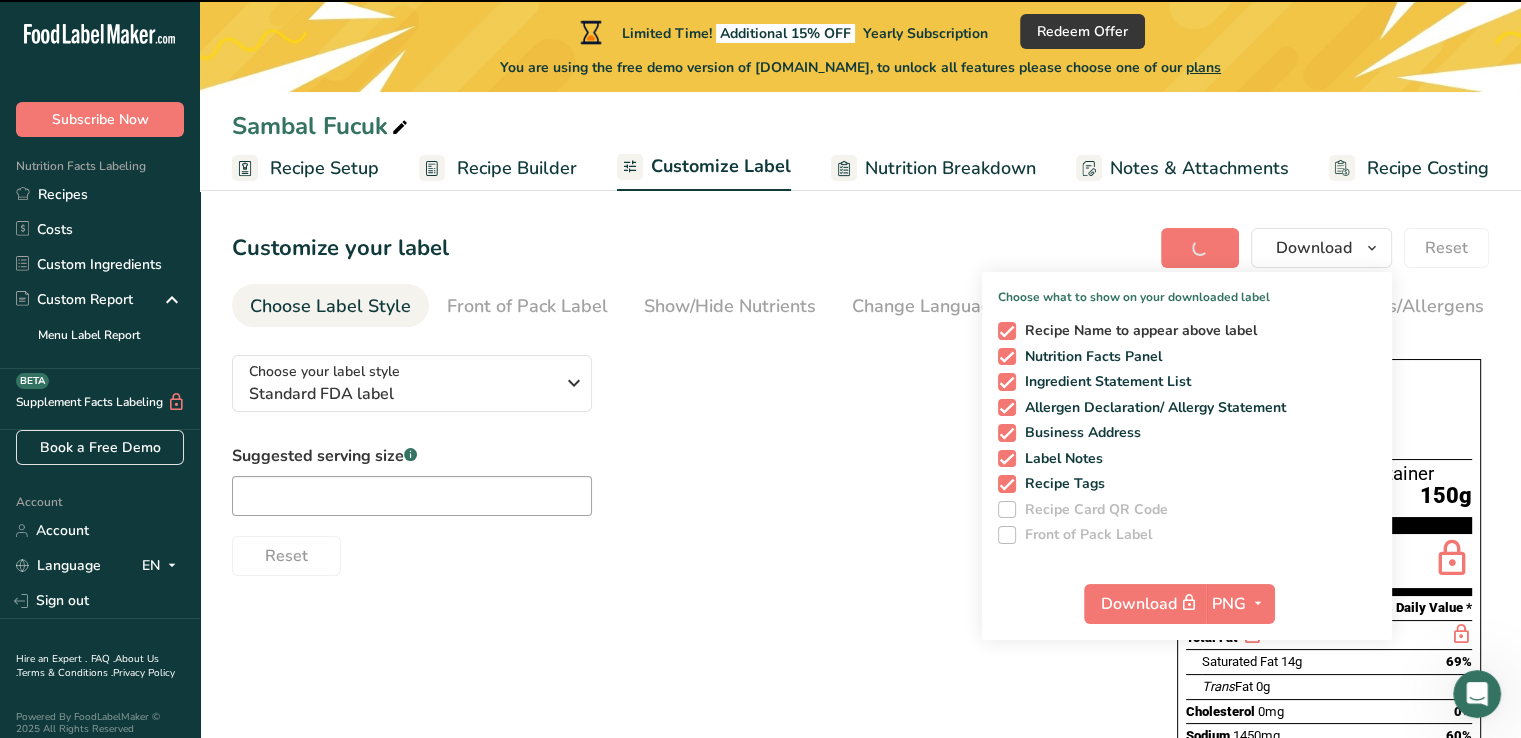 click at bounding box center [1007, 331] 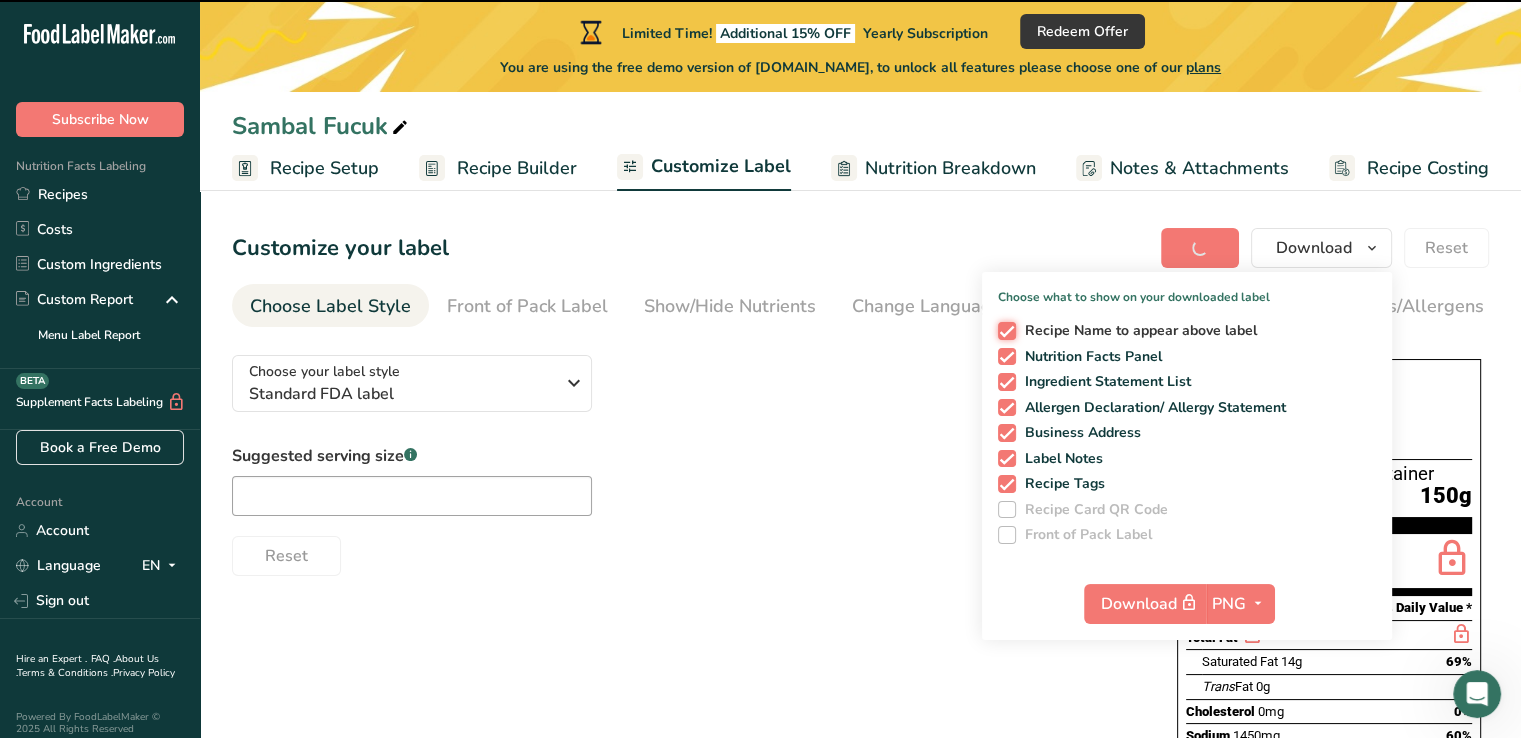click on "Recipe Name to appear above label" at bounding box center (1004, 330) 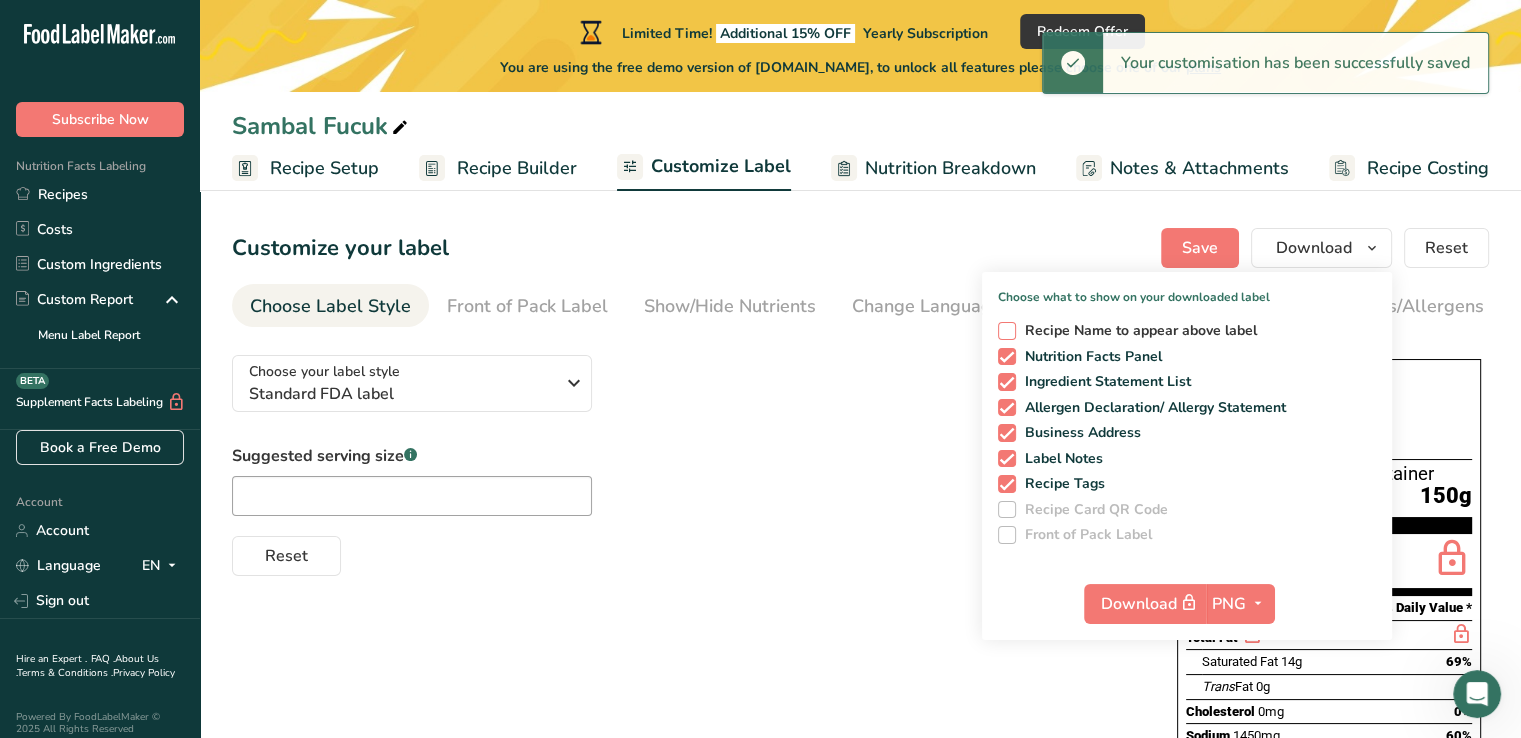 click at bounding box center (1007, 331) 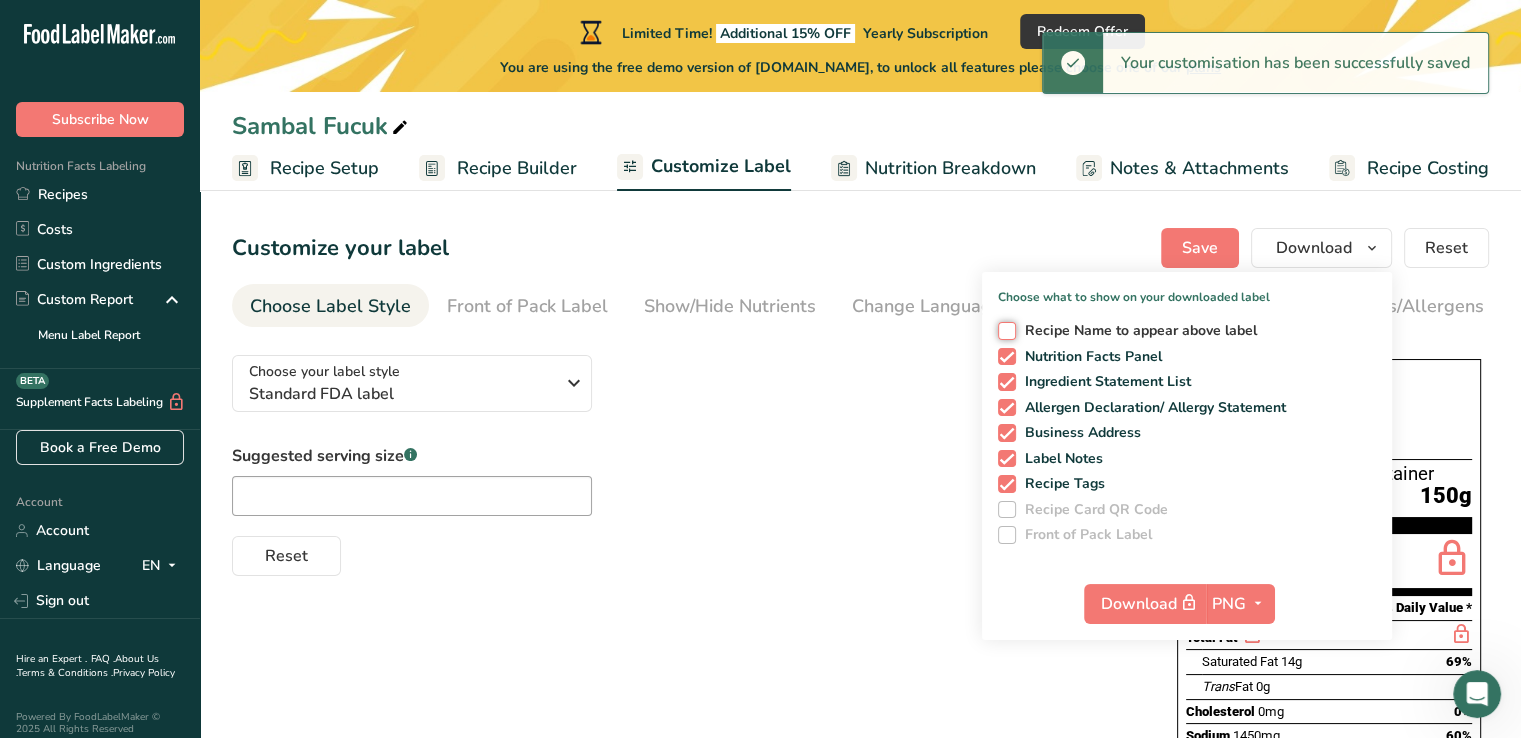 click on "Recipe Name to appear above label" at bounding box center (1004, 330) 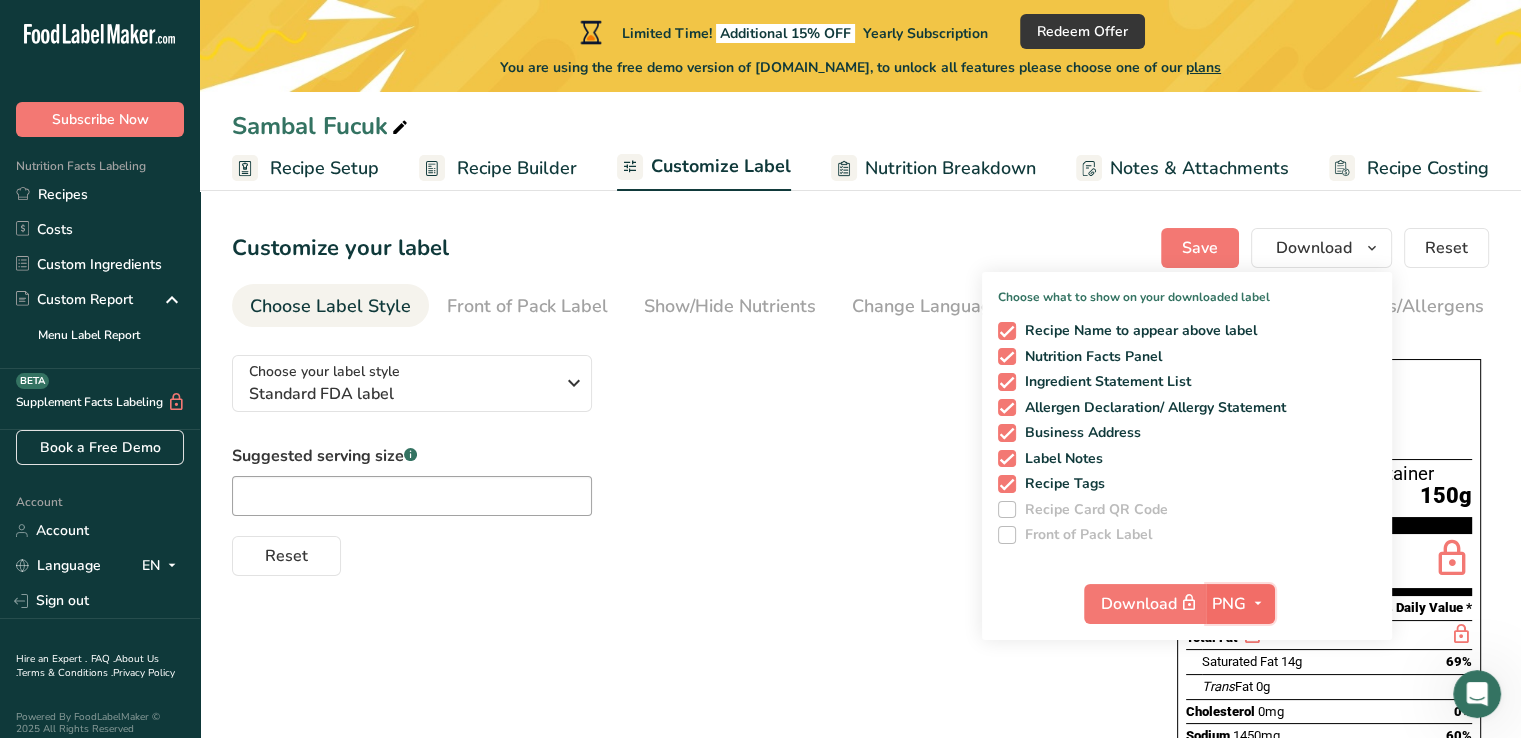 click on "PNG" at bounding box center (1229, 604) 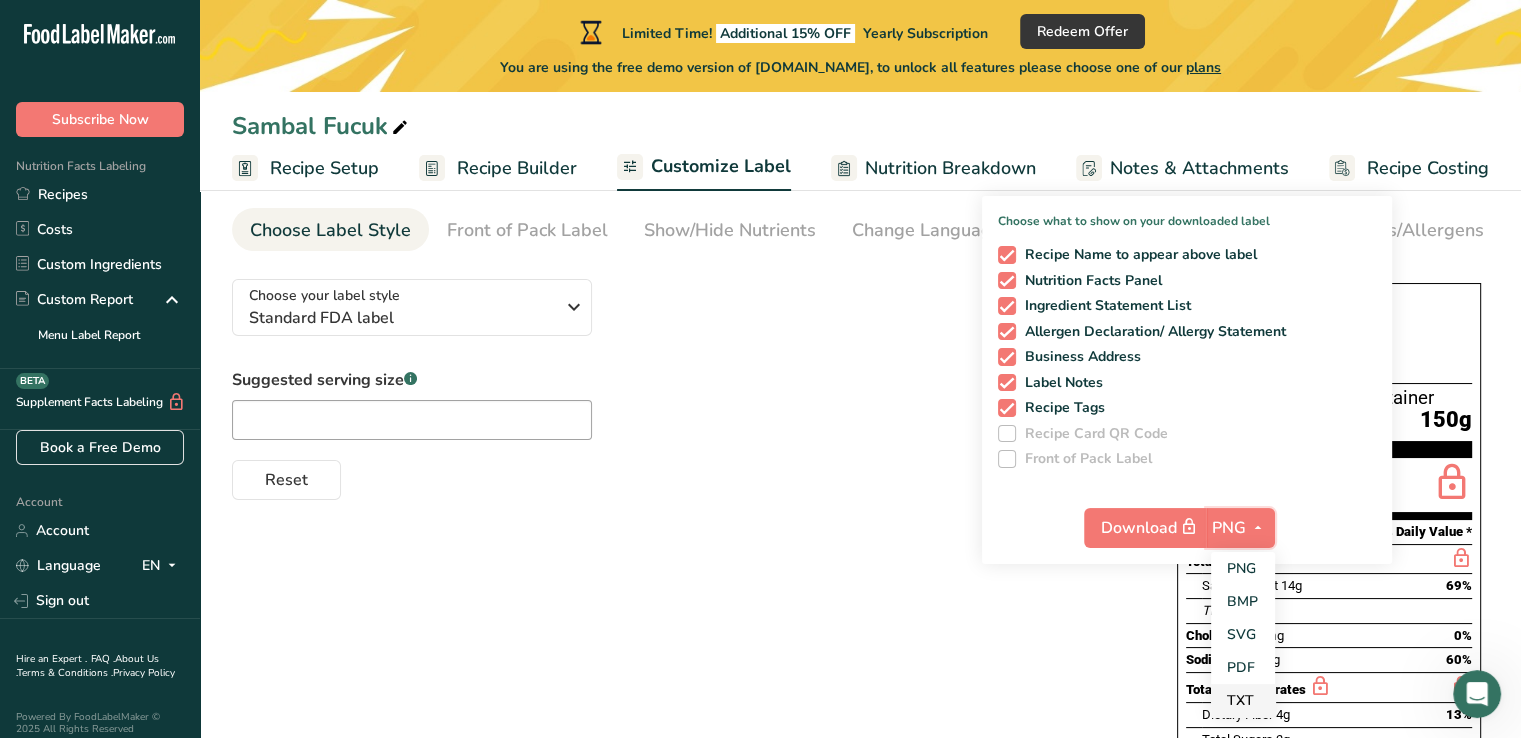 scroll, scrollTop: 100, scrollLeft: 0, axis: vertical 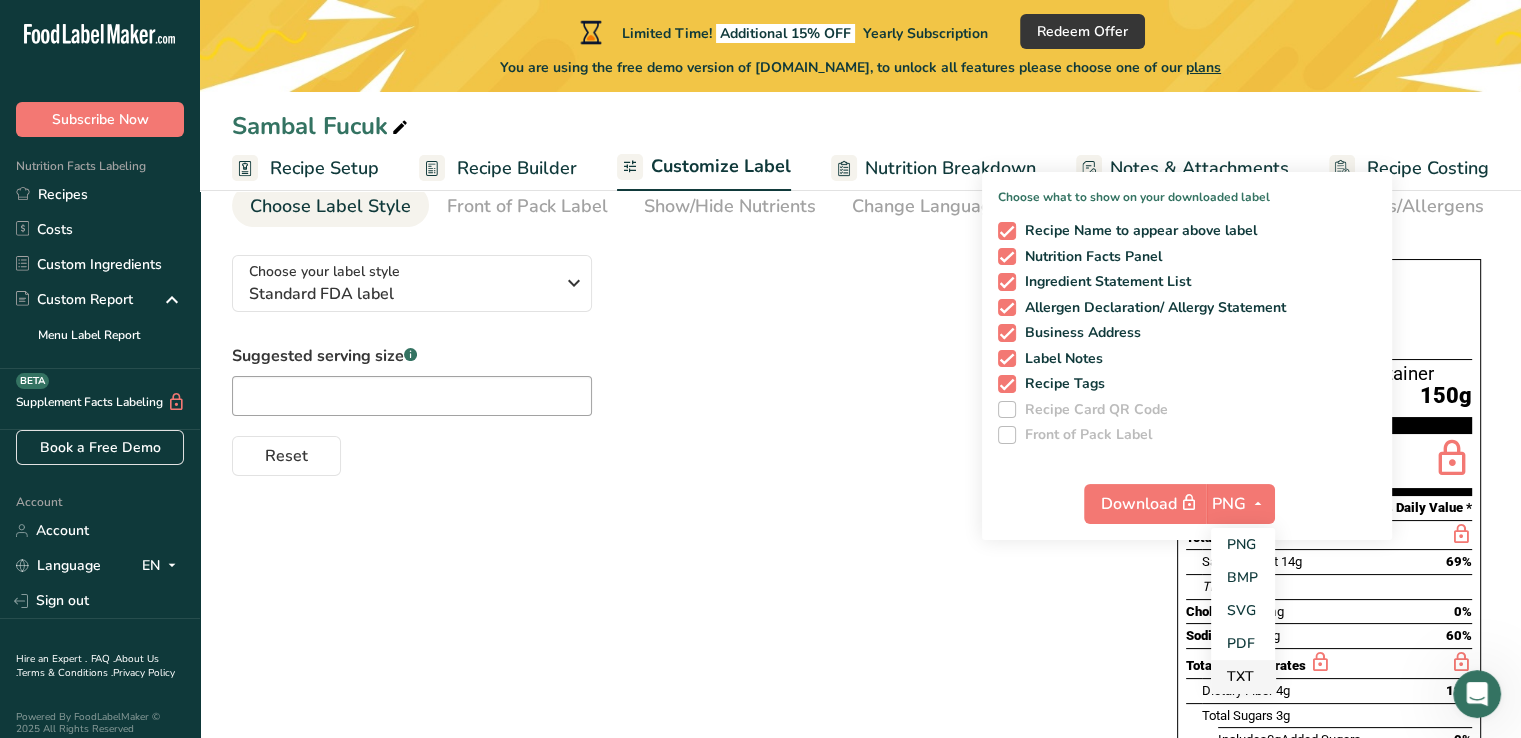 click on "TXT" at bounding box center (1243, 676) 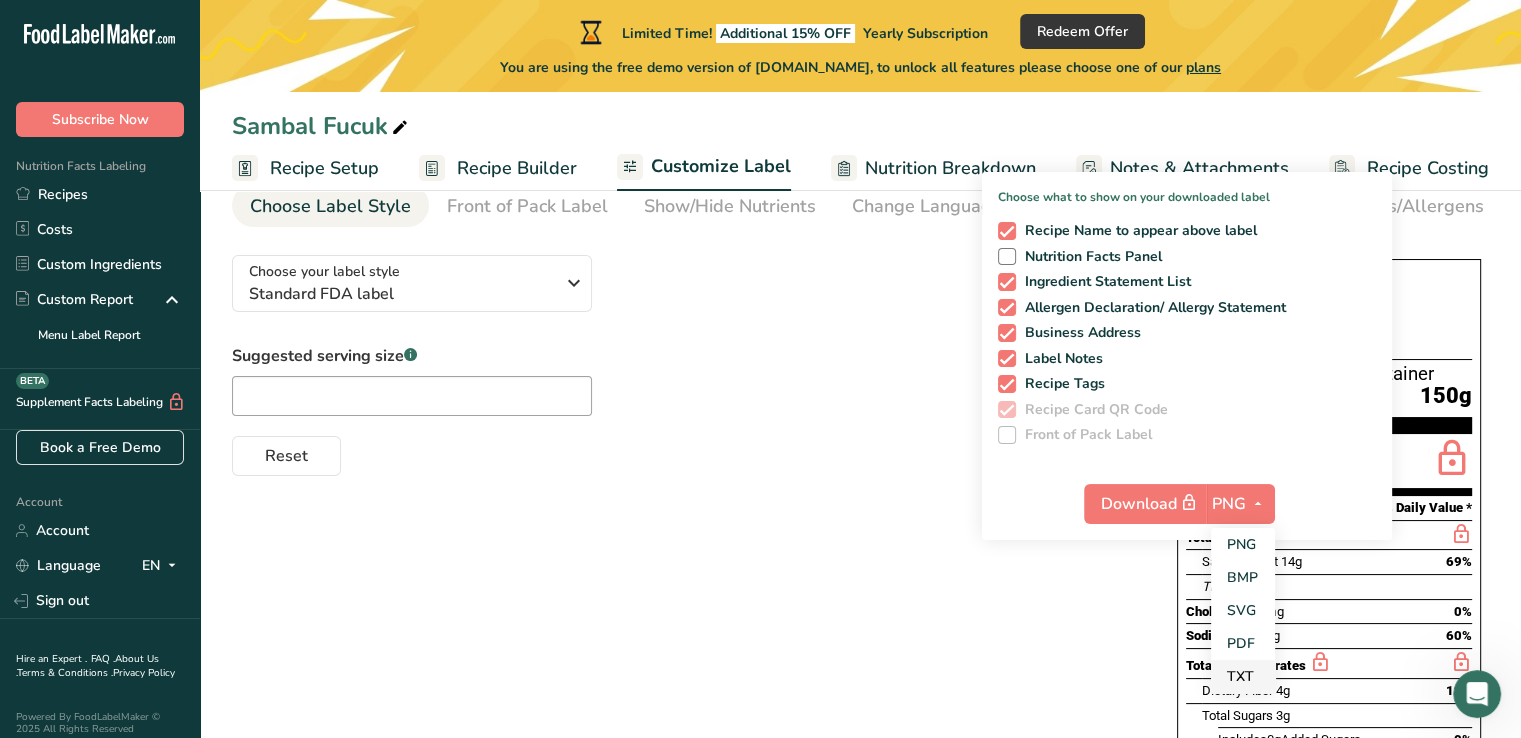 checkbox on "false" 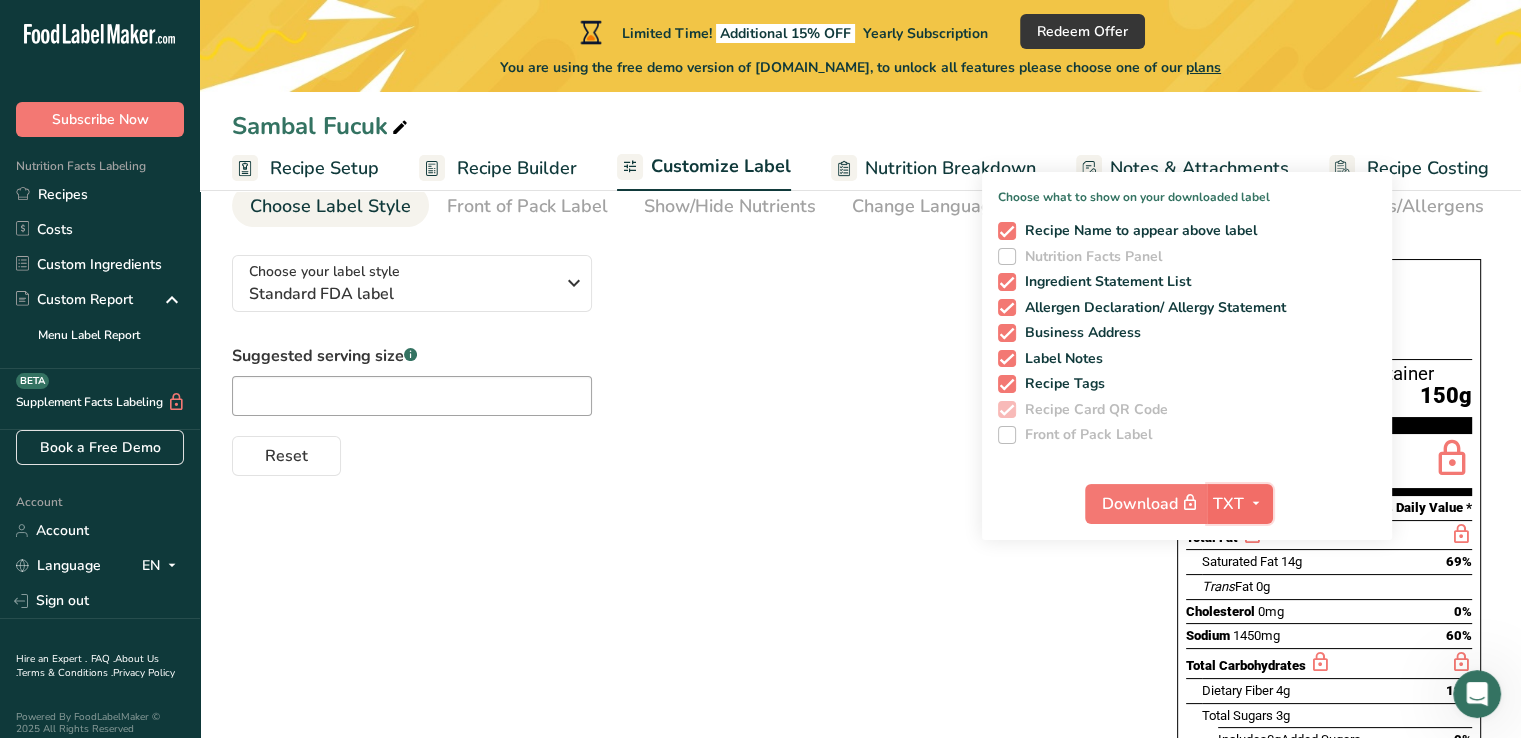 click at bounding box center (1256, 503) 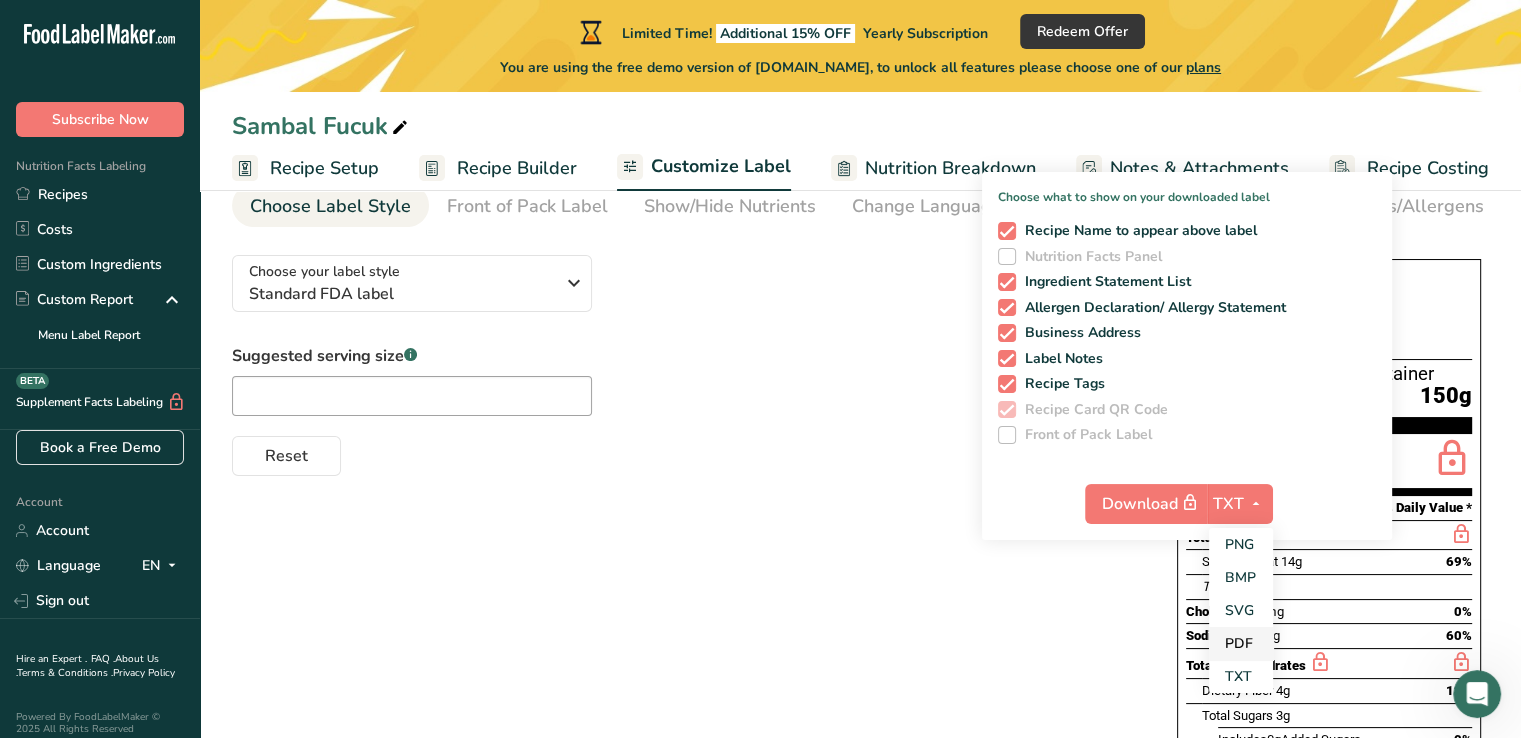 click on "PDF" at bounding box center [1241, 643] 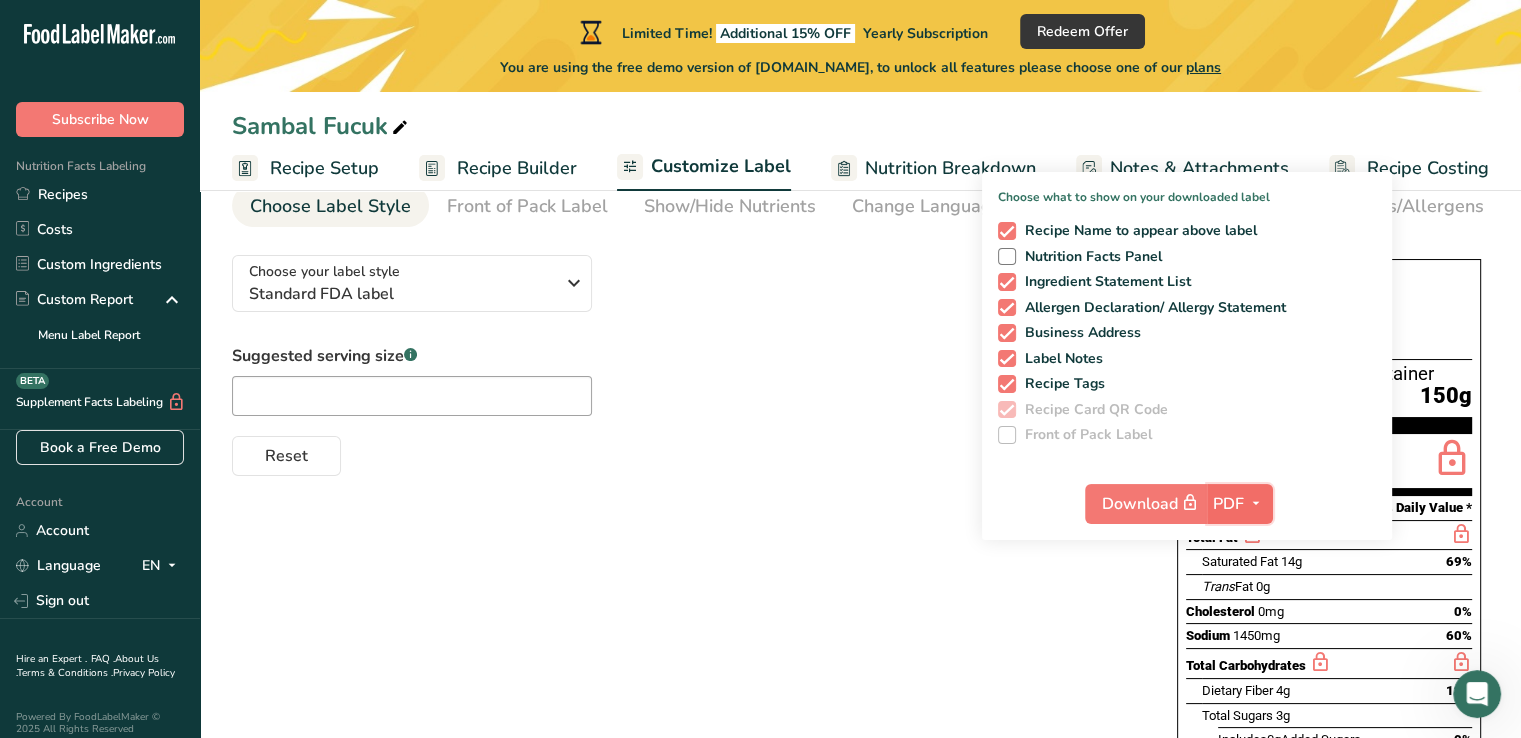 click on "PDF" at bounding box center (1228, 504) 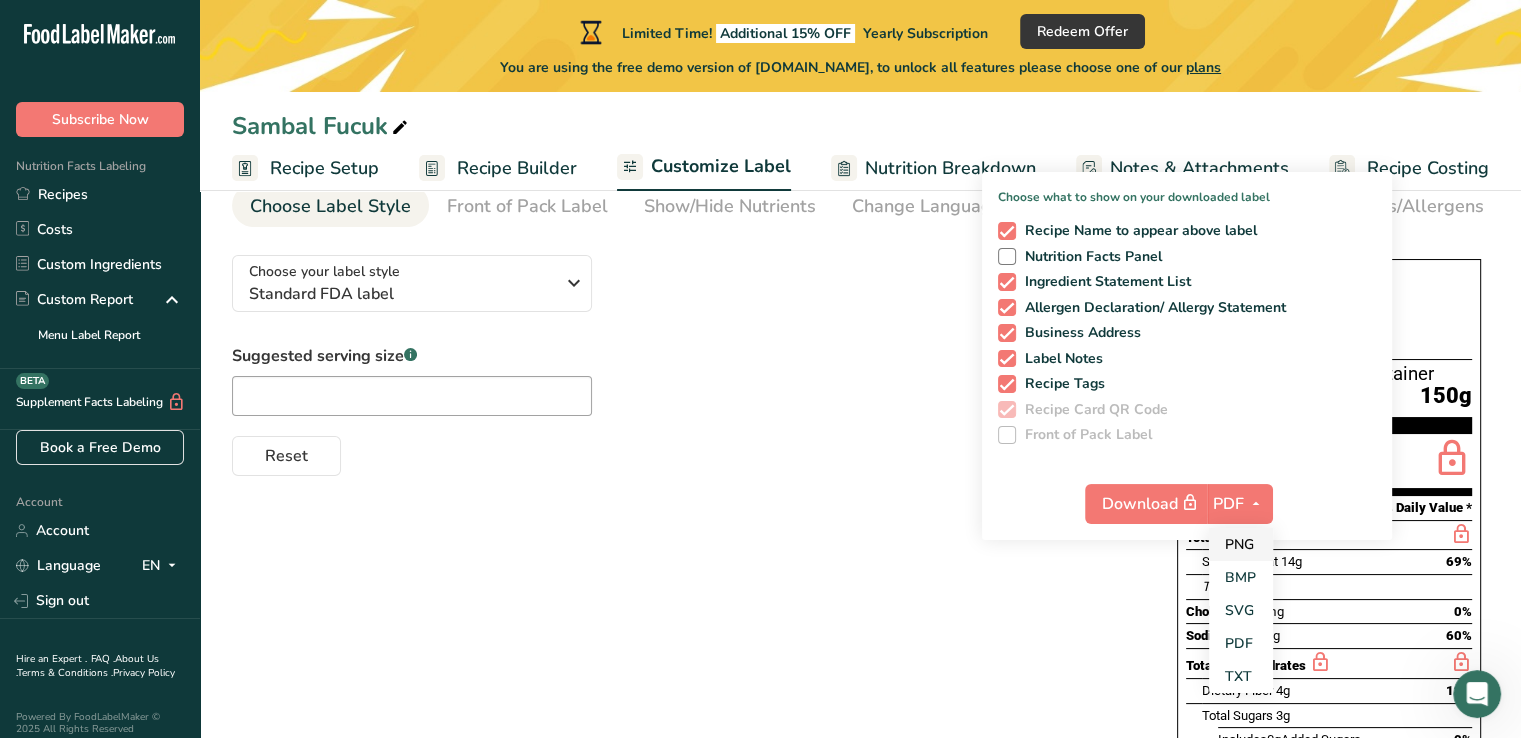 click on "PNG" at bounding box center (1241, 544) 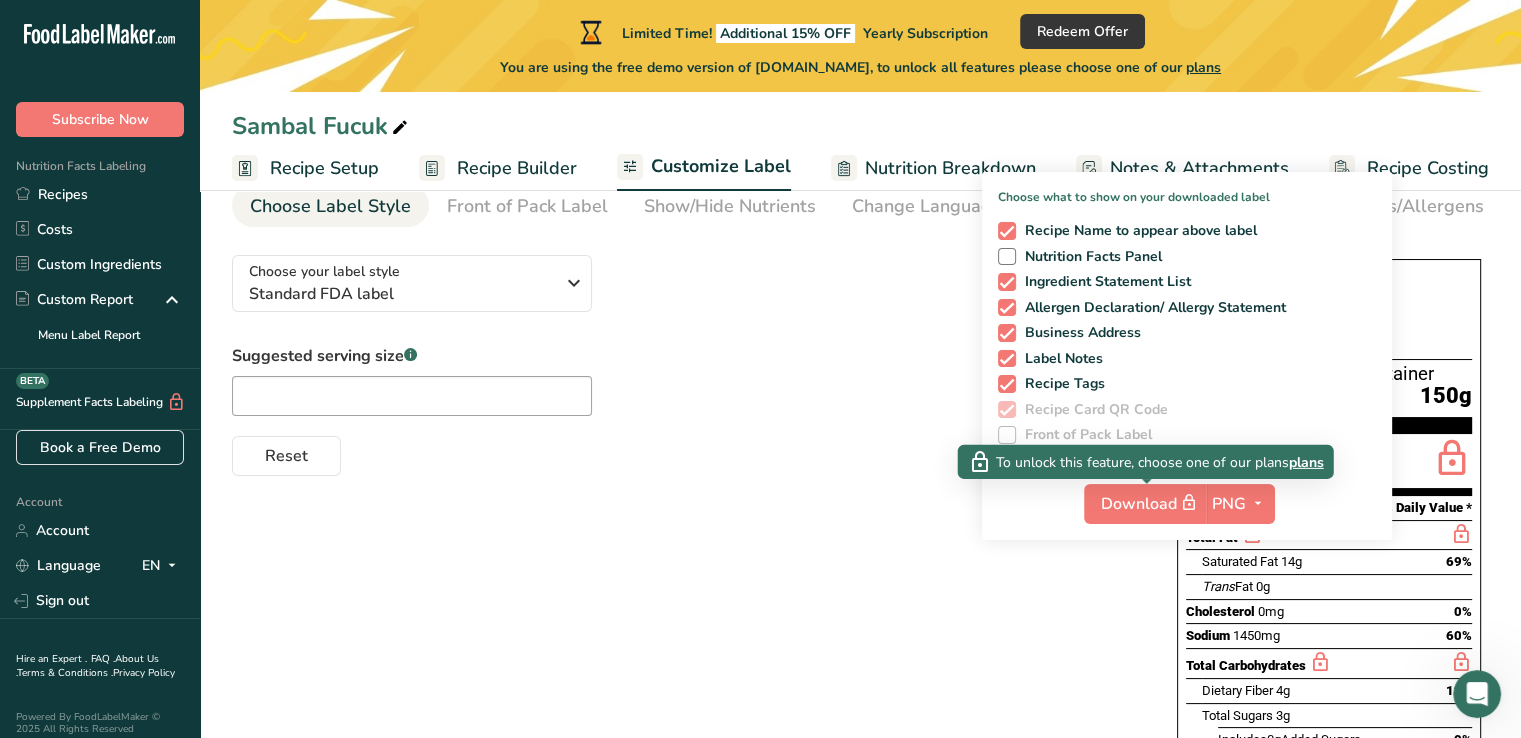 drag, startPoint x: 1049, startPoint y: 543, endPoint x: 1077, endPoint y: 540, distance: 28.160255 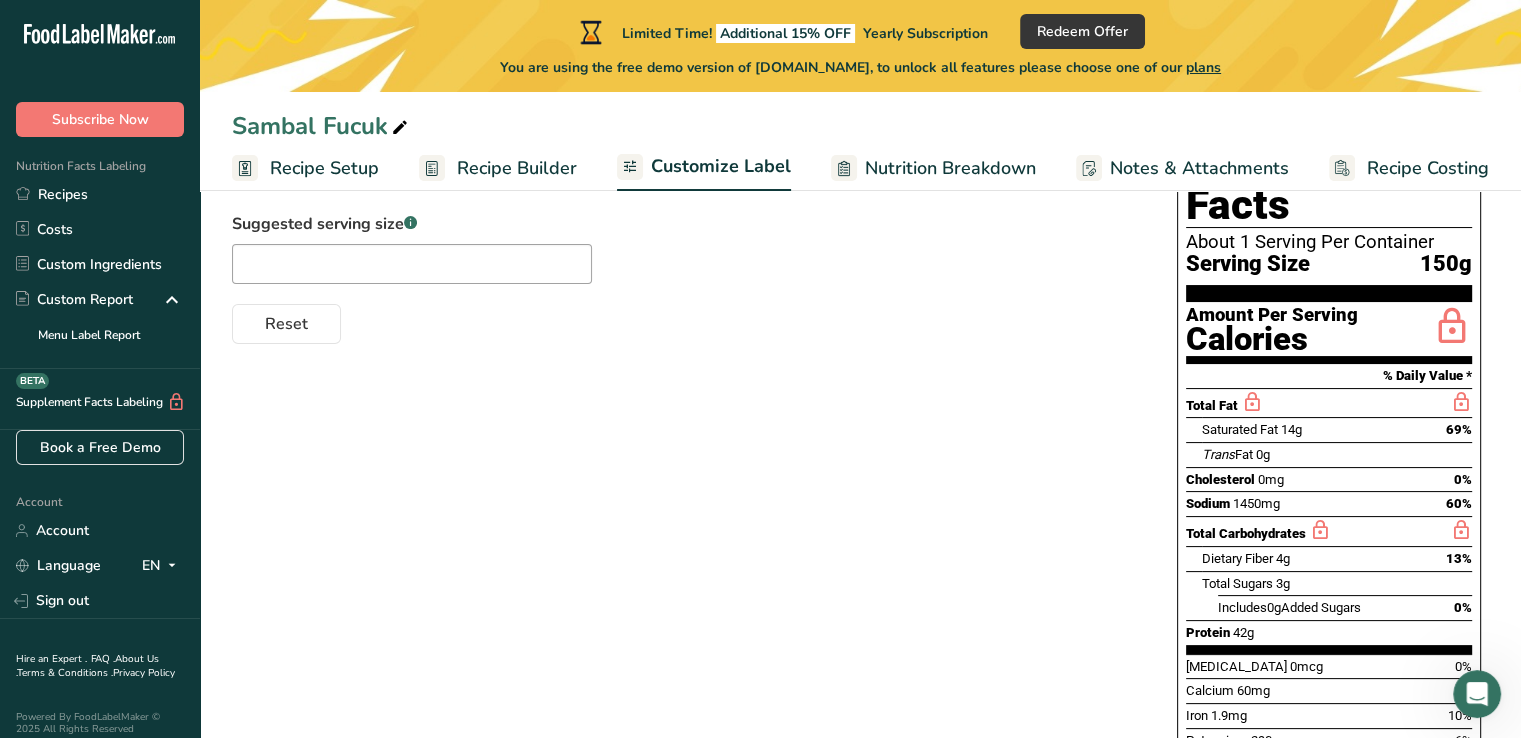 scroll, scrollTop: 196, scrollLeft: 0, axis: vertical 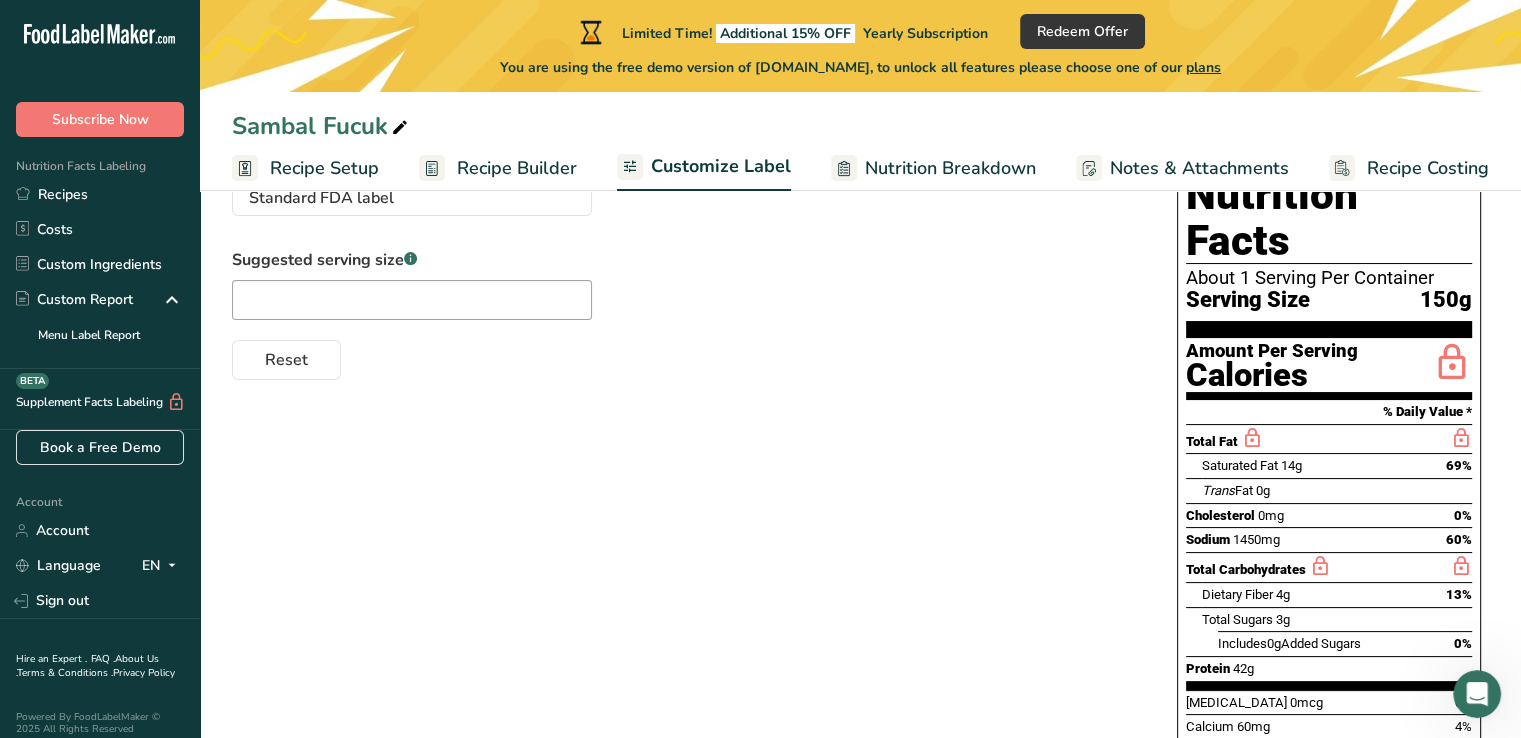 click on "Recipe Builder" at bounding box center (517, 168) 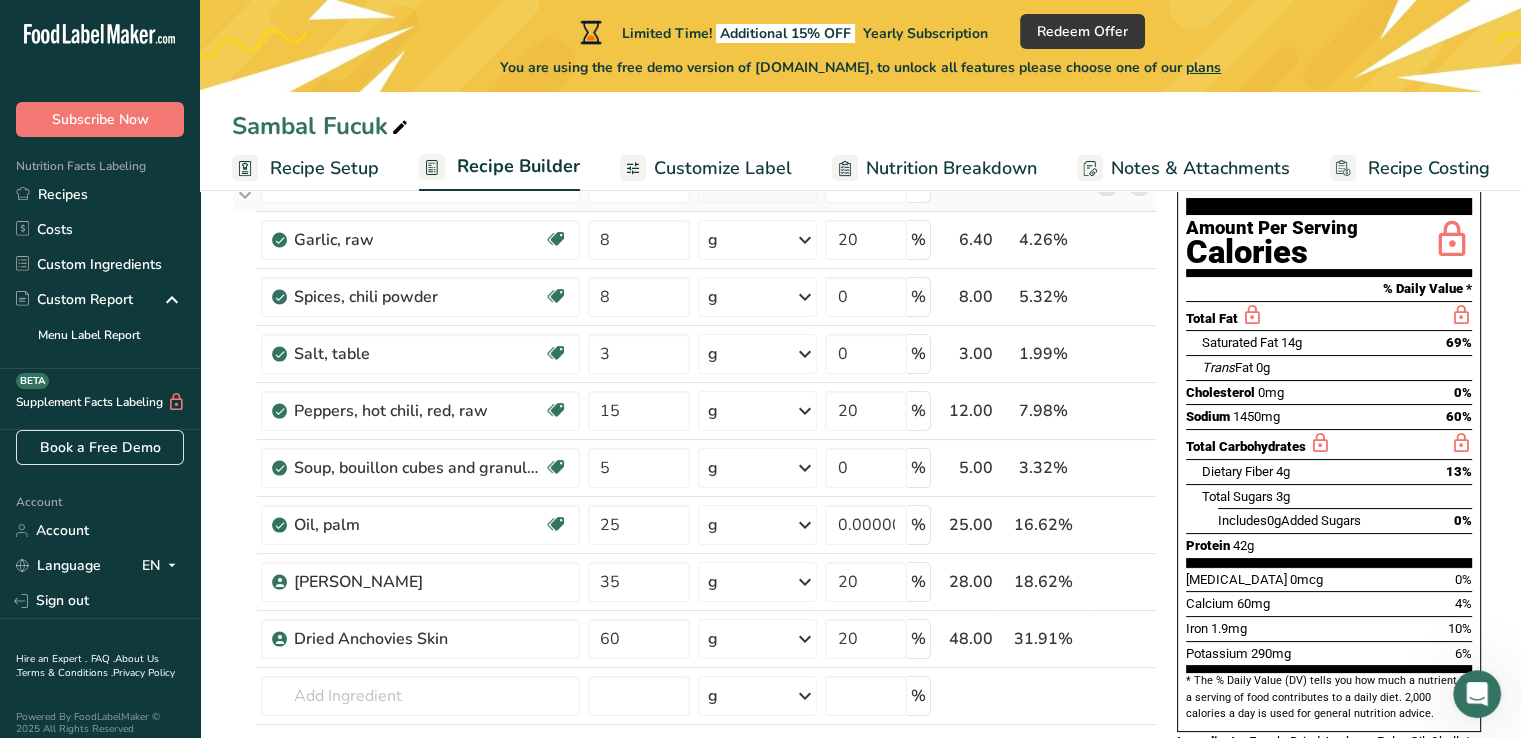 scroll, scrollTop: 96, scrollLeft: 0, axis: vertical 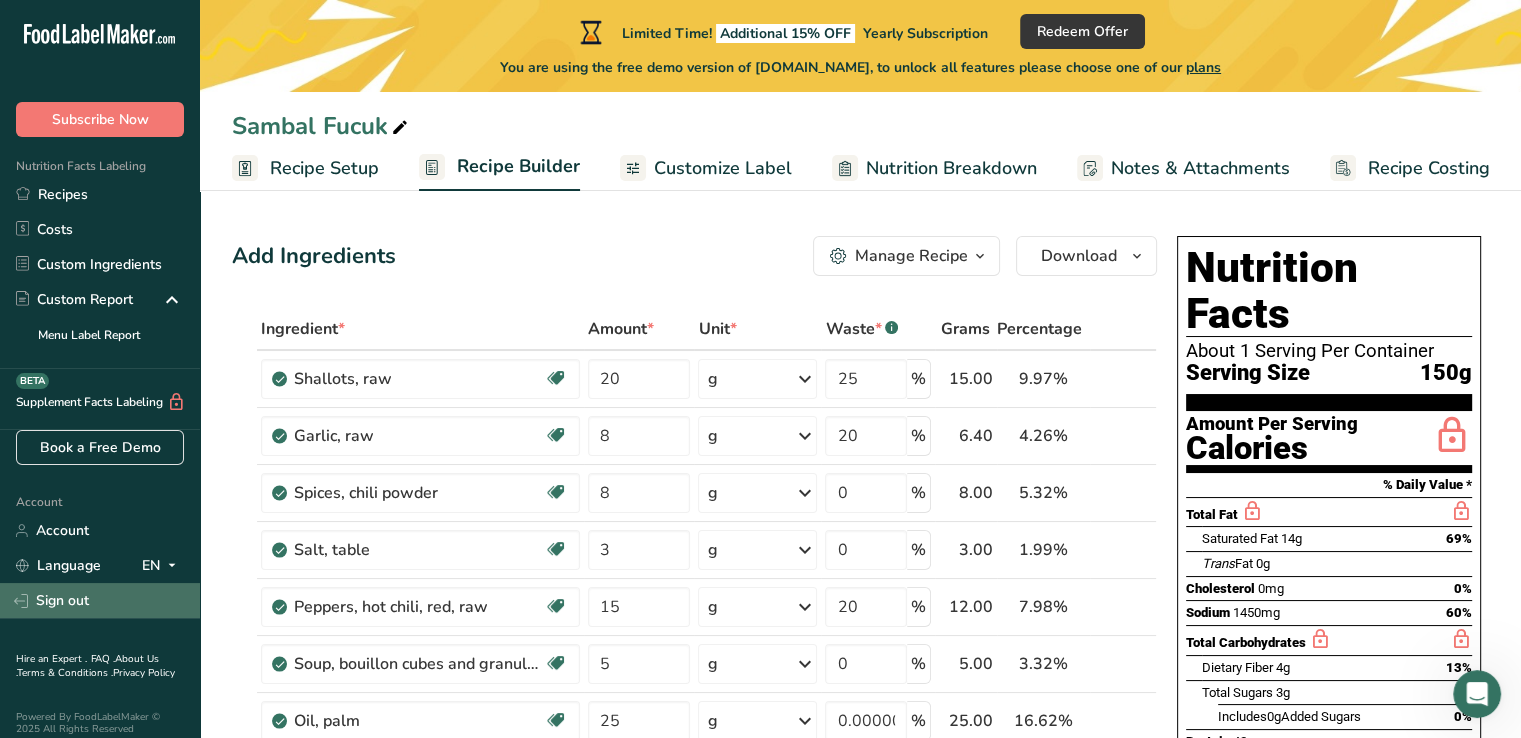 click on "Sign out" at bounding box center [100, 600] 